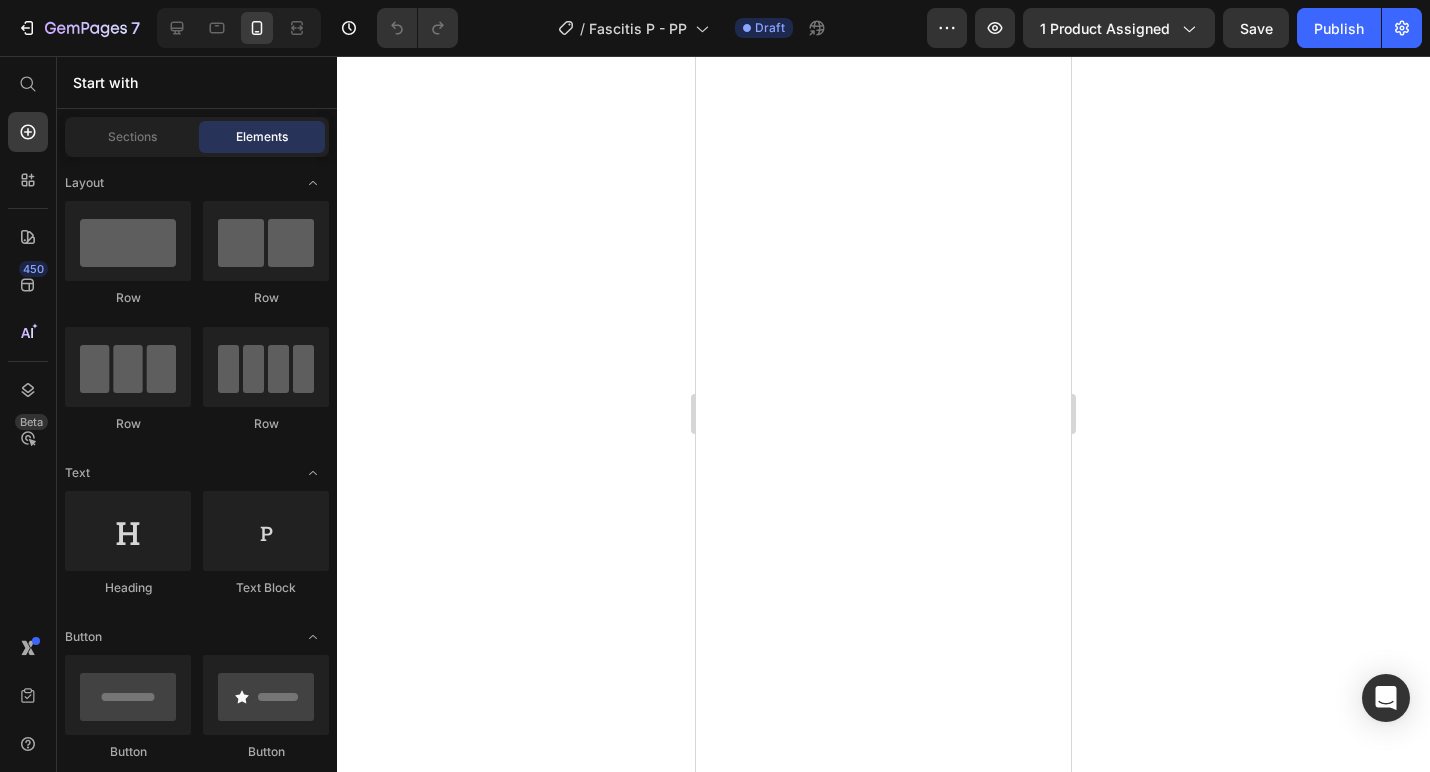 scroll, scrollTop: 0, scrollLeft: 0, axis: both 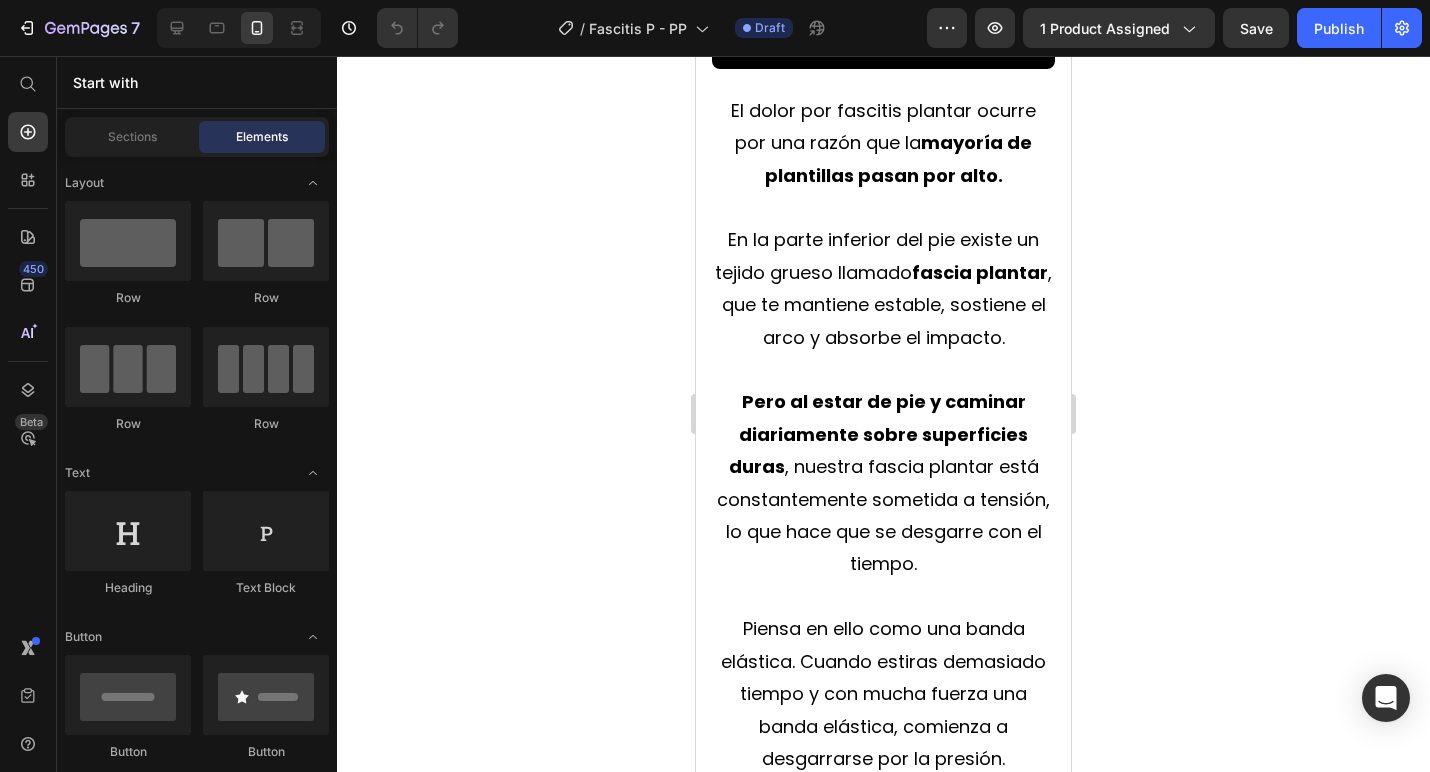 click at bounding box center [883, 208] 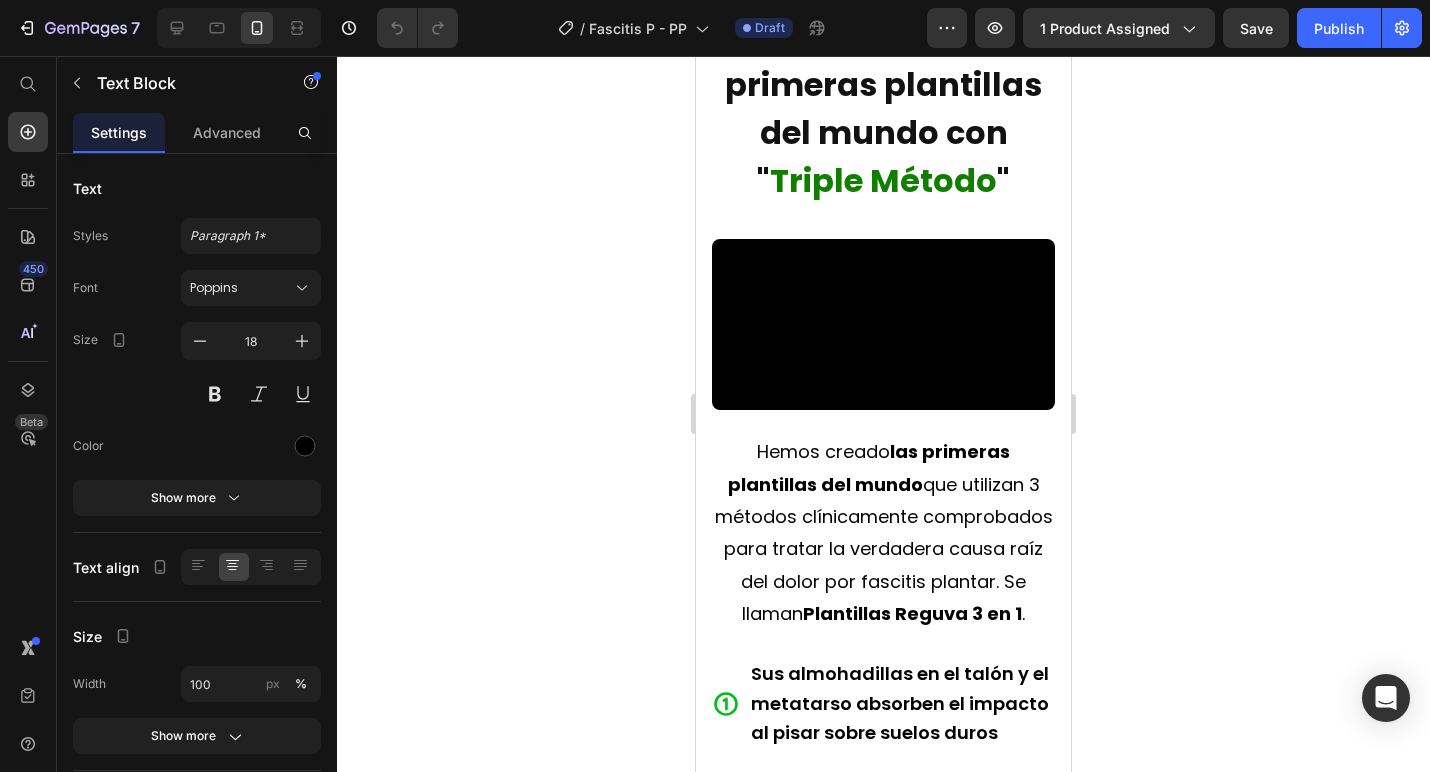 scroll, scrollTop: 4125, scrollLeft: 0, axis: vertical 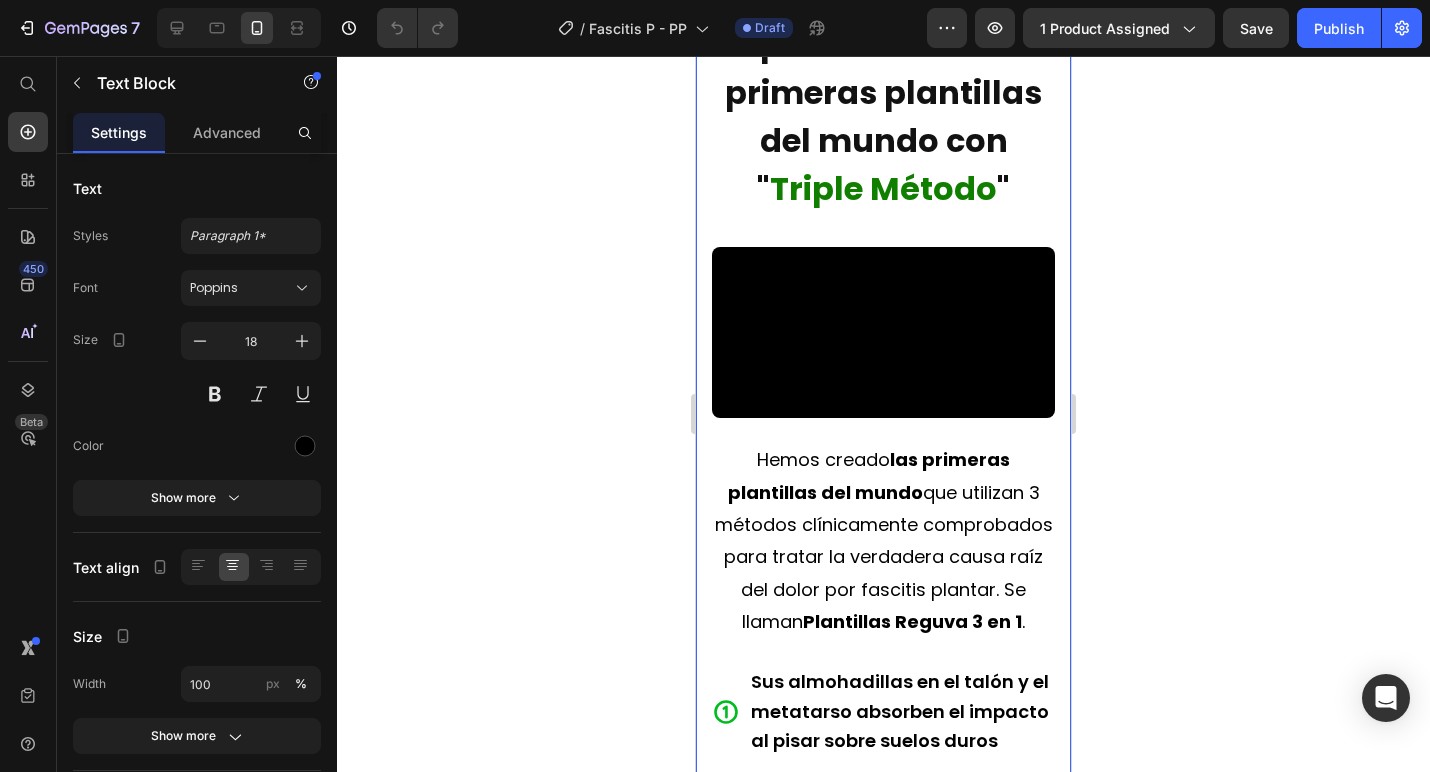 click 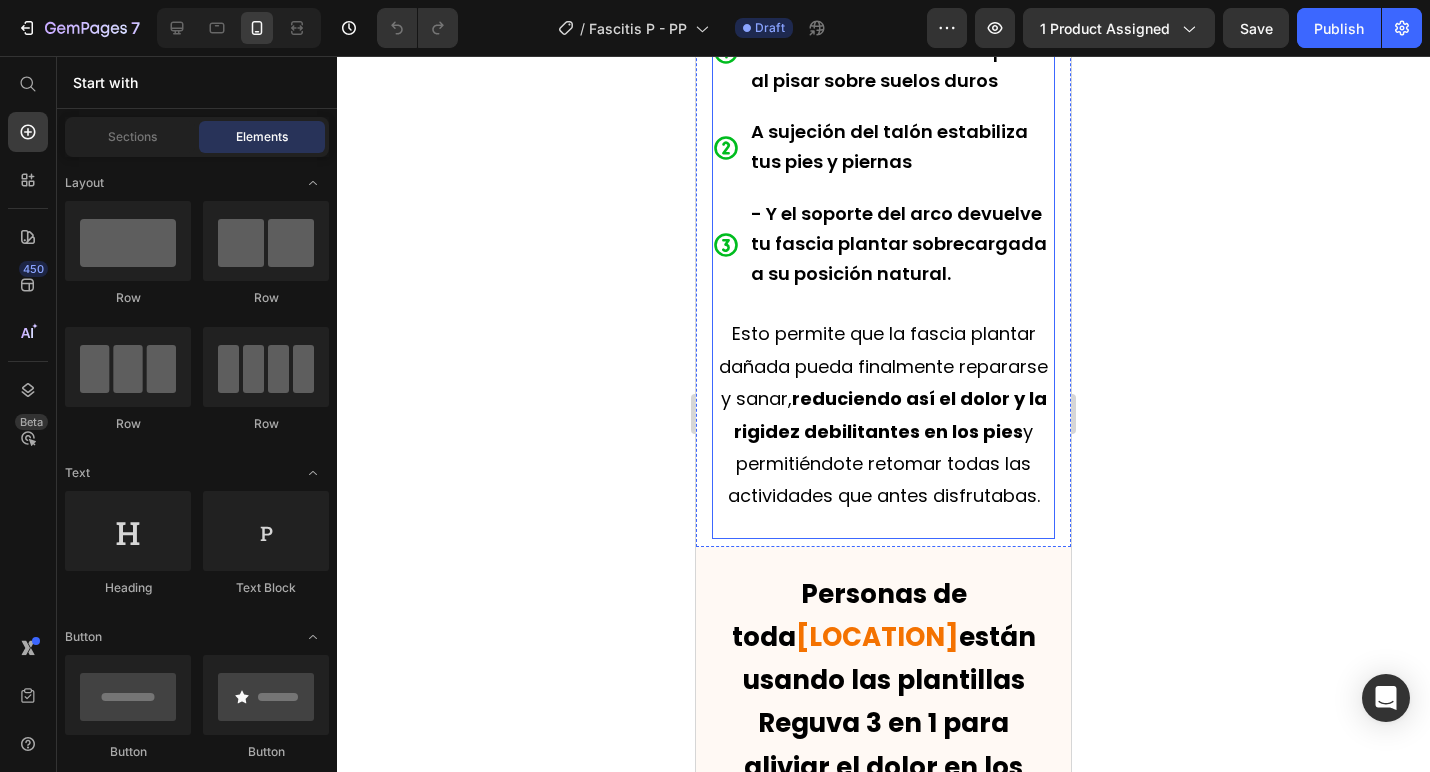 scroll, scrollTop: 4974, scrollLeft: 0, axis: vertical 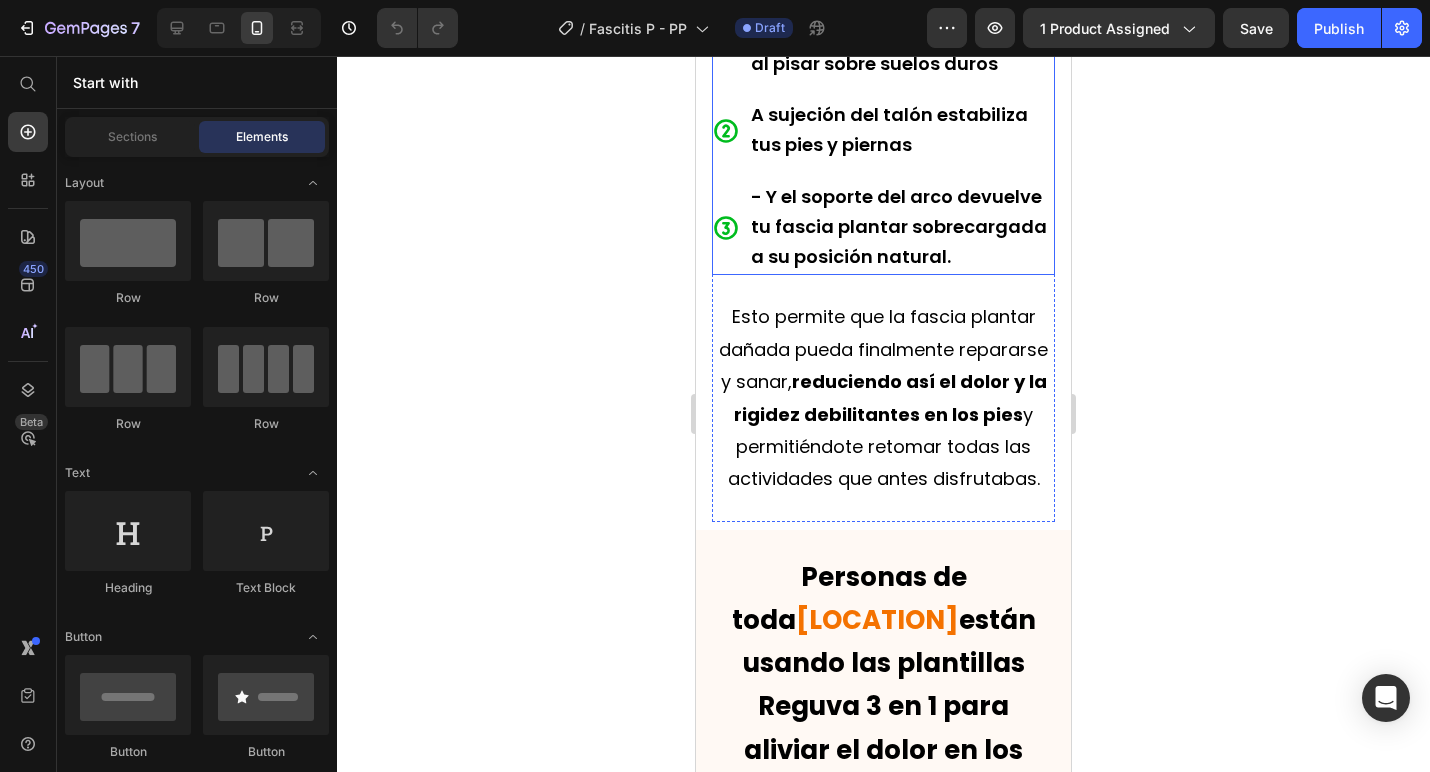 click on "Sus almohadillas en el talón y el metatarso absorben el impacto al pisar sobre suelos duros" at bounding box center (900, 33) 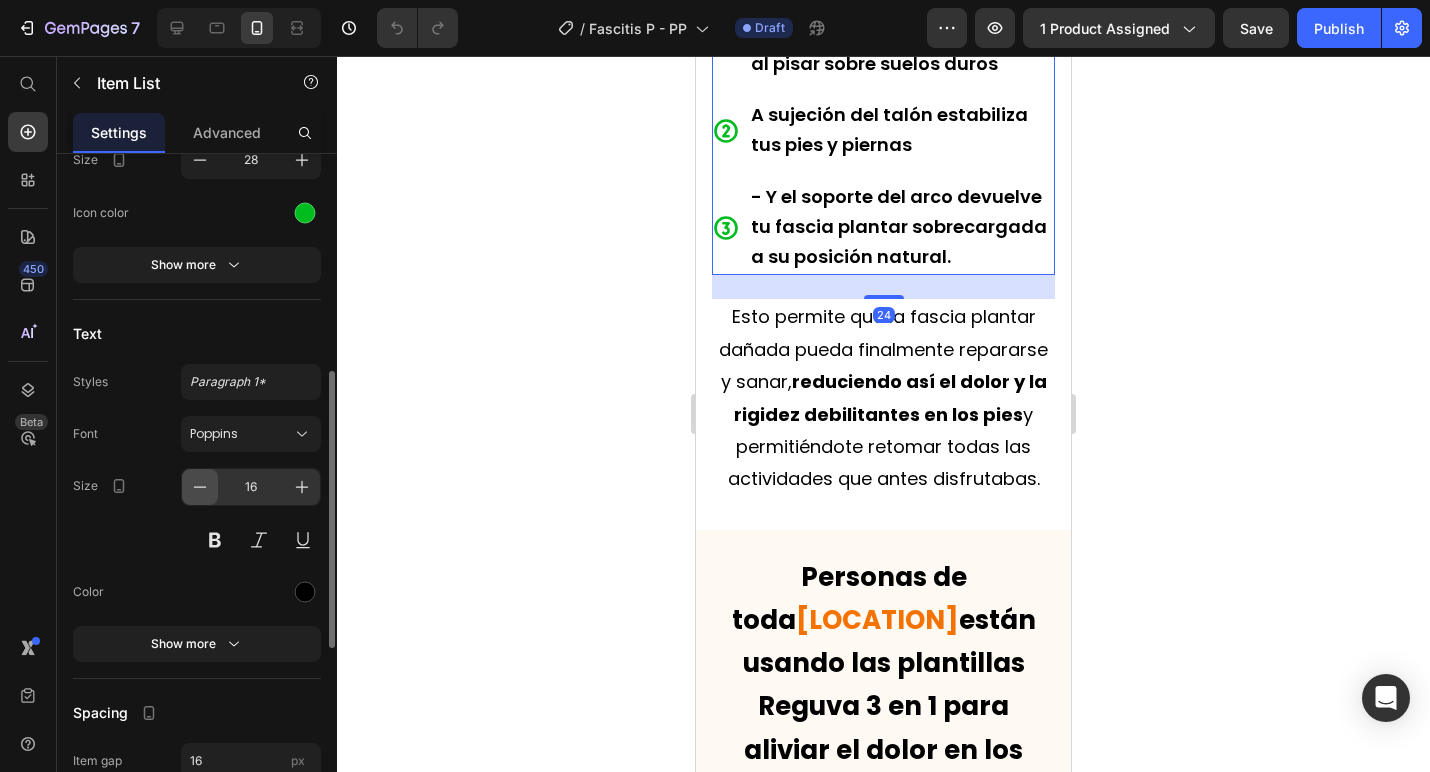 scroll, scrollTop: 536, scrollLeft: 0, axis: vertical 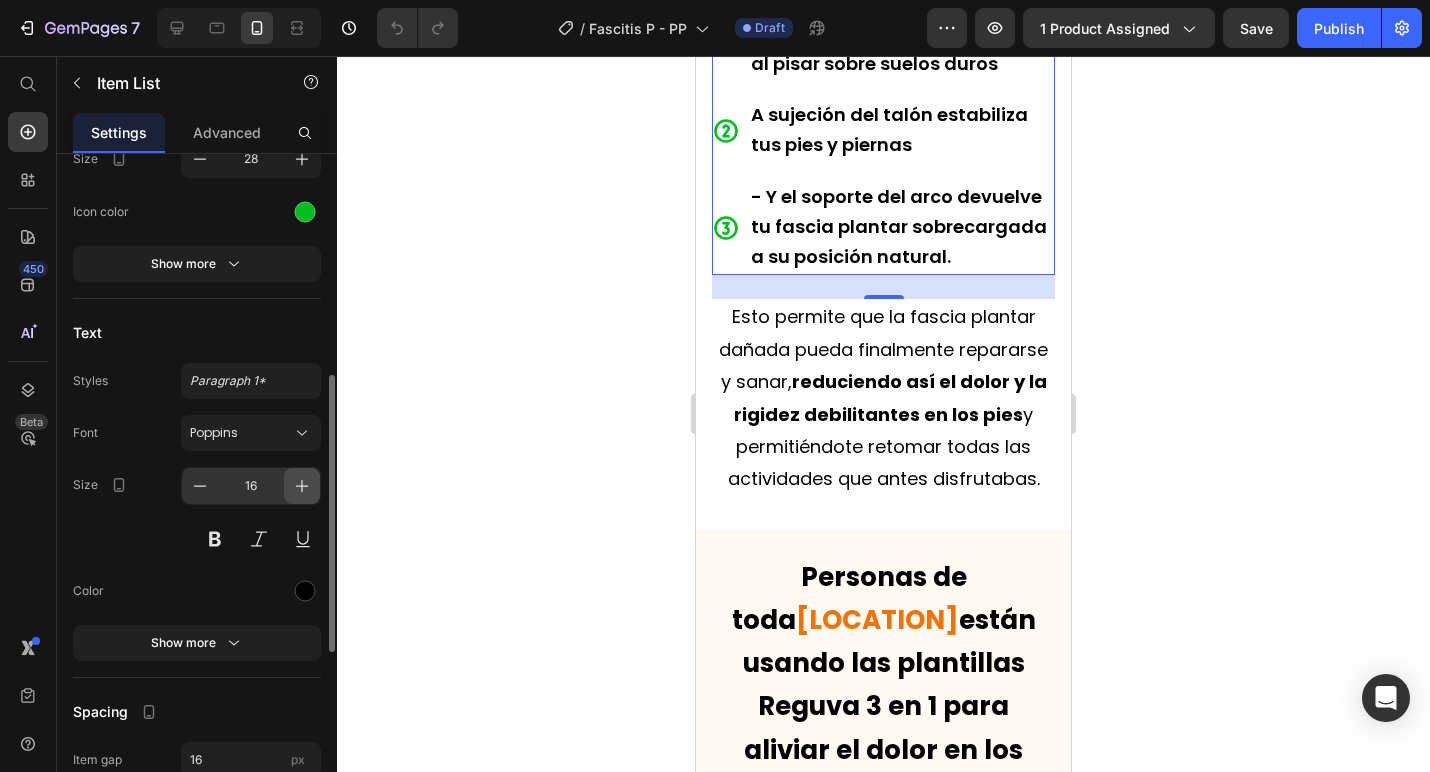 click 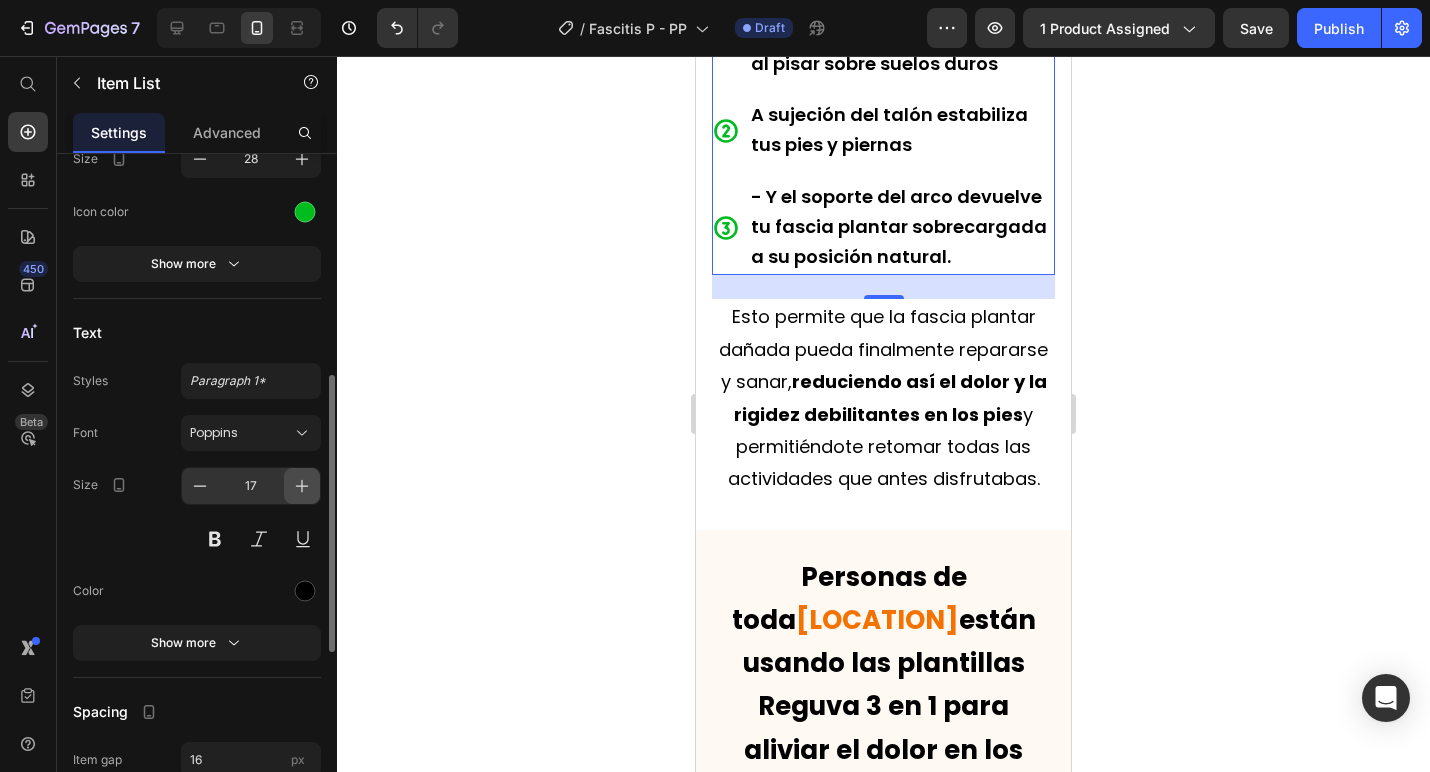 click 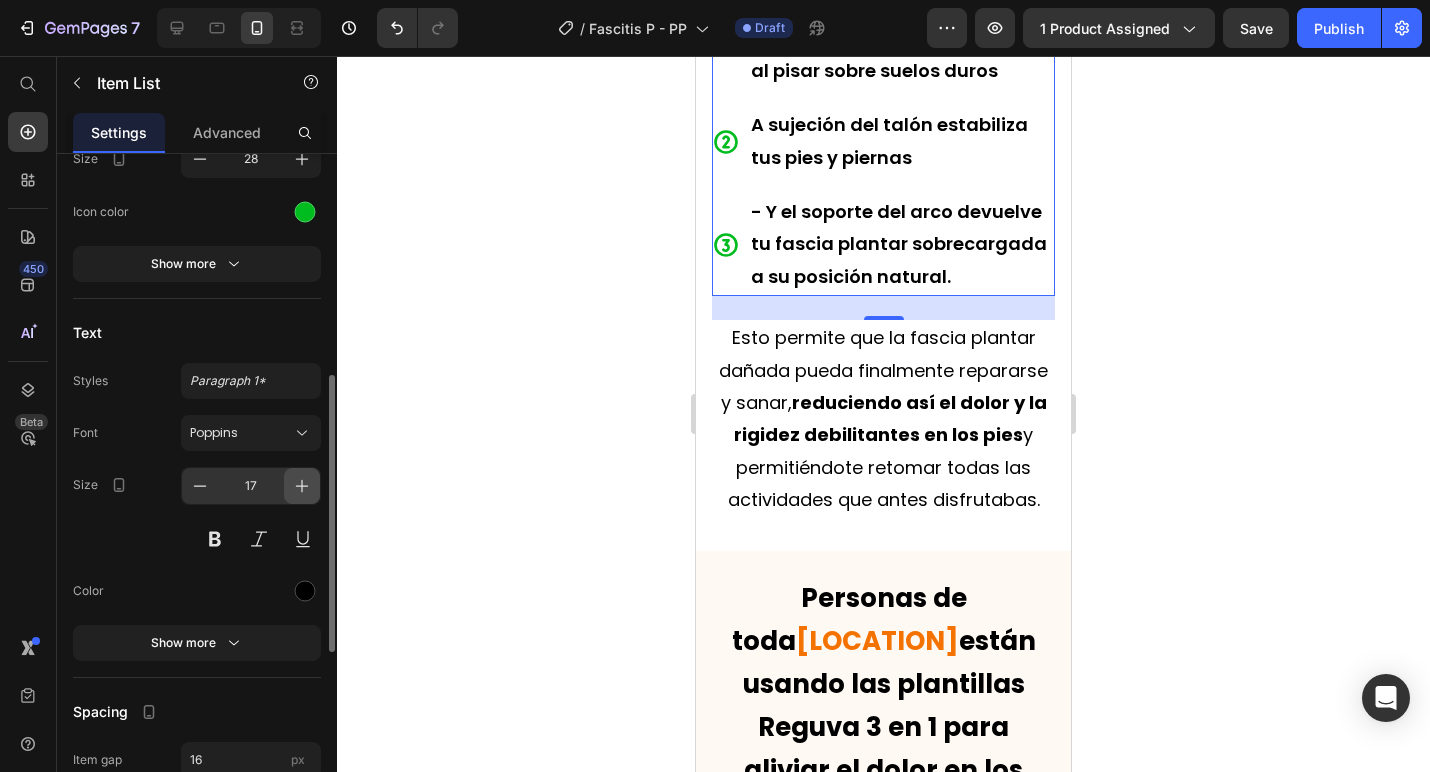type on "18" 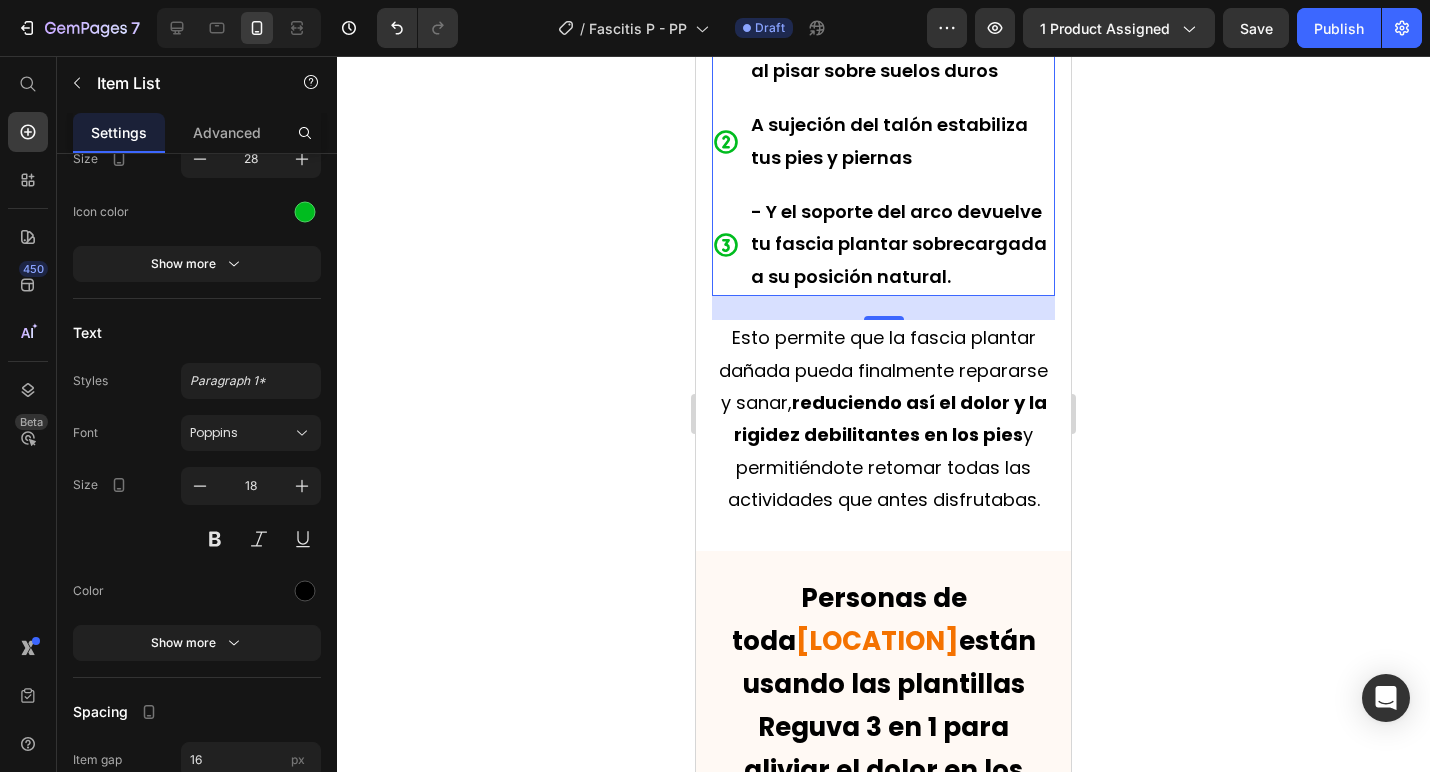 click 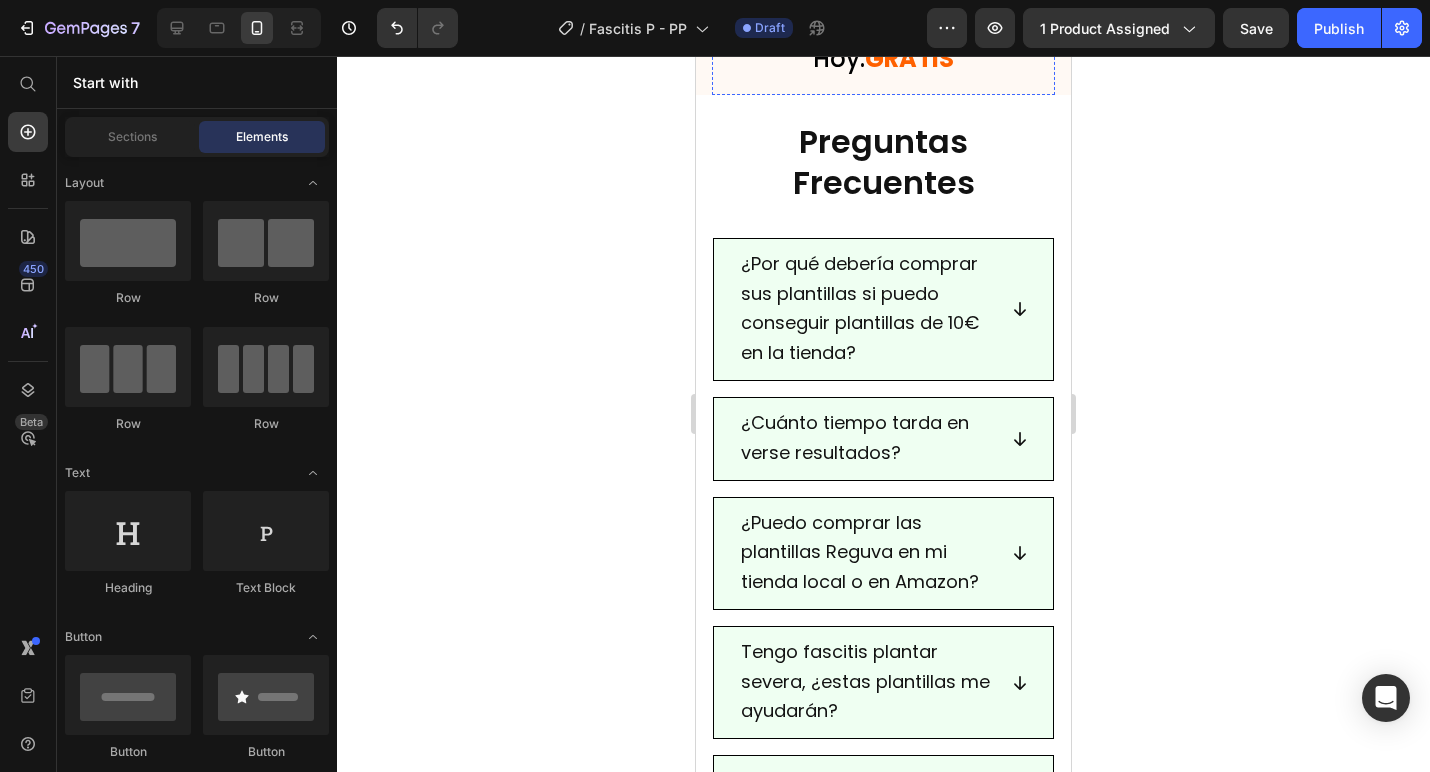 scroll, scrollTop: 11115, scrollLeft: 0, axis: vertical 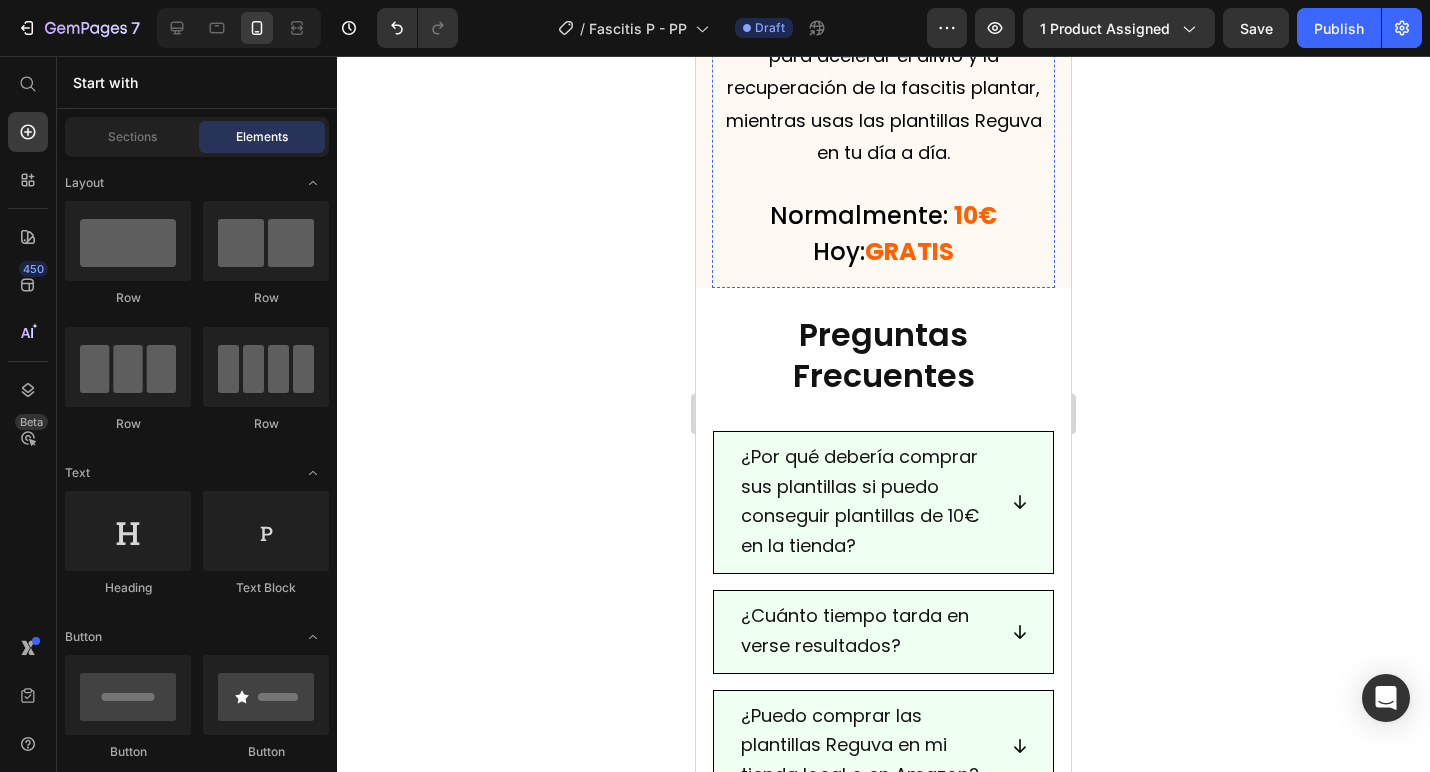 click at bounding box center [883, -148] 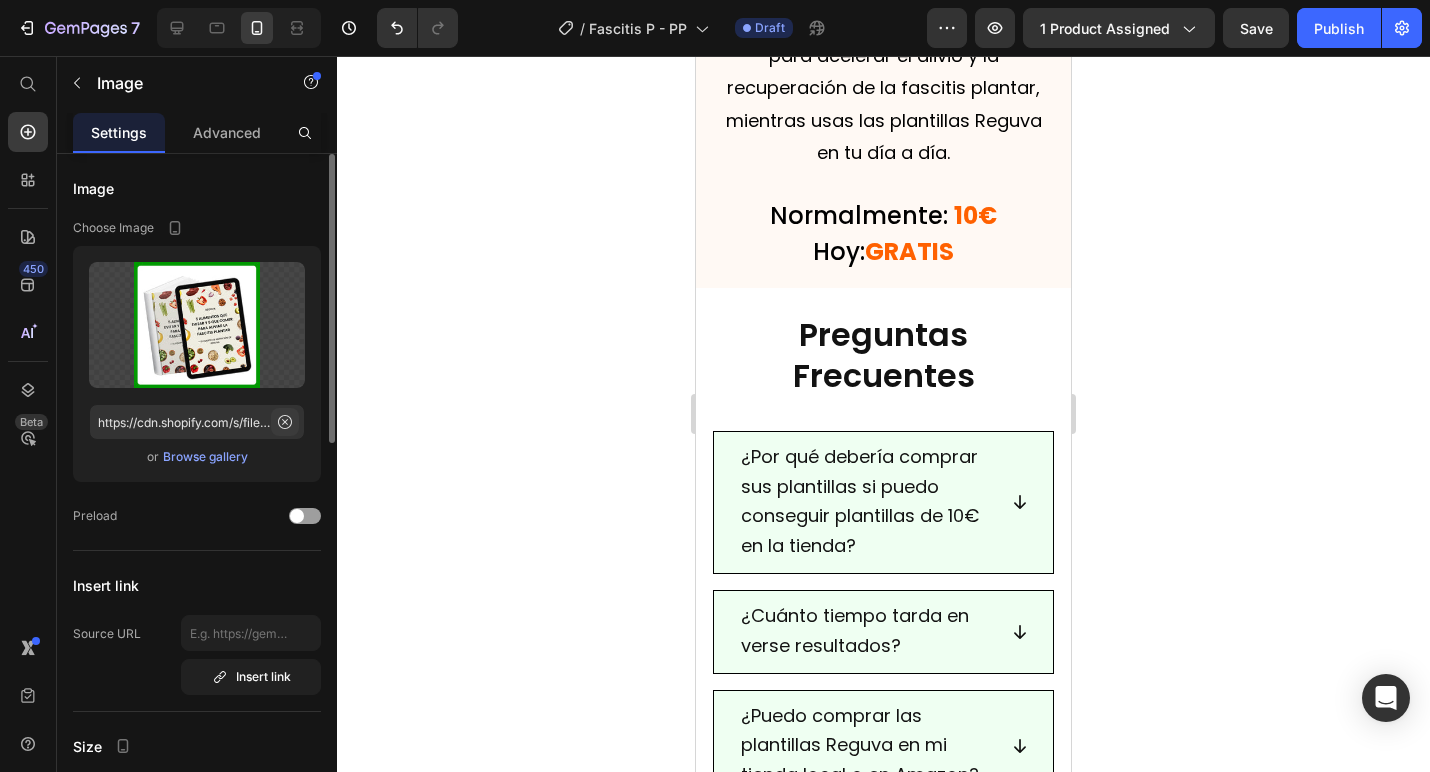 click 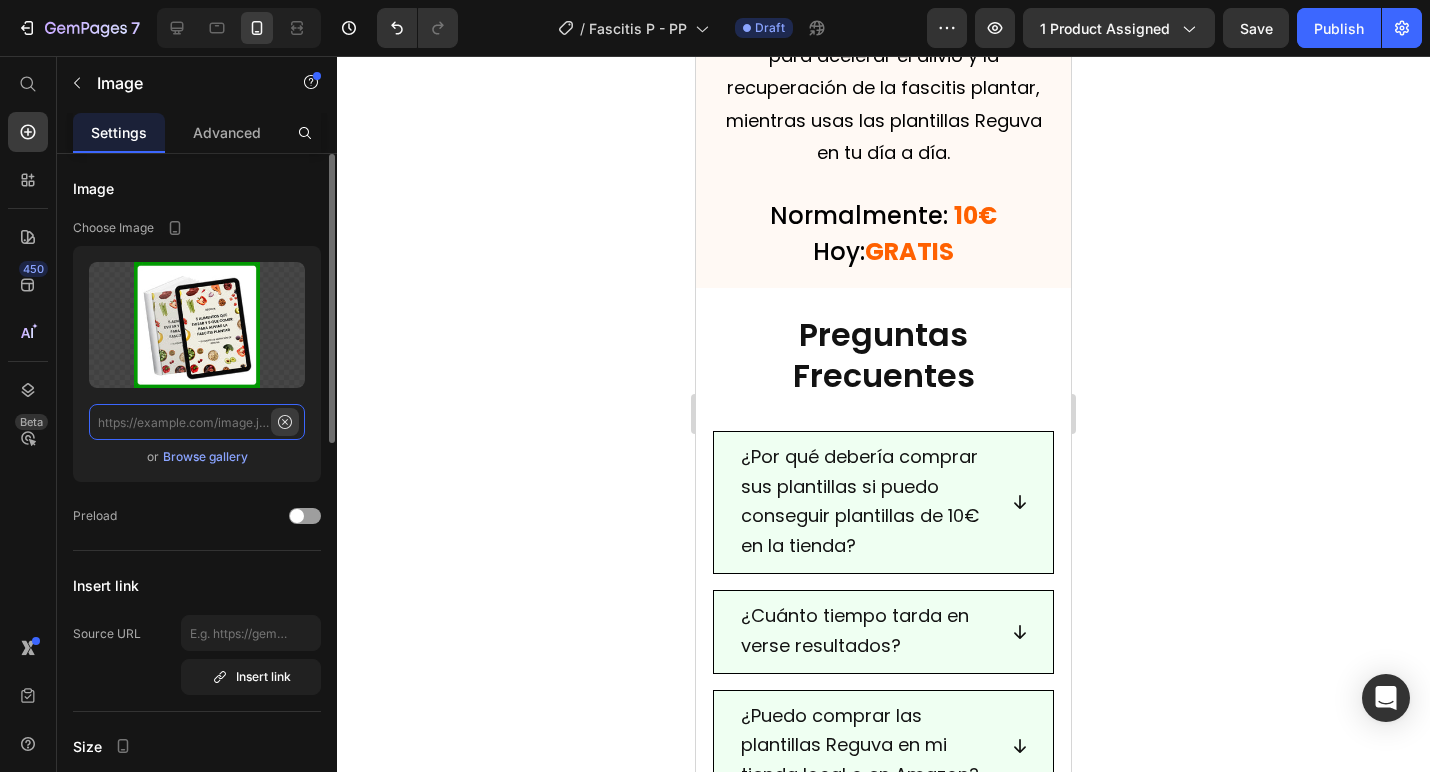 scroll, scrollTop: 0, scrollLeft: 0, axis: both 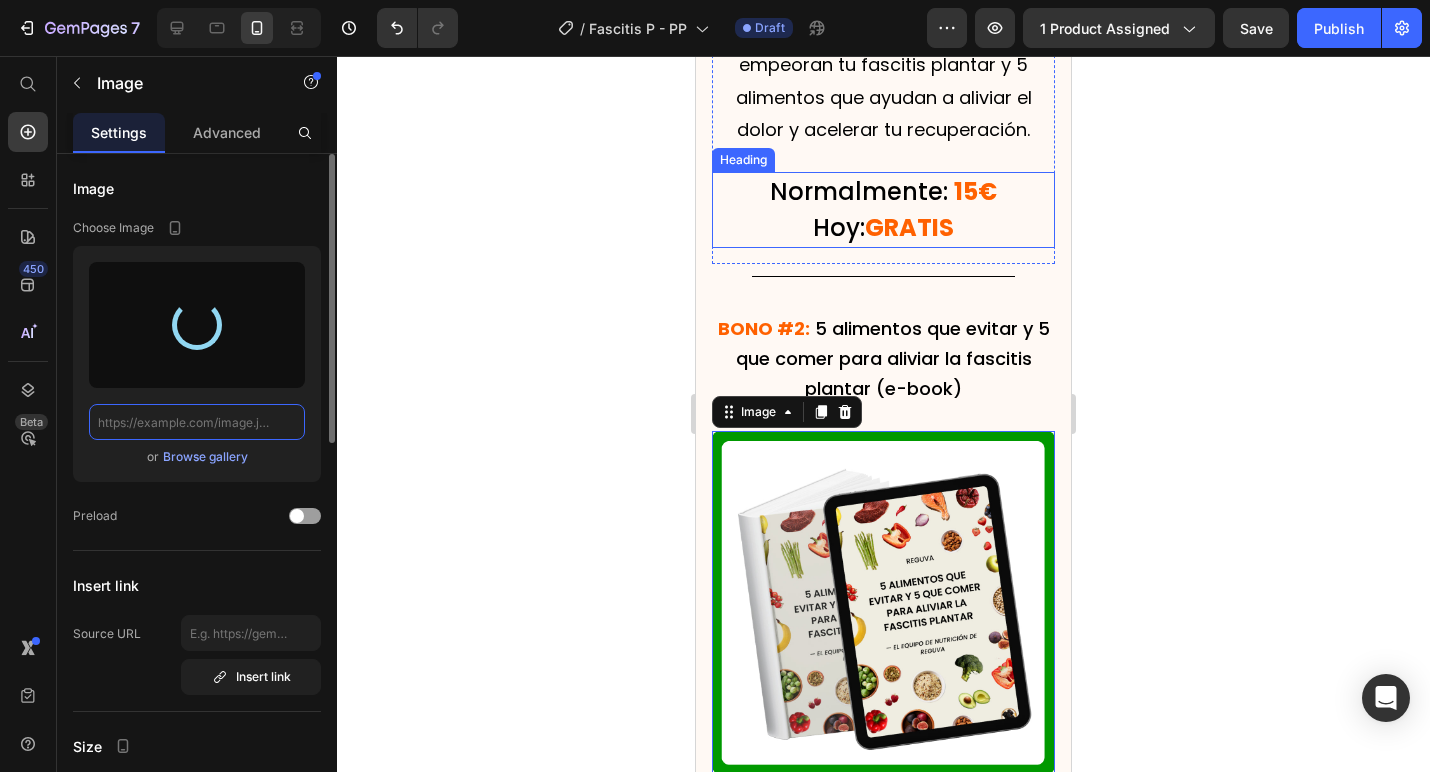 type on "https://cdn.shopify.com/s/files/1/0929/0494/8095/files/gempages_574856931957539615-9d36fe1a-9ec9-4452-a054-e8492fe4db71.webp" 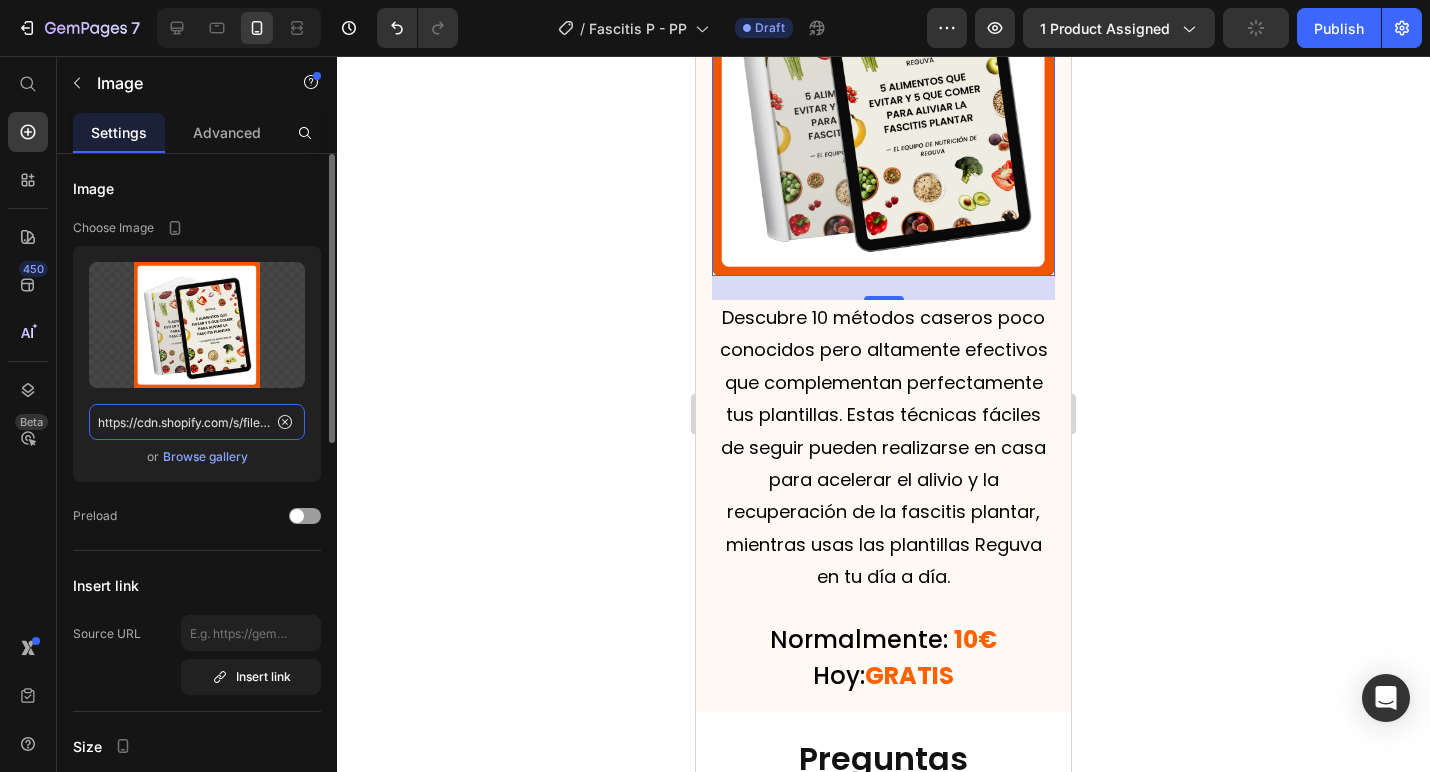 scroll, scrollTop: 11069, scrollLeft: 0, axis: vertical 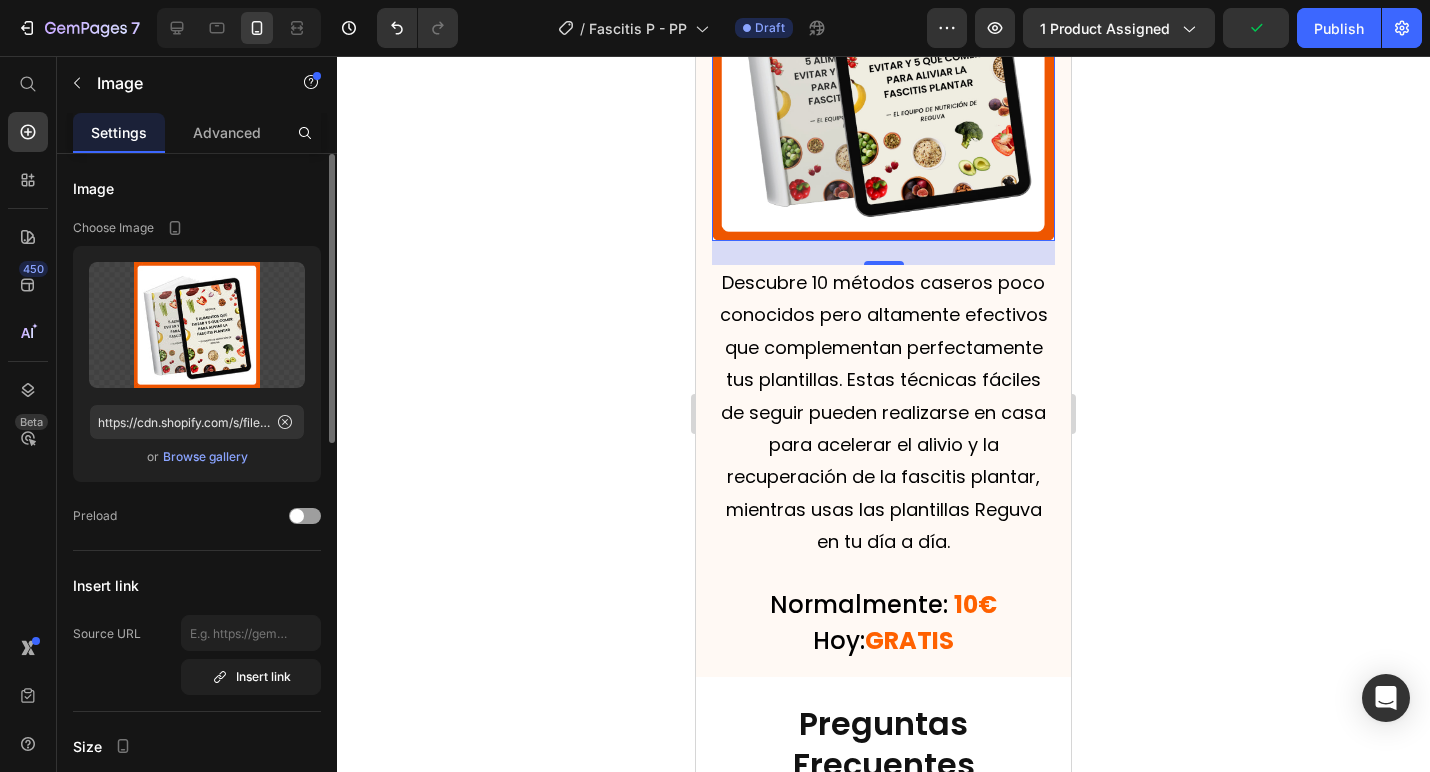 click 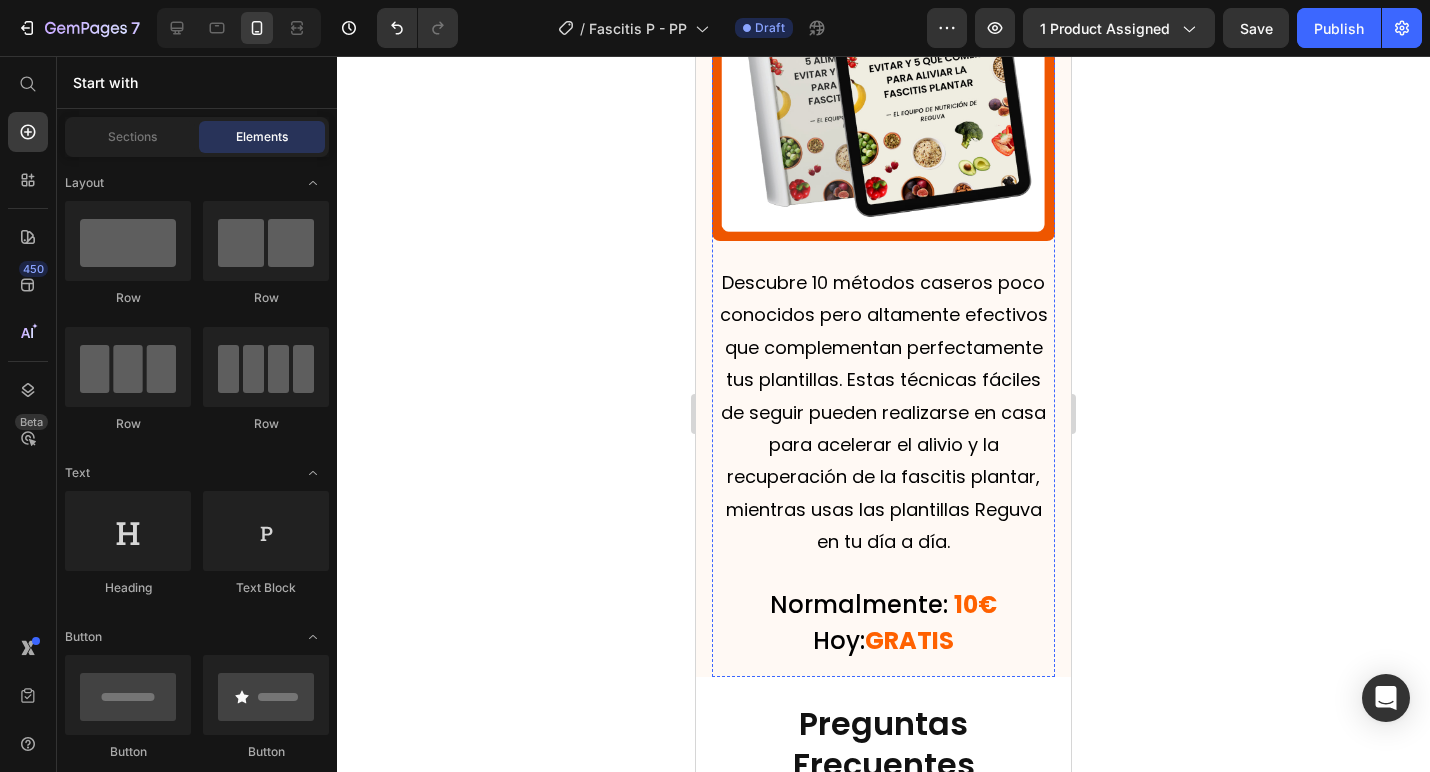 click on "5 alimentos que evitar y 5 que comer para aliviar la fascitis plantar (e-book)" at bounding box center [893, -175] 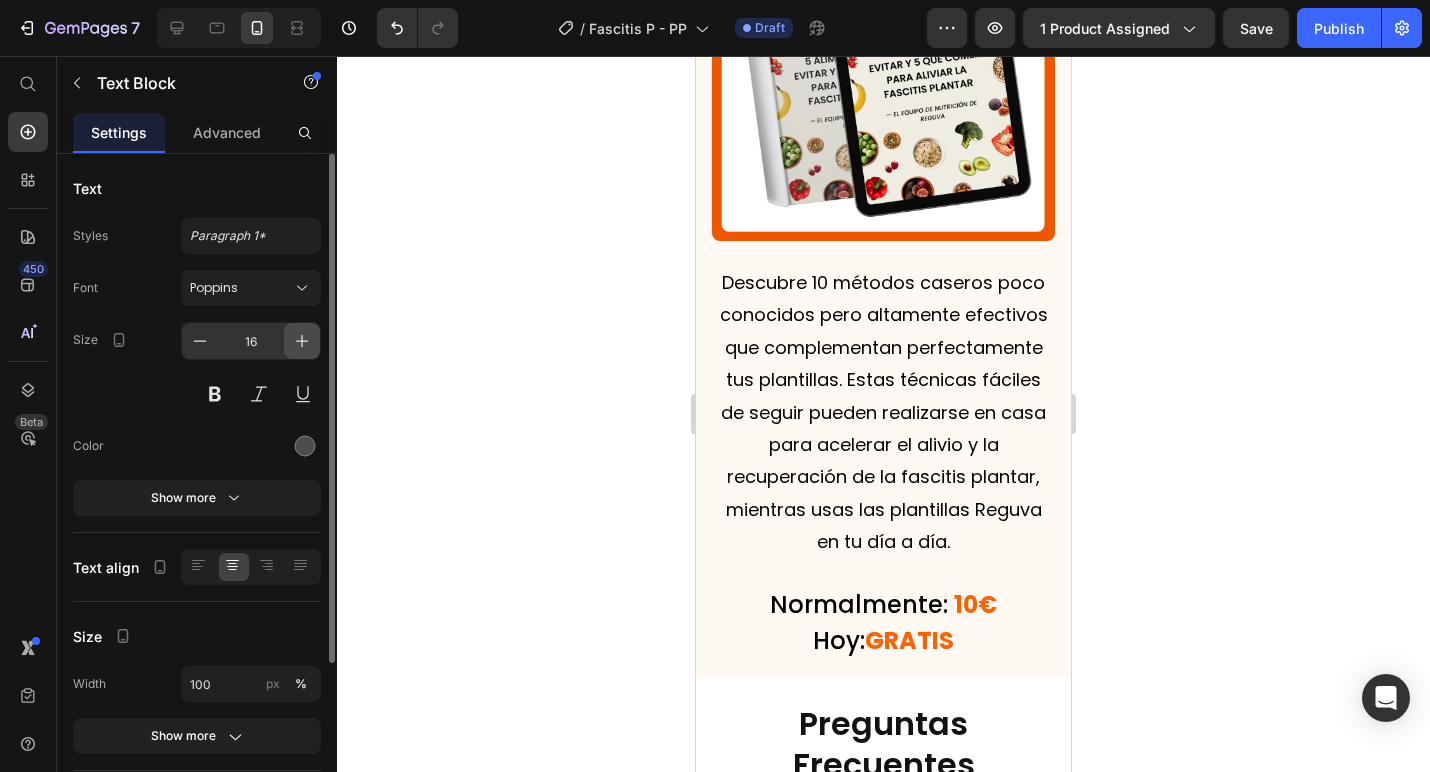 click 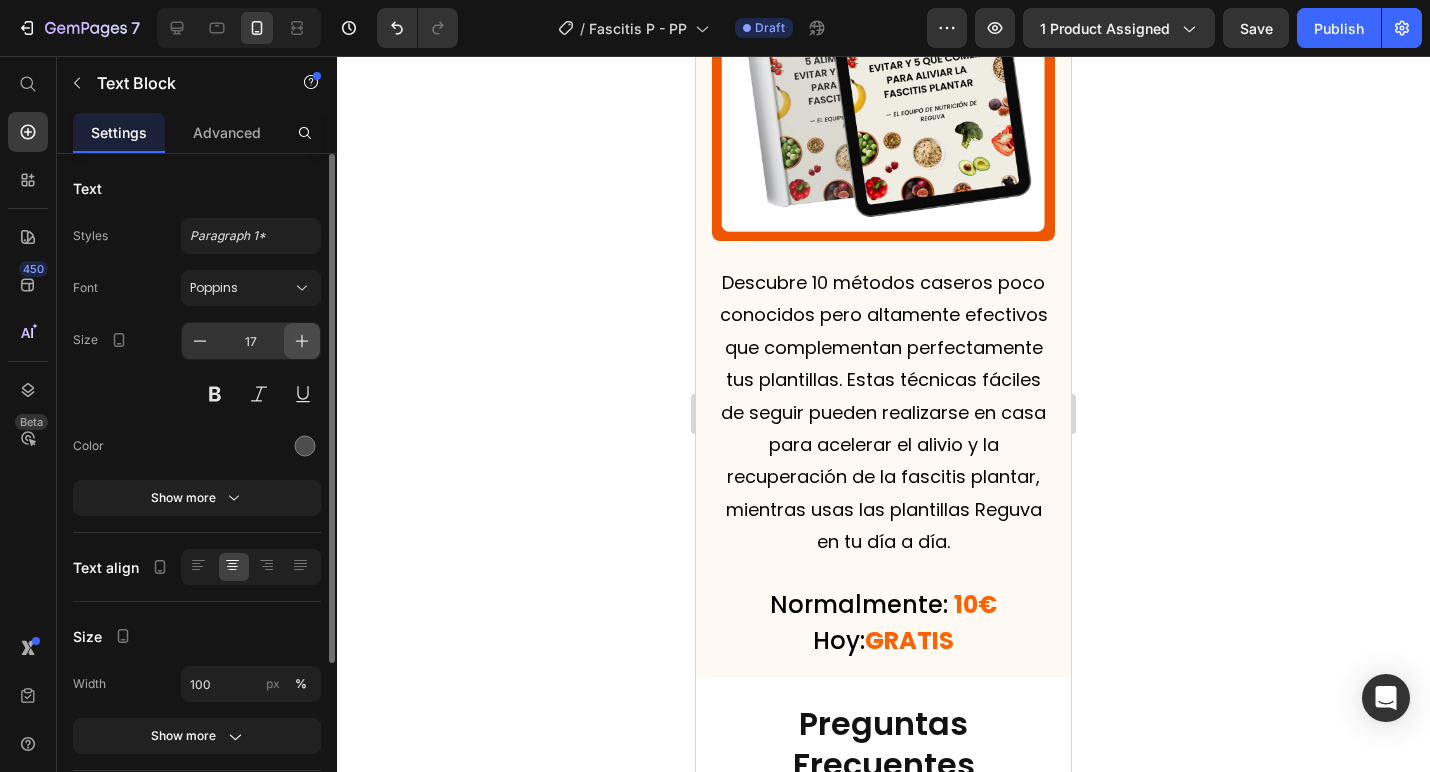 click 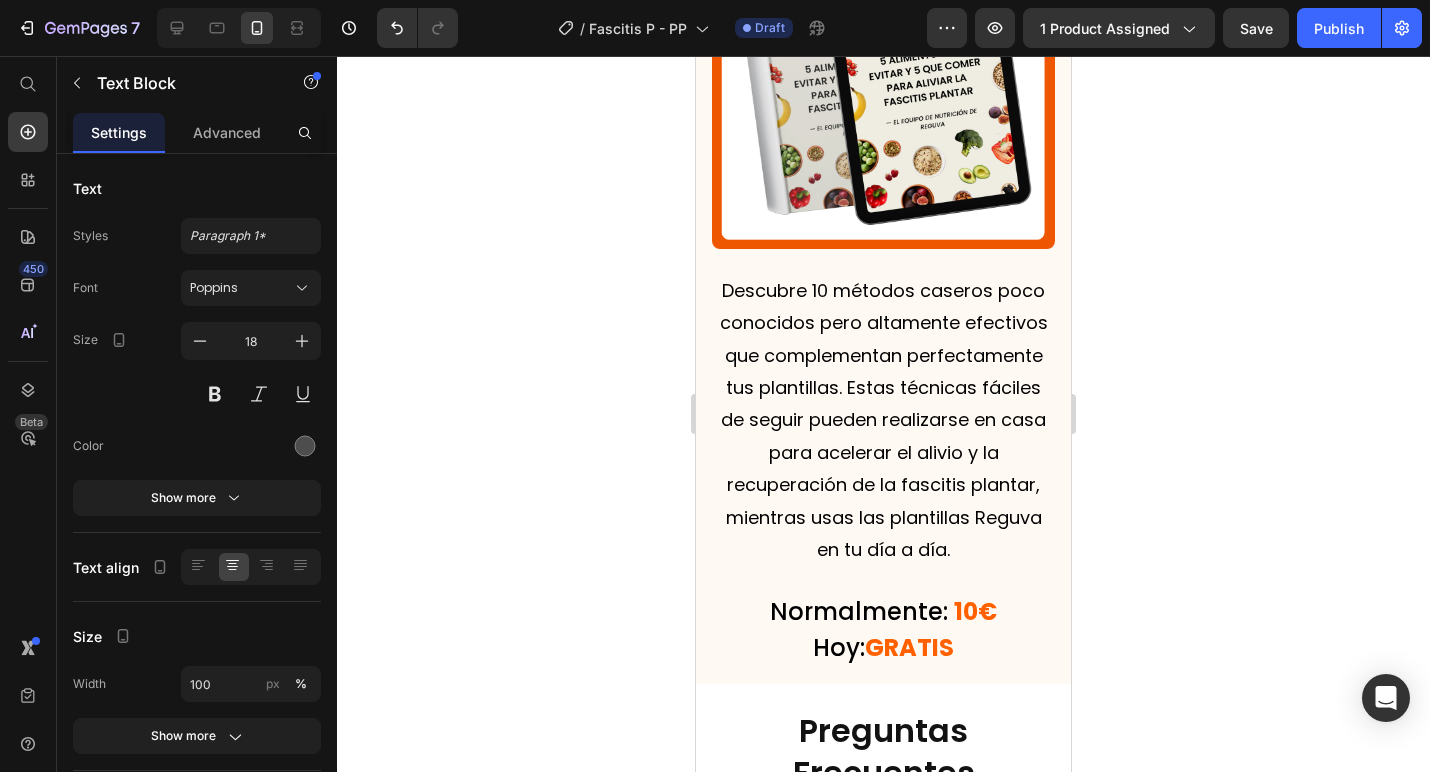 click 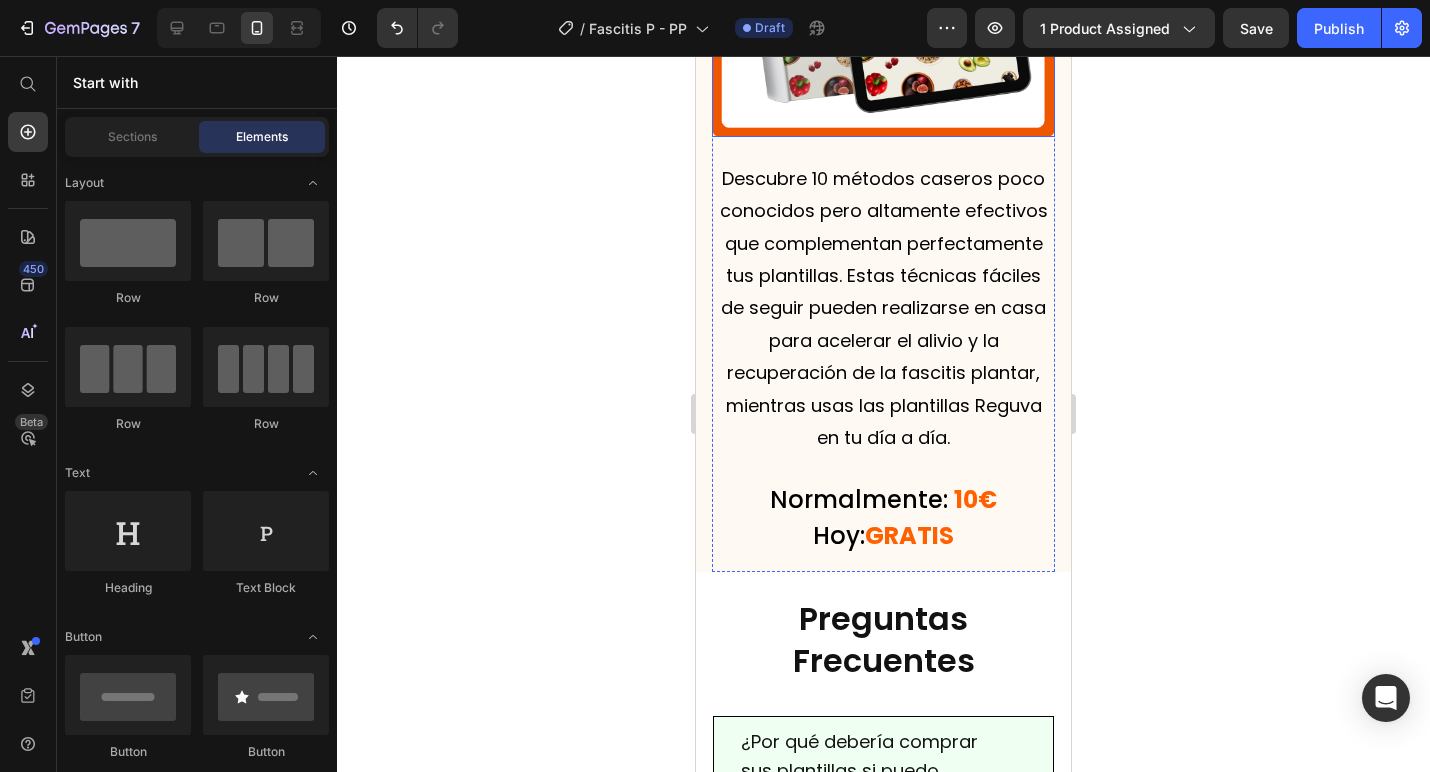 scroll, scrollTop: 11116, scrollLeft: 0, axis: vertical 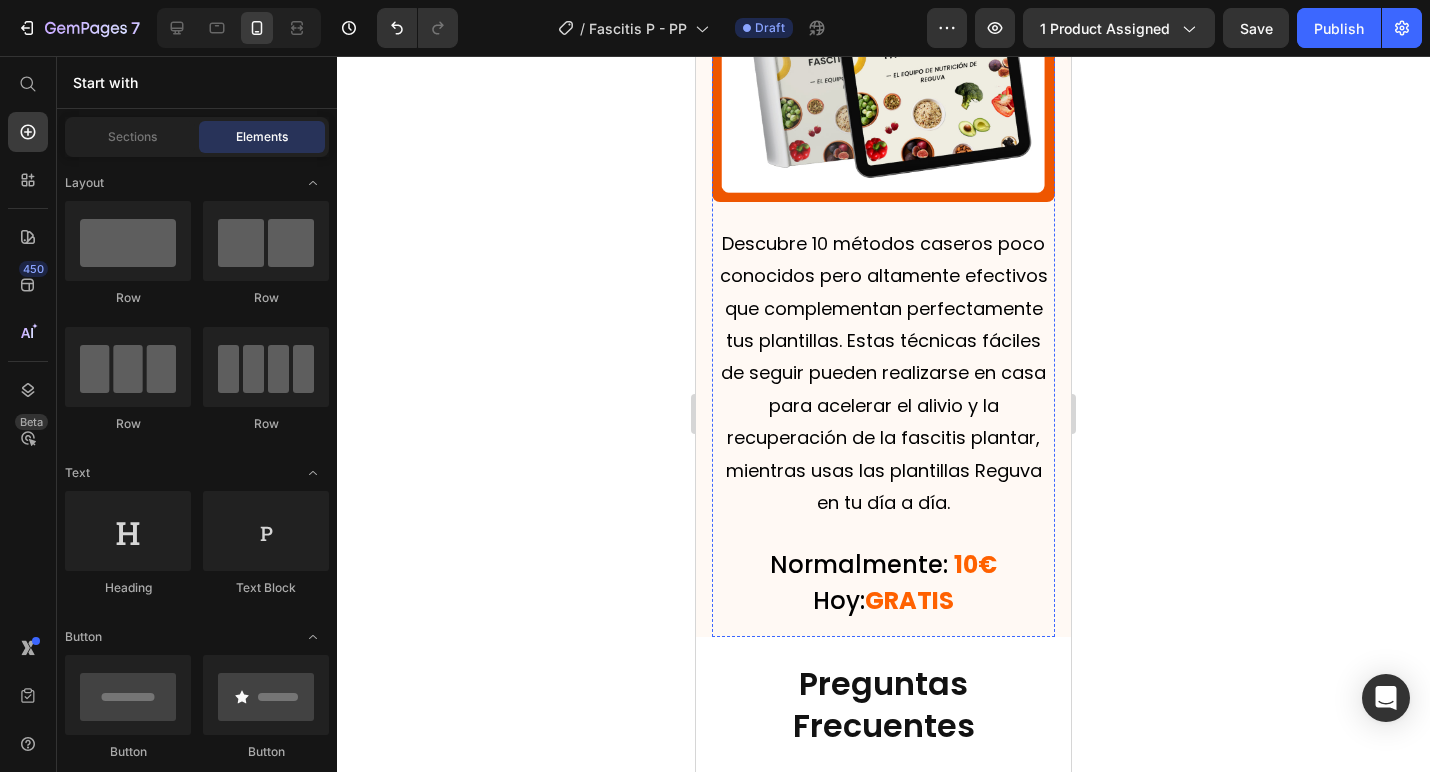 click on "5 alimentos que evitar y 5 que comer para aliviar la fascitis plantar (e-book)" at bounding box center (893, -217) 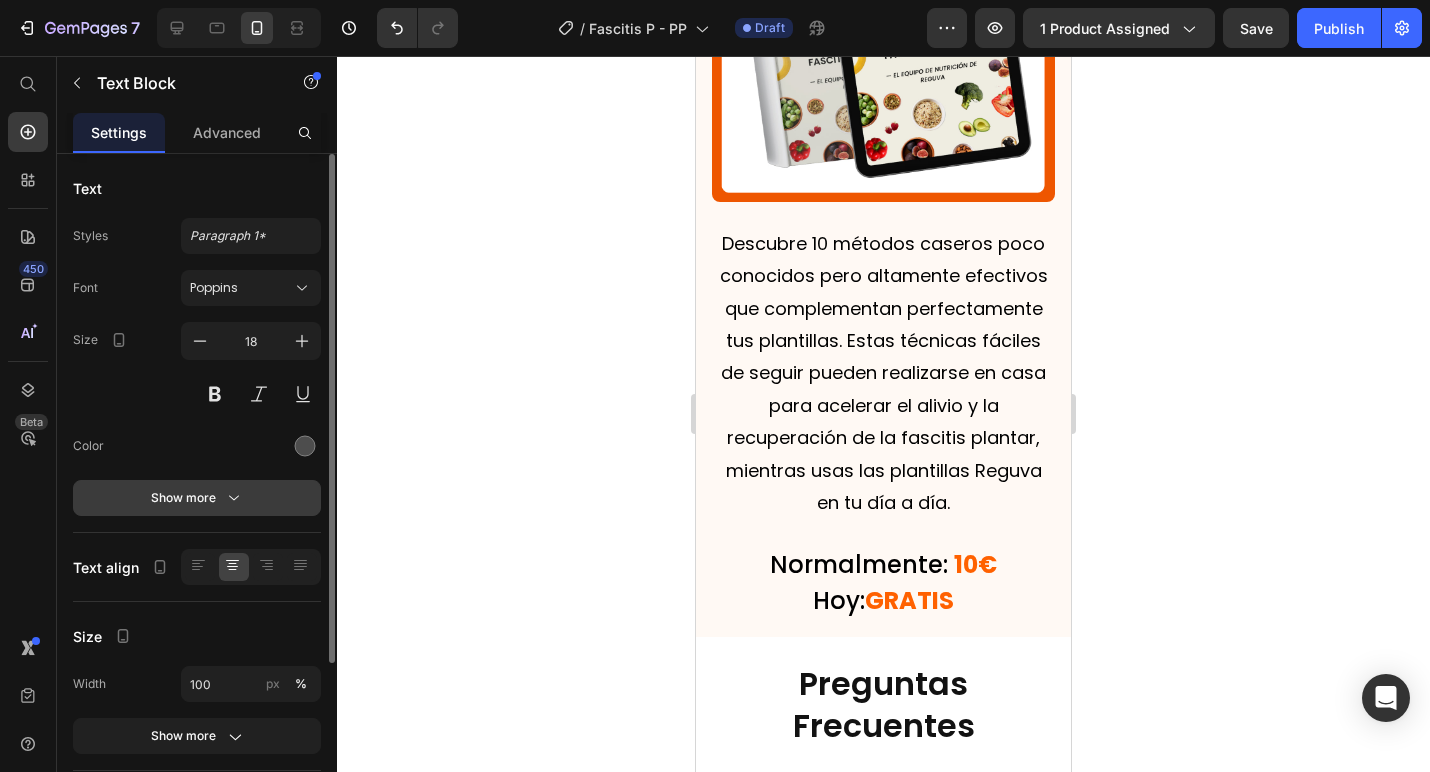 click on "Show more" at bounding box center [197, 498] 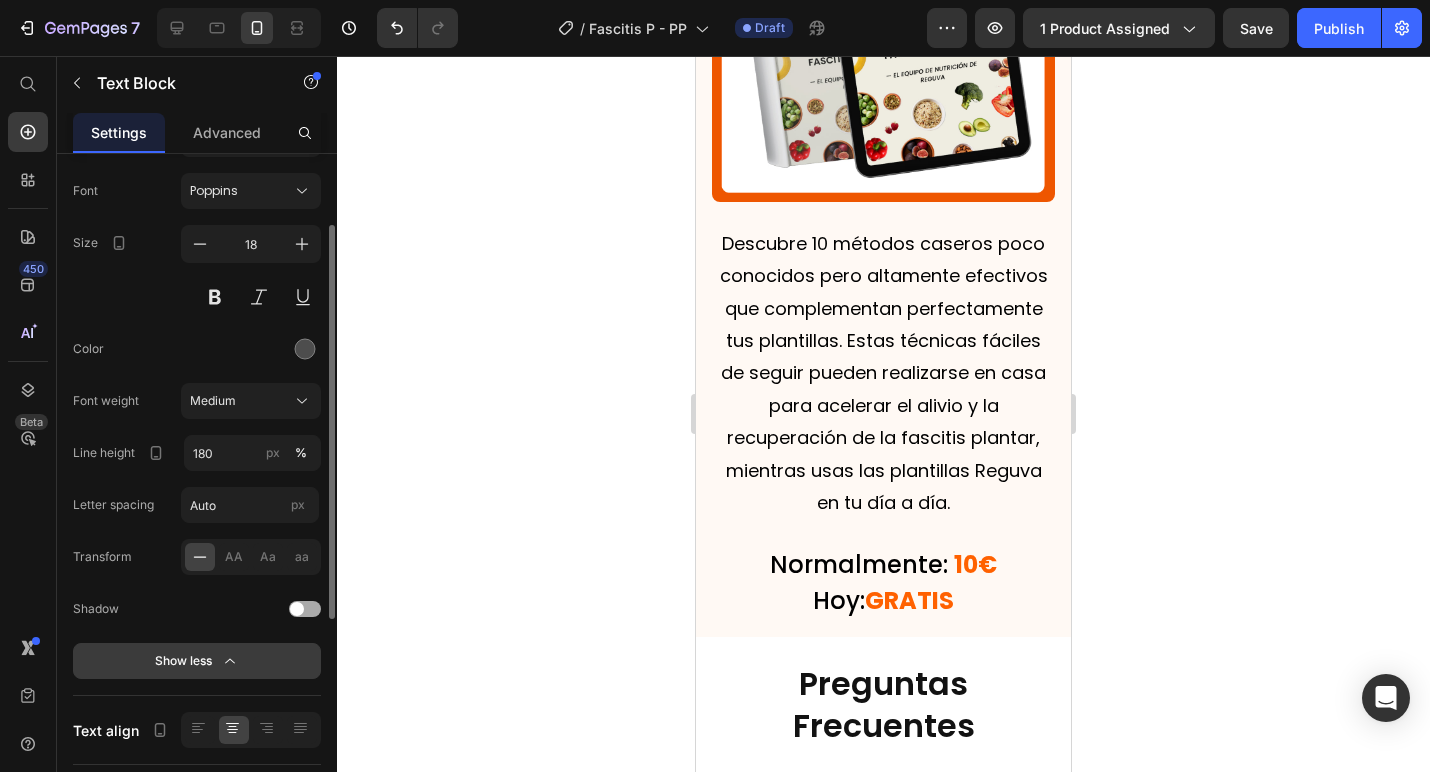 scroll, scrollTop: 112, scrollLeft: 0, axis: vertical 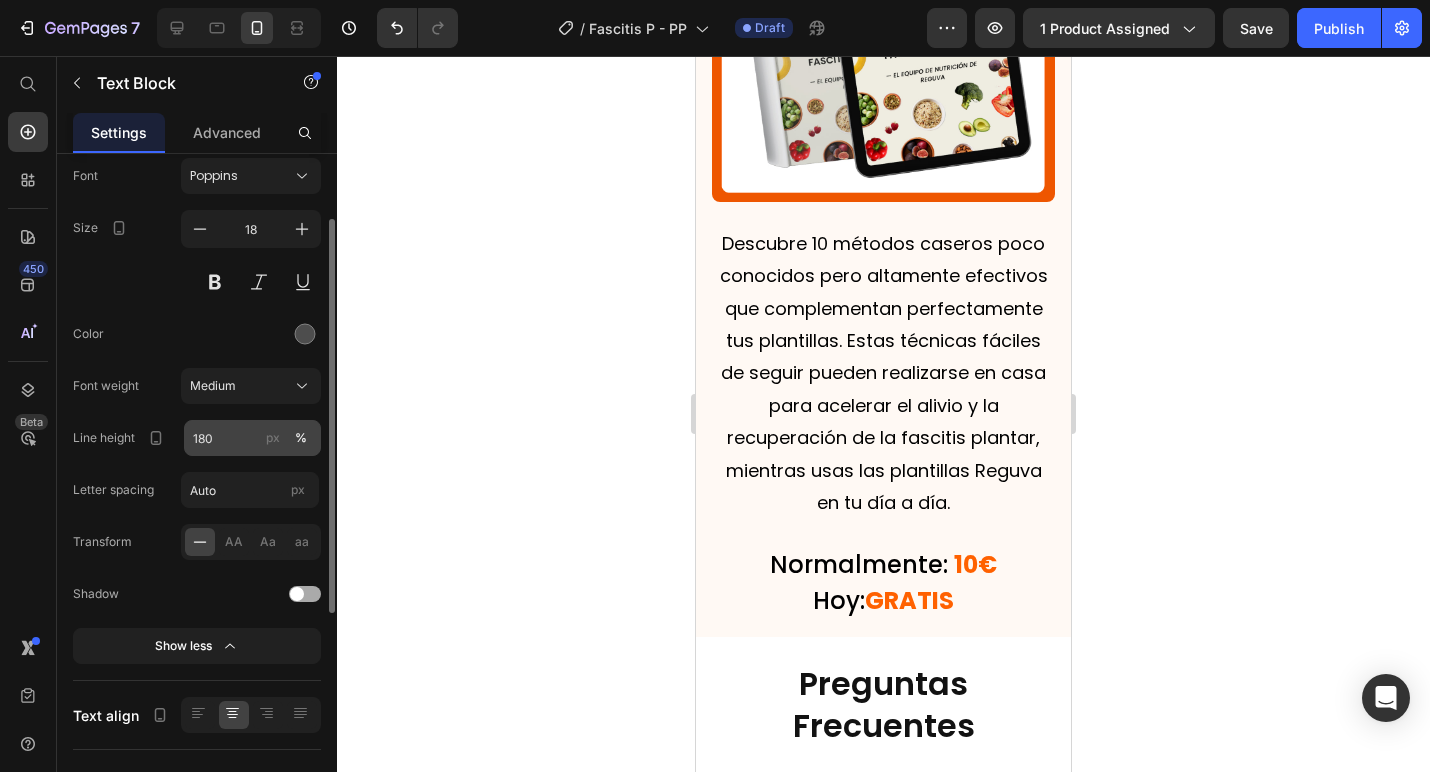 click on "px" 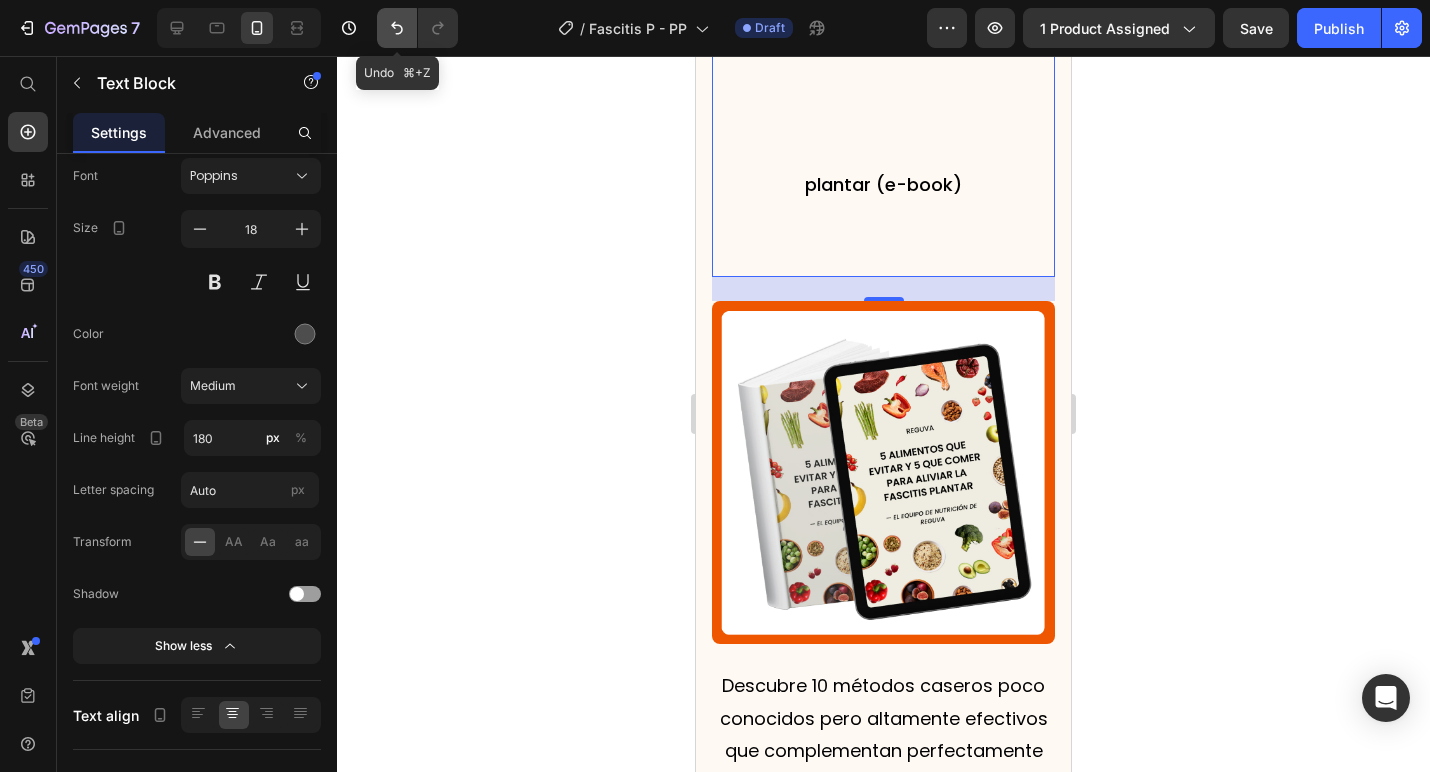 click 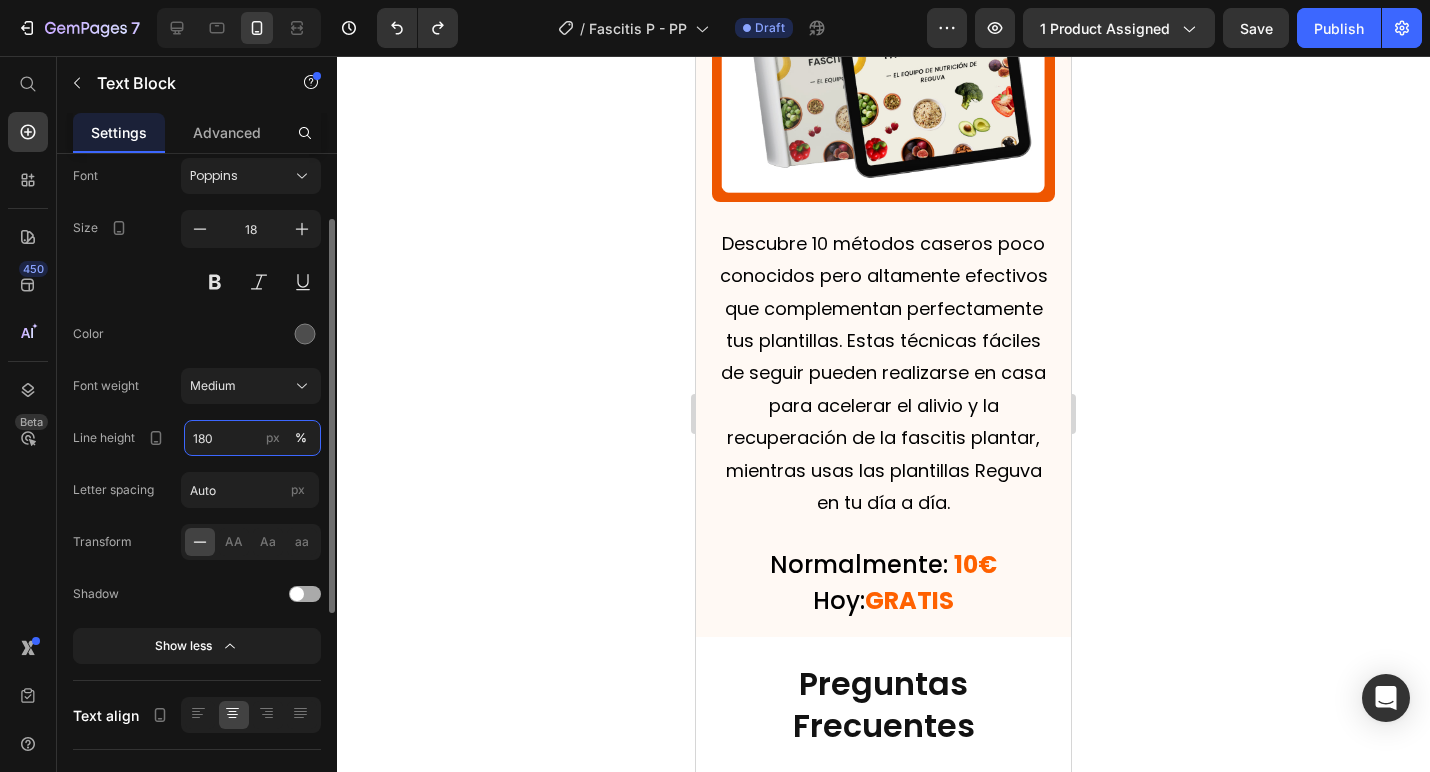 click on "180" at bounding box center (252, 438) 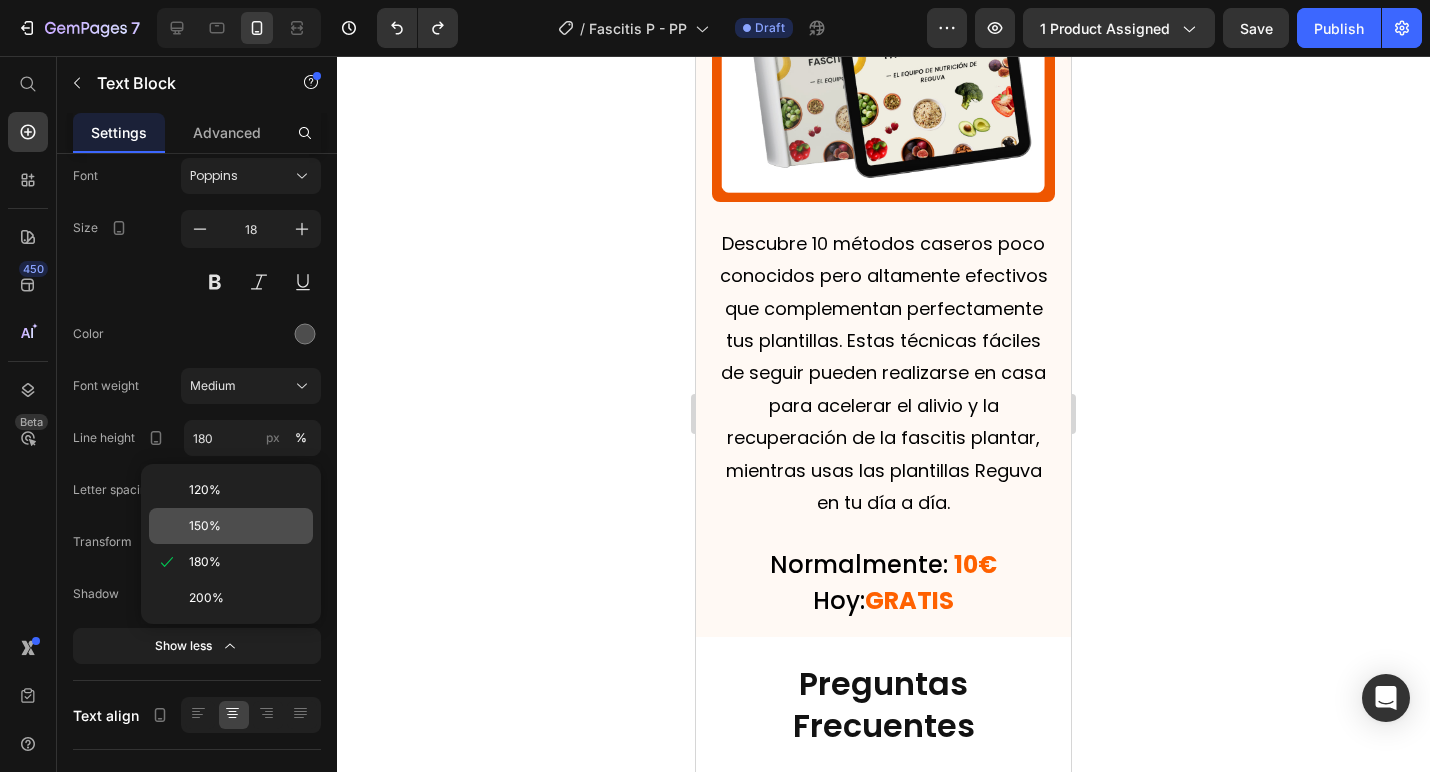 click on "150%" 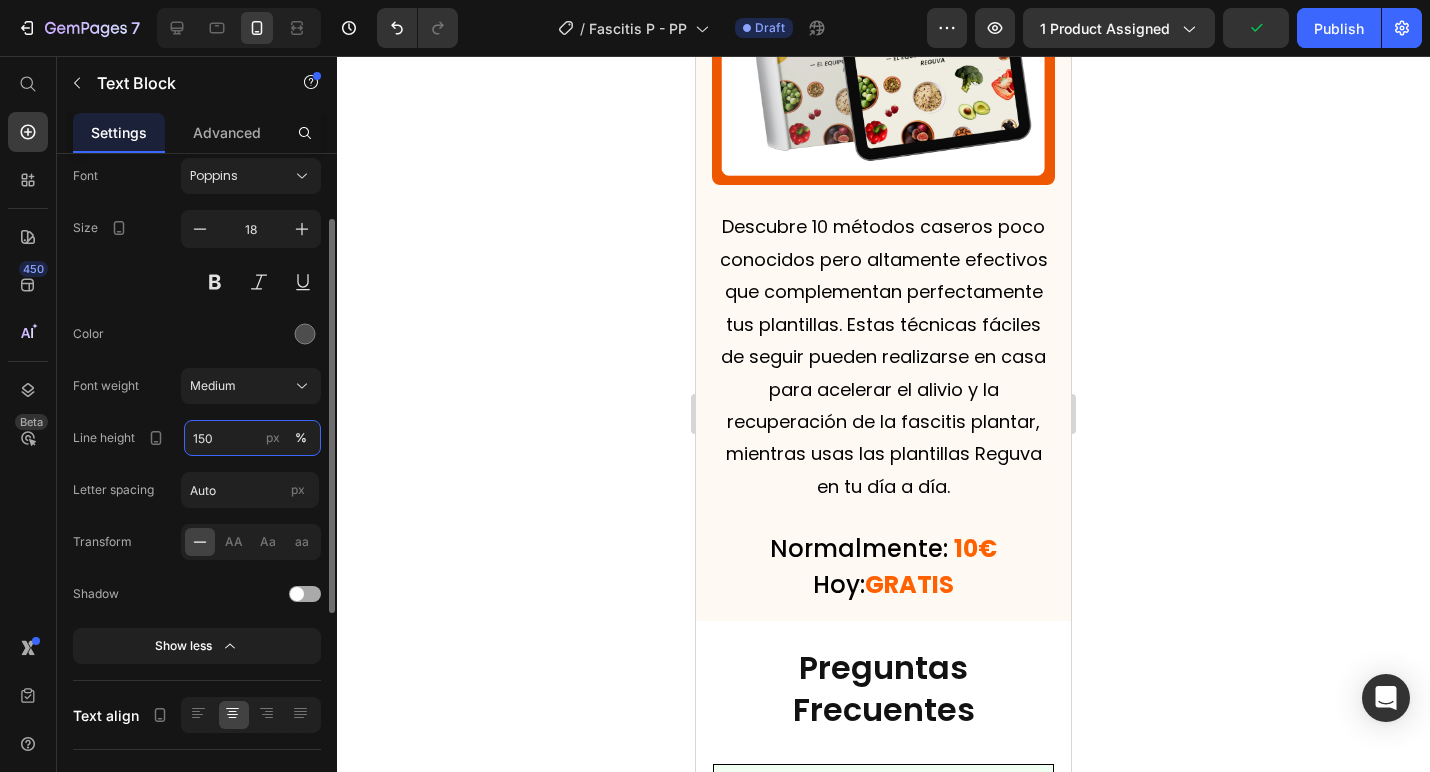 click on "150" at bounding box center (252, 438) 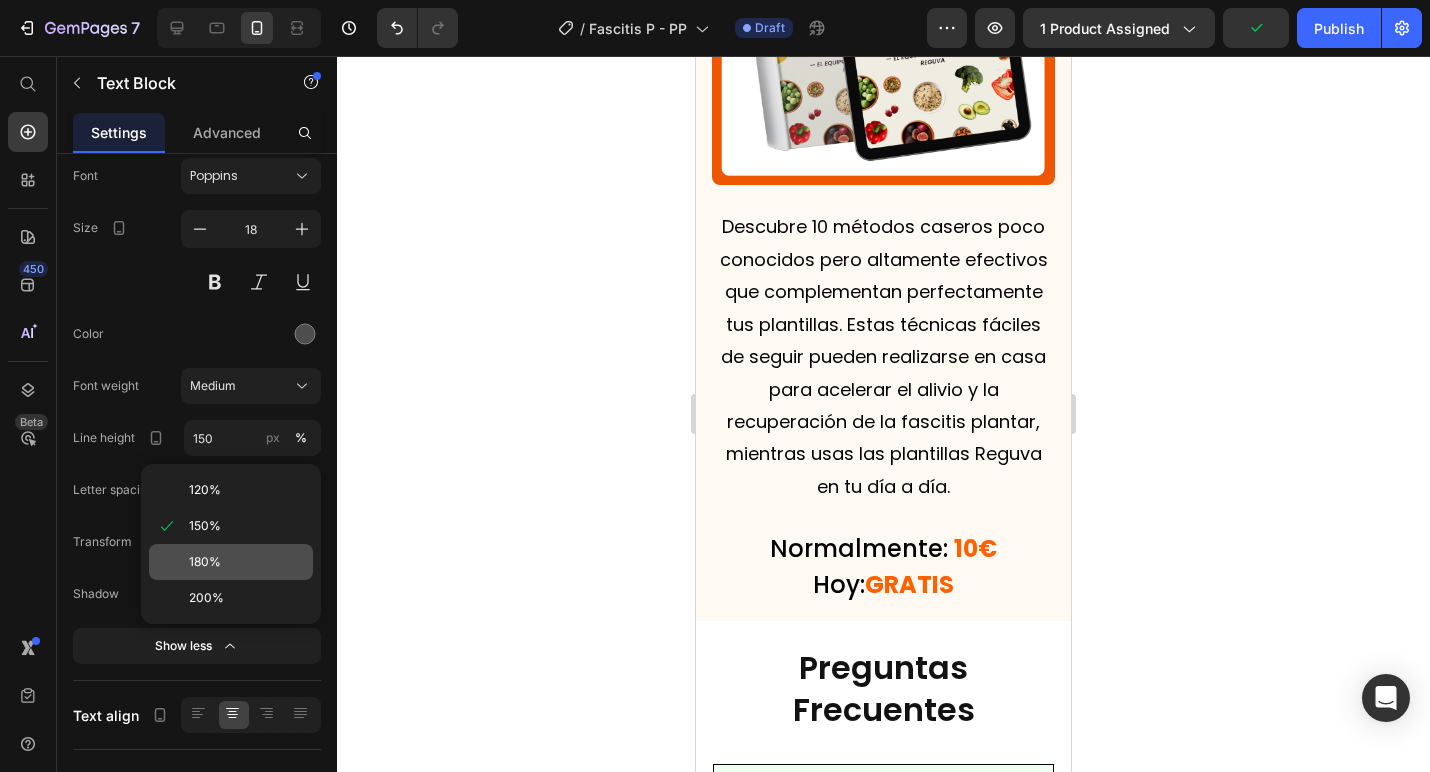 click on "180%" at bounding box center (247, 562) 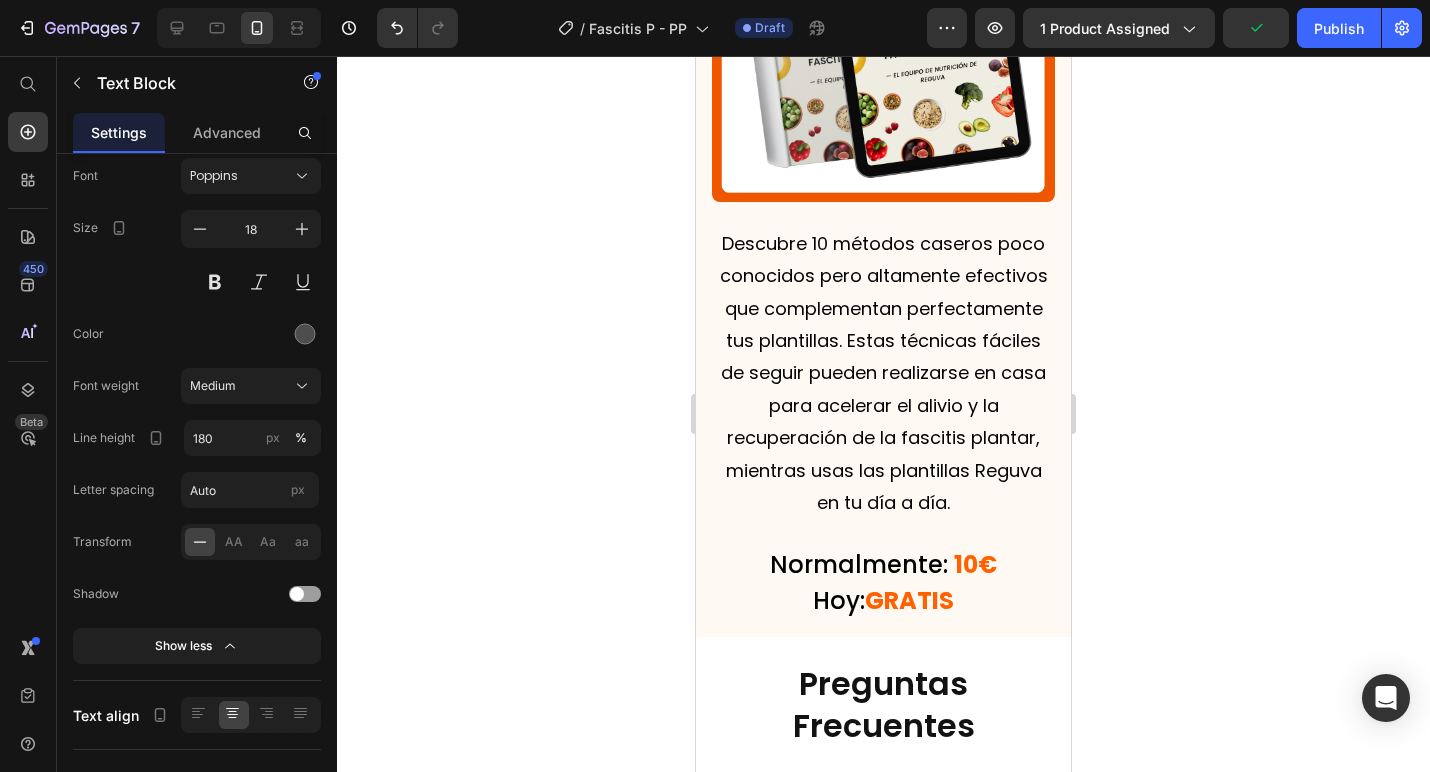 click 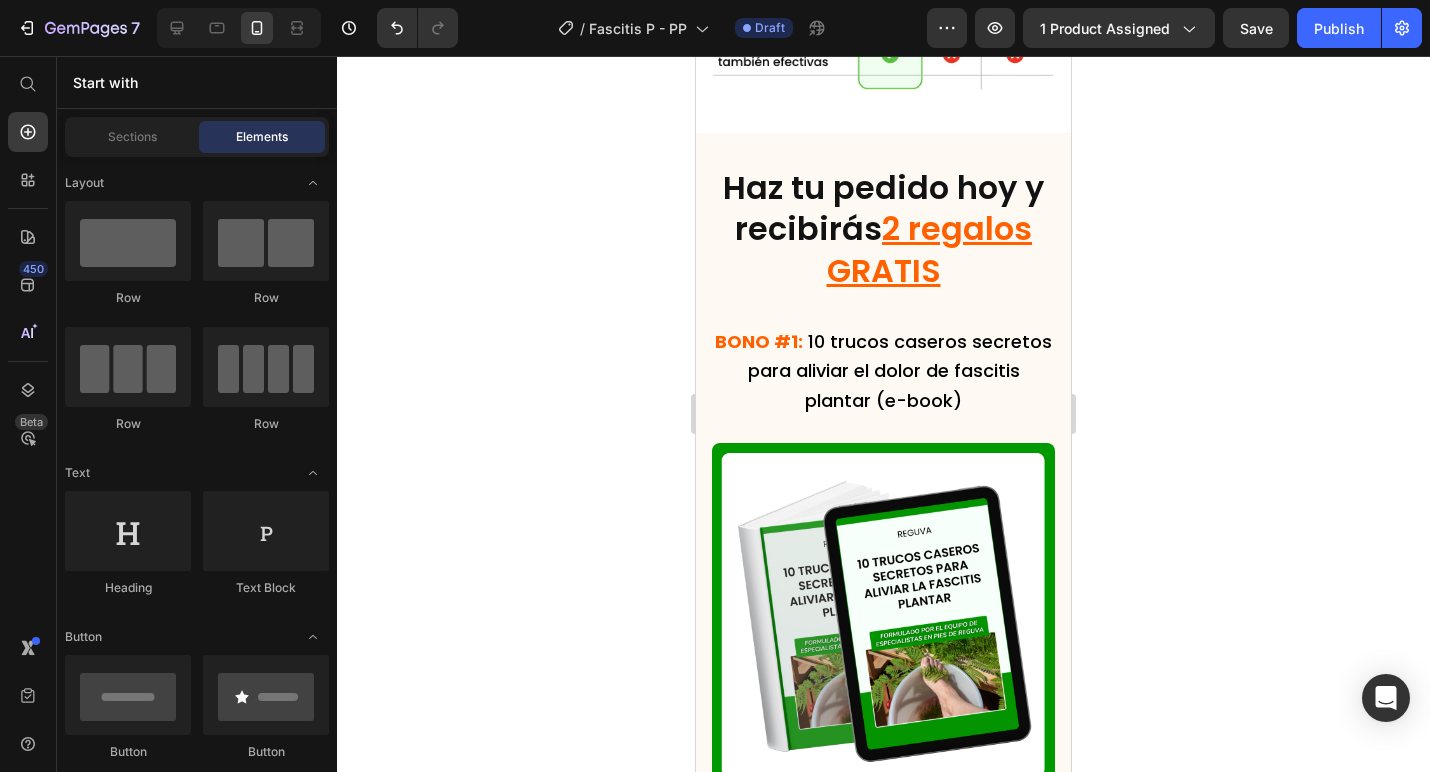 scroll, scrollTop: 9993, scrollLeft: 0, axis: vertical 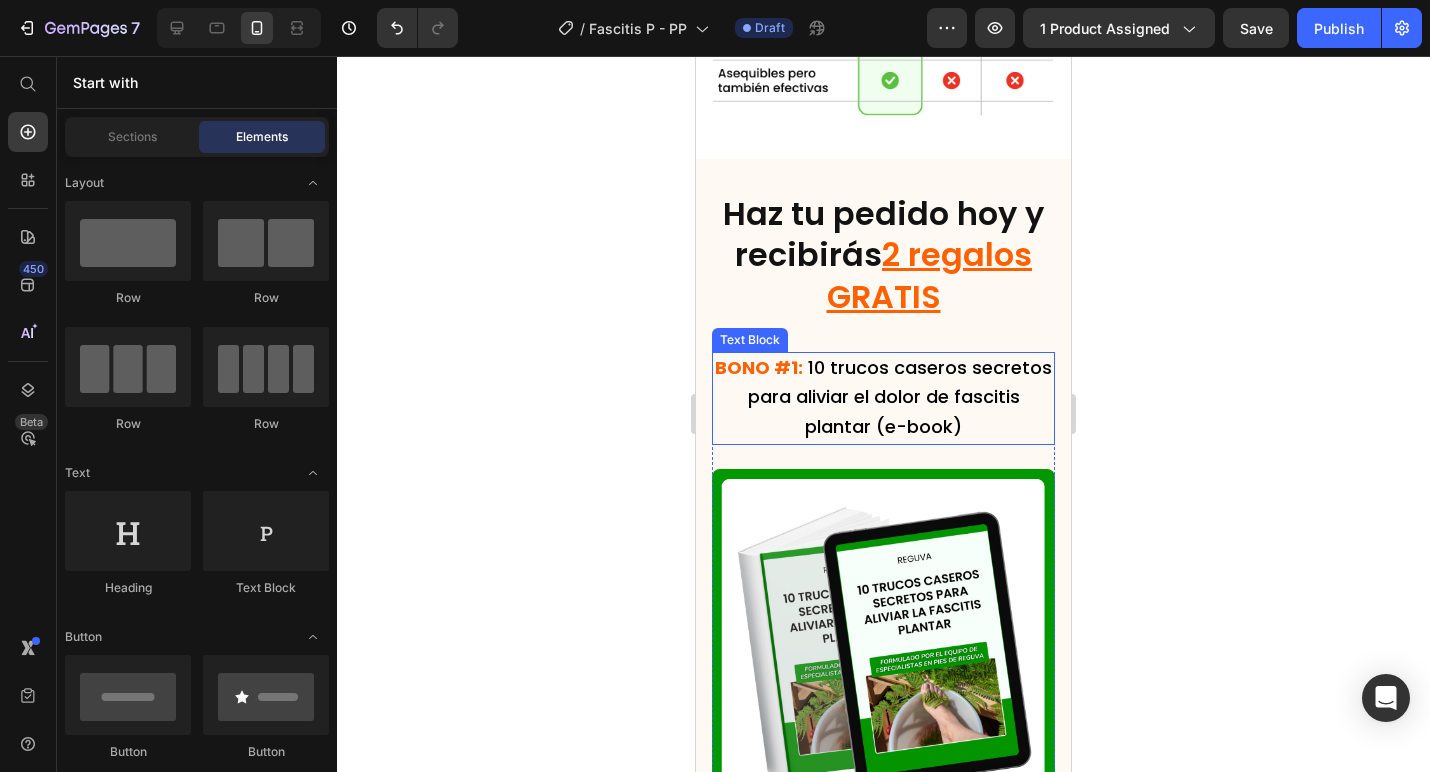 click on "10 trucos caseros secretos para aliviar el dolor de fascitis plantar (e-book)" at bounding box center [900, 397] 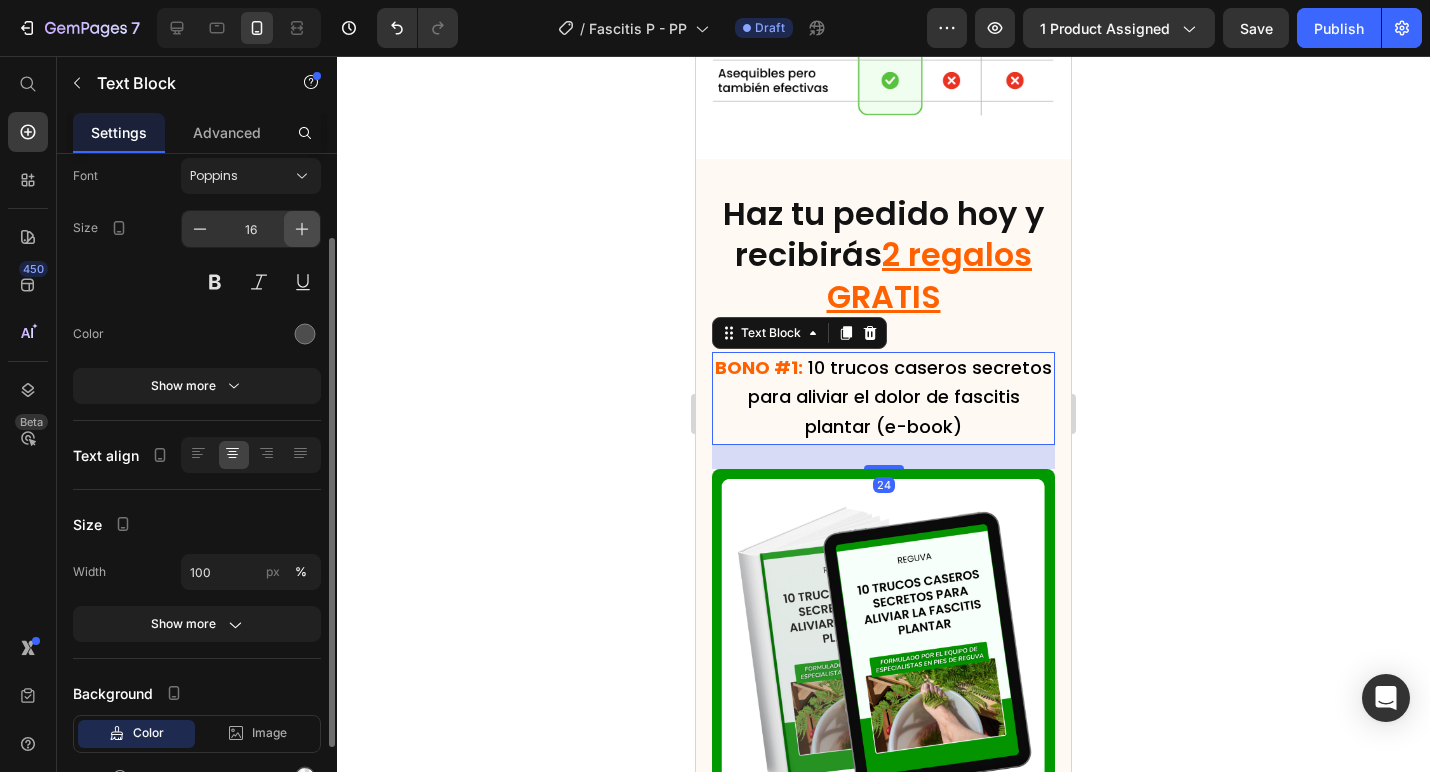 click 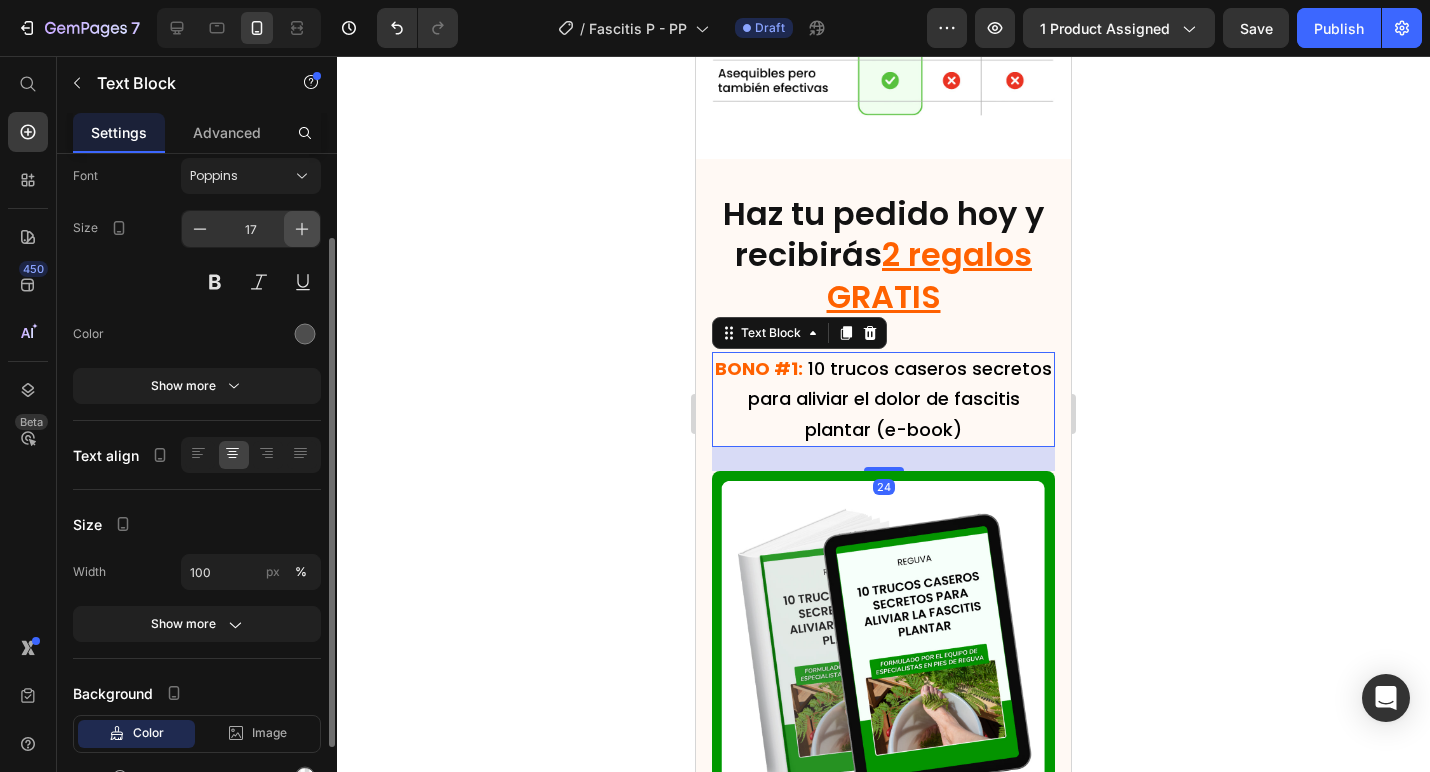 click 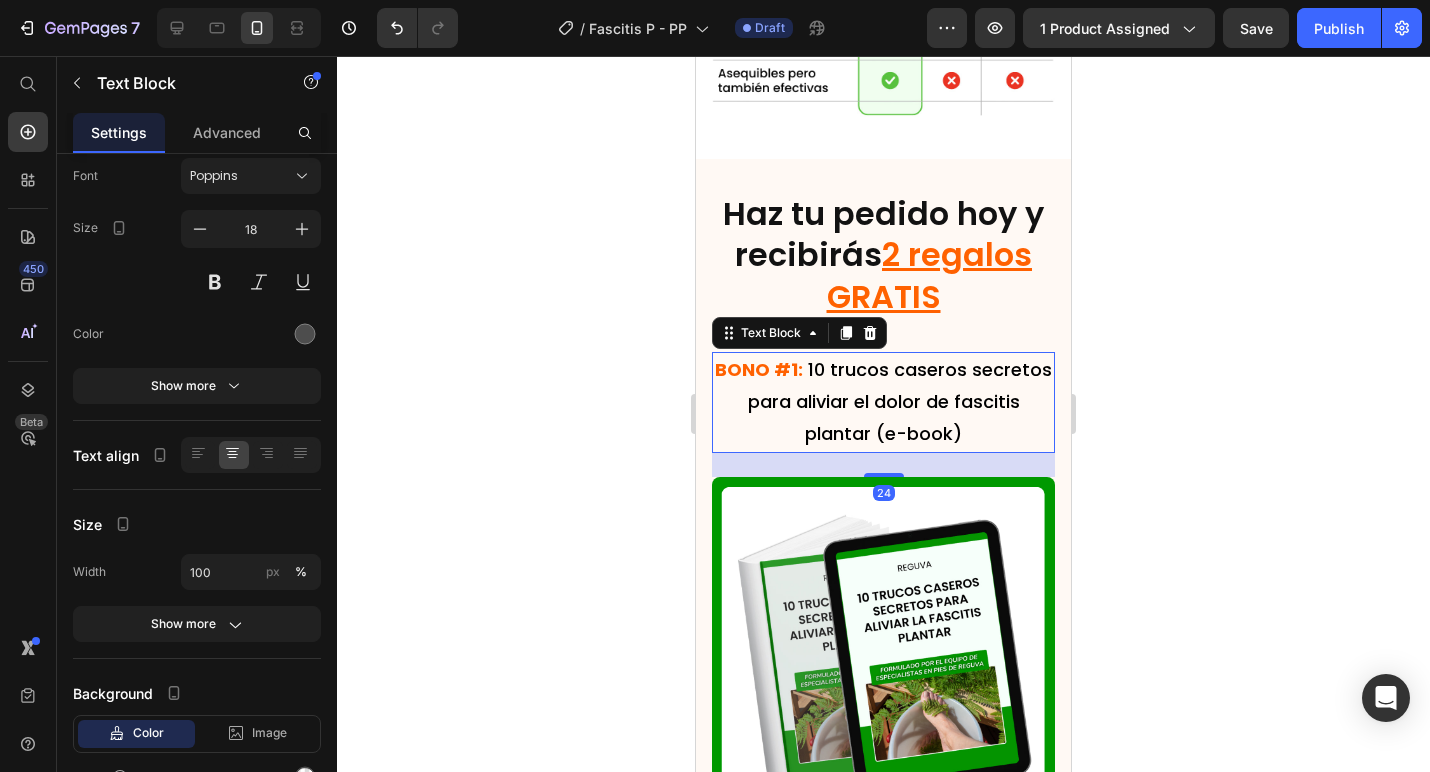 click 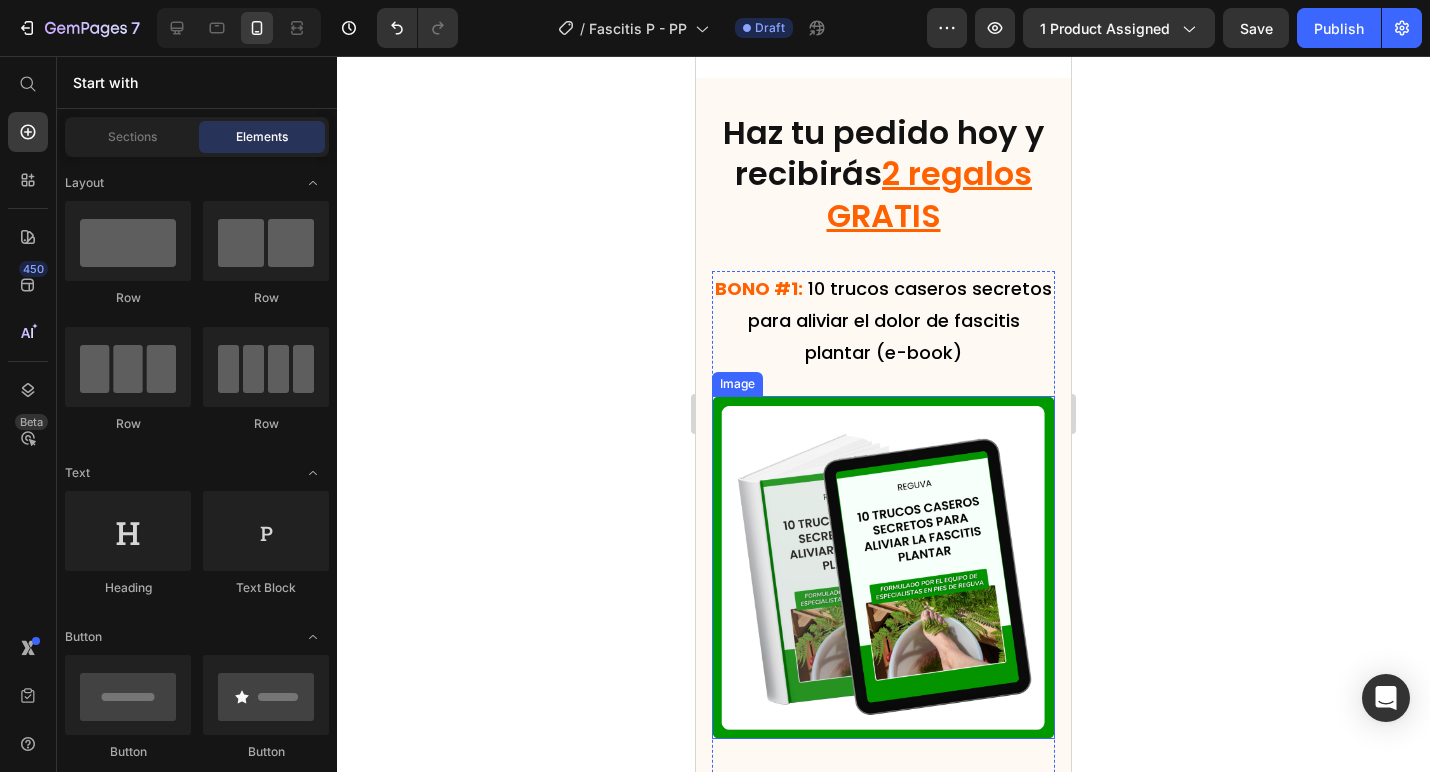scroll, scrollTop: 10063, scrollLeft: 0, axis: vertical 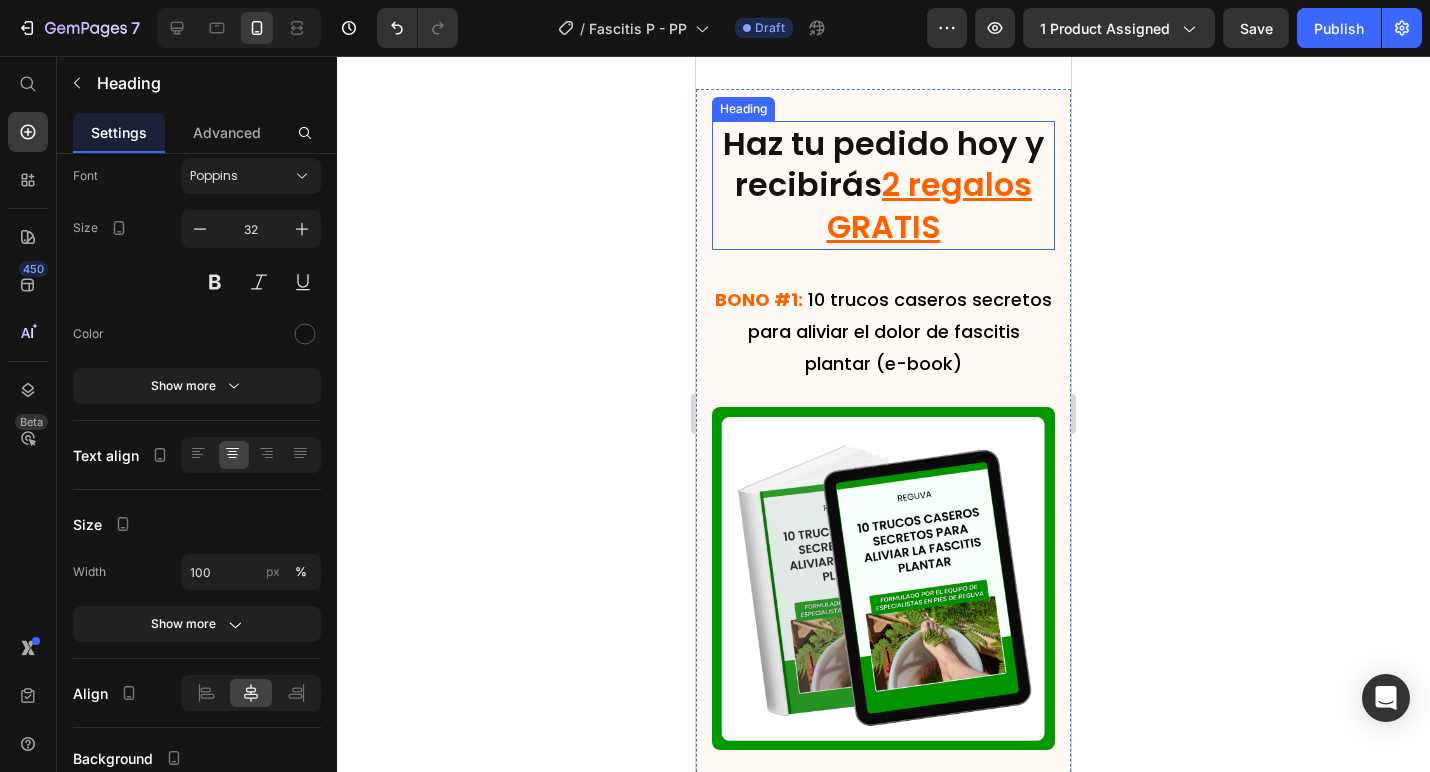 click on "Haz tu pedido hoy y recibirás  2 regalos GRATIS" at bounding box center (883, 185) 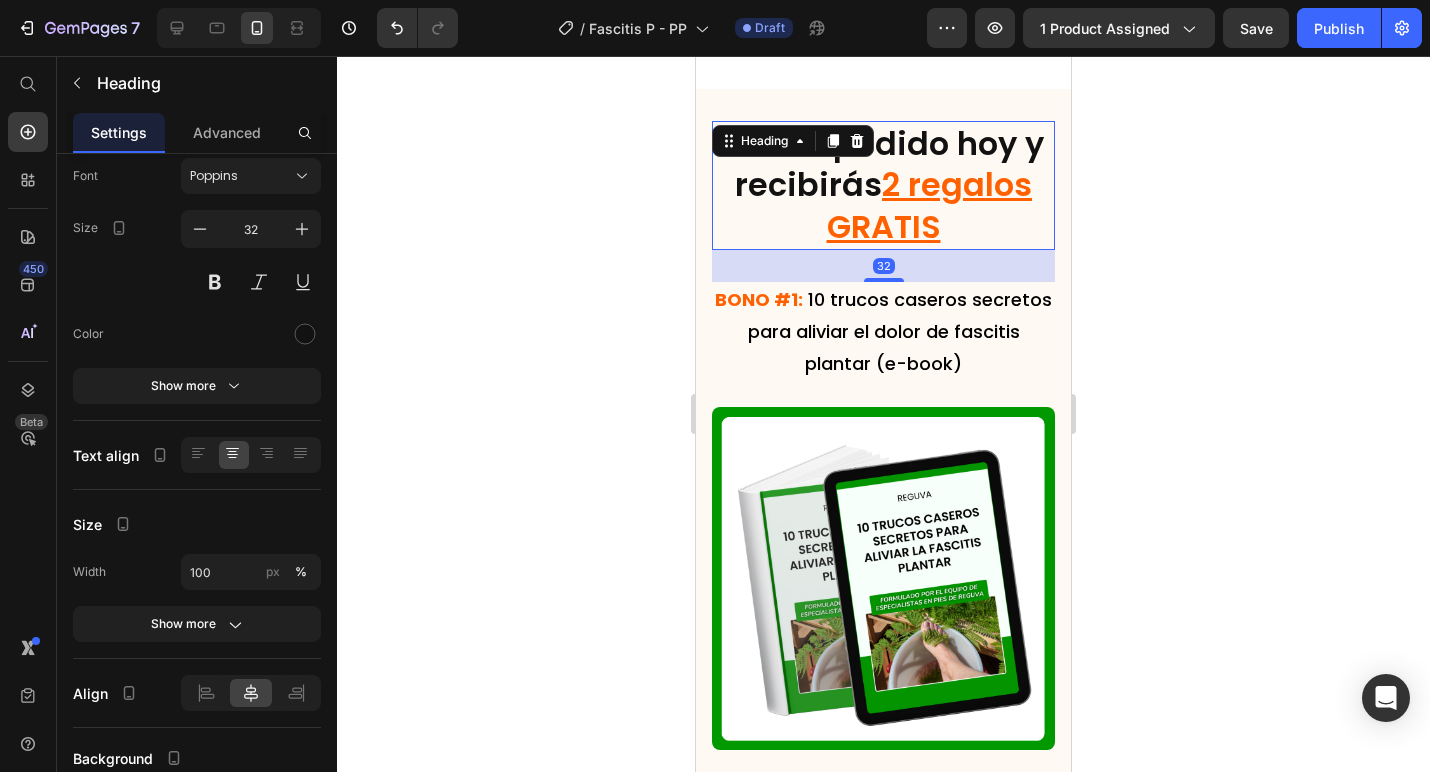 scroll, scrollTop: 0, scrollLeft: 0, axis: both 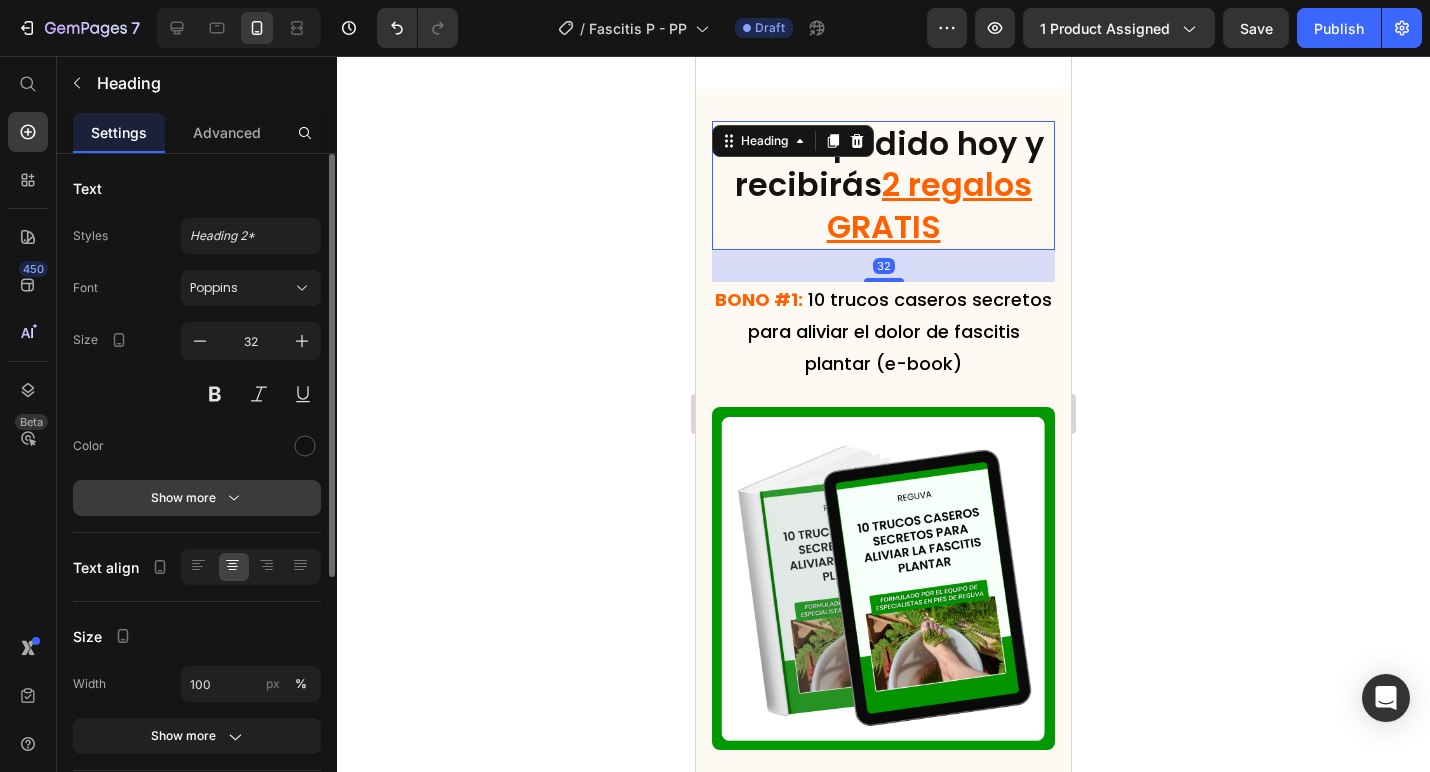 click on "Show more" at bounding box center [197, 498] 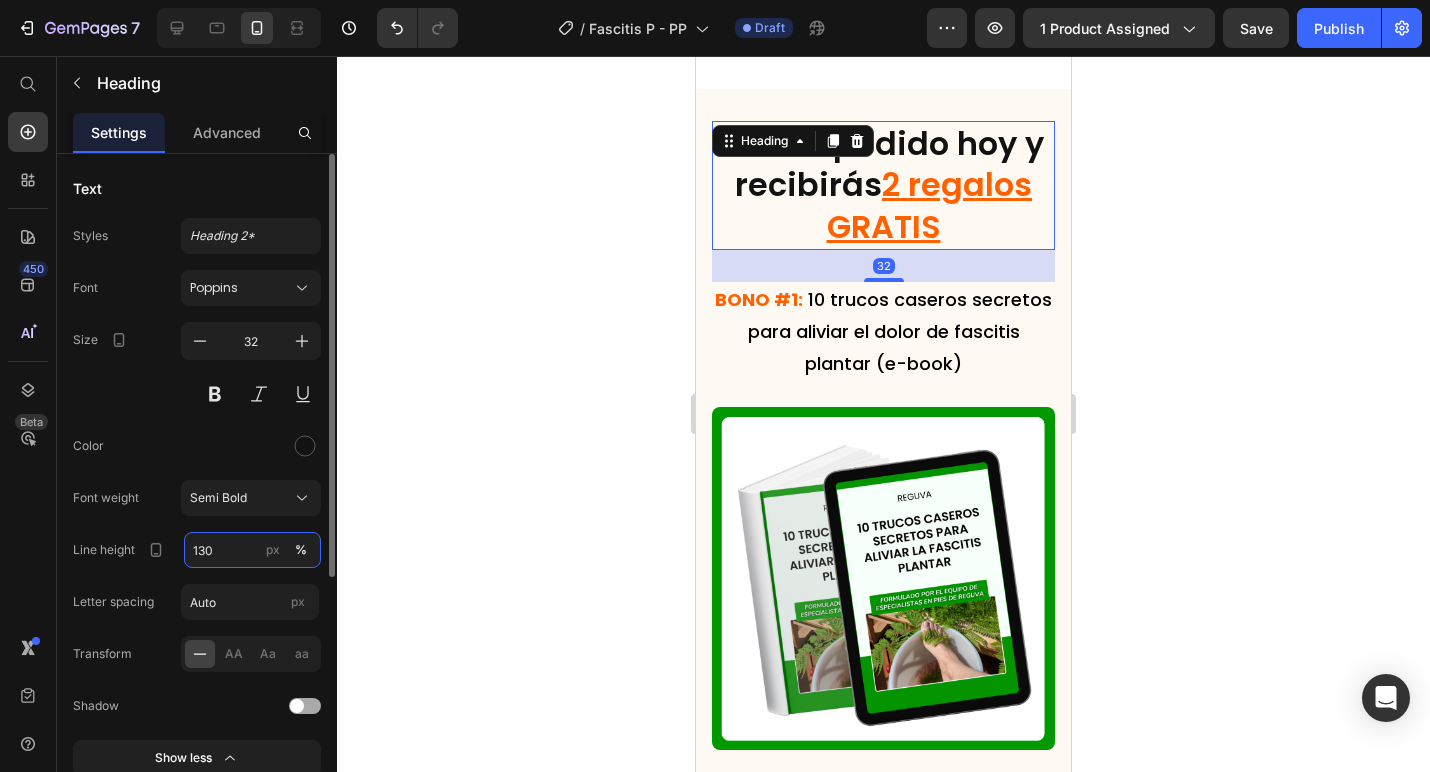 click on "130" at bounding box center [252, 550] 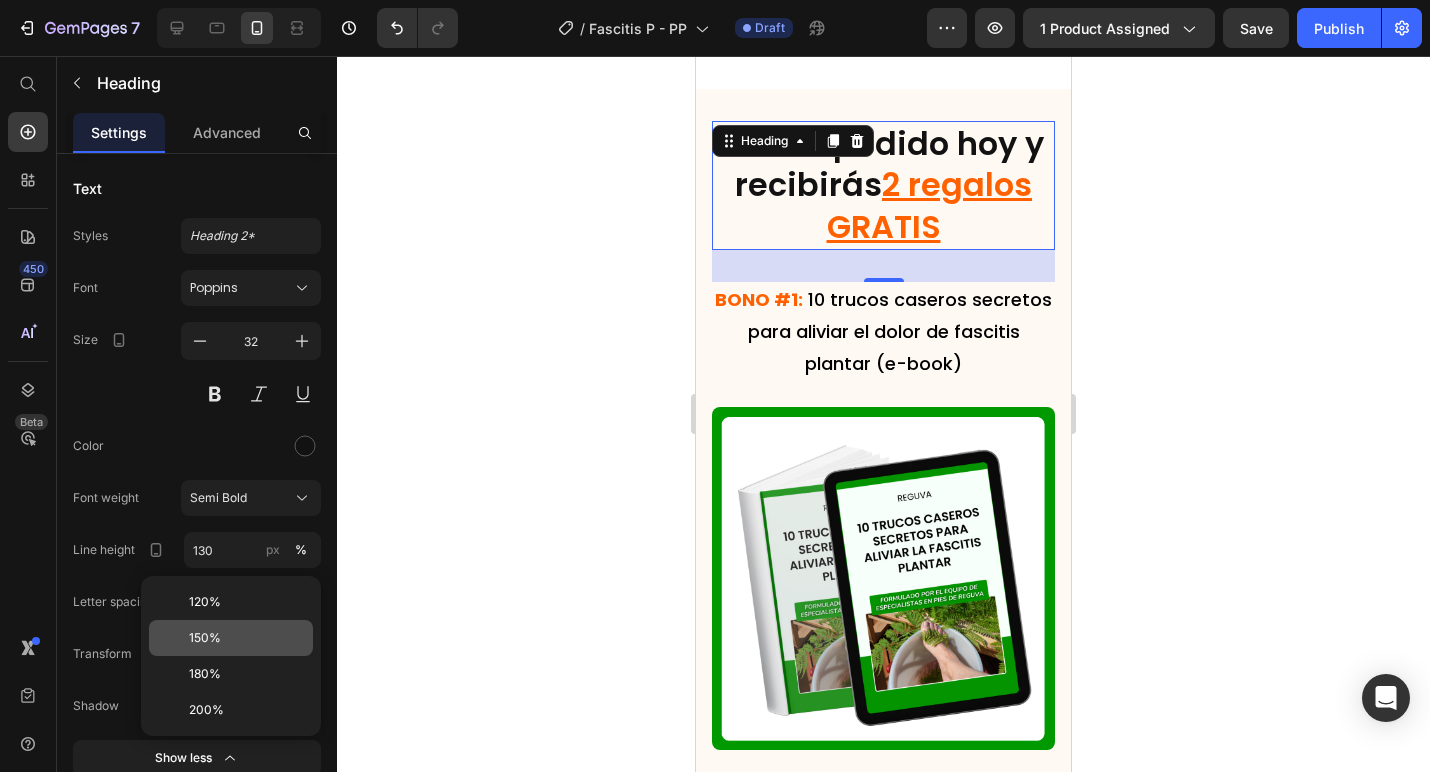 click on "150%" 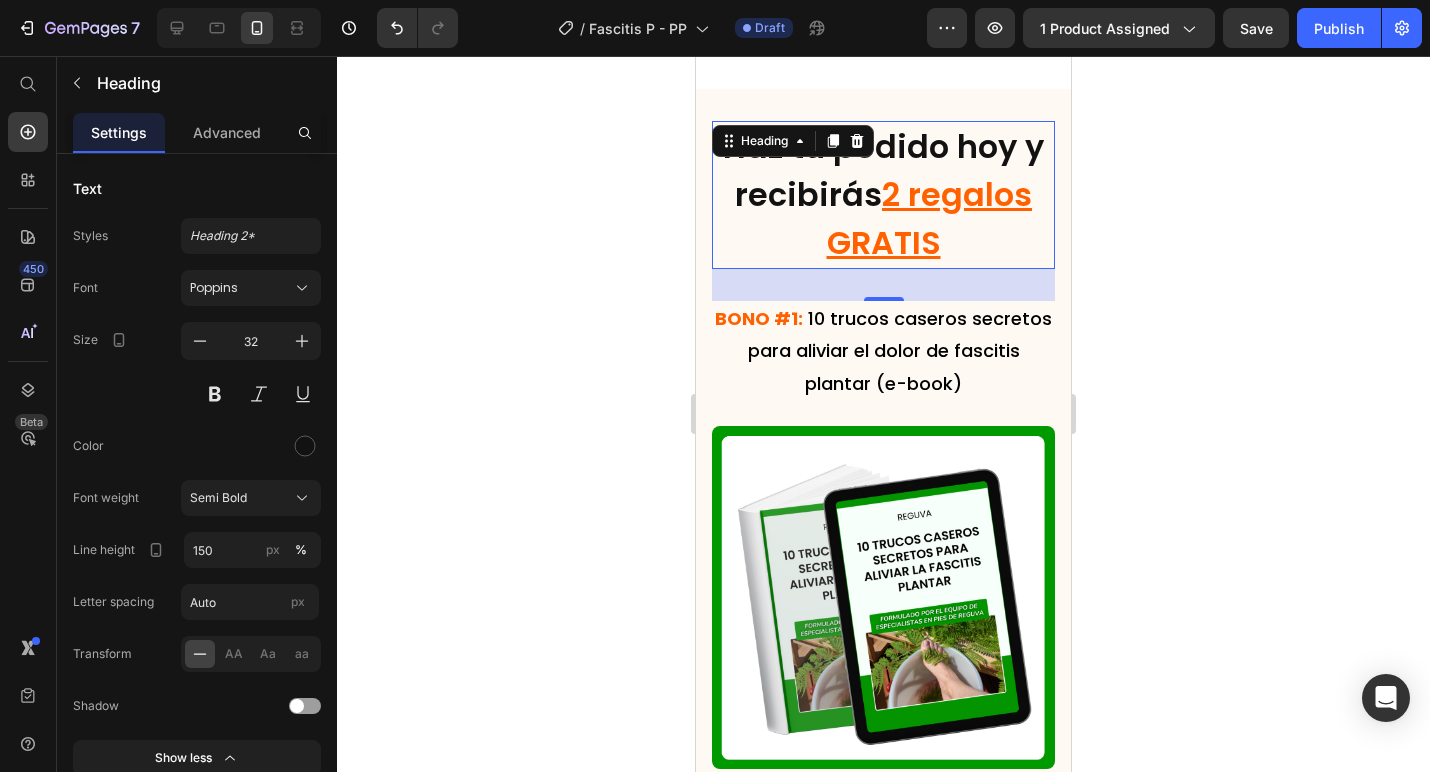 click 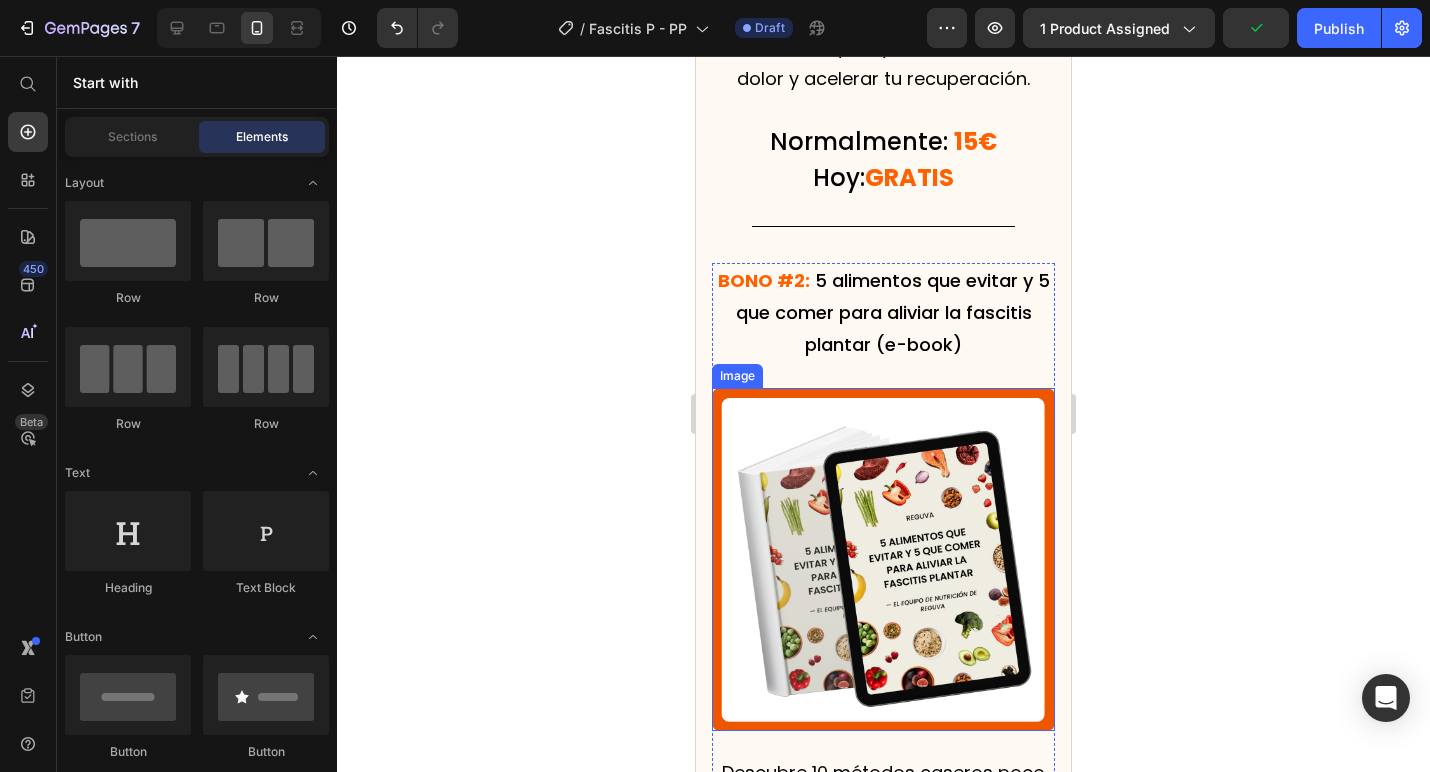 scroll, scrollTop: 10949, scrollLeft: 0, axis: vertical 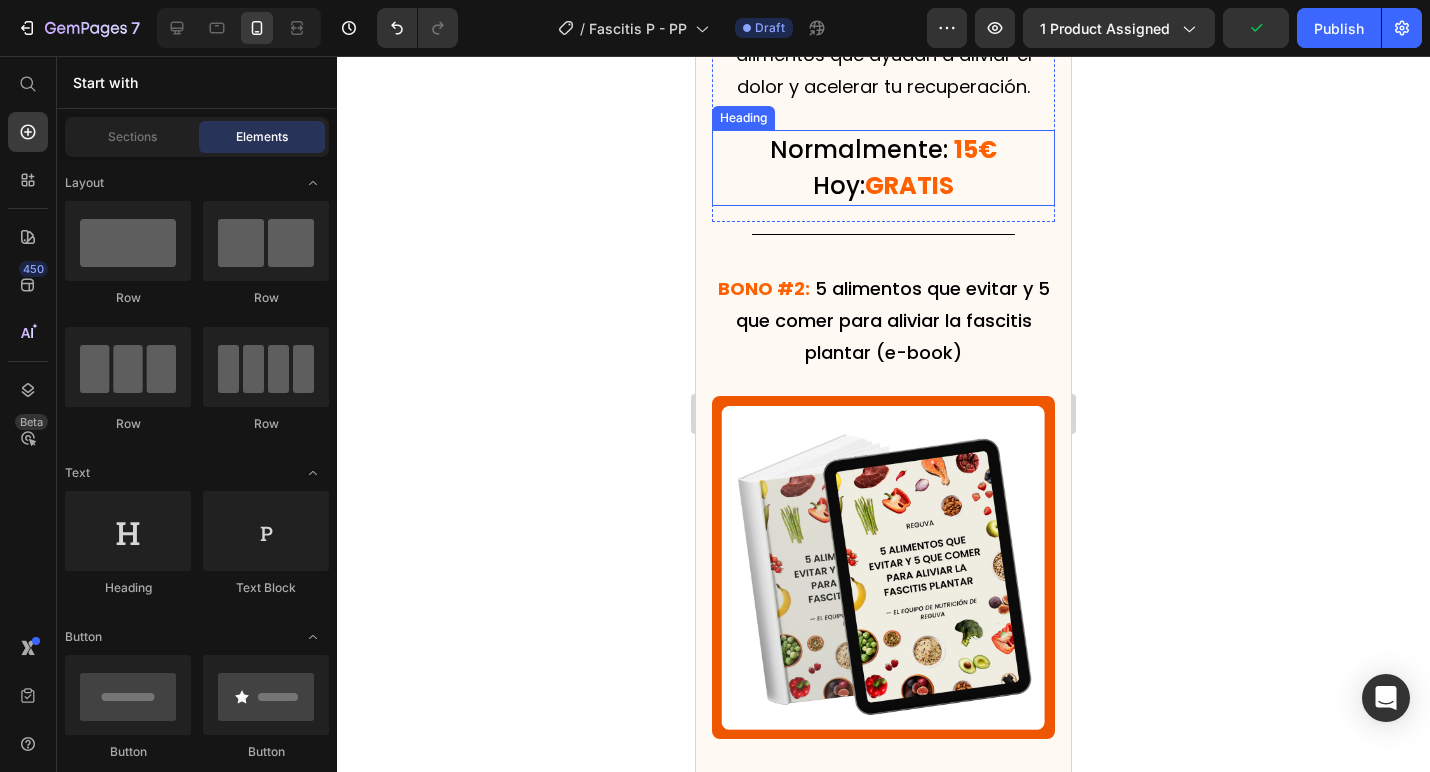 click on "Normalmente:" at bounding box center (859, 149) 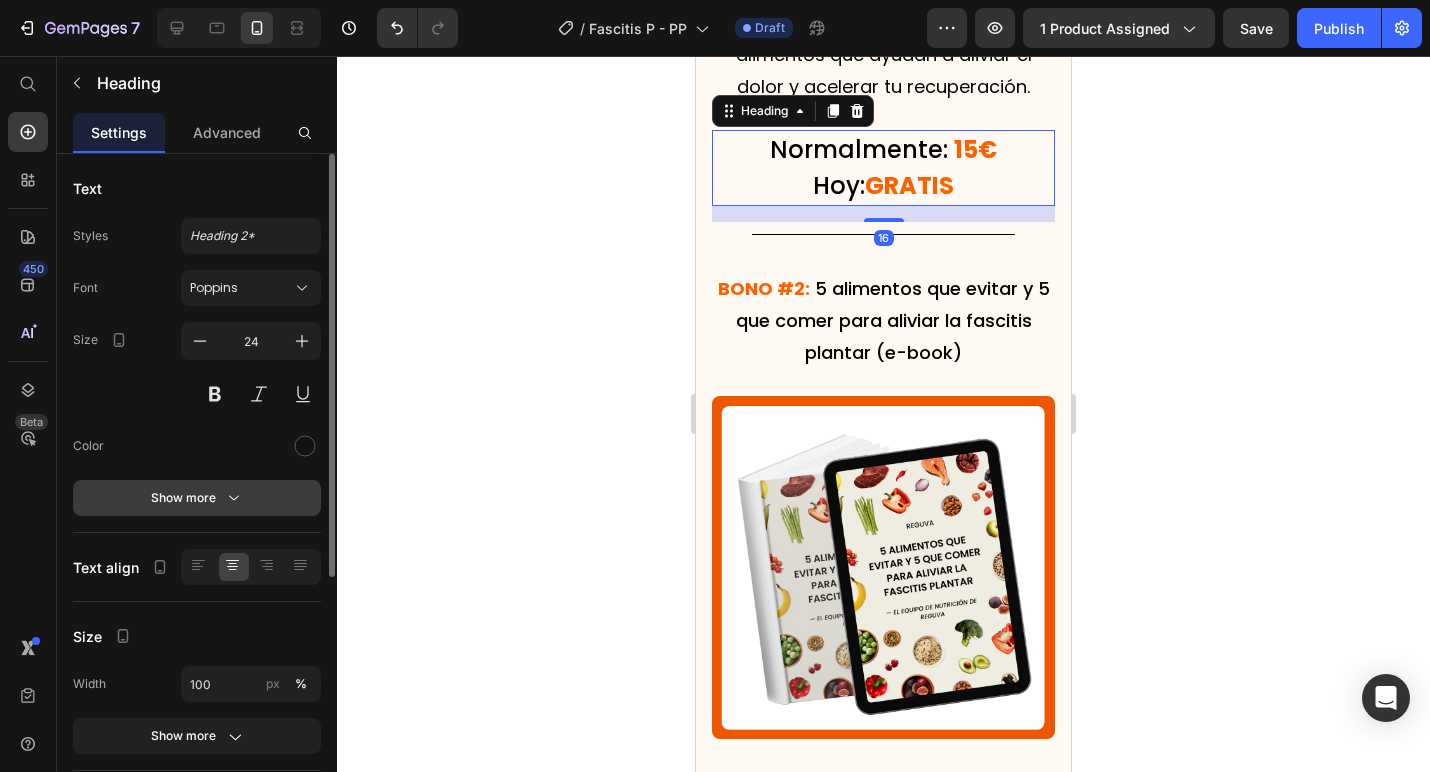 click on "Show more" at bounding box center (197, 498) 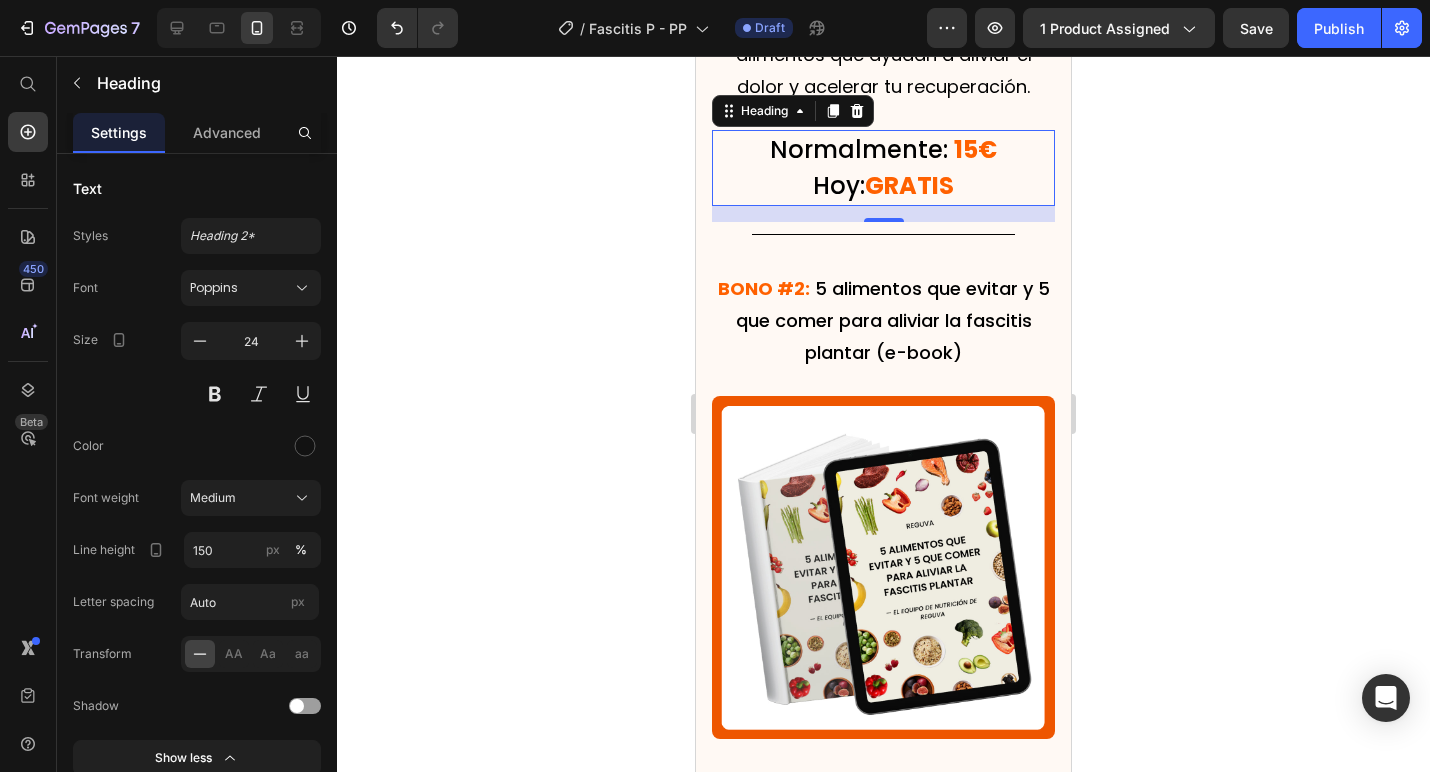 click 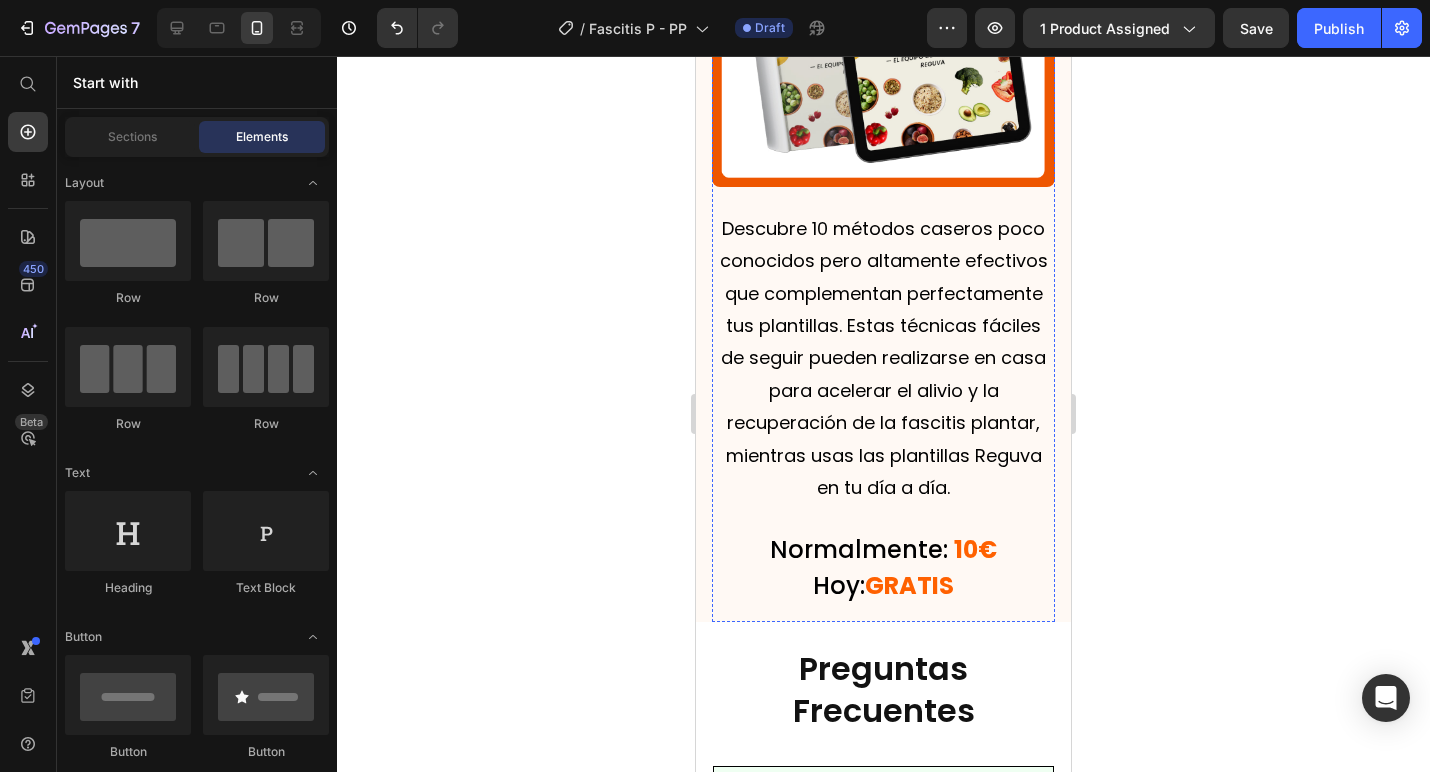 scroll, scrollTop: 11563, scrollLeft: 0, axis: vertical 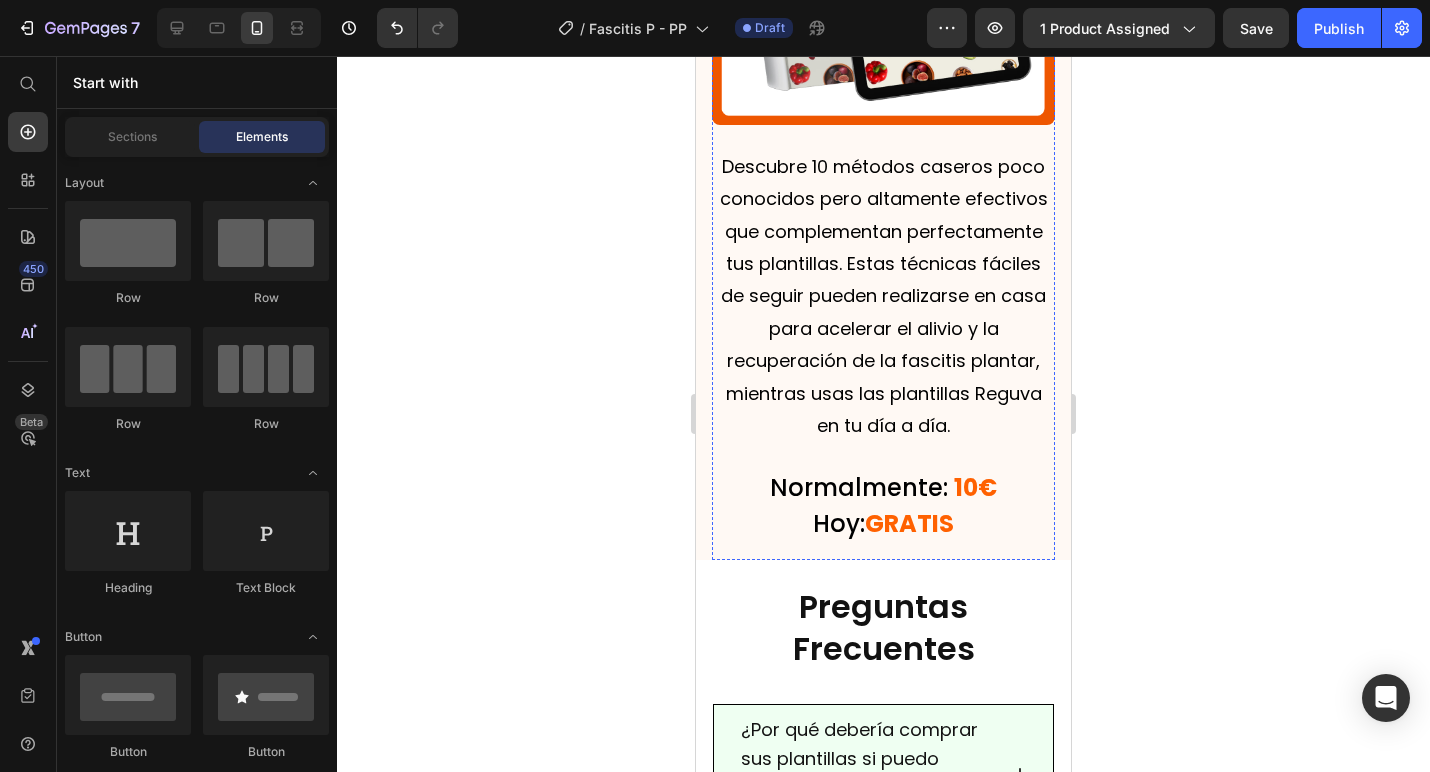click on "Descubre 10 métodos caseros poco conocidos pero altamente efectivos que complementan perfectamente tus plantillas. Estas técnicas fáciles de seguir pueden realizarse en casa para acelerar el alivio y la recuperación de la fascitis plantar, mientras usas las plantillas Reguva en tu día a día." at bounding box center [884, 296] 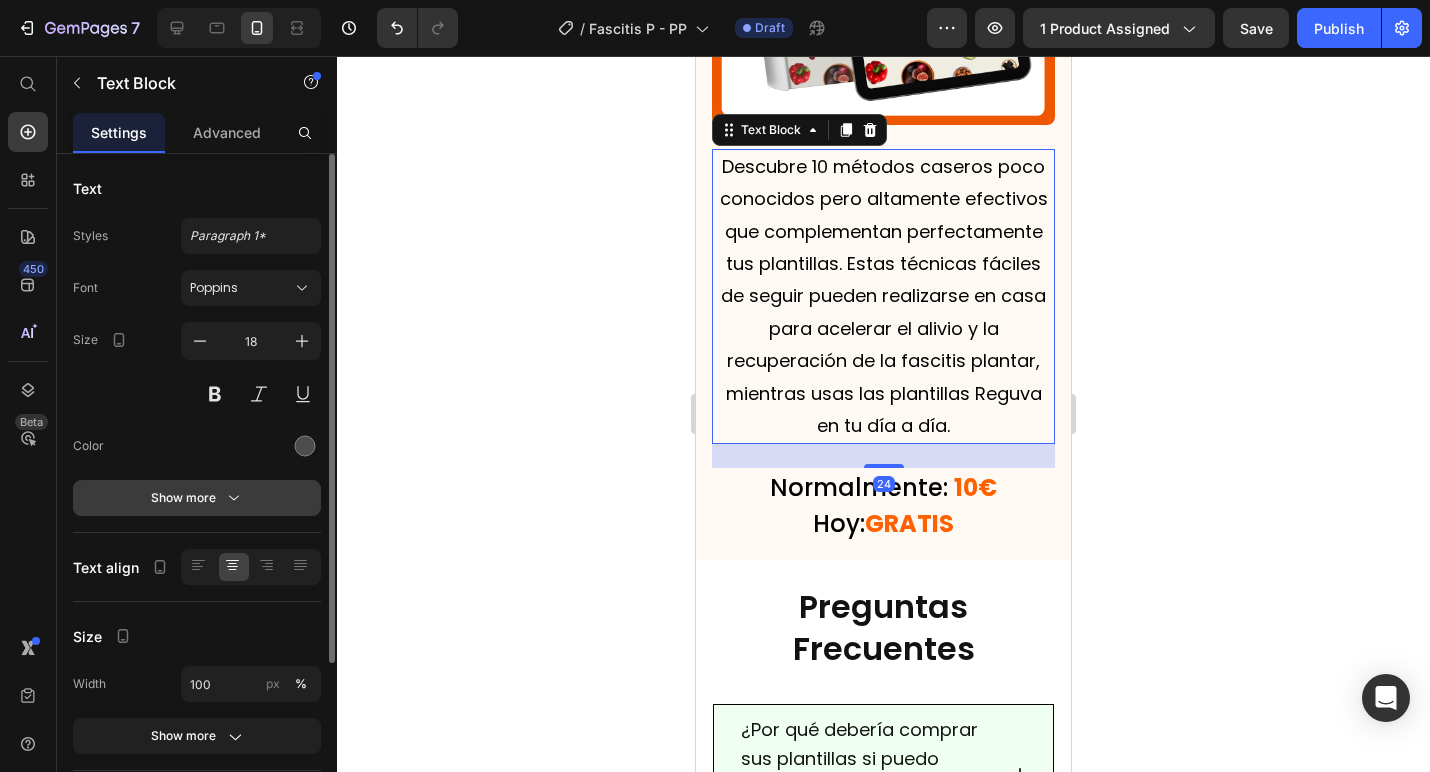 click 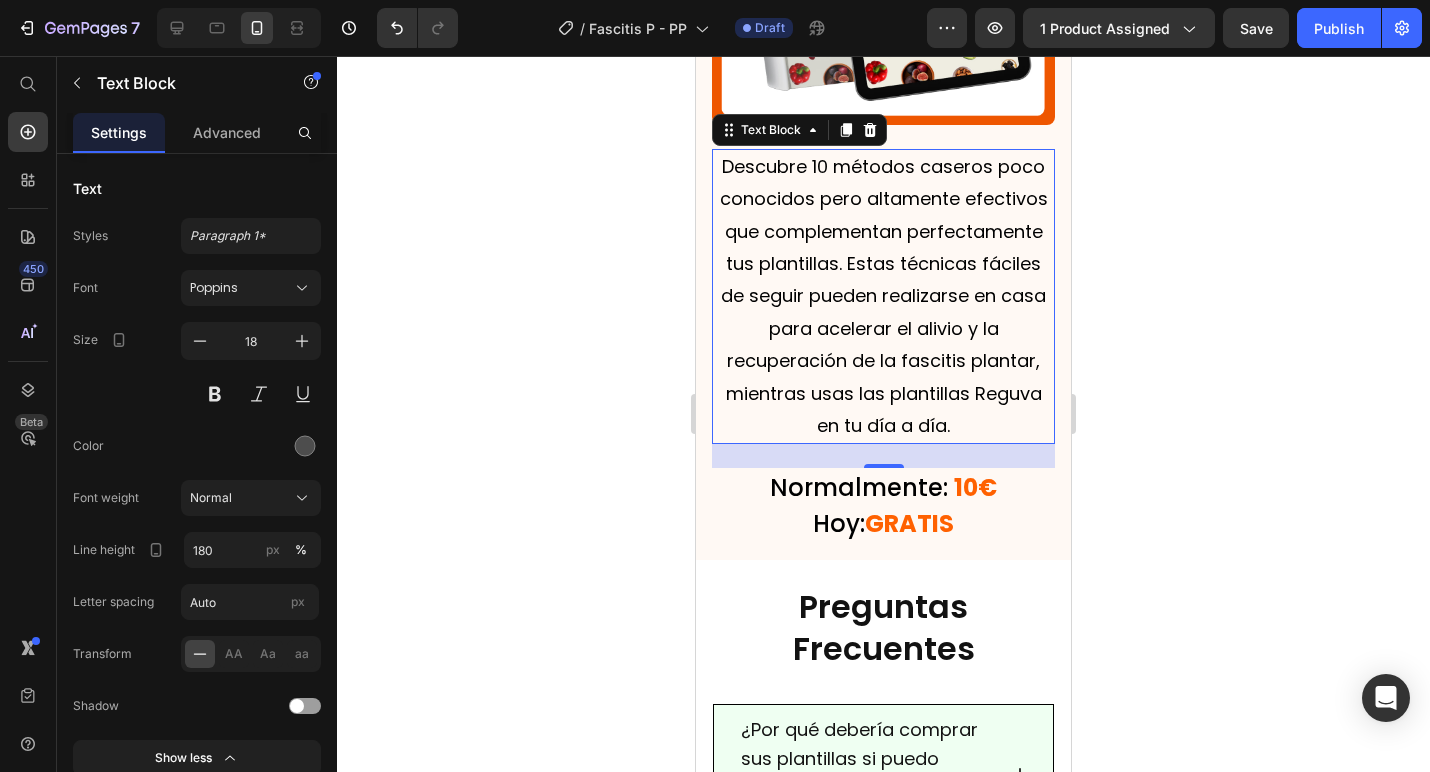 click 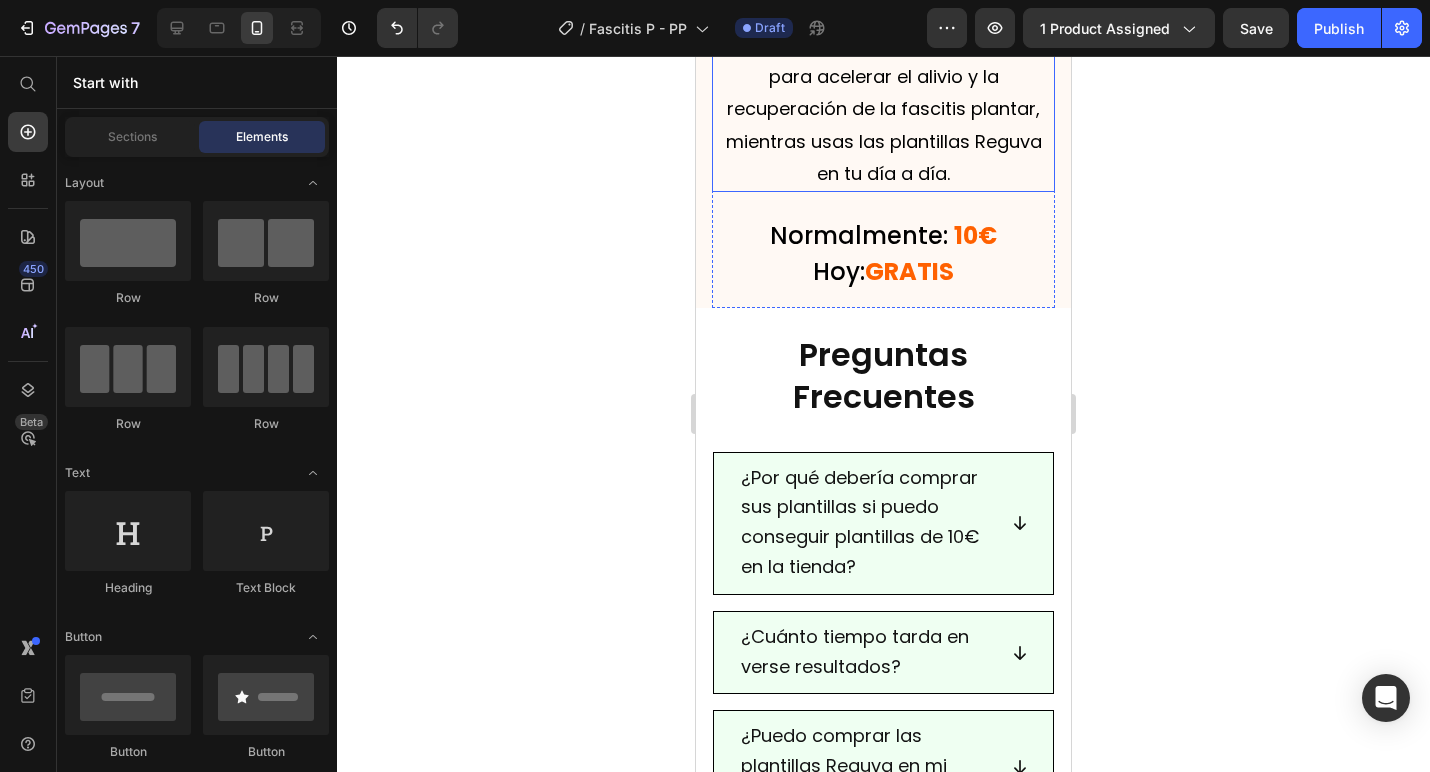 scroll, scrollTop: 11823, scrollLeft: 0, axis: vertical 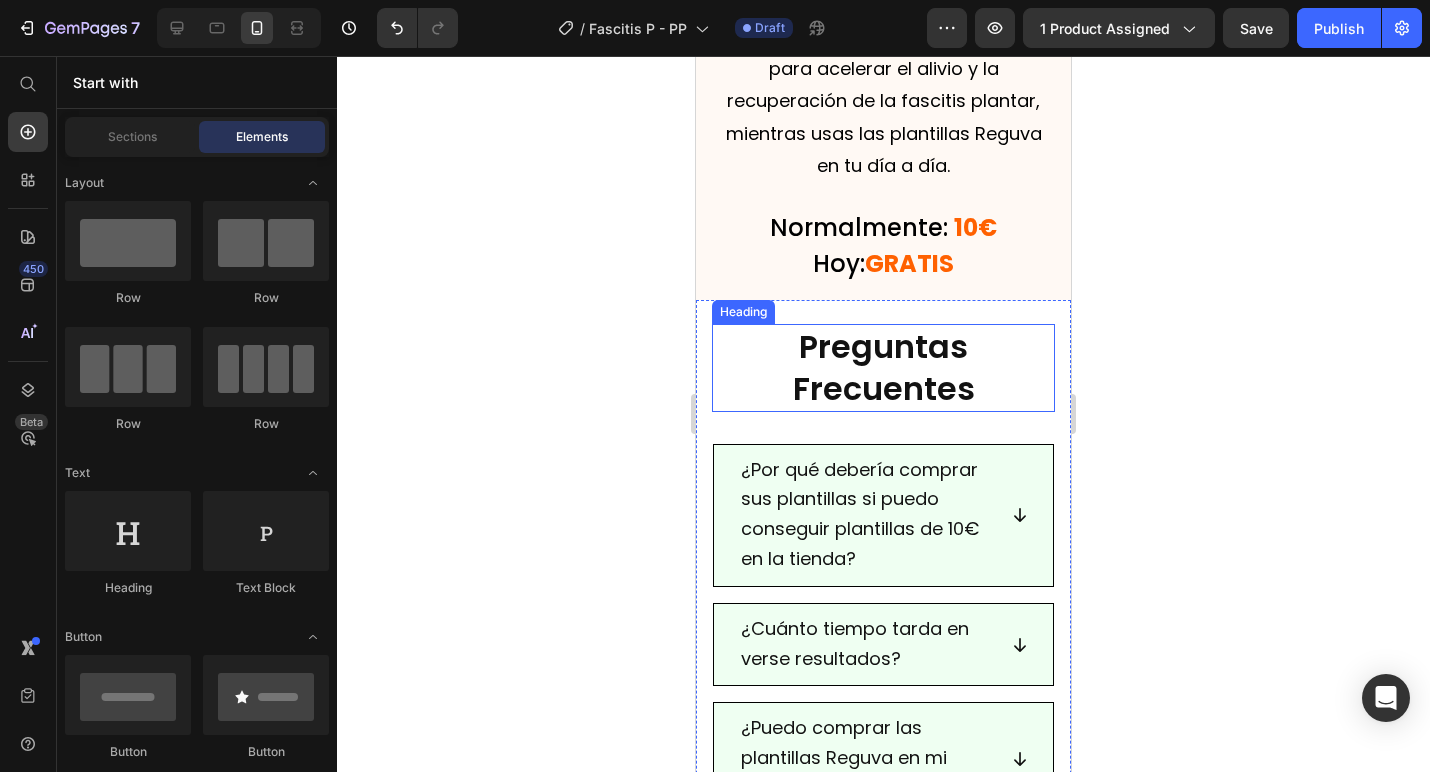click on "Preguntas Frecuentes" at bounding box center (883, 367) 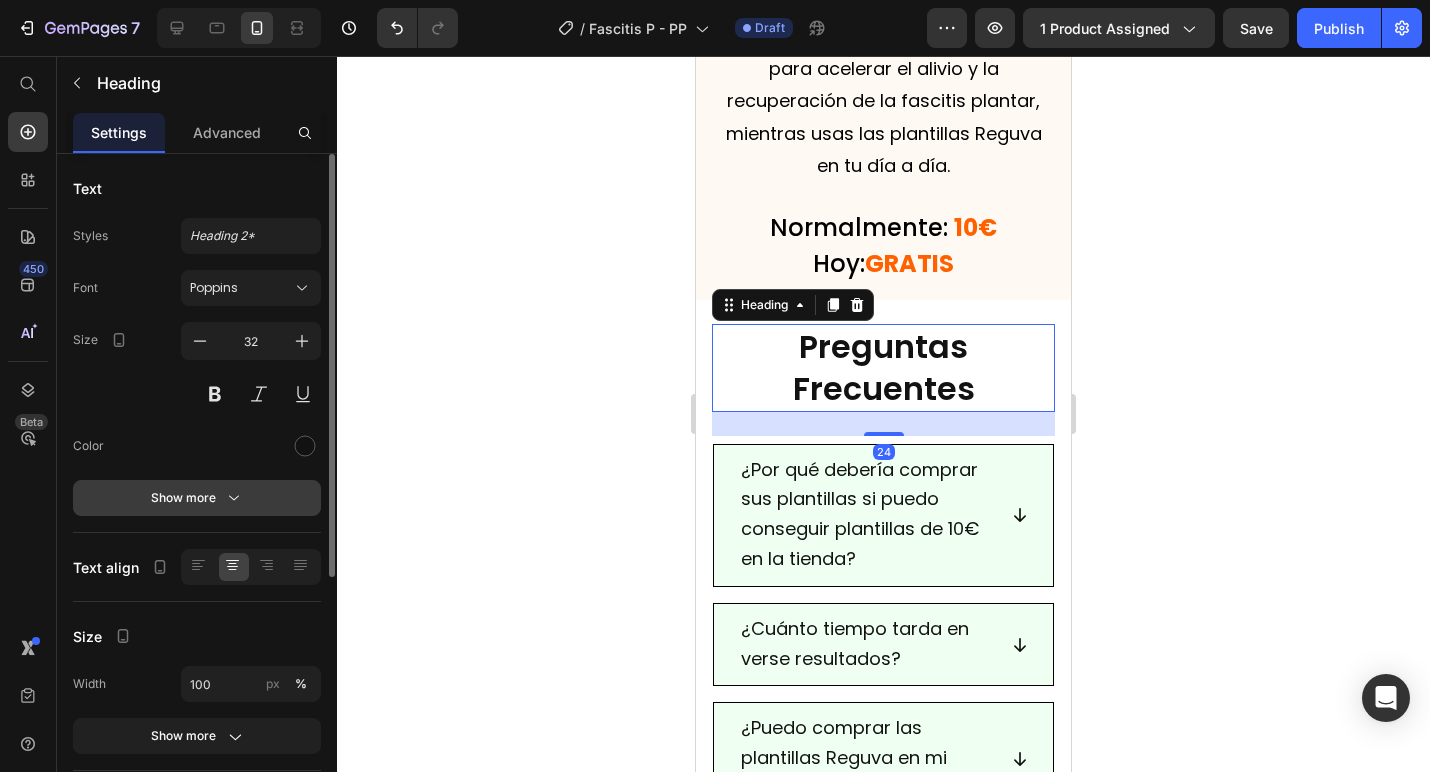 click on "Show more" at bounding box center (197, 498) 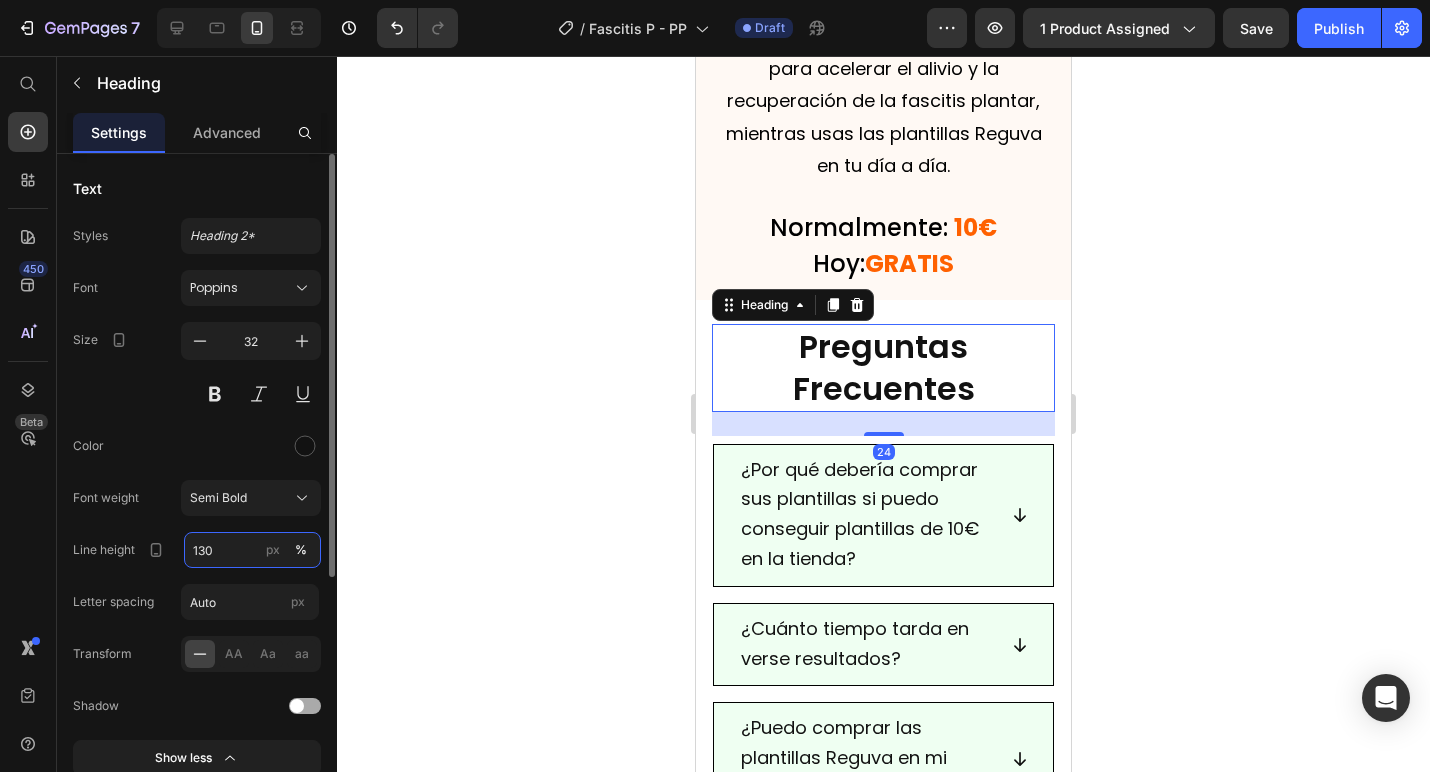 click on "130" at bounding box center (252, 550) 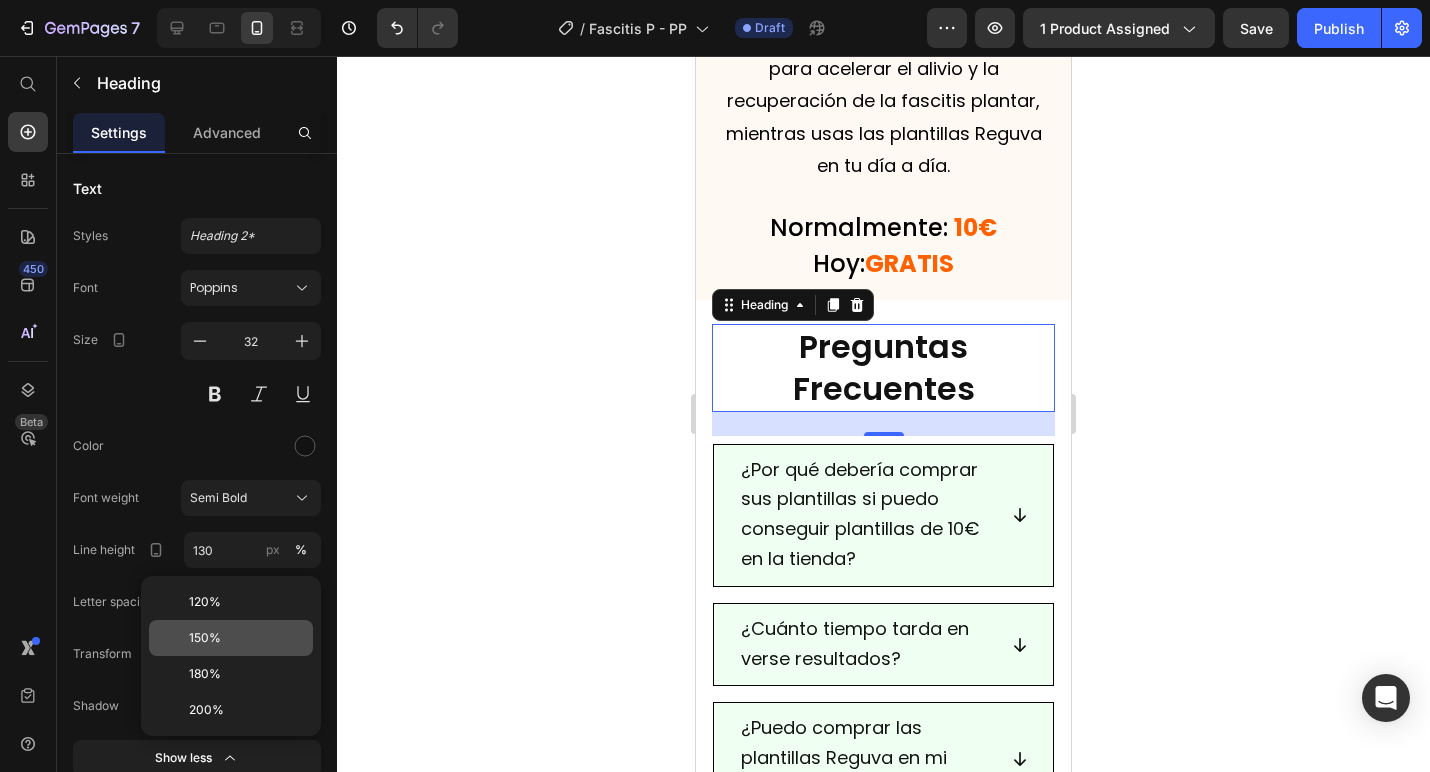 click on "150%" 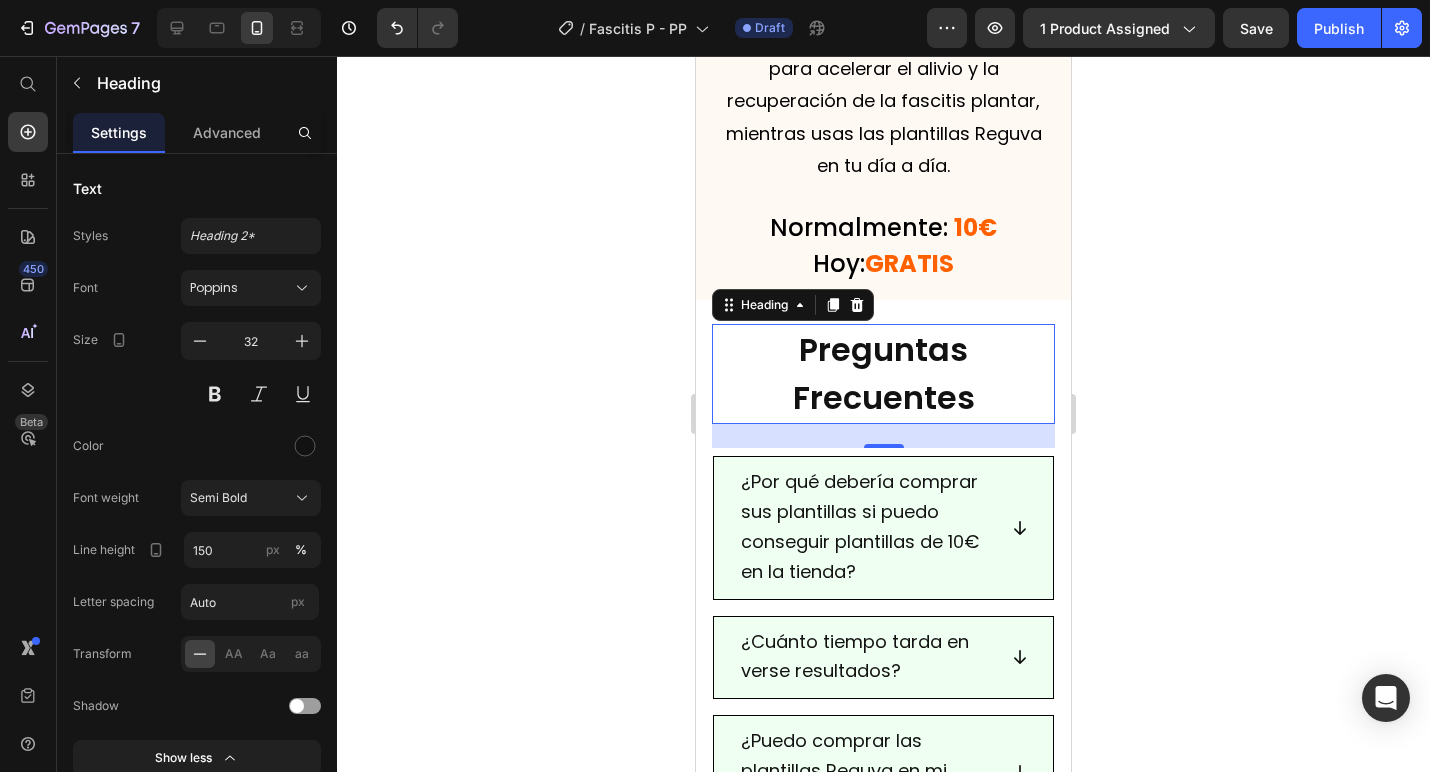 click 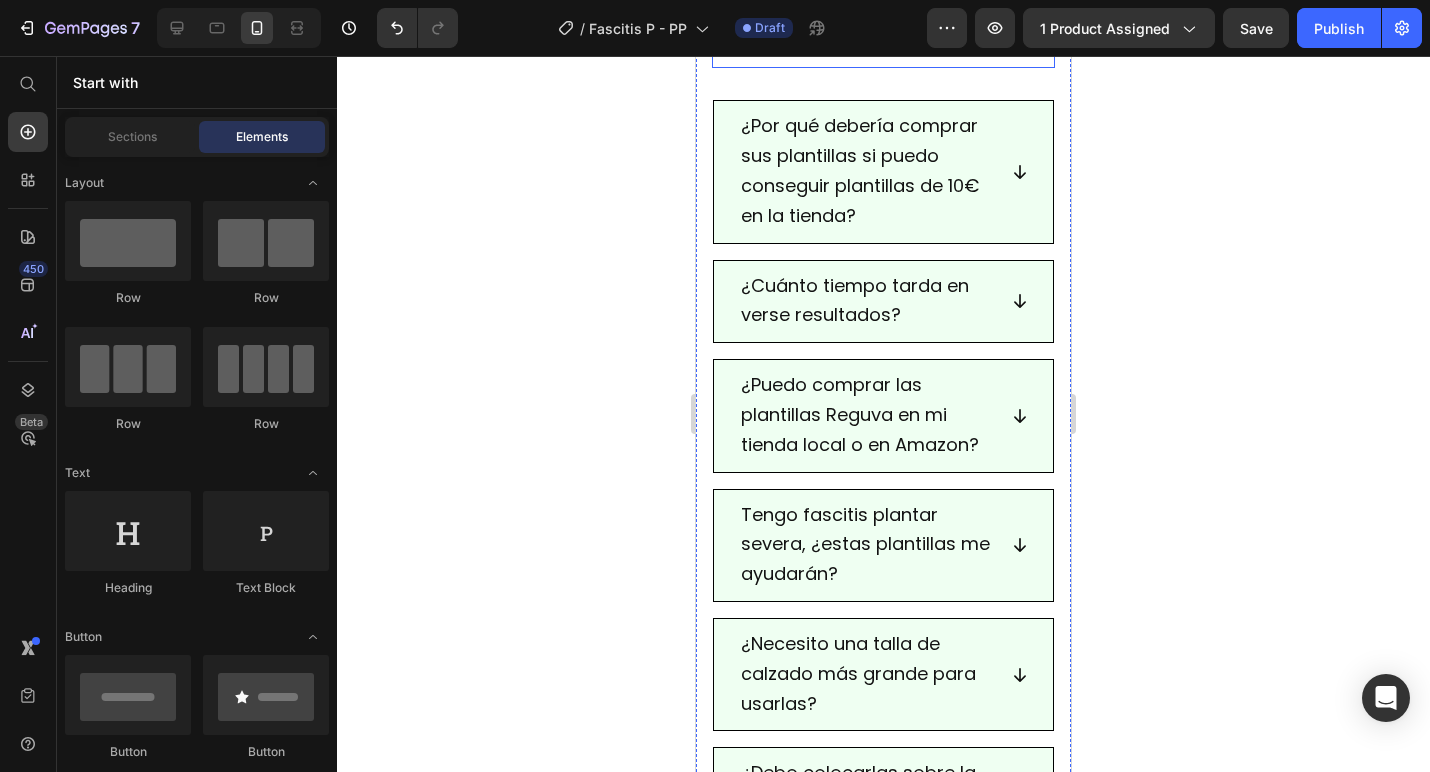 scroll, scrollTop: 12180, scrollLeft: 0, axis: vertical 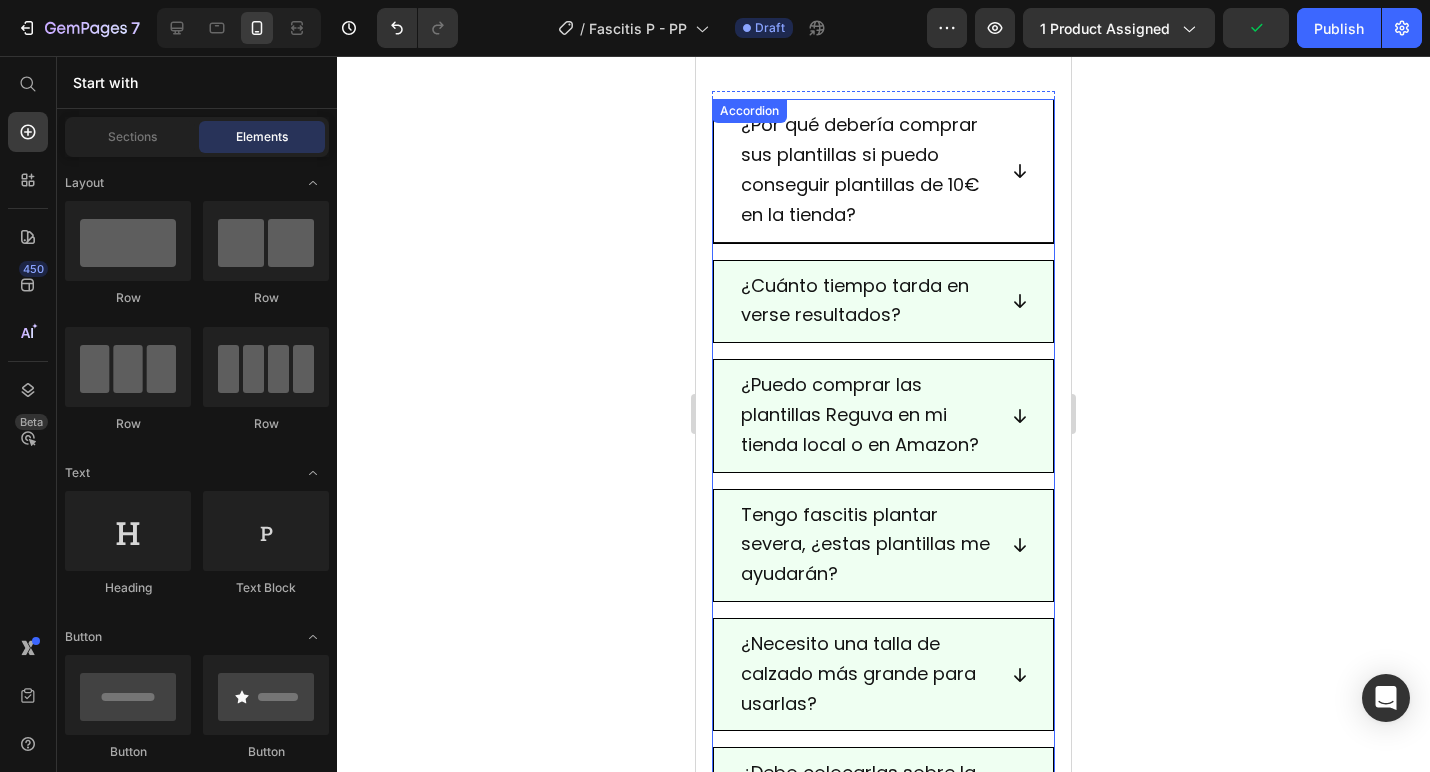 click on "¿Por qué debería comprar sus plantillas si puedo conseguir plantillas de 10€ en la tienda?" at bounding box center (866, 170) 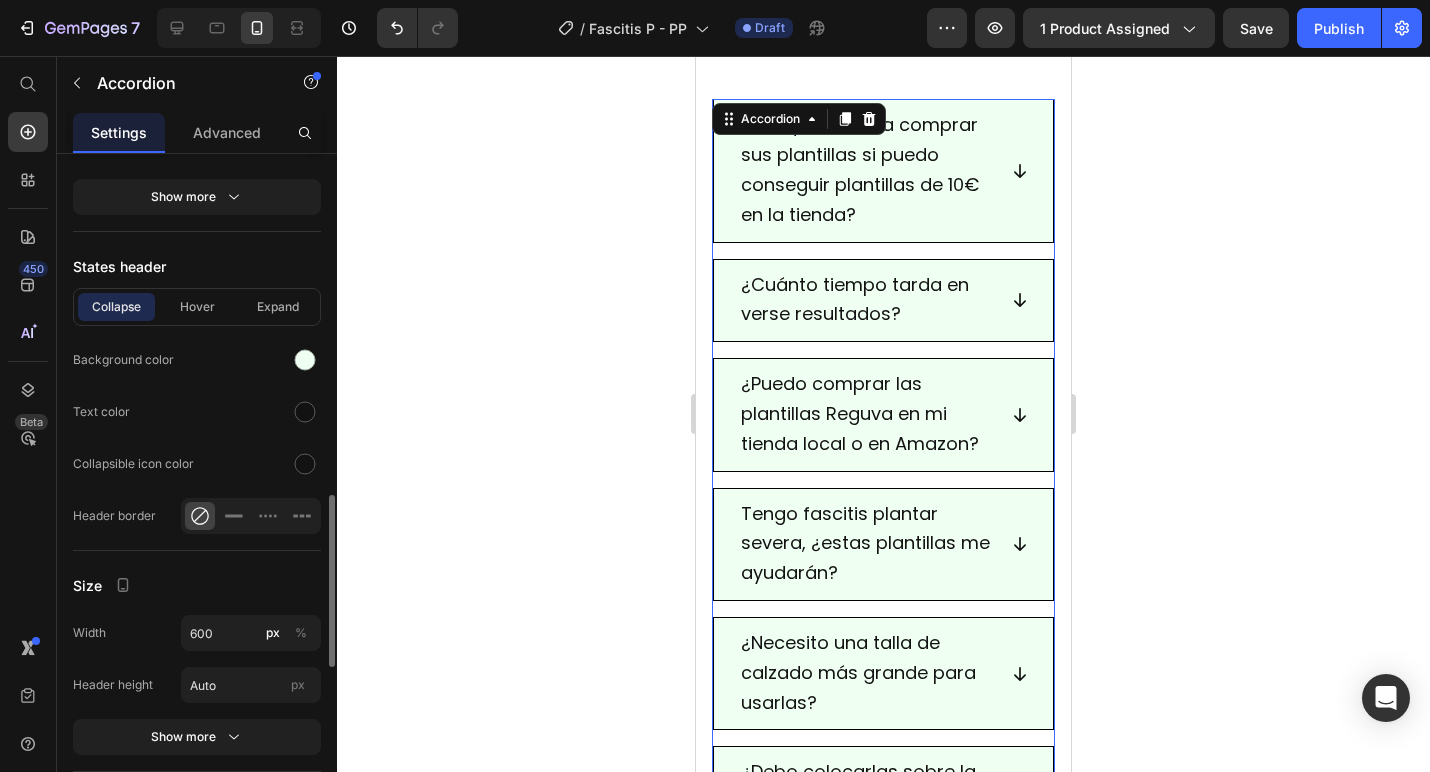 scroll, scrollTop: 1462, scrollLeft: 0, axis: vertical 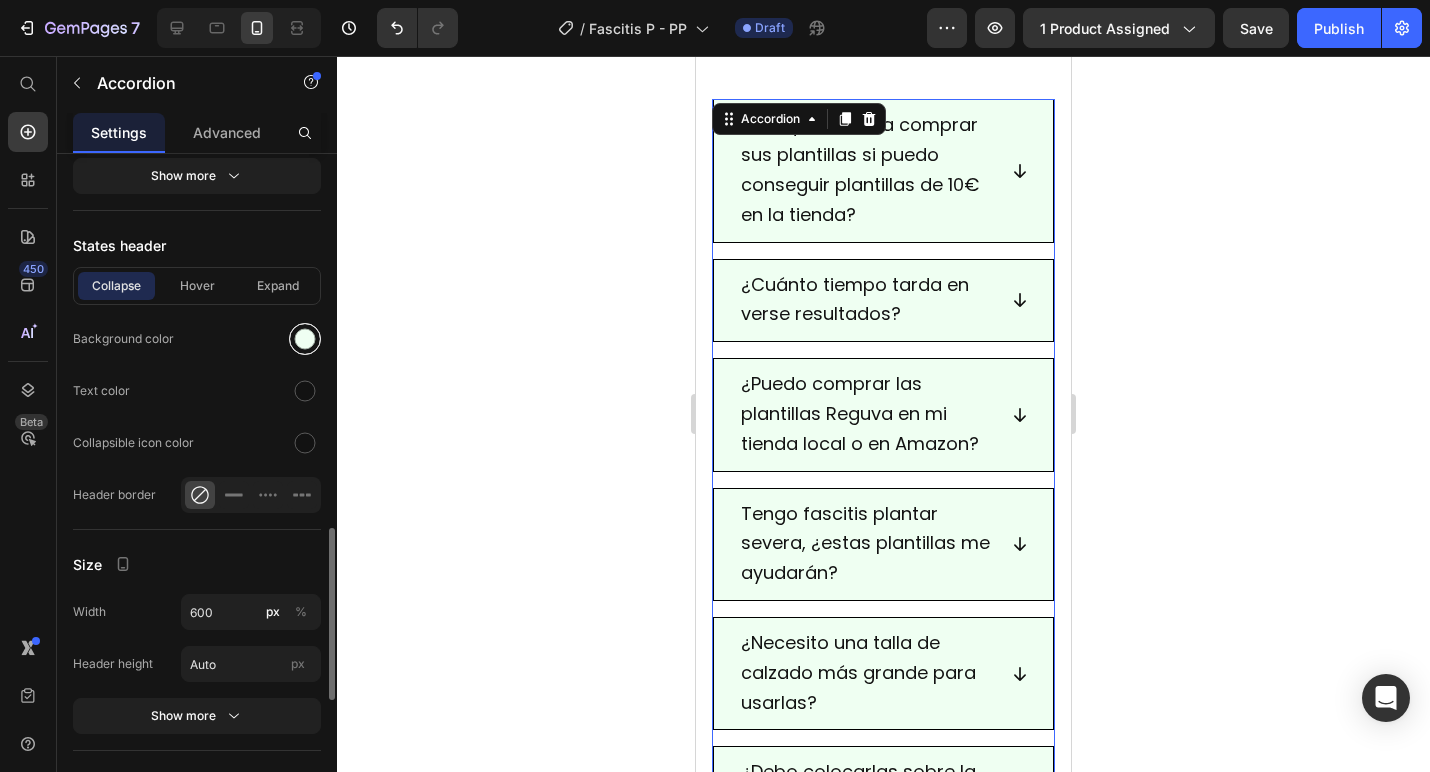 click at bounding box center [305, 339] 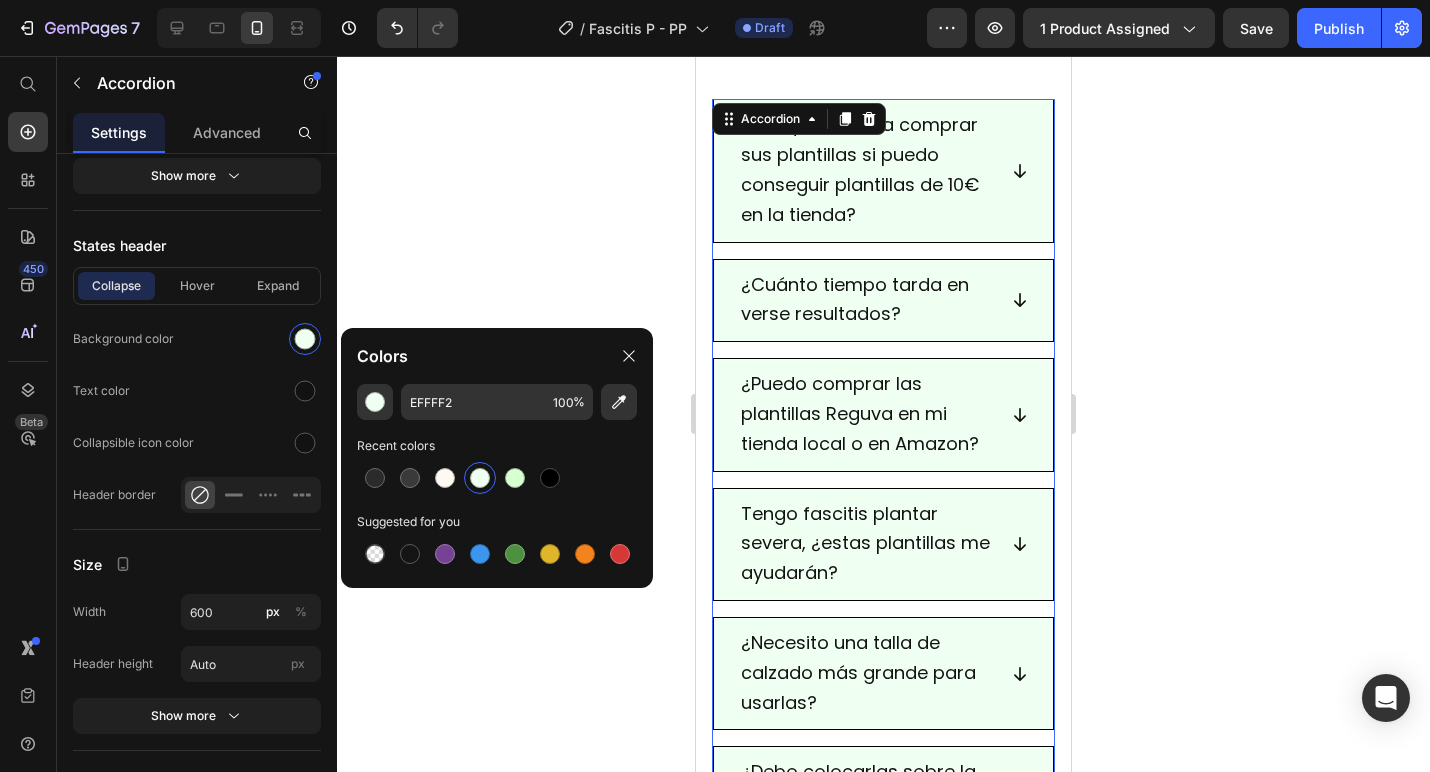click on "EFFFF2 100 % Recent colors Suggested for you" 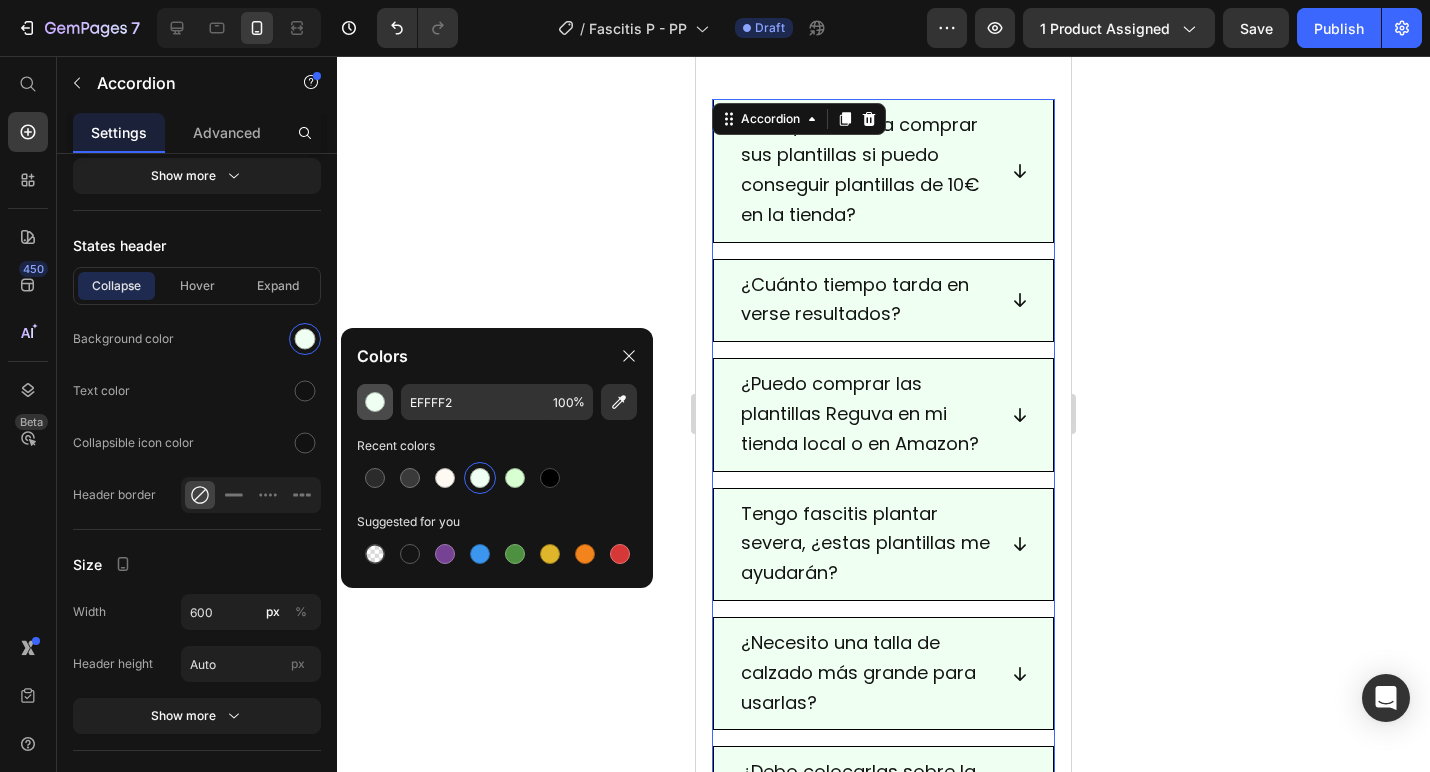 click at bounding box center (375, 402) 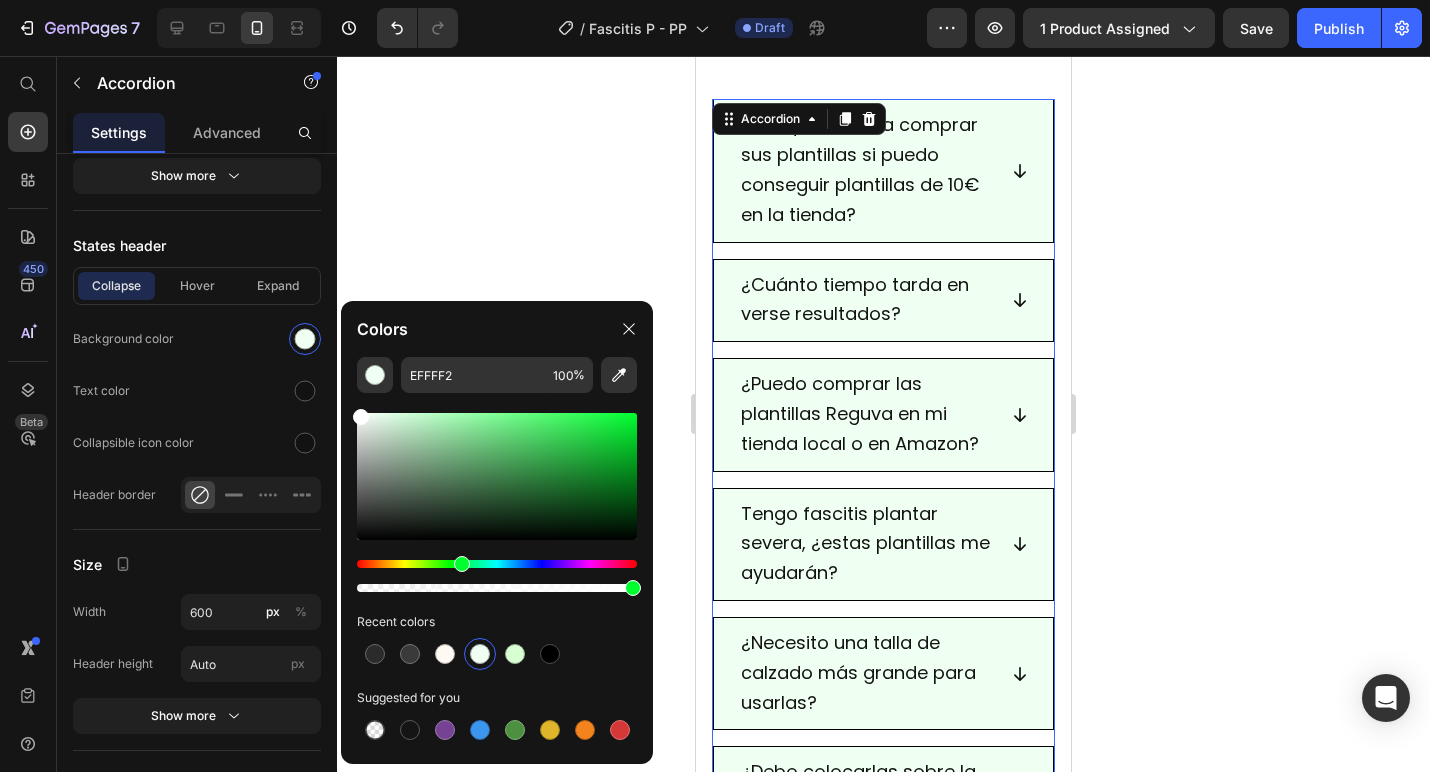 drag, startPoint x: 404, startPoint y: 454, endPoint x: 170, endPoint y: 134, distance: 396.42905 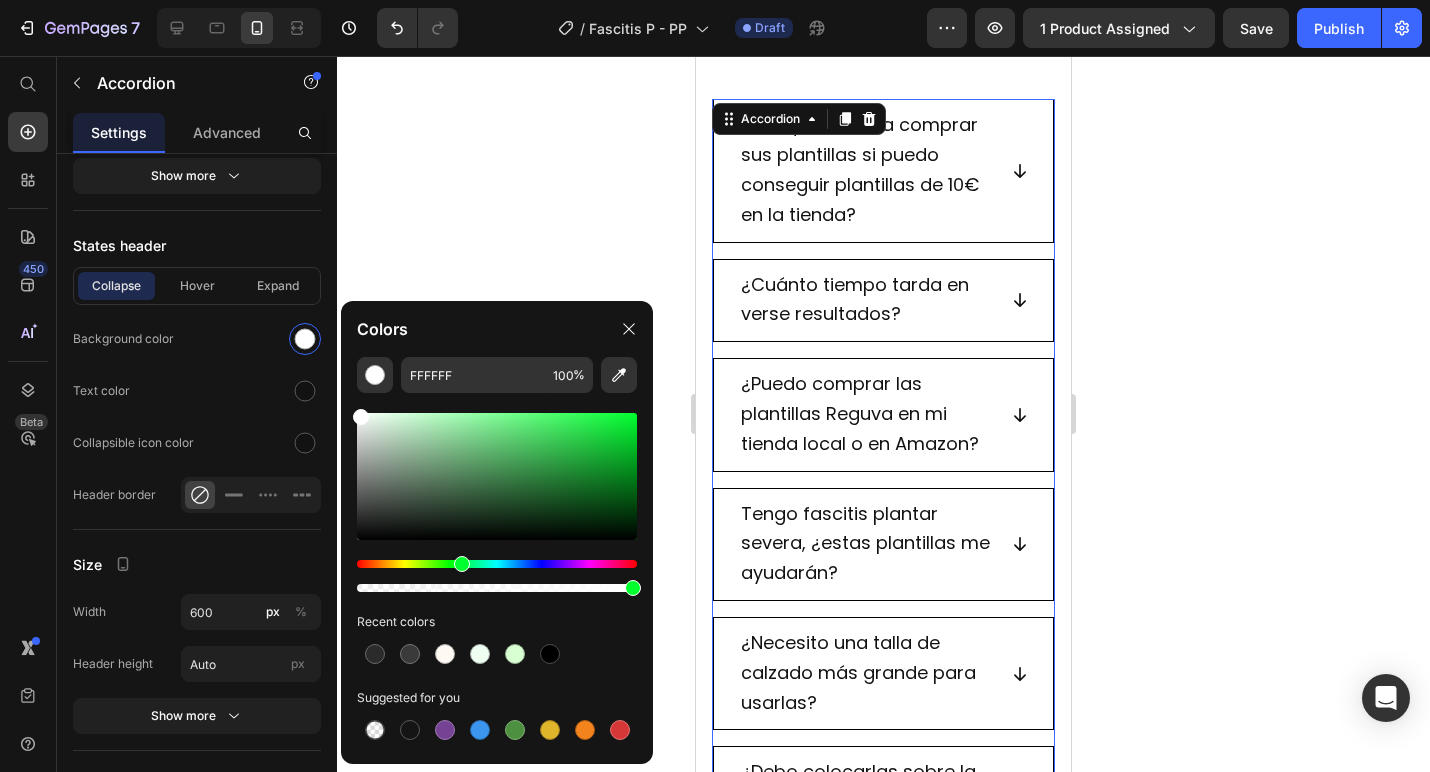 click 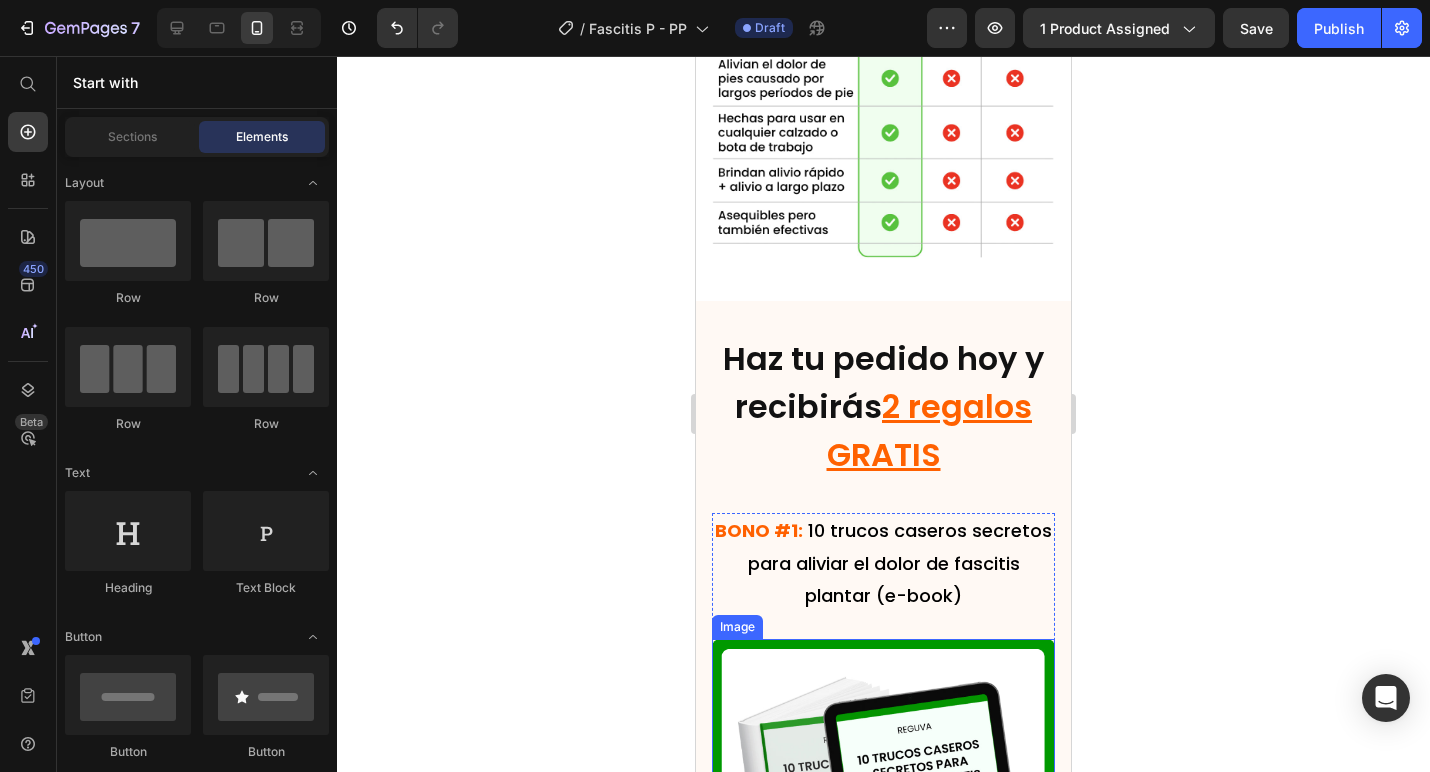 scroll, scrollTop: 9839, scrollLeft: 0, axis: vertical 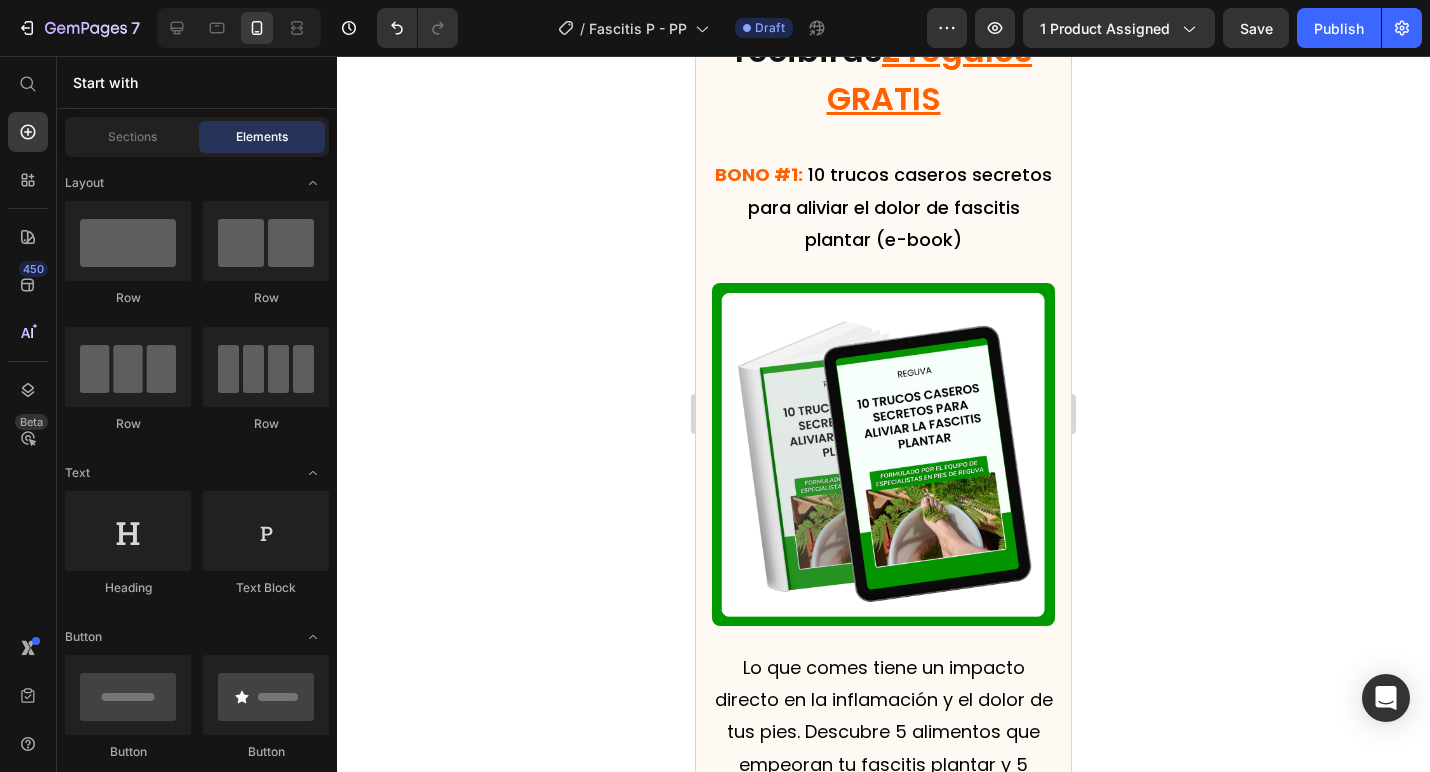 click 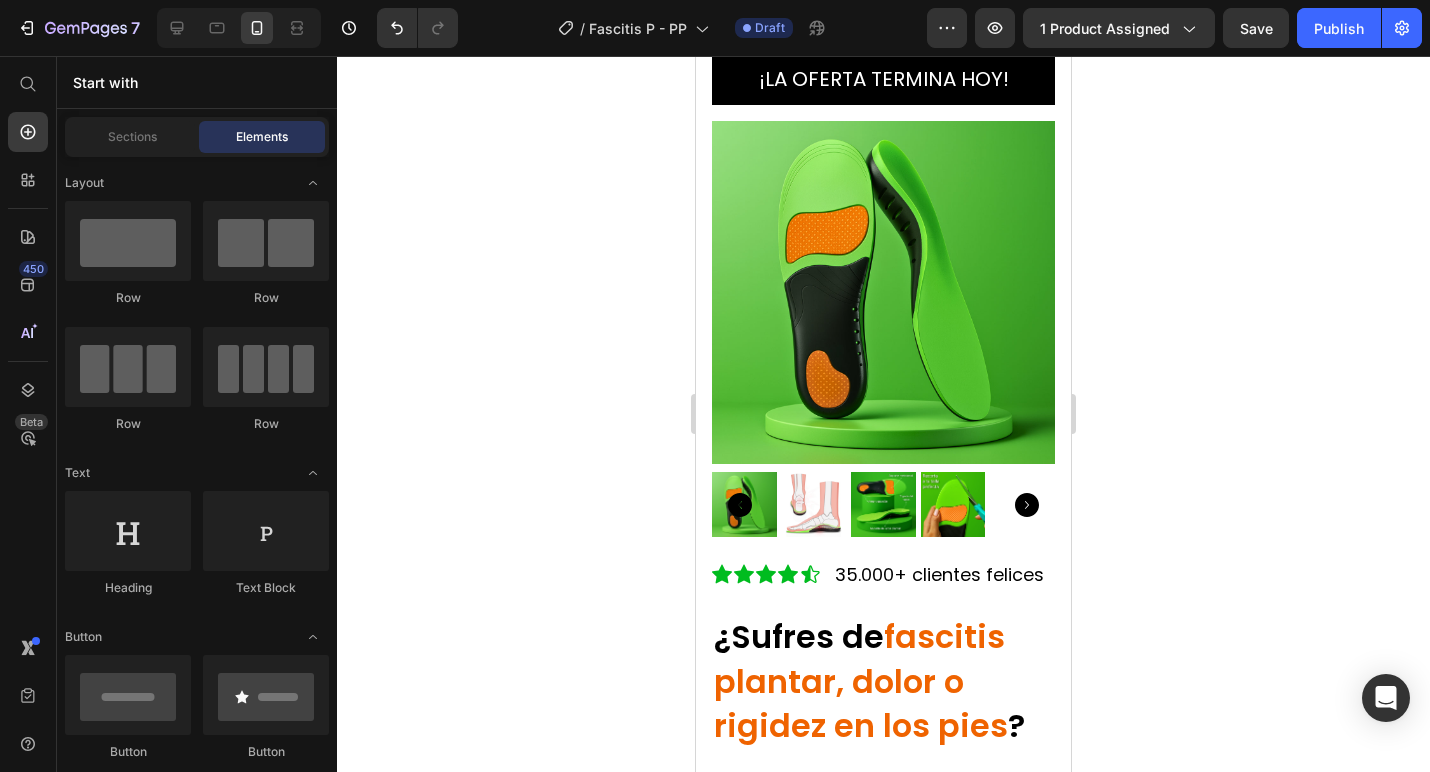 scroll, scrollTop: 0, scrollLeft: 0, axis: both 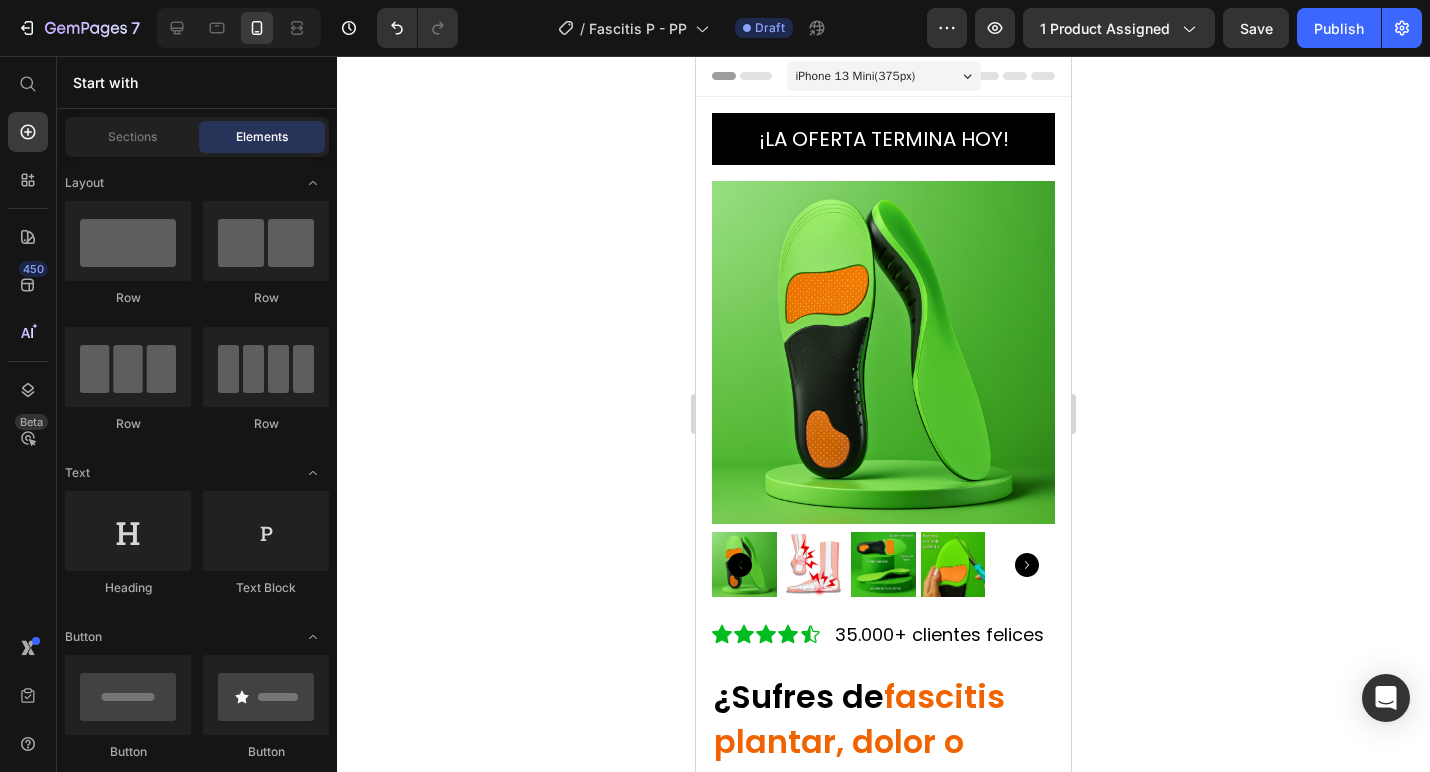 click on "Save" at bounding box center (1256, 28) 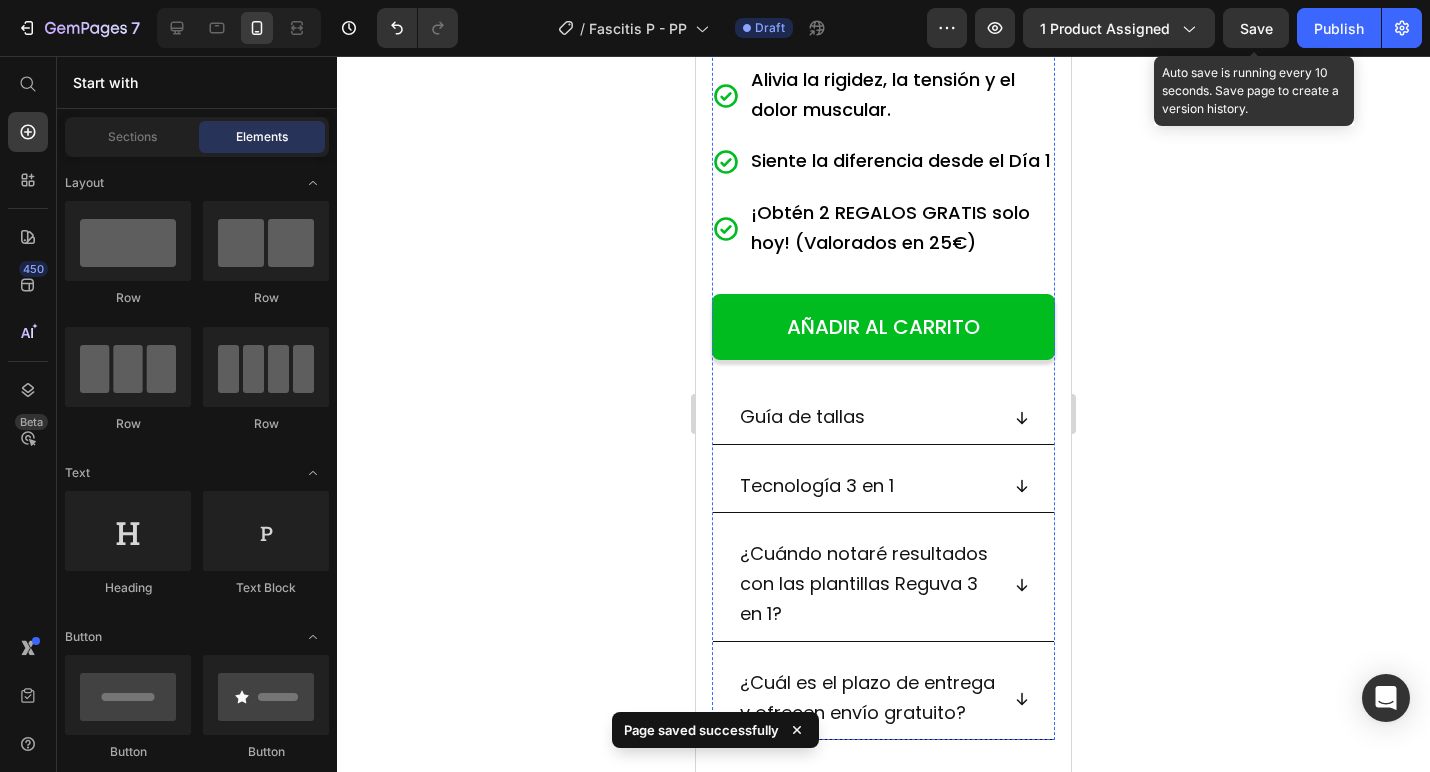 scroll, scrollTop: 1083, scrollLeft: 0, axis: vertical 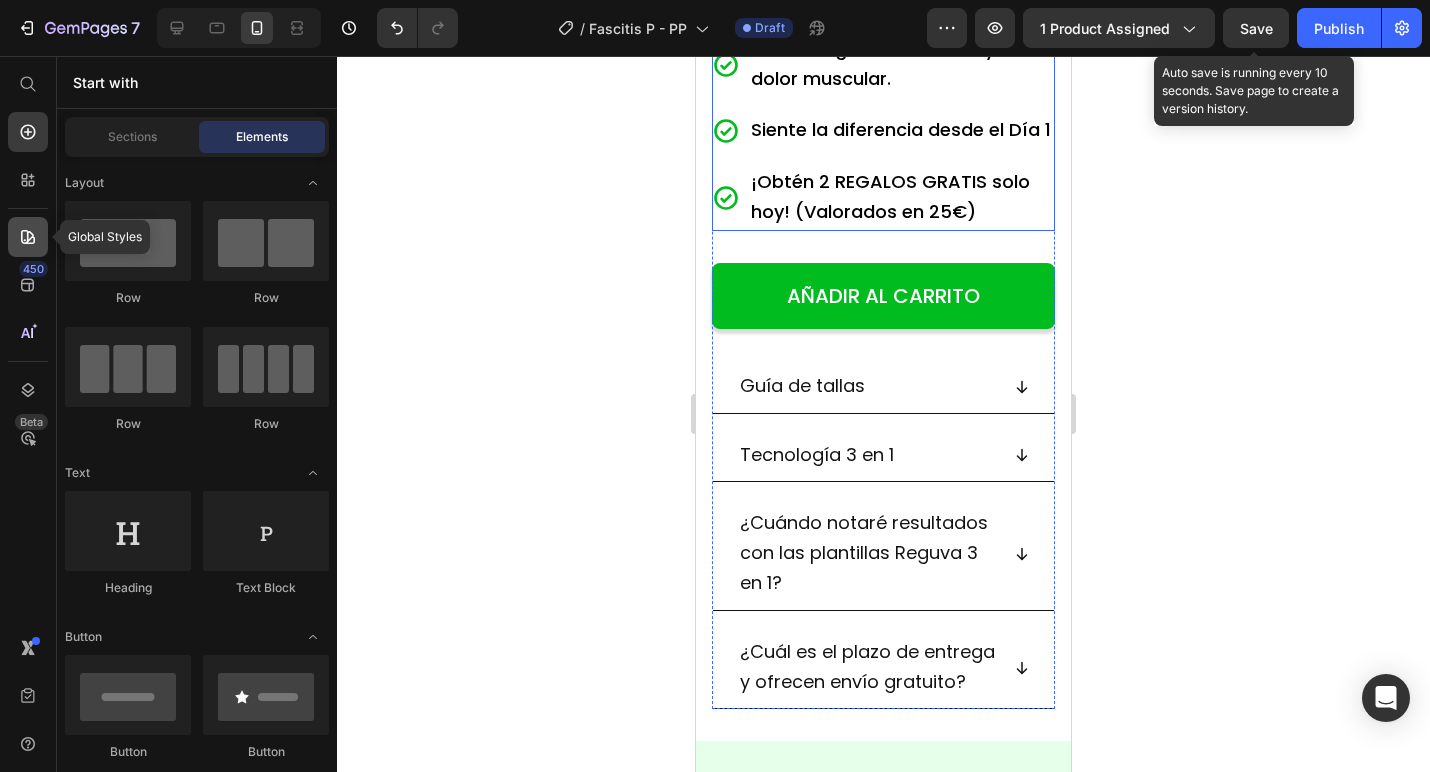 click 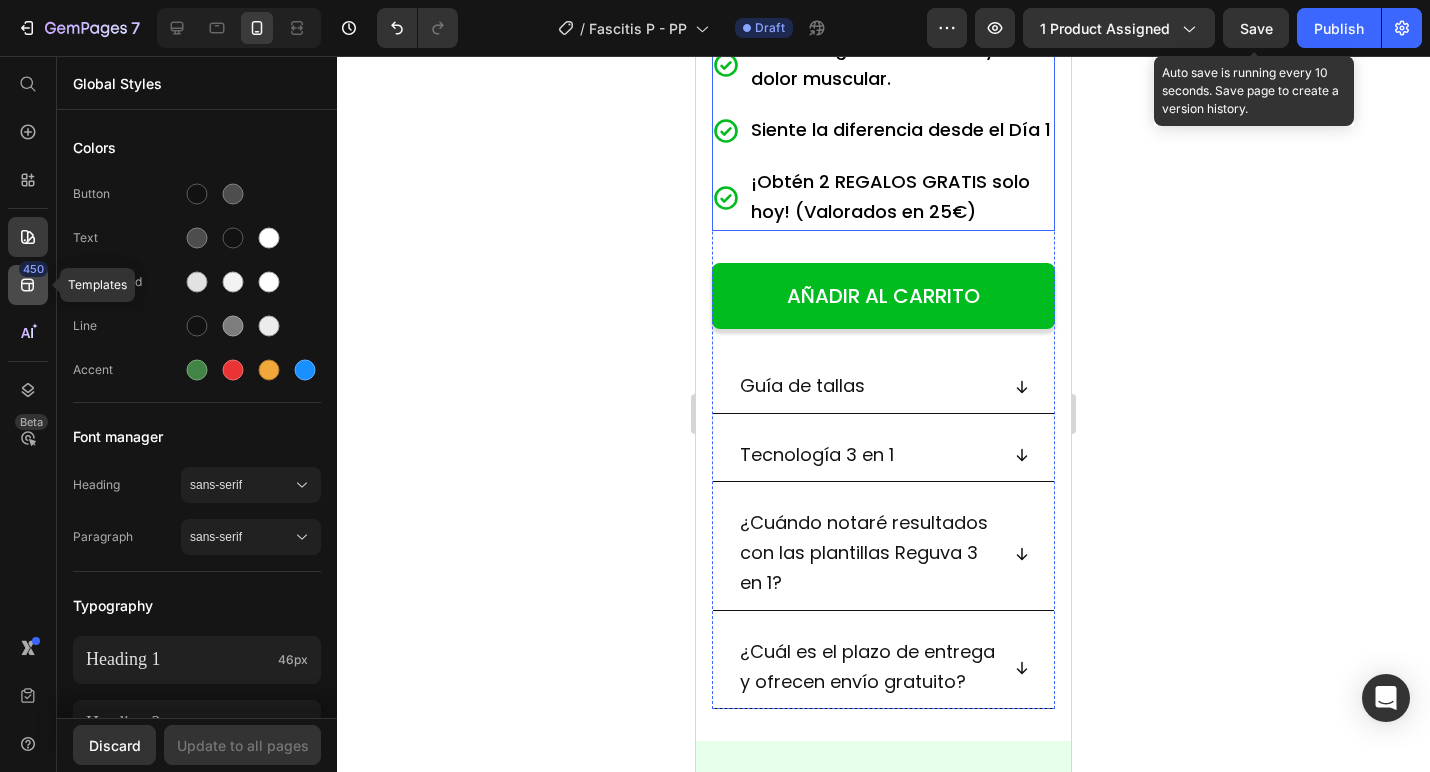 click on "450" 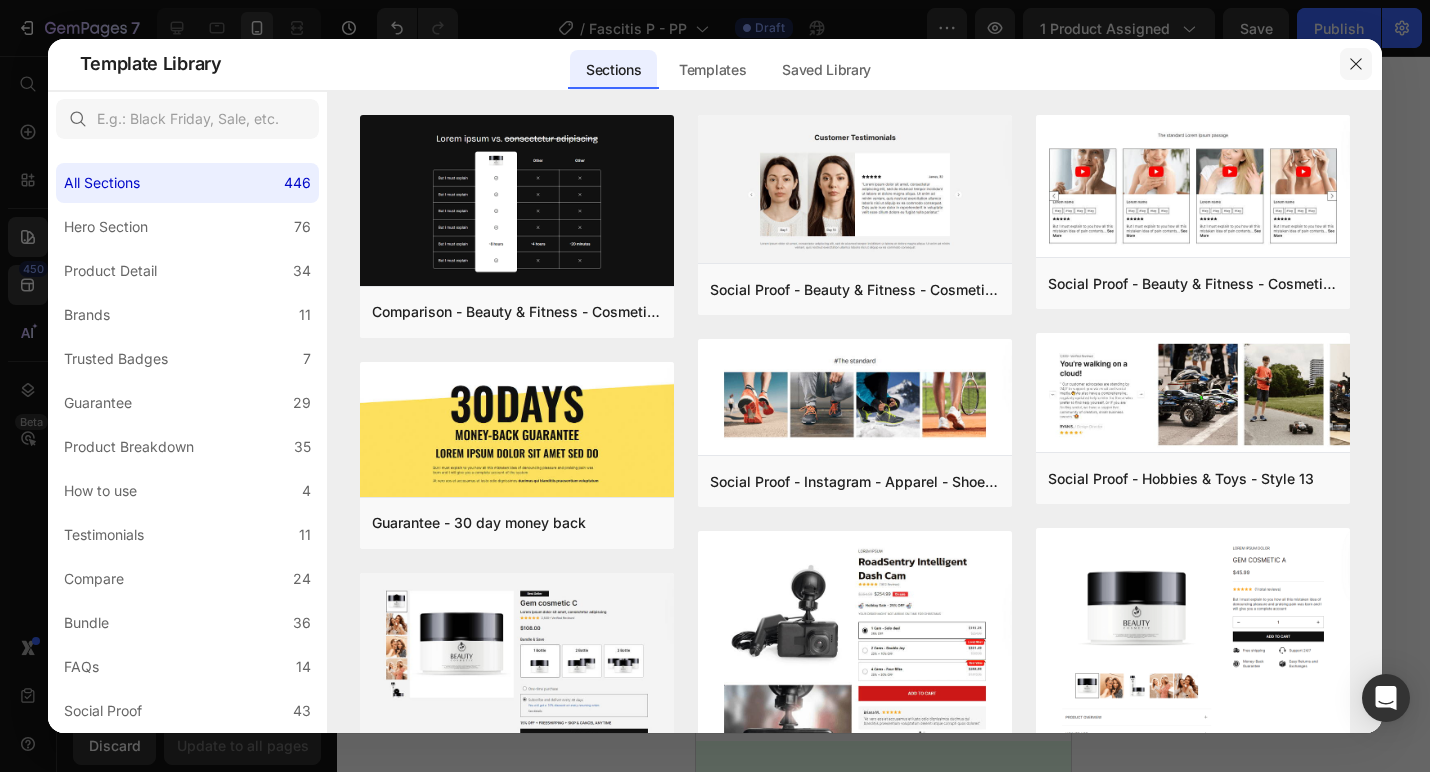 click 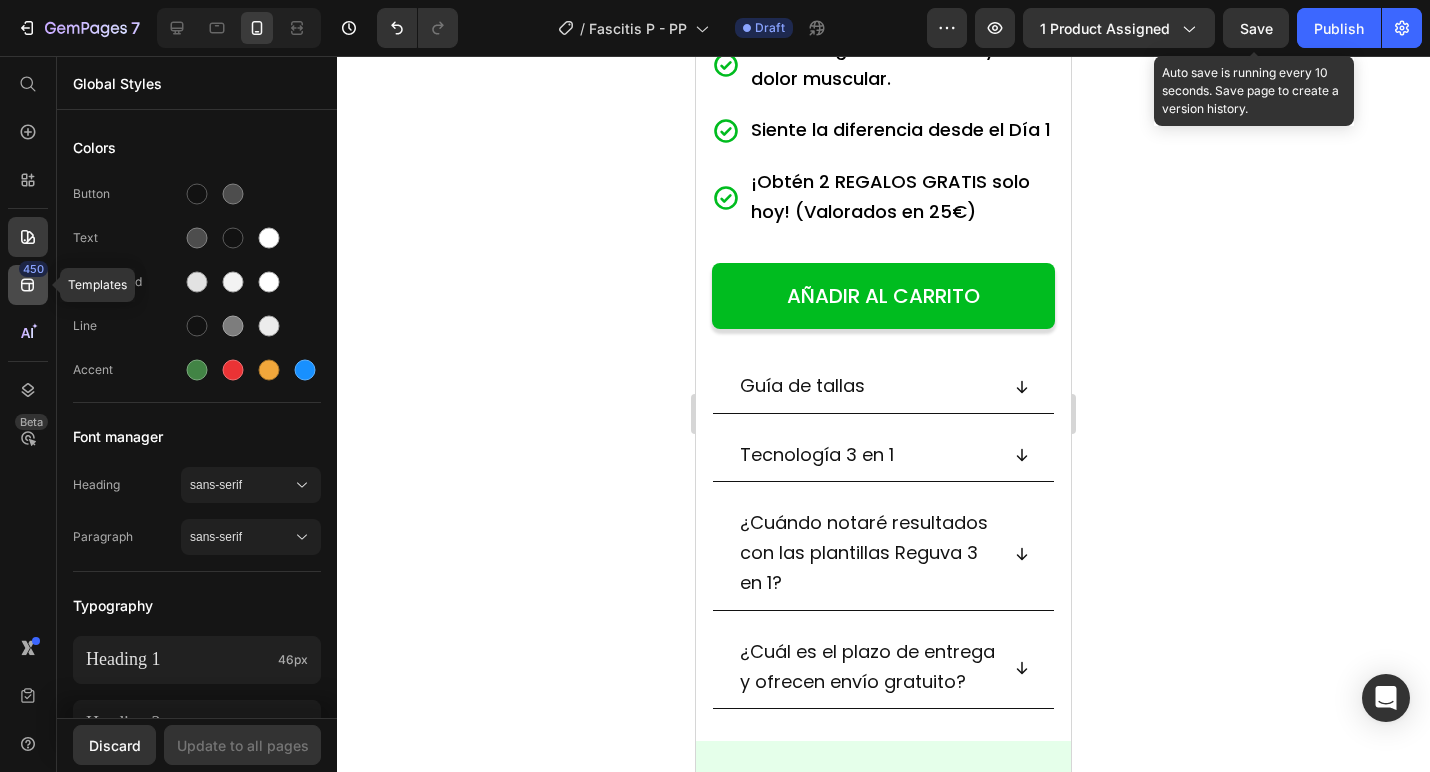 click on "450" 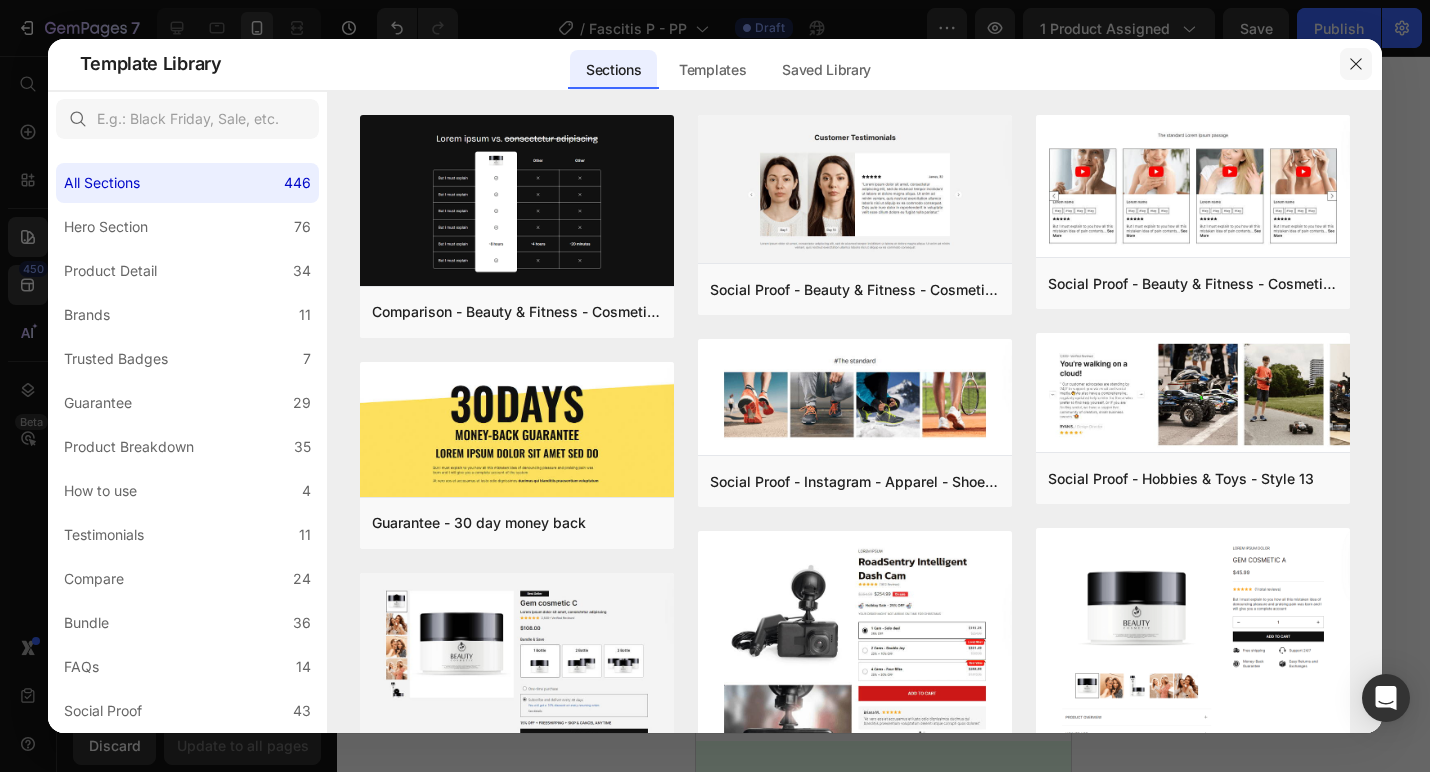 click 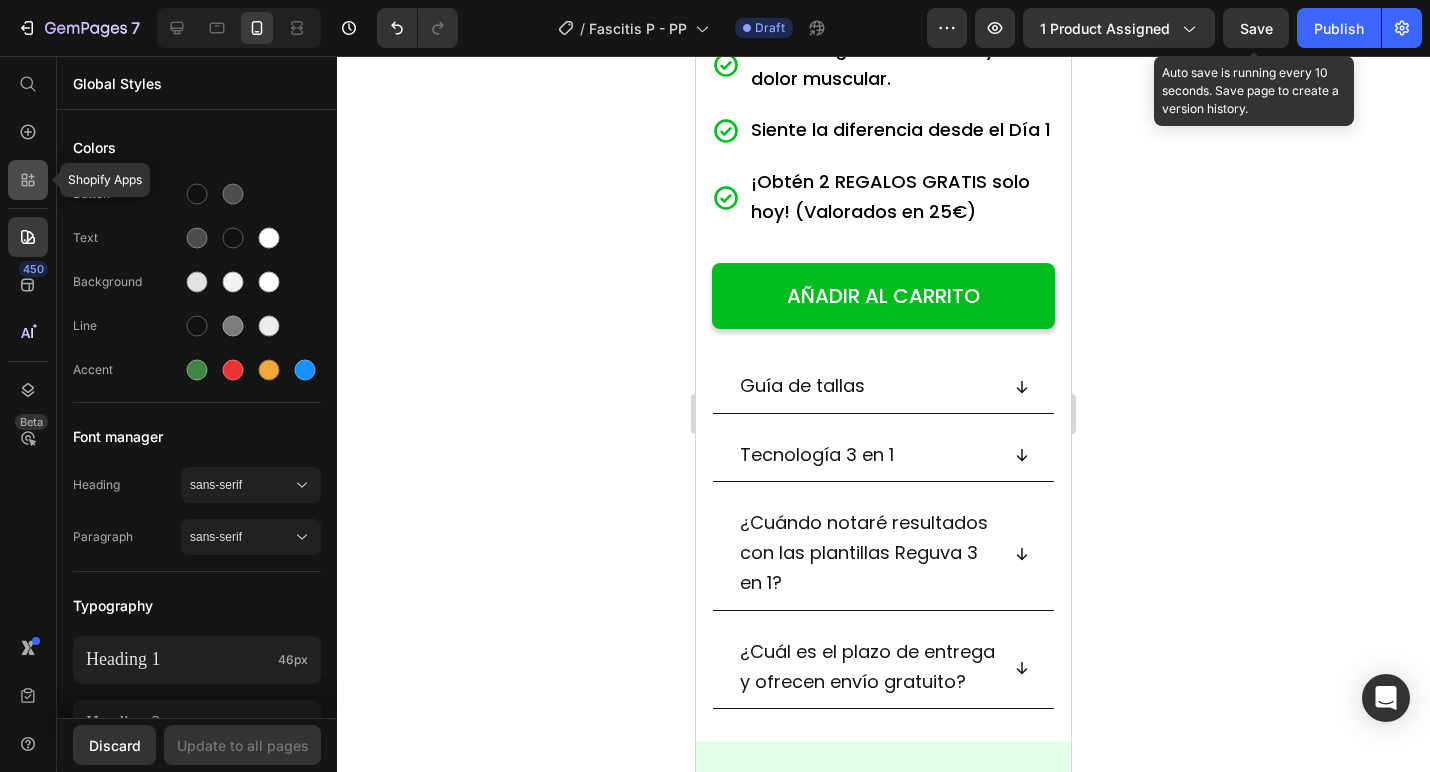 click 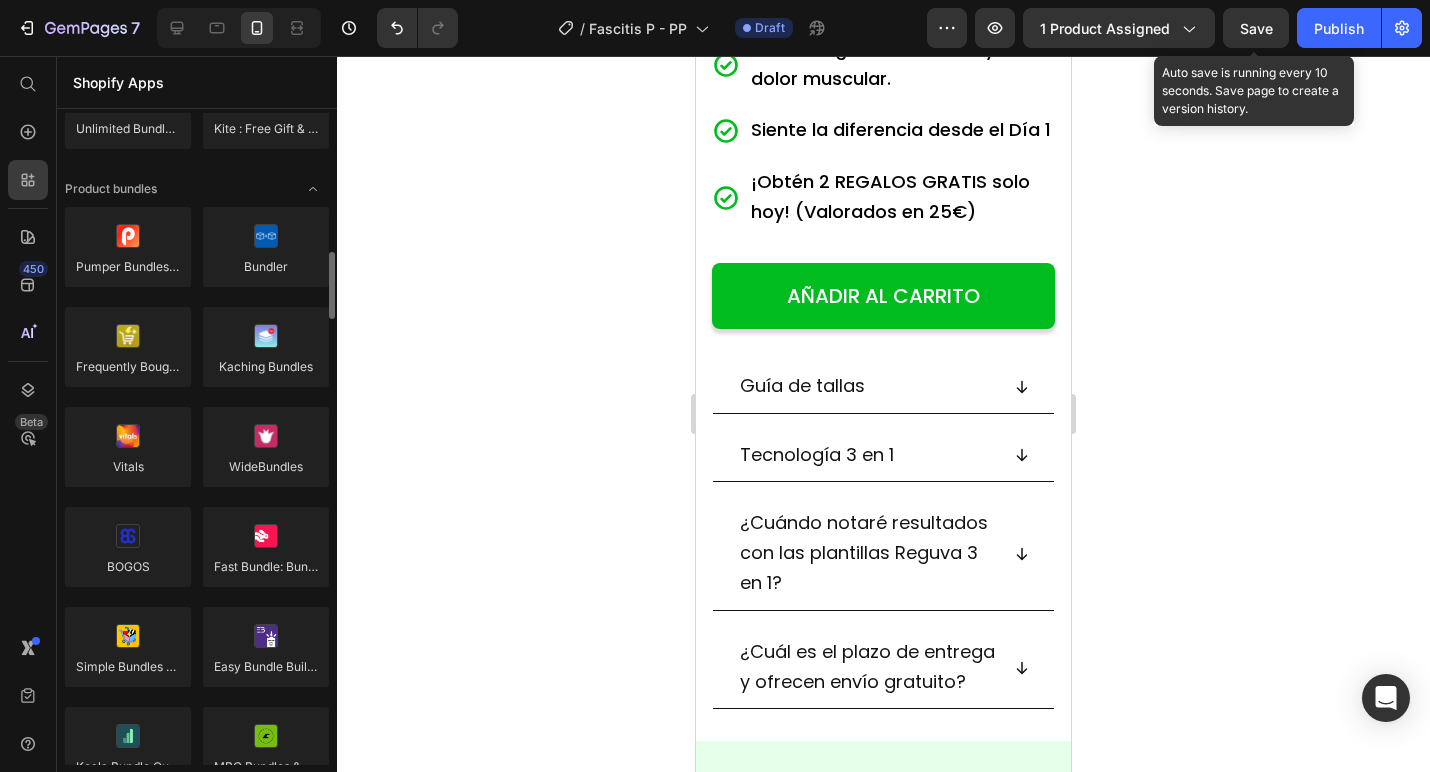 scroll, scrollTop: 1329, scrollLeft: 0, axis: vertical 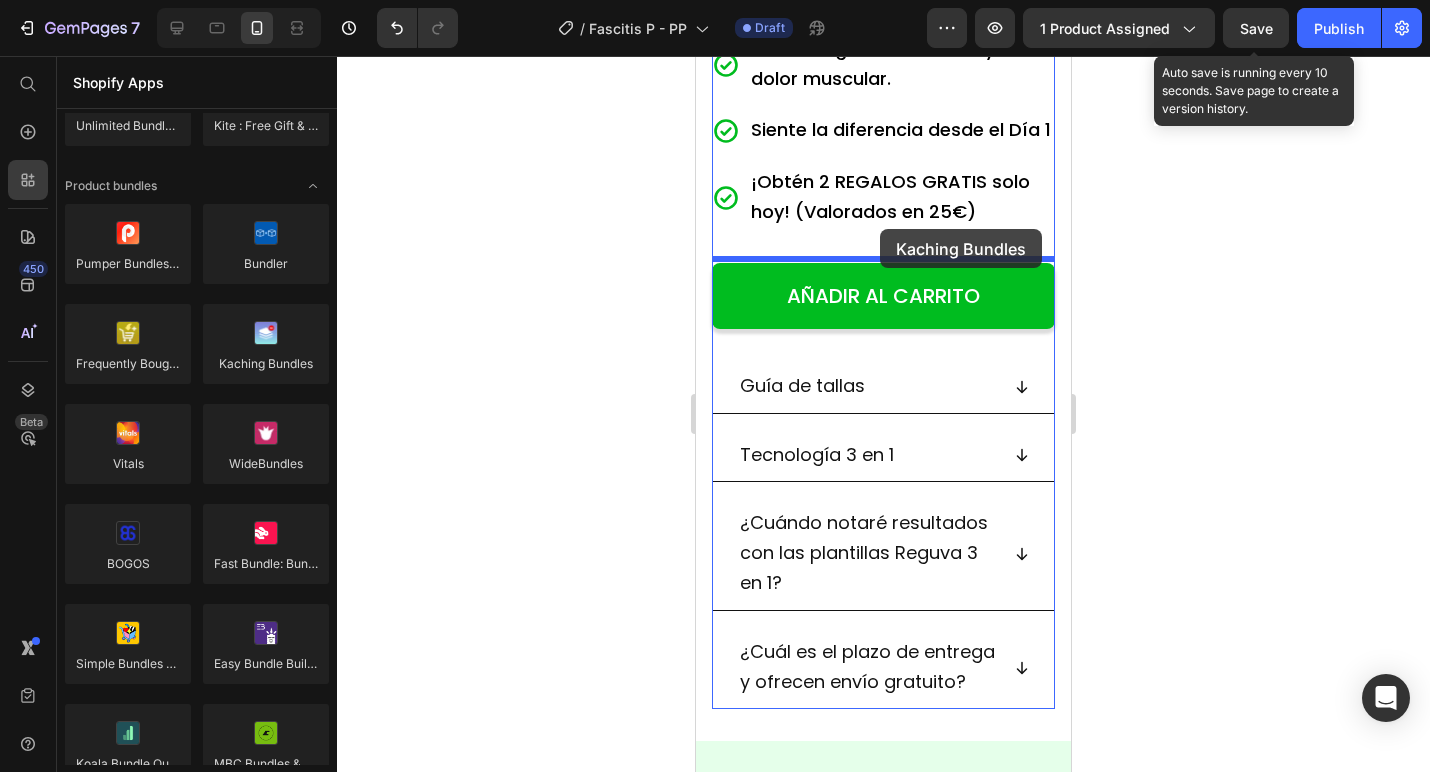 drag, startPoint x: 970, startPoint y: 424, endPoint x: 882, endPoint y: 239, distance: 204.86337 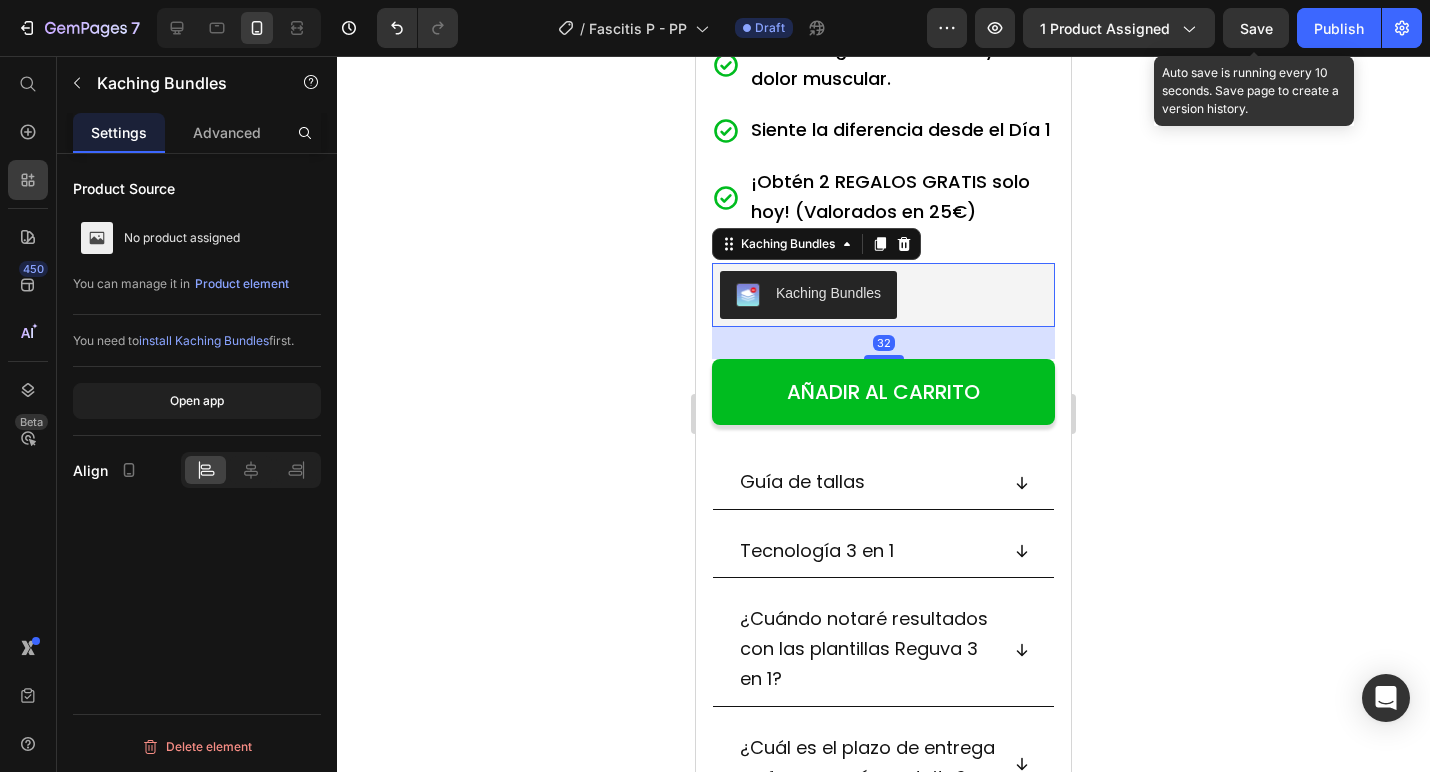 click 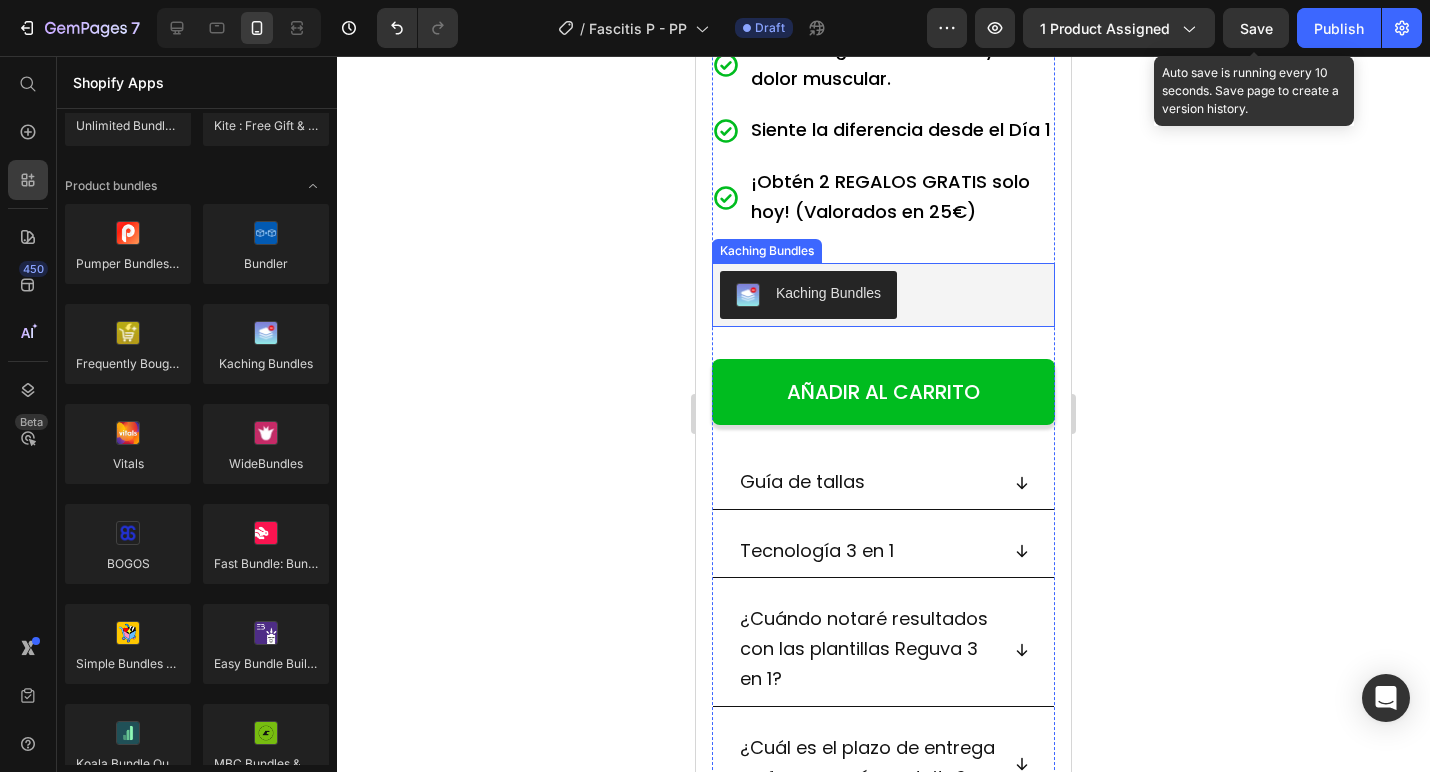 click on "Kaching Bundles" at bounding box center [883, 295] 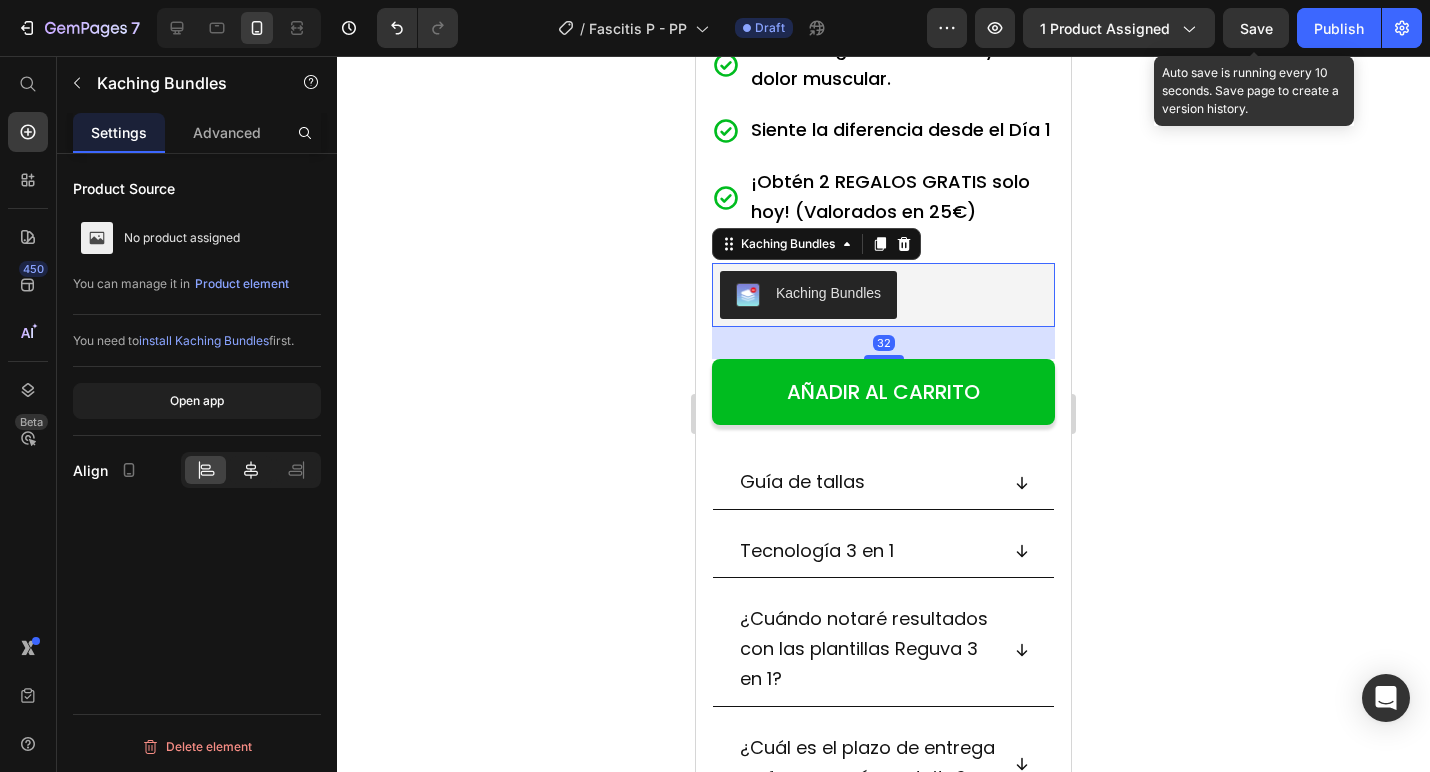 click 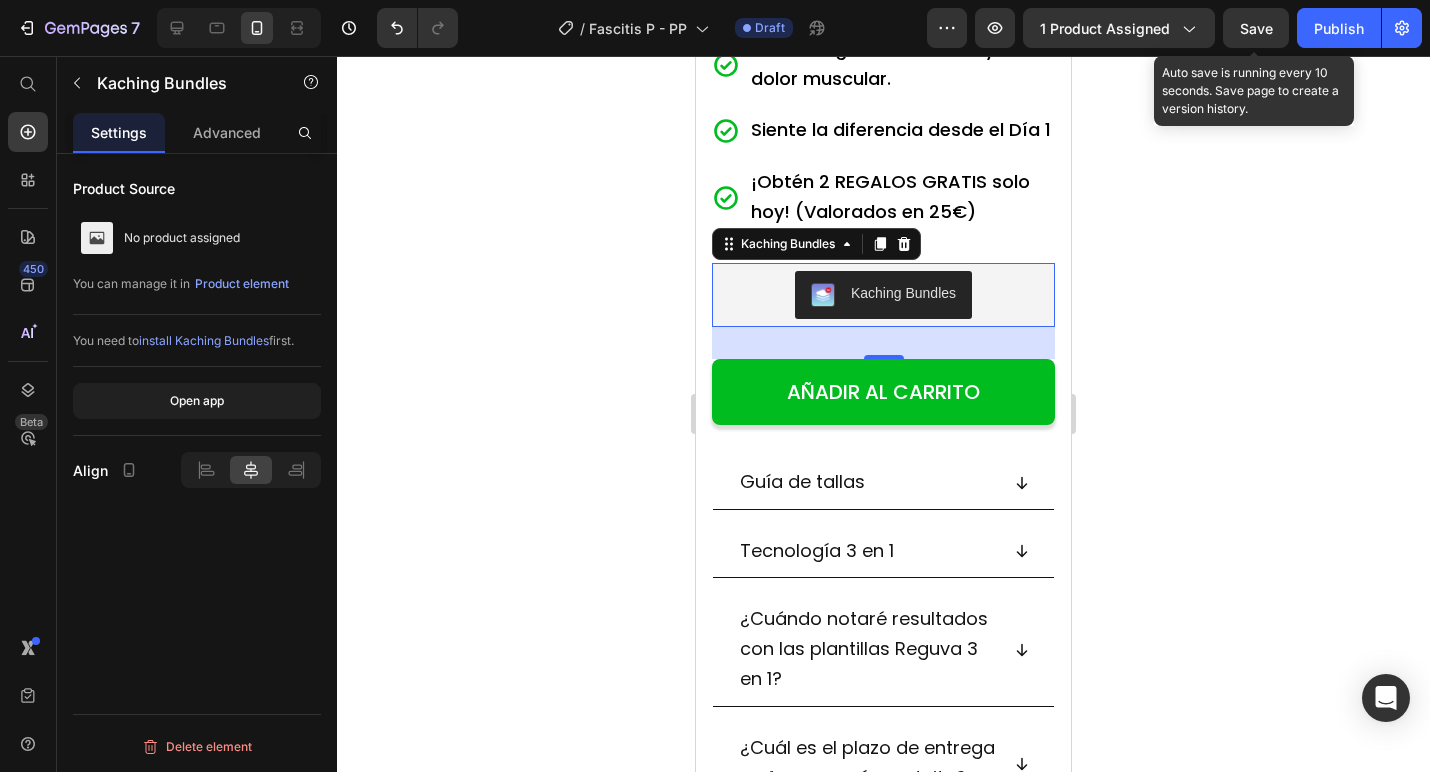click 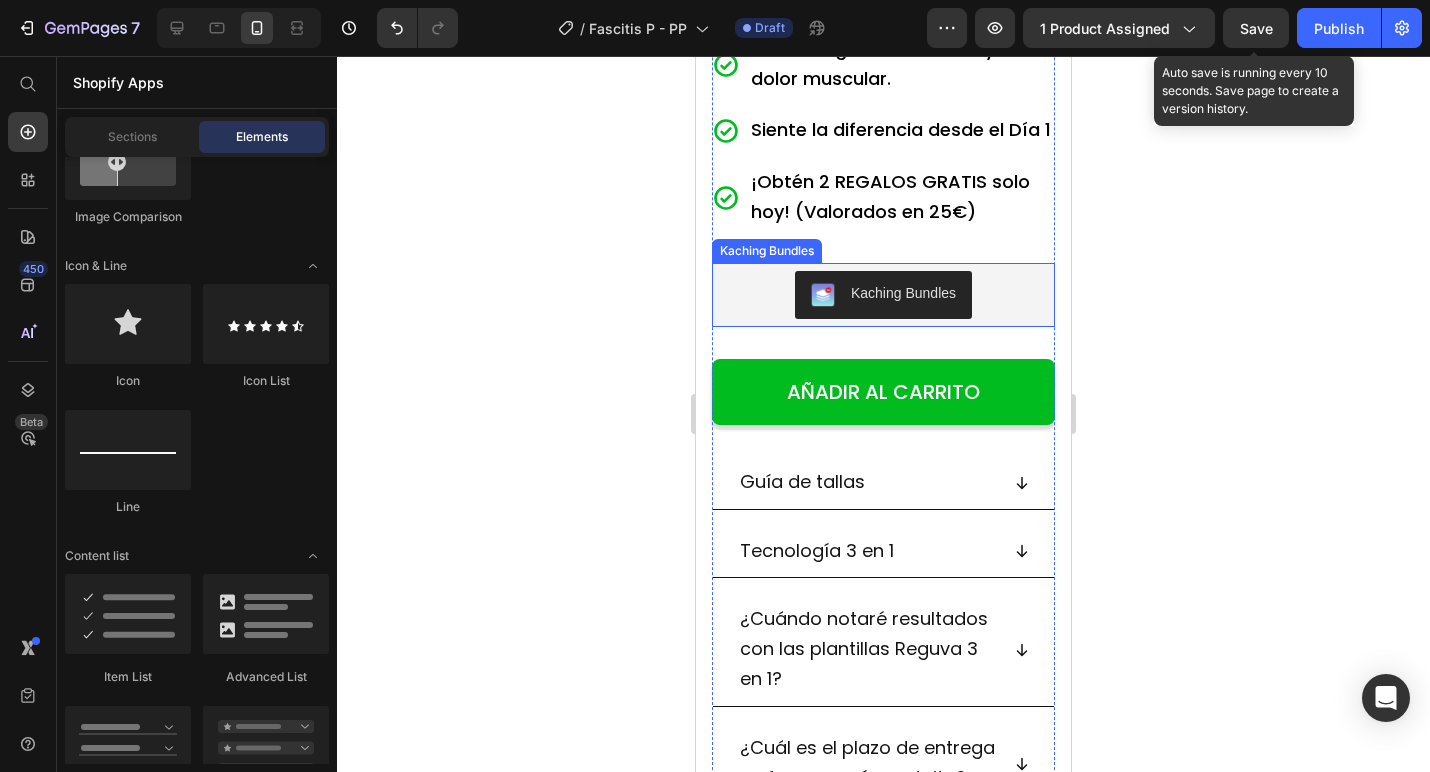 click on "Kaching Bundles" at bounding box center [903, 293] 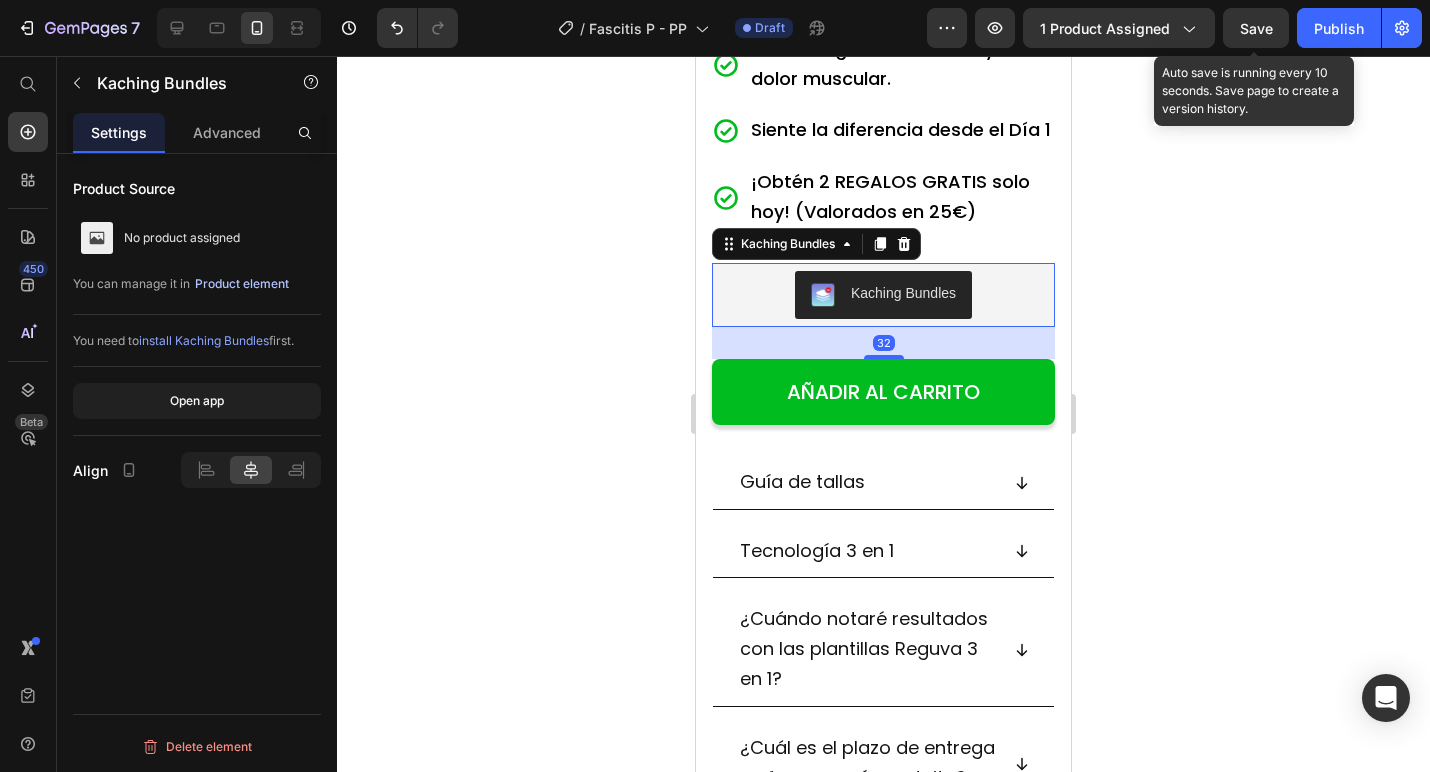 click on "Product element" at bounding box center [242, 284] 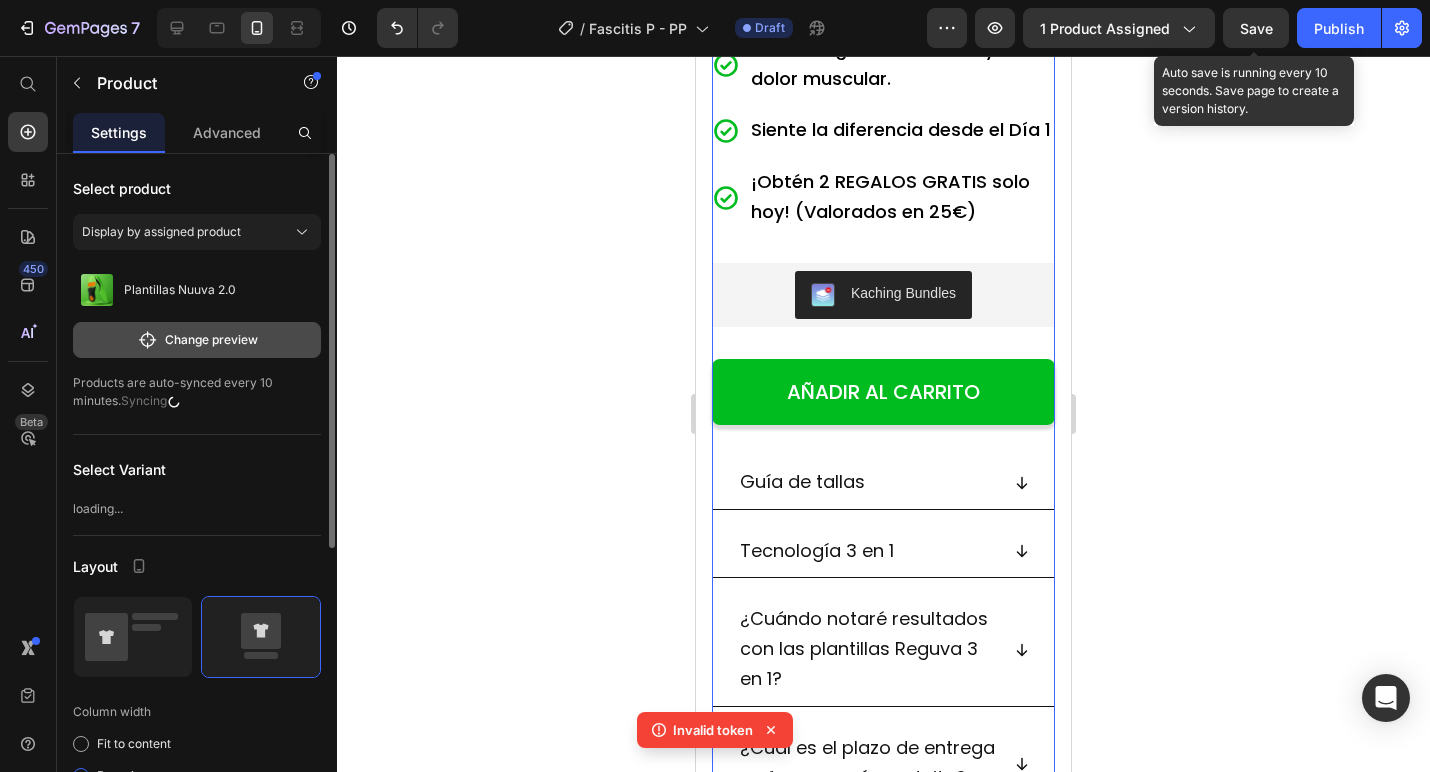click on "Change preview" at bounding box center [197, 340] 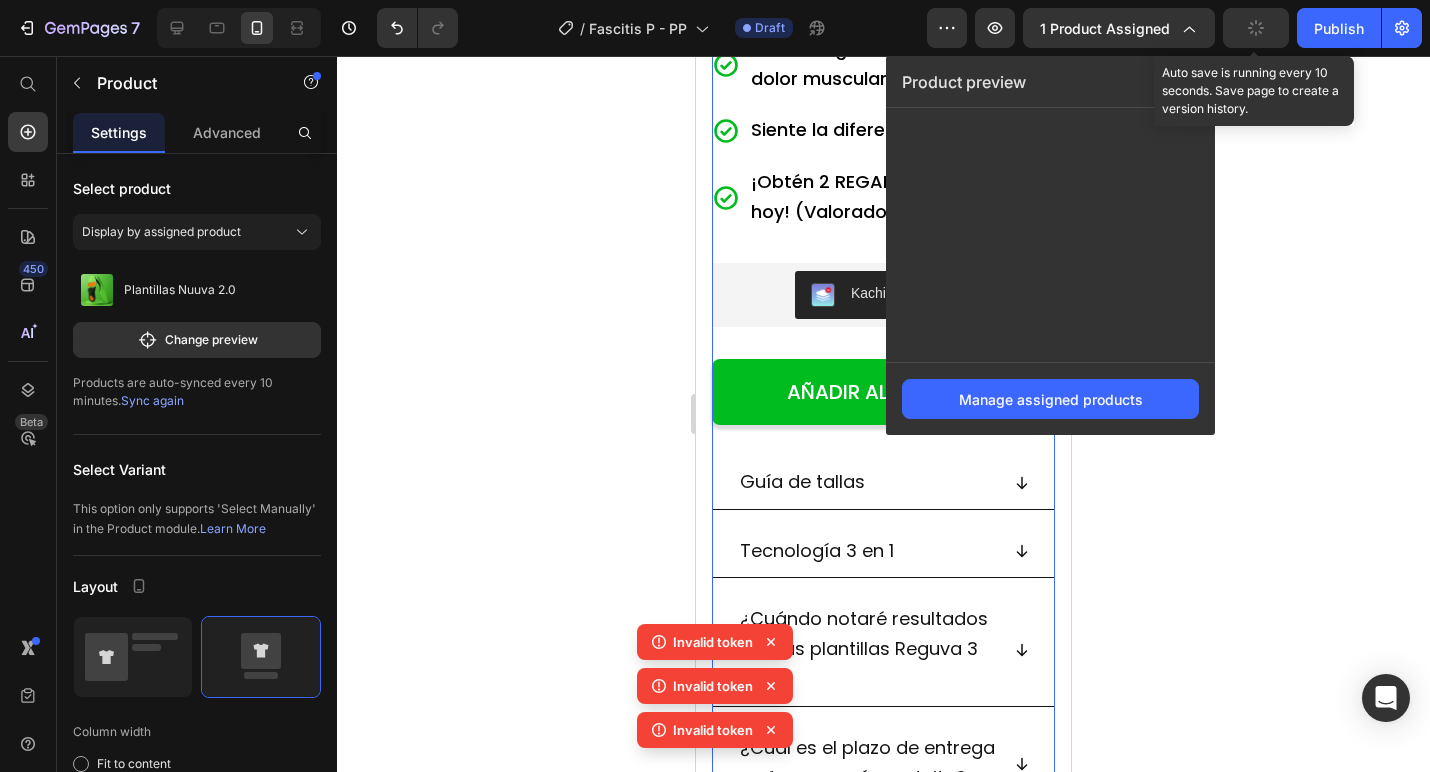 click 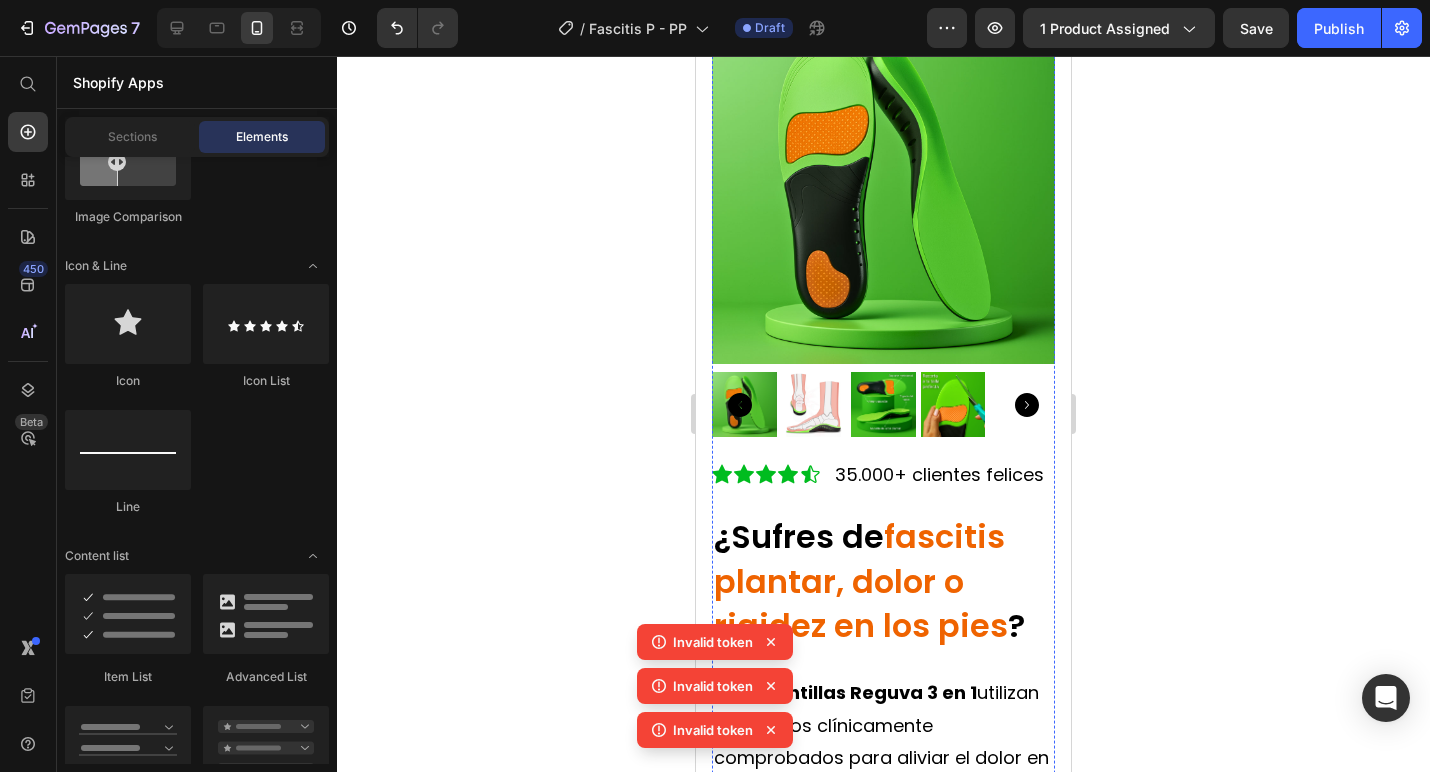 scroll, scrollTop: 0, scrollLeft: 0, axis: both 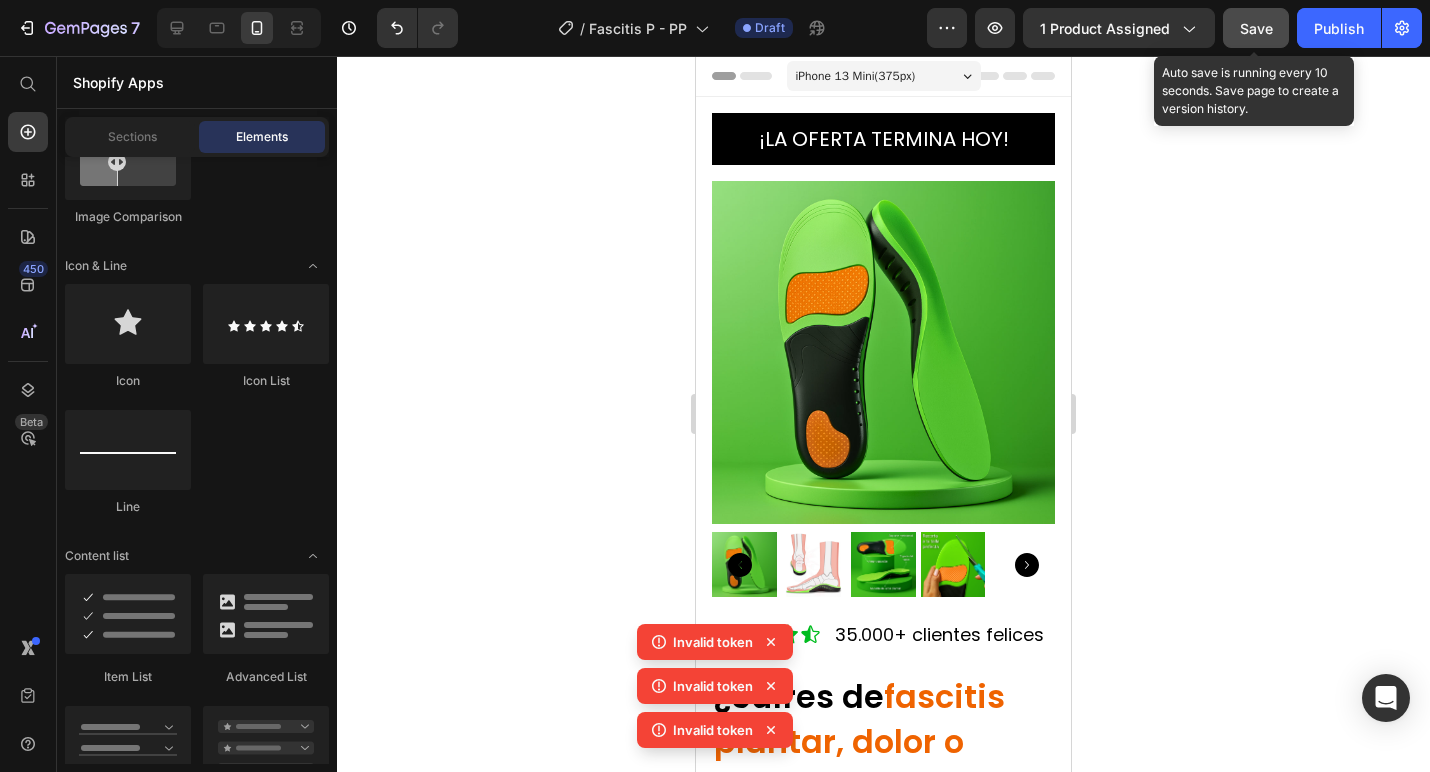 click on "Save" 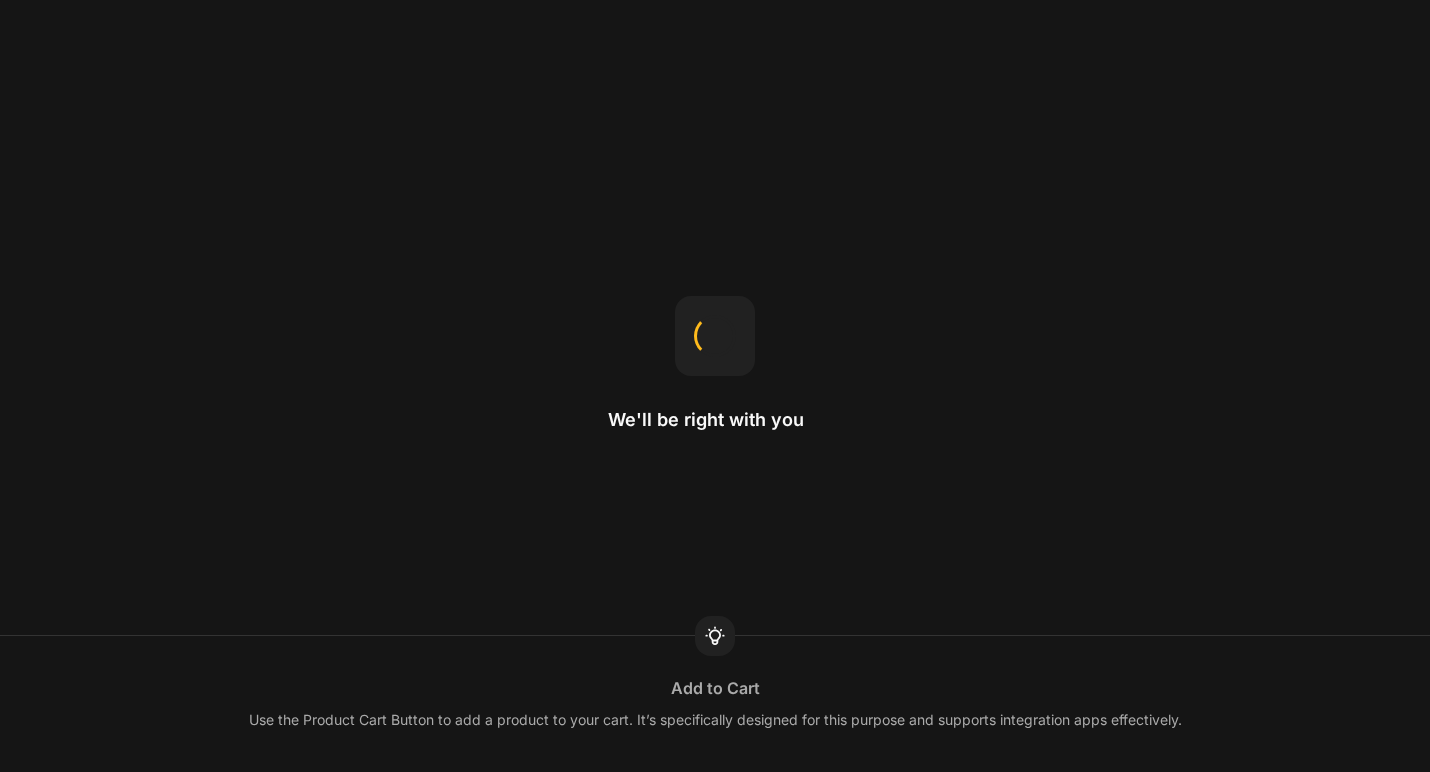 scroll, scrollTop: 0, scrollLeft: 0, axis: both 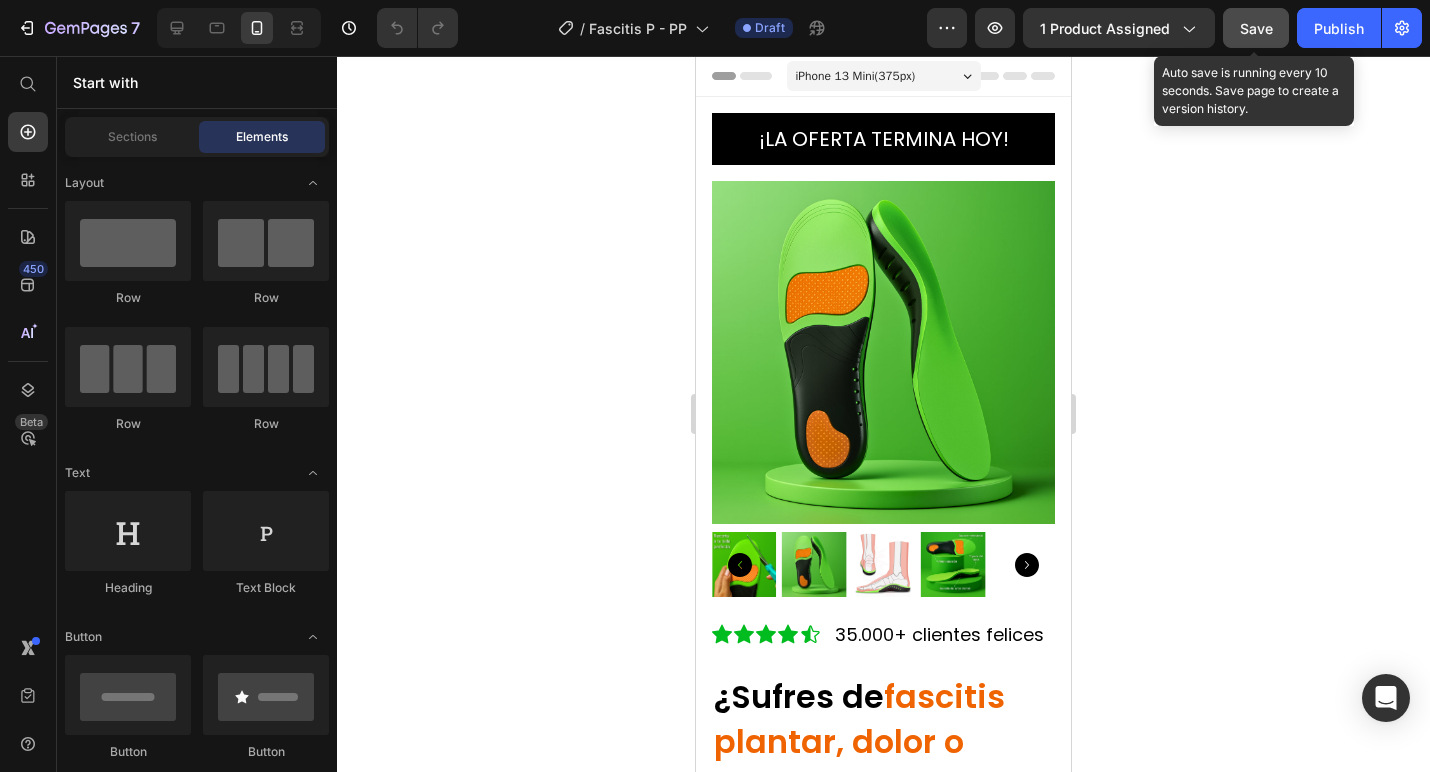 click on "Save" 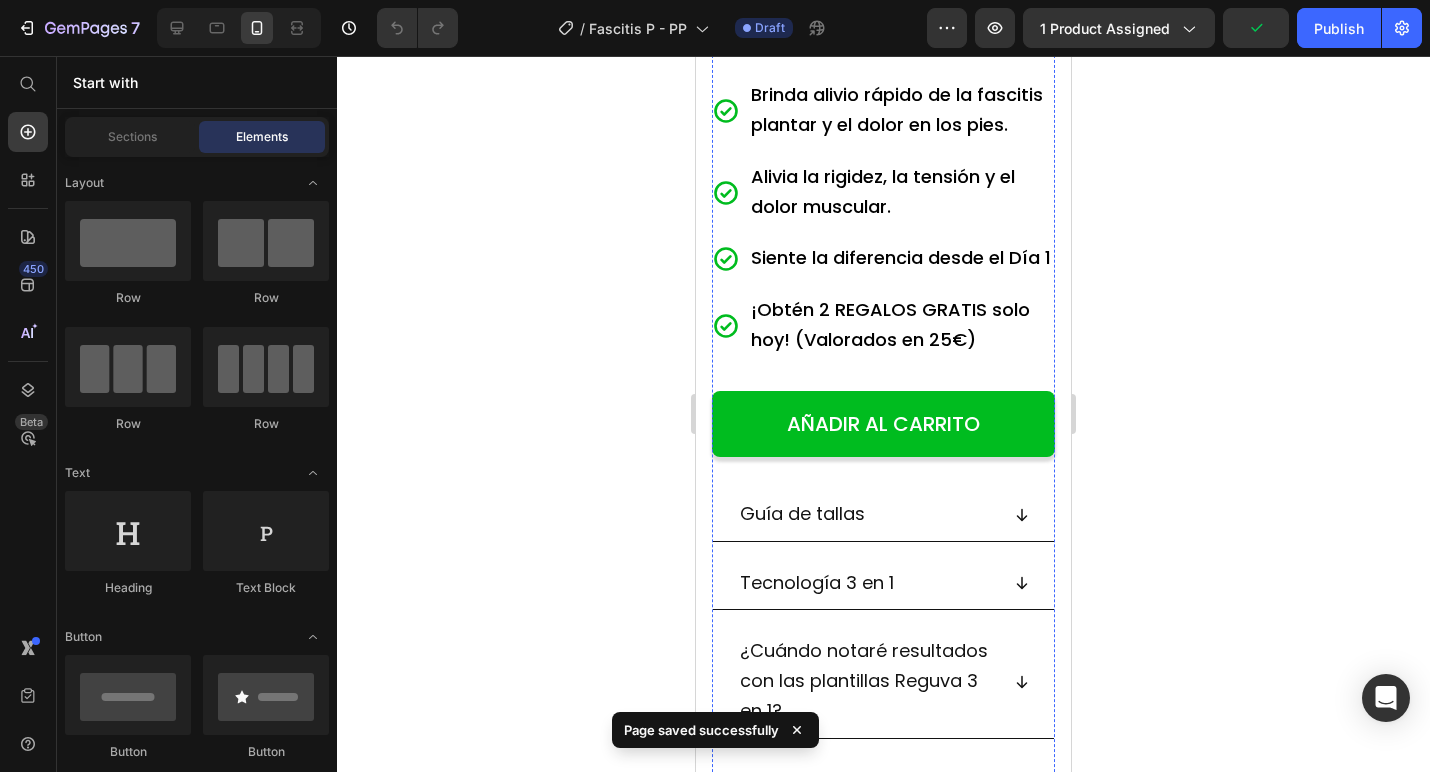 scroll, scrollTop: 1021, scrollLeft: 0, axis: vertical 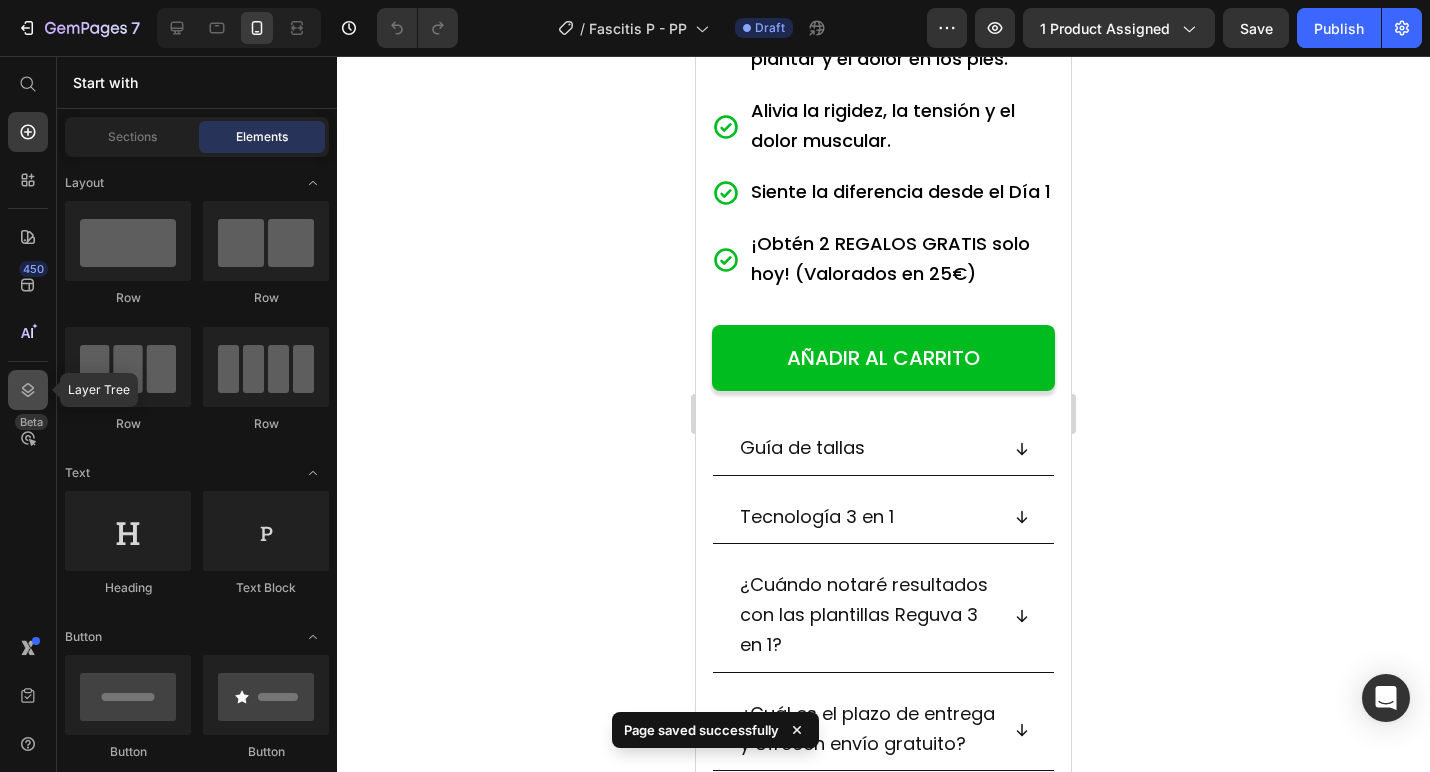 click 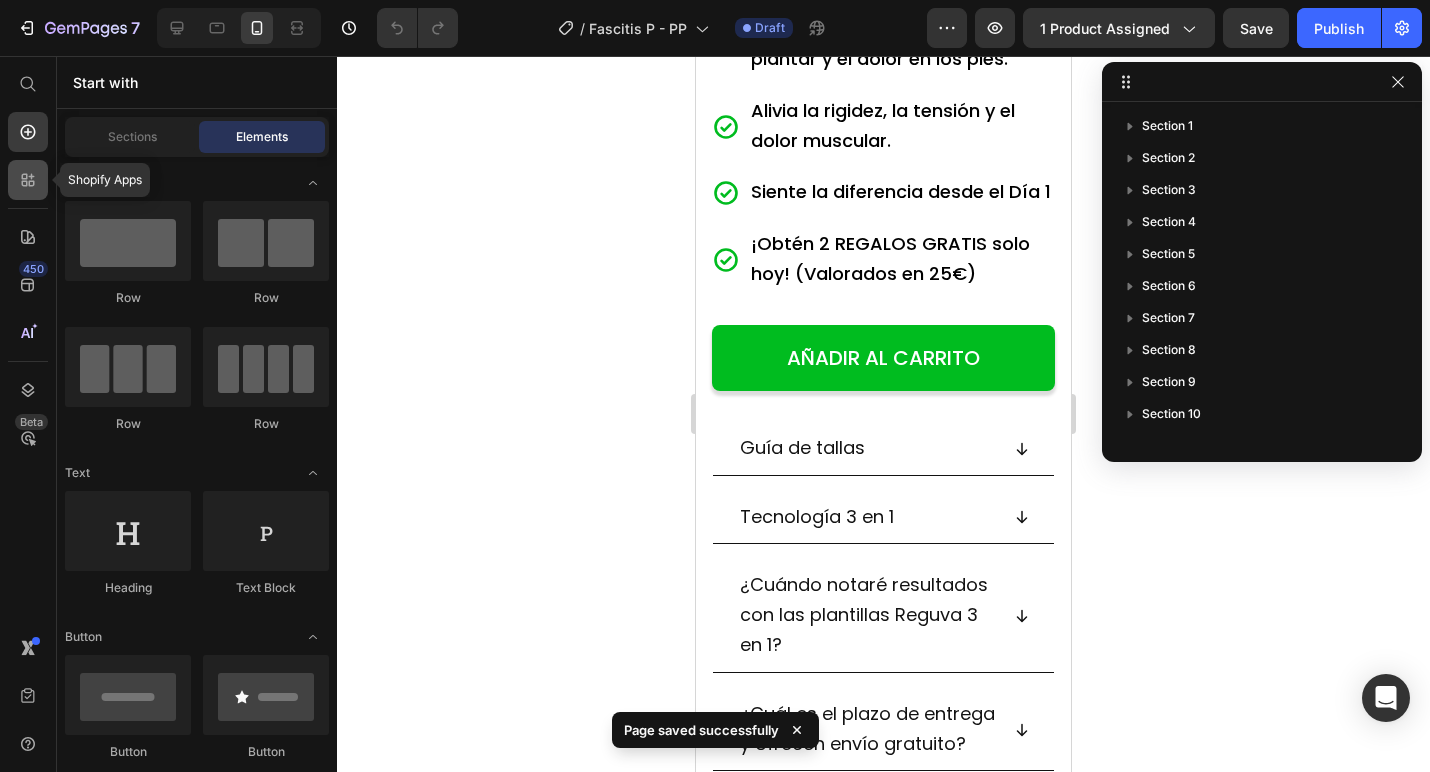 click 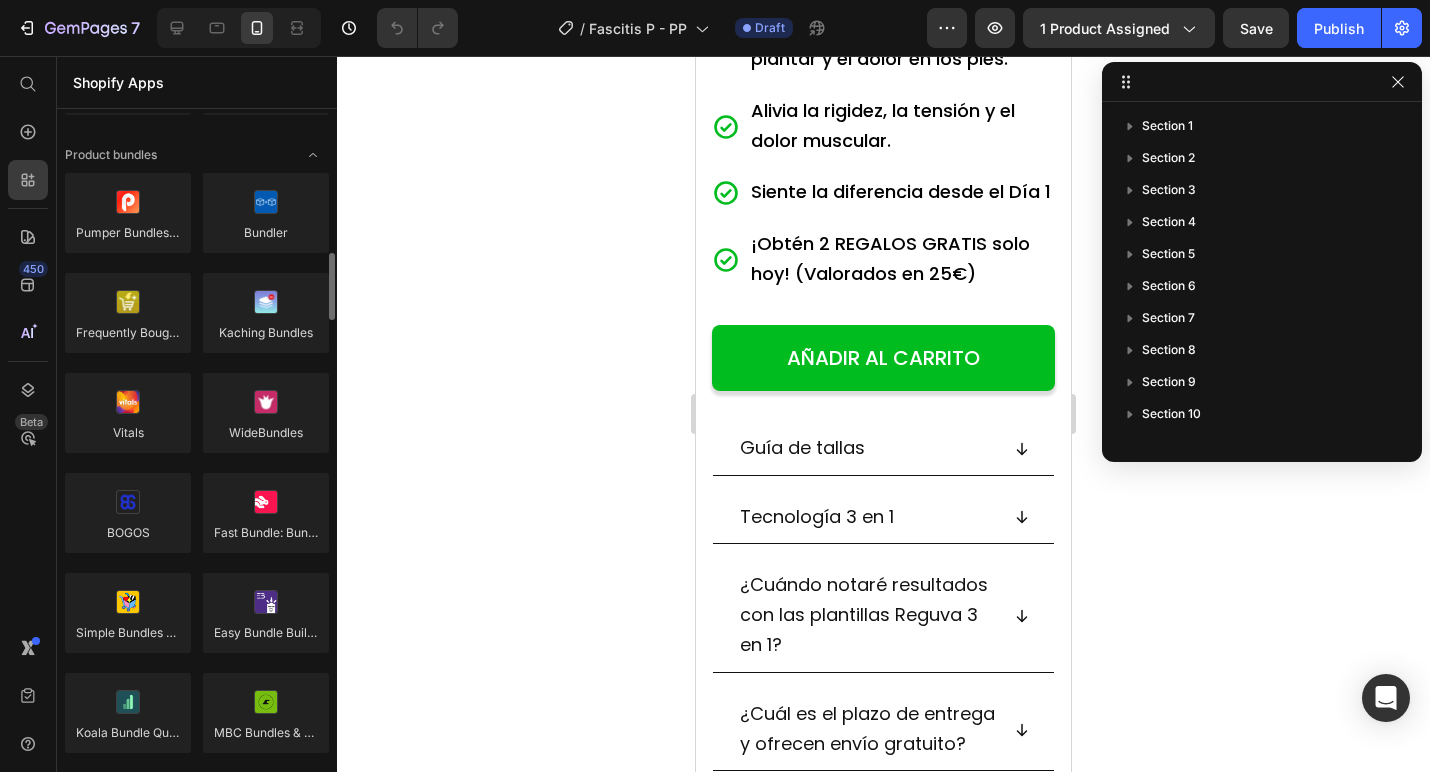 scroll, scrollTop: 1367, scrollLeft: 0, axis: vertical 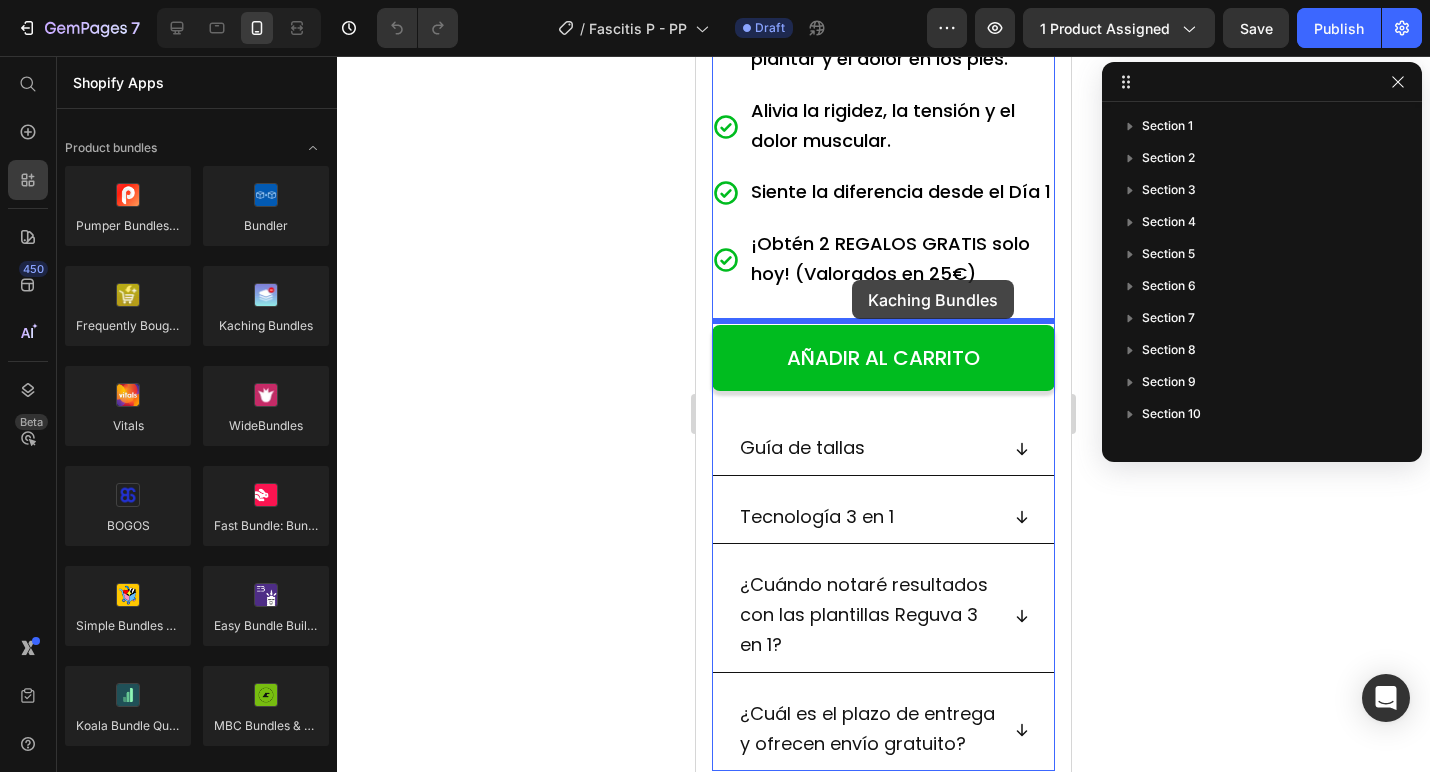 drag, startPoint x: 976, startPoint y: 377, endPoint x: 851, endPoint y: 284, distance: 155.80116 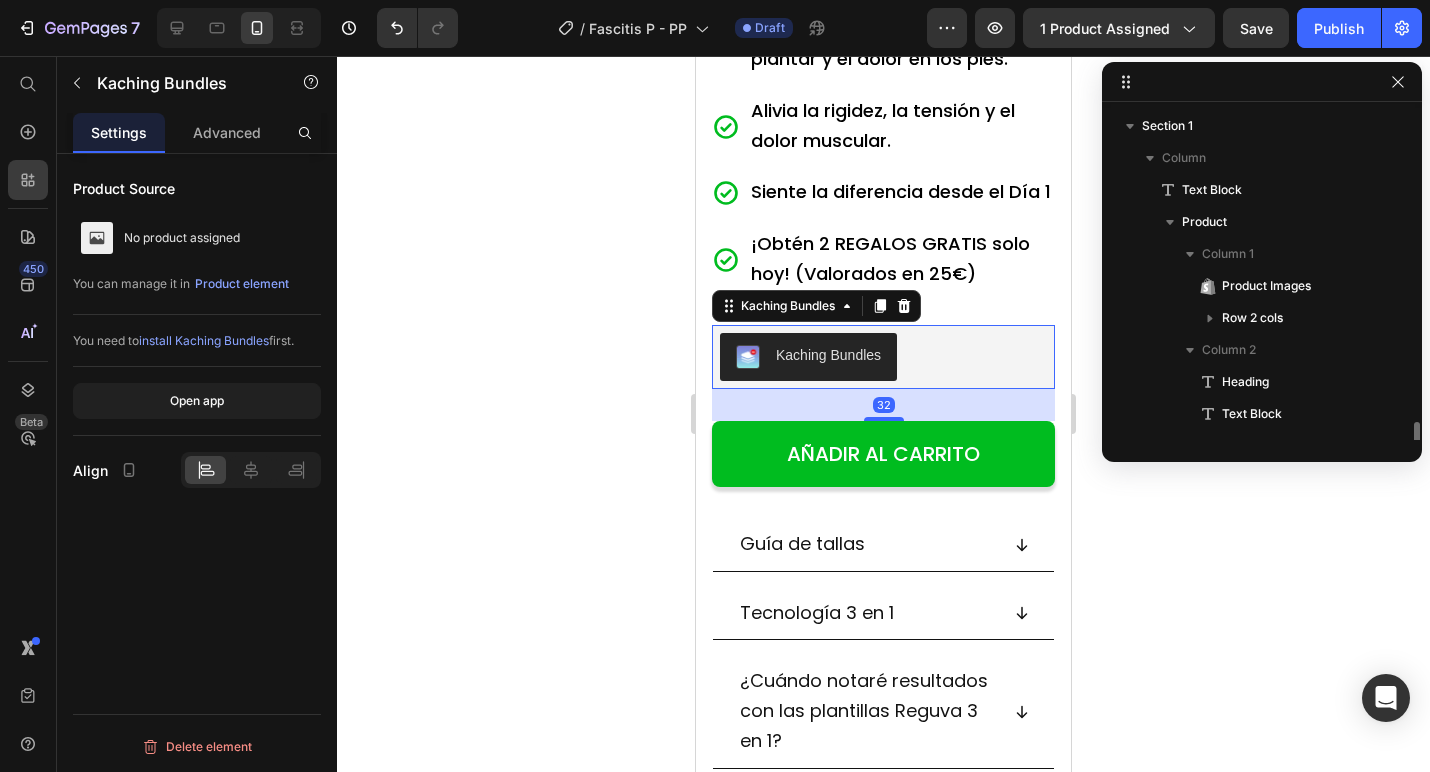 scroll, scrollTop: 218, scrollLeft: 0, axis: vertical 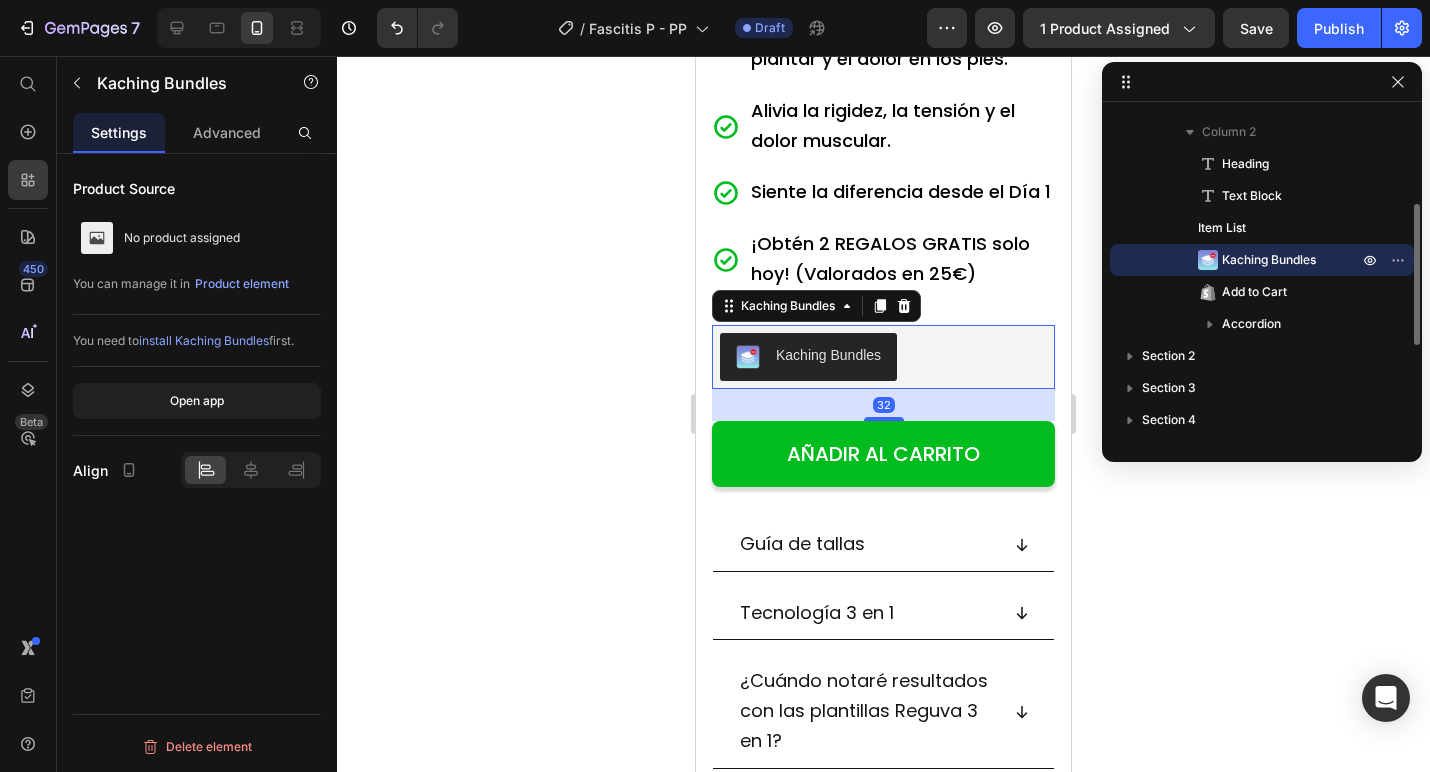 click 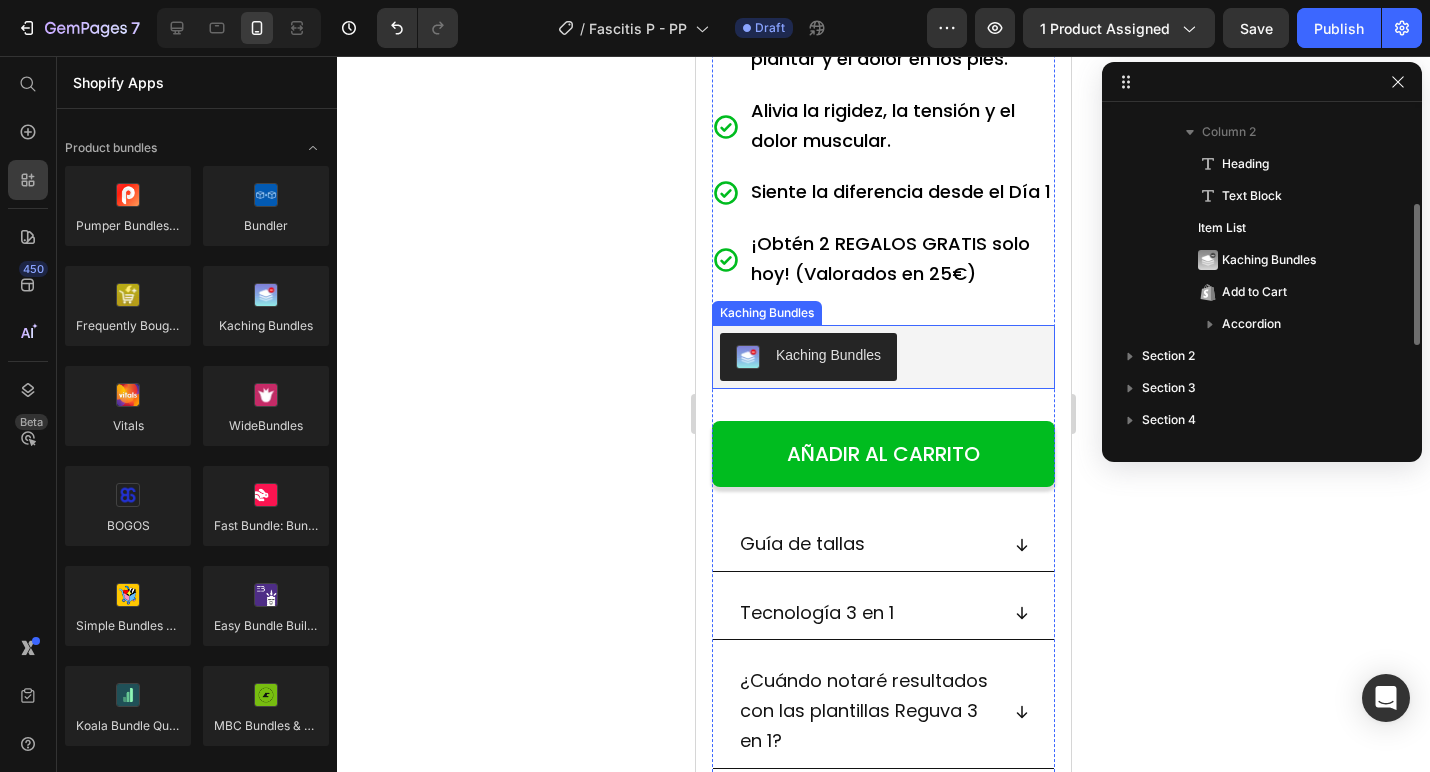 click on "Kaching Bundles" at bounding box center (883, 357) 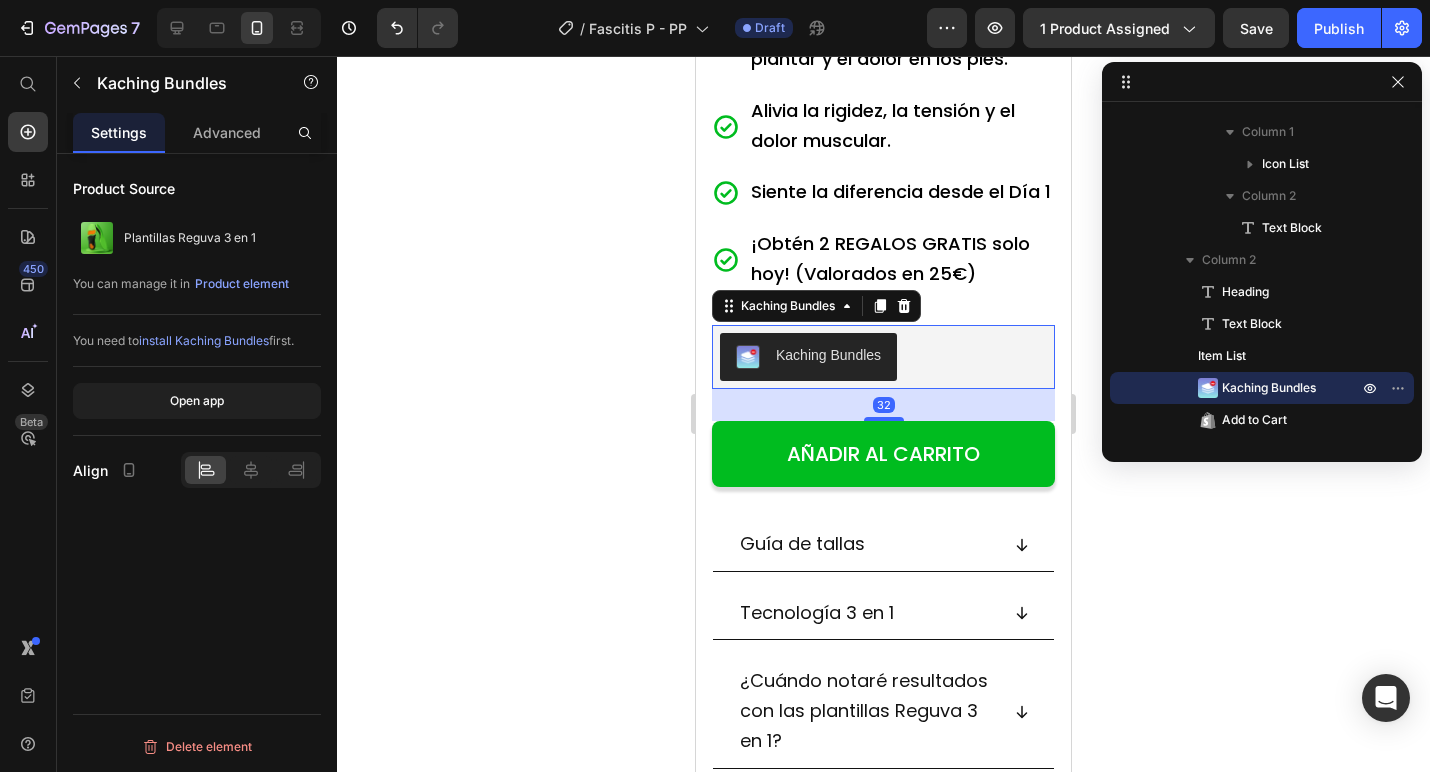 click on "Product Source Plantillas Reguva 3 en 1  You can manage it in   Product element   You need to  install Kaching Bundles  first.   Open app  Align" at bounding box center (197, 345) 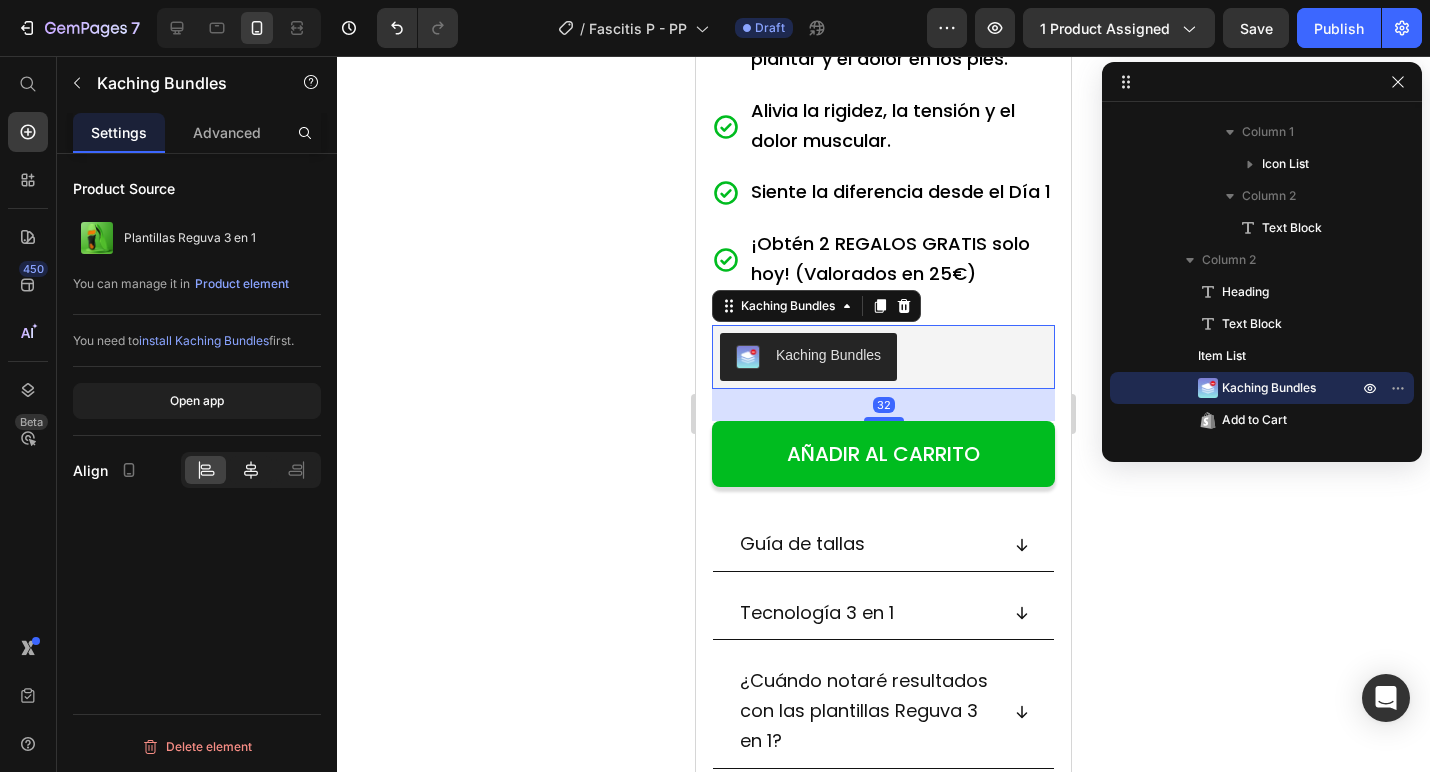 click 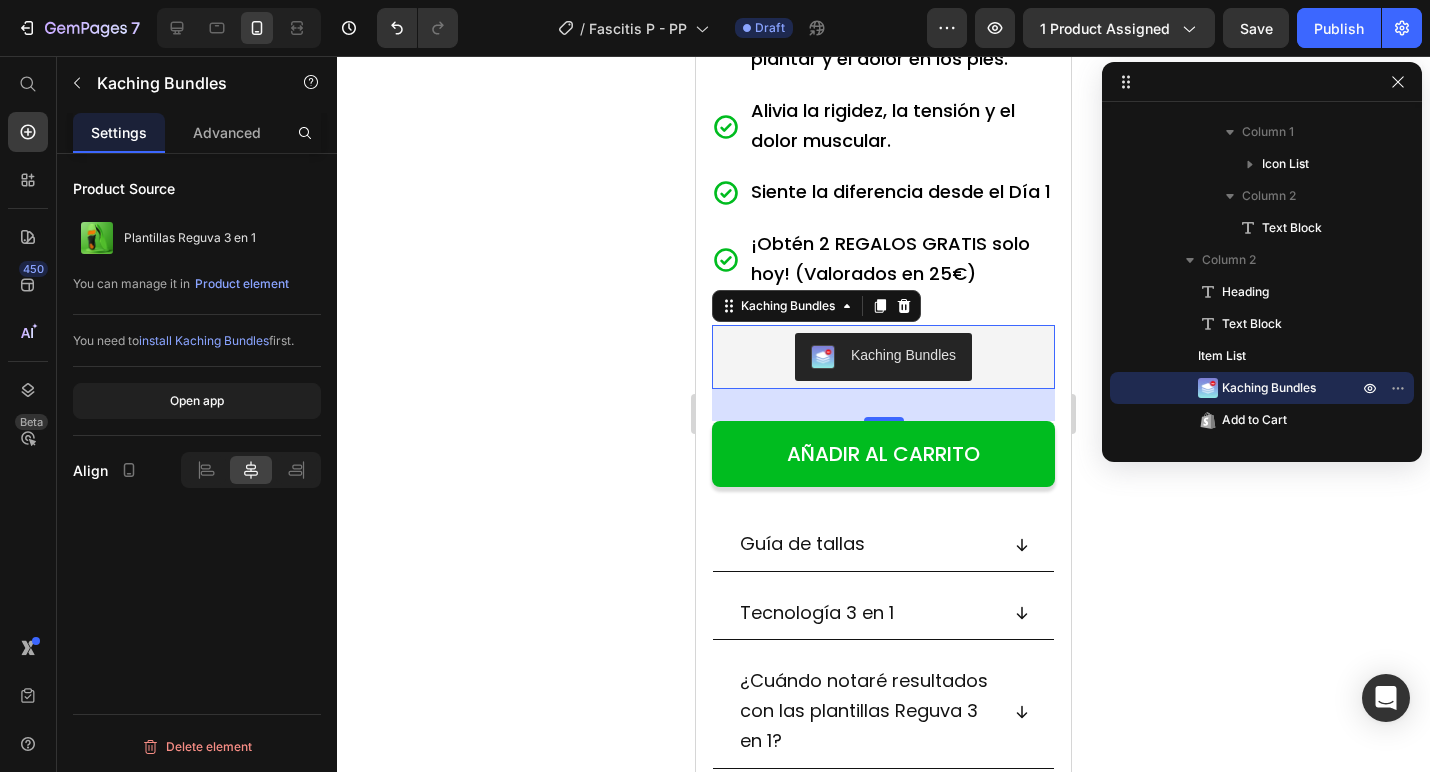 click 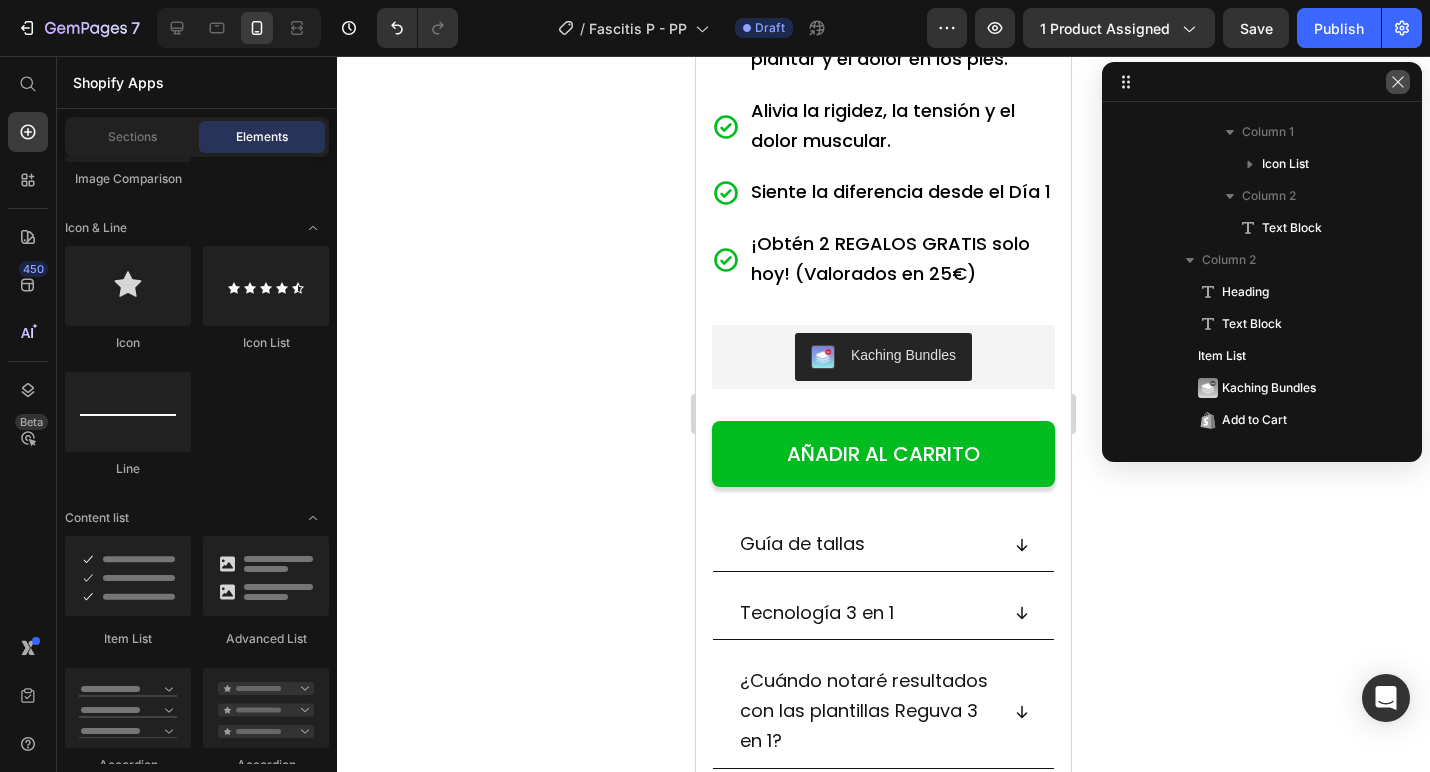 click 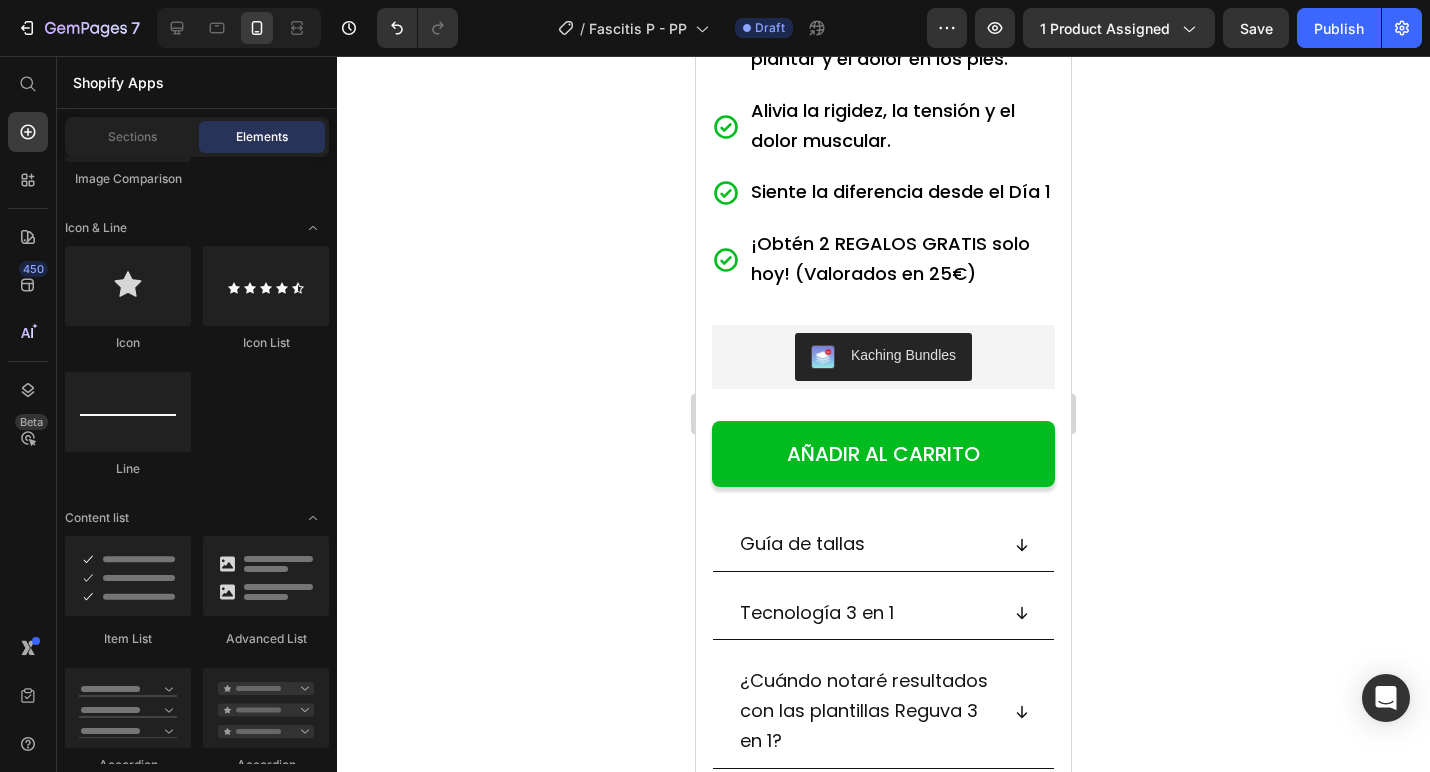click 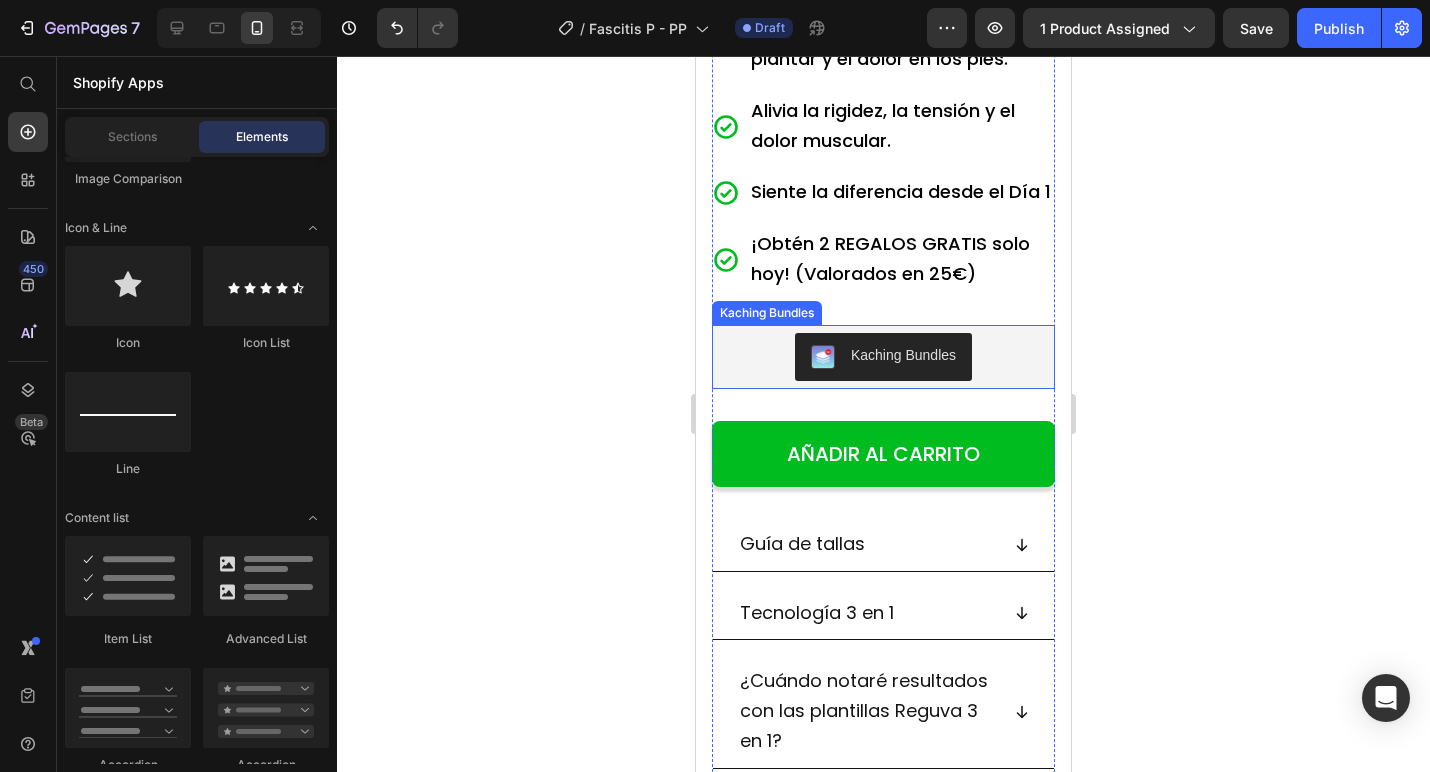 click on "Kaching Bundles" at bounding box center (883, 357) 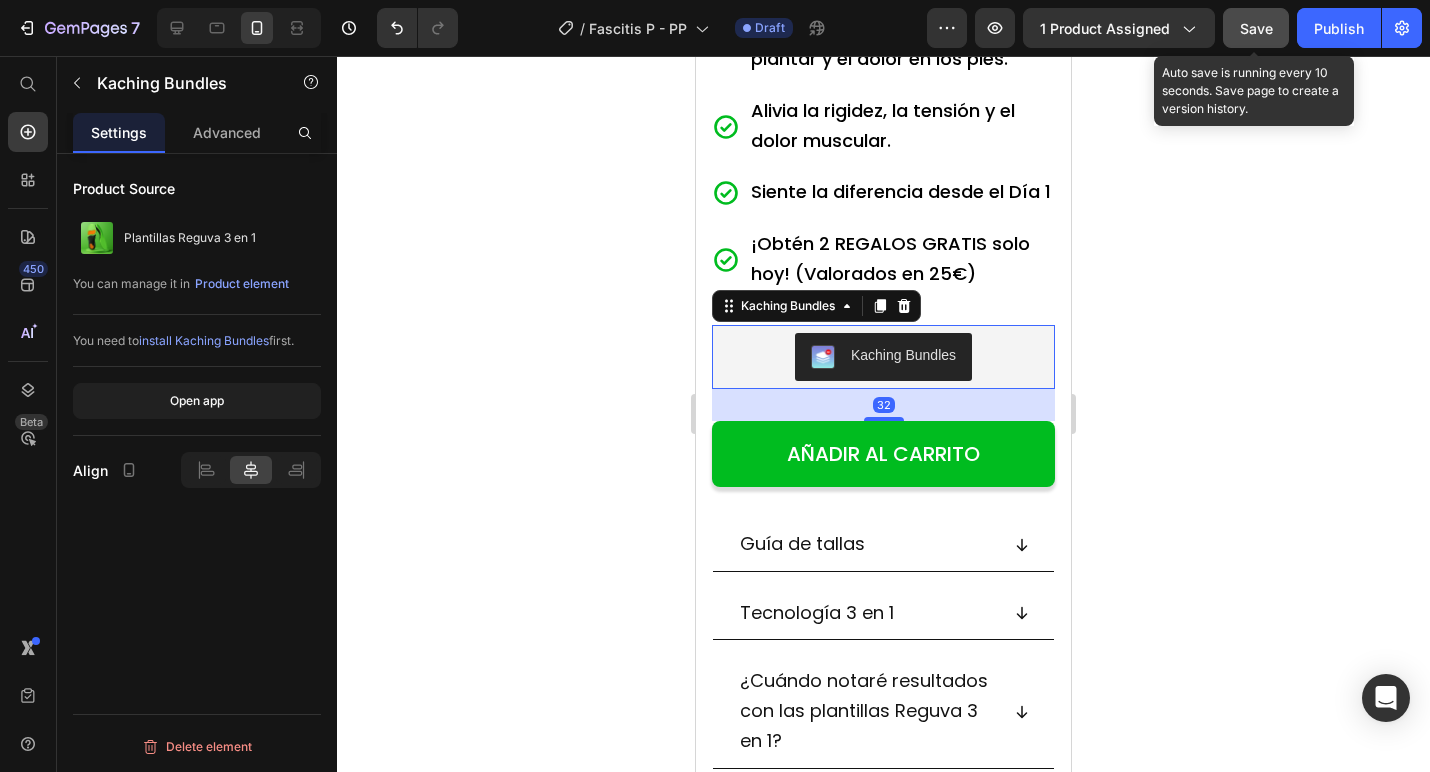 click on "Save" at bounding box center [1256, 28] 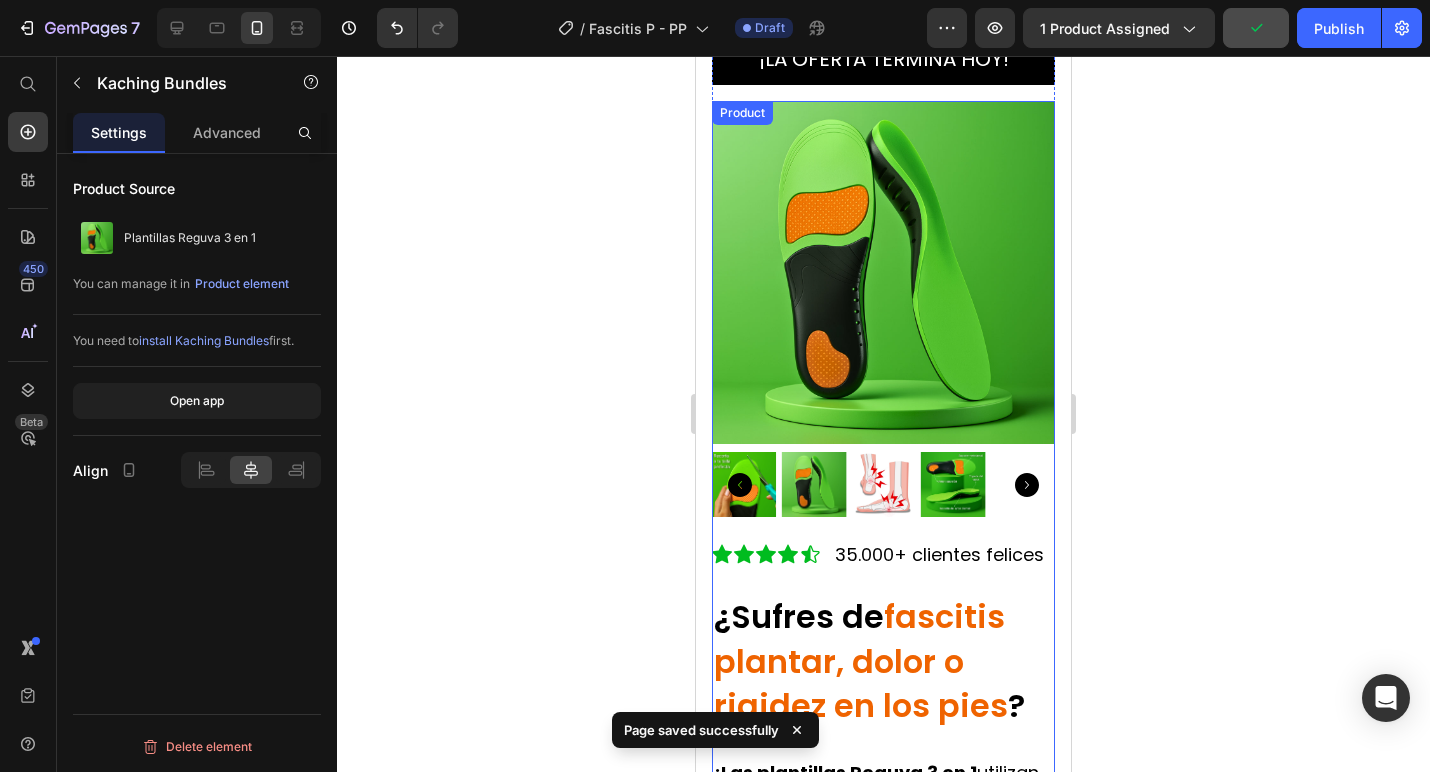 scroll, scrollTop: 0, scrollLeft: 0, axis: both 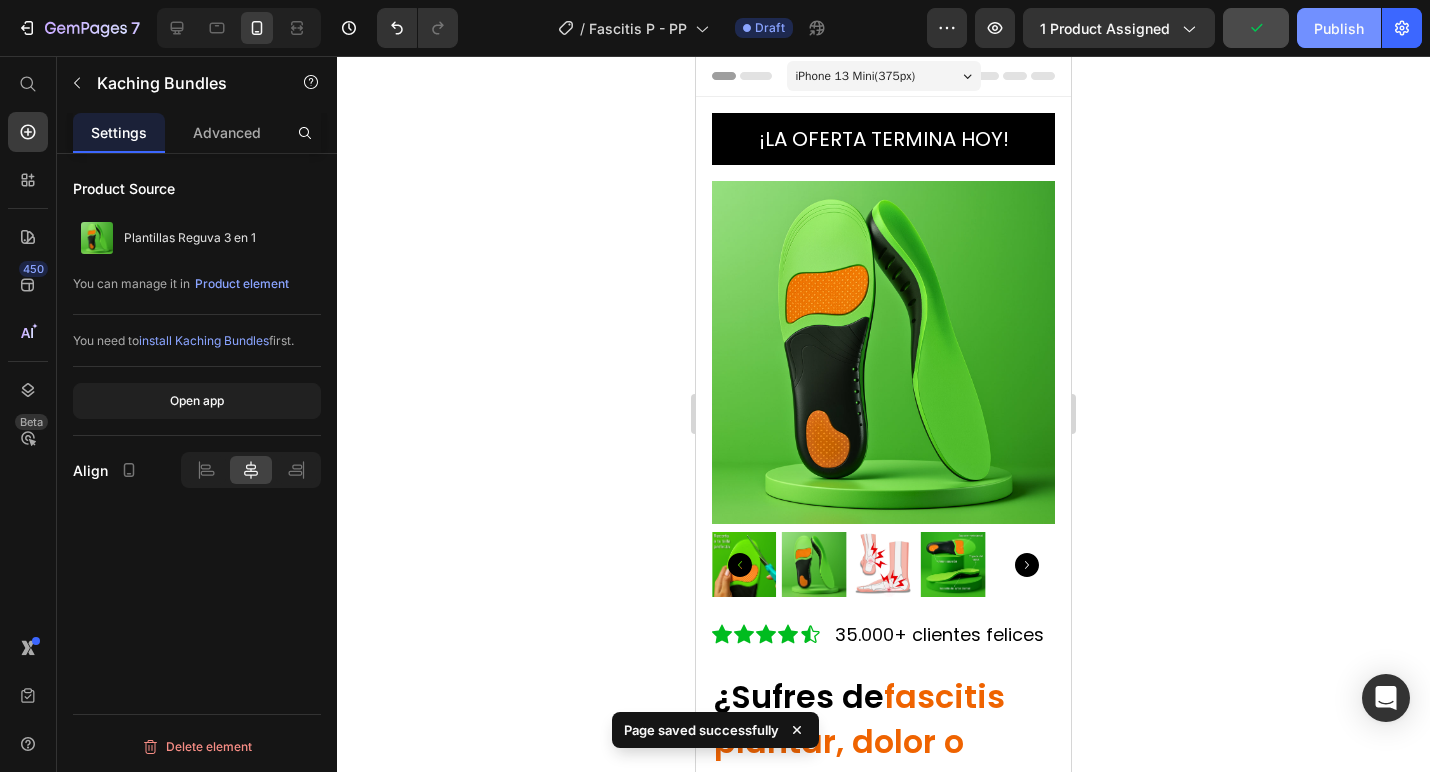 click on "Publish" at bounding box center [1339, 28] 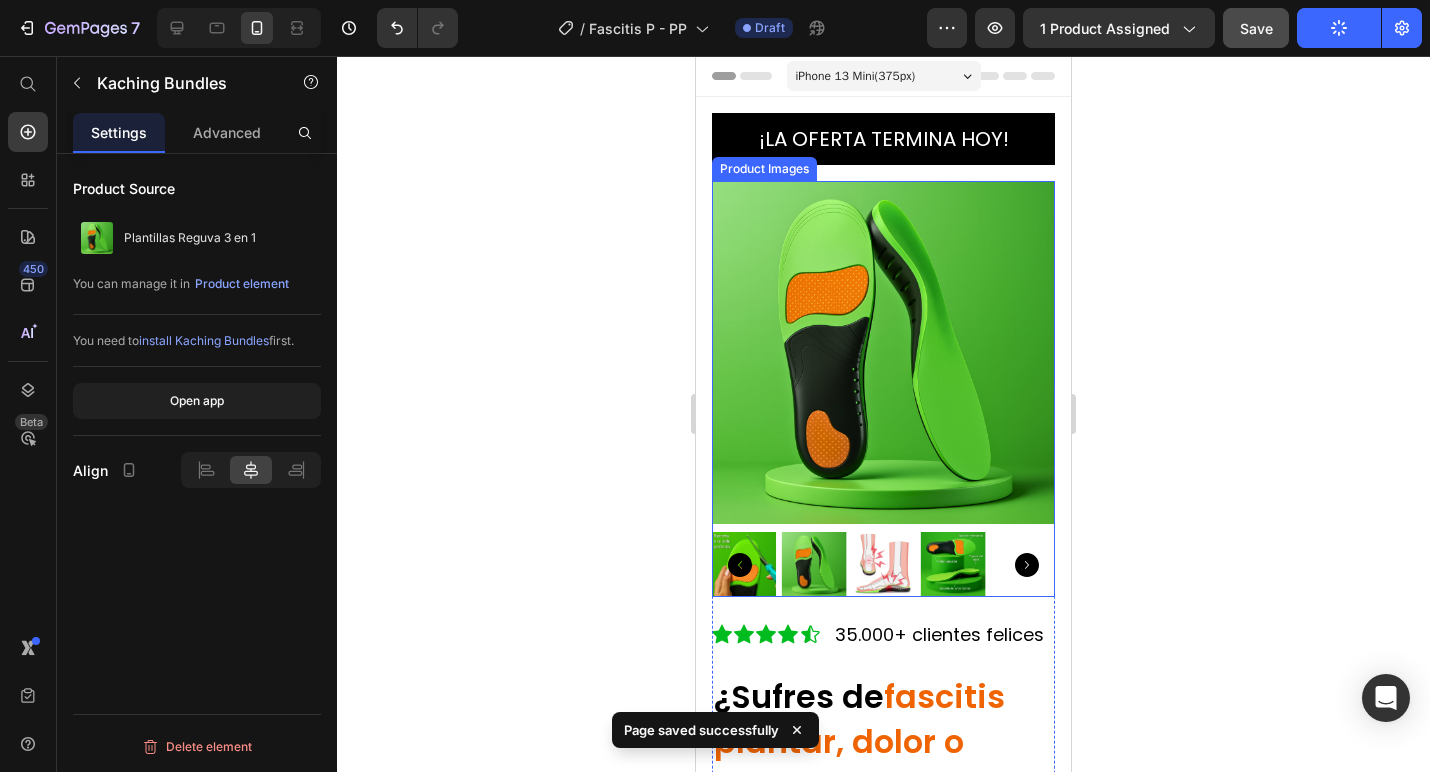click 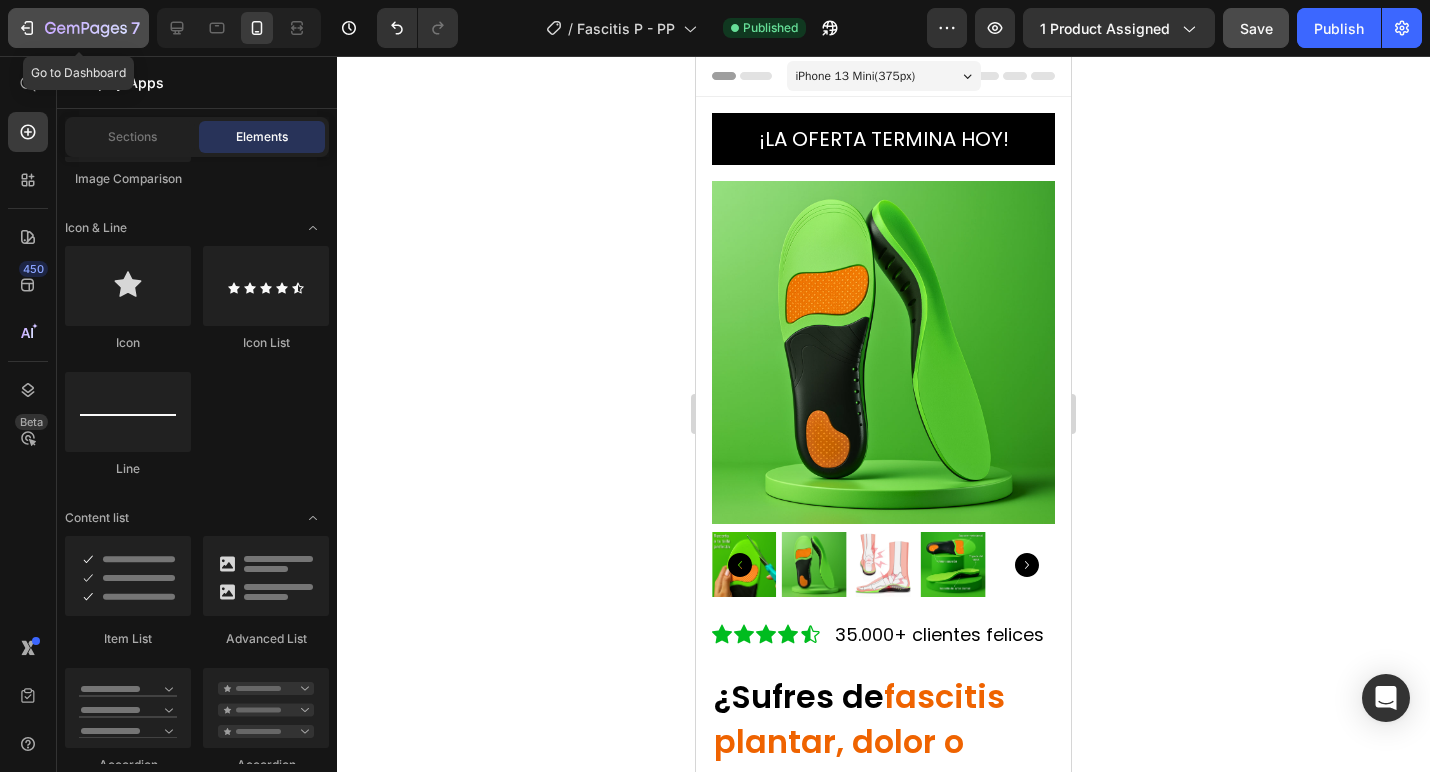 click 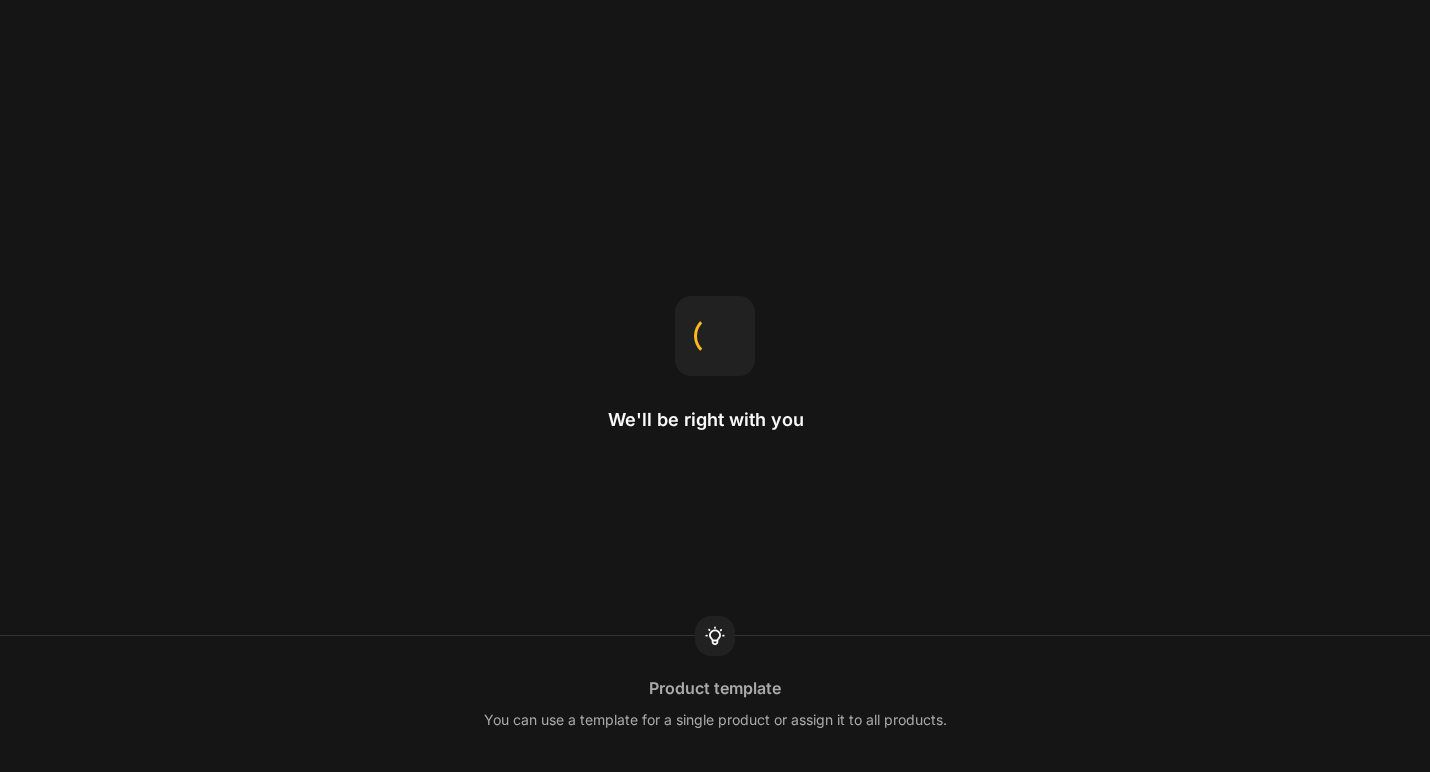 scroll, scrollTop: 0, scrollLeft: 0, axis: both 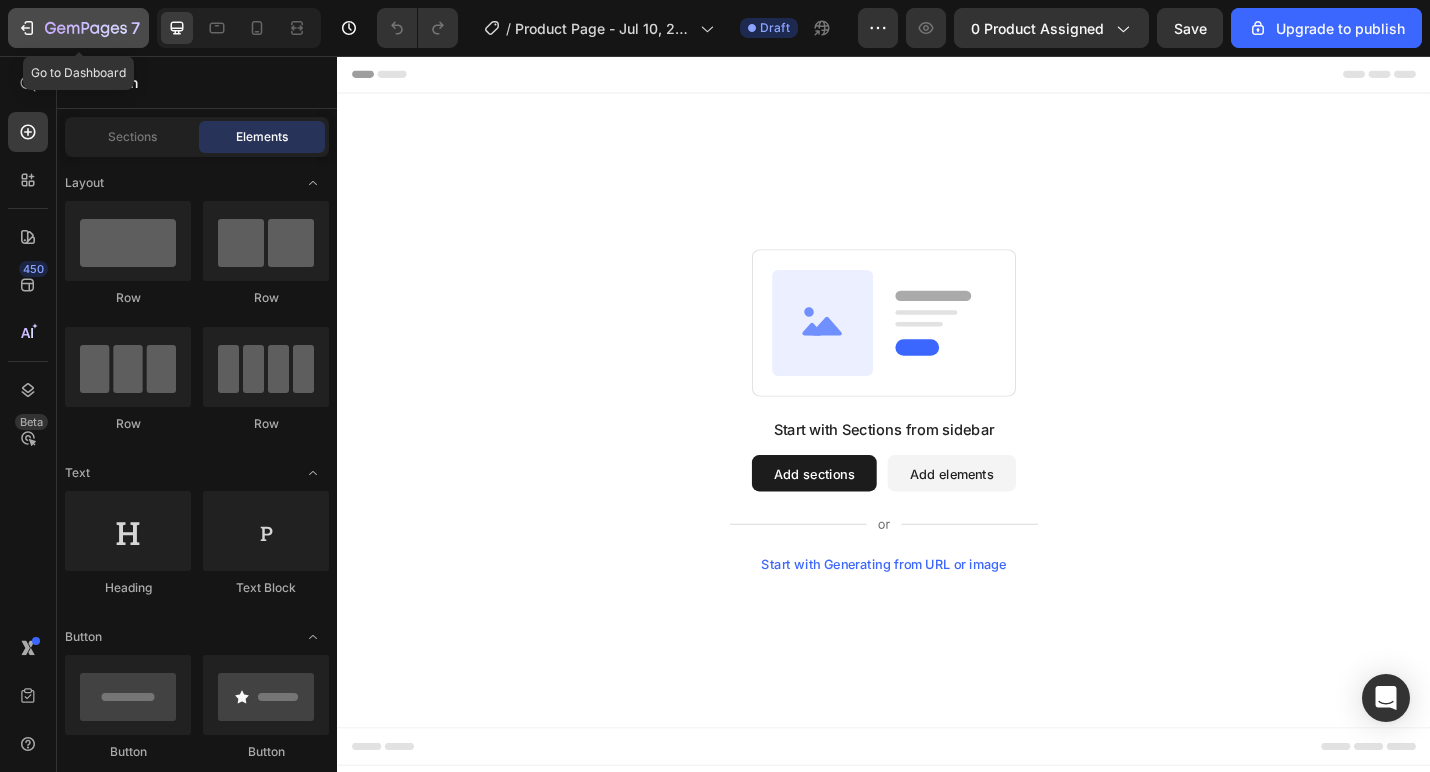click 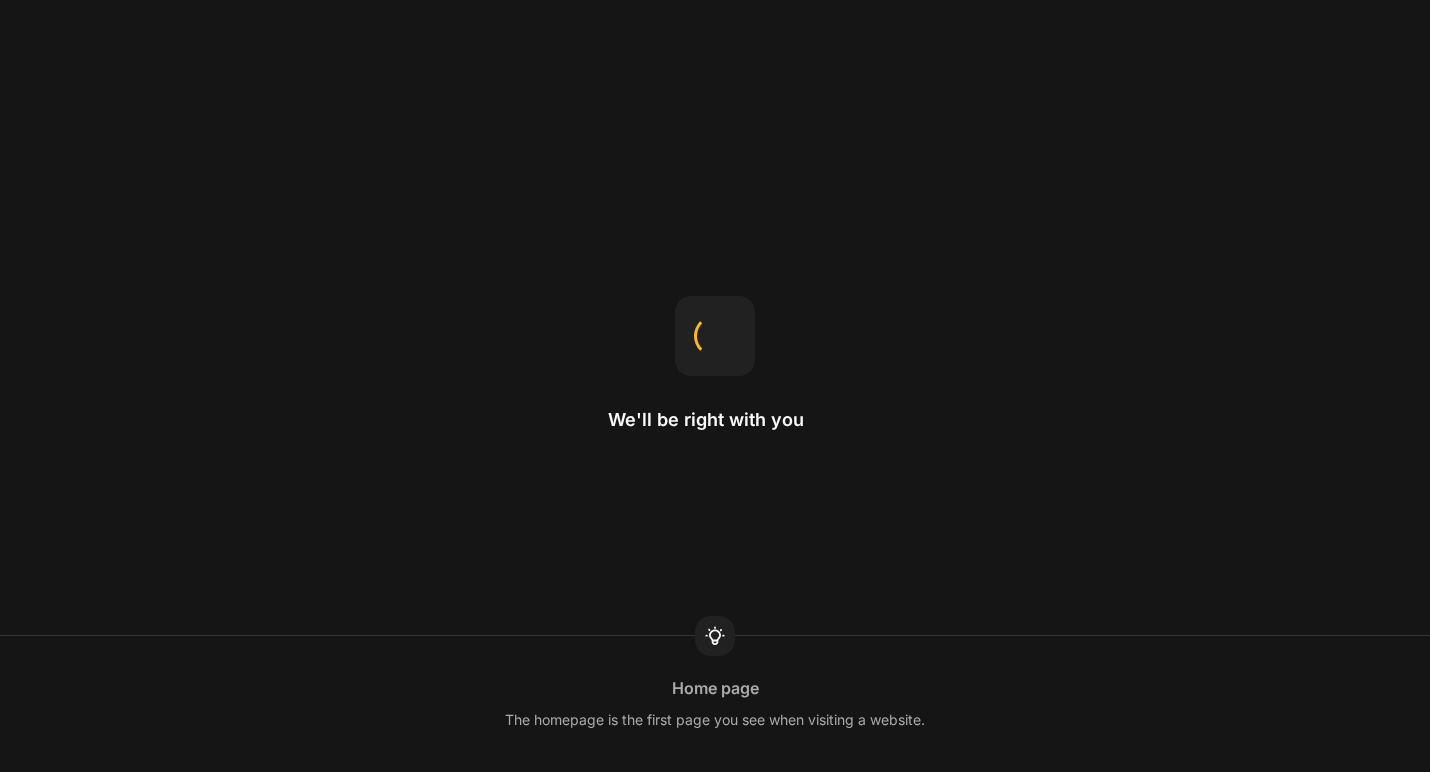 scroll, scrollTop: 0, scrollLeft: 0, axis: both 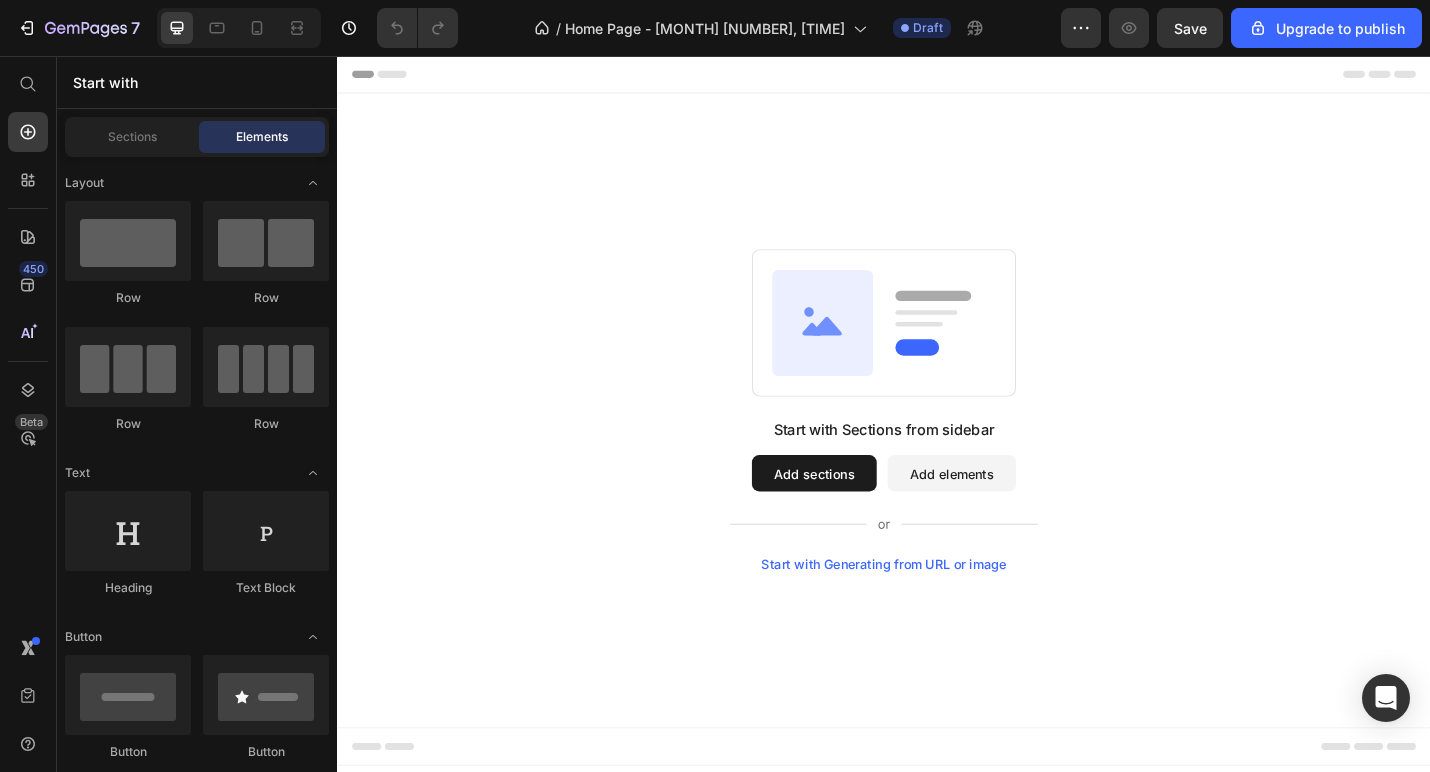 click on "Start with Sections from sidebar Add sections Add elements Start with Generating from URL or image" at bounding box center [937, 445] 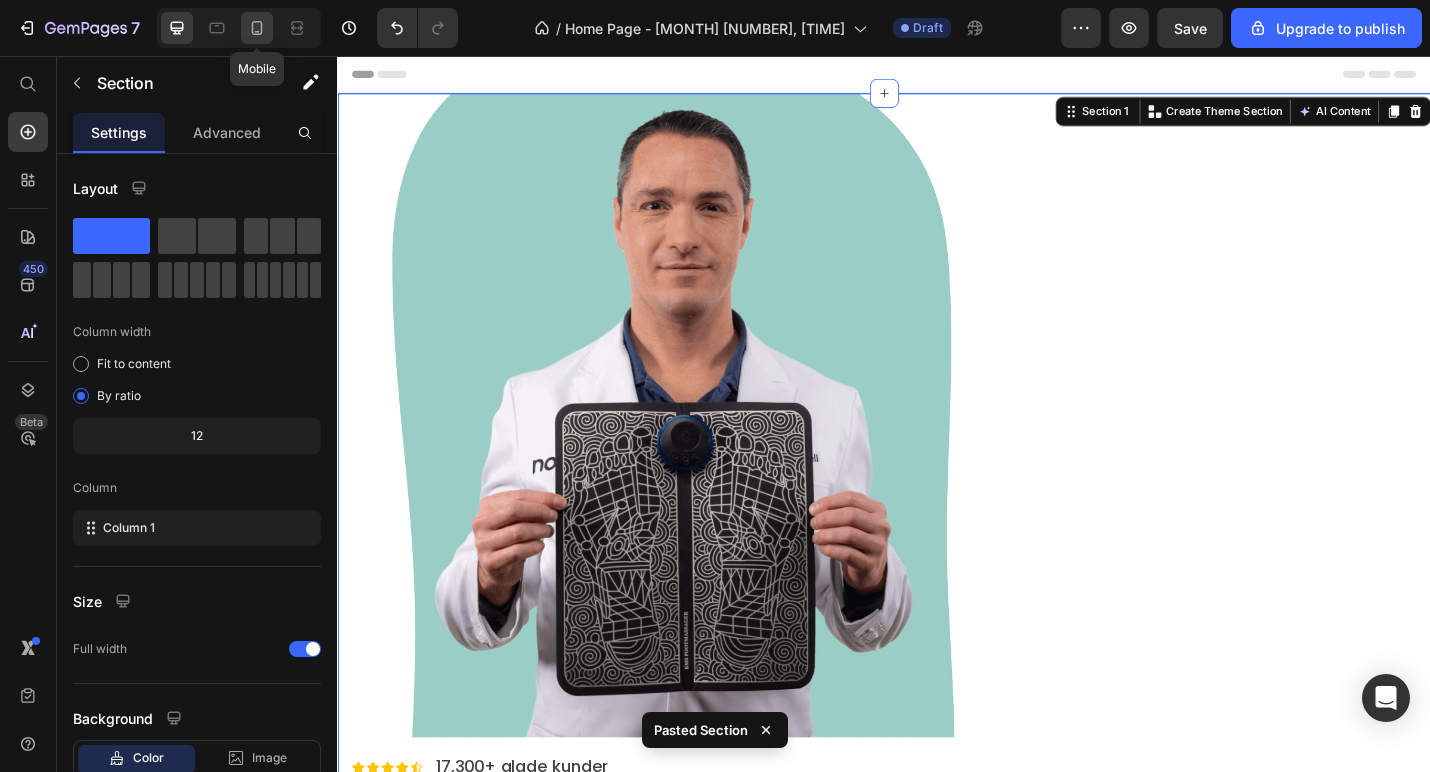 click 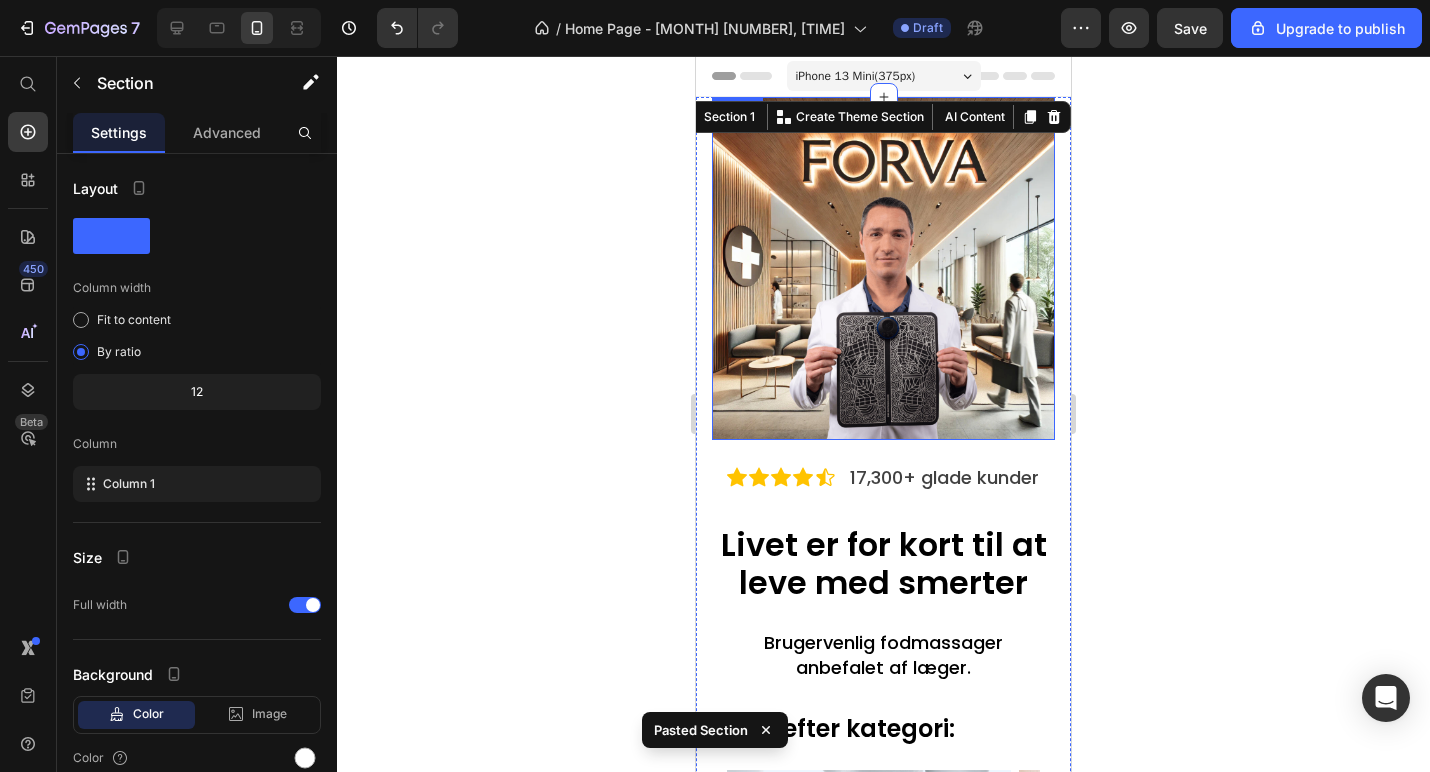 click 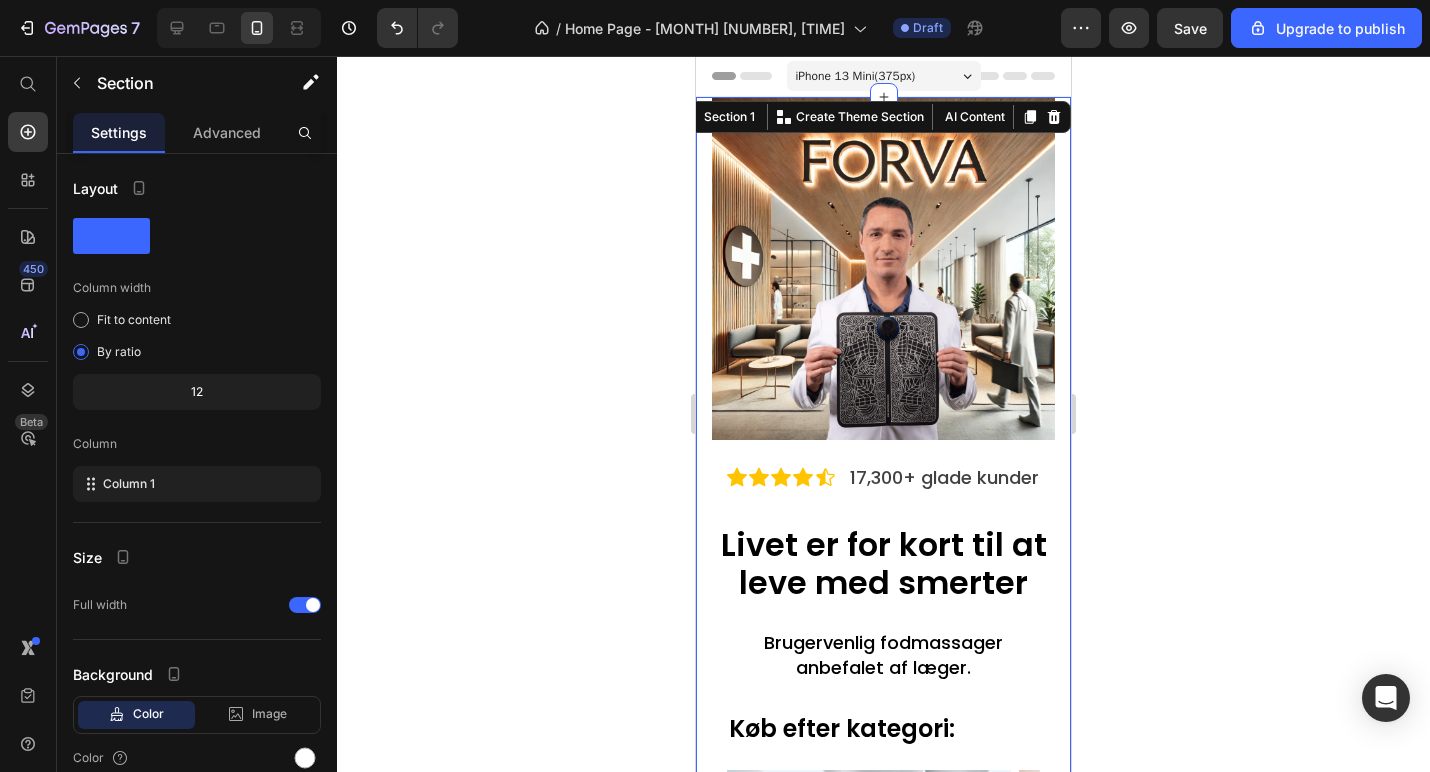 click on "Image Icon Icon Icon Icon
Icon Icon List 17,300+ glade kunder Text Block Row Livet er for kort til at leve med smerter Heading Brugervenlig fodmassager anbefalet af læger. Text block Køb efter kategori: Text block
Image KØB NU          Button Image KØB NU          Button Image KØB NU          Button
Carousel Row                Title Line Row Row Section 1   You can create reusable sections Create Theme Section AI Content Write with GemAI What would you like to describe here? Tone and Voice Persuasive Product Plantillas Reguva 3 en 1 Show more Generate" at bounding box center (883, 637) 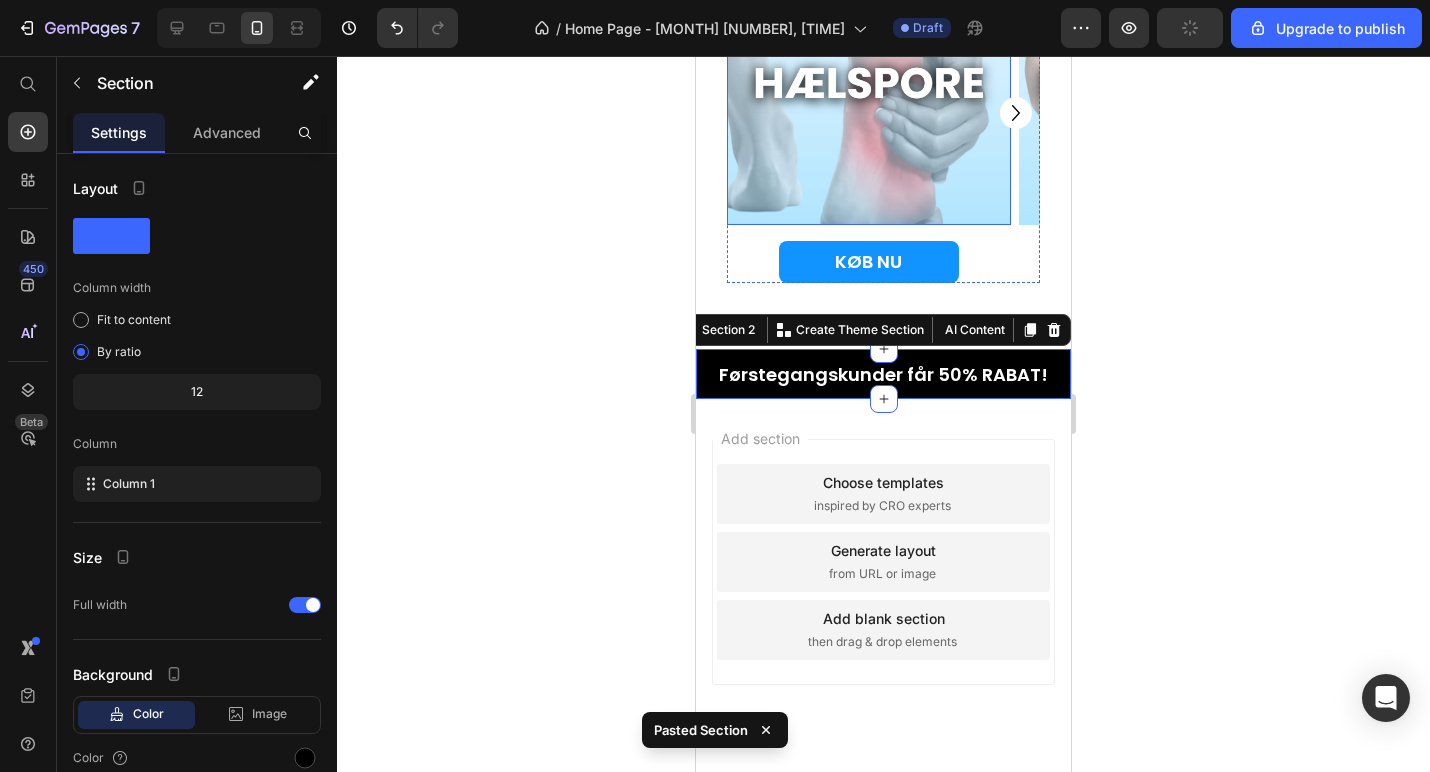 scroll, scrollTop: 876, scrollLeft: 0, axis: vertical 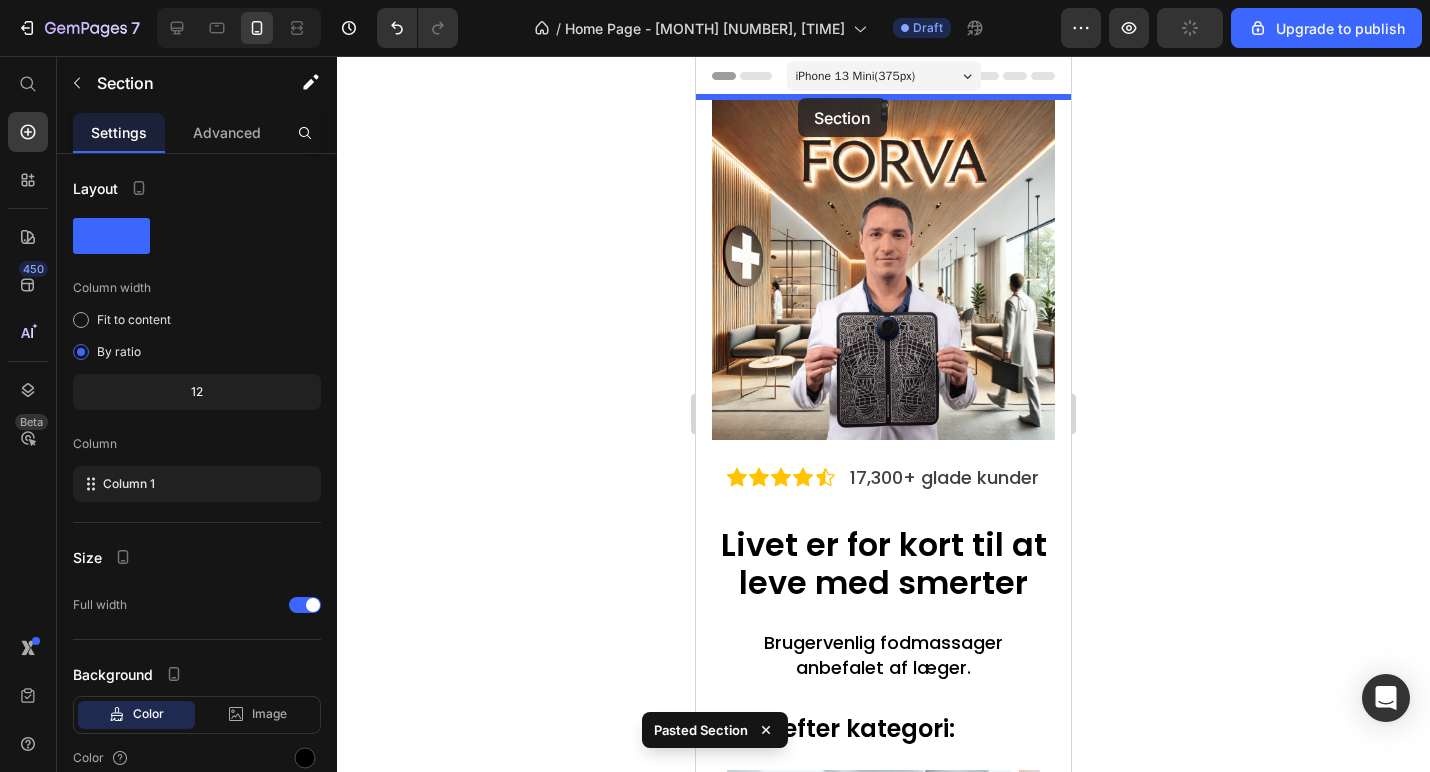 drag, startPoint x: 725, startPoint y: 287, endPoint x: 798, endPoint y: 98, distance: 202.608 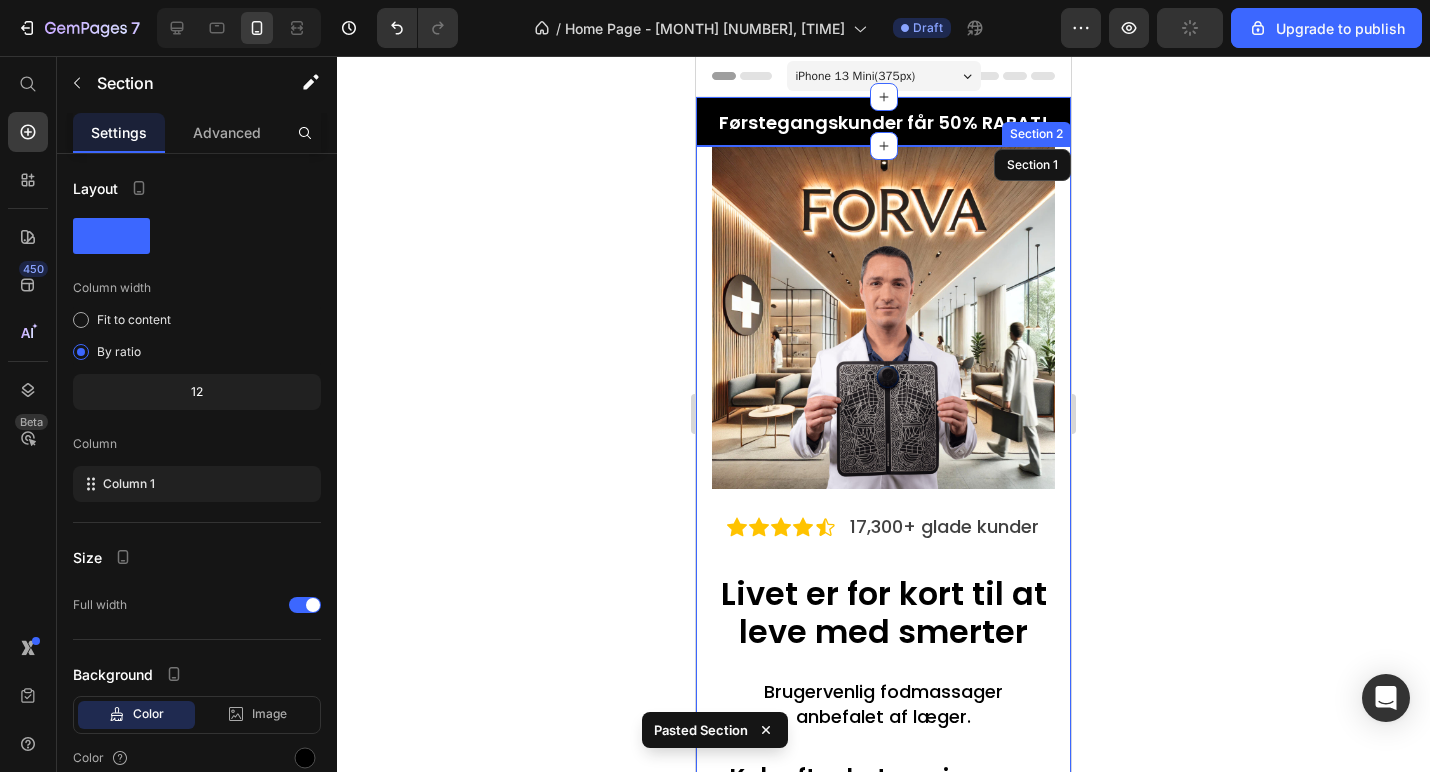 click 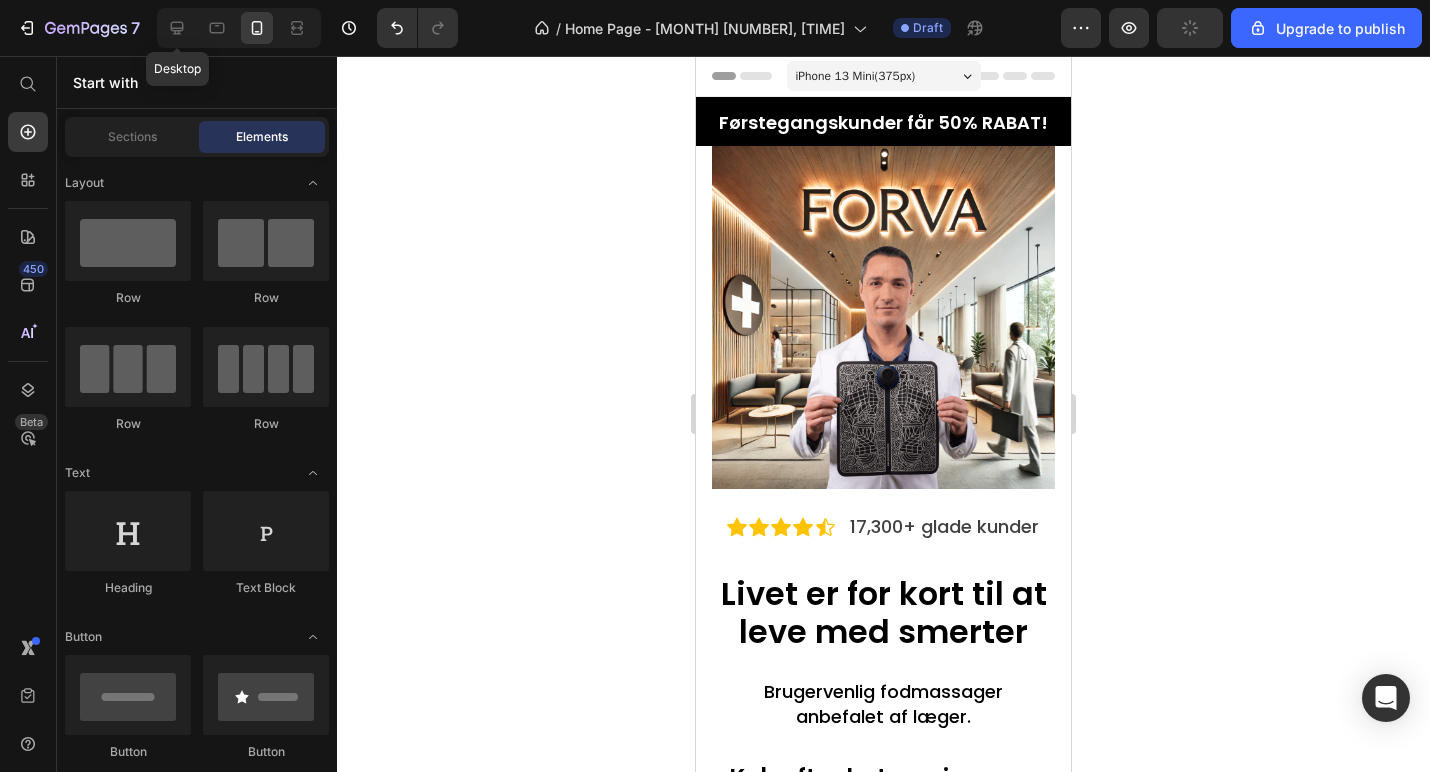 drag, startPoint x: 173, startPoint y: 24, endPoint x: 229, endPoint y: 51, distance: 62.169125 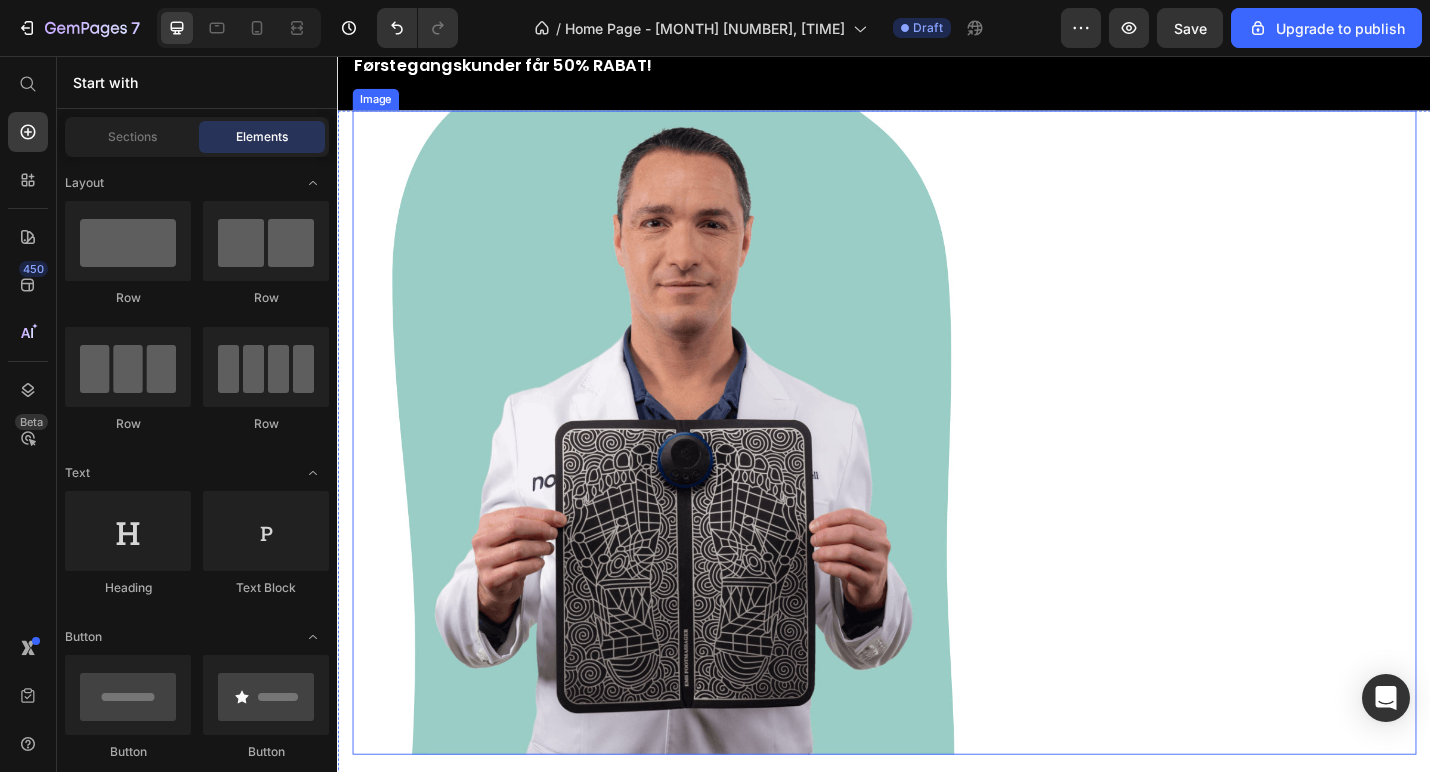 scroll, scrollTop: 78, scrollLeft: 0, axis: vertical 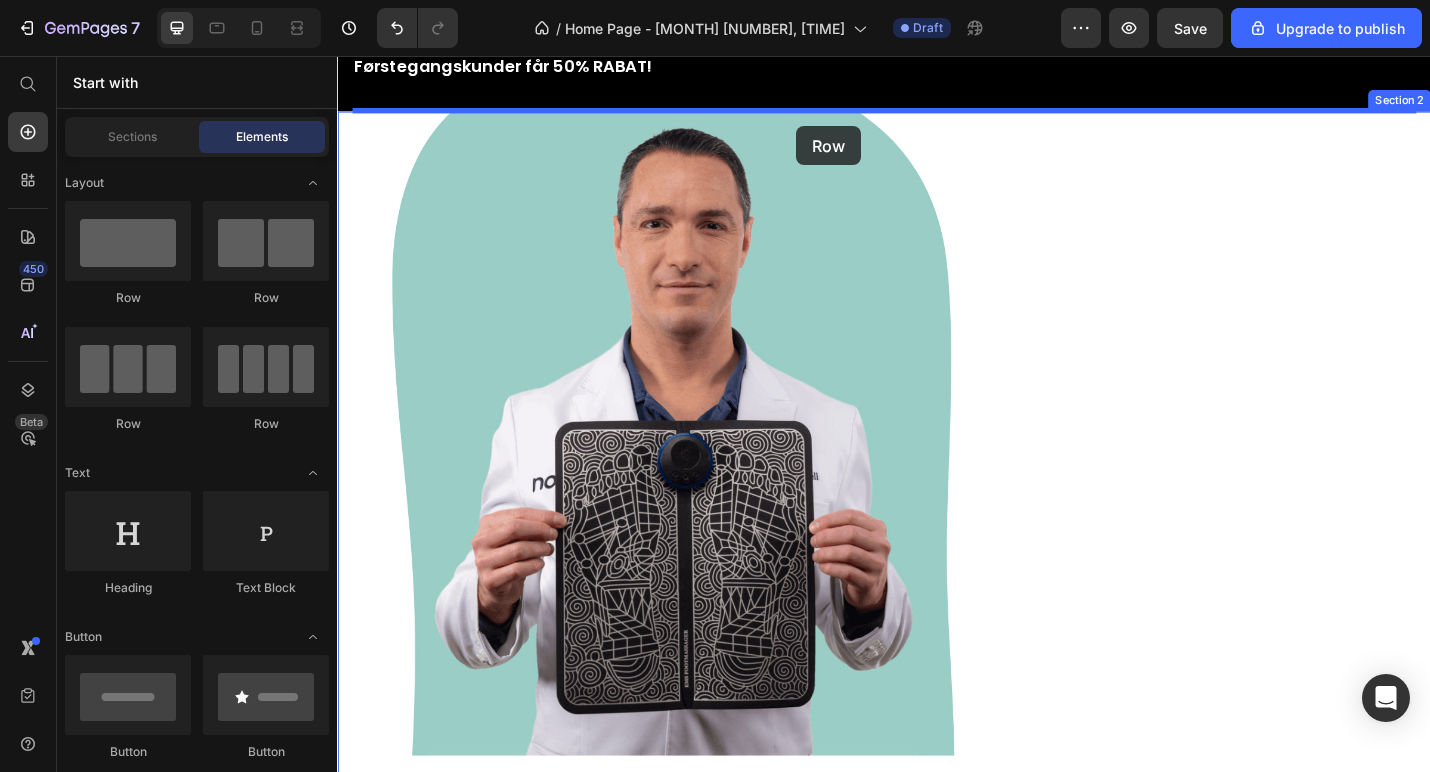 drag, startPoint x: 593, startPoint y: 317, endPoint x: 840, endPoint y: 133, distance: 308.00162 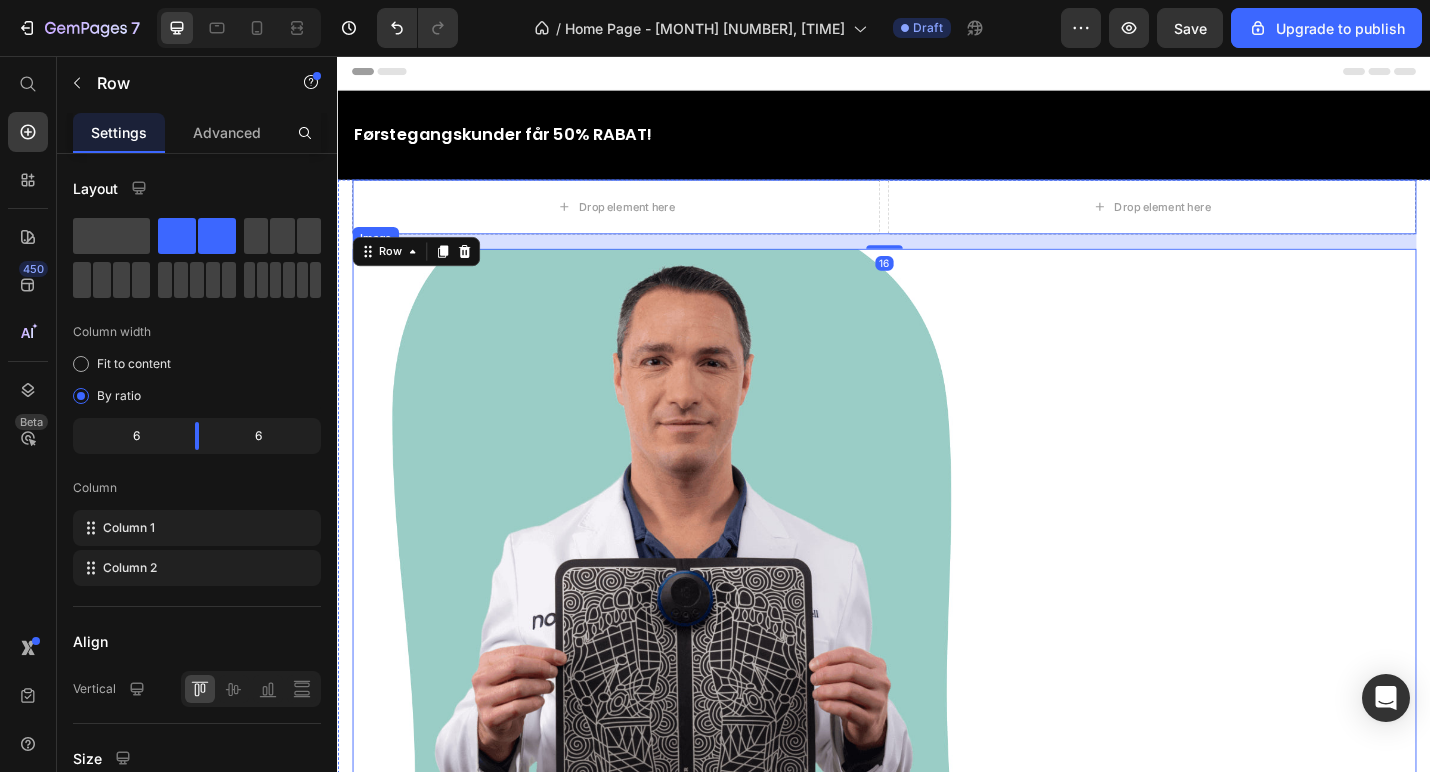 scroll, scrollTop: 0, scrollLeft: 0, axis: both 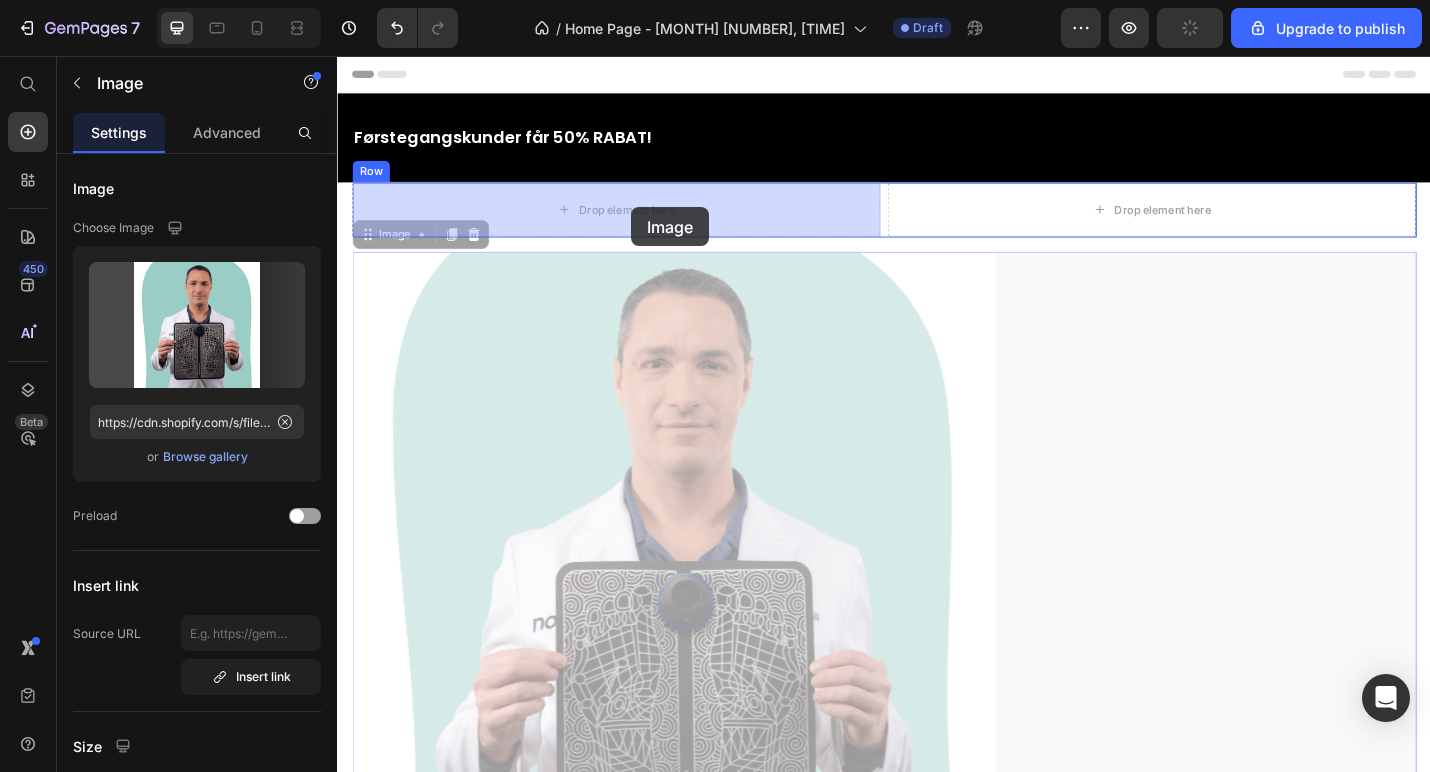drag, startPoint x: 813, startPoint y: 412, endPoint x: 653, endPoint y: 219, distance: 250.69702 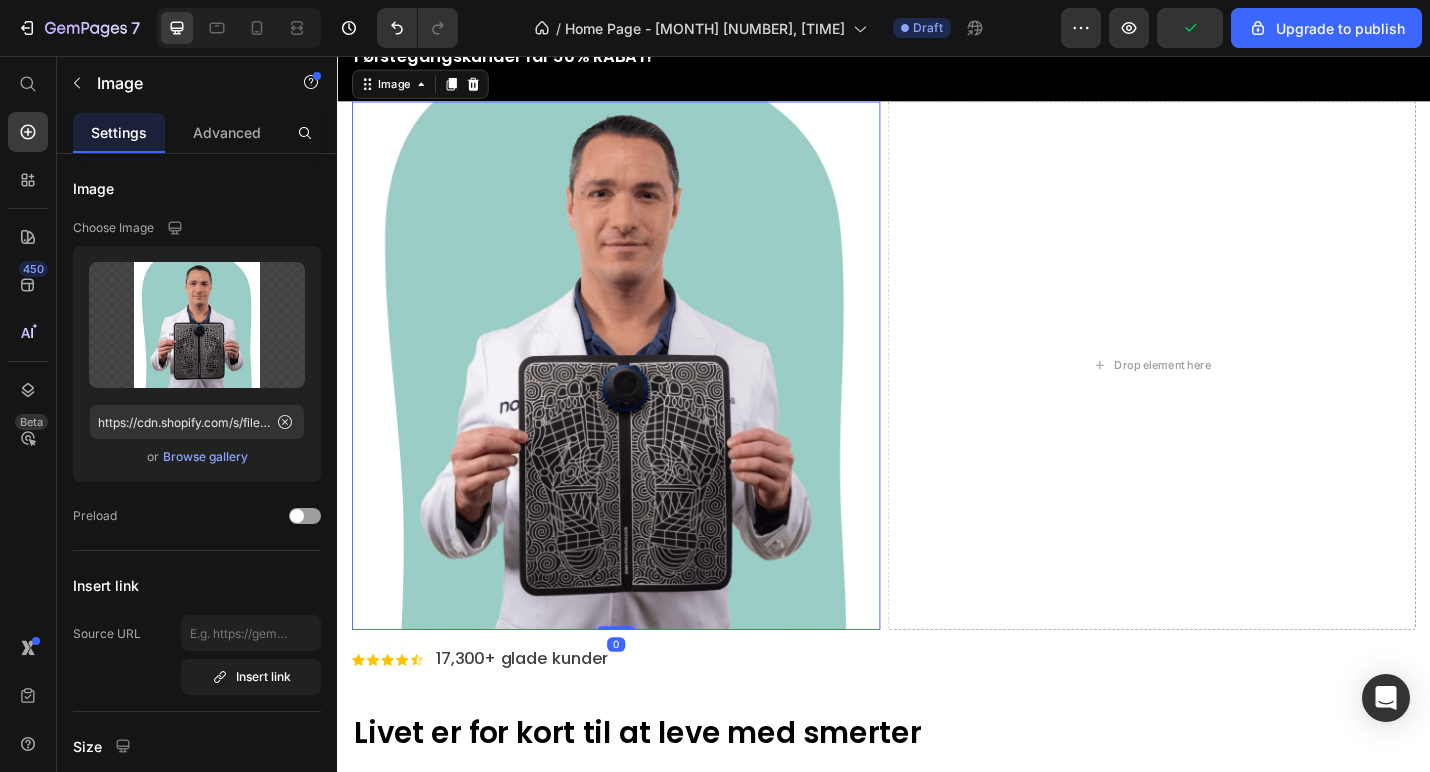 scroll, scrollTop: 98, scrollLeft: 0, axis: vertical 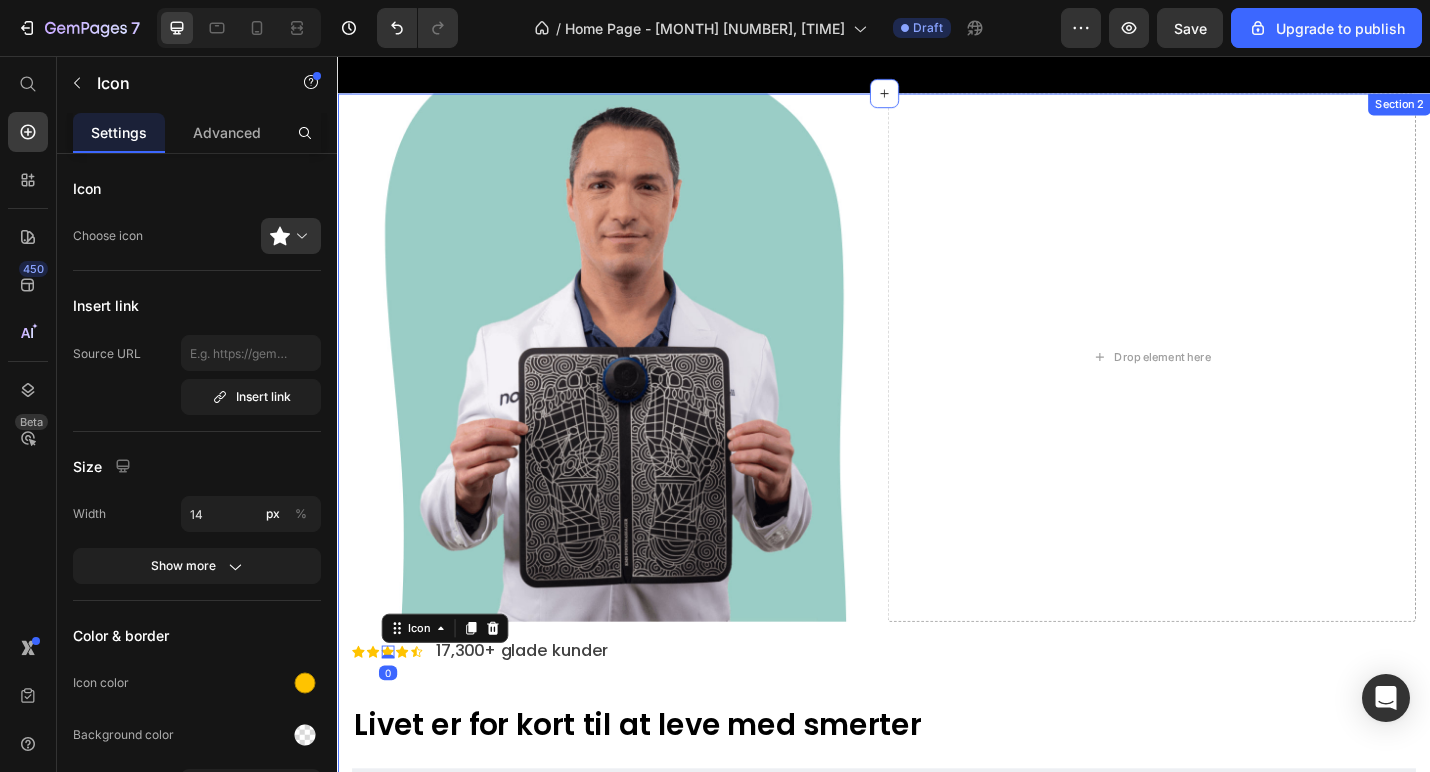 click on "Image
Drop element here Row Icon Icon Icon   0 Icon
Icon Icon List 17,300+ glade kunder Text Block Row Livet er for kort til at leve med smerter Heading Brugervenlig fodmassager anbefalet af læger. Text block Køb efter kategori: Text block
Image KØB NU          Button Image KØB NU          Button Image KØB NU          Button
Carousel Row                Title Line Row Row" at bounding box center (937, 776) 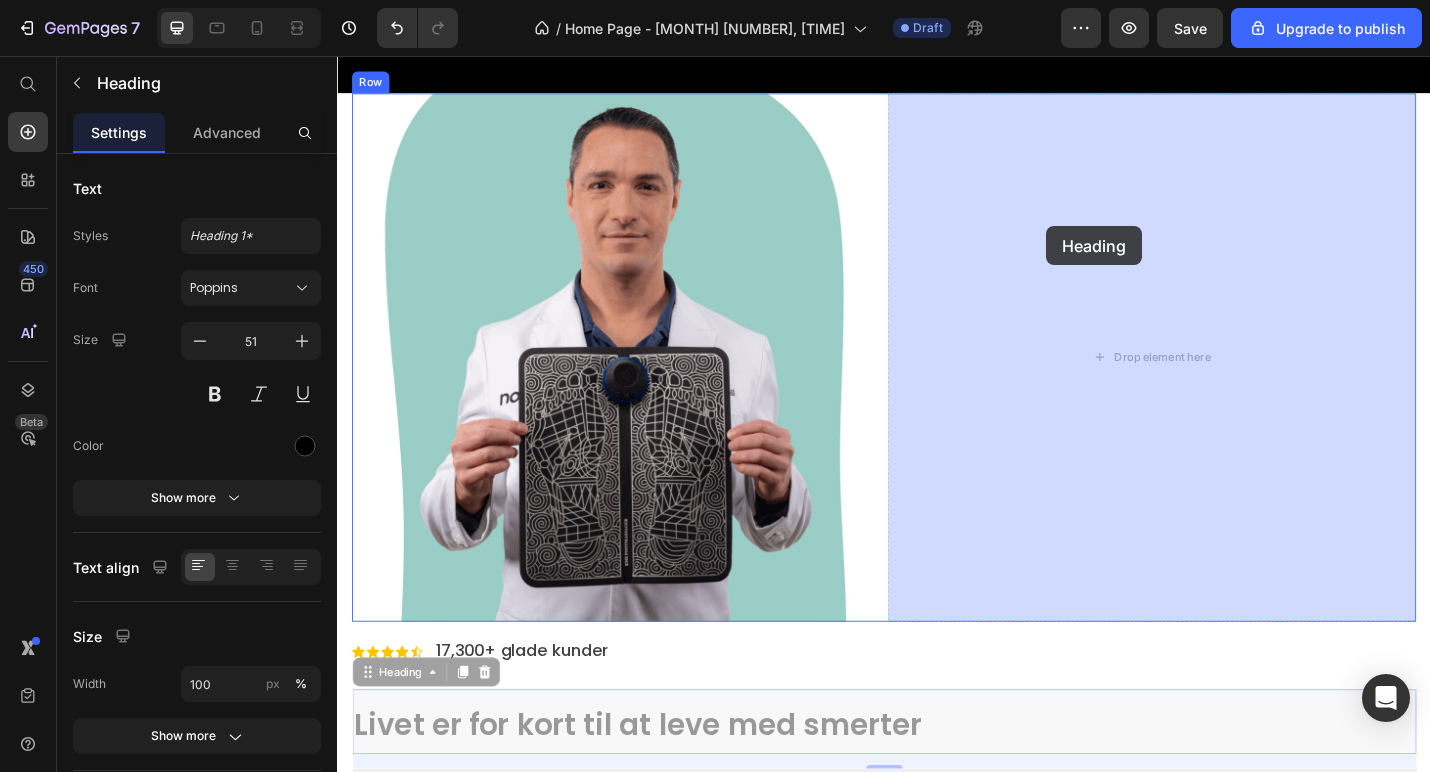 drag, startPoint x: 447, startPoint y: 801, endPoint x: 1118, endPoint y: 188, distance: 908.85095 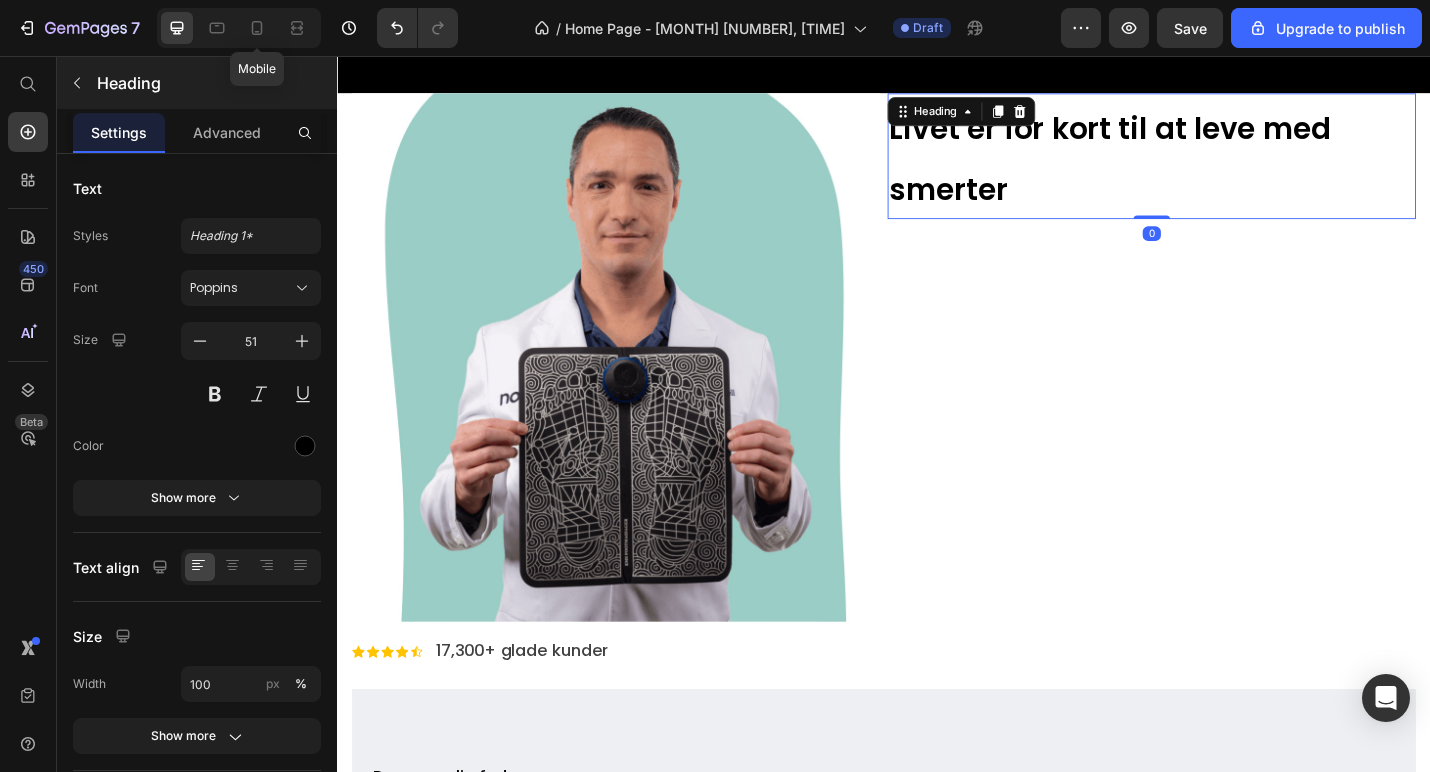 click 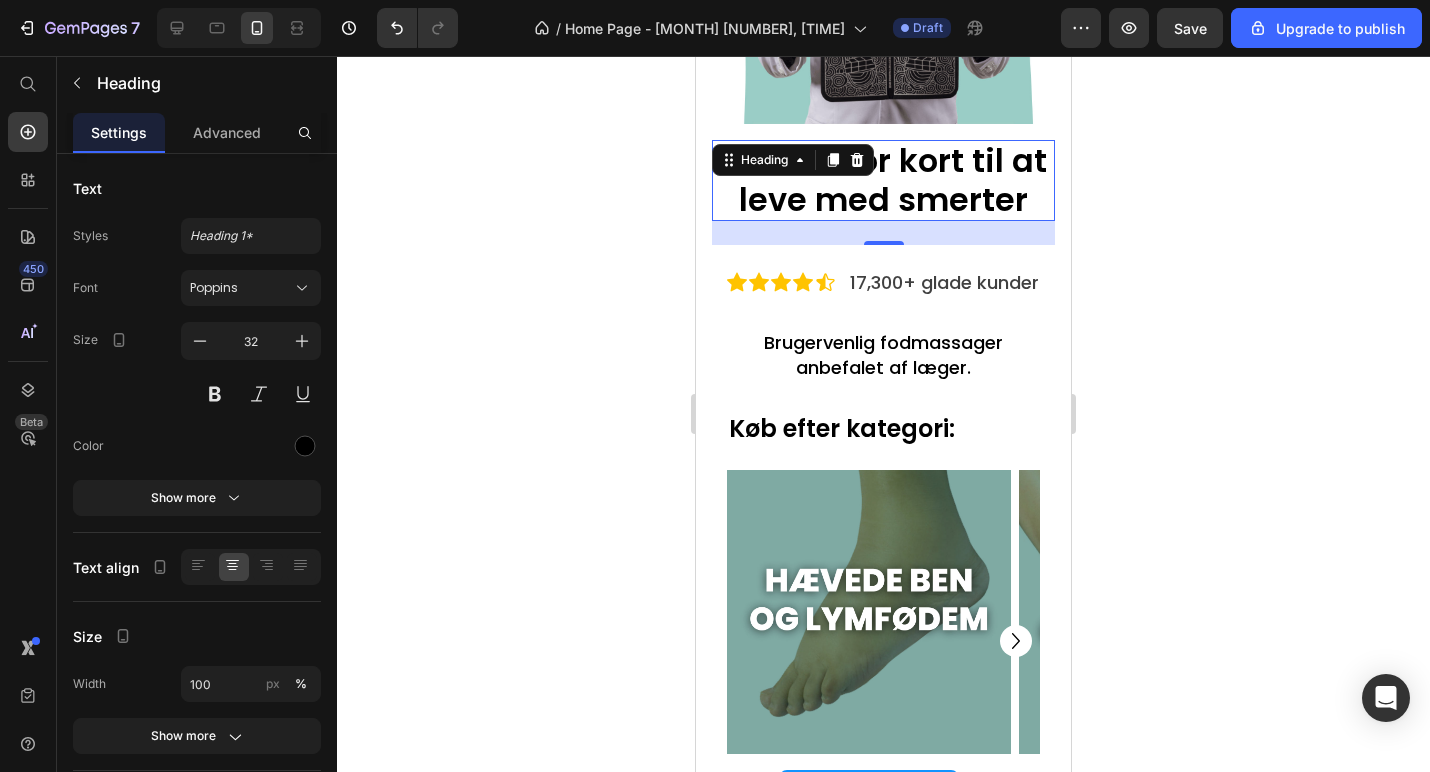 scroll, scrollTop: 379, scrollLeft: 0, axis: vertical 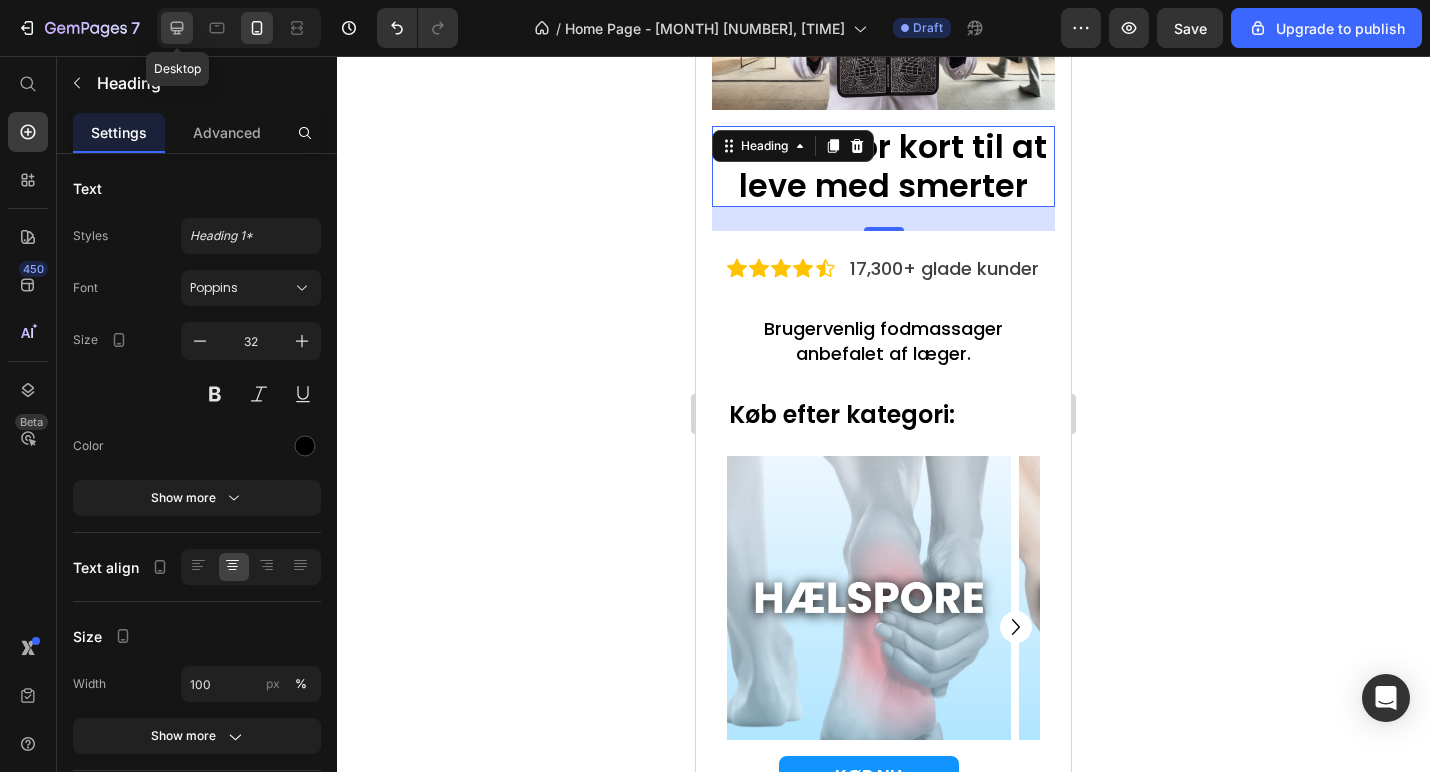 click 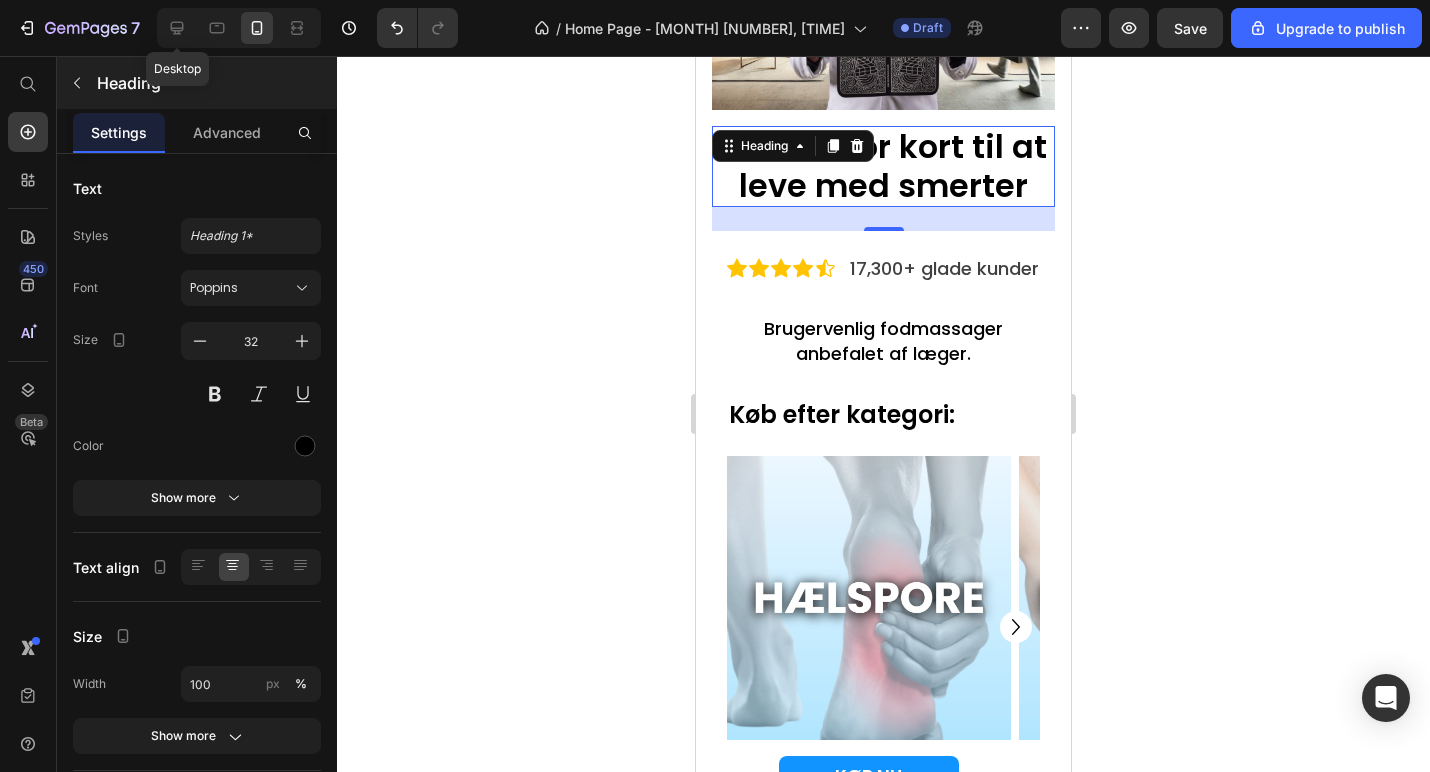 type on "51" 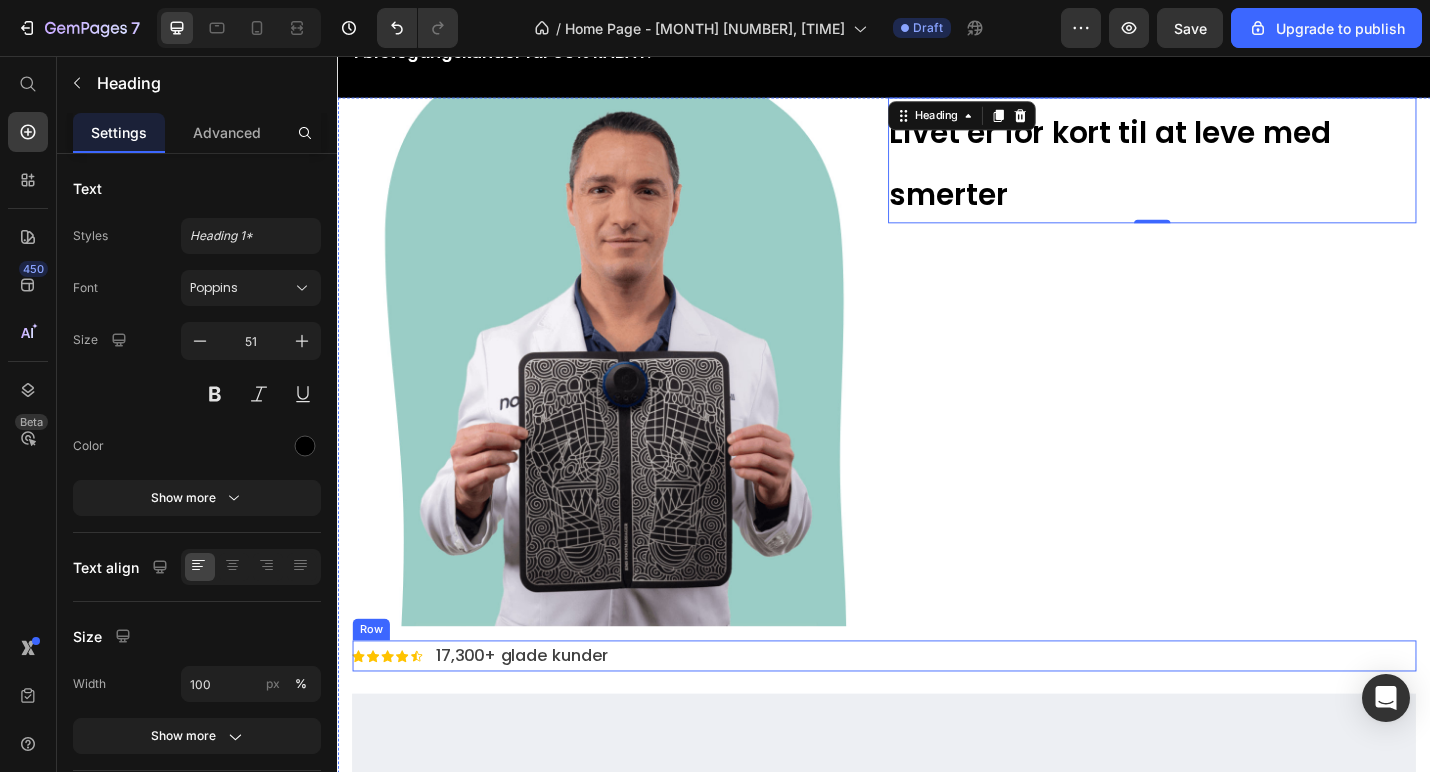 scroll, scrollTop: 78, scrollLeft: 0, axis: vertical 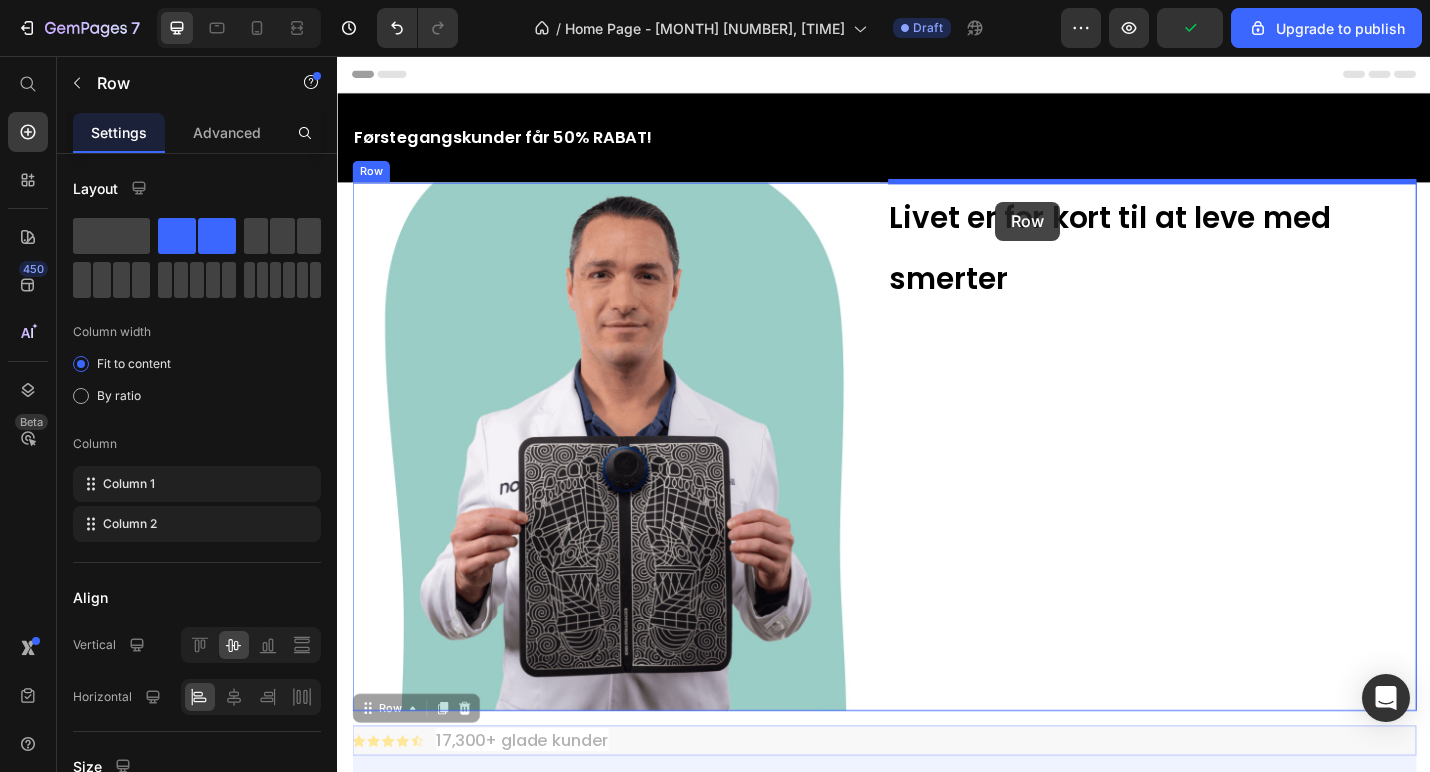 drag, startPoint x: 437, startPoint y: 726, endPoint x: 1059, endPoint y: 216, distance: 804.35315 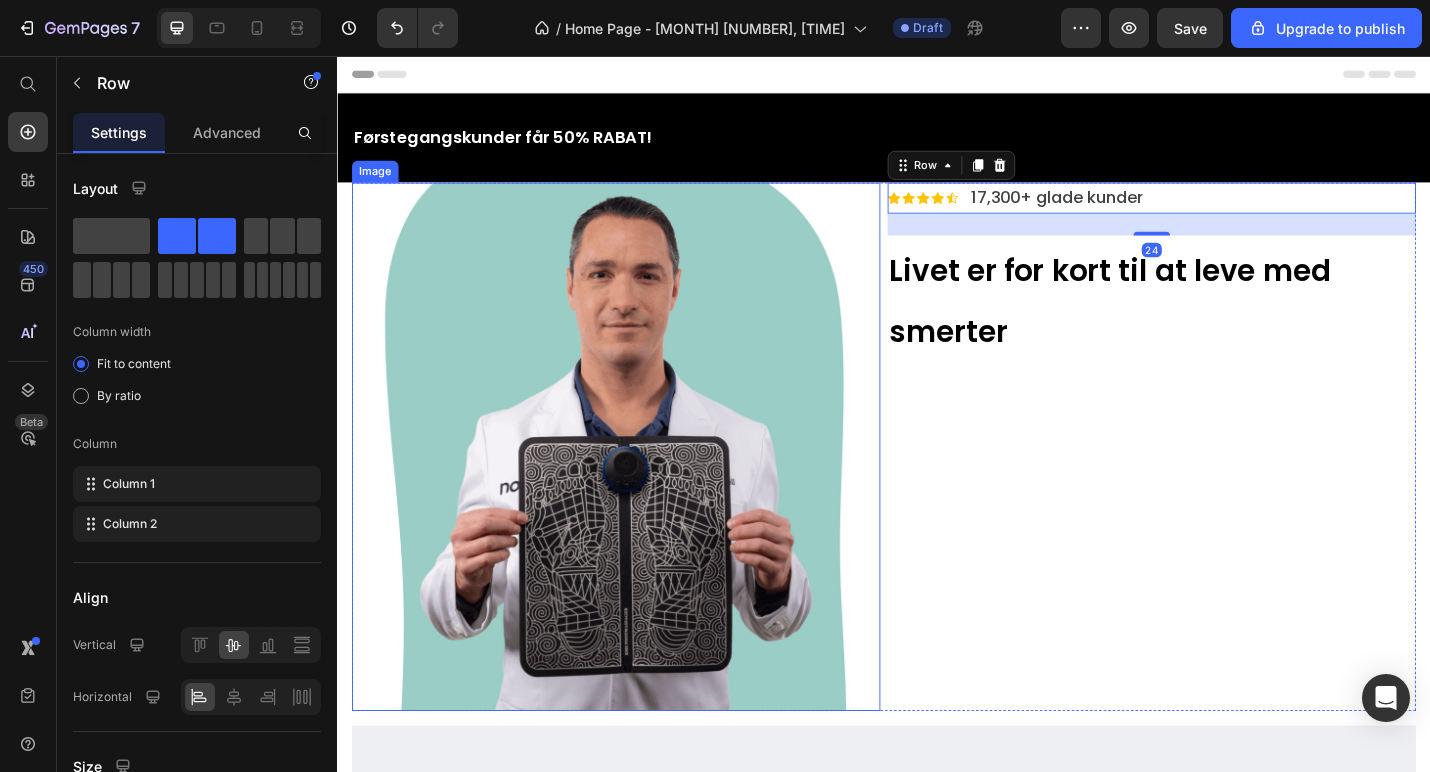 click at bounding box center [643, 485] 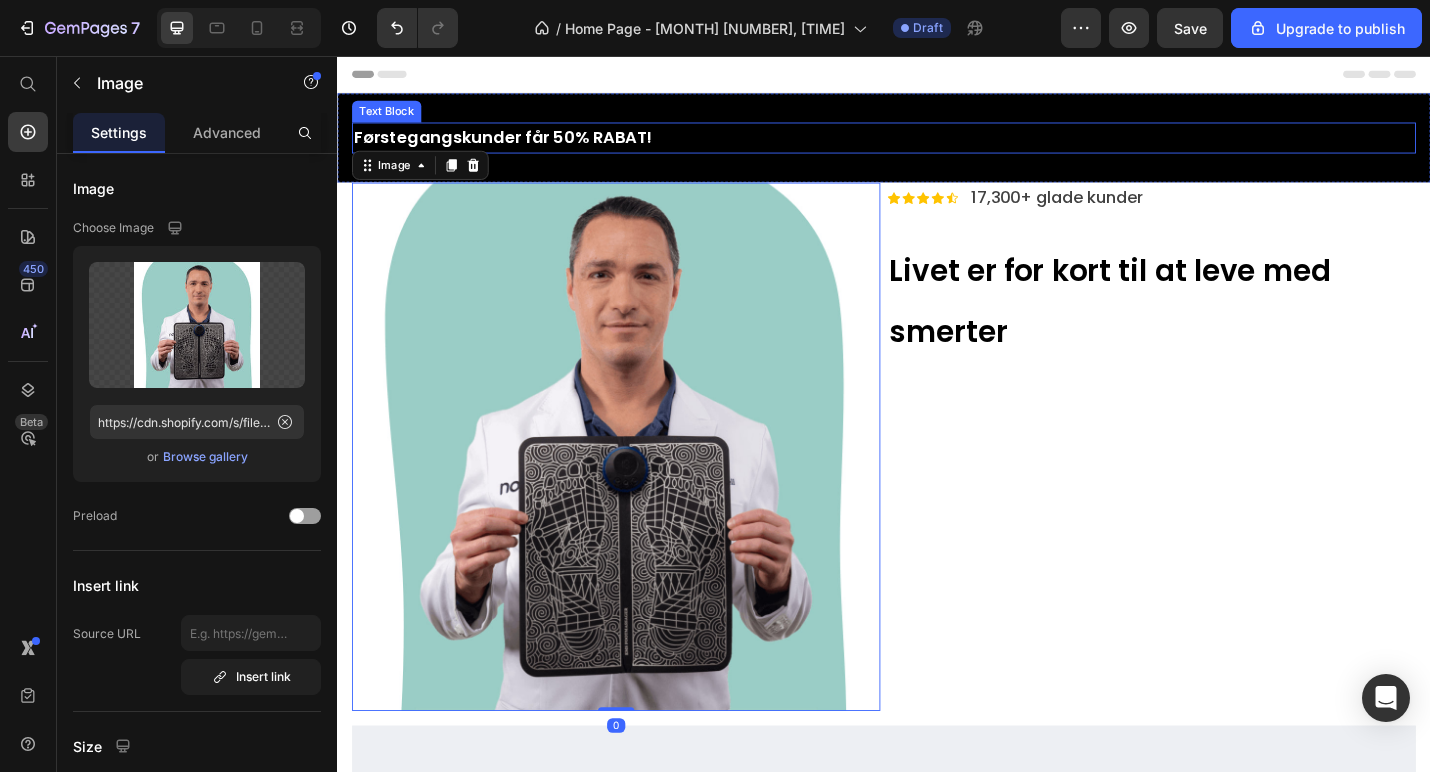 click on "Førstegangskunder får 50% RABAT!" at bounding box center [937, 146] 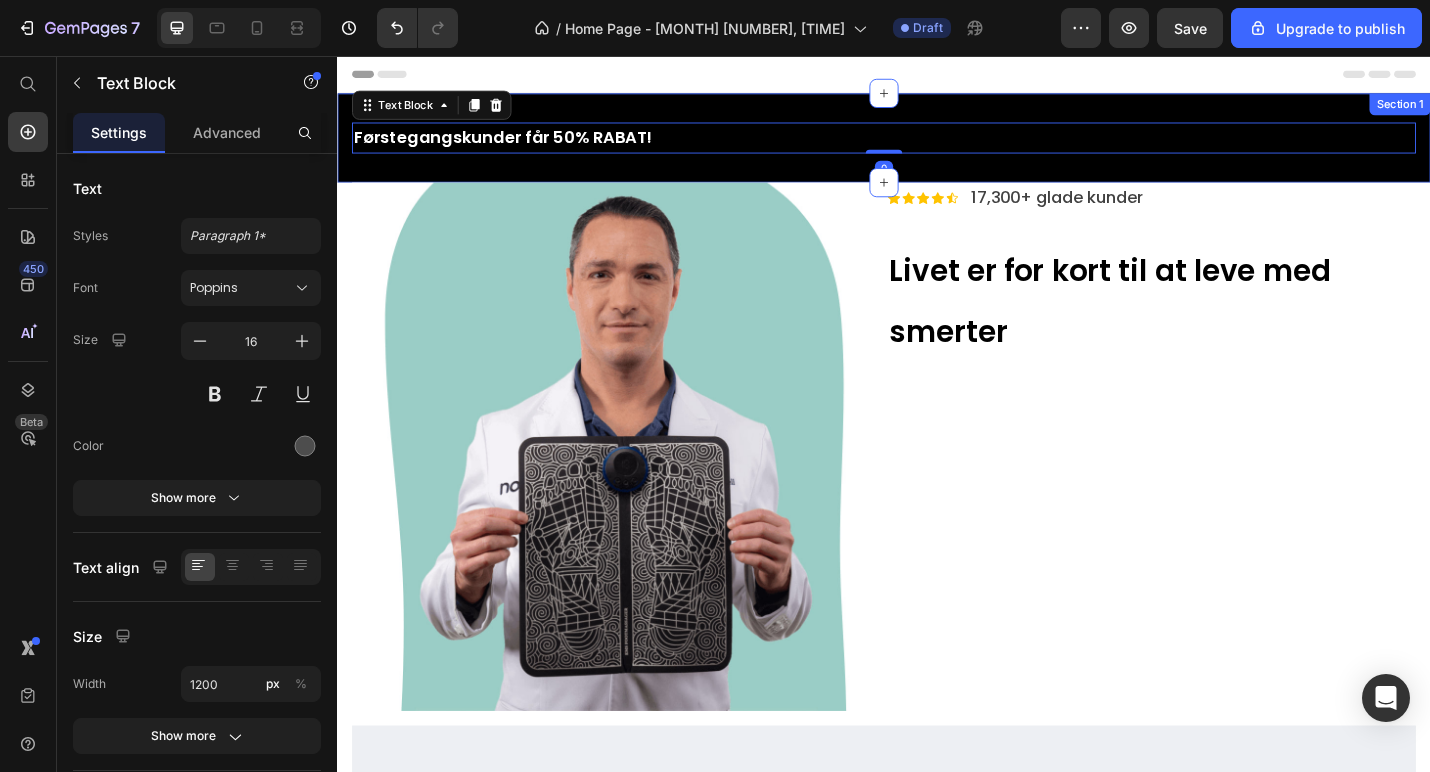 click on "Førstegangskunder får 50% RABAT! Text Block   0 Section 1" at bounding box center [937, 146] 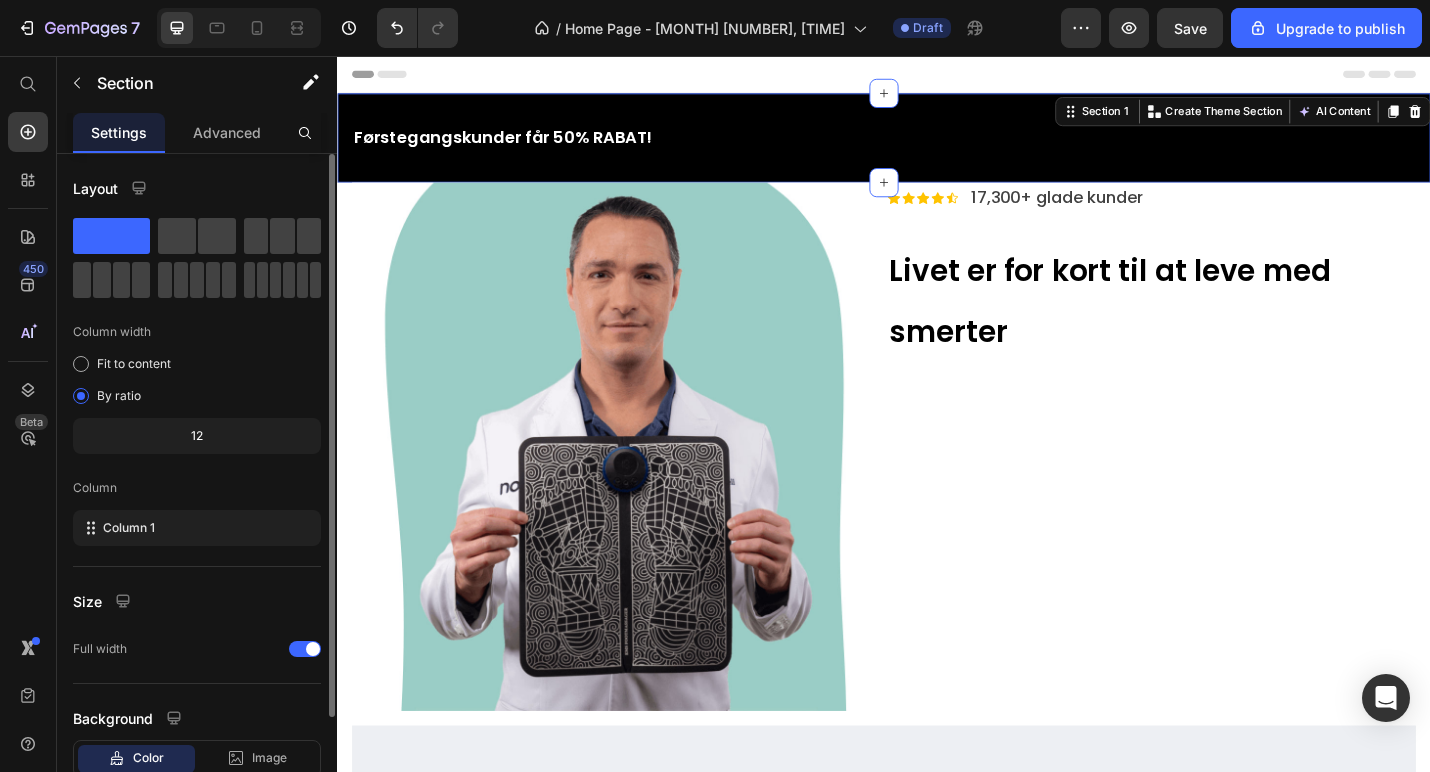 drag, startPoint x: 221, startPoint y: 119, endPoint x: 221, endPoint y: 155, distance: 36 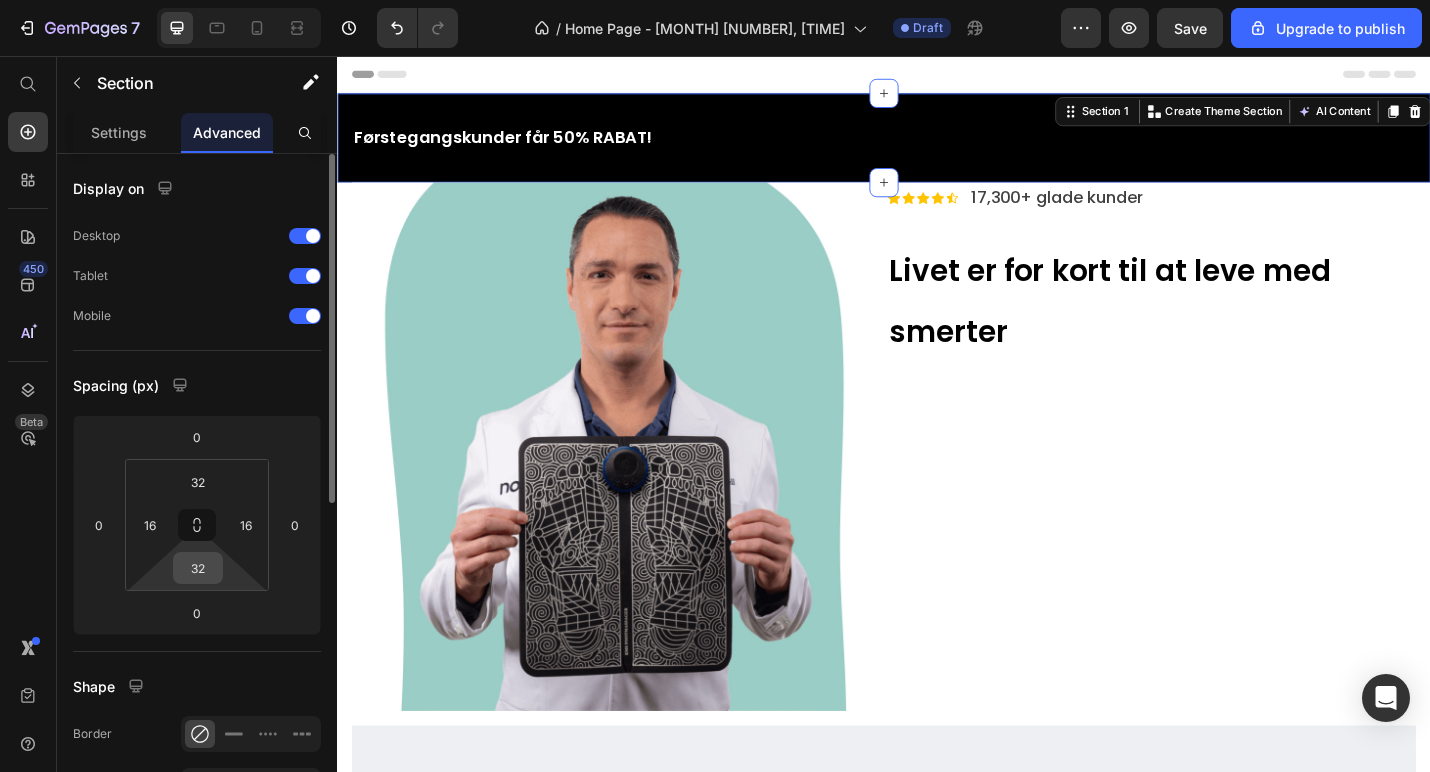 click on "32" at bounding box center [198, 568] 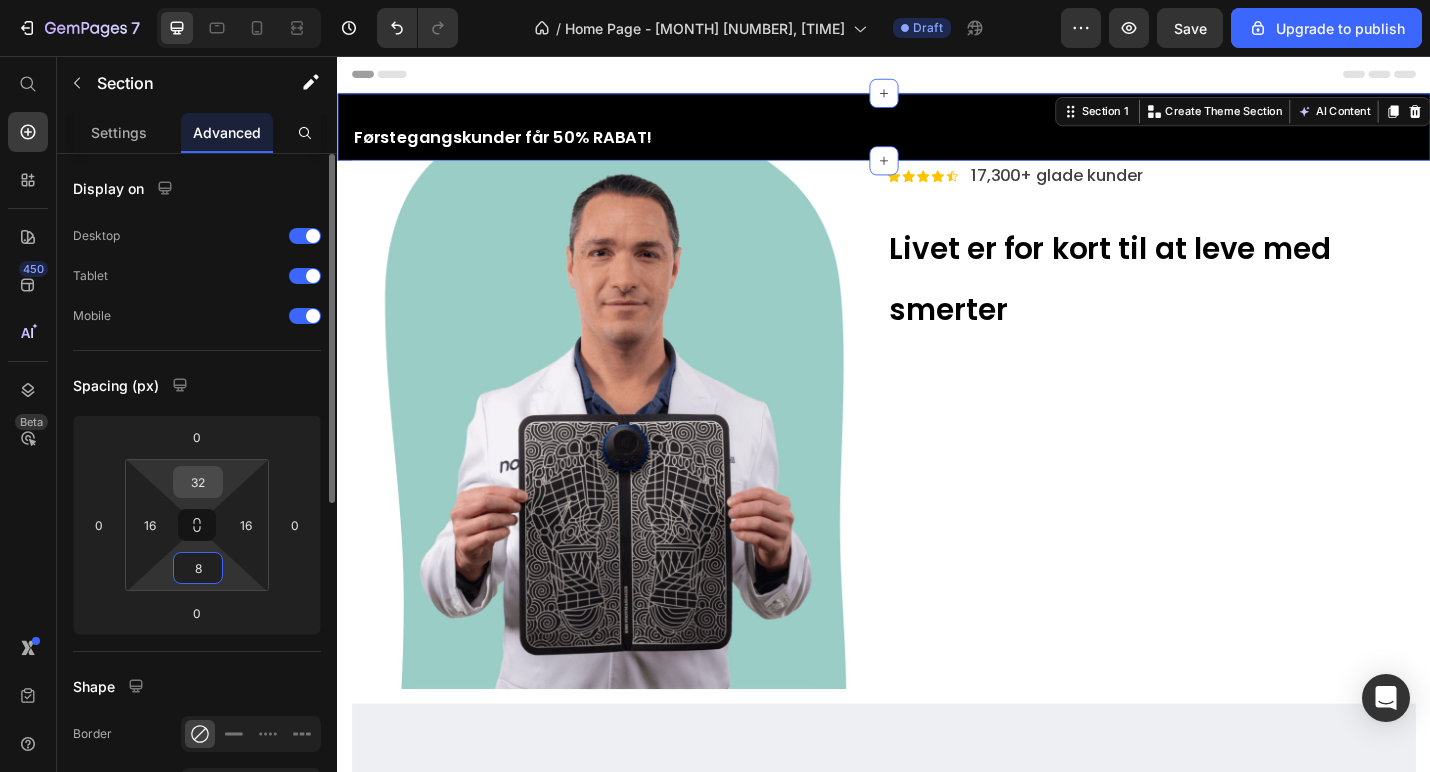 type on "8" 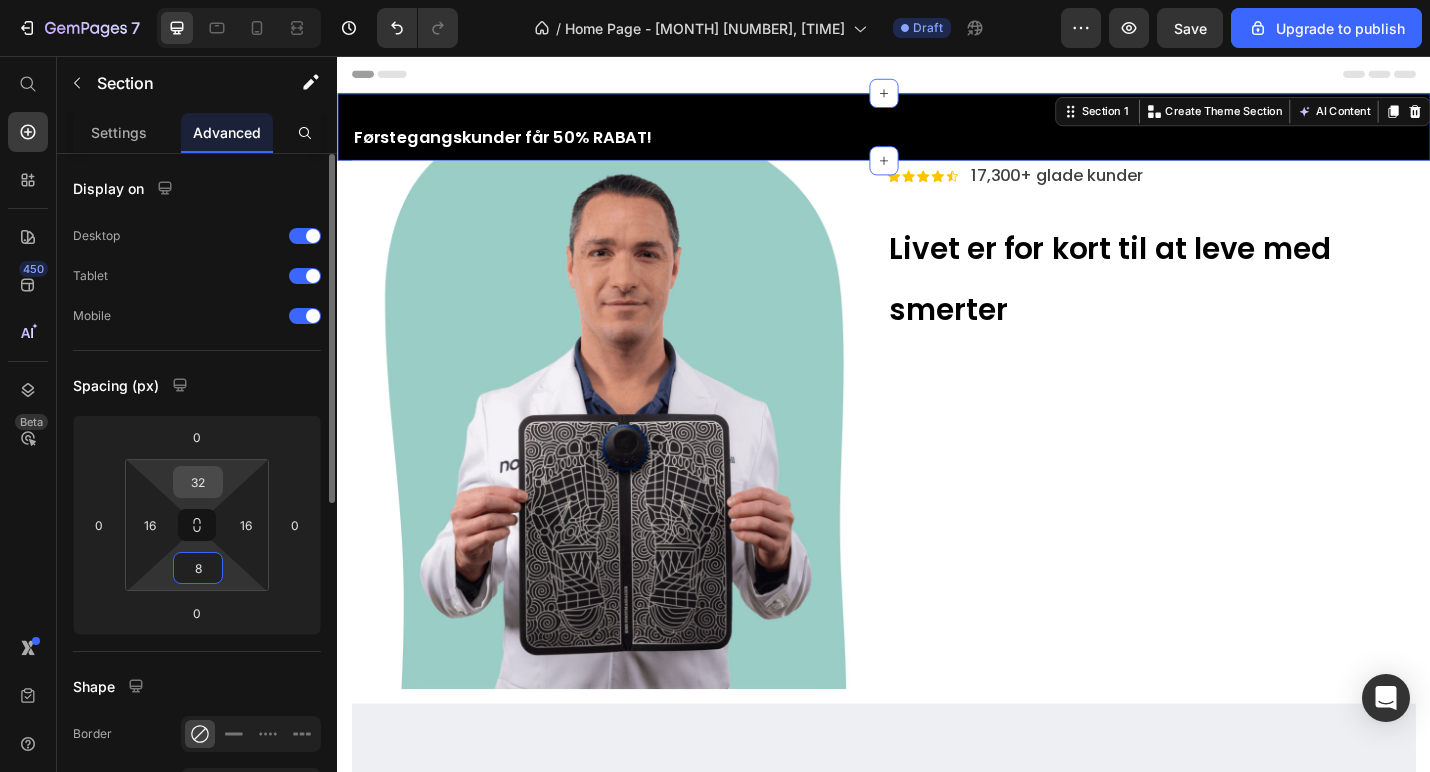 click on "32" at bounding box center [198, 482] 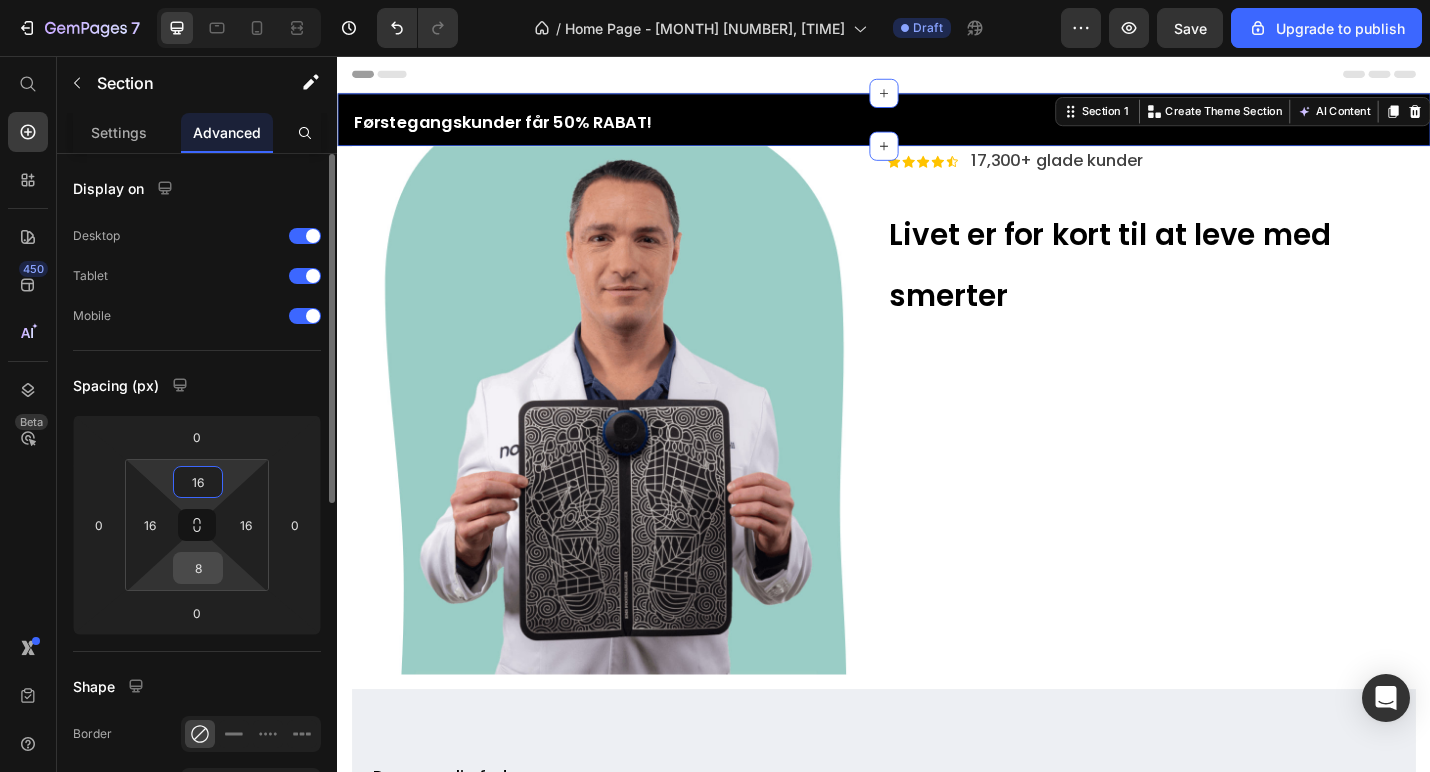 type on "16" 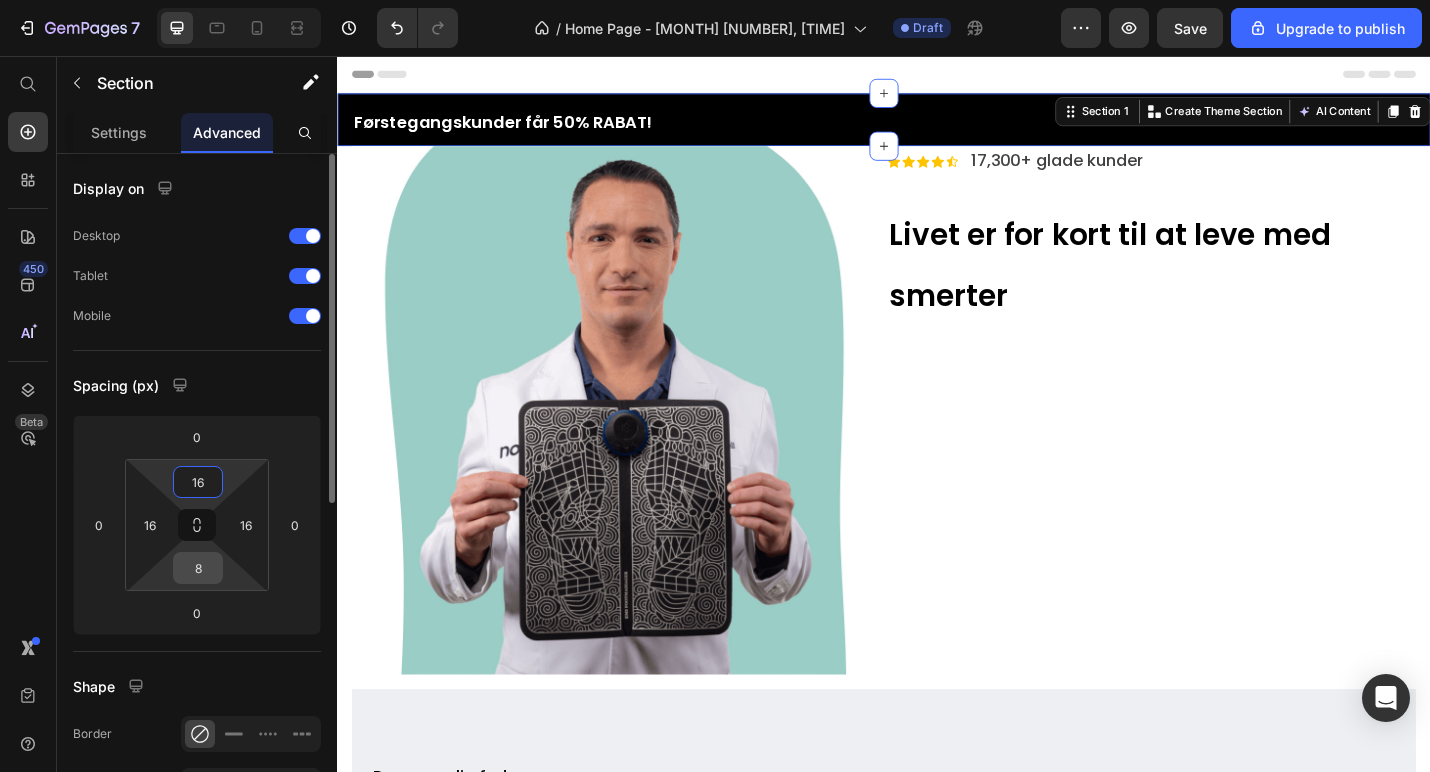 click on "8" at bounding box center (198, 568) 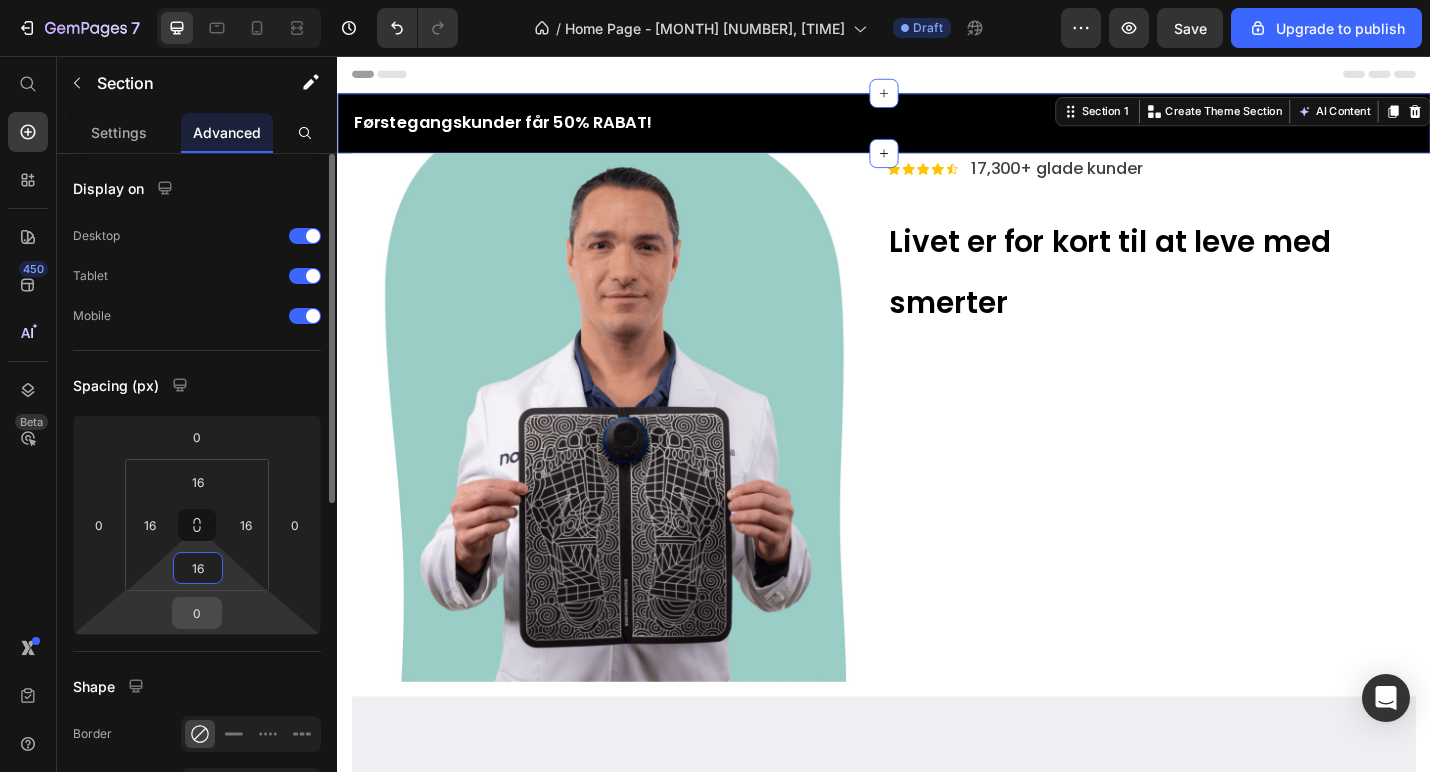 type on "16" 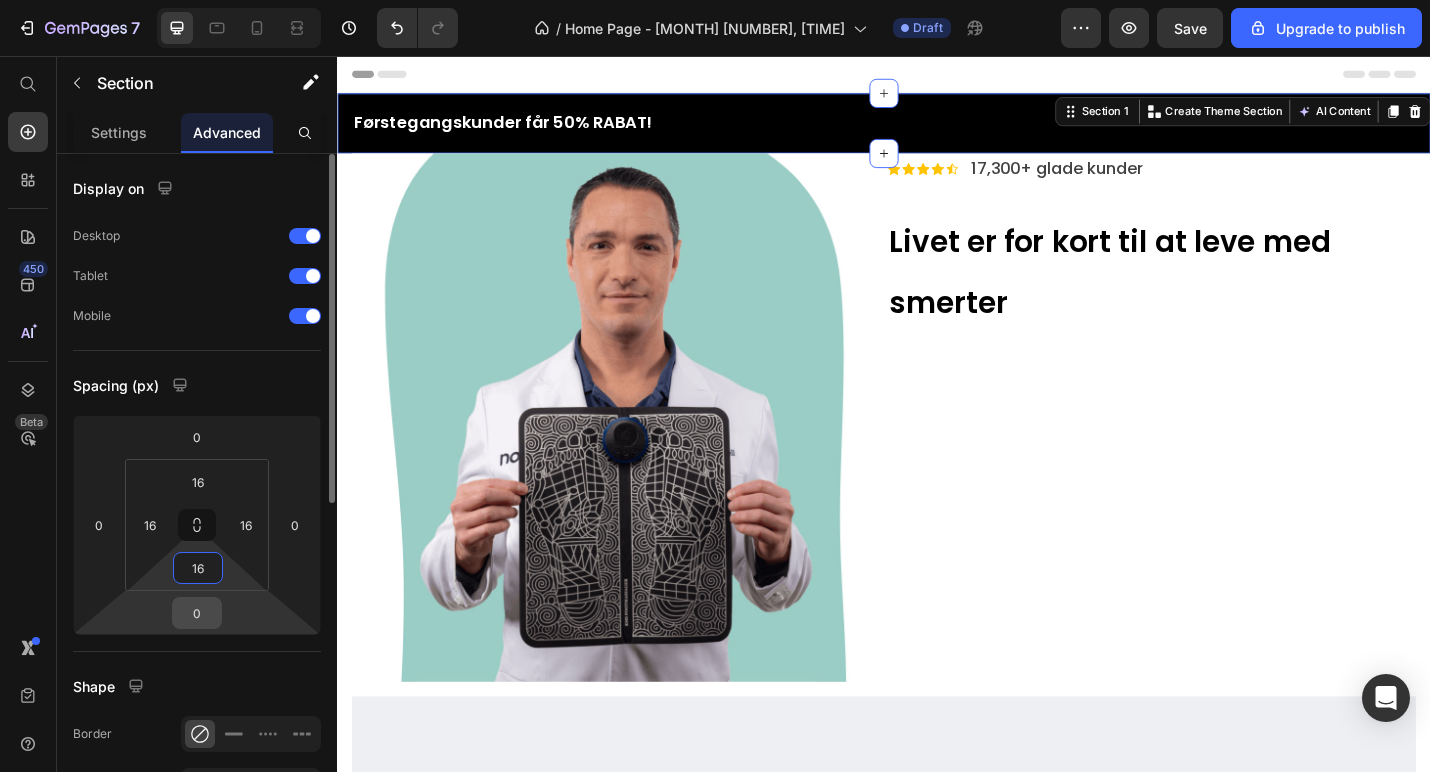 click on "0" at bounding box center (197, 613) 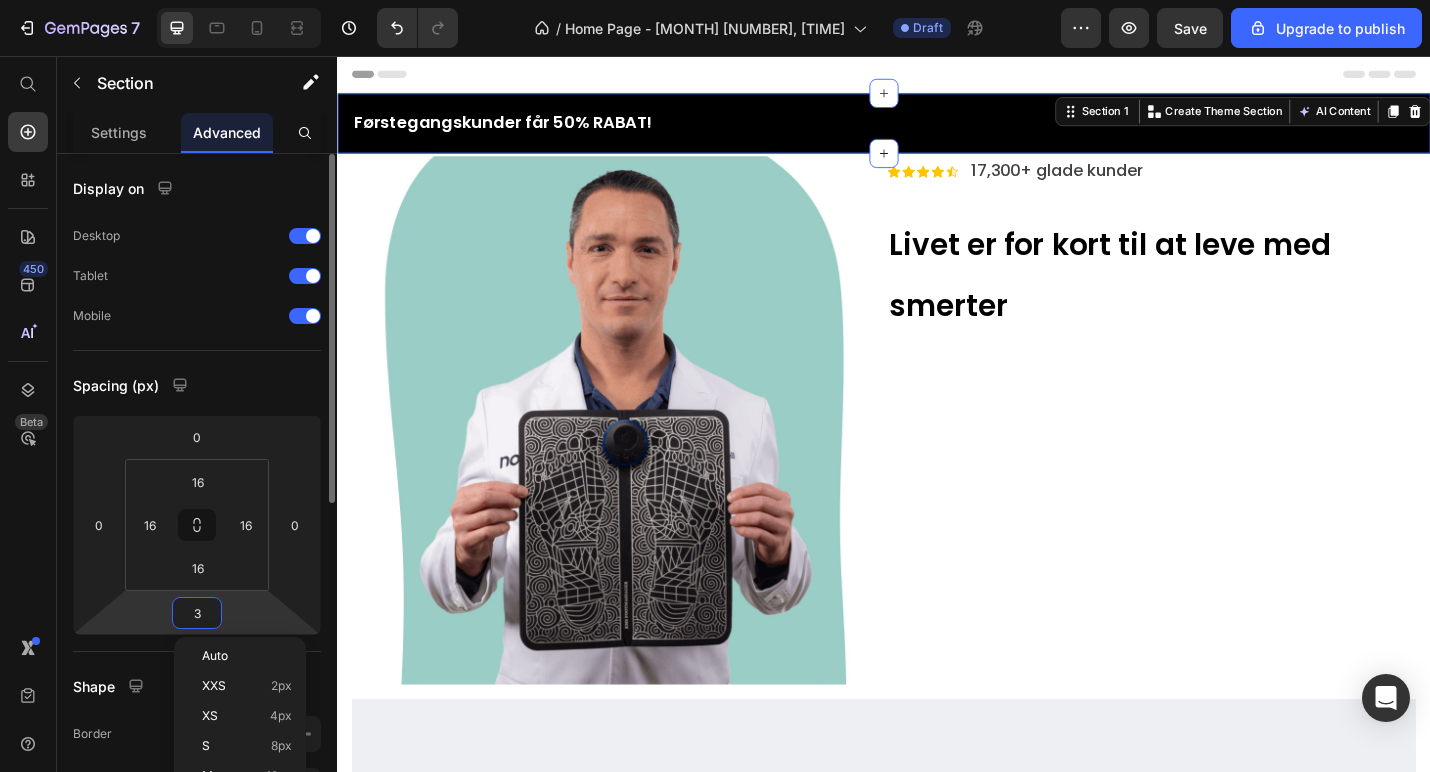 type on "32" 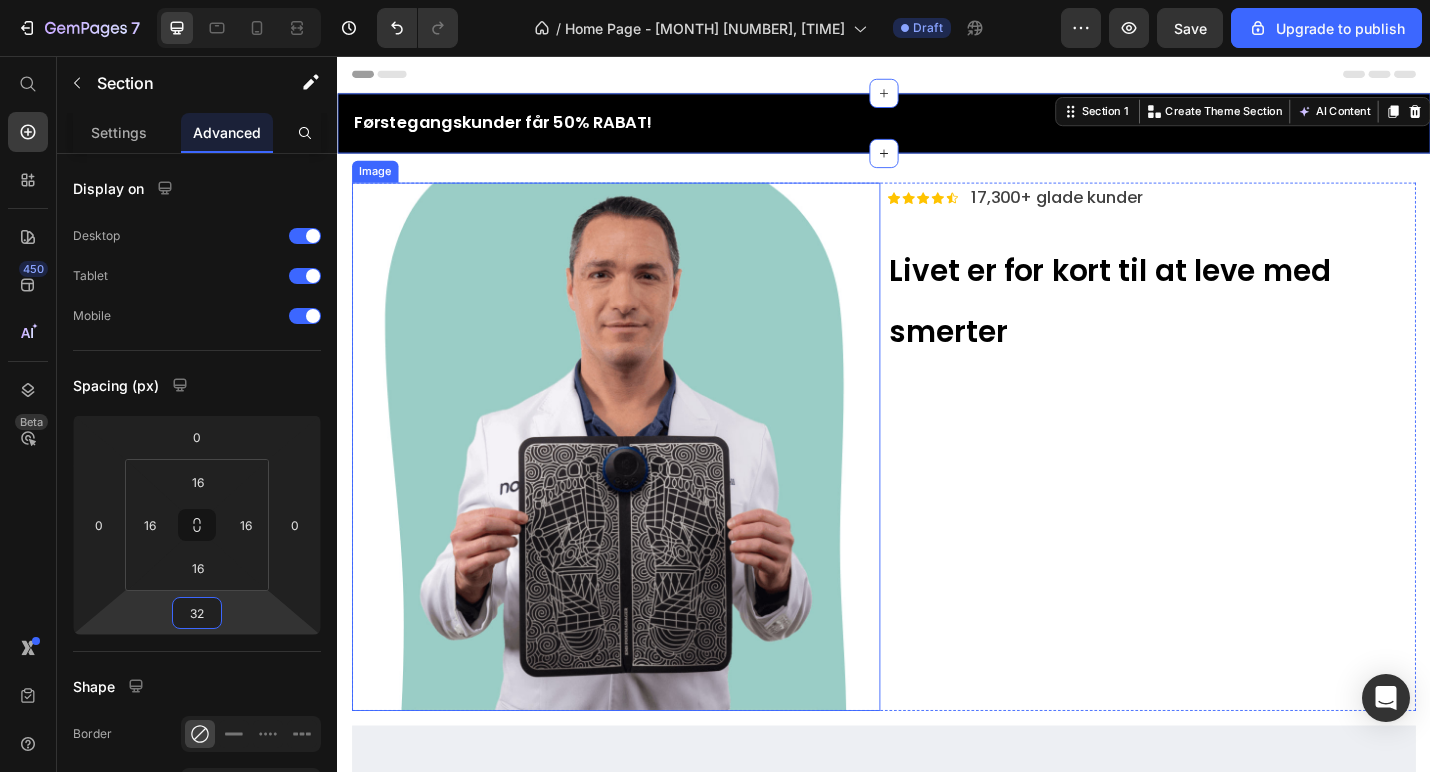 click at bounding box center (643, 485) 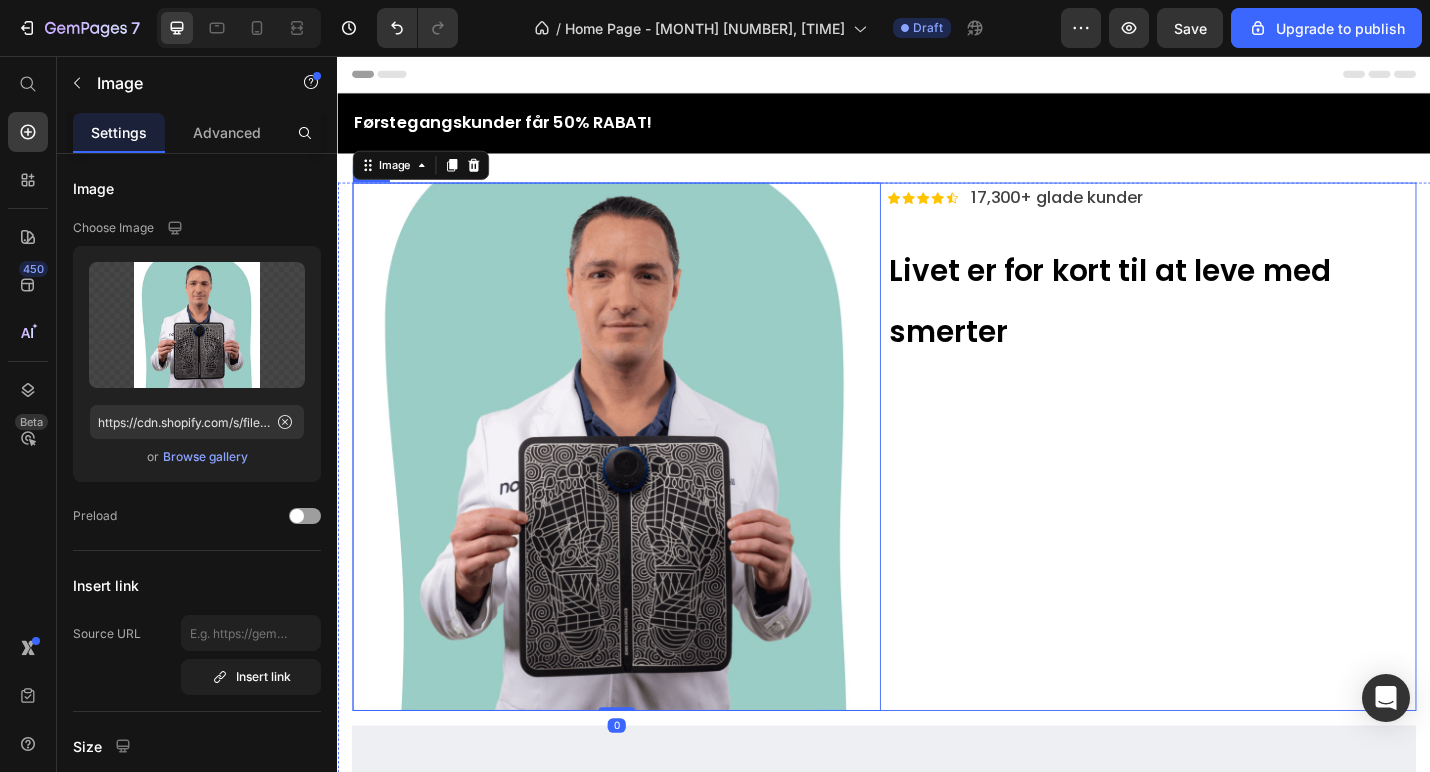 click on "Icon Icon Icon Icon
Icon Icon List 17,300+ glade kunder Text Block Row Livet er for kort til at leve med smerter Heading" at bounding box center (1231, 485) 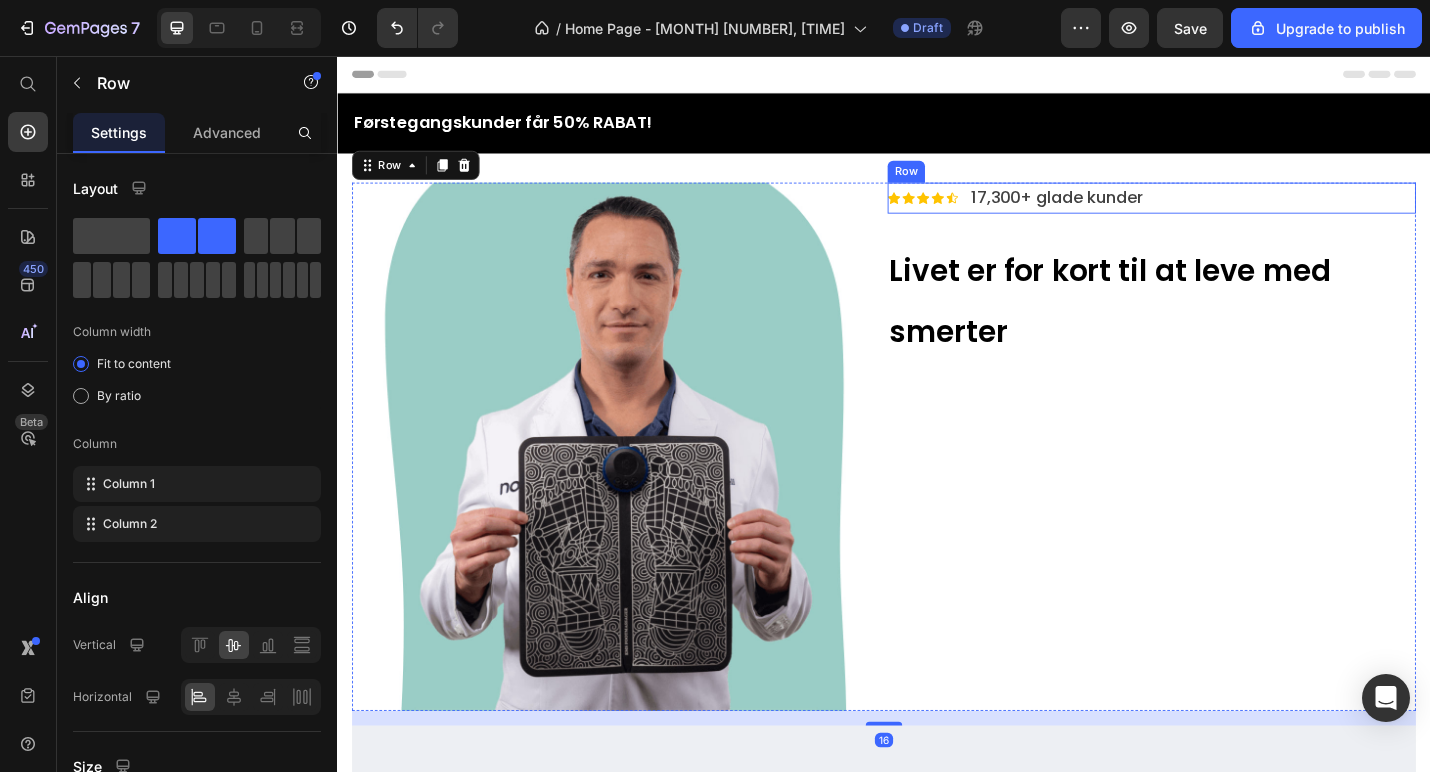 click on "Icon Icon Icon Icon
Icon Icon List 17,300+ glade kunder Text Block Row" at bounding box center (1231, 212) 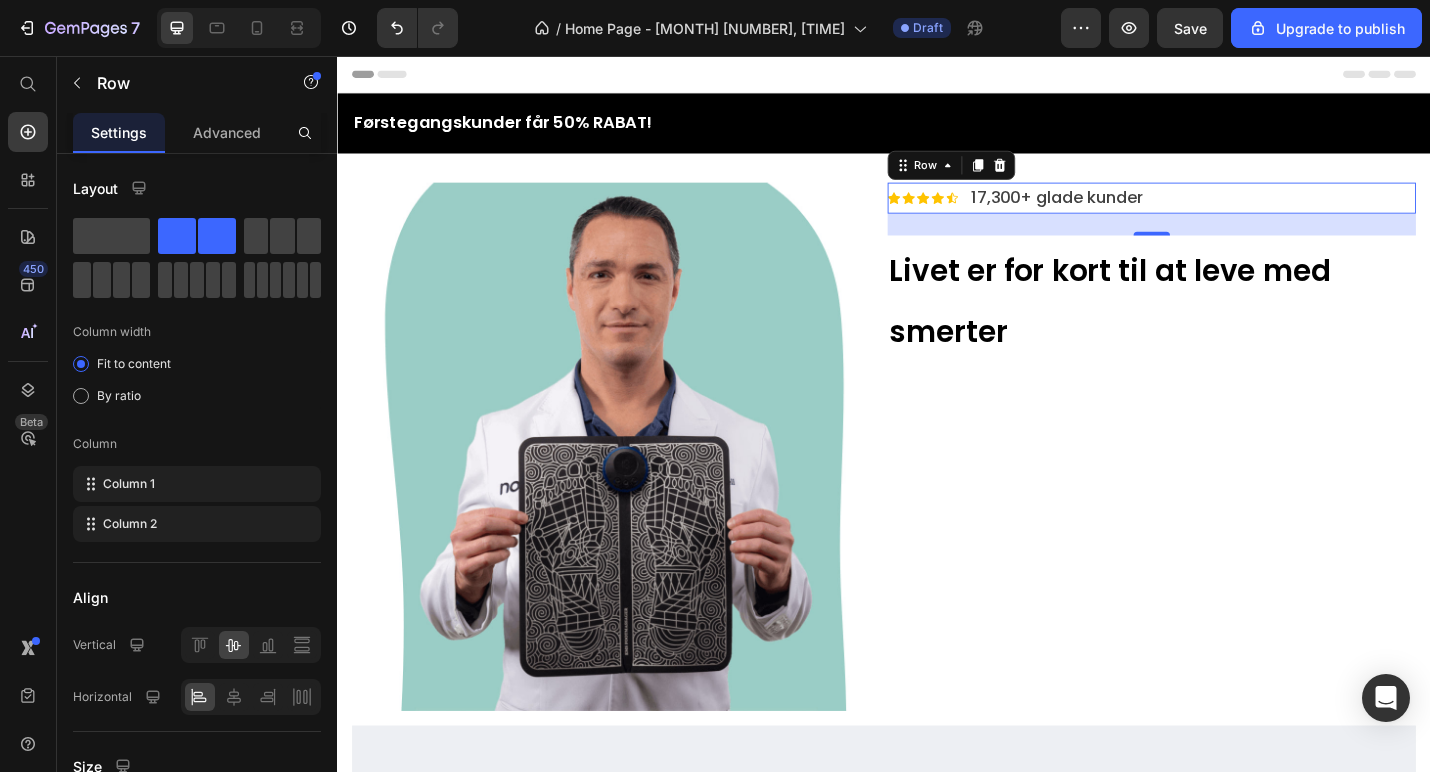 scroll, scrollTop: 55, scrollLeft: 0, axis: vertical 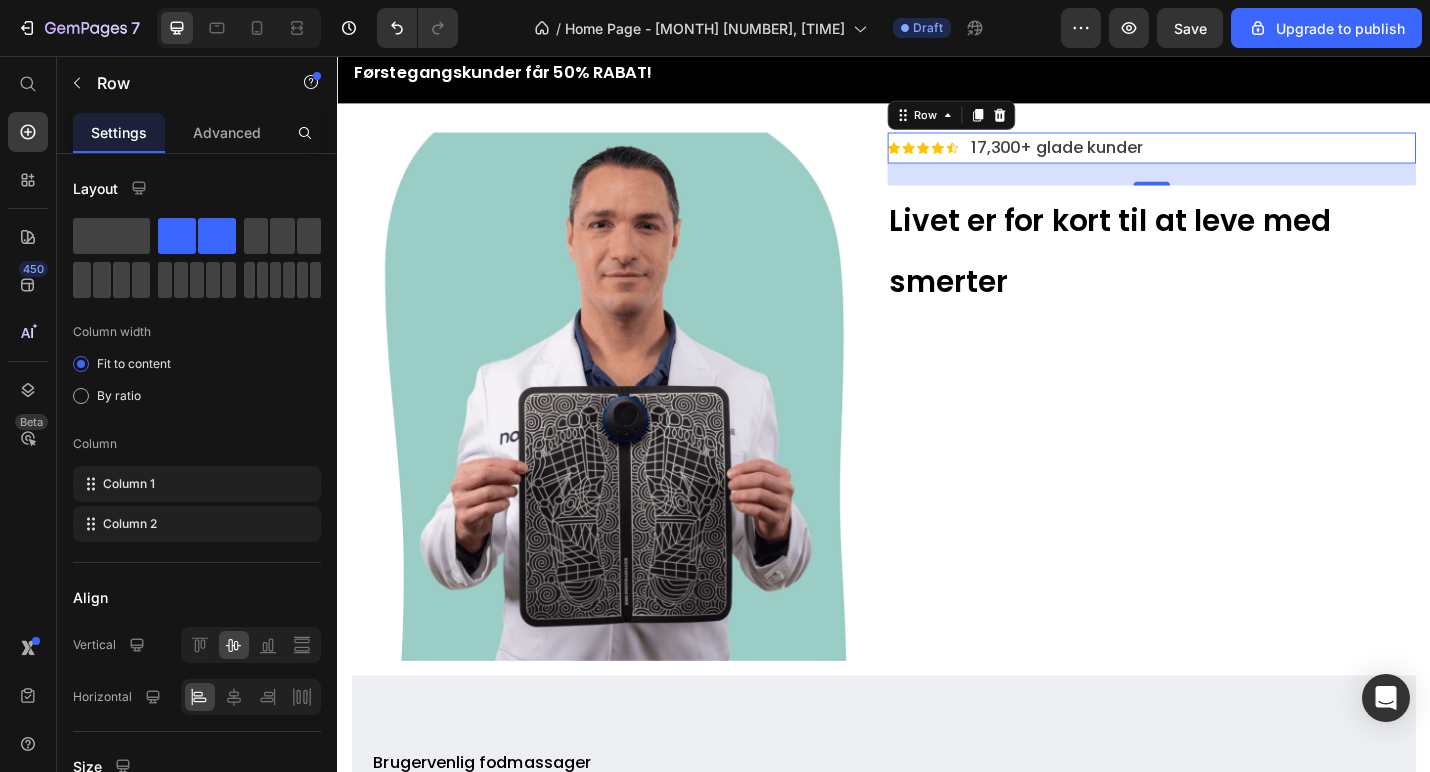 click on "Livet er for kort til at leve med smerter" at bounding box center (1231, 267) 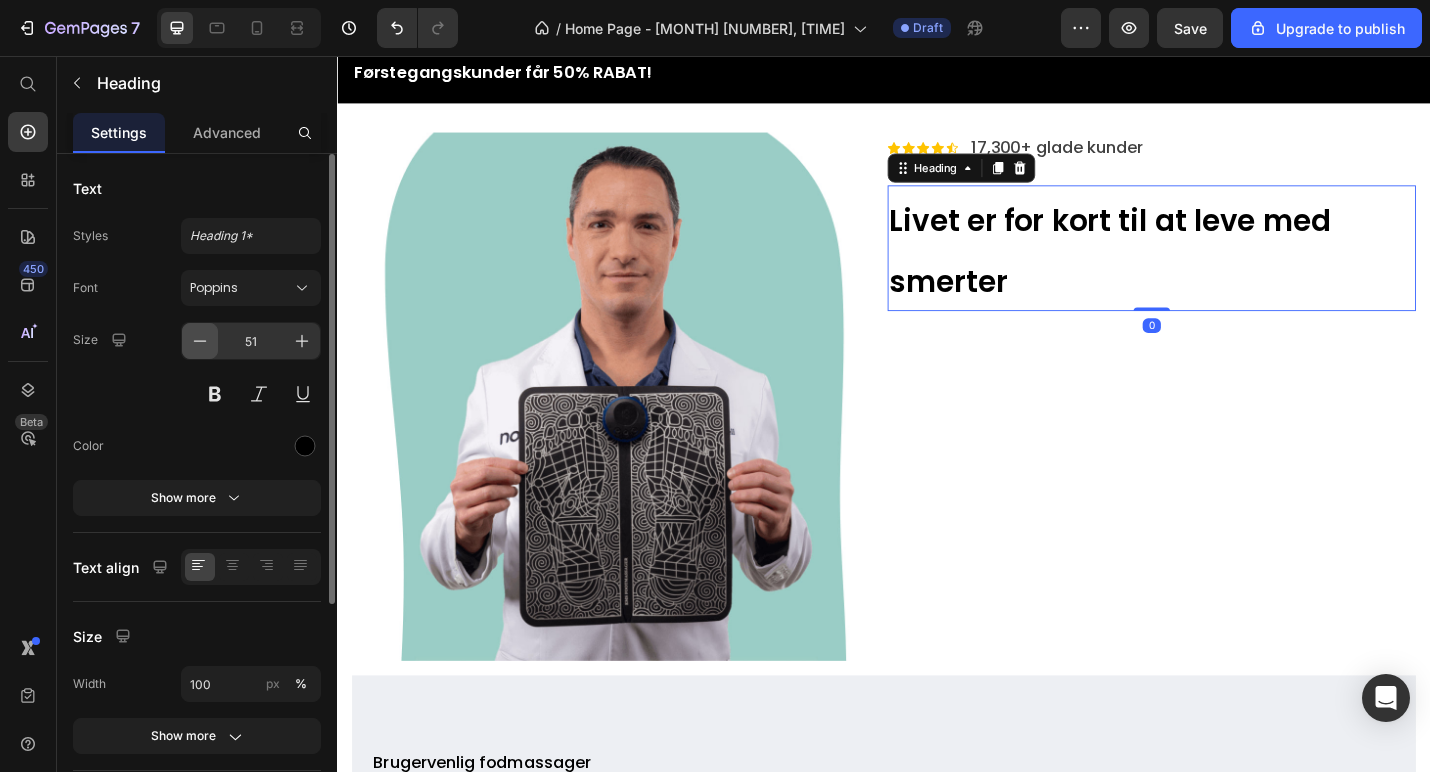 click 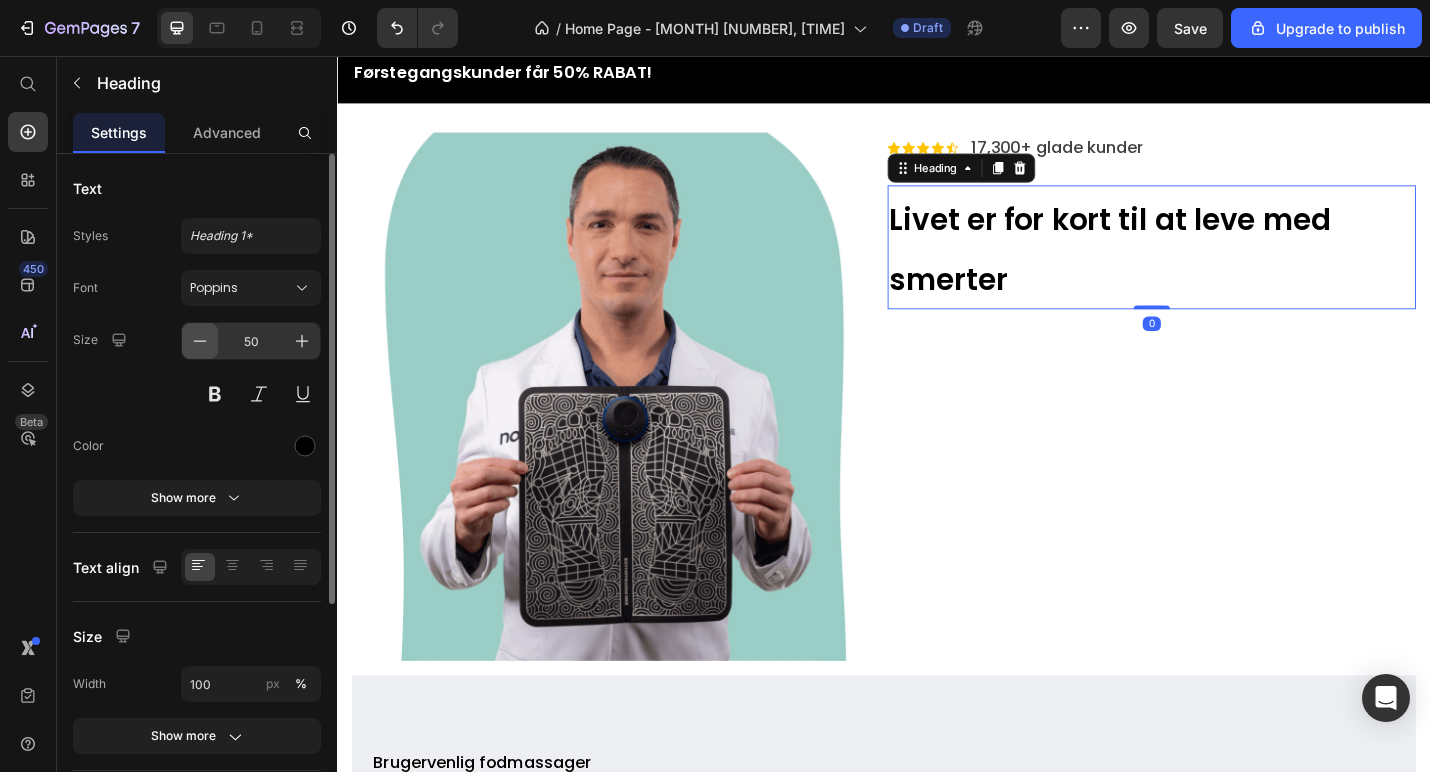 click 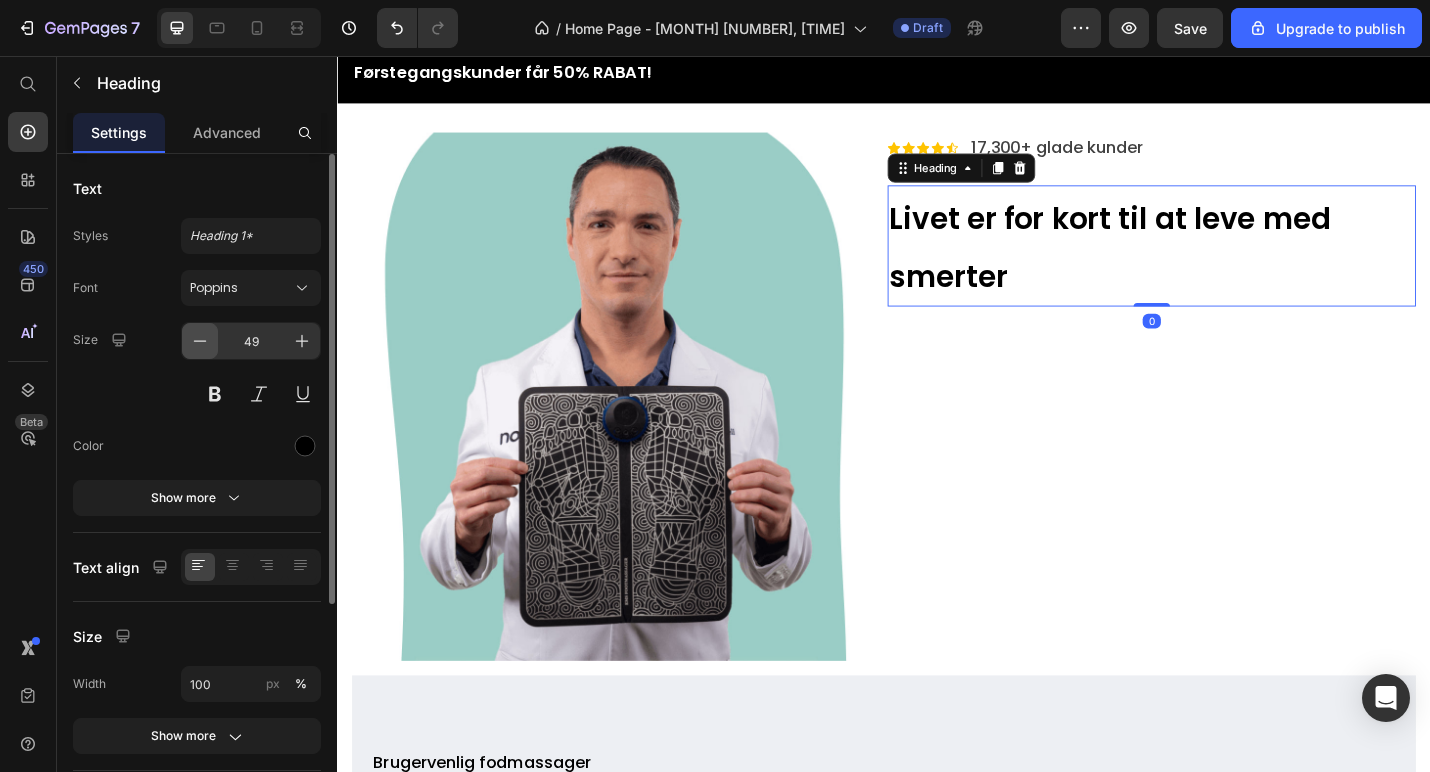 click 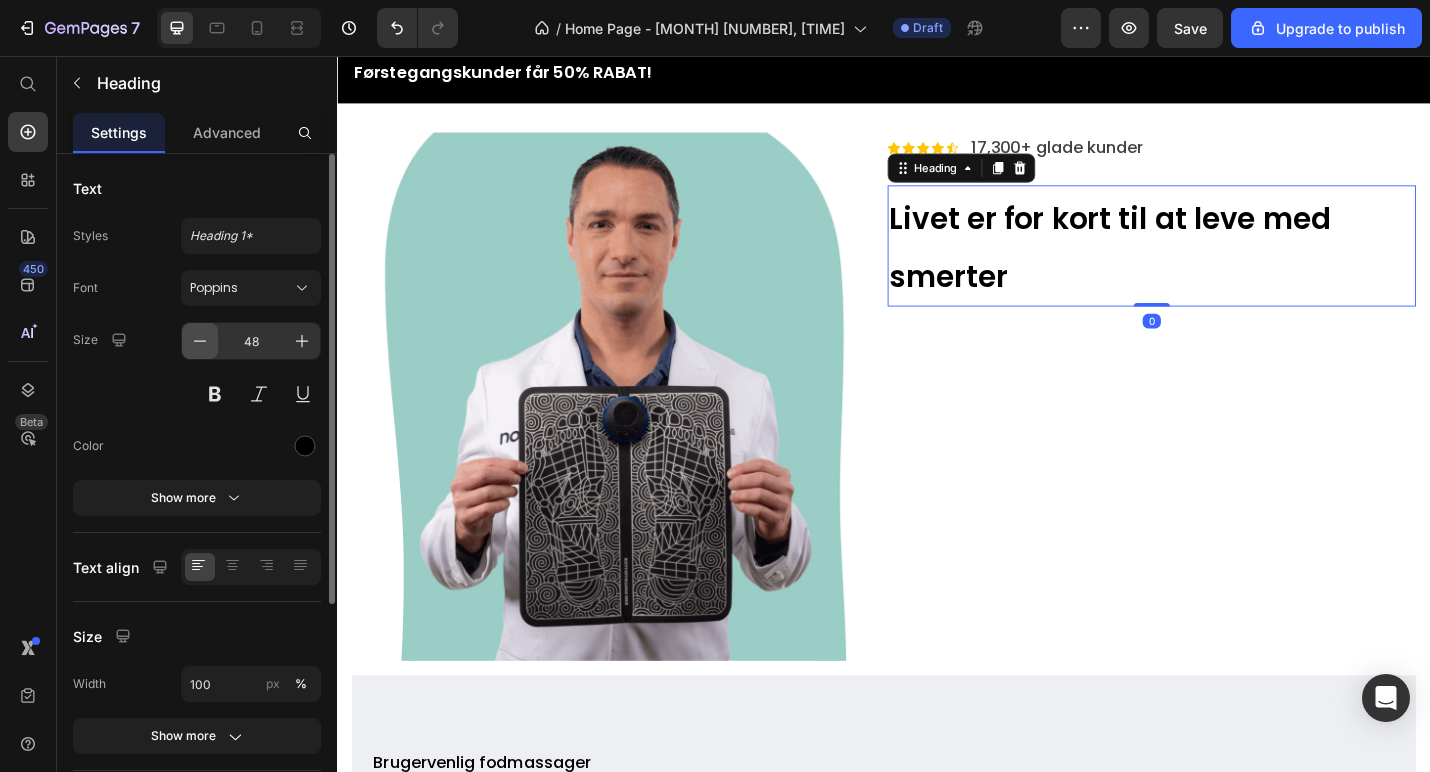 click 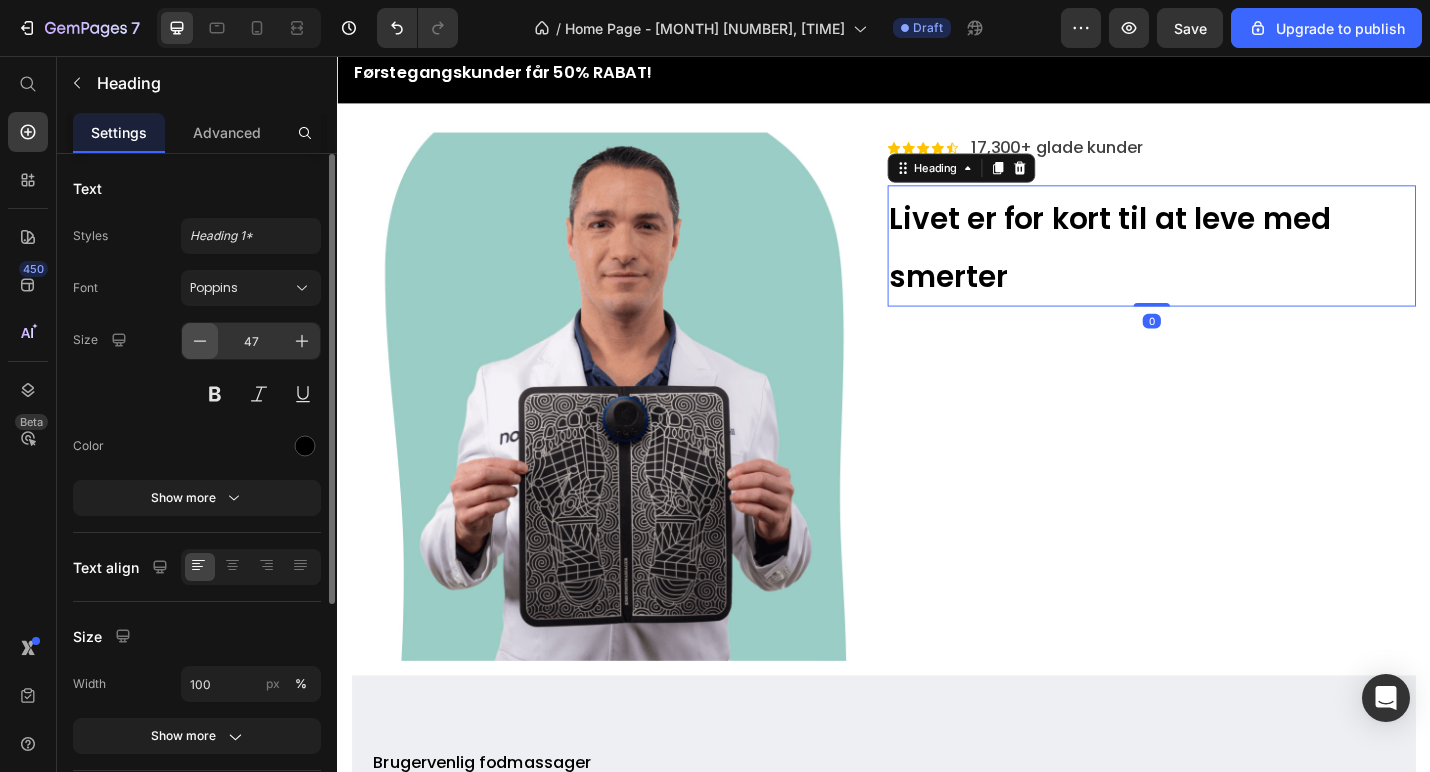 click 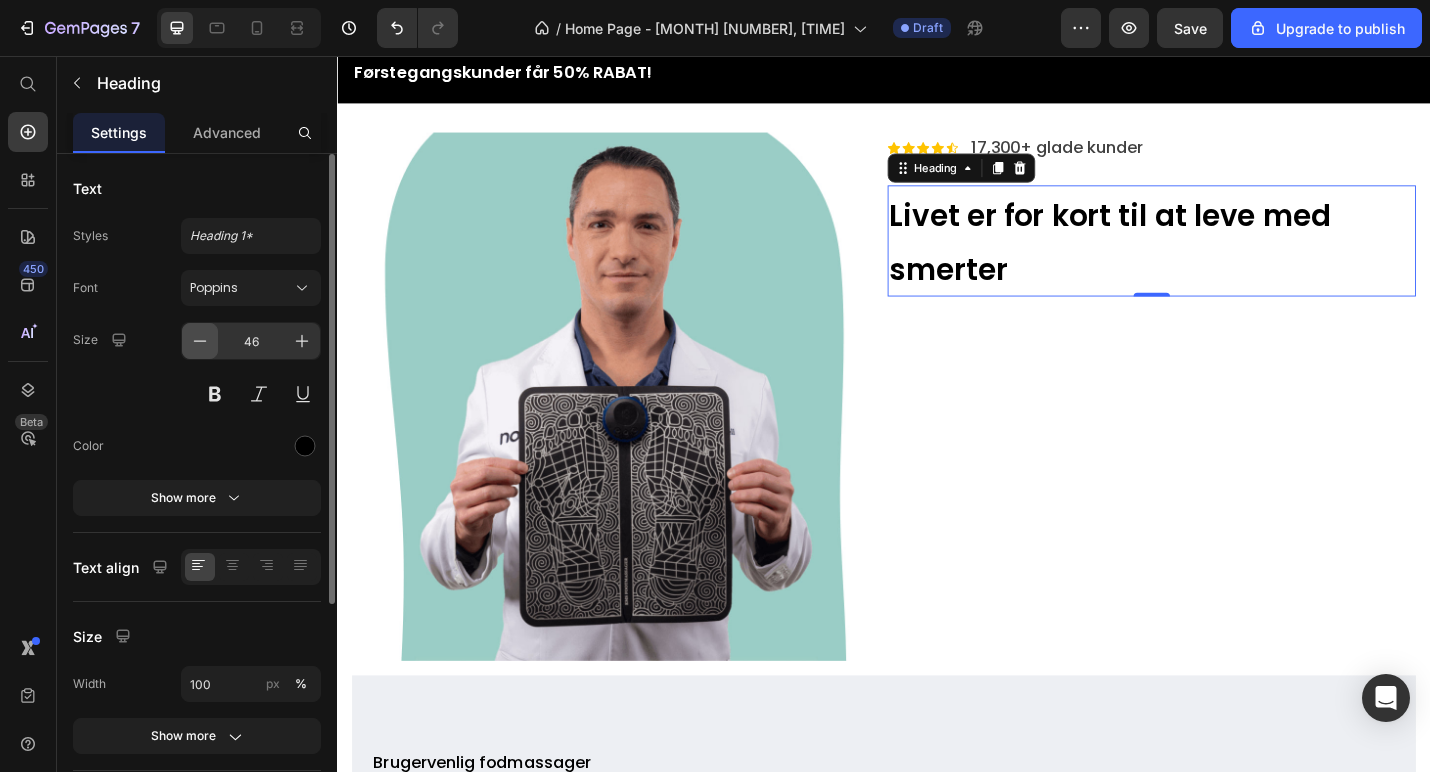 click 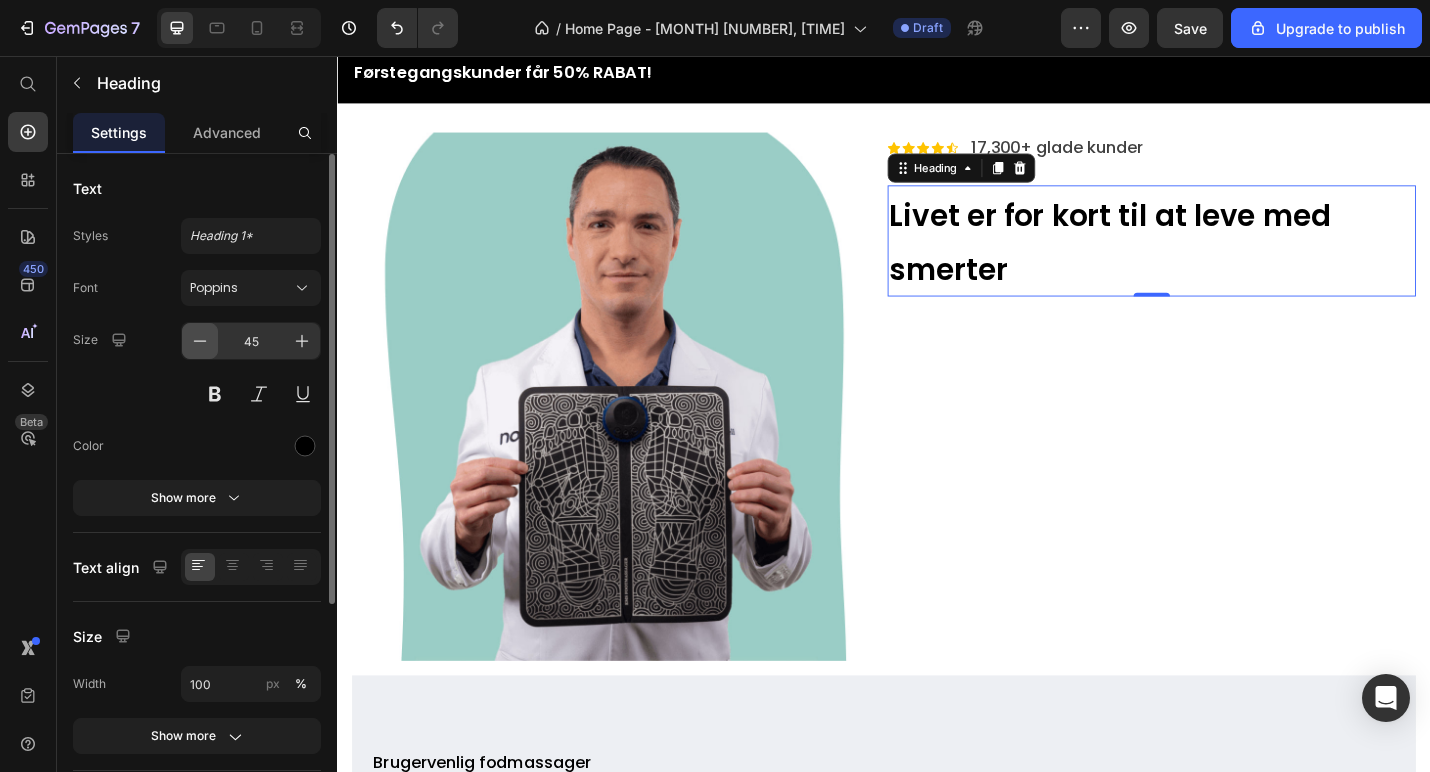click 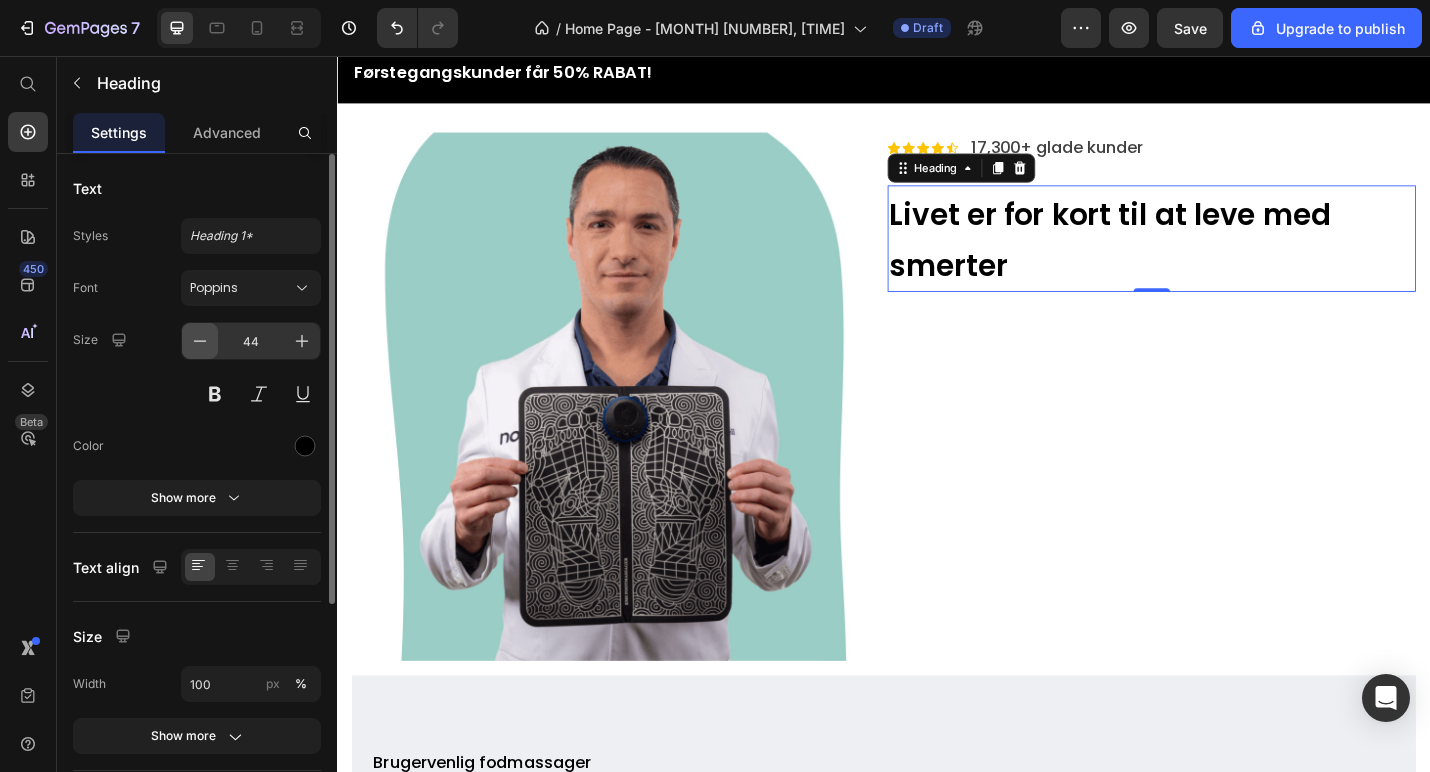 click 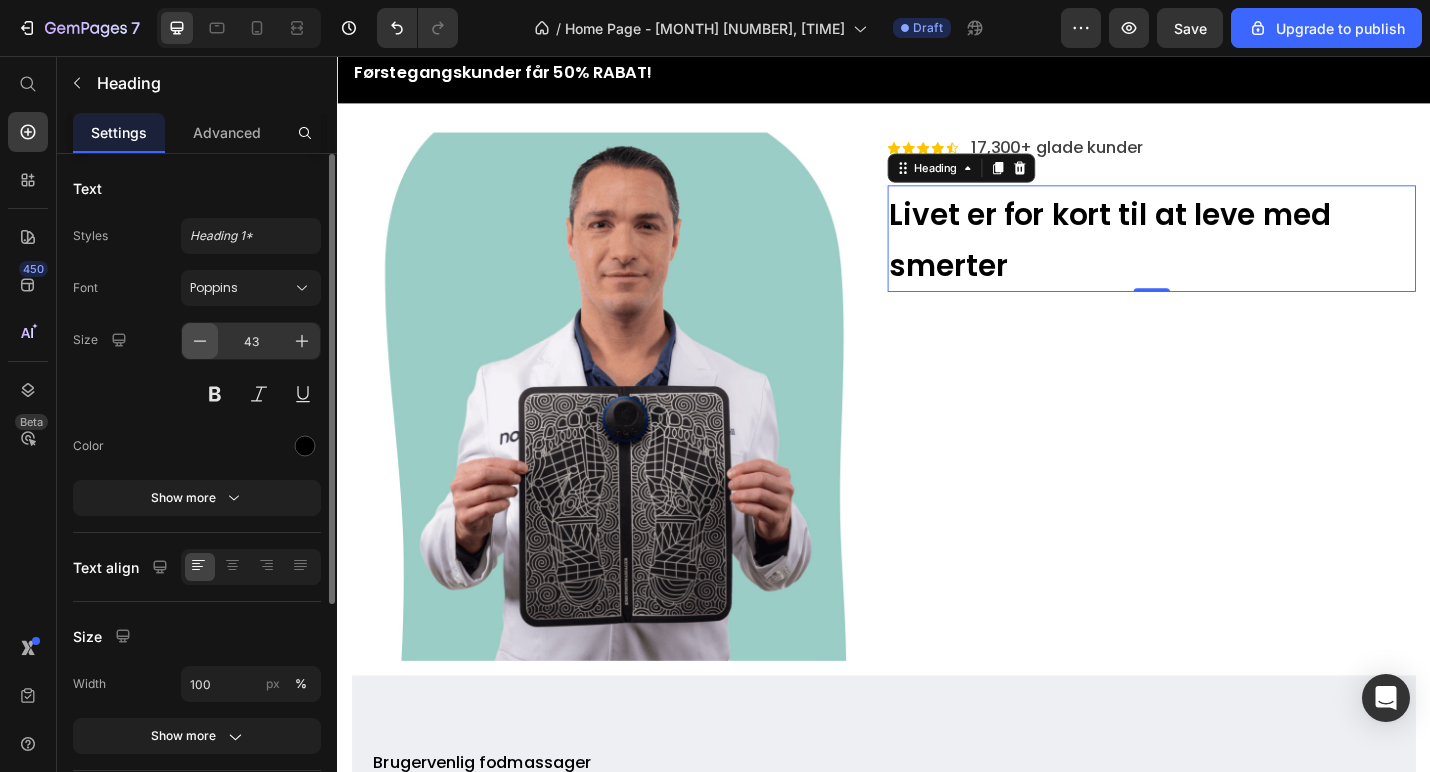 click 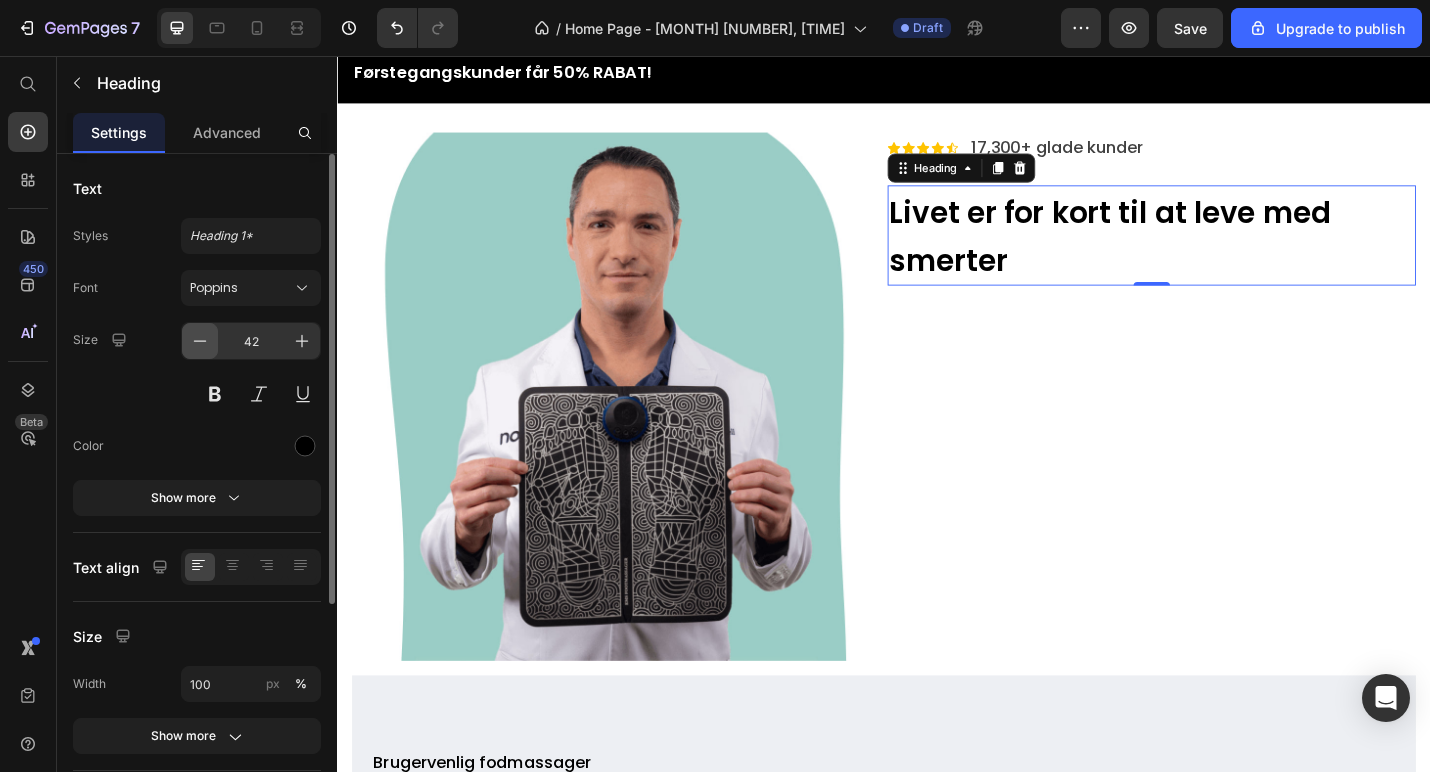 click 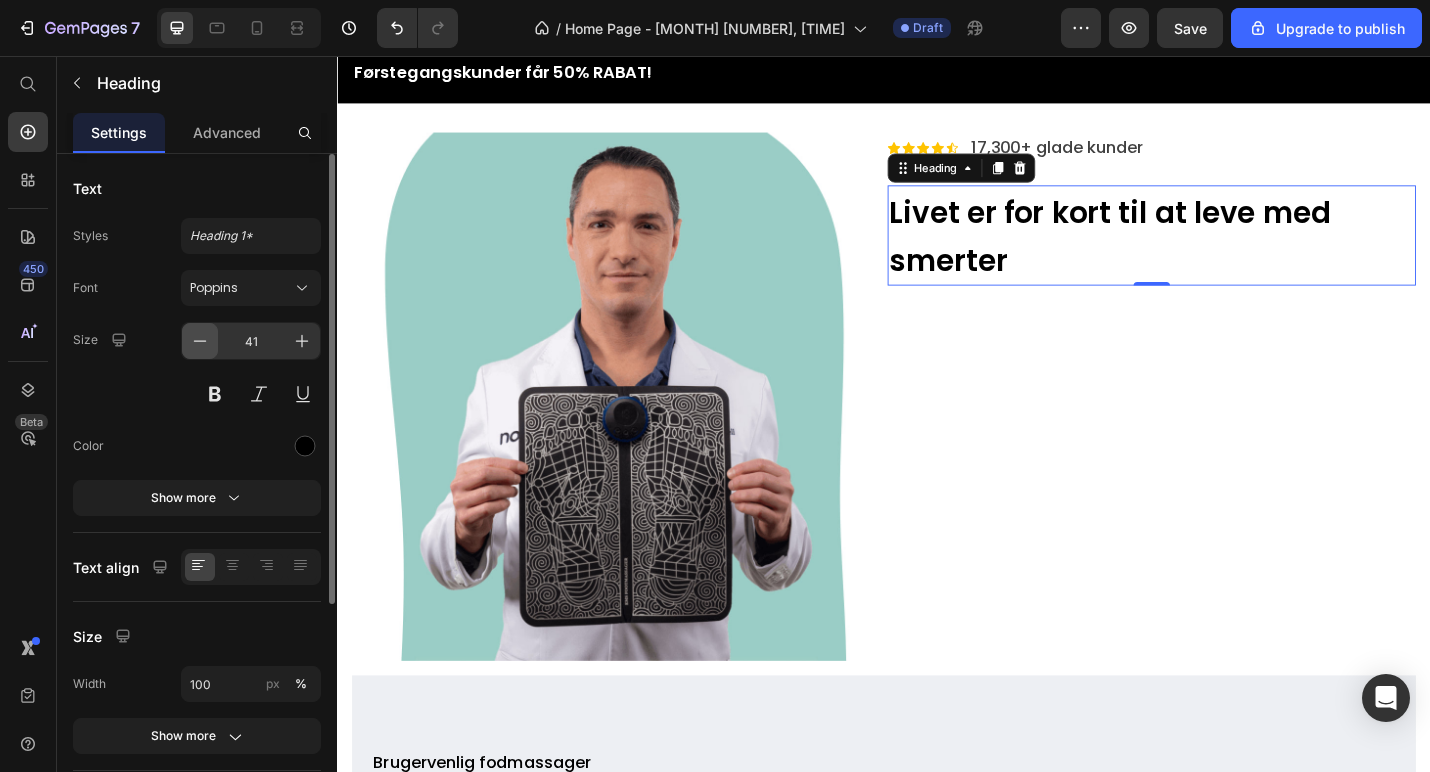 click 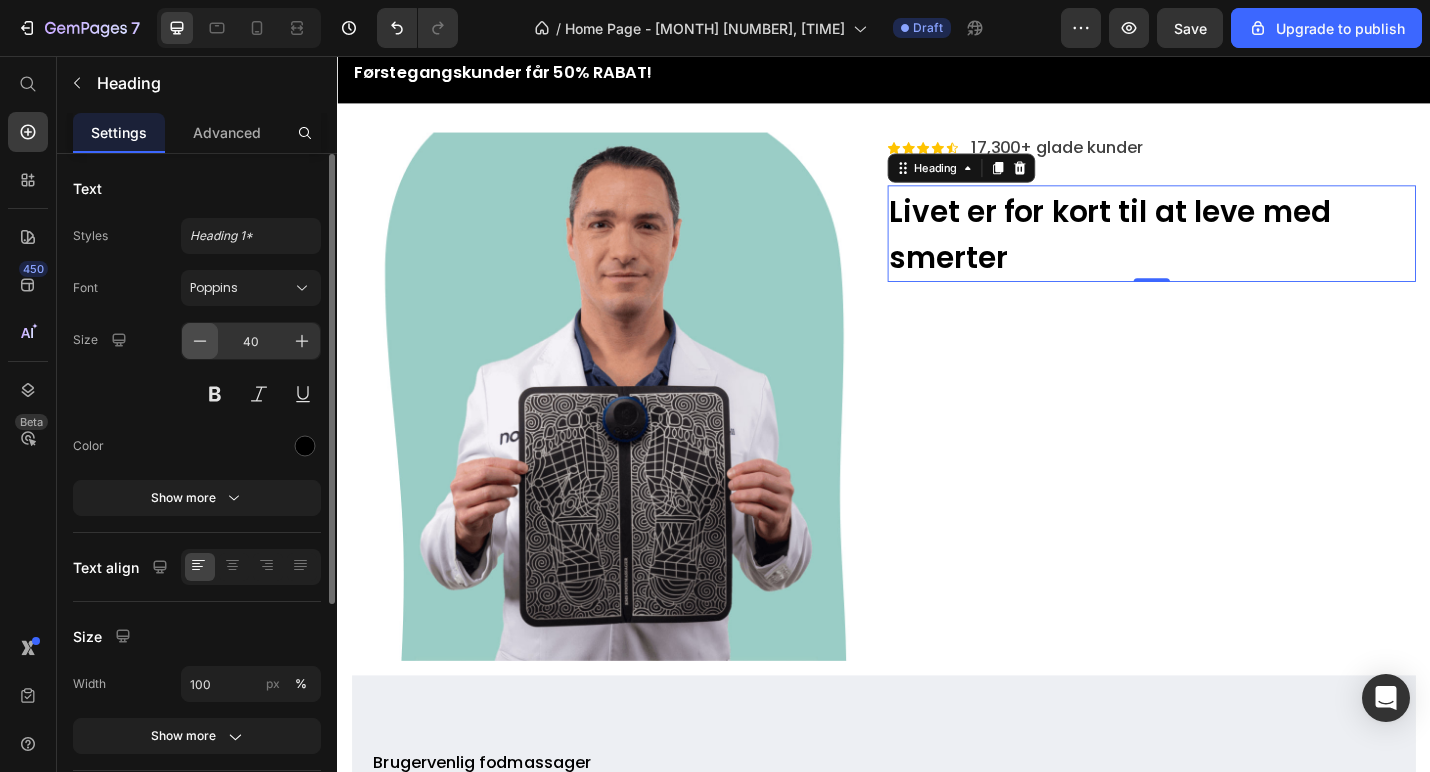 click 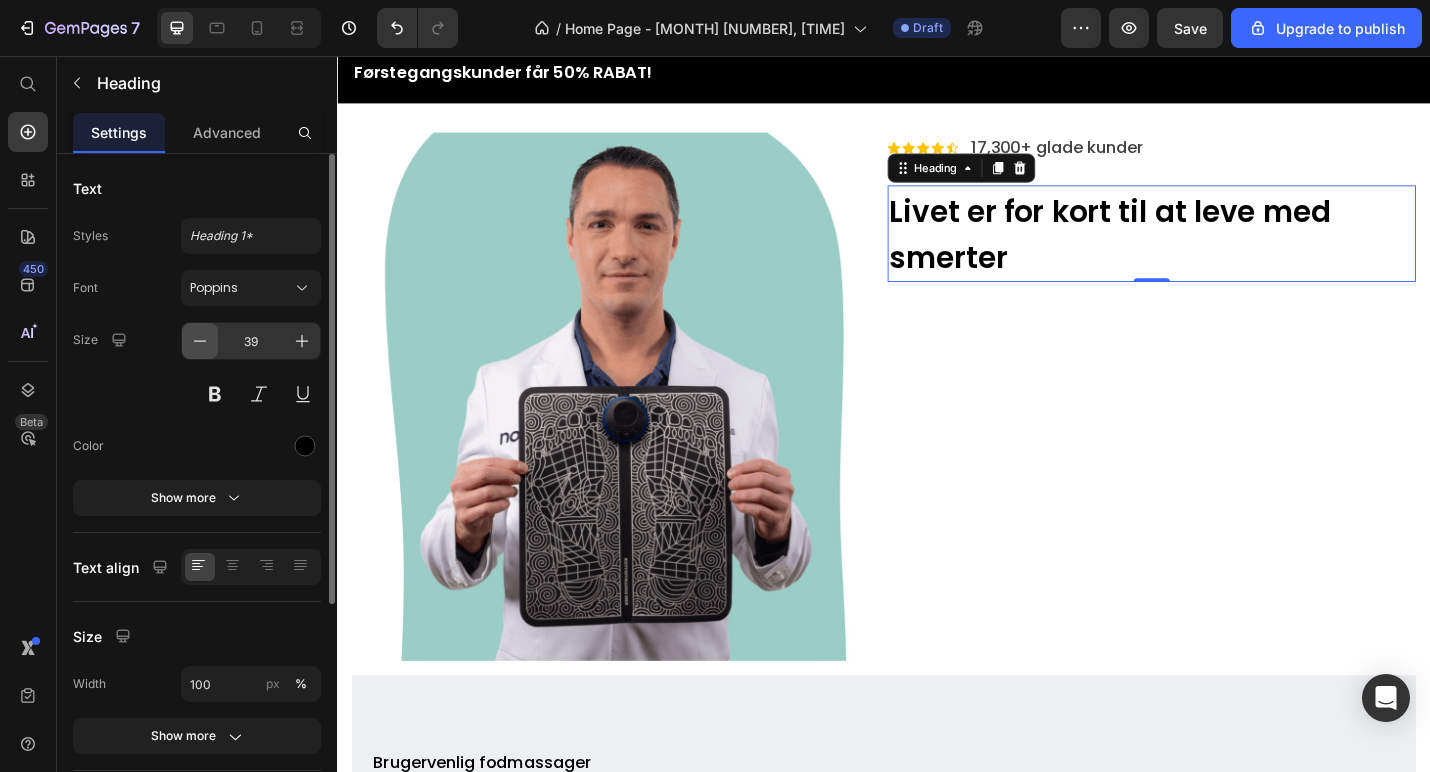 click 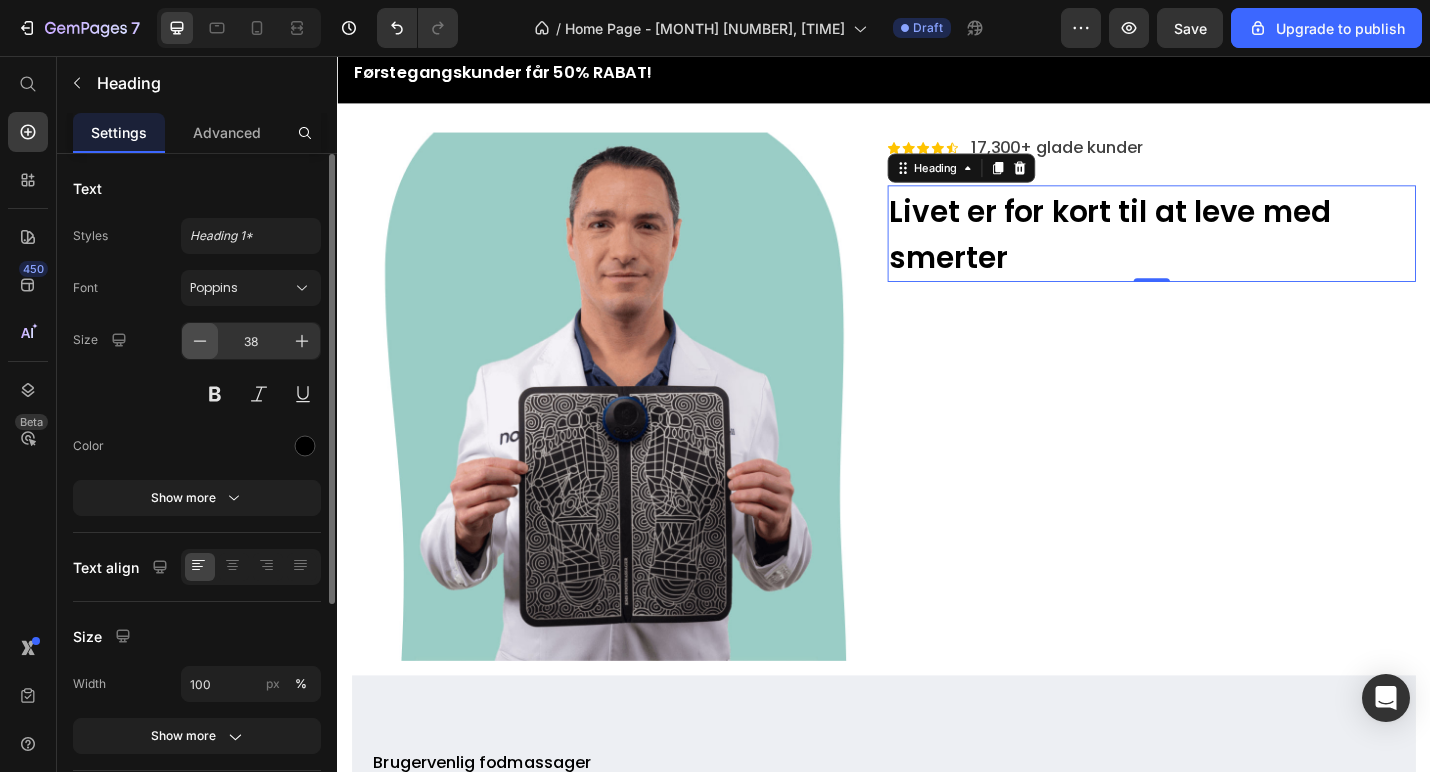 click 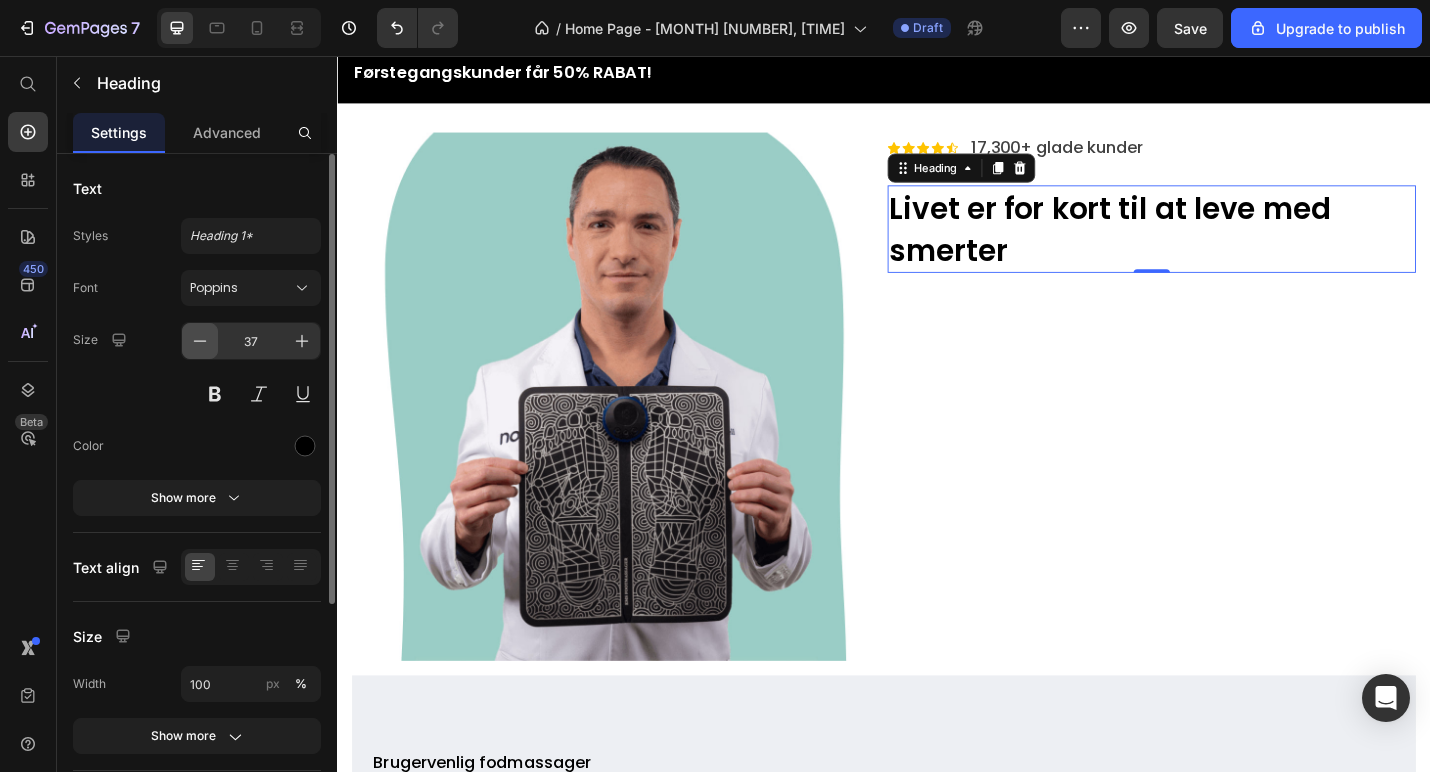 click 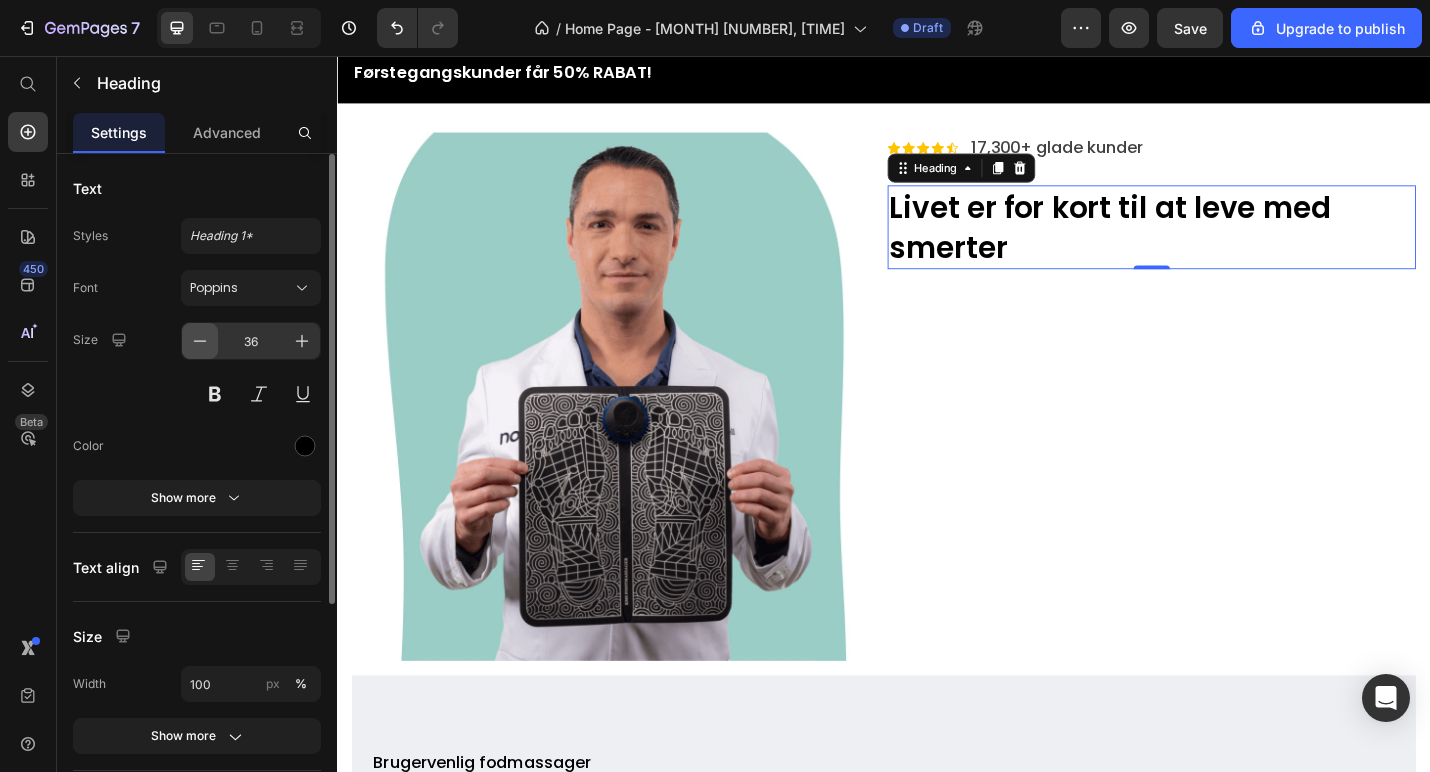 click 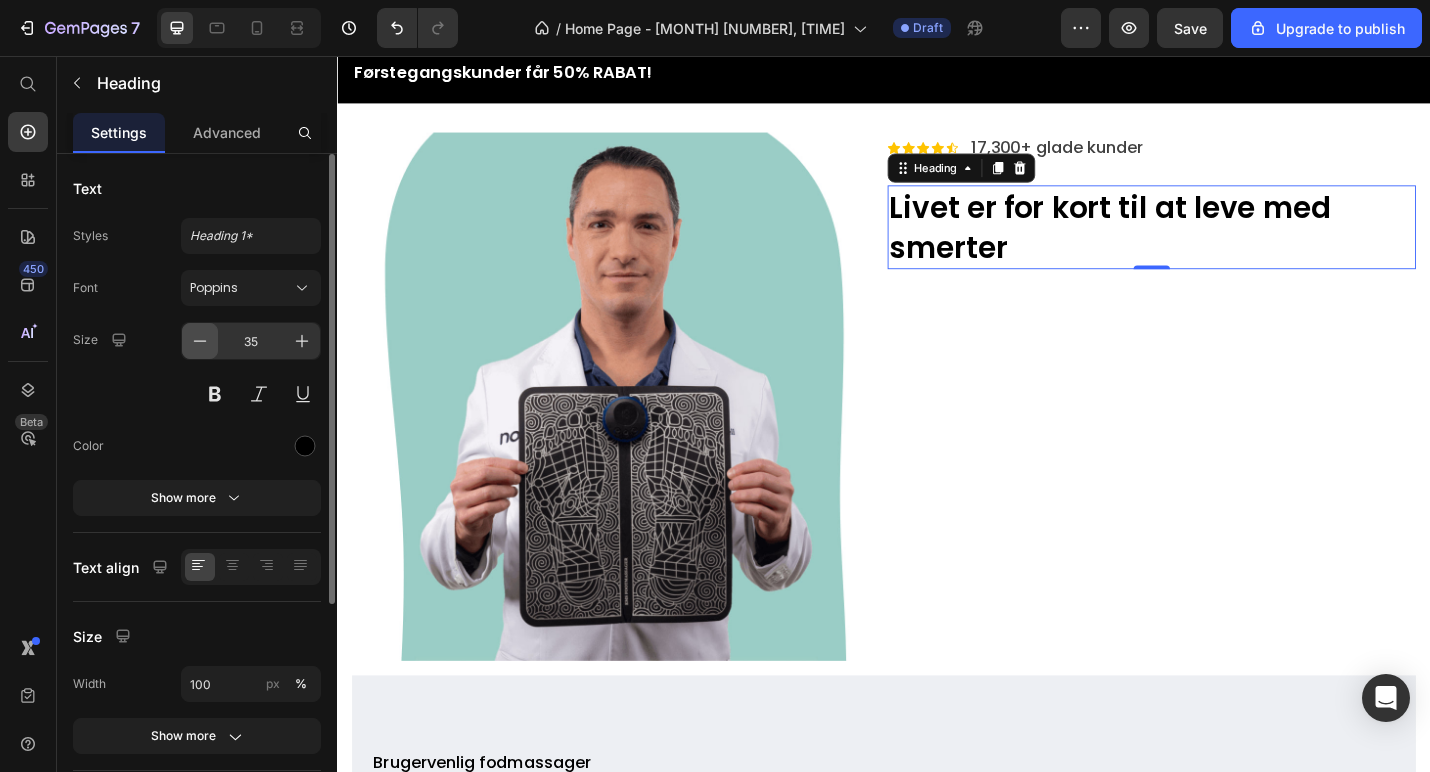 click 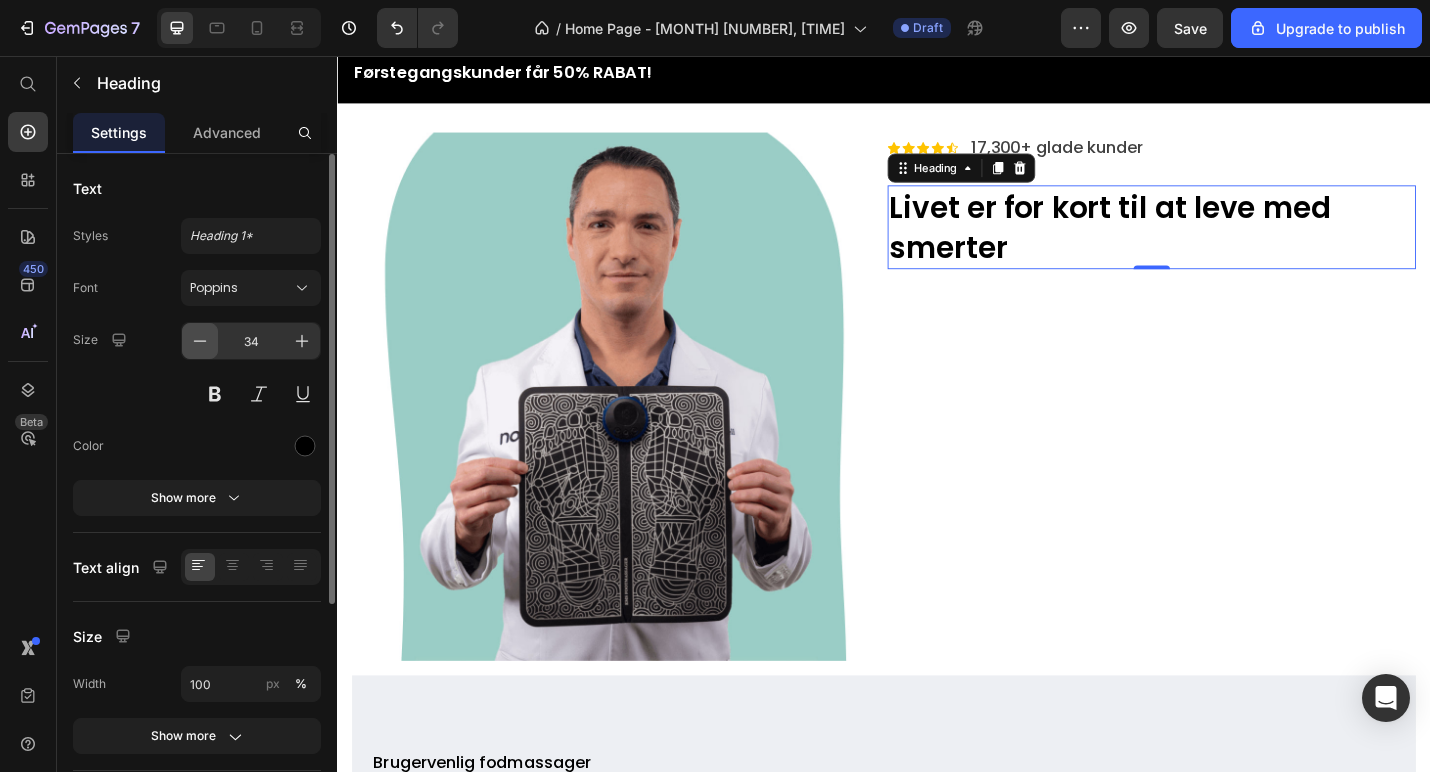 click 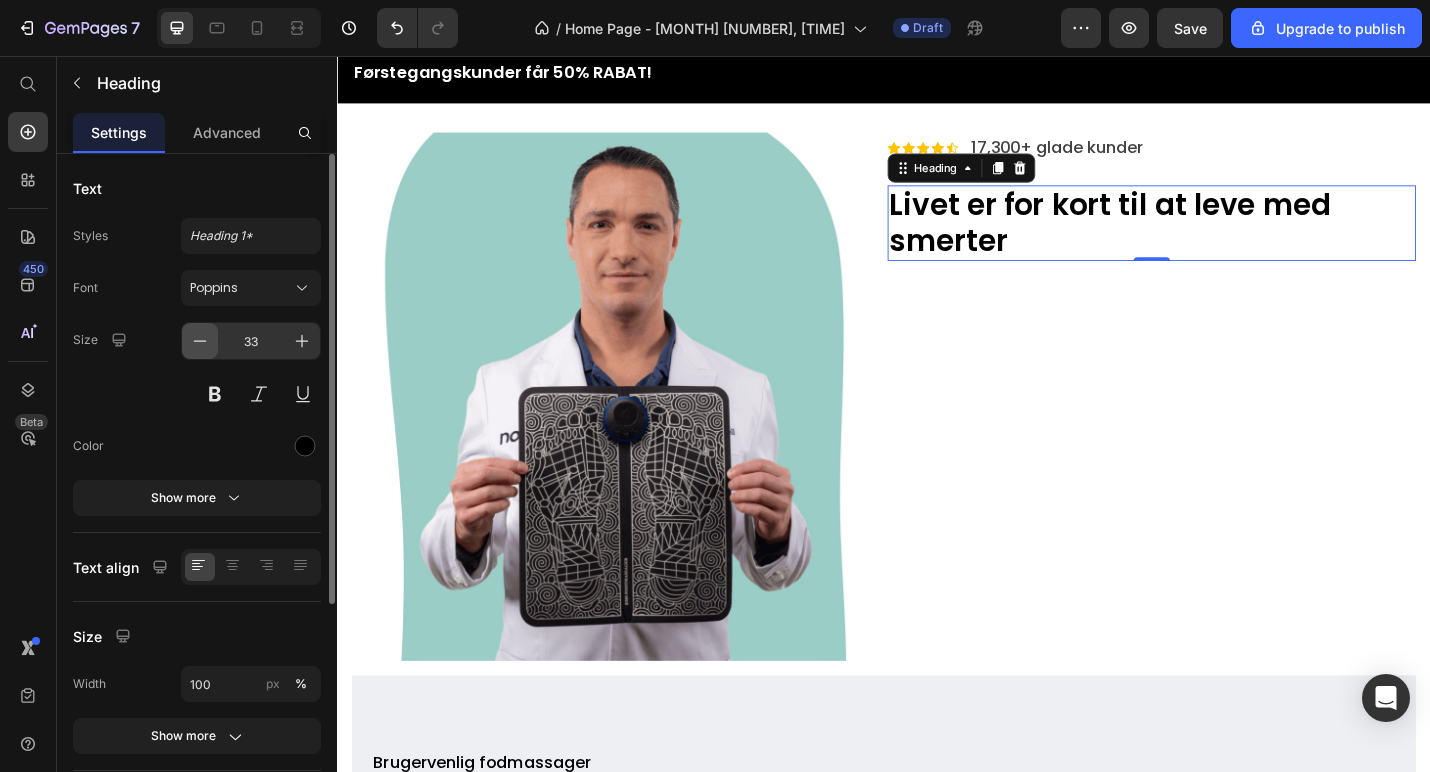 click 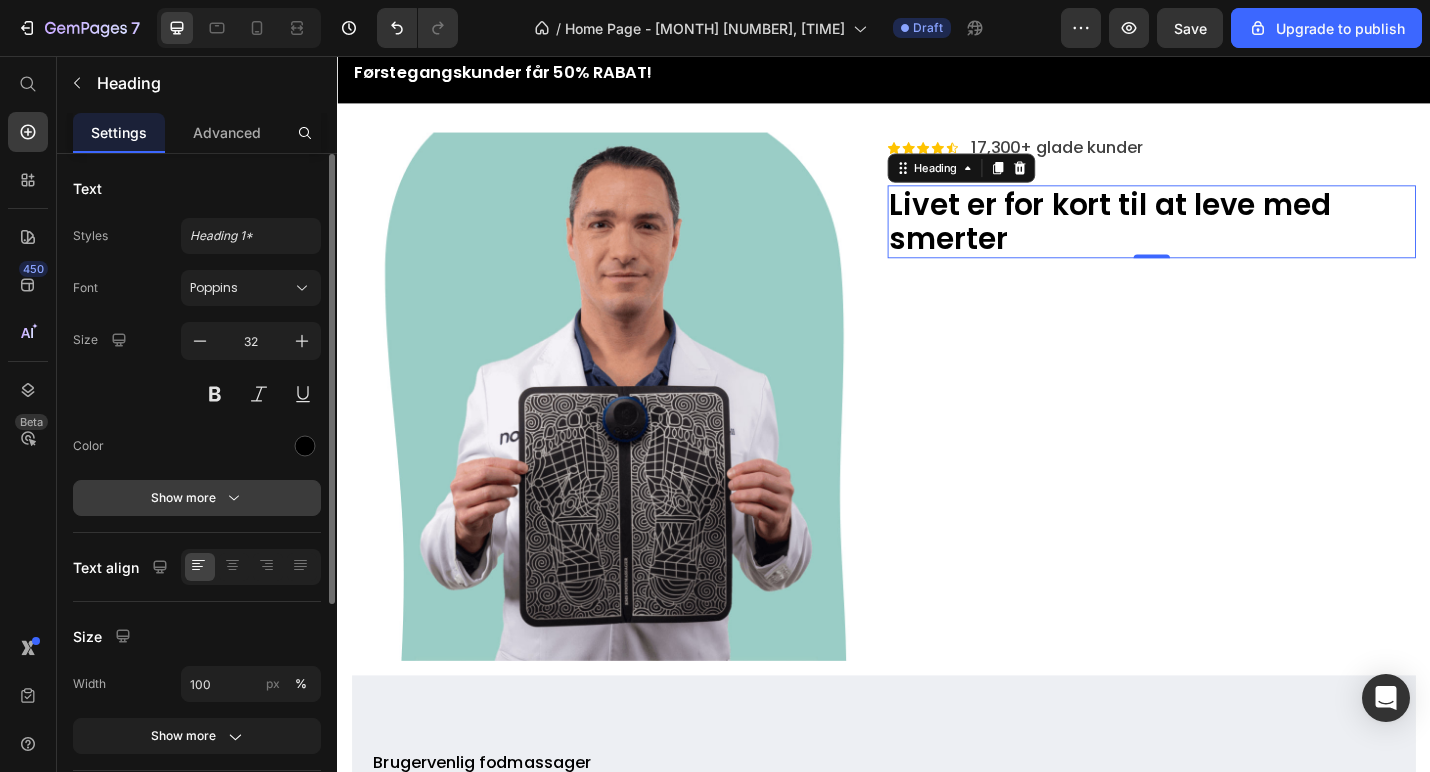 click on "Show more" at bounding box center (197, 498) 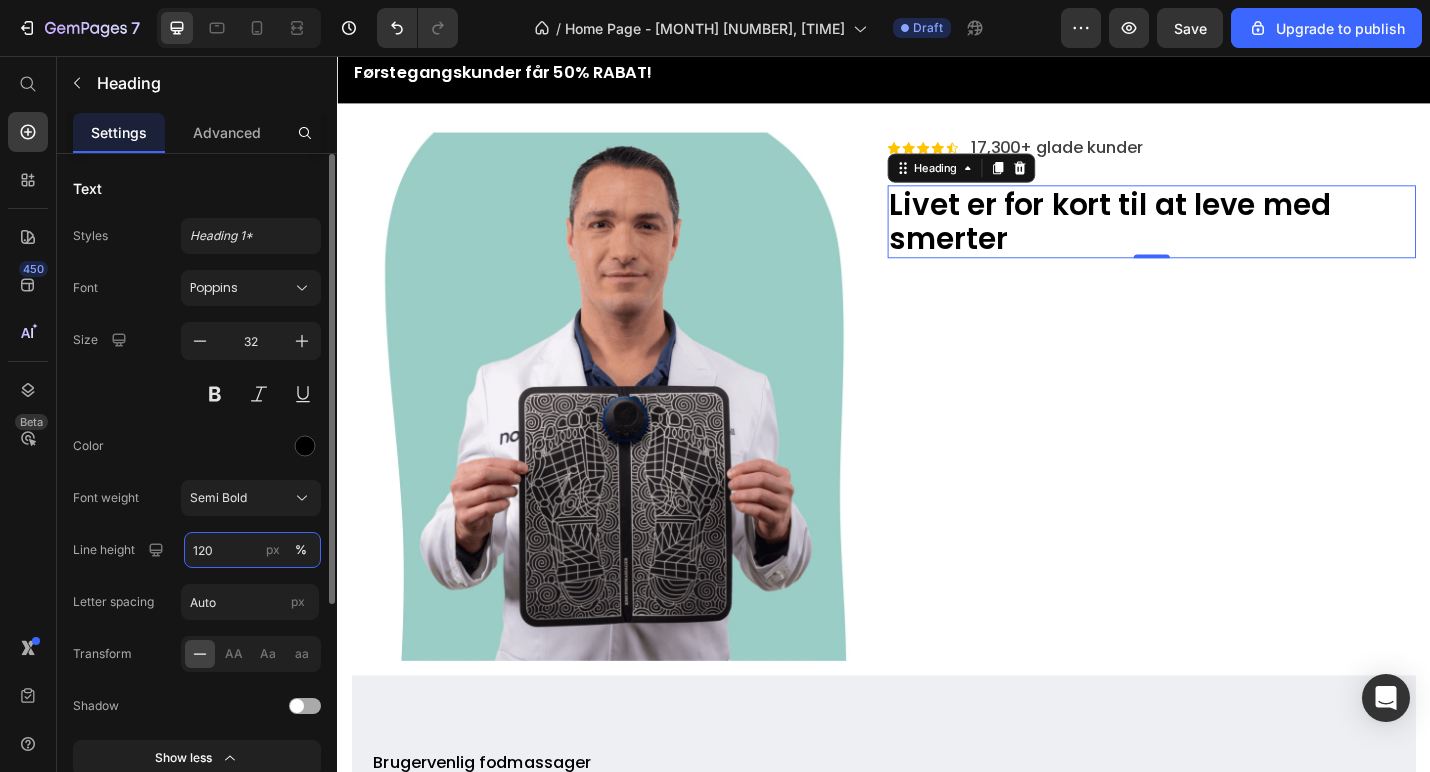 click on "120" at bounding box center (252, 550) 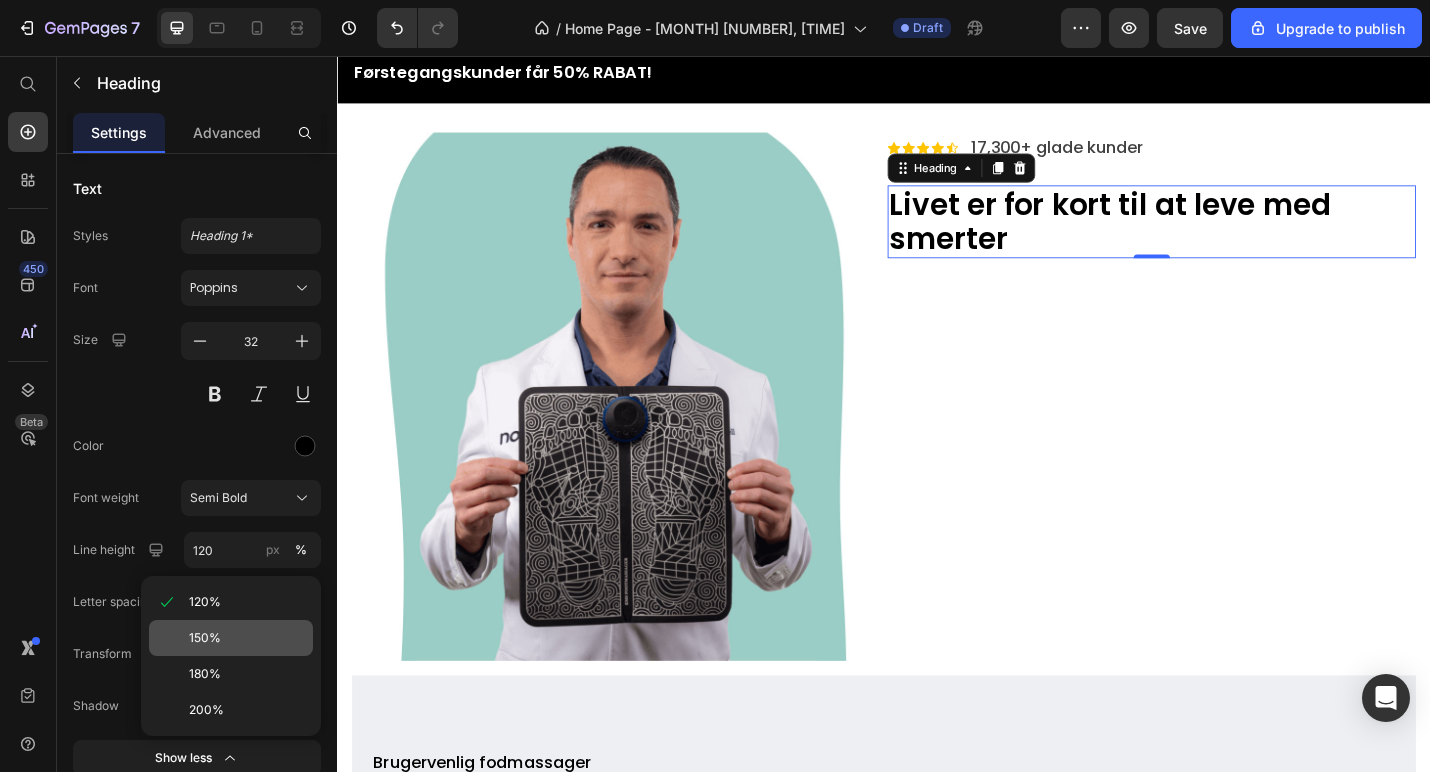 click on "150%" at bounding box center (247, 638) 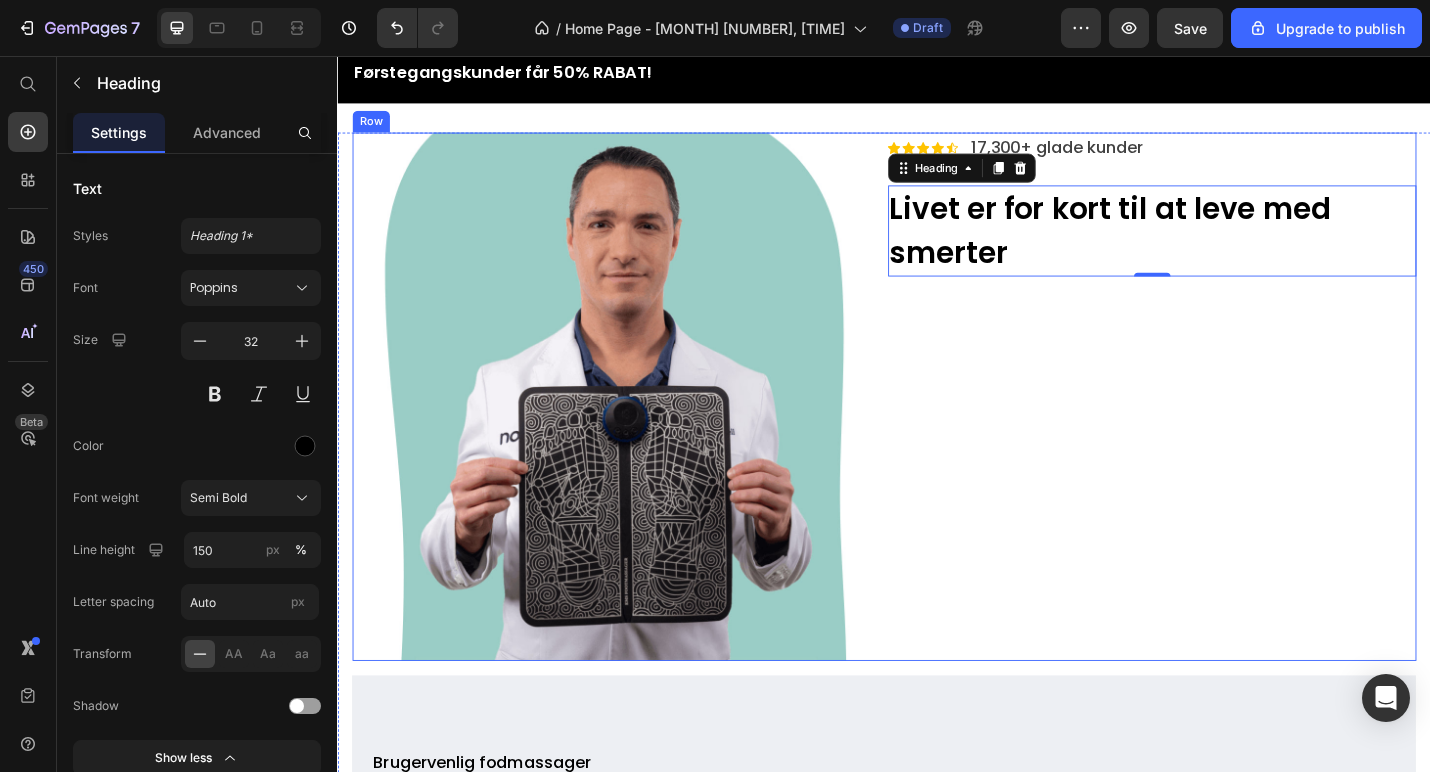 click on "Icon Icon Icon Icon
Icon Icon List 17,300+ glade kunder Text Block Row Livet er for kort til at leve med smerter Heading   0" at bounding box center [1231, 430] 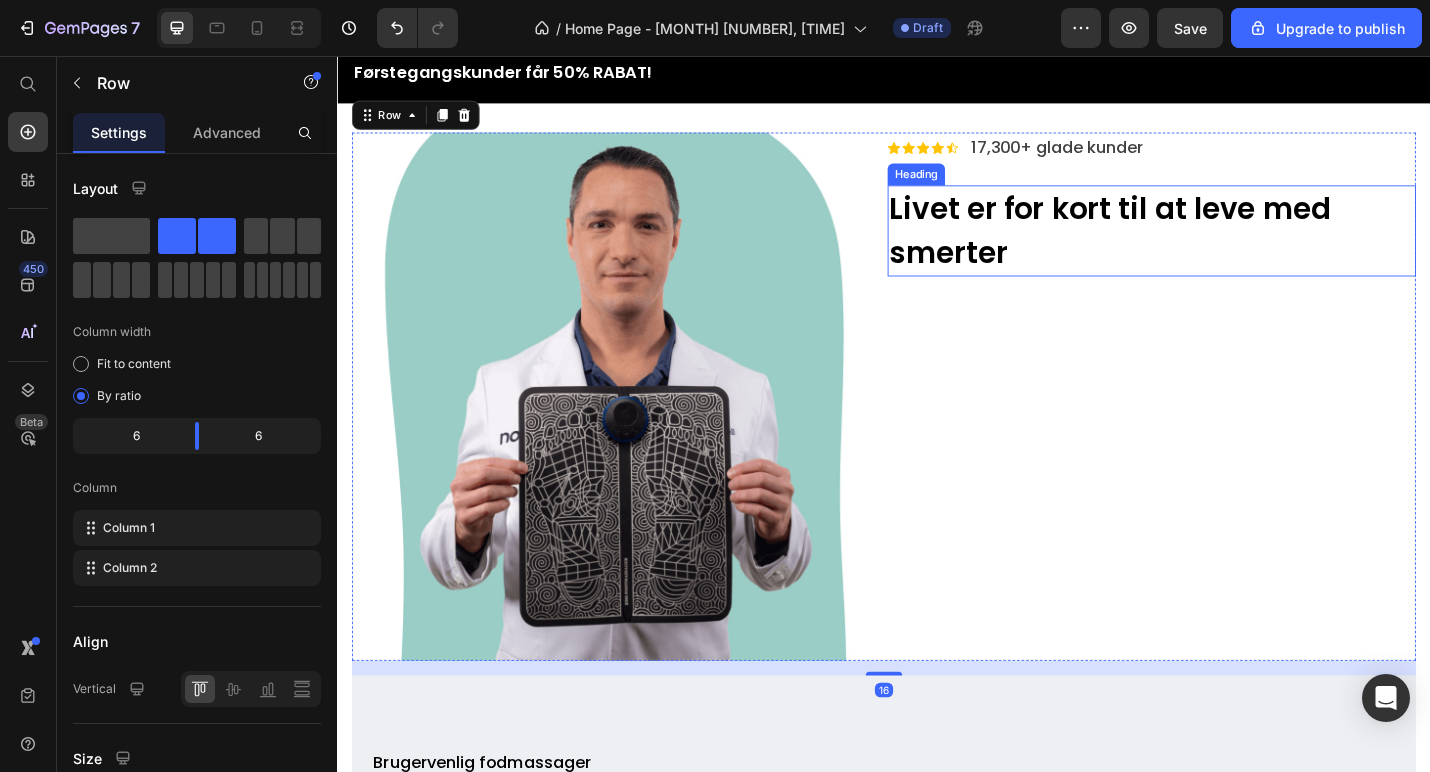 click on "Livet er for kort til at leve med smerter" at bounding box center (1231, 248) 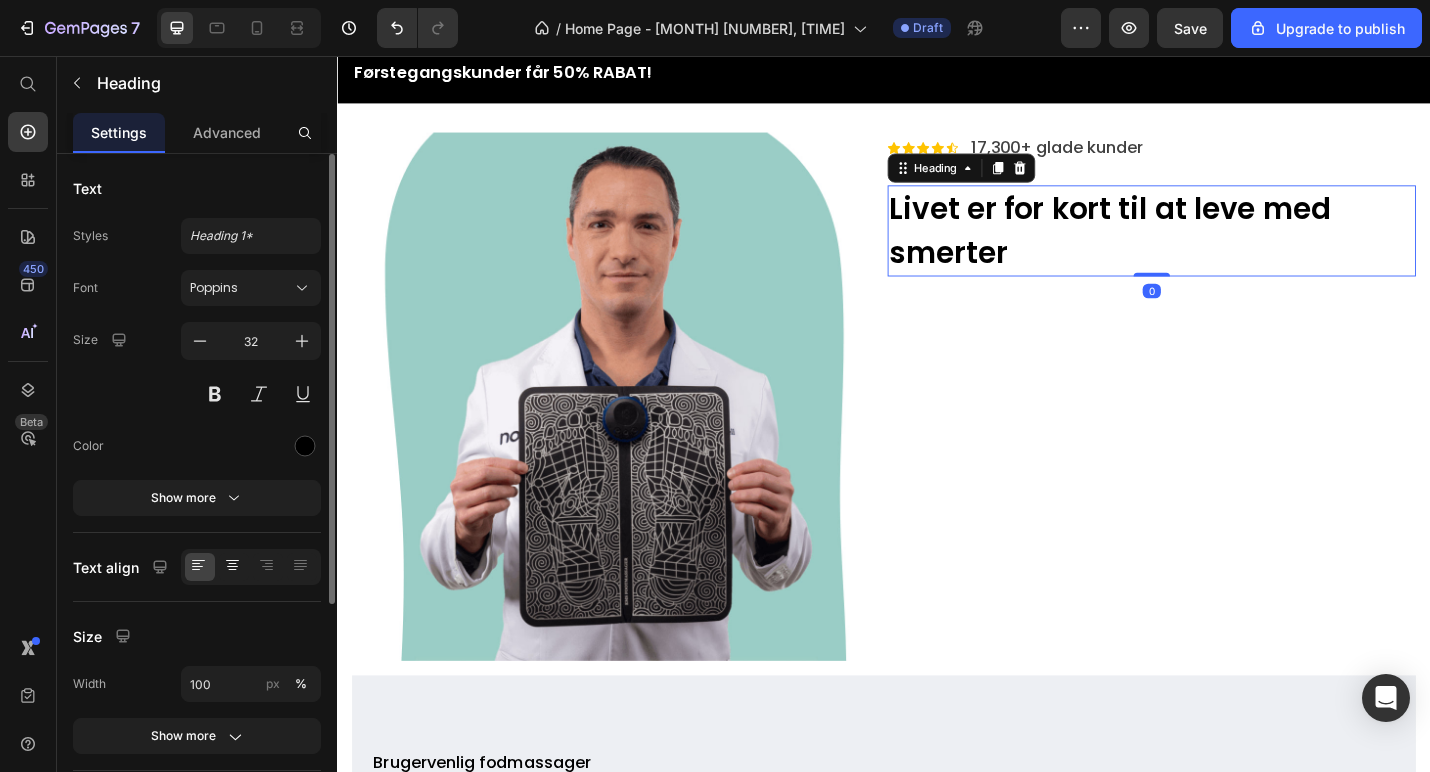 click 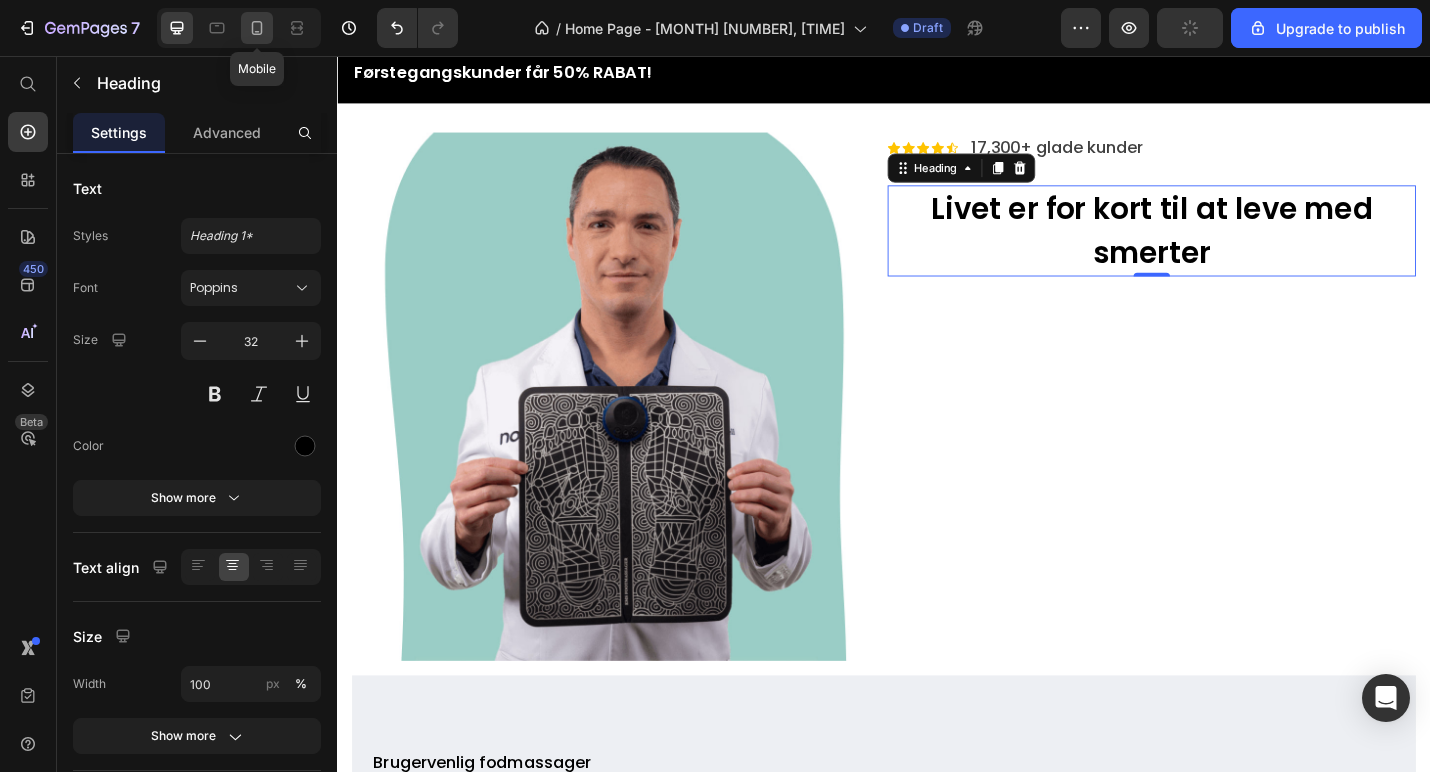 click 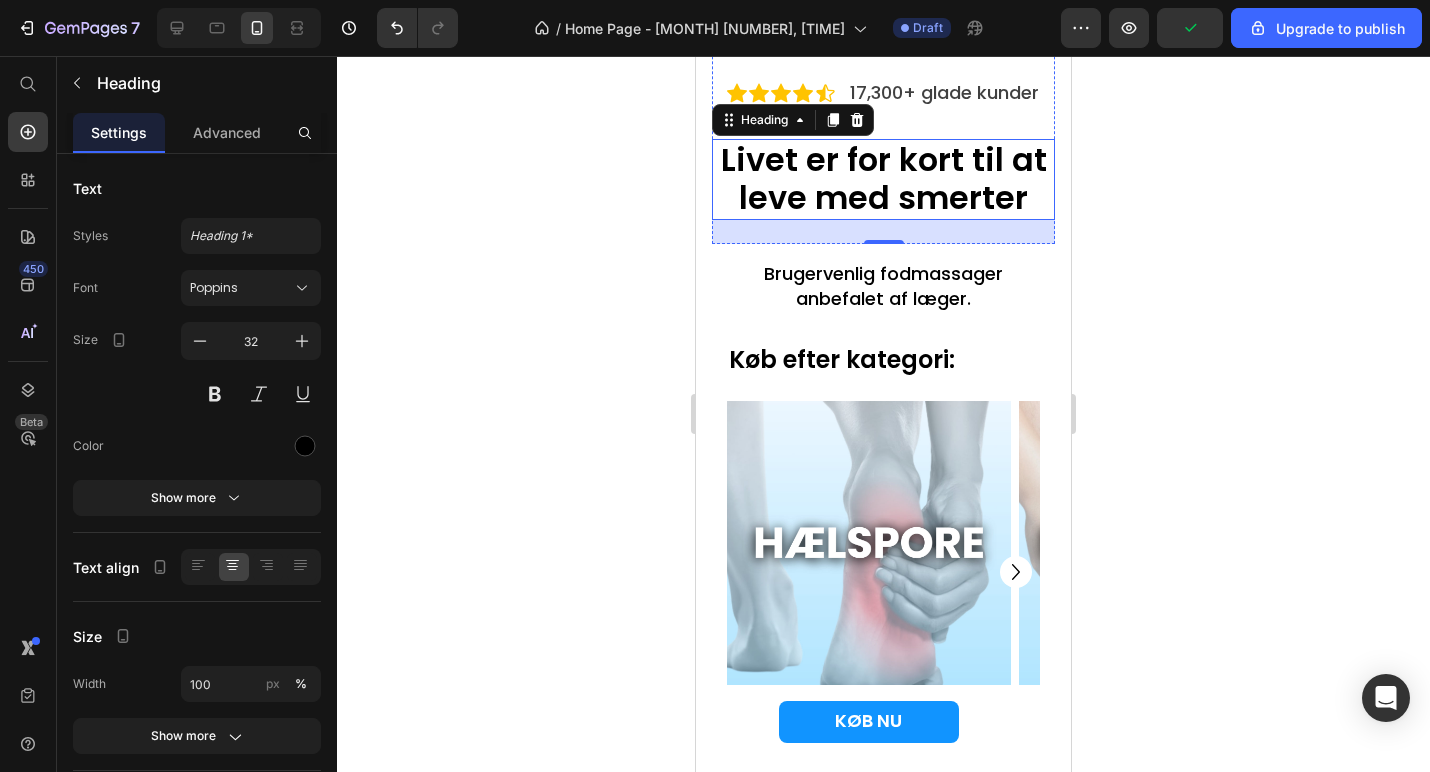 scroll, scrollTop: 478, scrollLeft: 0, axis: vertical 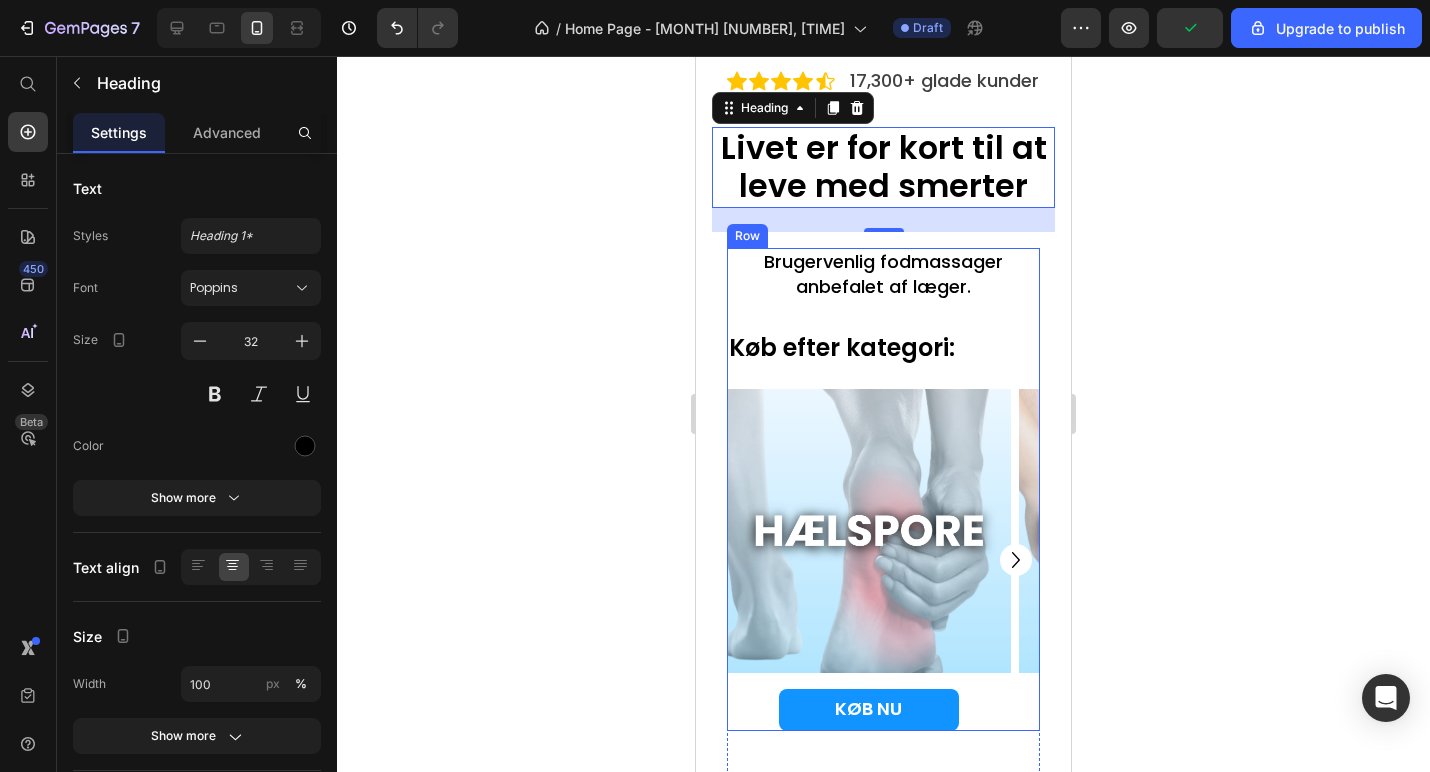 click 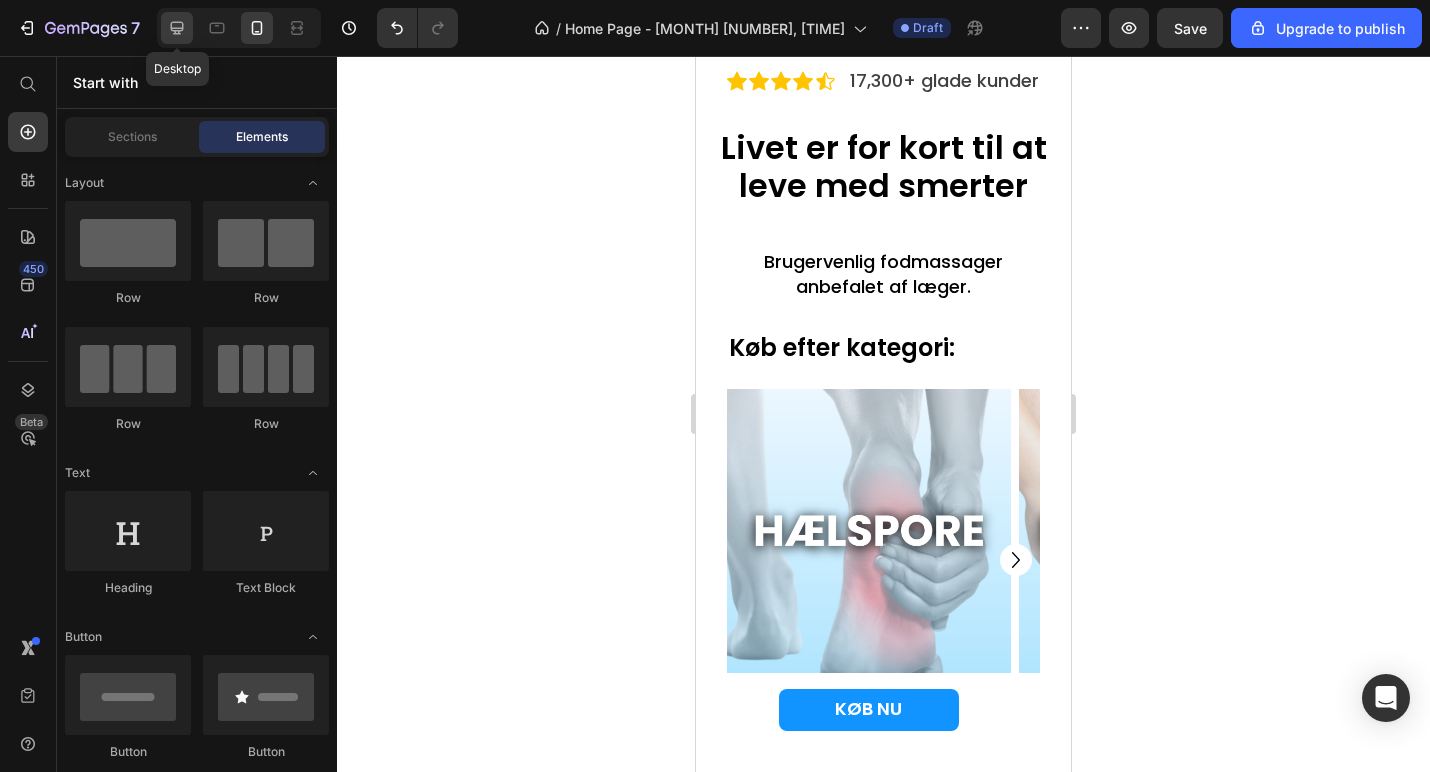 click 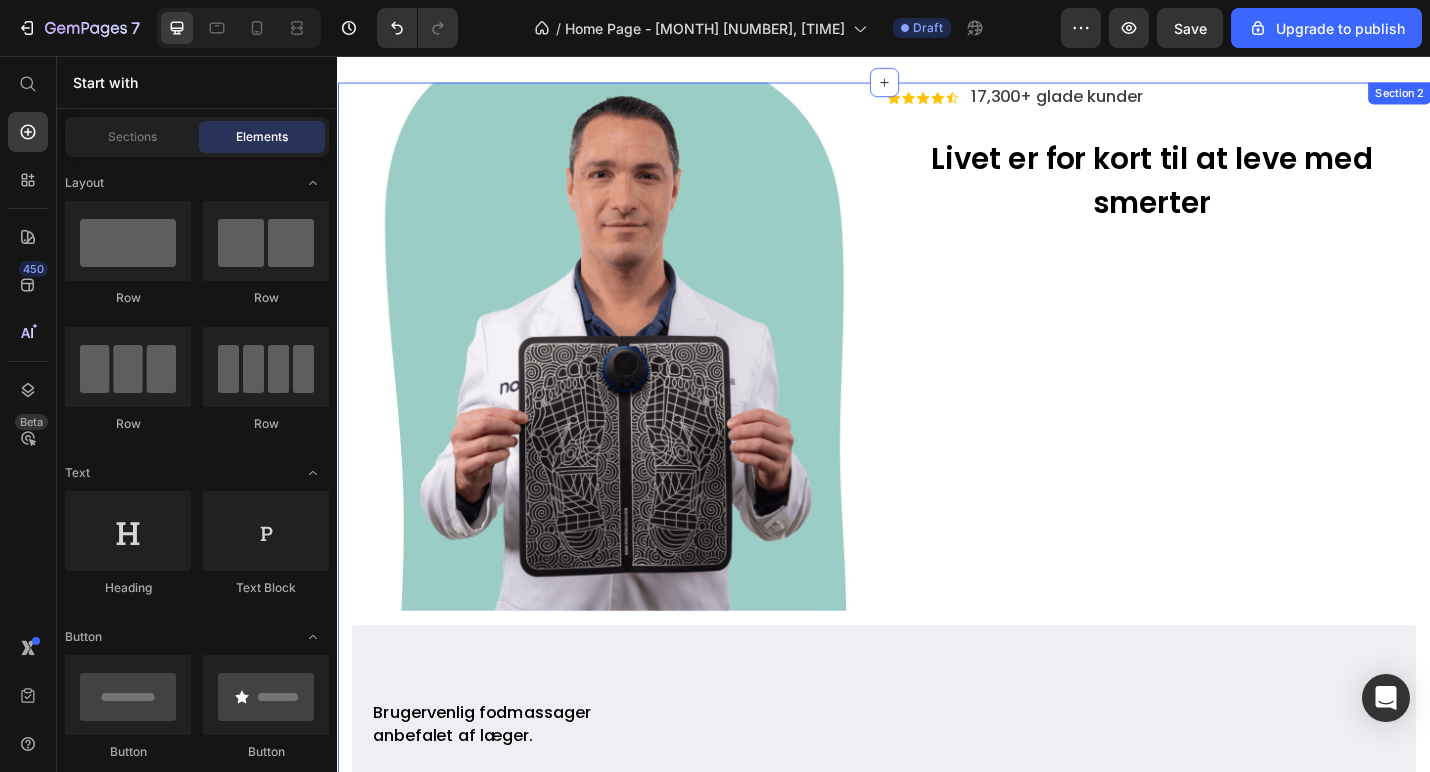 scroll, scrollTop: 0, scrollLeft: 0, axis: both 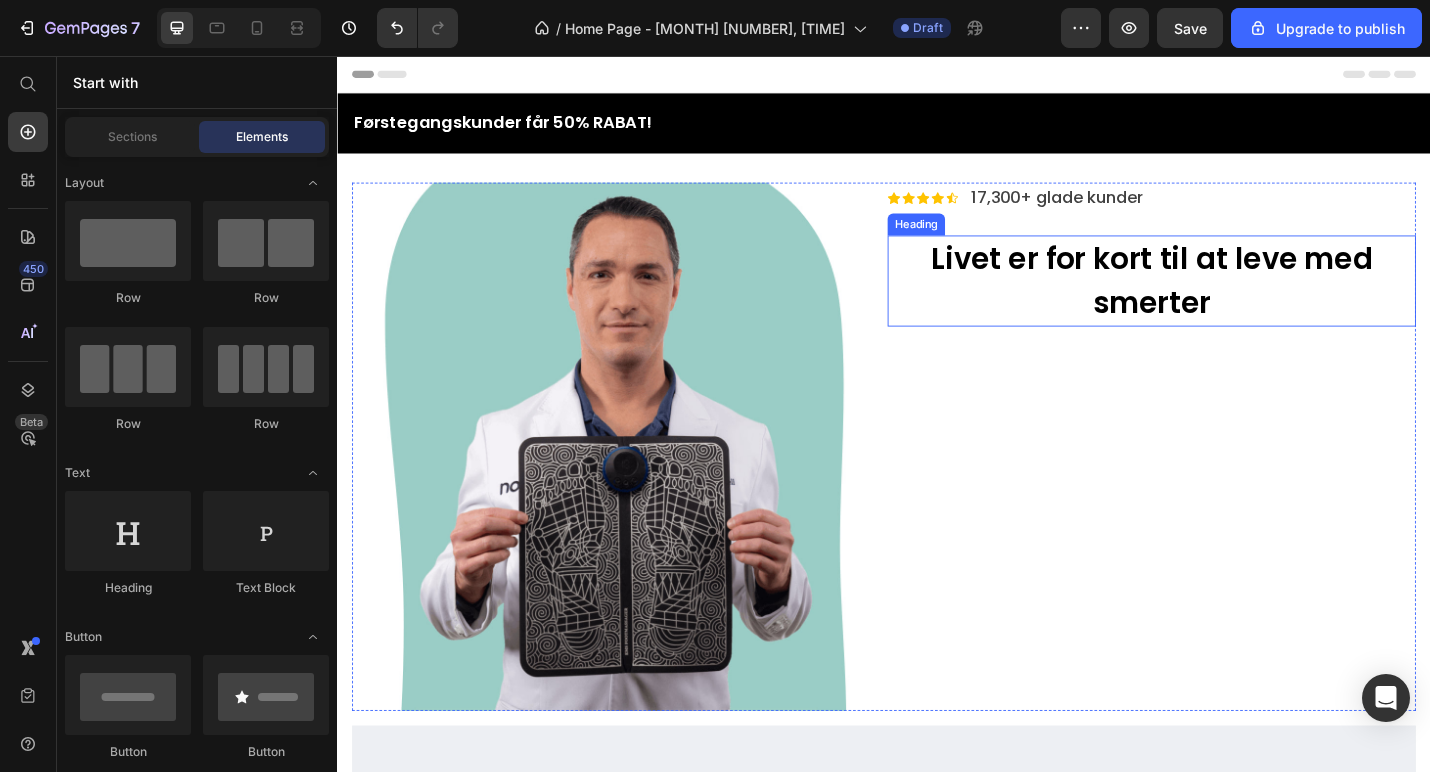 click on "Livet er for kort til at leve med smerter" at bounding box center (1231, 303) 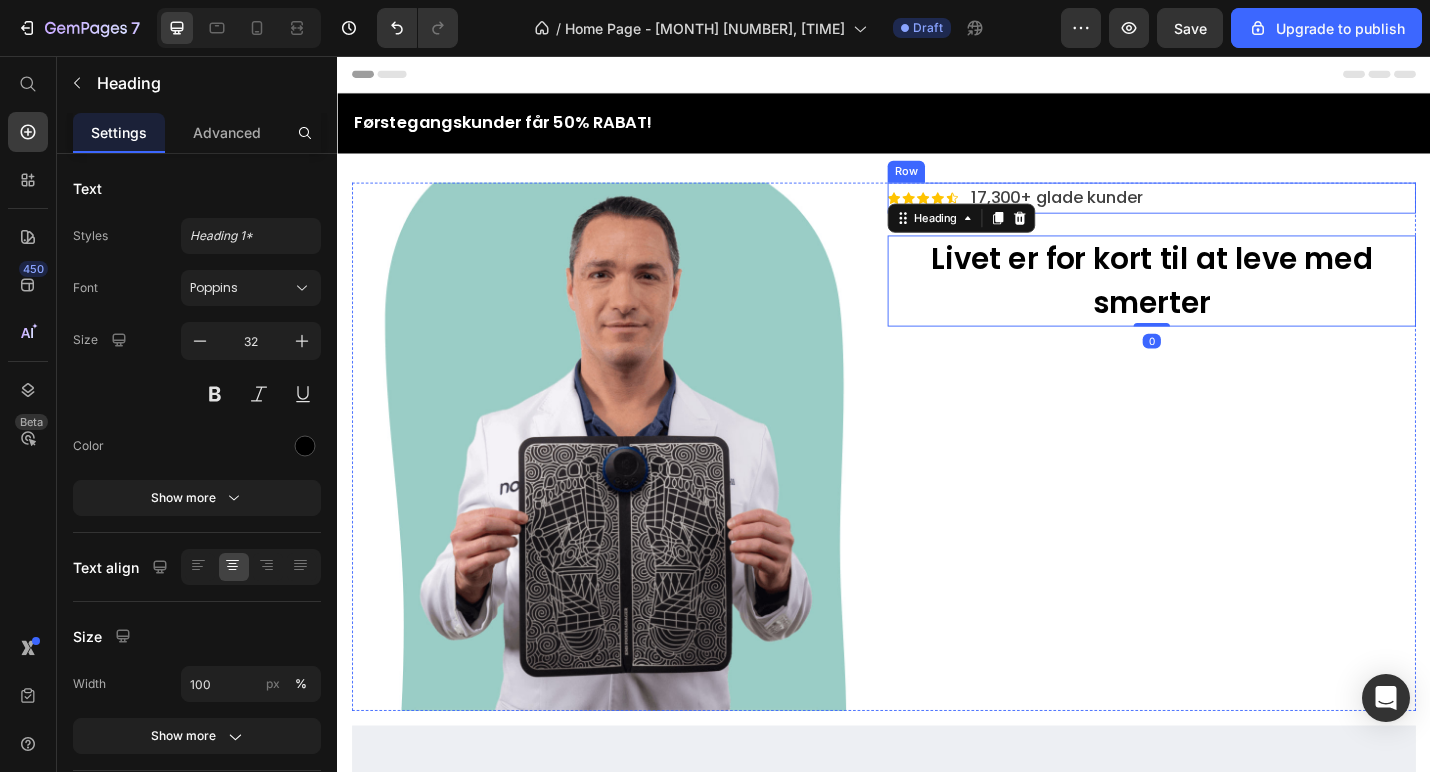 click on "Icon Icon Icon Icon
Icon Icon List 17,300+ glade kunder Text Block Row" at bounding box center (1231, 212) 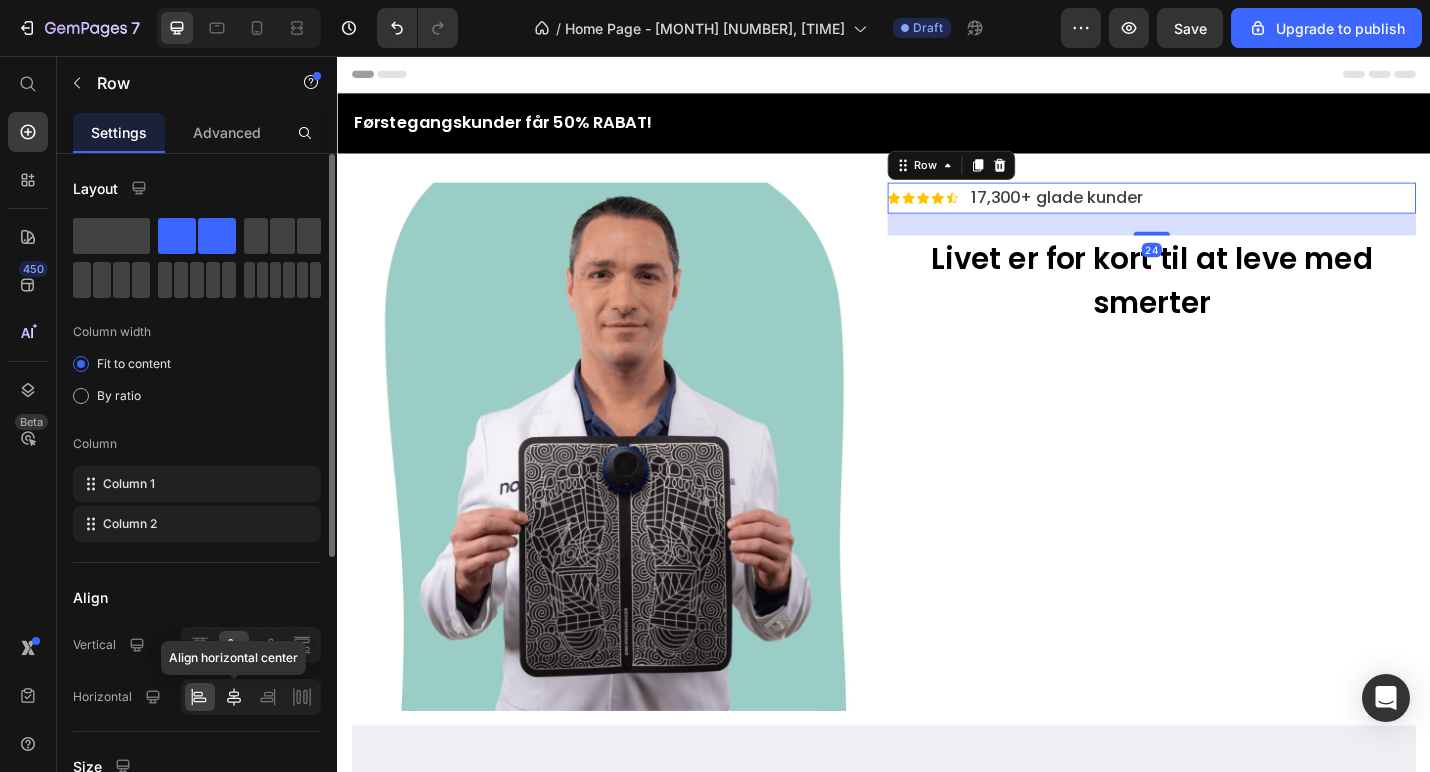 click 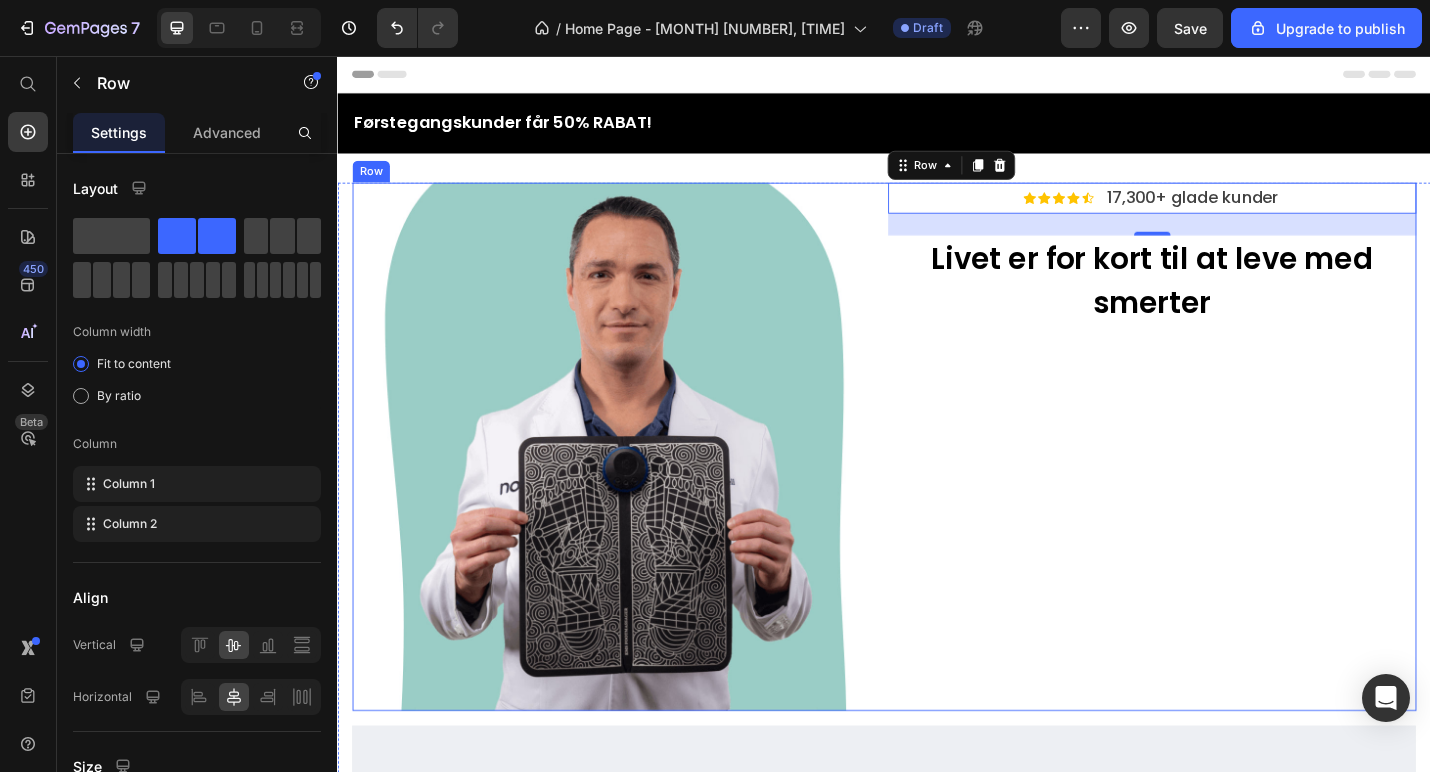 click on "Icon Icon Icon Icon
Icon Icon List 17,300+ glade kunder Text Block Row   24 Livet er for kort til at leve med smerter Heading" at bounding box center [1231, 485] 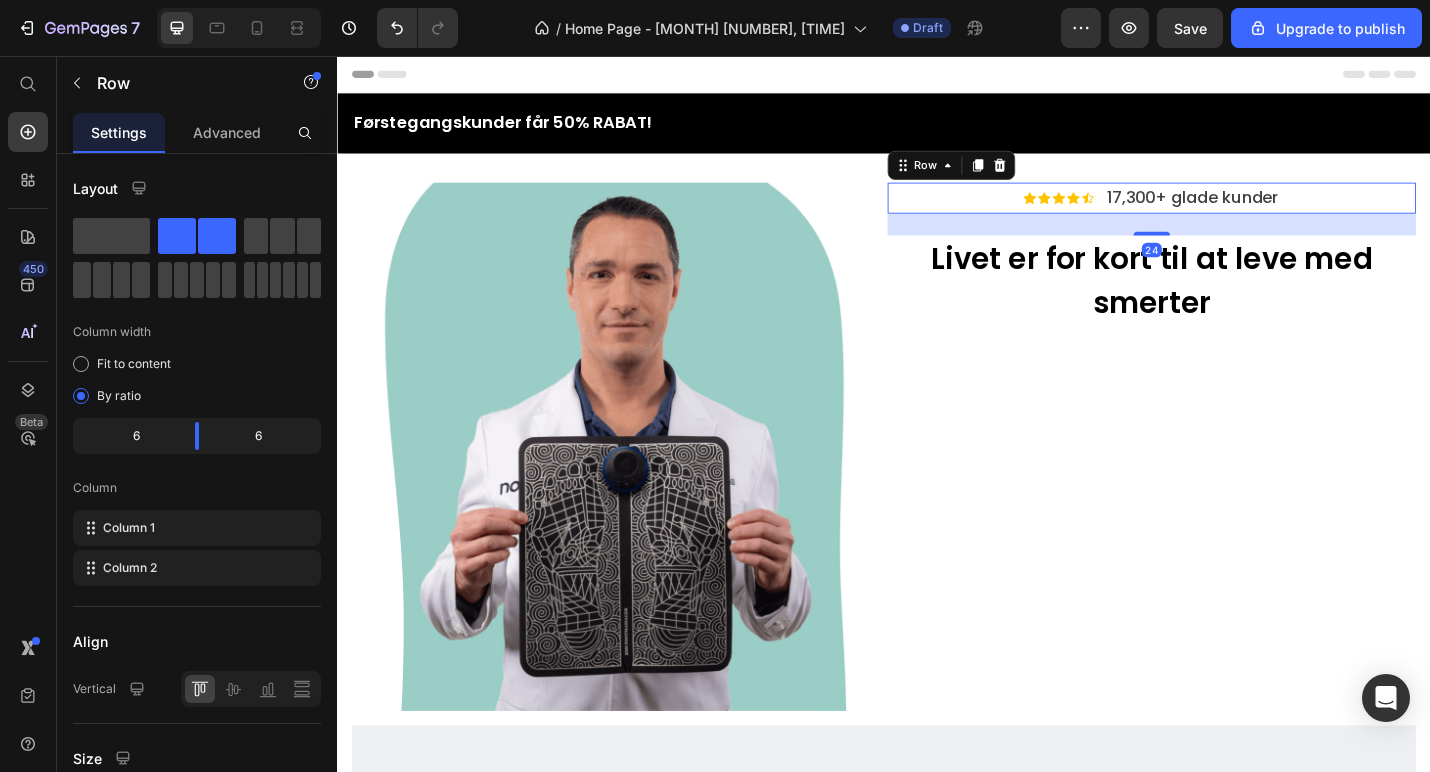 click on "Icon Icon Icon Icon
Icon Icon List 17,300+ glade kunder Text Block Row   24" at bounding box center [1231, 212] 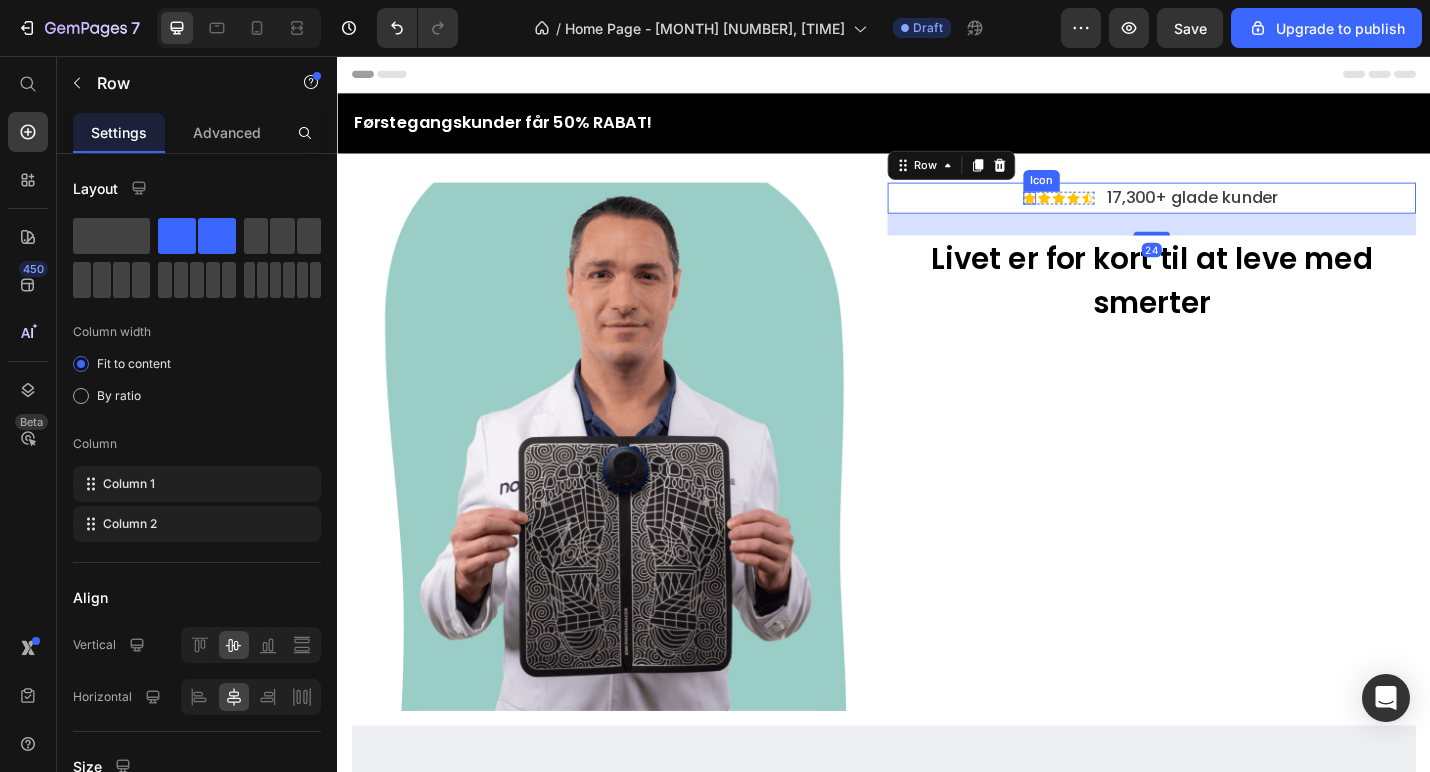 click on "Icon" at bounding box center [1097, 212] 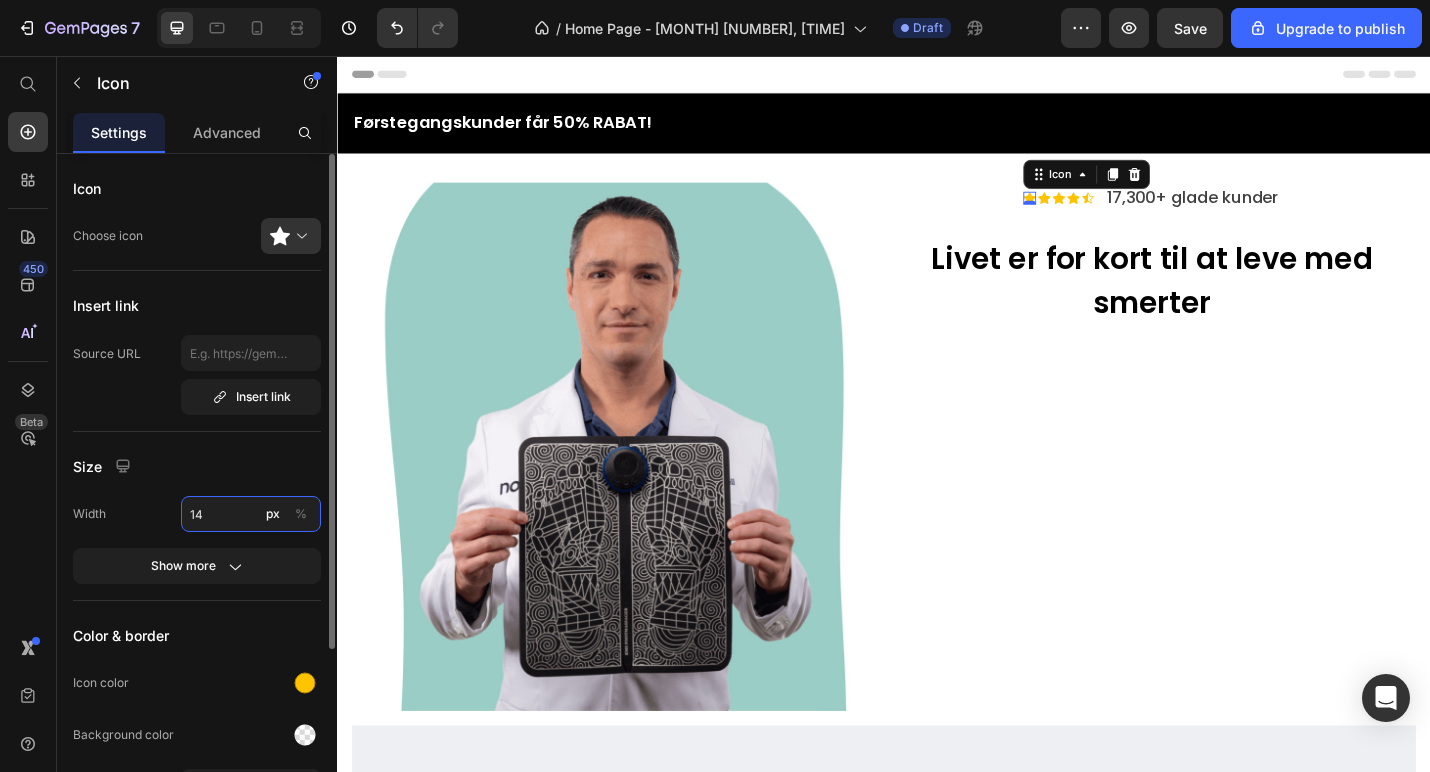 click on "14" at bounding box center [251, 514] 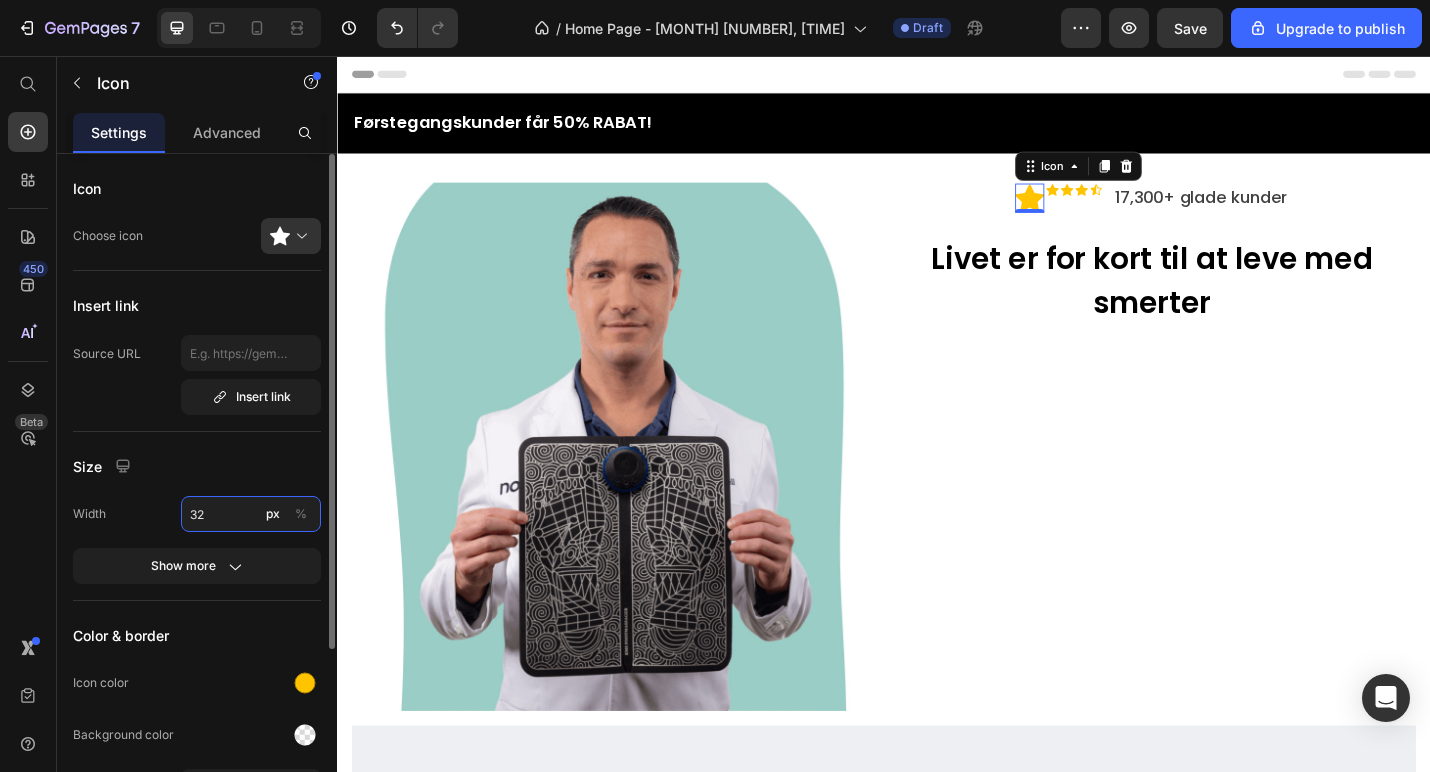 type on "3" 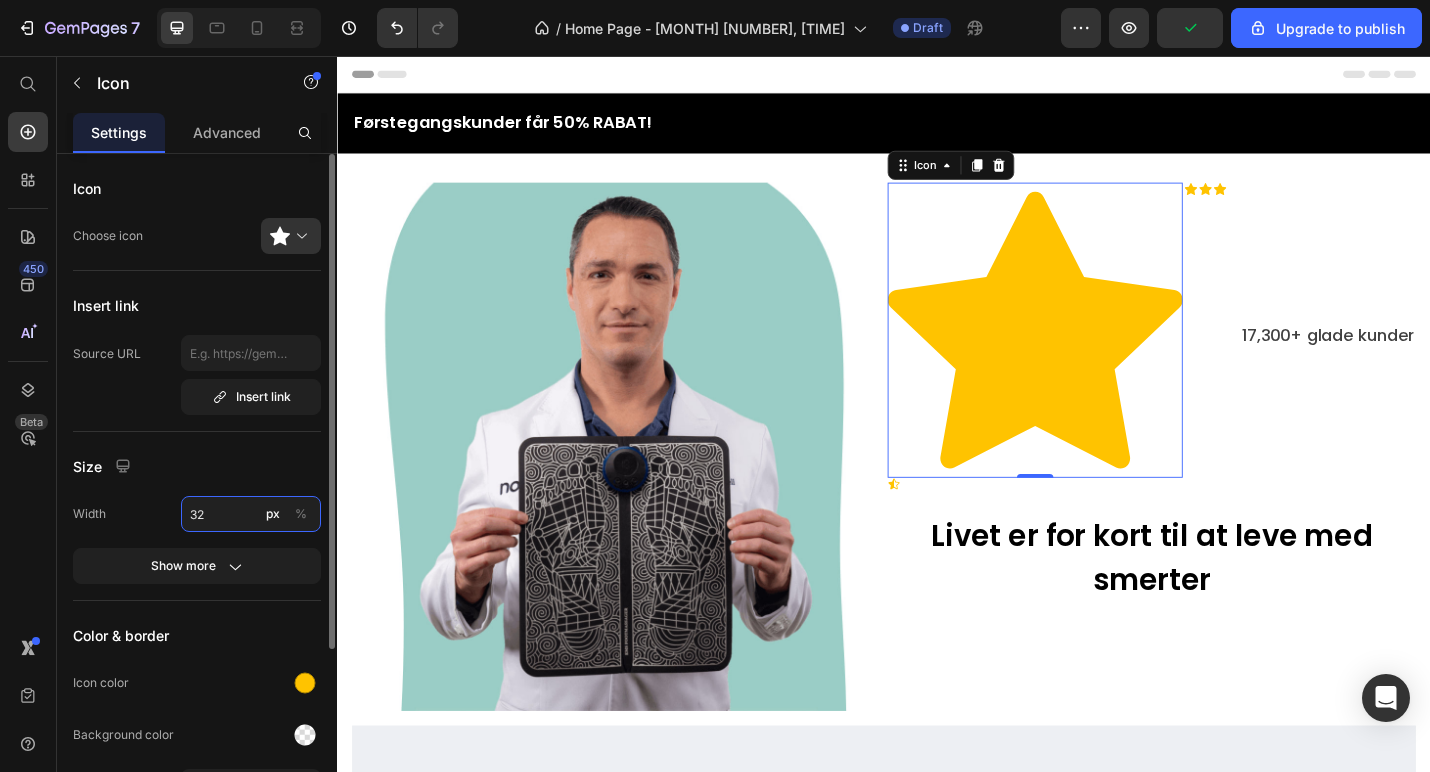 type on "3" 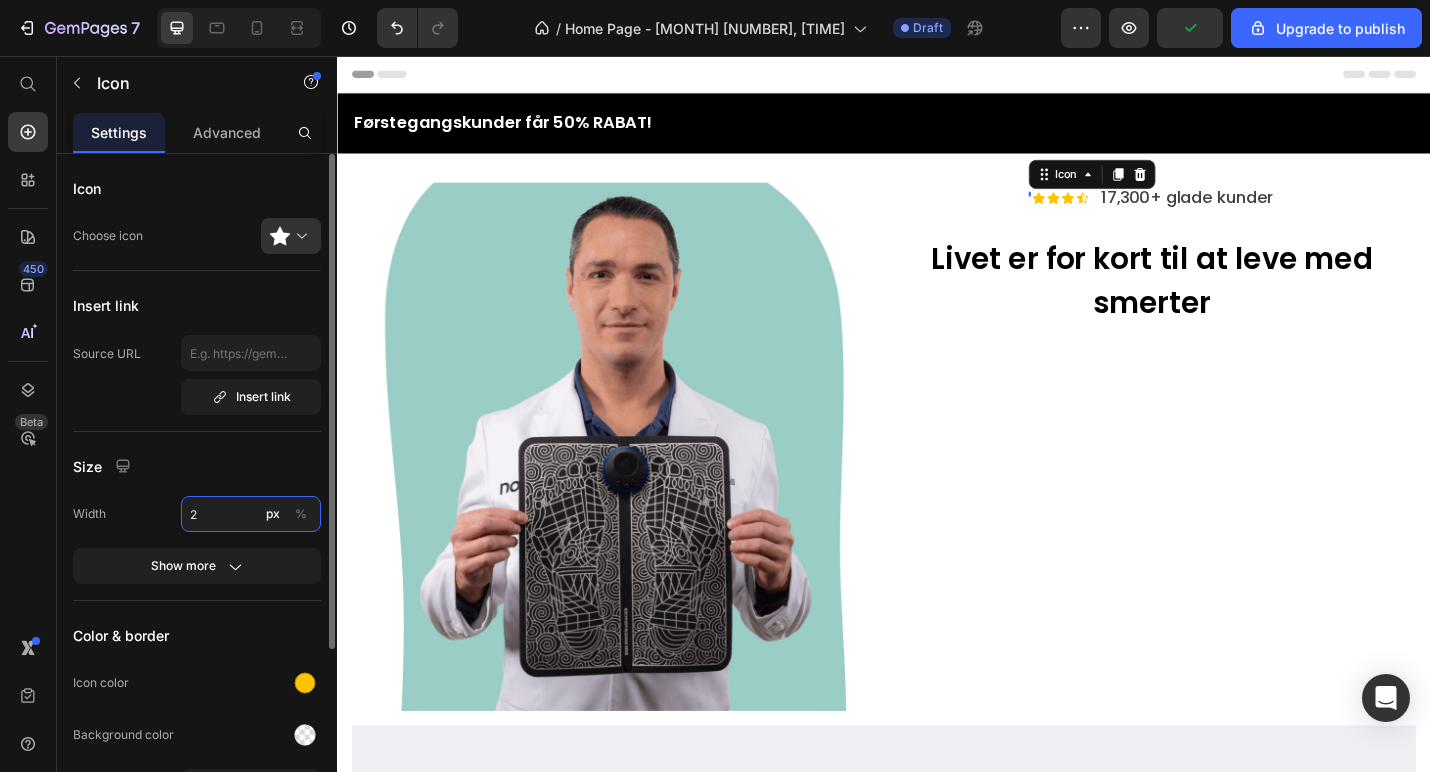 type on "24" 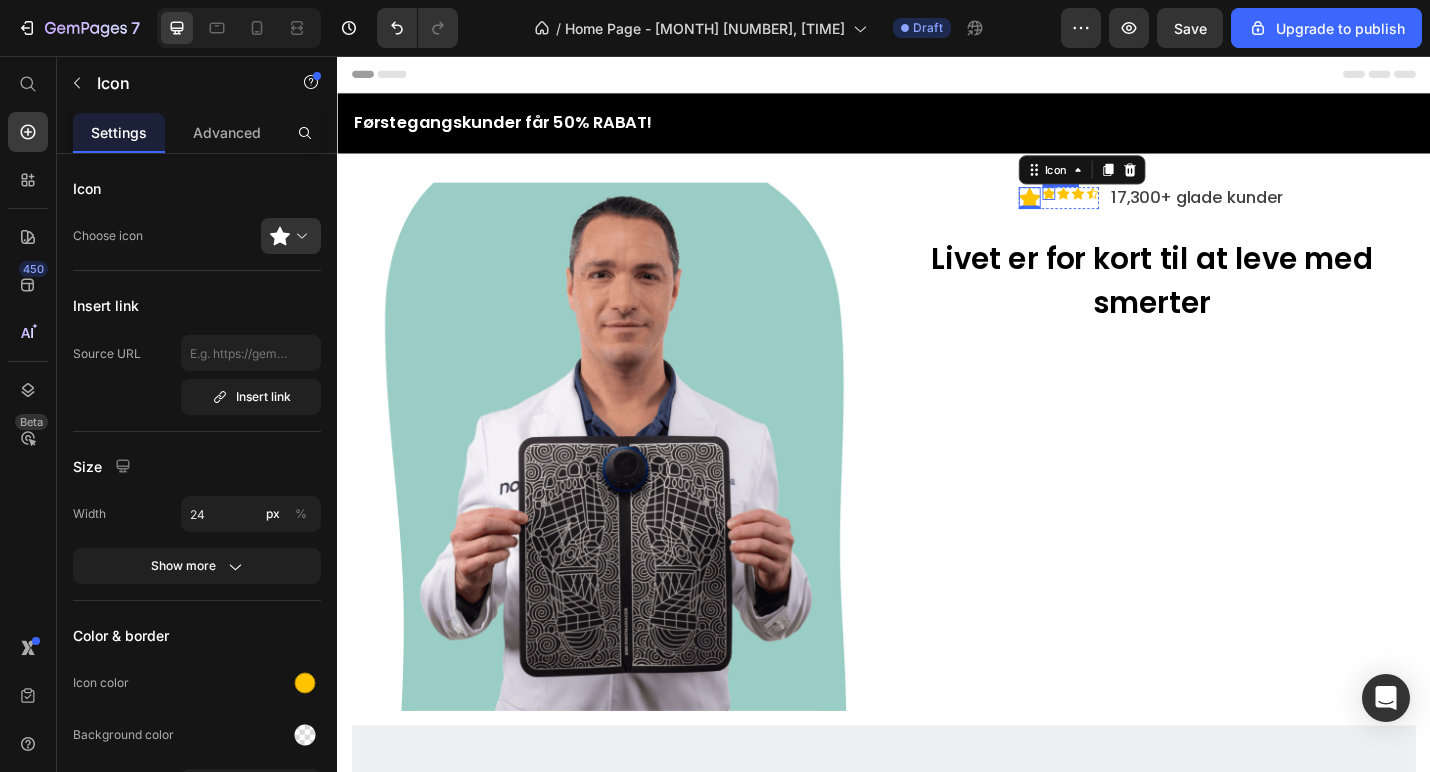 click 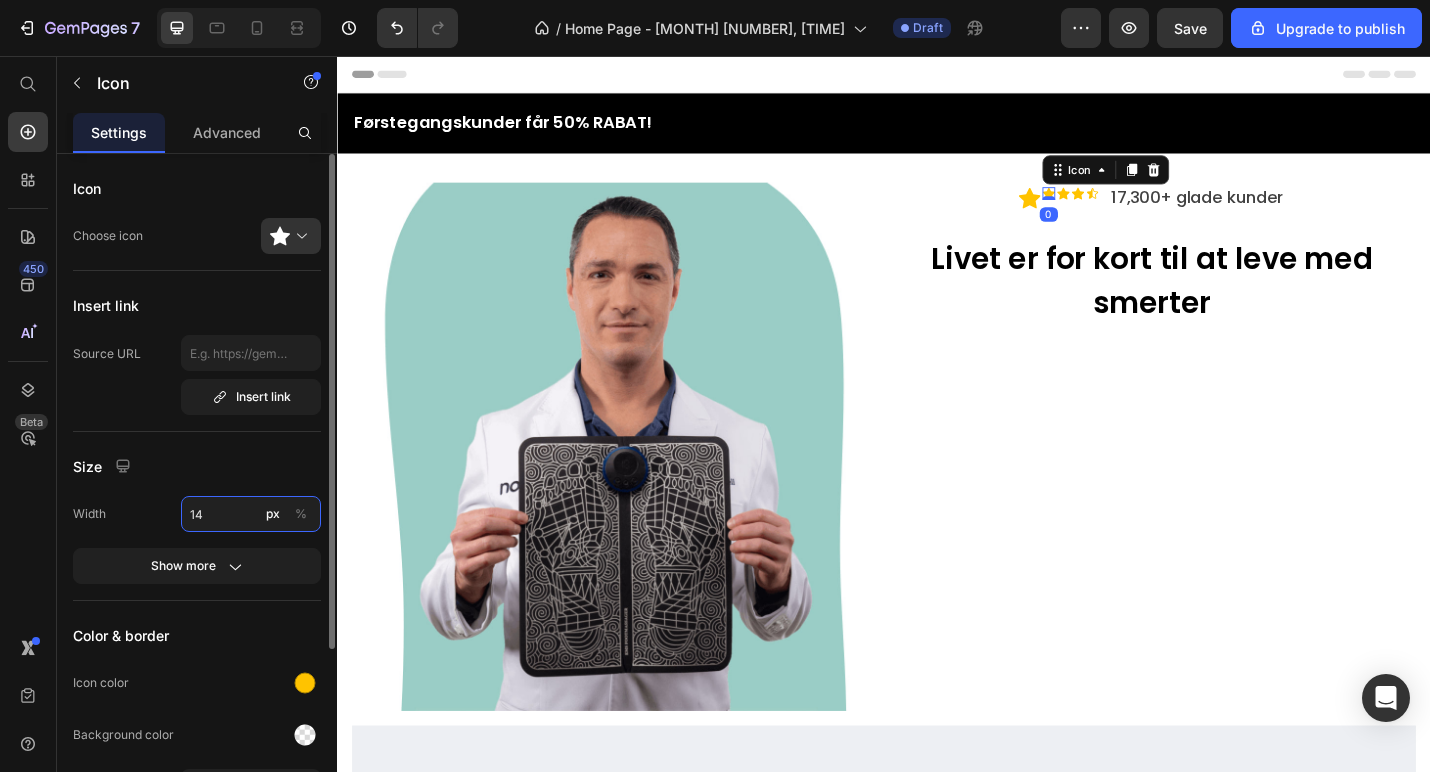 click on "14" at bounding box center [251, 514] 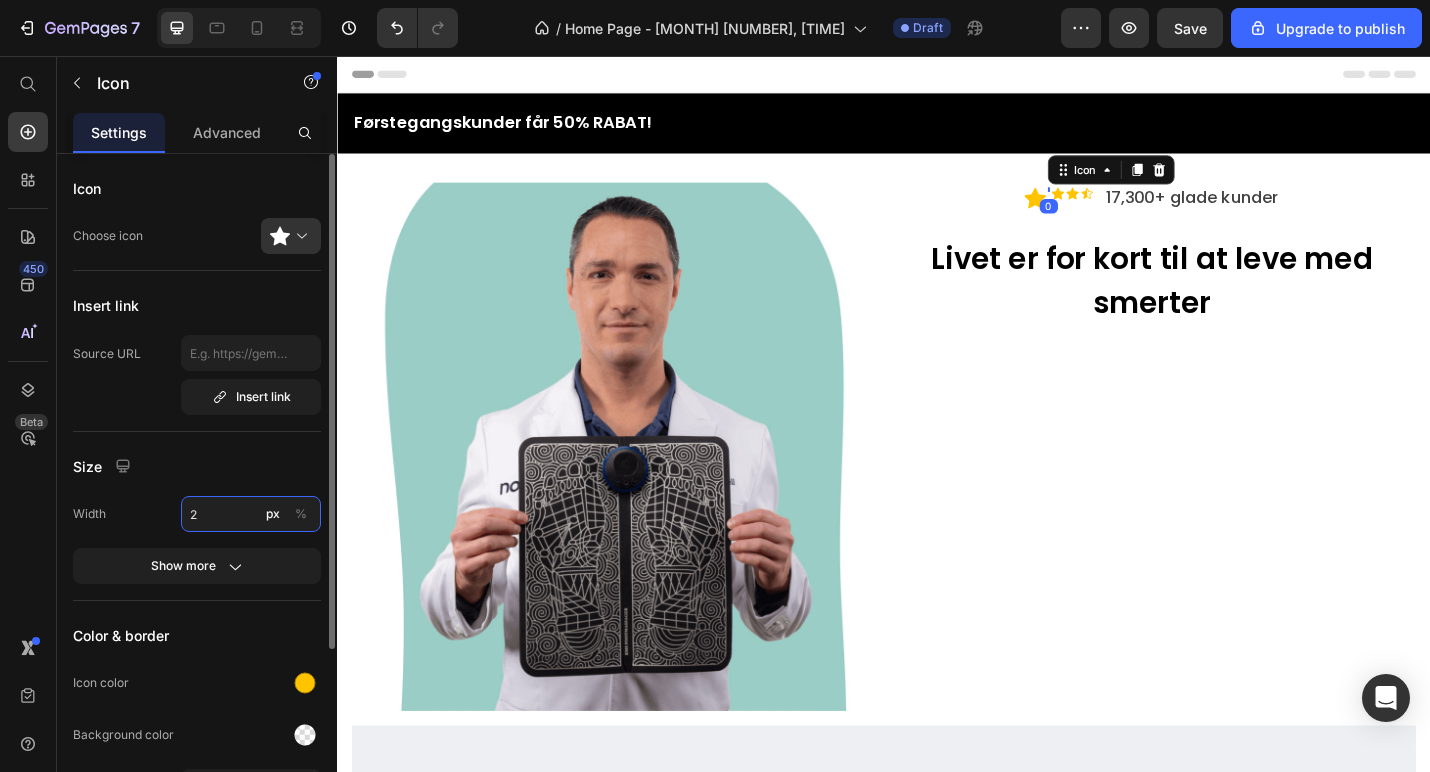 type on "24" 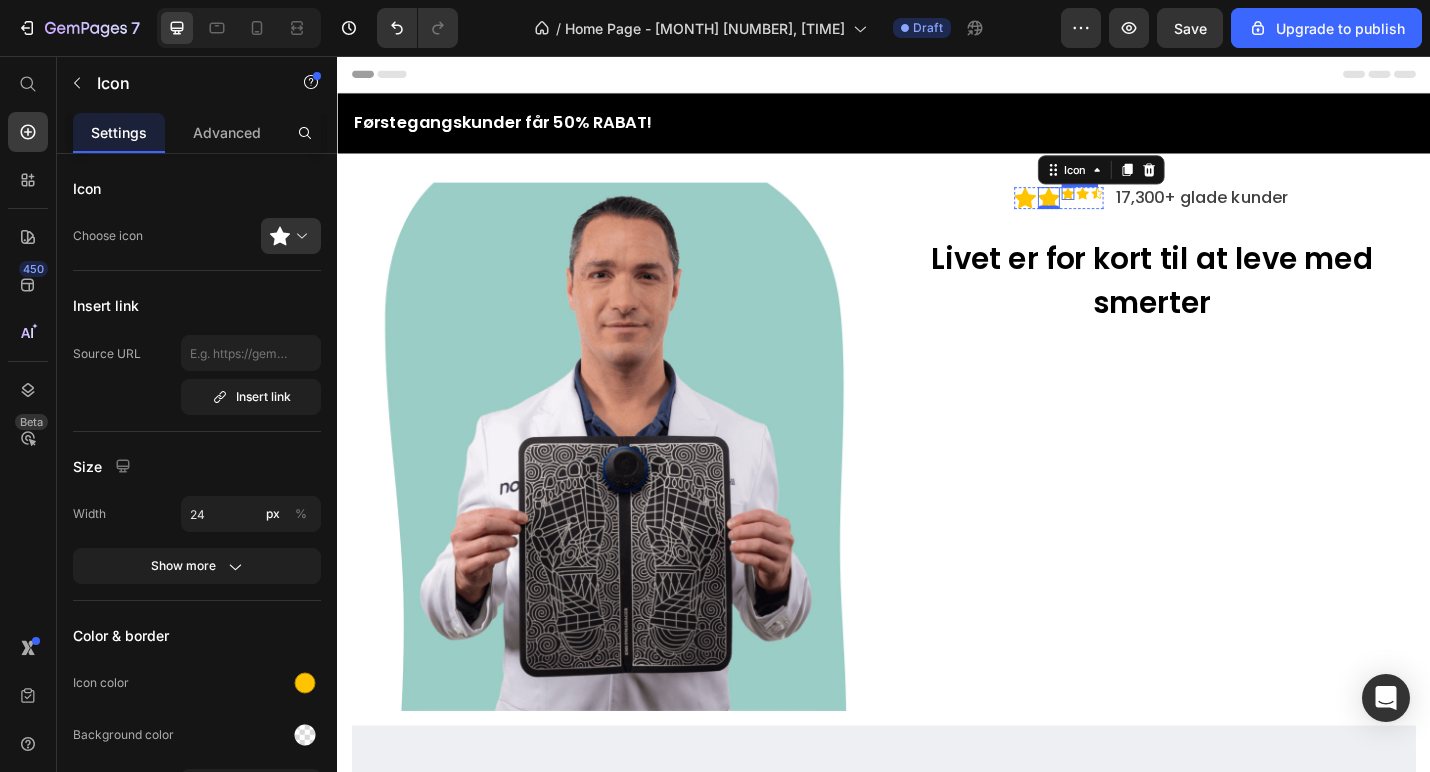 click on "Icon" at bounding box center [1139, 207] 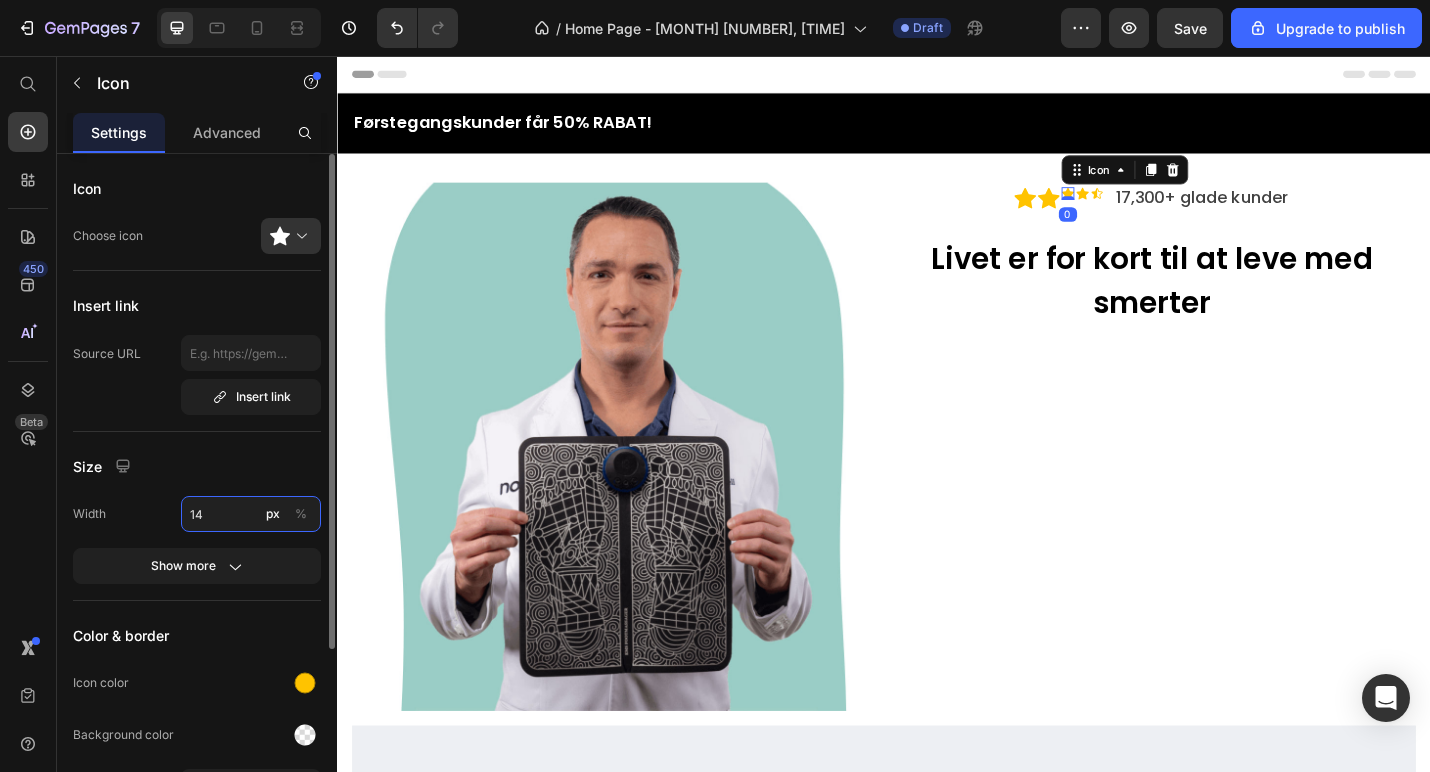 click on "14" at bounding box center [251, 514] 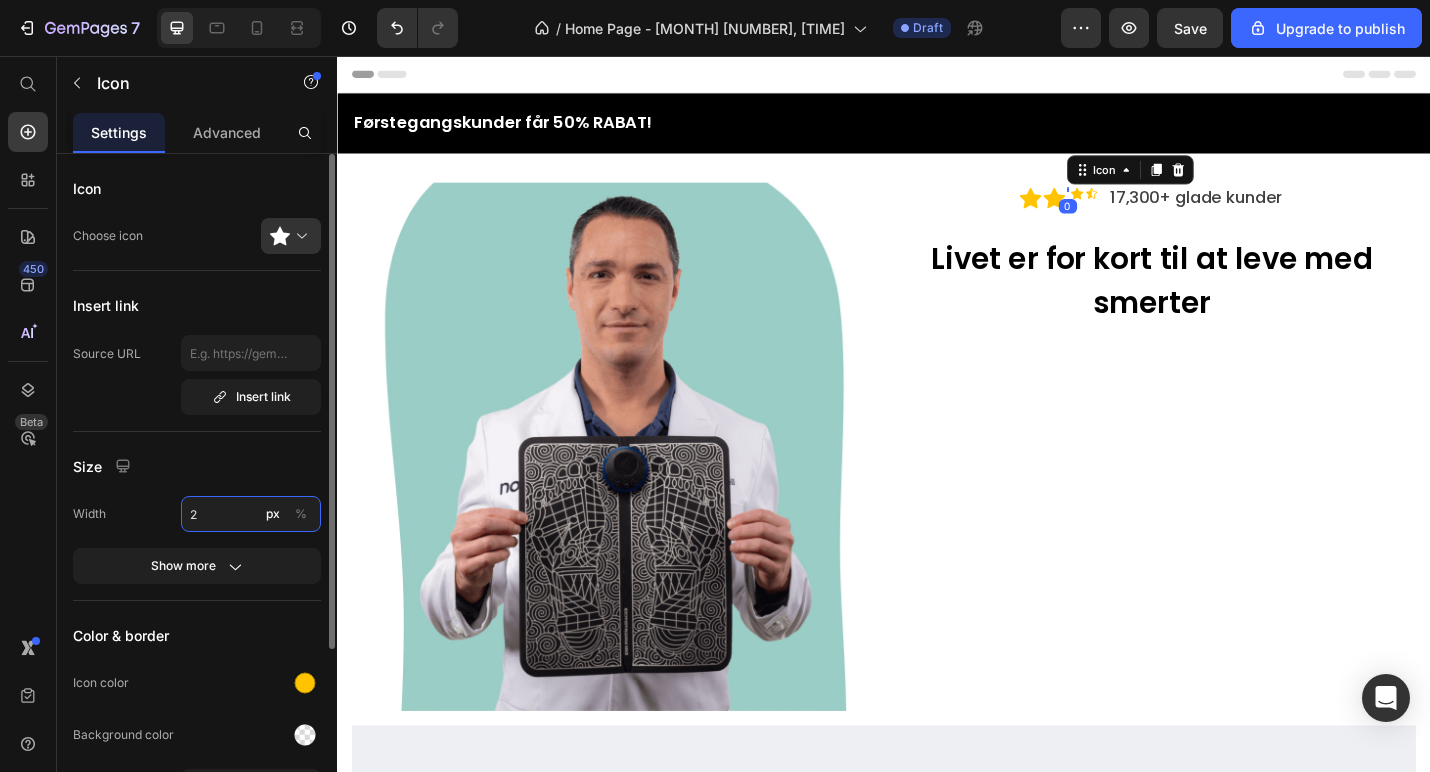 type on "24" 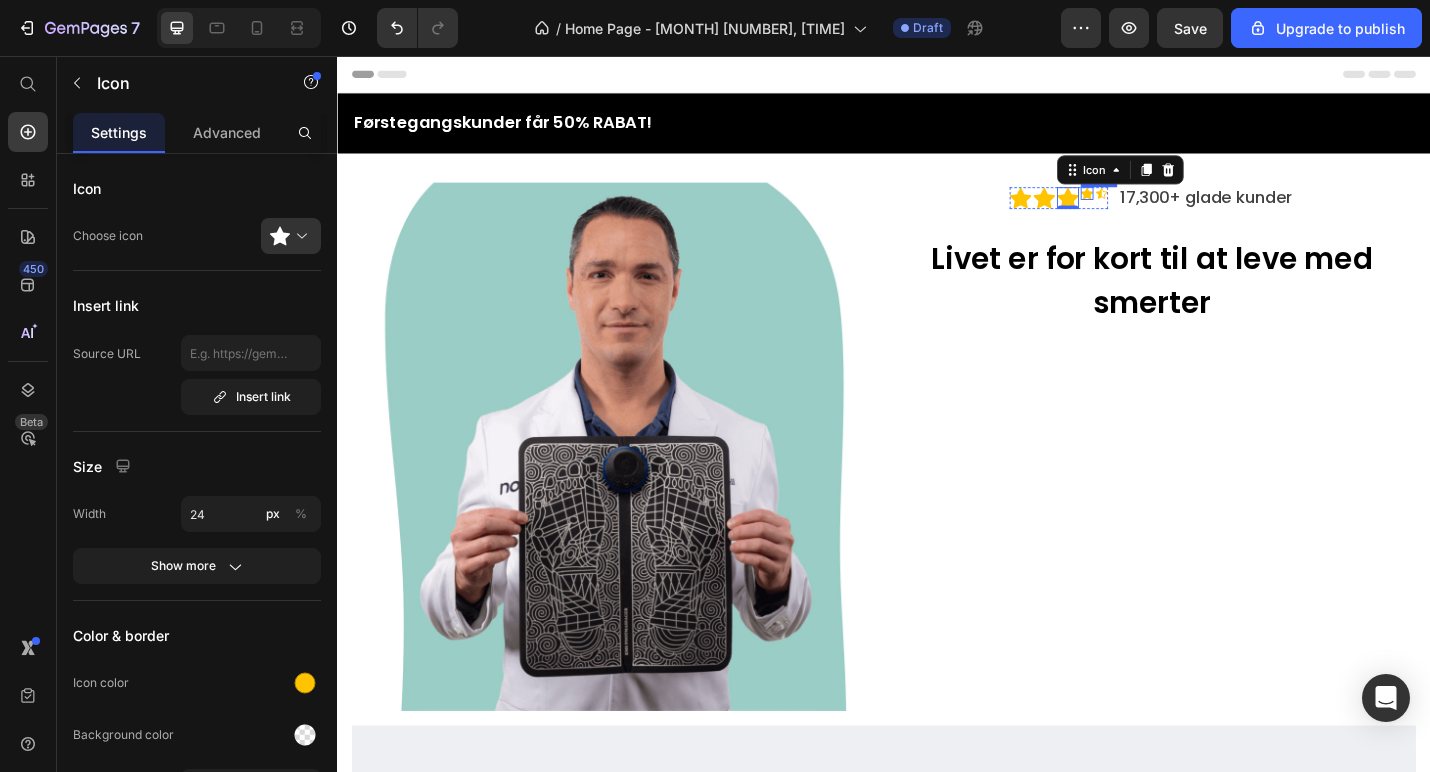 click 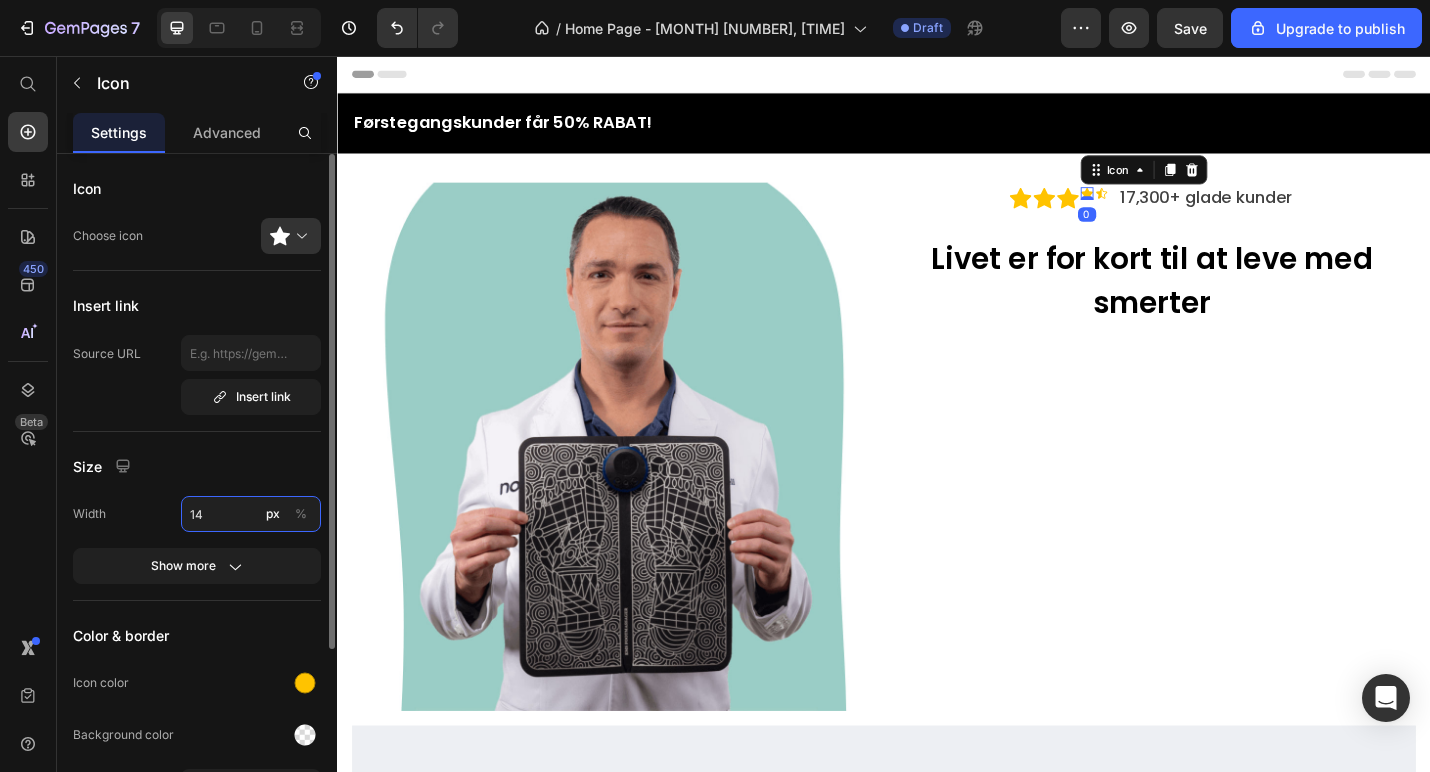 click on "14" at bounding box center (251, 514) 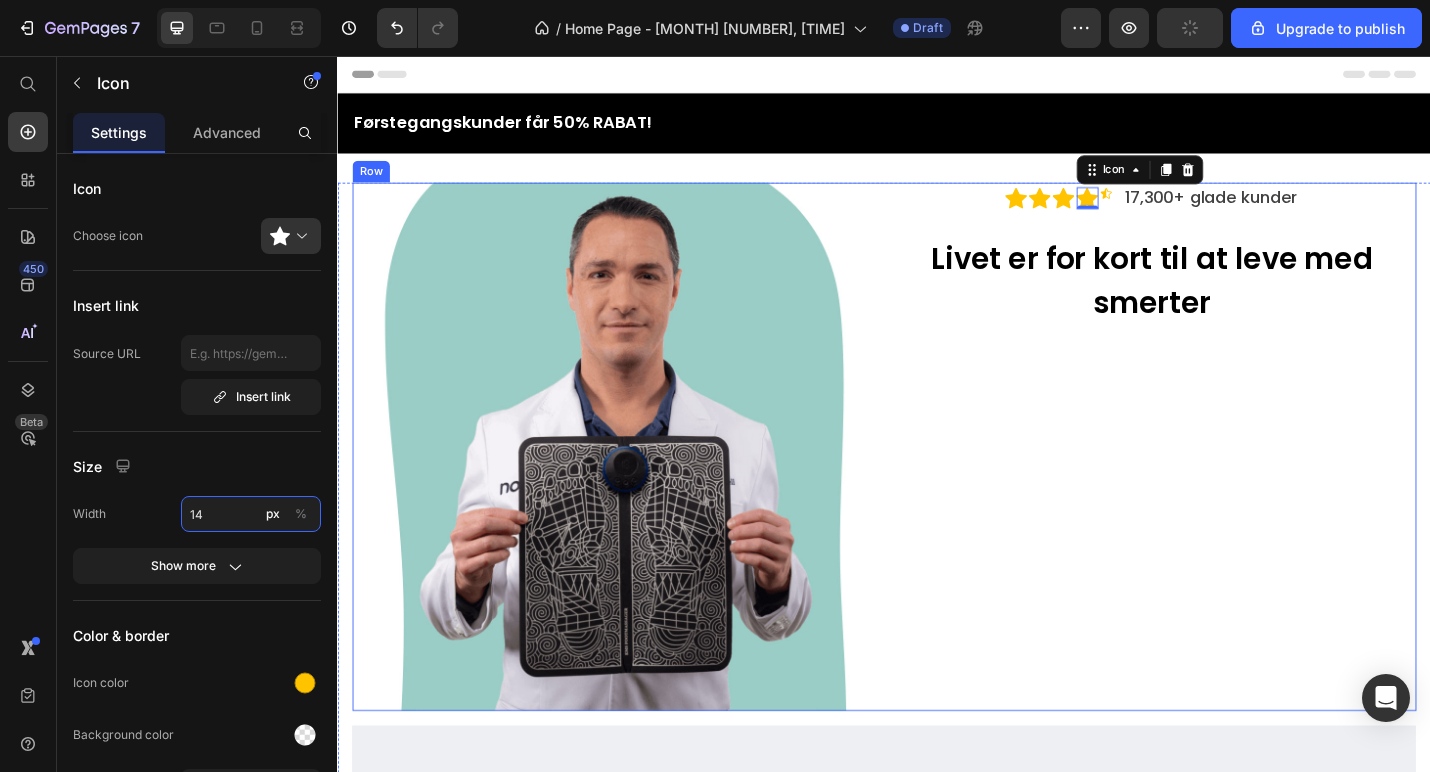 type on "24" 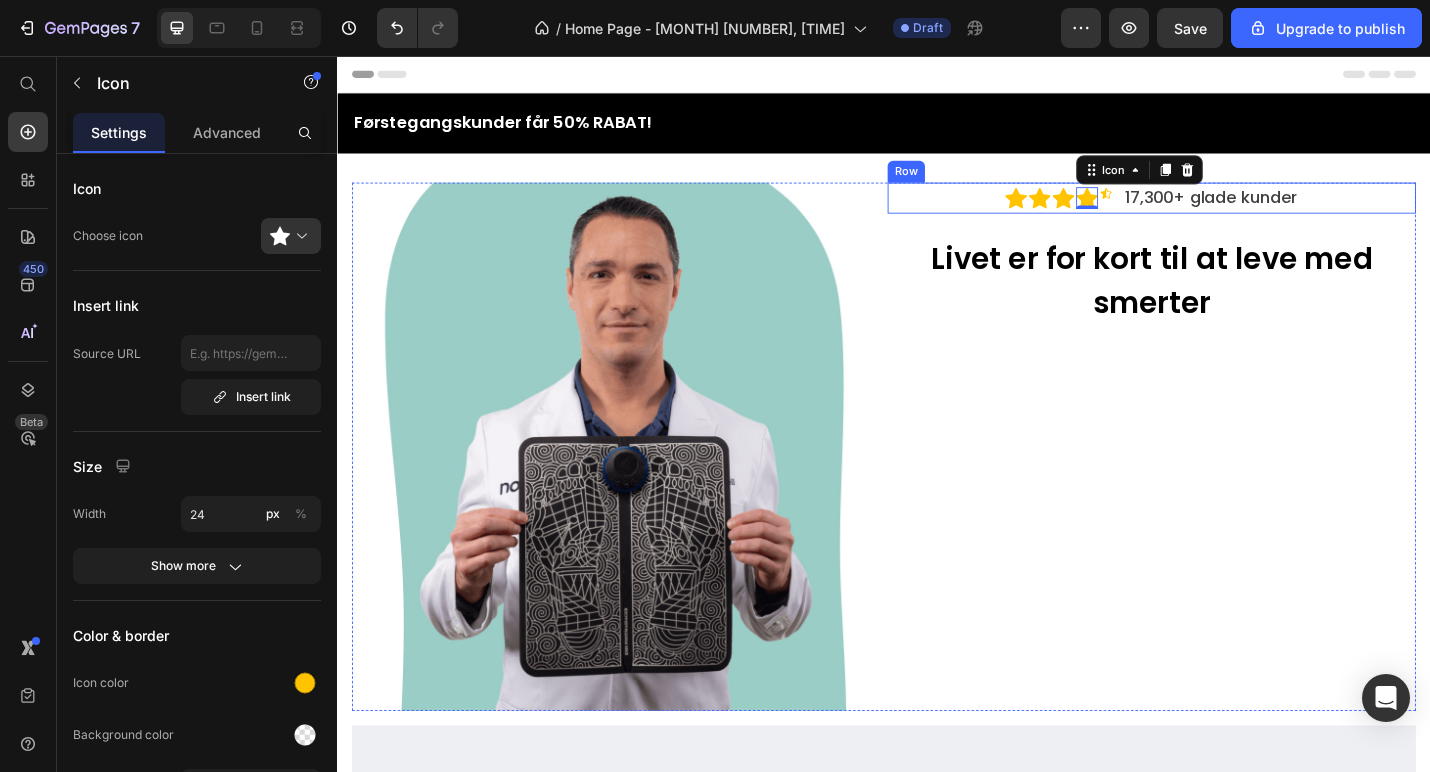 click 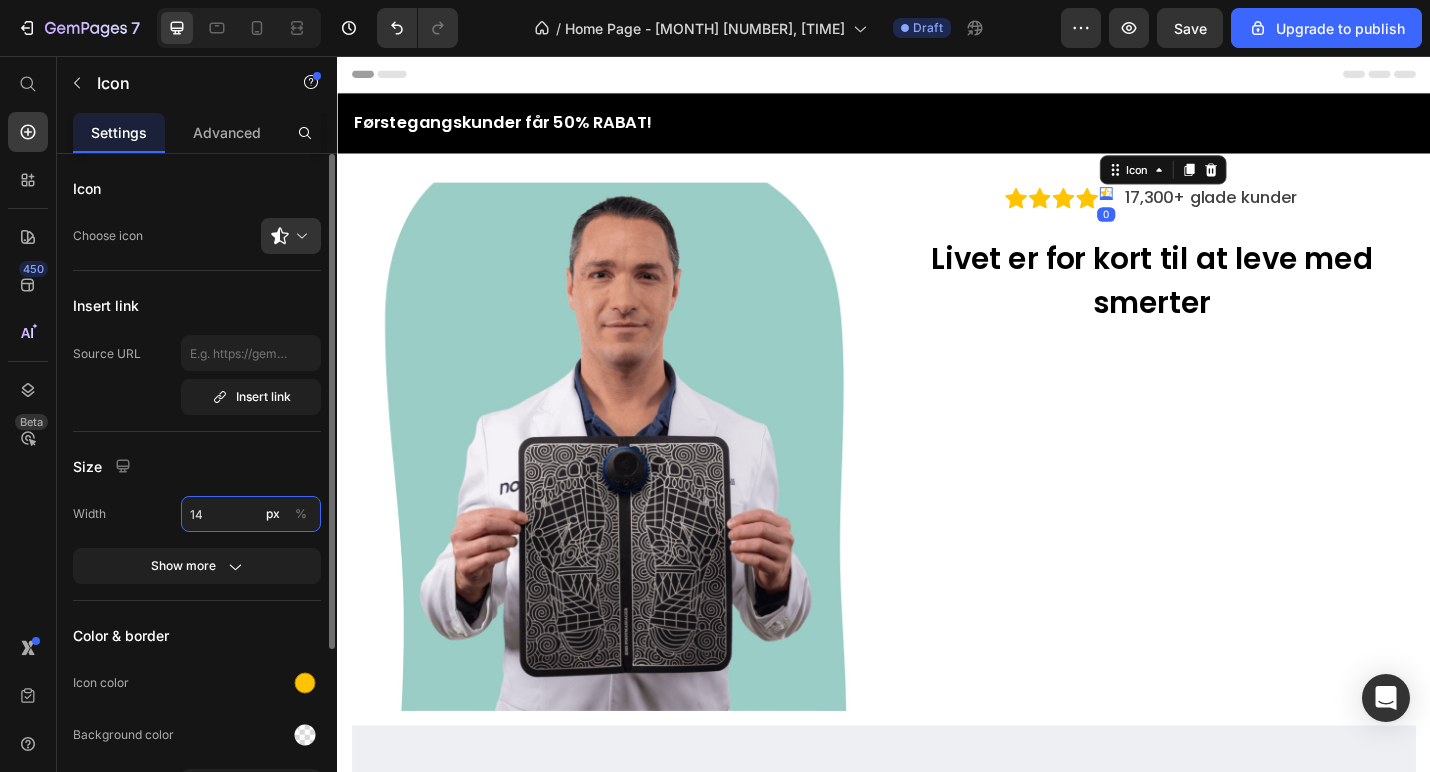 click on "14" at bounding box center [251, 514] 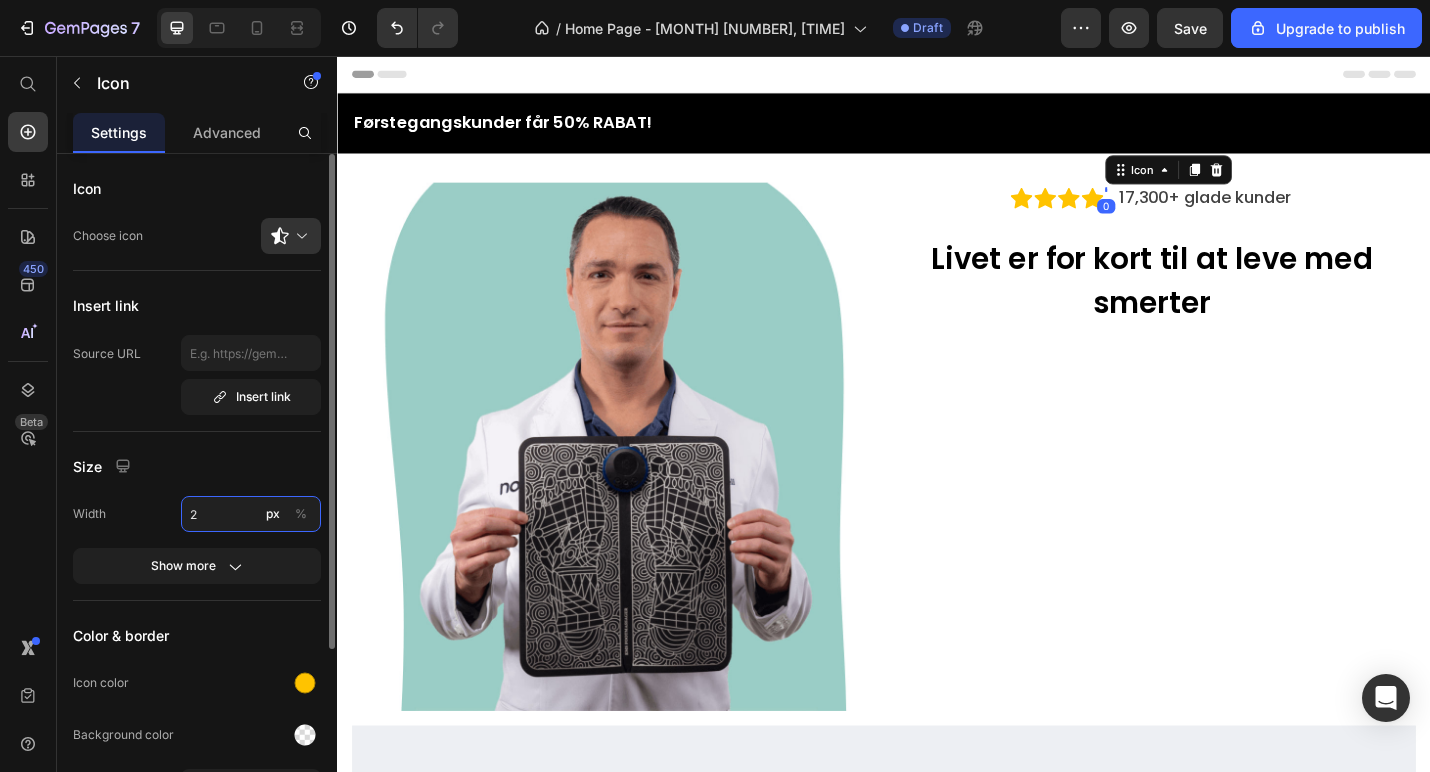 type on "24" 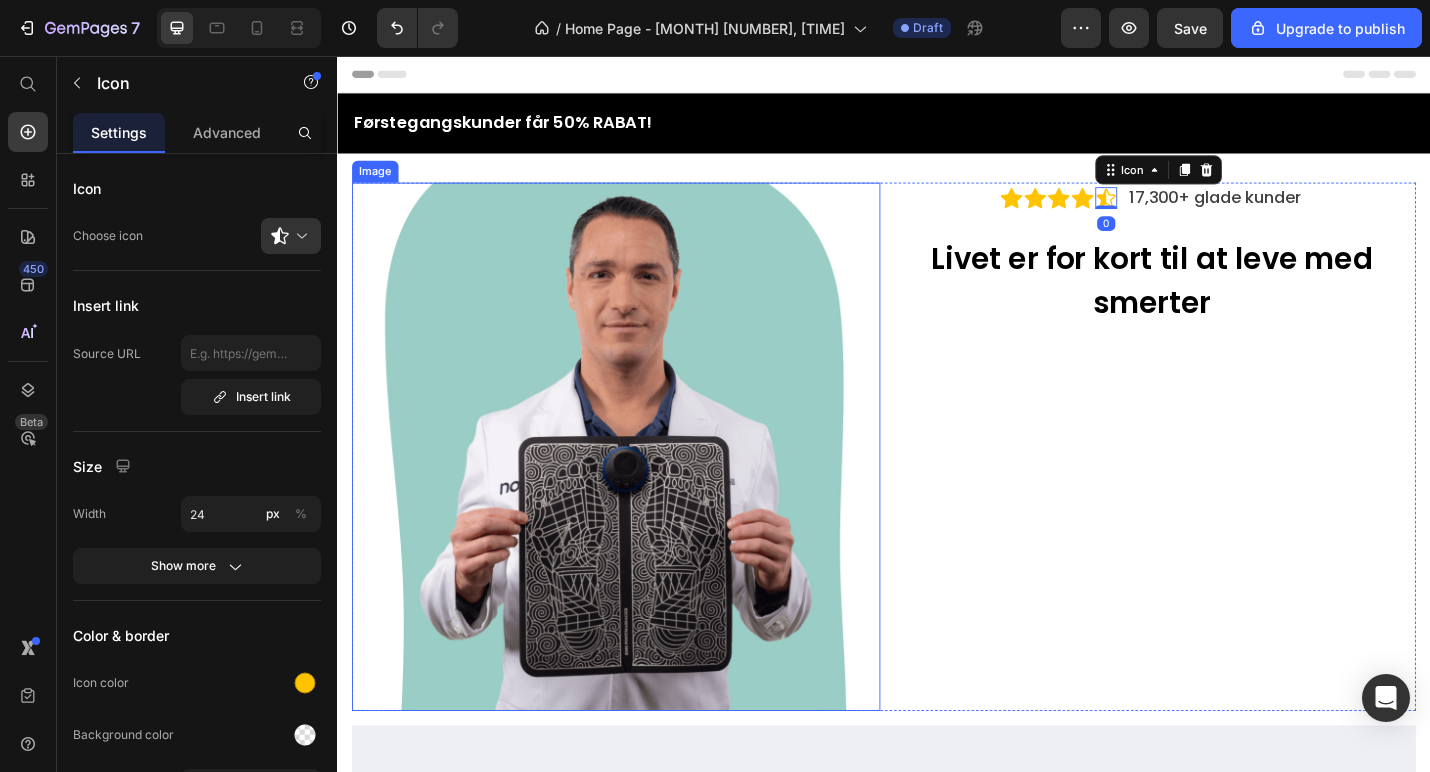click at bounding box center [643, 485] 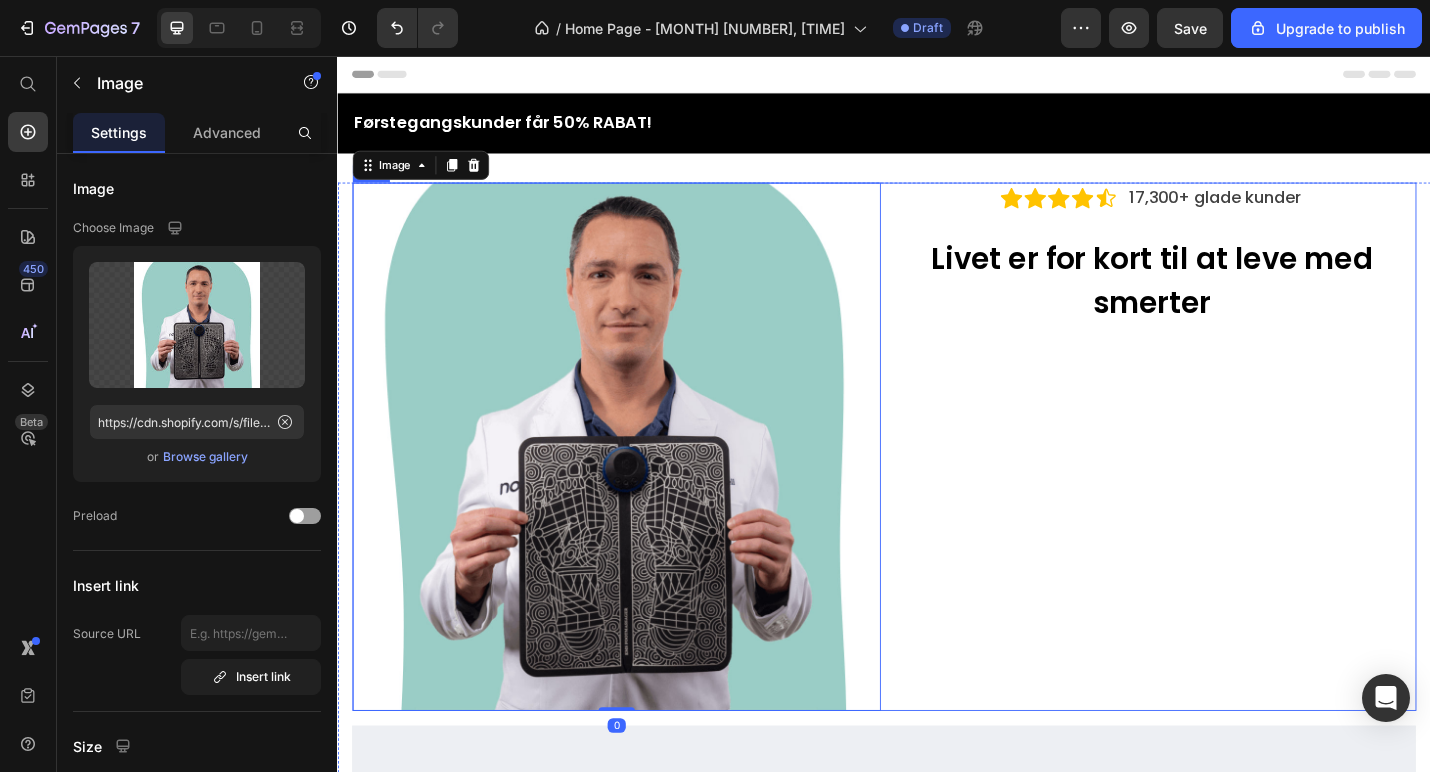 click on "Icon Icon Icon Icon
Icon Icon List 17,300+ glade kunder Text Block Row Livet er for kort til at leve med smerter Heading" at bounding box center (1231, 485) 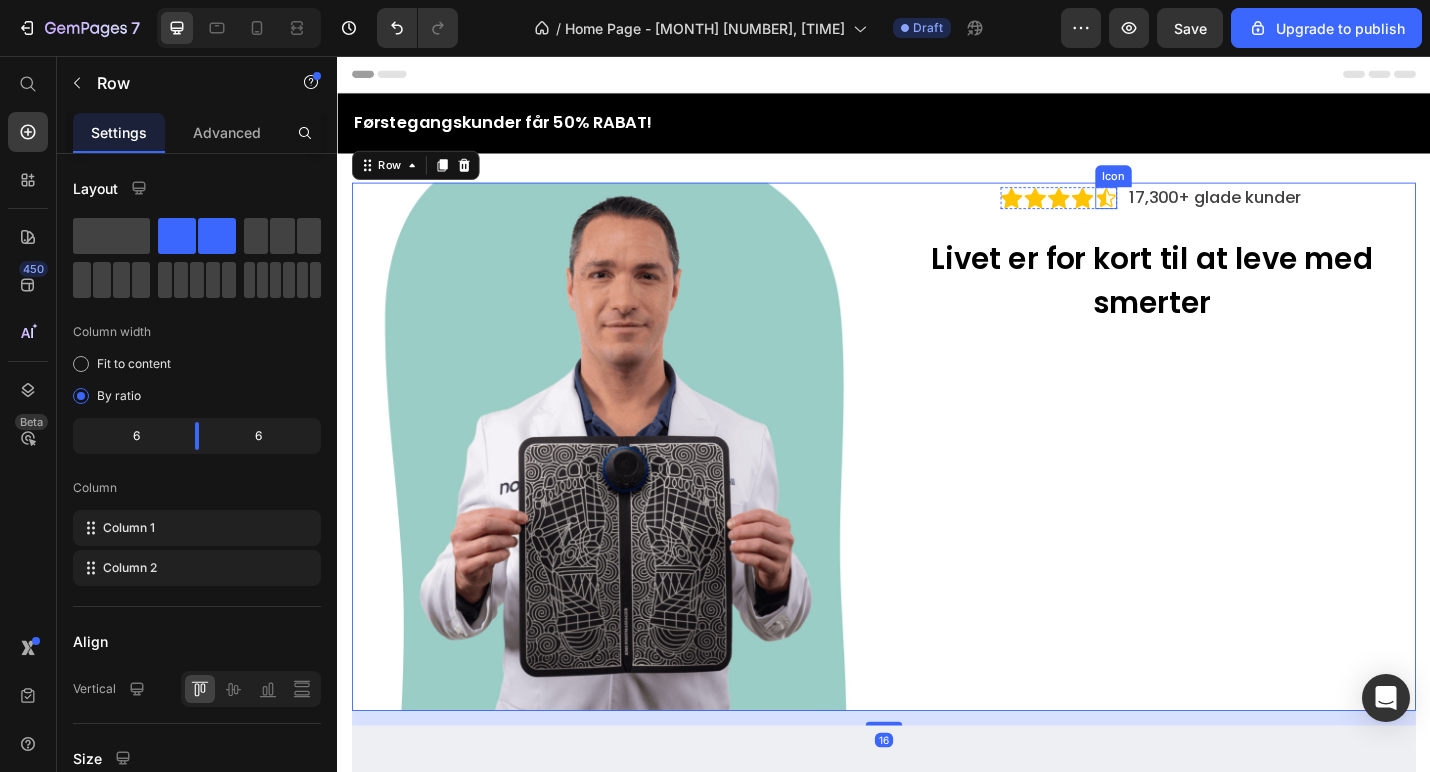 click 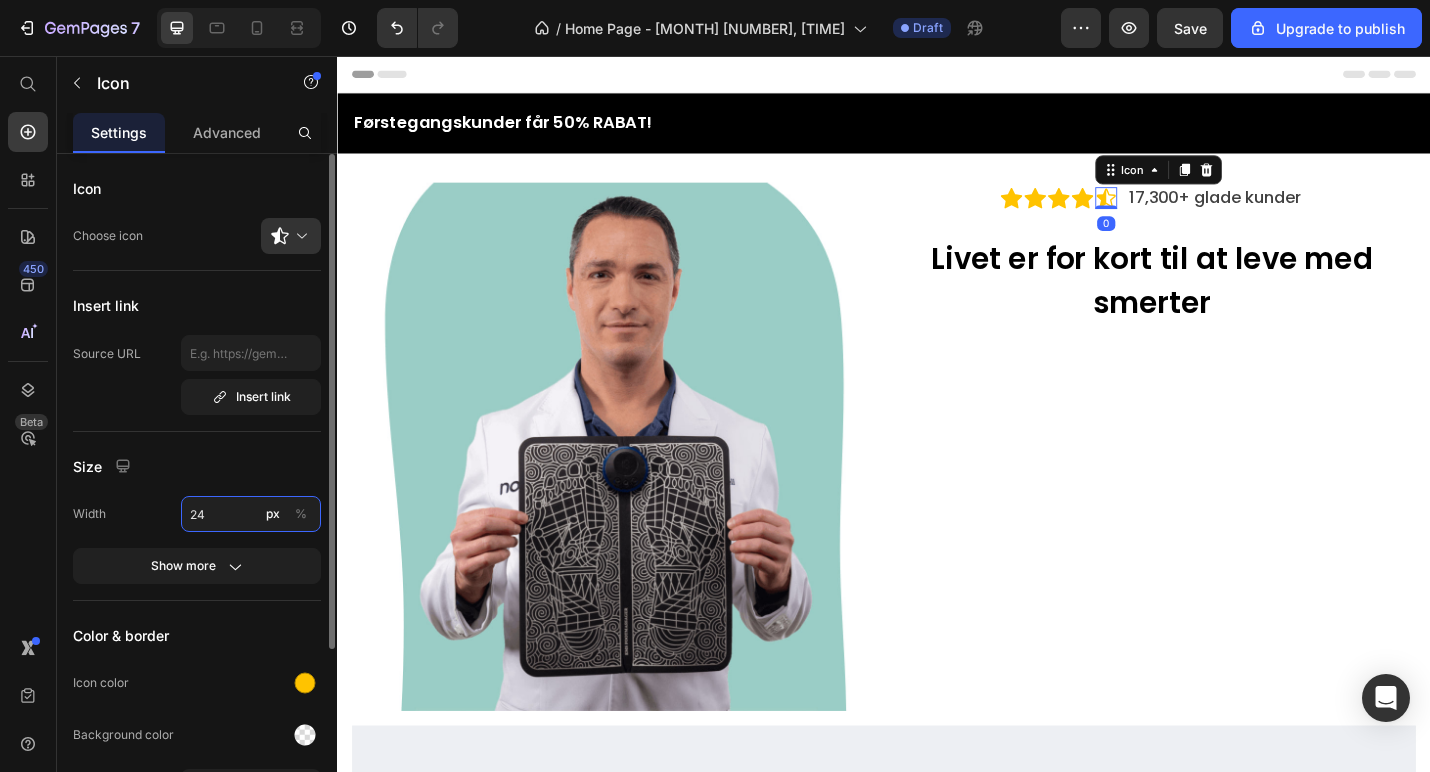 click on "24" at bounding box center (251, 514) 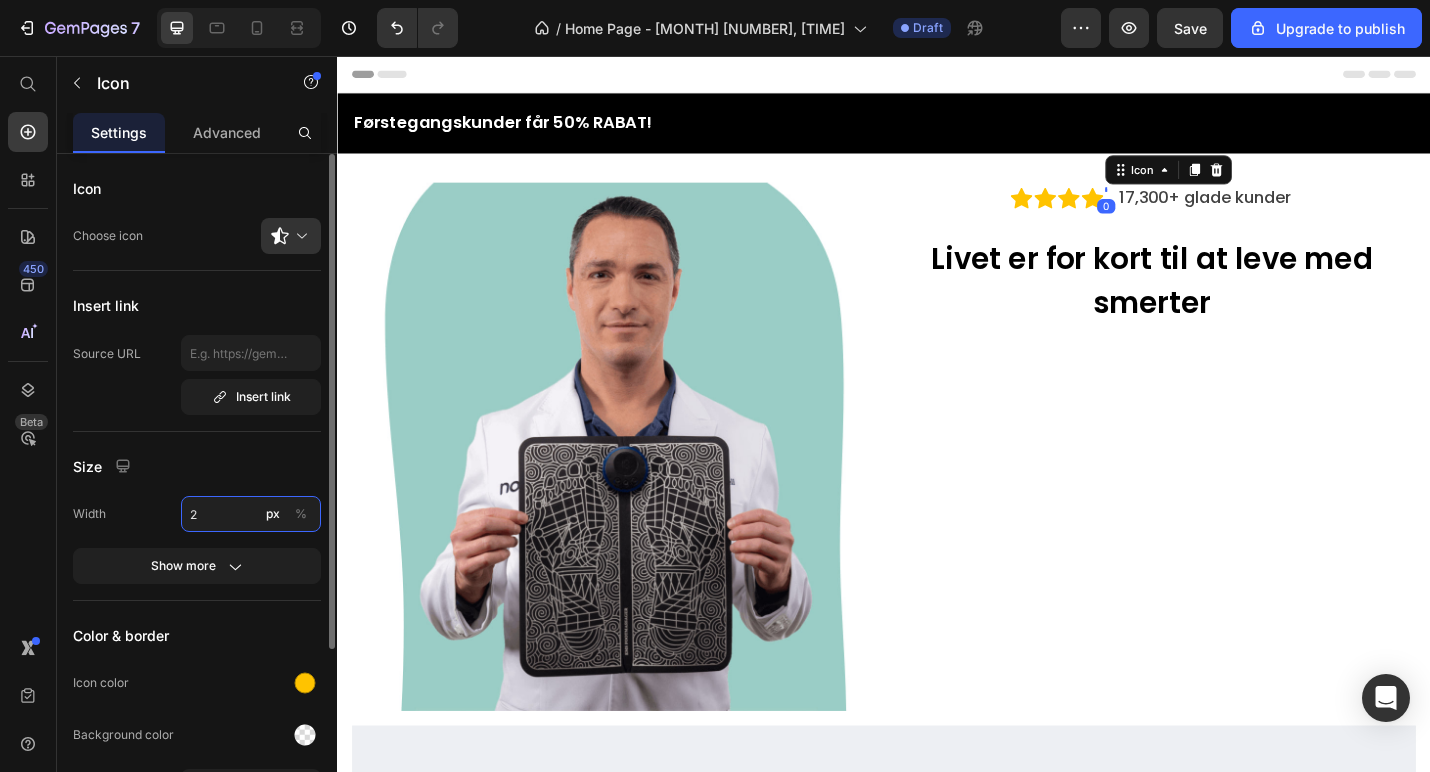 type on "26" 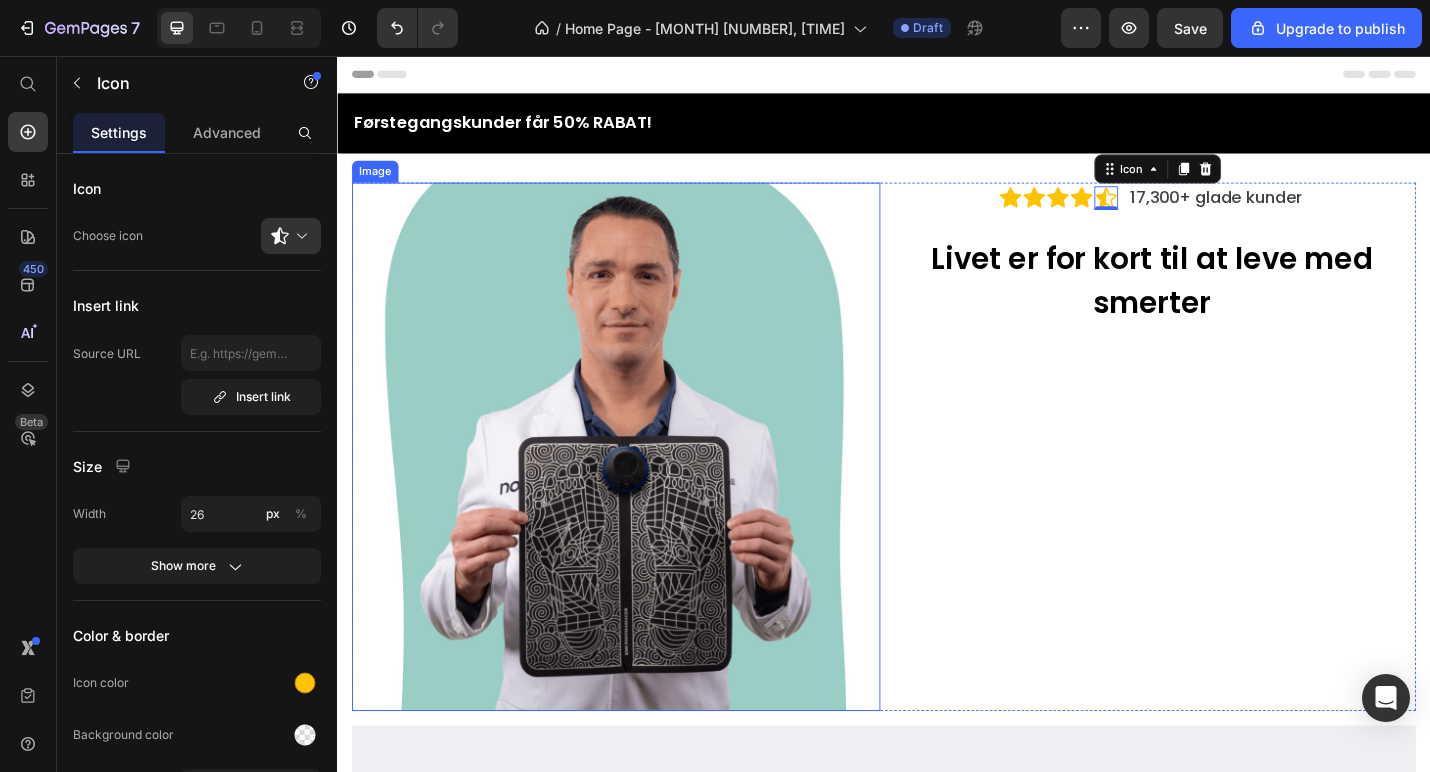 click at bounding box center (643, 485) 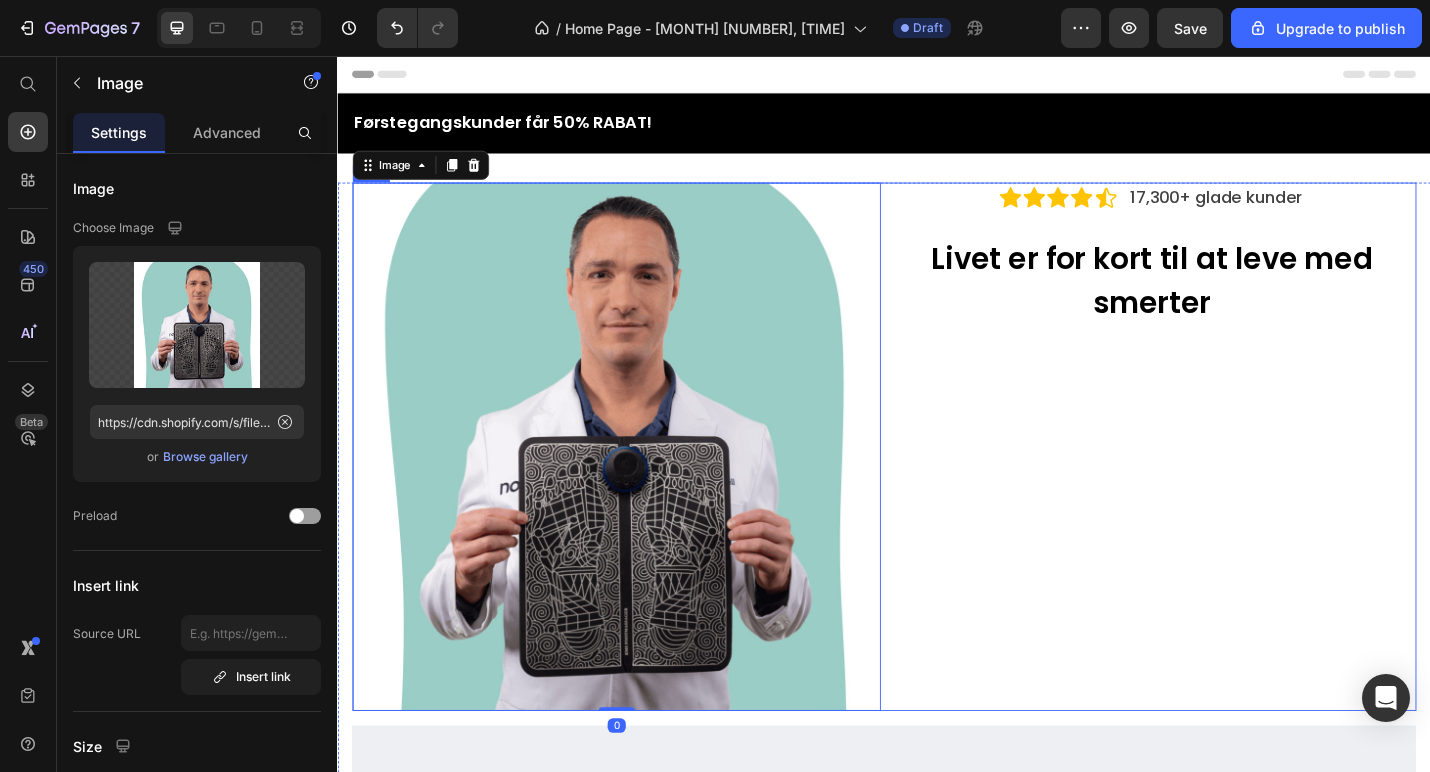 click on "Icon Icon Icon Icon
Icon Icon List 17,300+ glade kunder Text Block Row Livet er for kort til at leve med smerter Heading" at bounding box center (1231, 485) 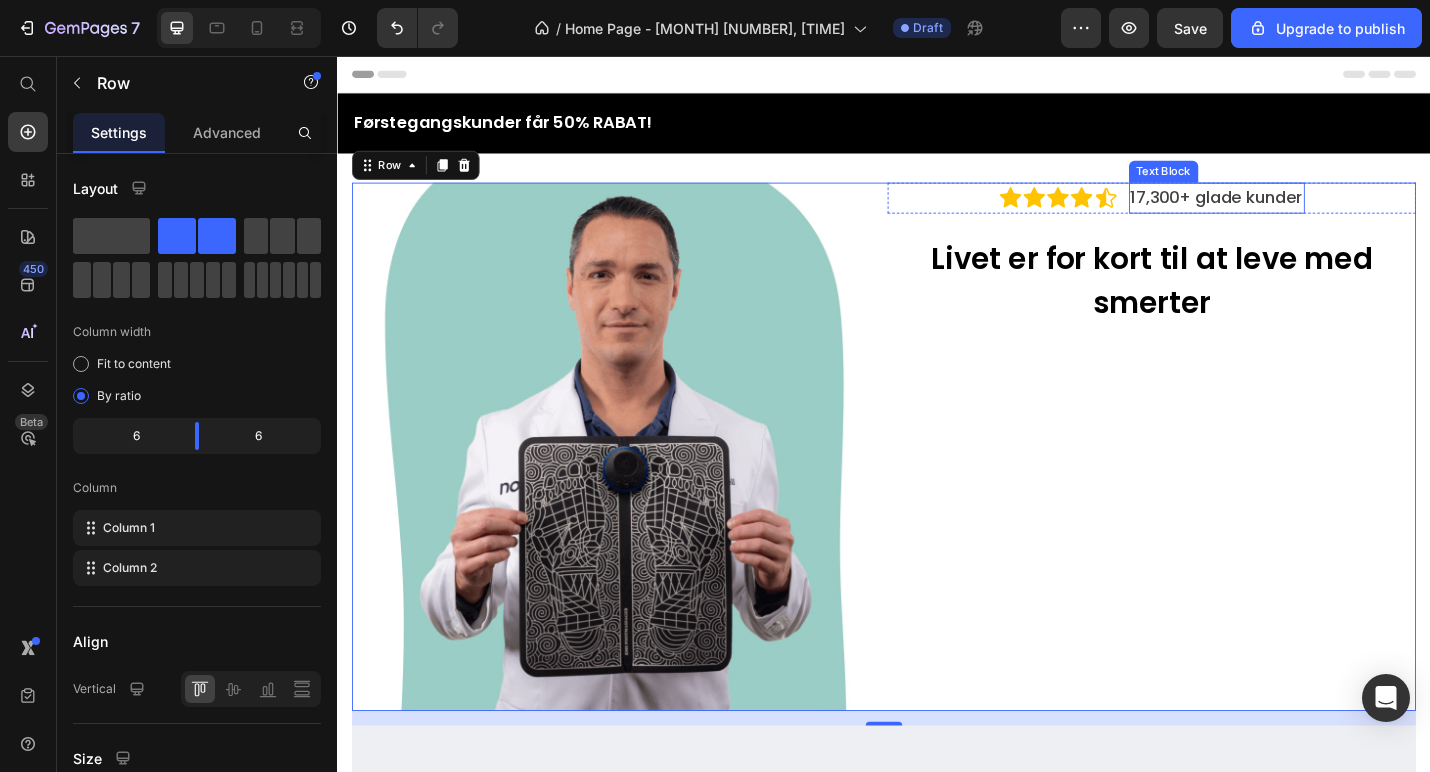 click on "17,300+ glade kunder" at bounding box center (1302, 210) 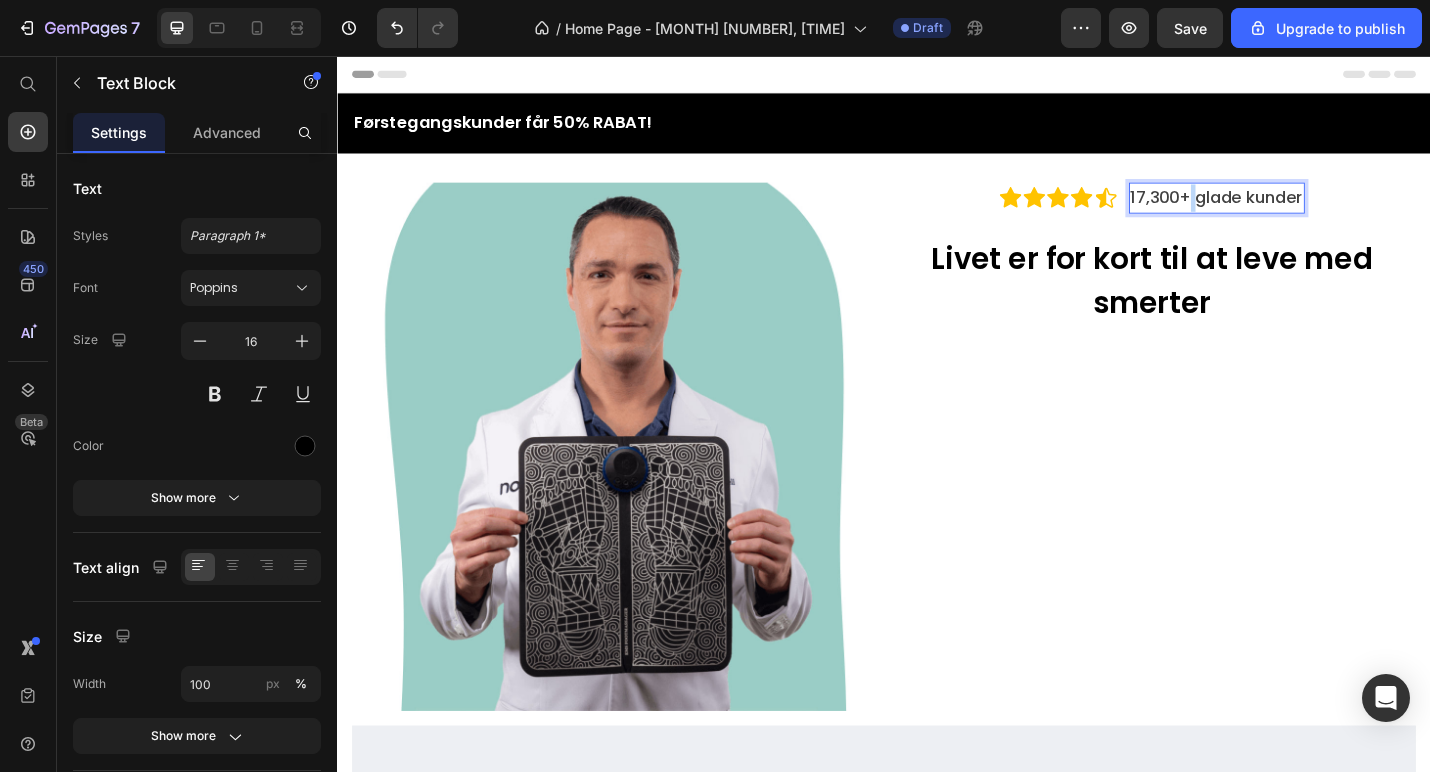click on "17,300+ glade kunder" at bounding box center [1302, 210] 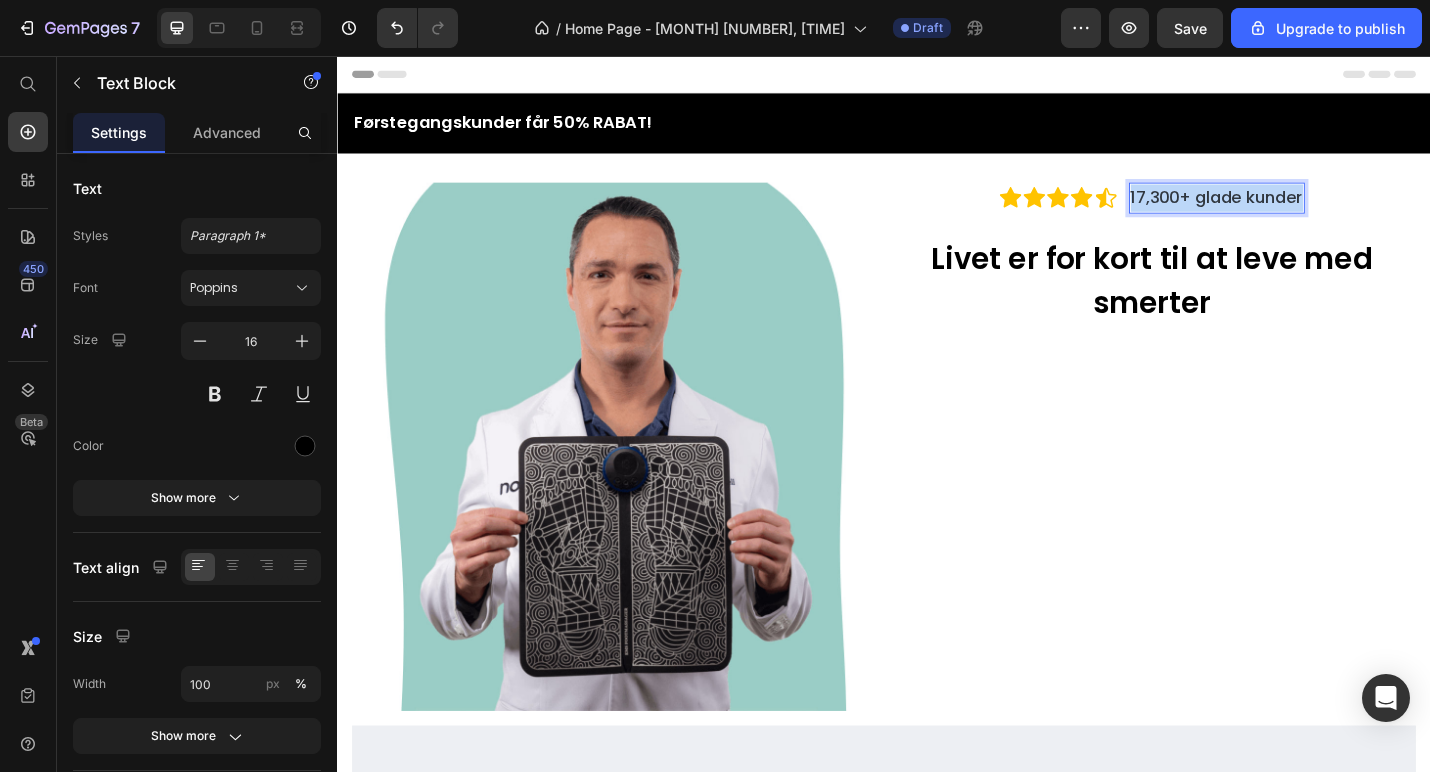 click on "17,300+ glade kunder" at bounding box center (1302, 210) 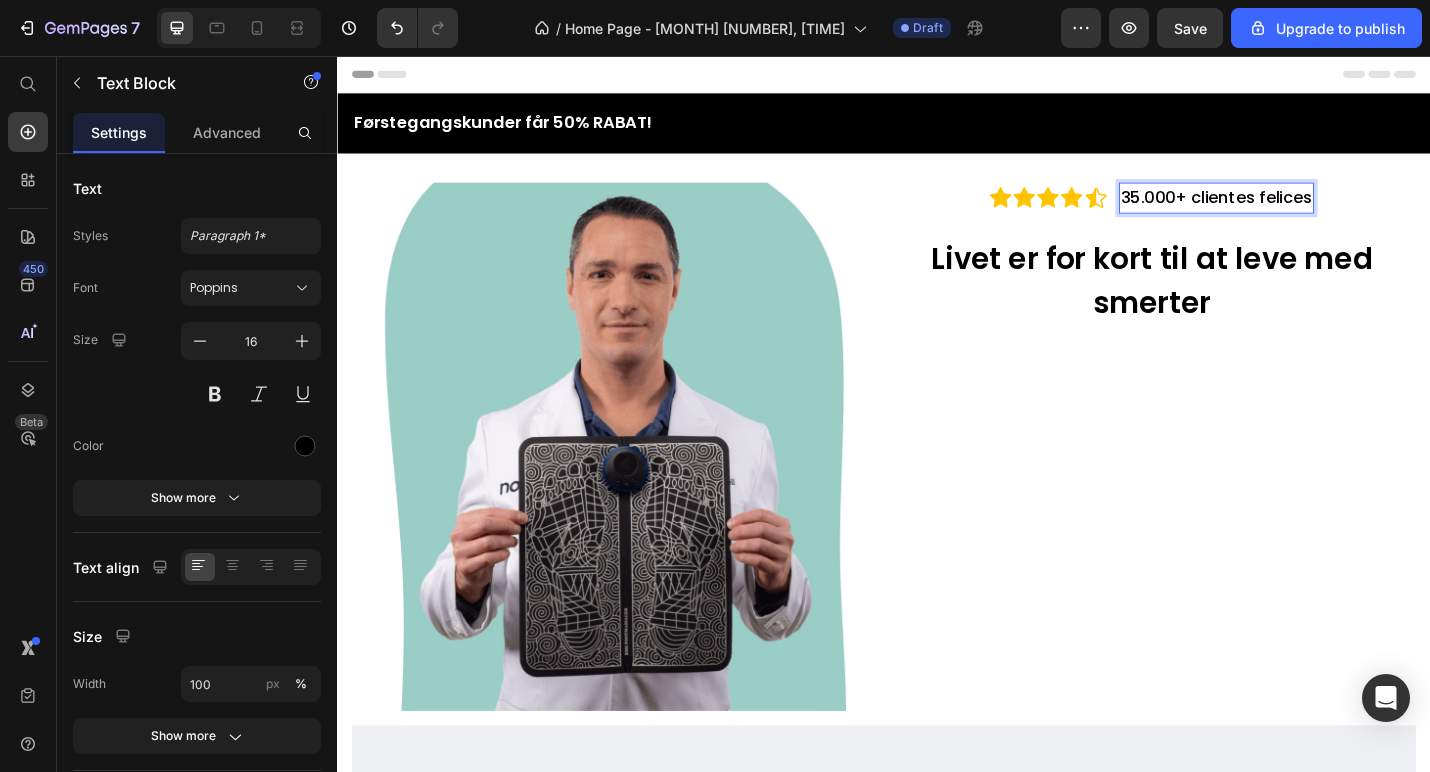 click on "35.000+ clientes felices" at bounding box center [1302, 210] 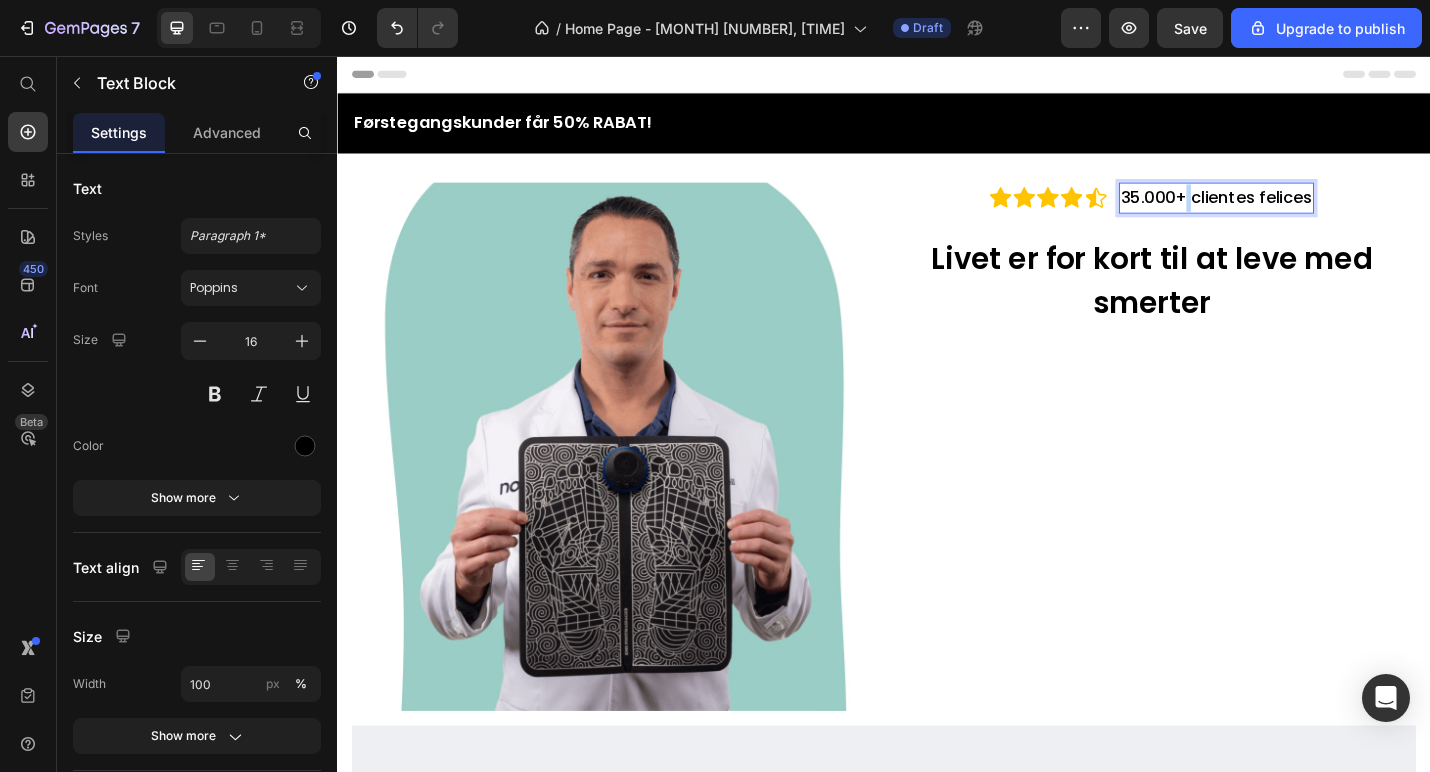 click on "35.000+ clientes felices" at bounding box center (1302, 210) 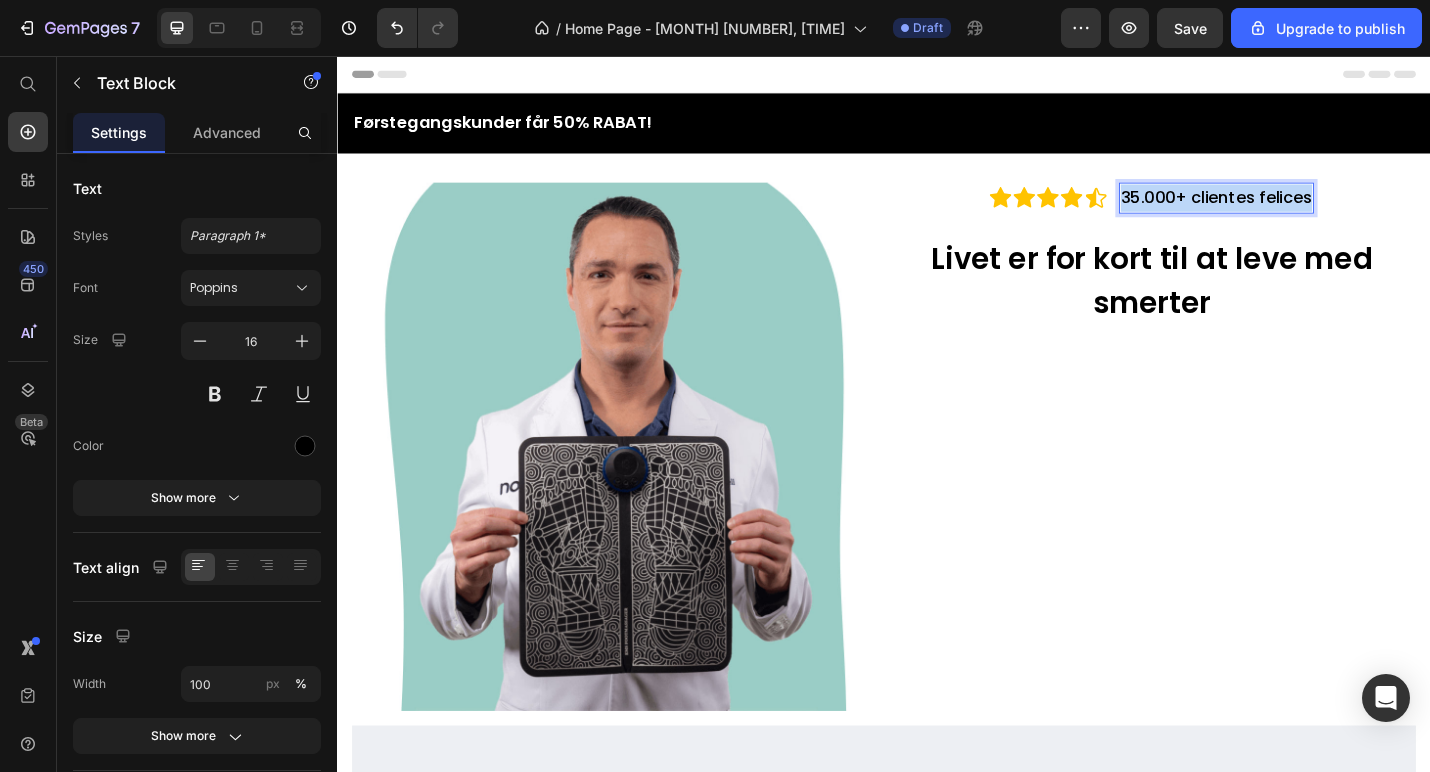 click on "35.000+ clientes felices" at bounding box center [1302, 210] 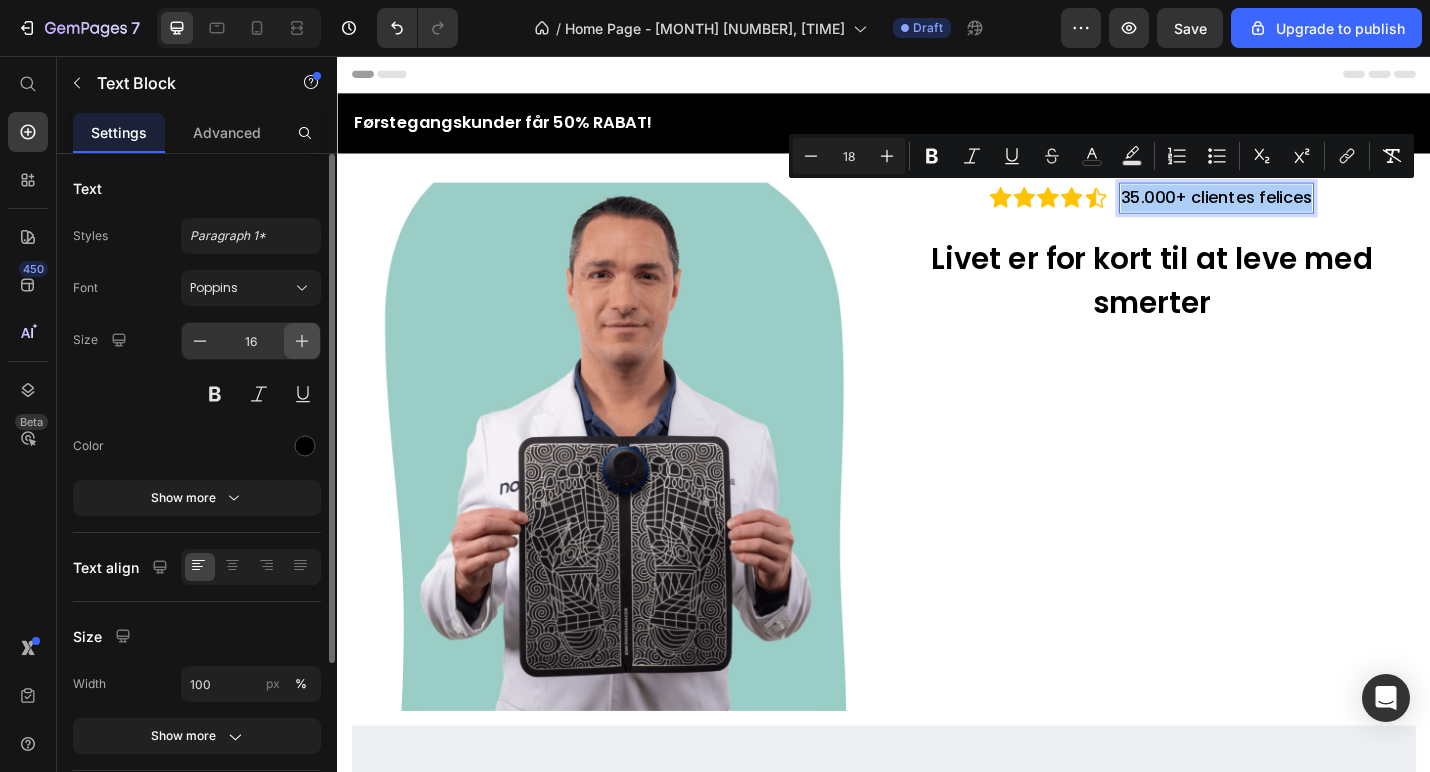 click at bounding box center [302, 341] 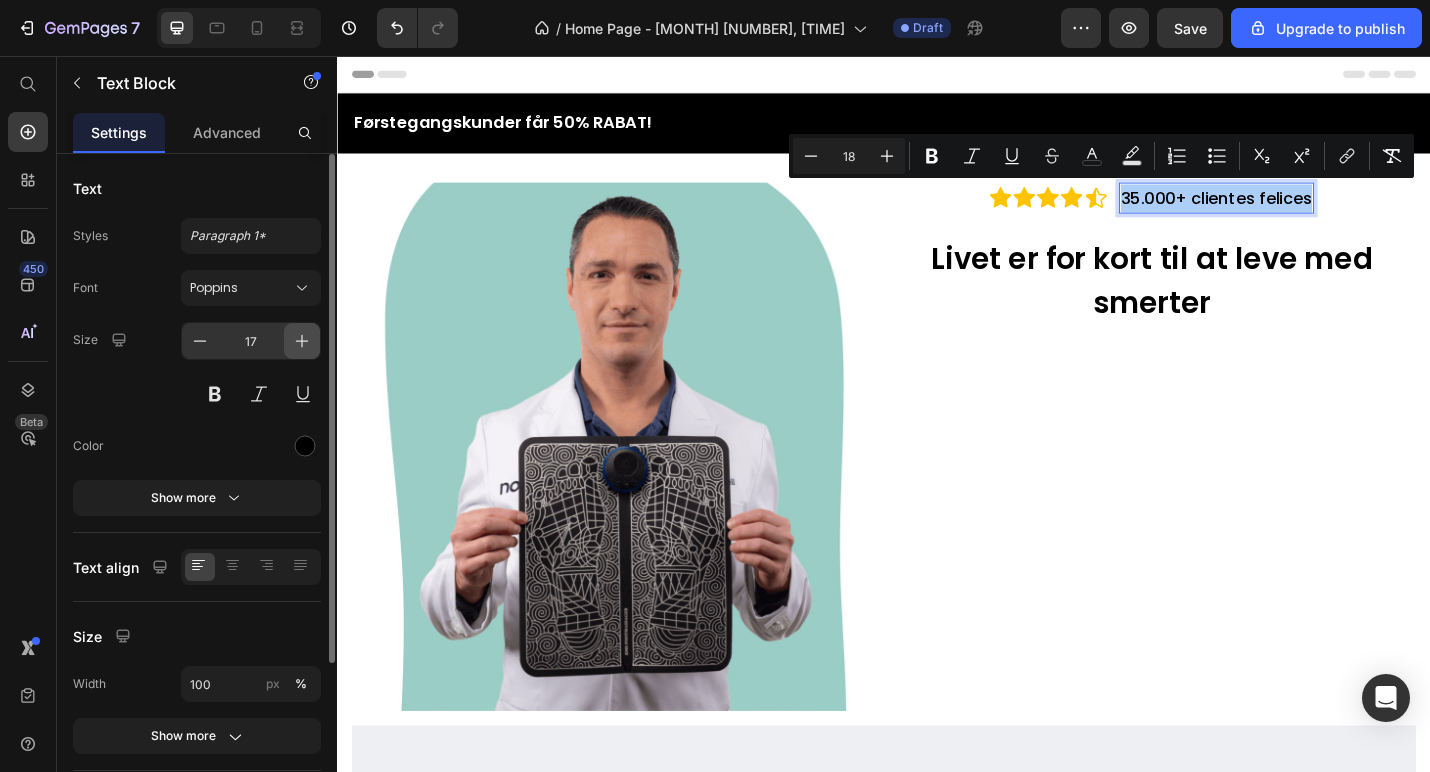 click at bounding box center [302, 341] 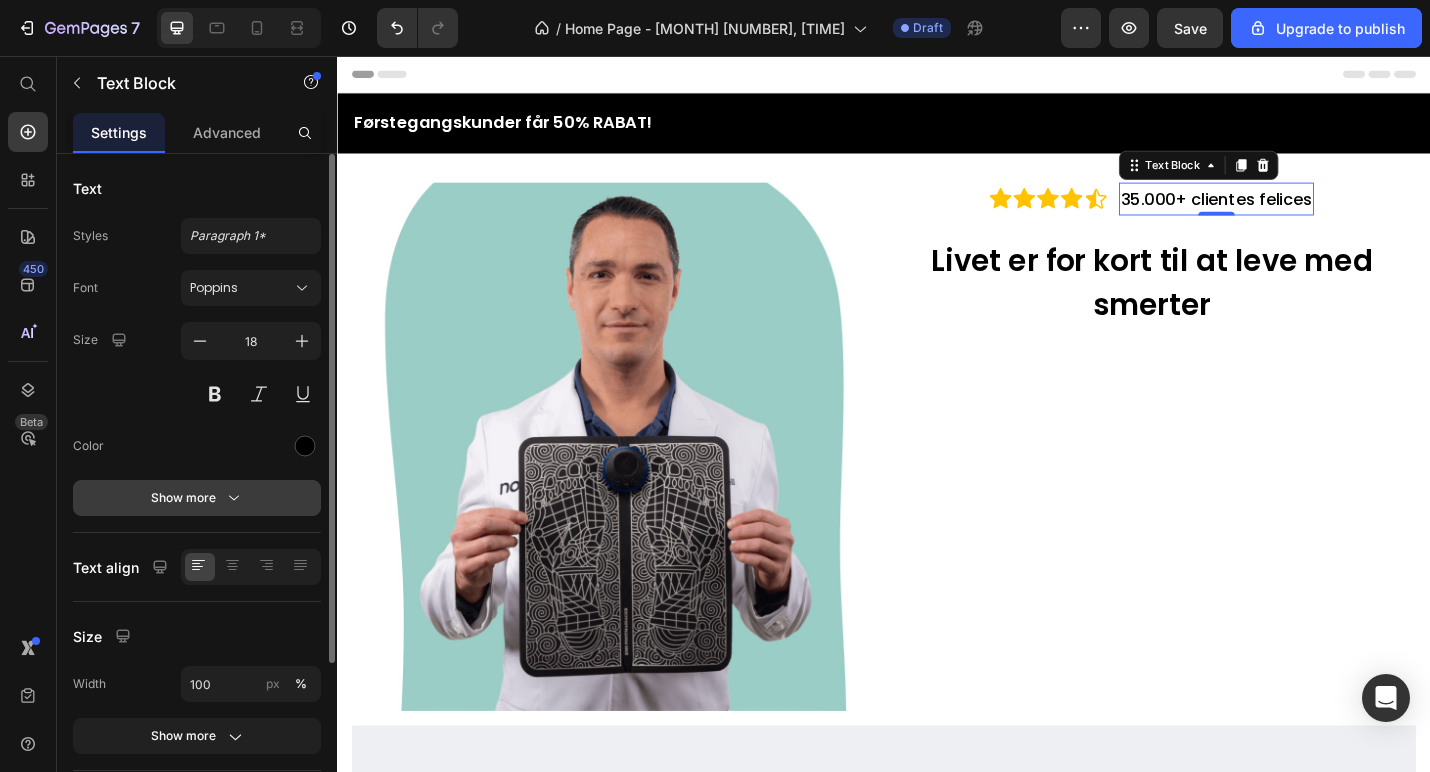 click on "Show more" at bounding box center (197, 498) 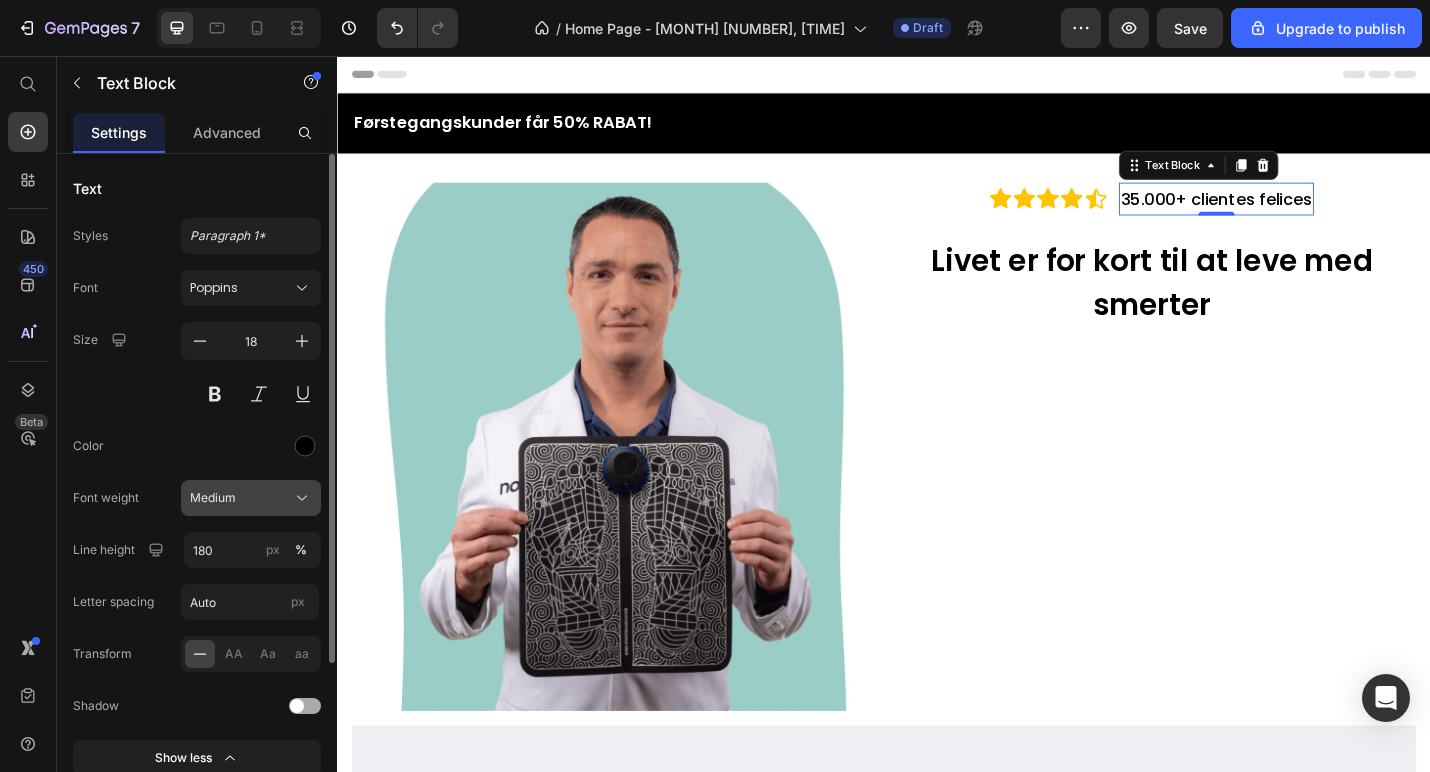 click on "Medium" at bounding box center [251, 498] 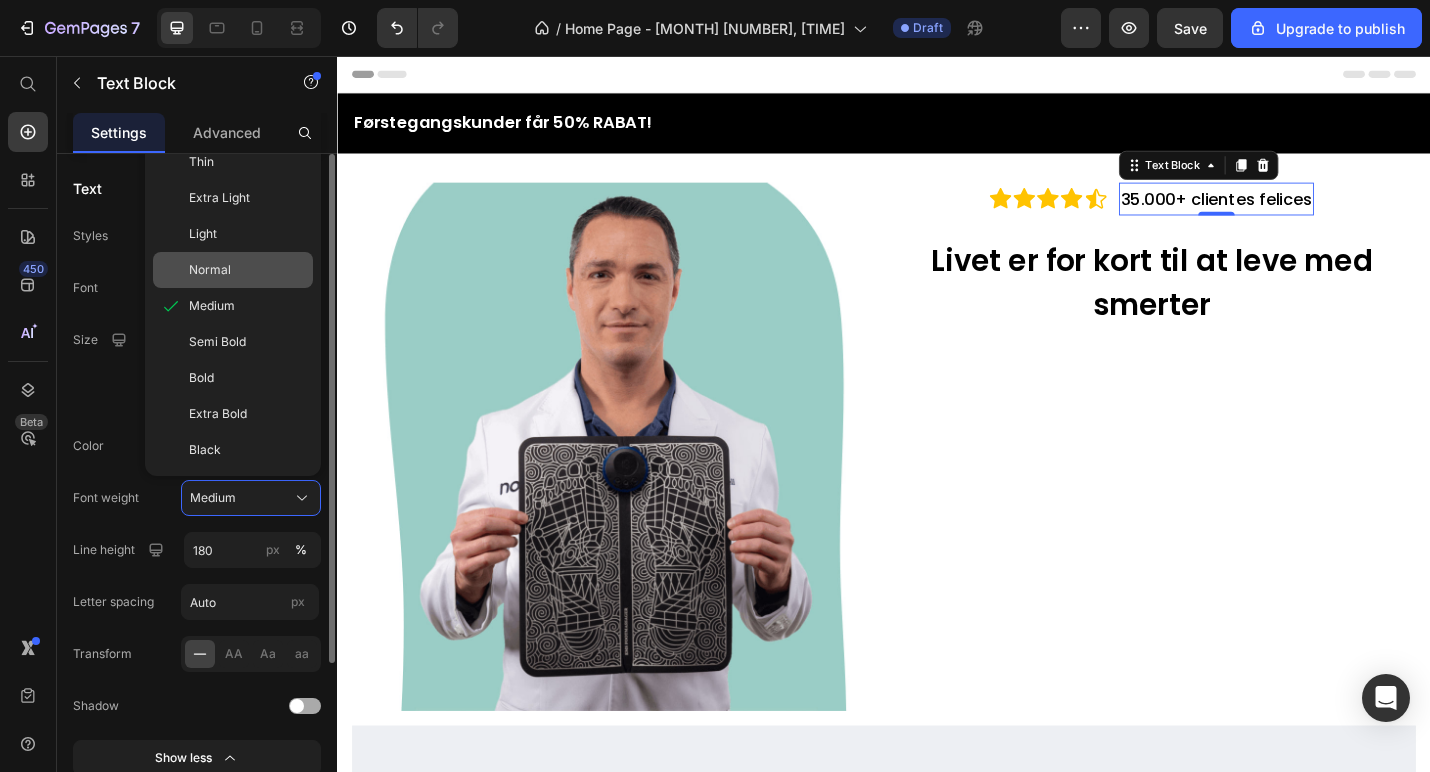 click on "Normal" at bounding box center [210, 270] 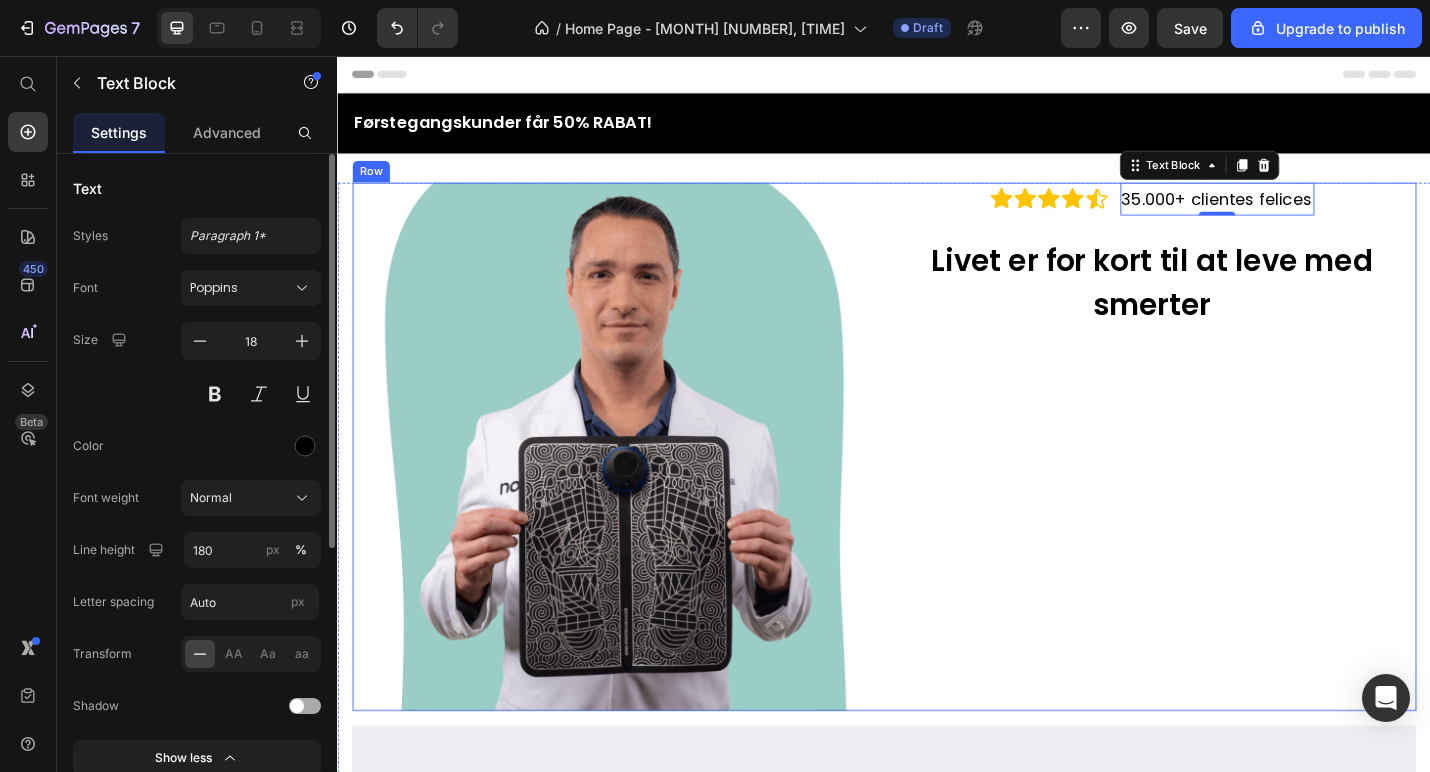 click on "Icon Icon Icon Icon
Icon Icon List 35.000+ clientes felices Text Block   0 Row Livet er for kort til at leve med smerter Heading" at bounding box center (1231, 485) 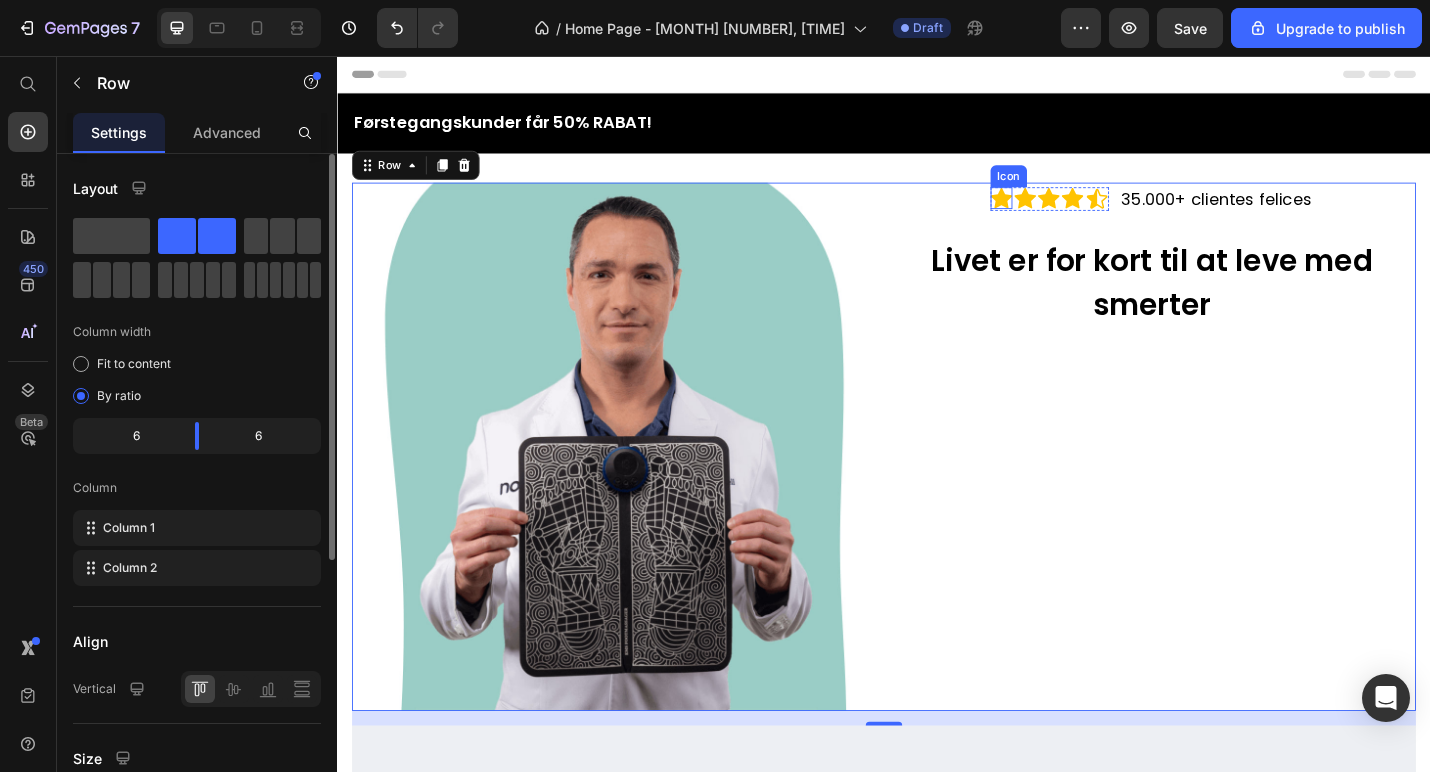 click 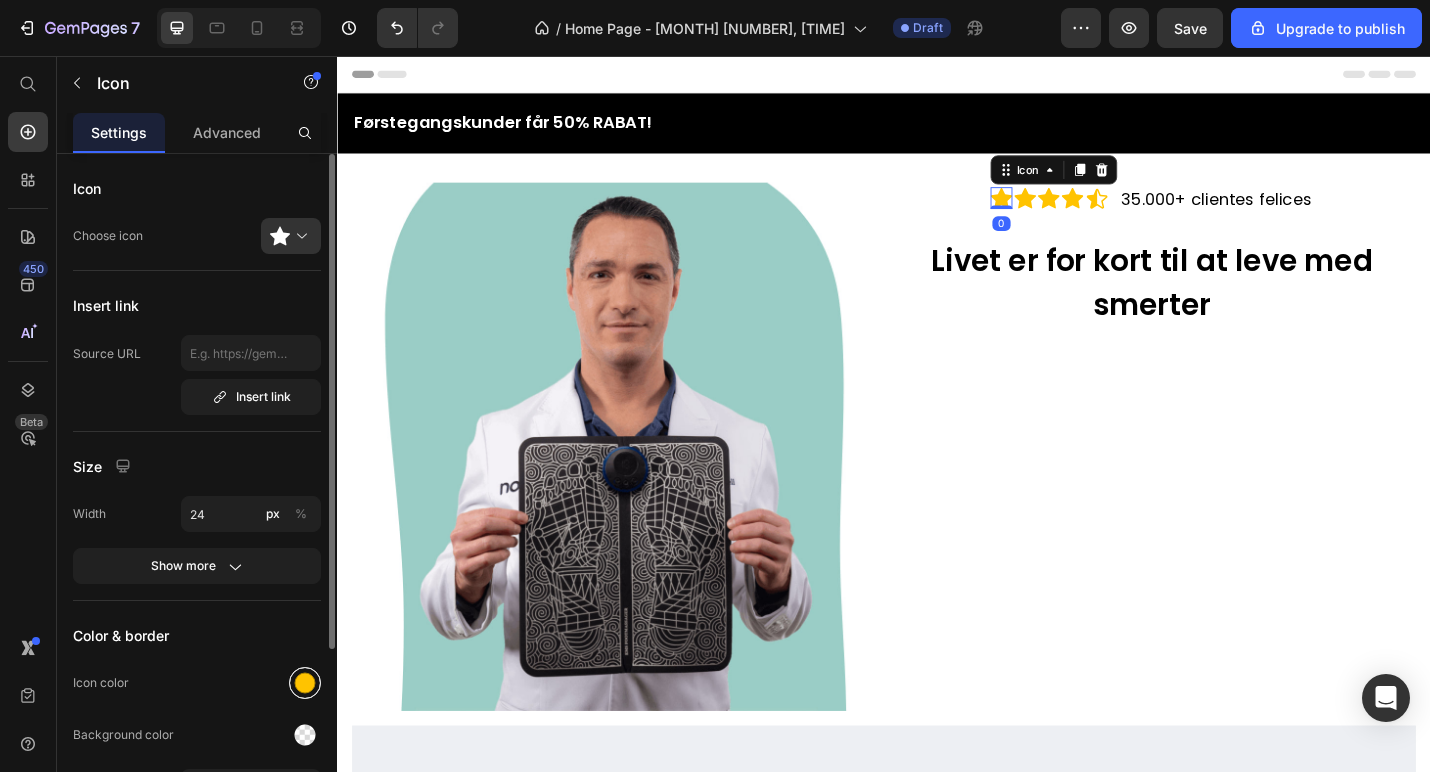 click at bounding box center (305, 683) 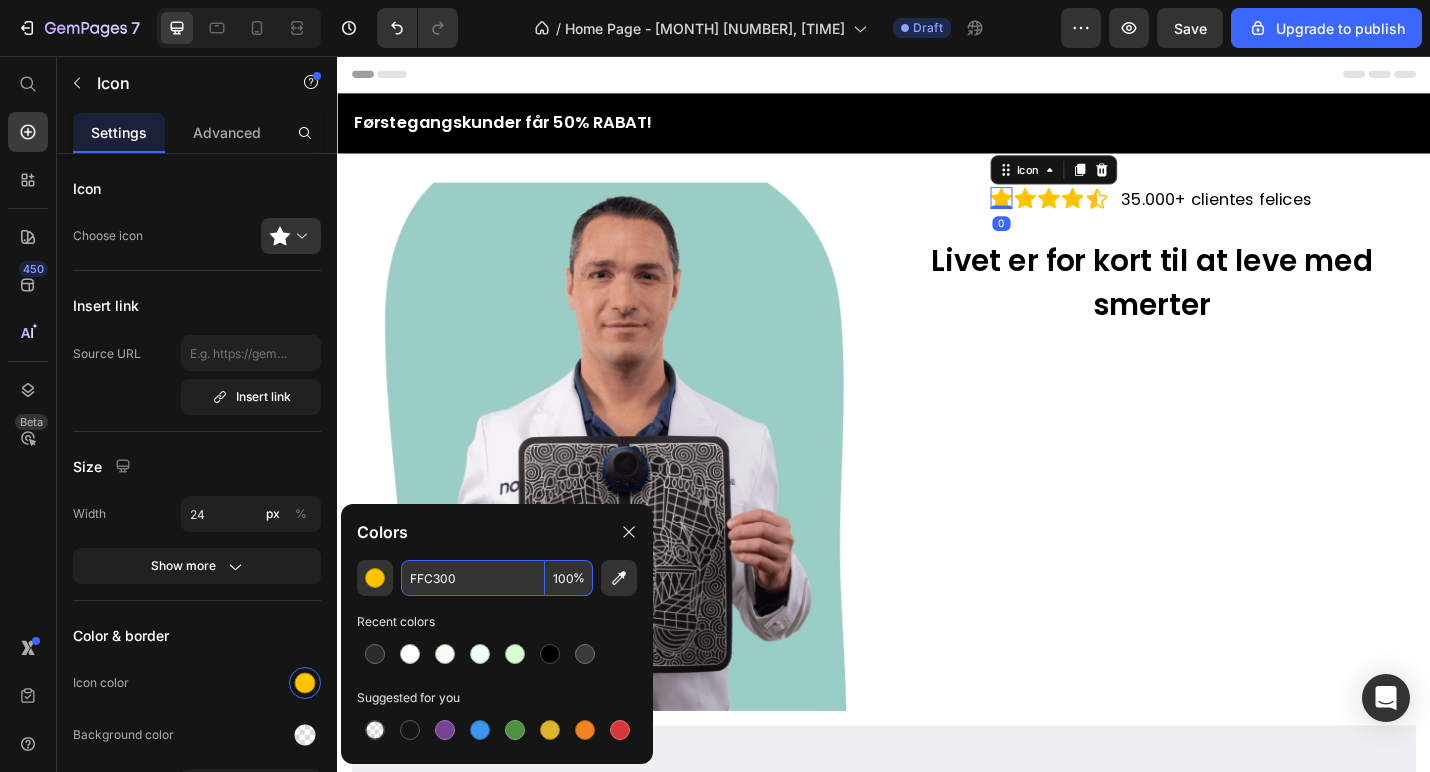 click on "FFC300" at bounding box center (473, 578) 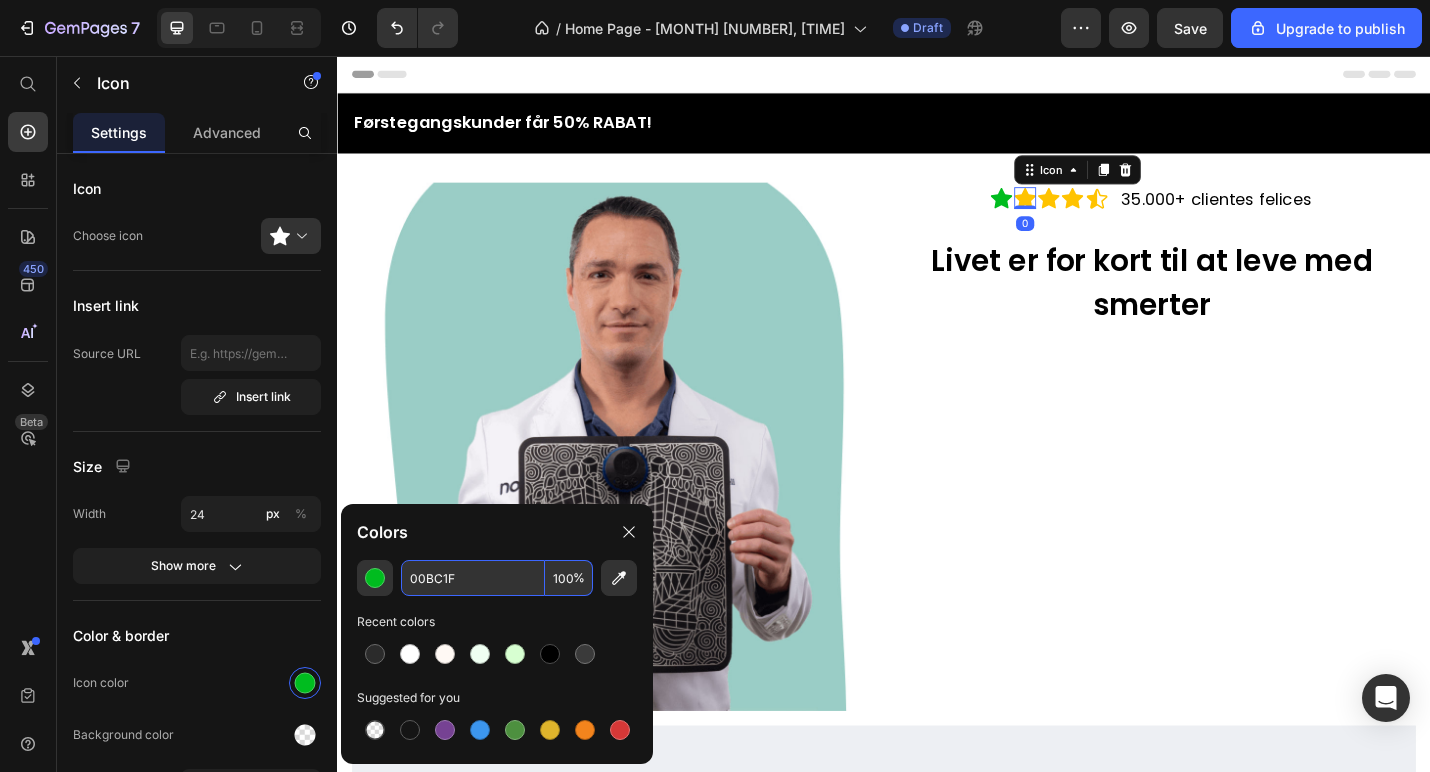 click 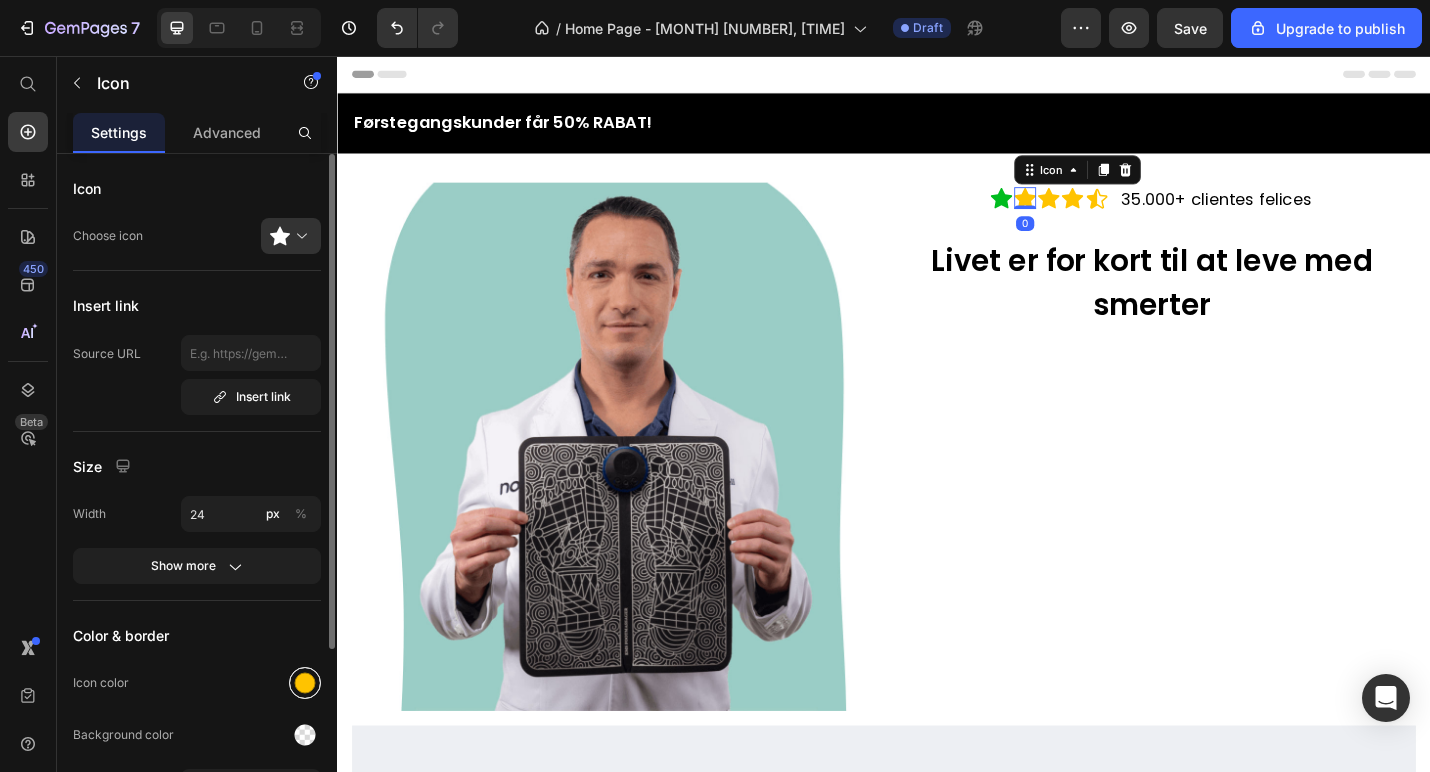 click at bounding box center (305, 683) 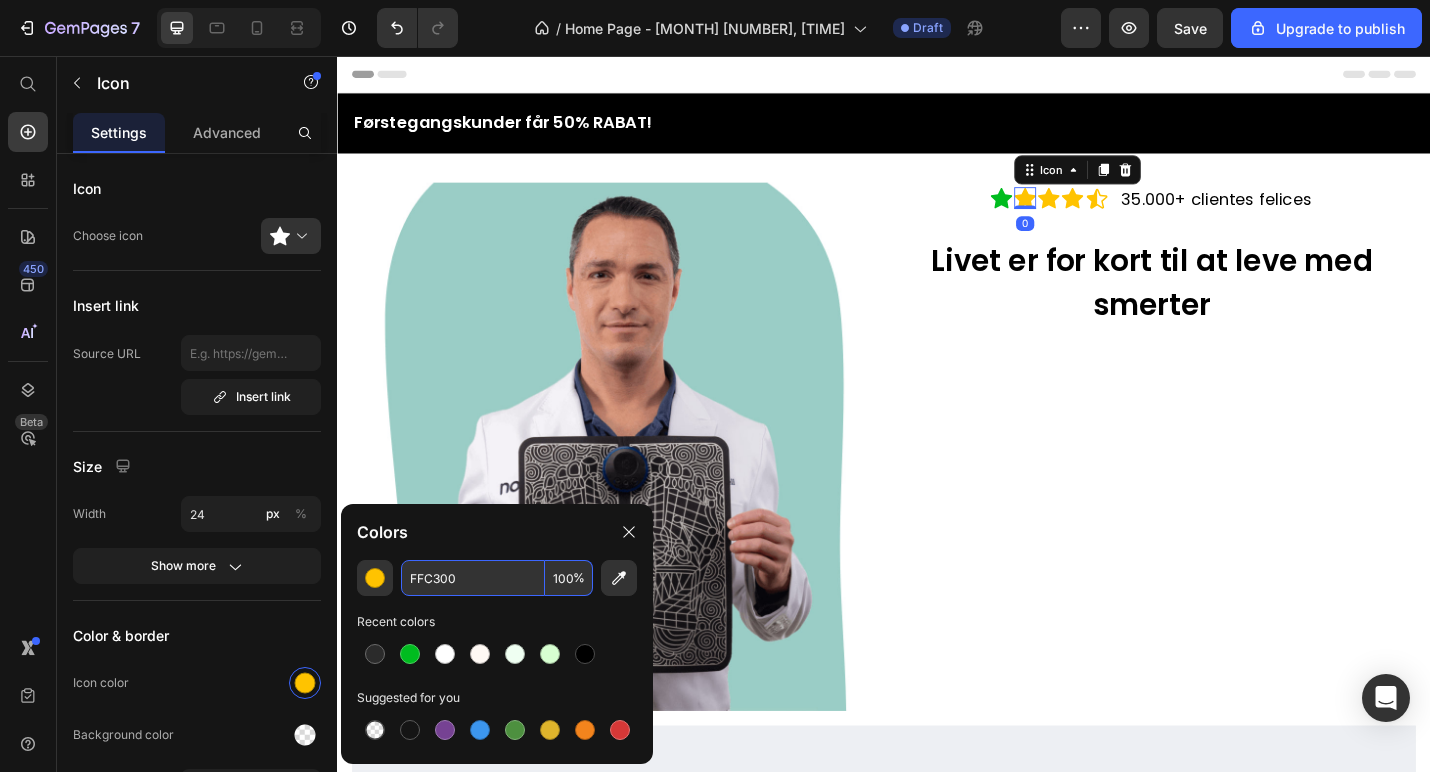 click on "FFC300" at bounding box center [473, 578] 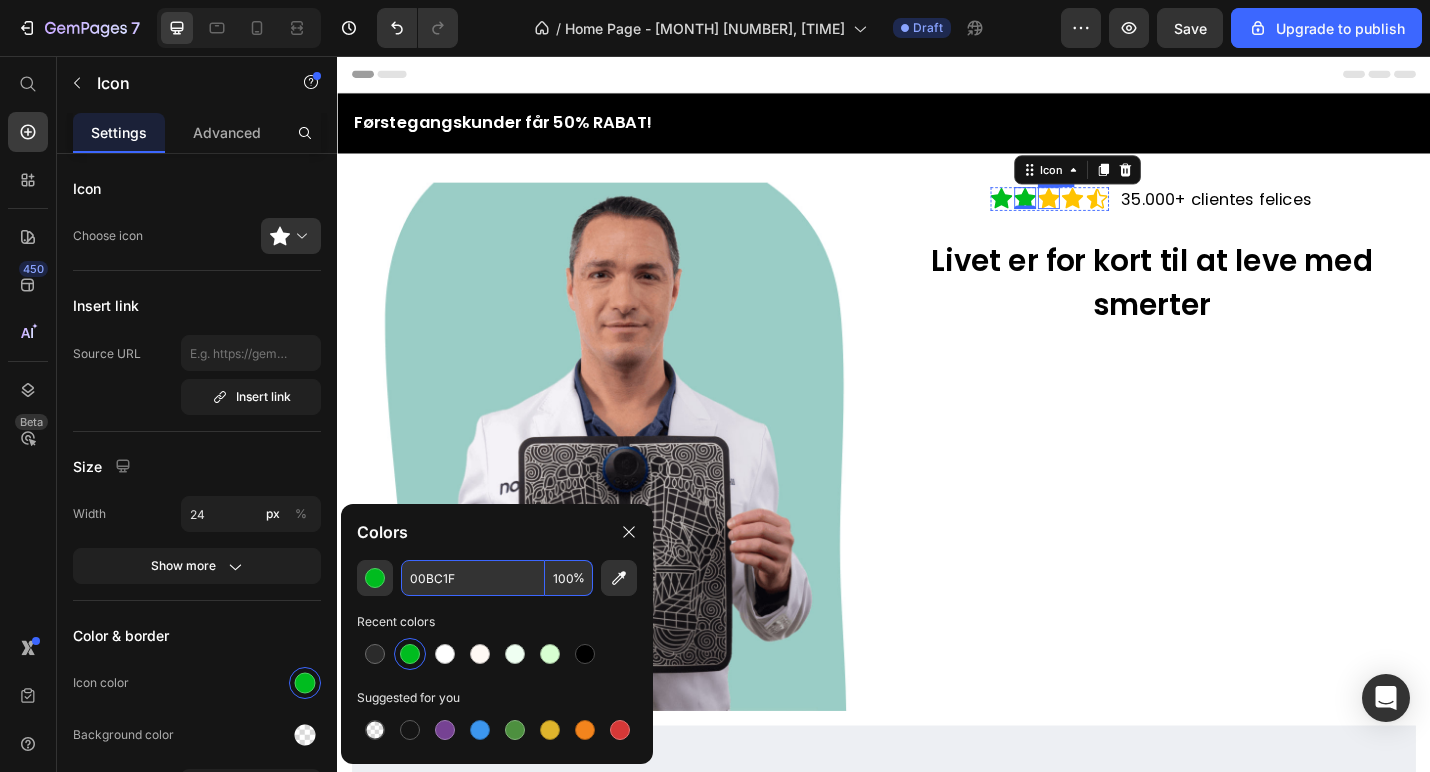 click 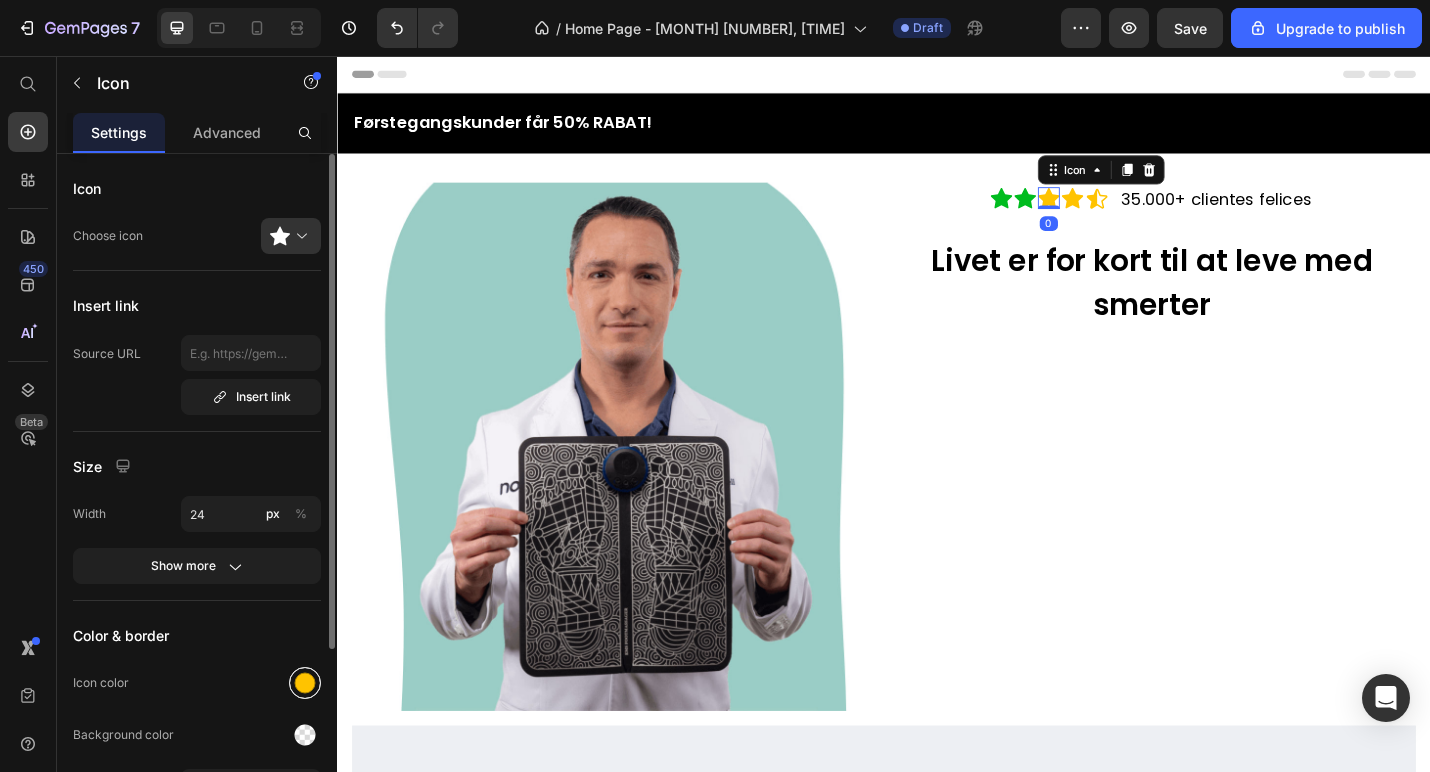 drag, startPoint x: 306, startPoint y: 676, endPoint x: 318, endPoint y: 685, distance: 15 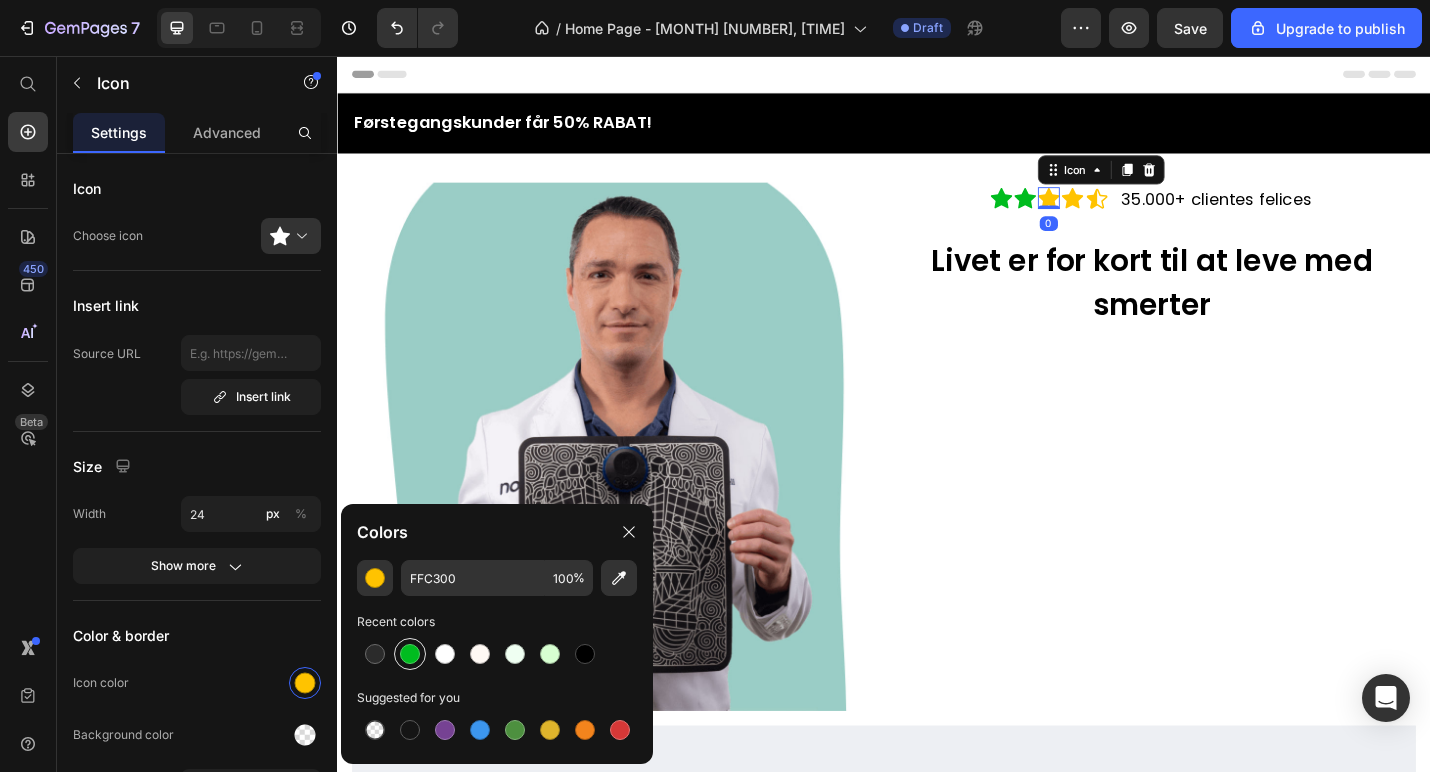 click at bounding box center (410, 654) 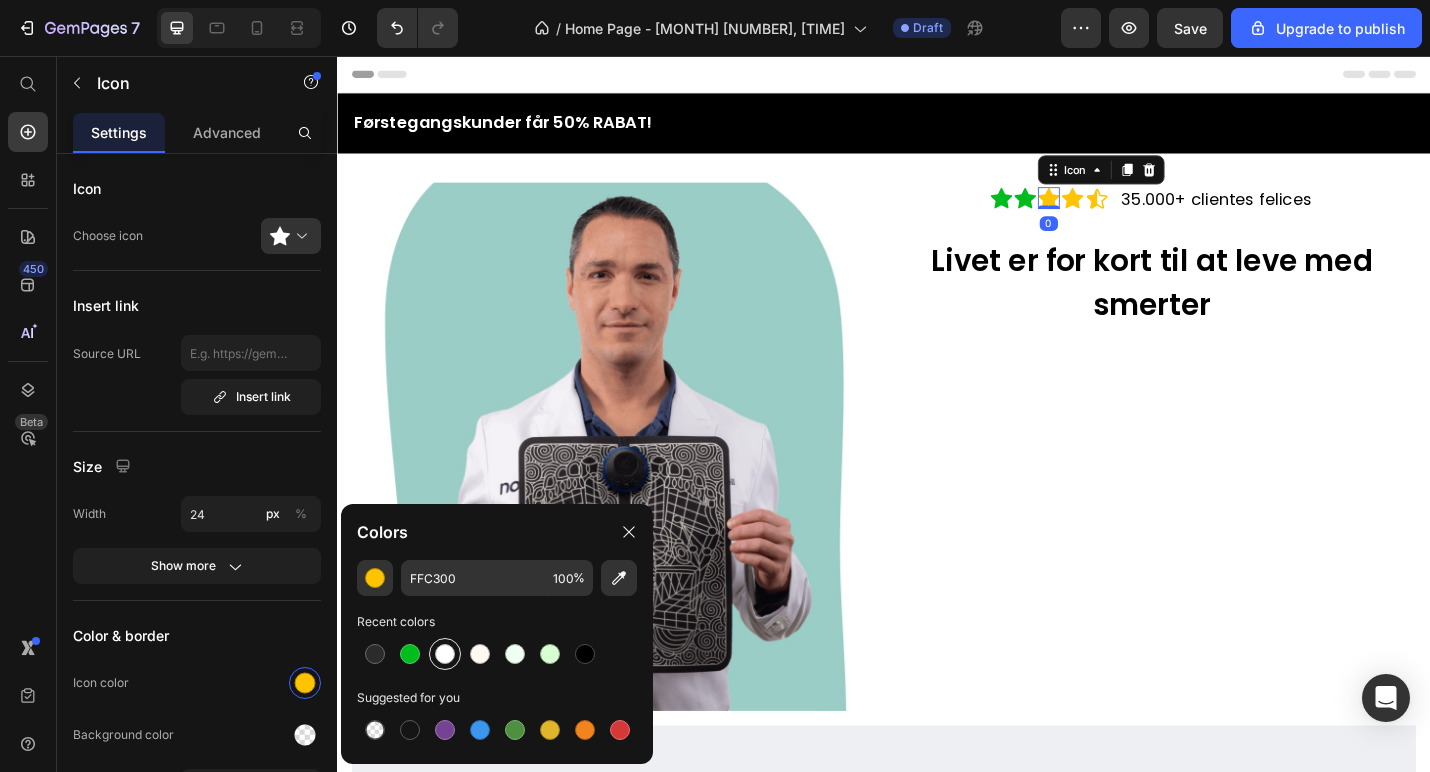 type on "00BC1F" 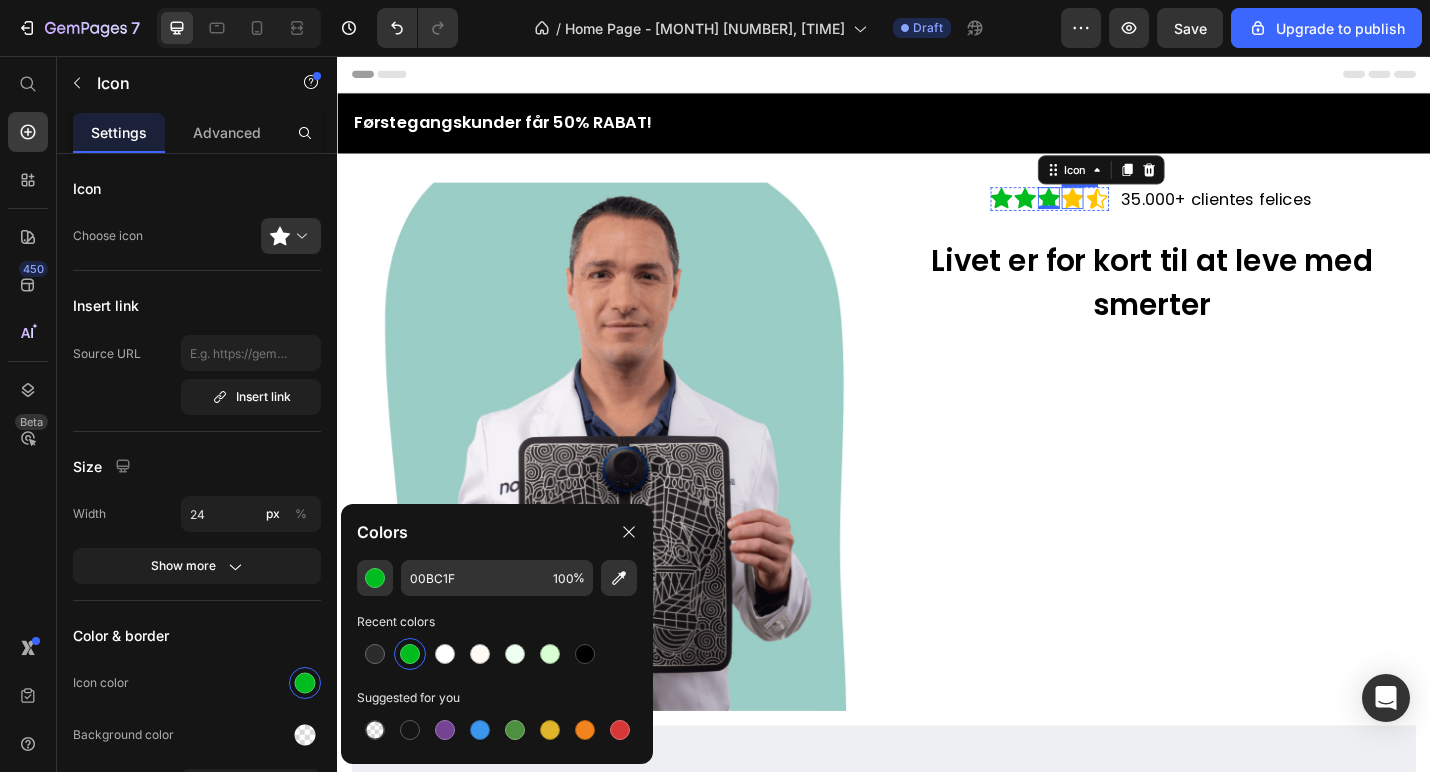 click 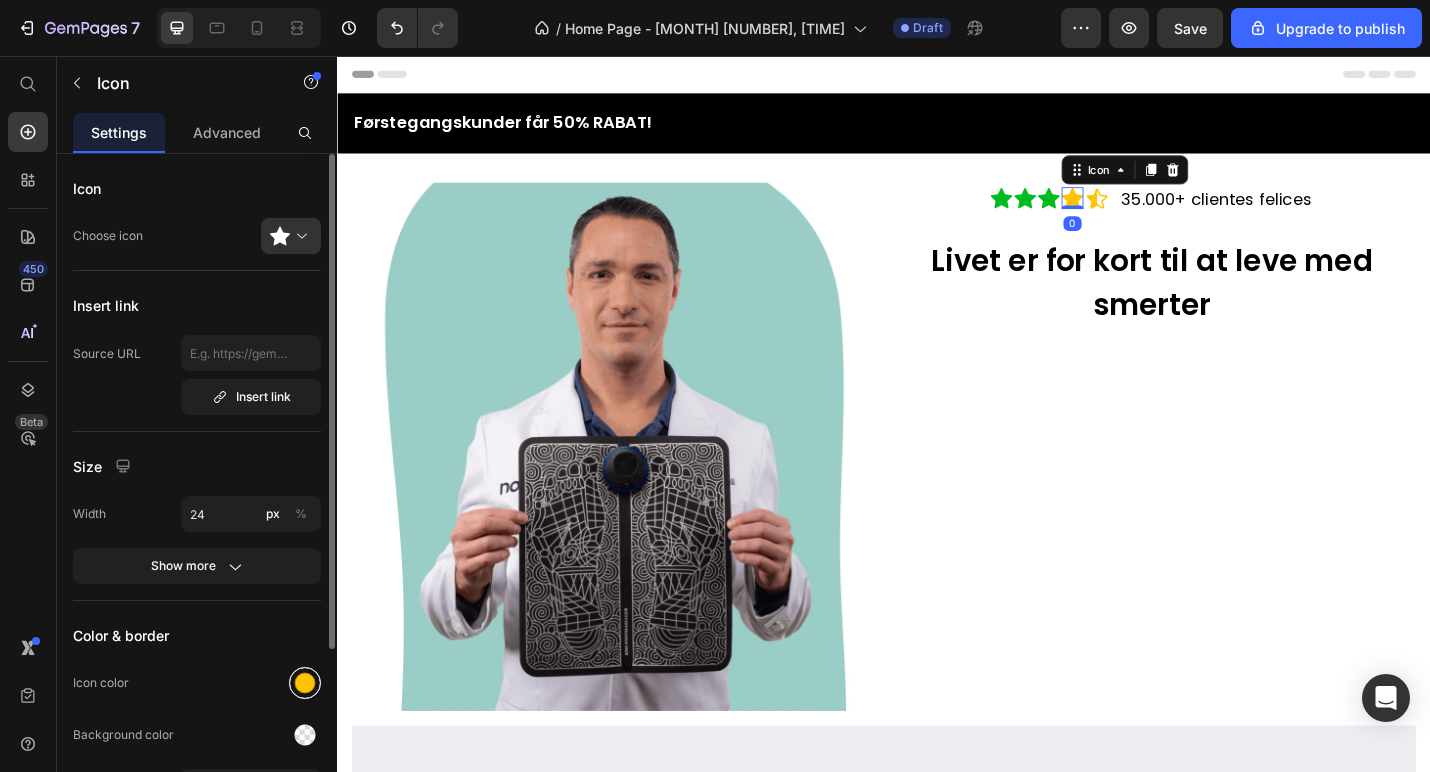 click at bounding box center [305, 683] 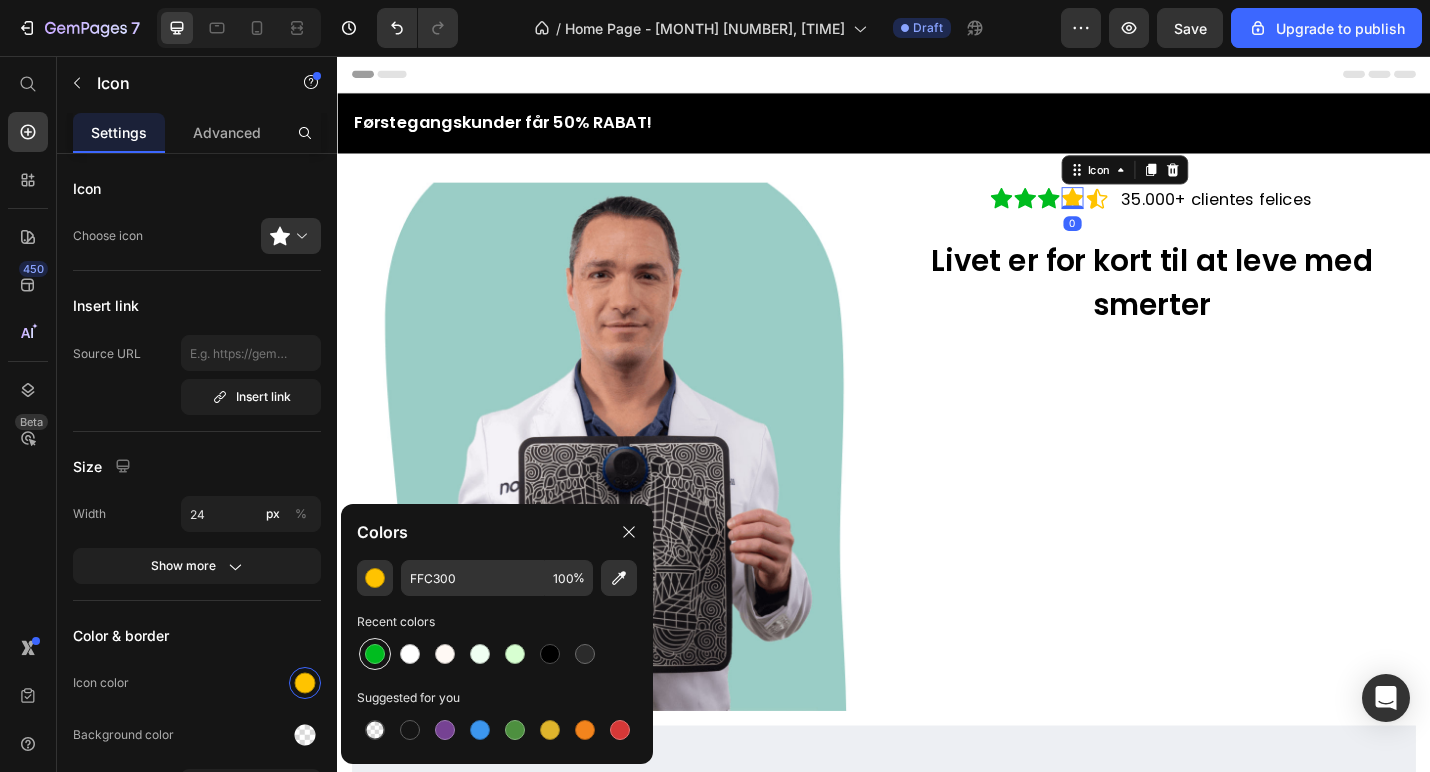 click at bounding box center [375, 654] 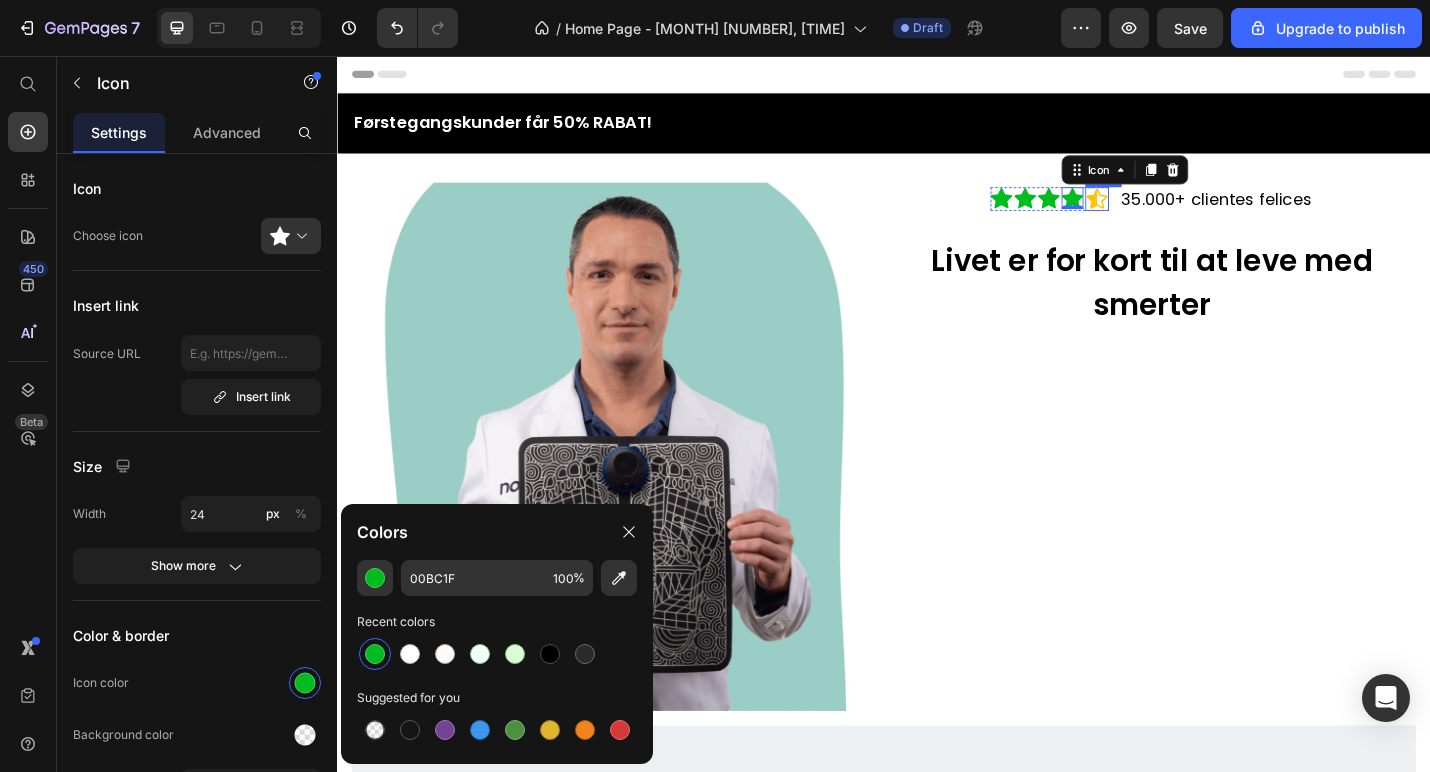 click 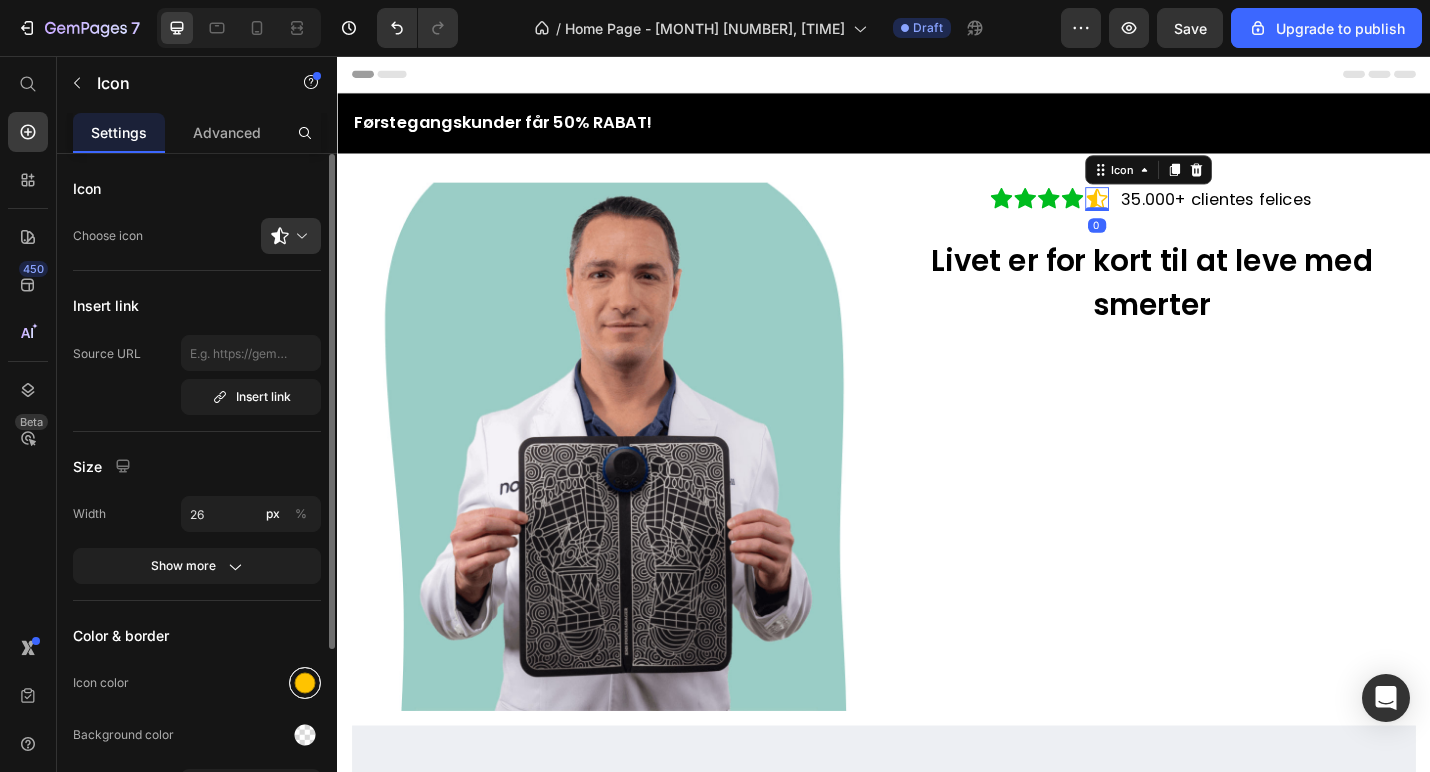 click at bounding box center [305, 683] 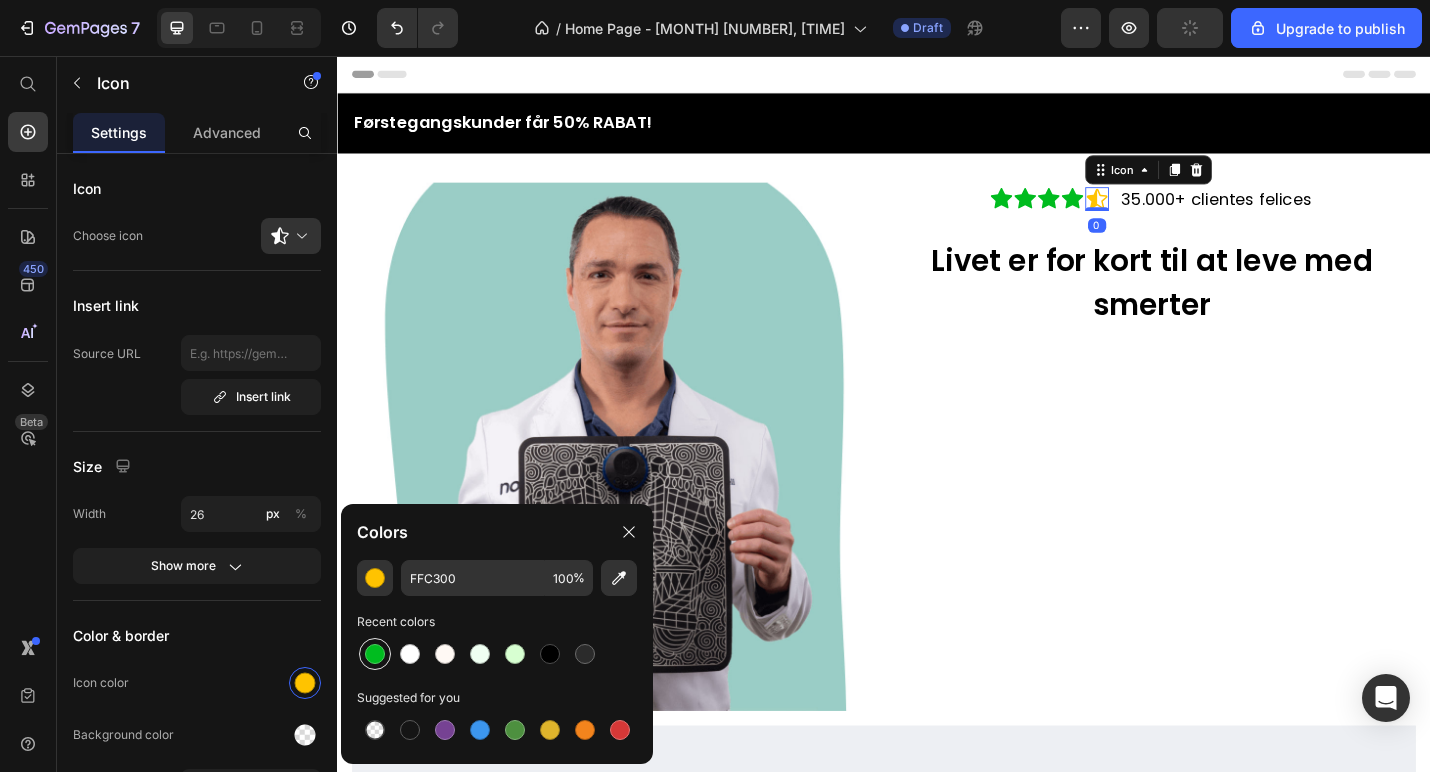 click at bounding box center (375, 654) 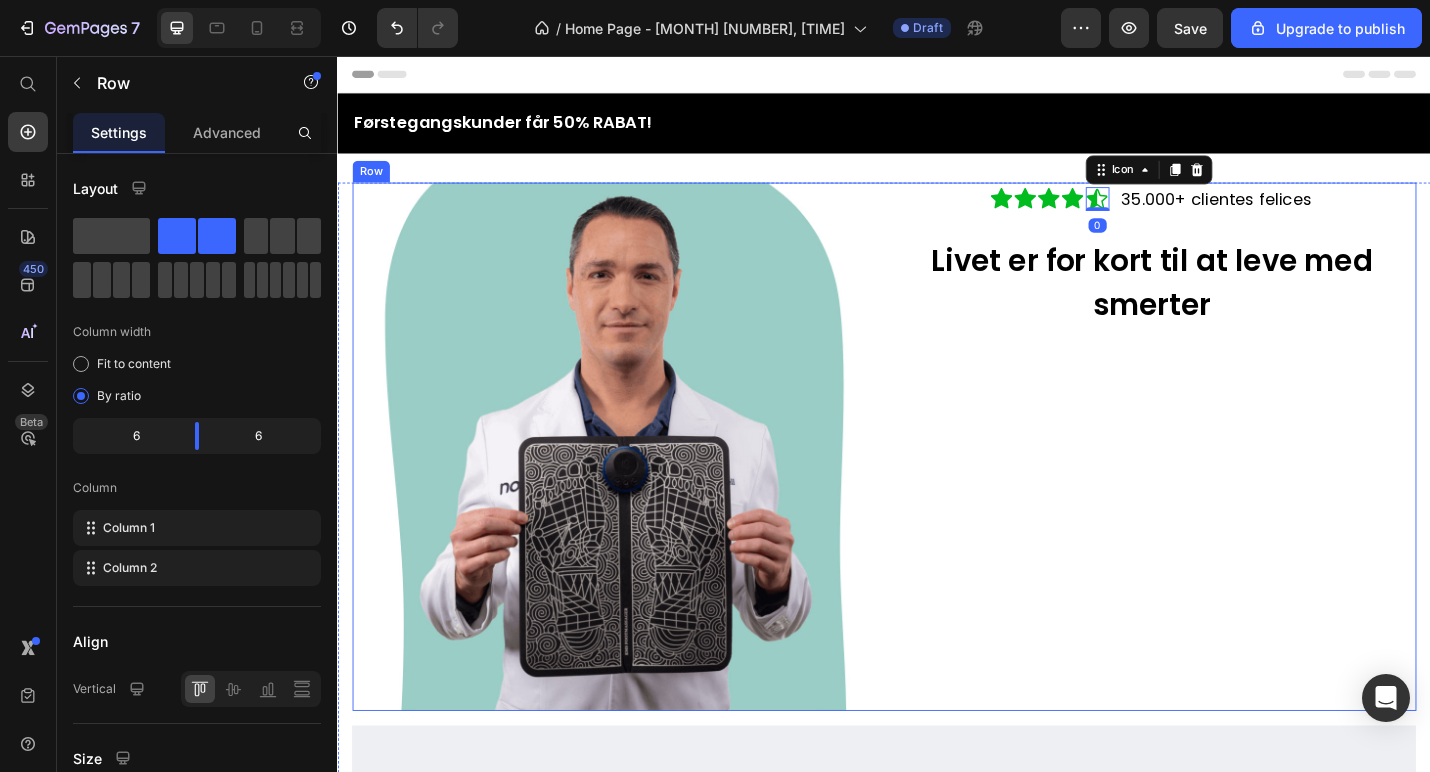 click on "Icon Icon Icon Icon
Icon   0 Icon List 35.000+ clientes felices Text Block Row Livet er for kort til at leve med smerter Heading" at bounding box center [1231, 485] 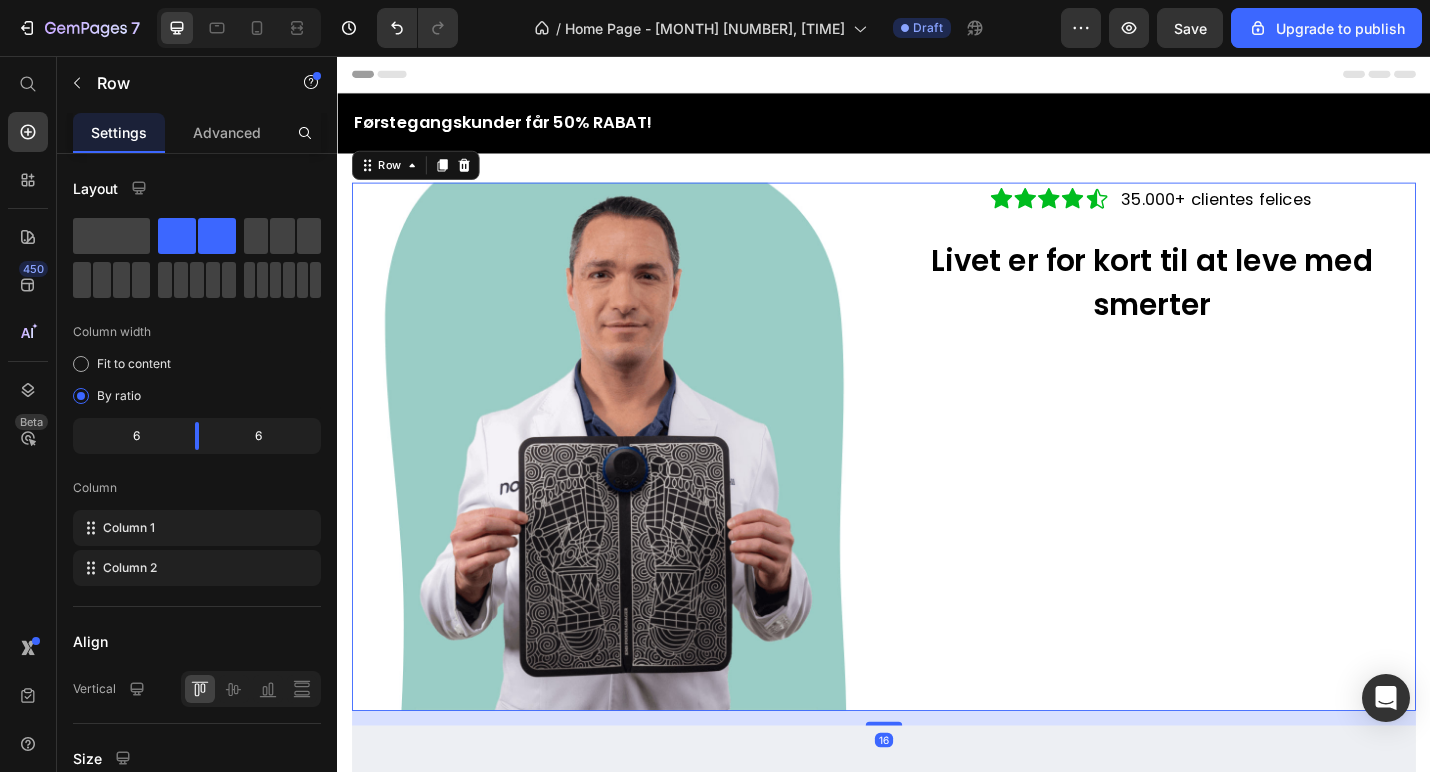 click on "Icon Icon Icon Icon
Icon Icon List 35.000+ clientes felices Text Block Row Livet er for kort til at leve med smerter Heading" at bounding box center [1231, 485] 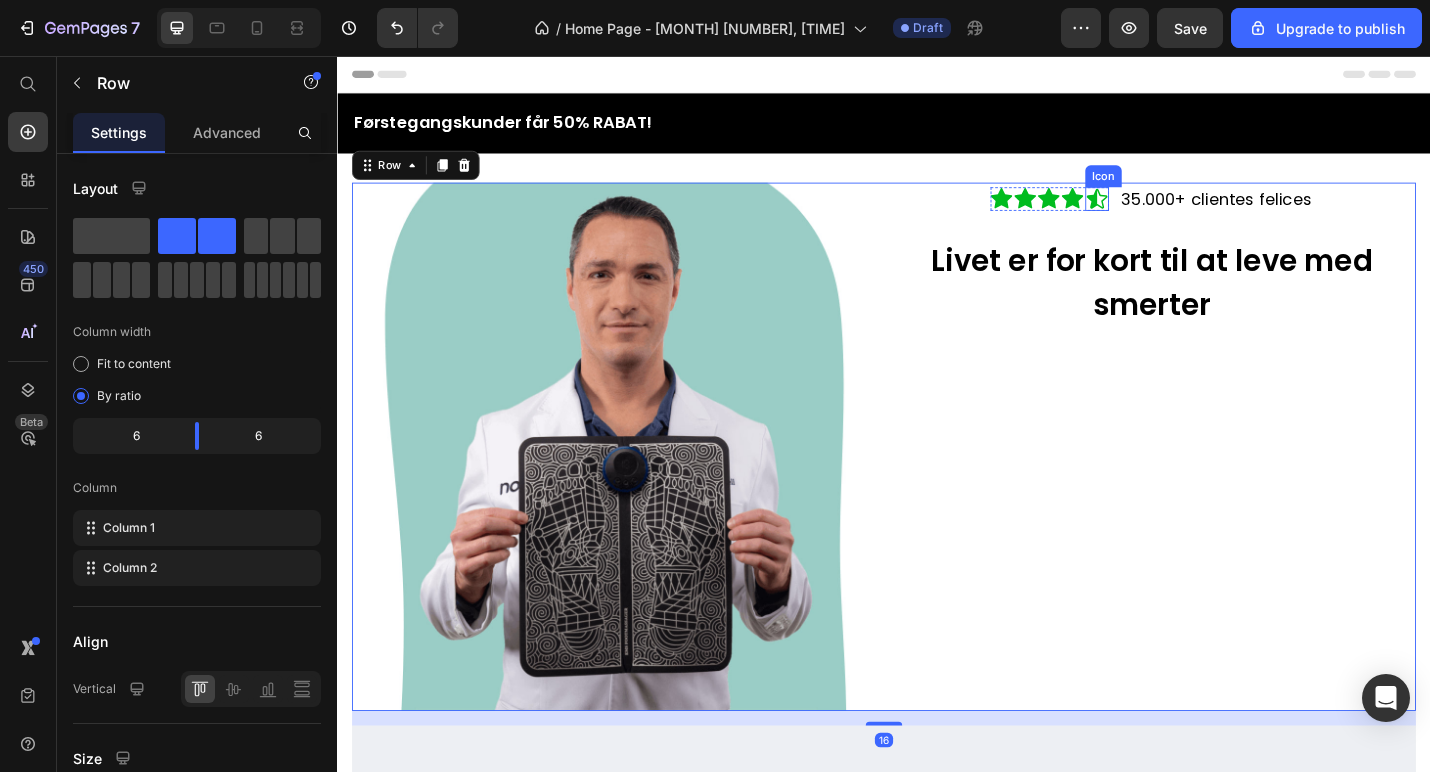 click on "Icon" at bounding box center (1178, 188) 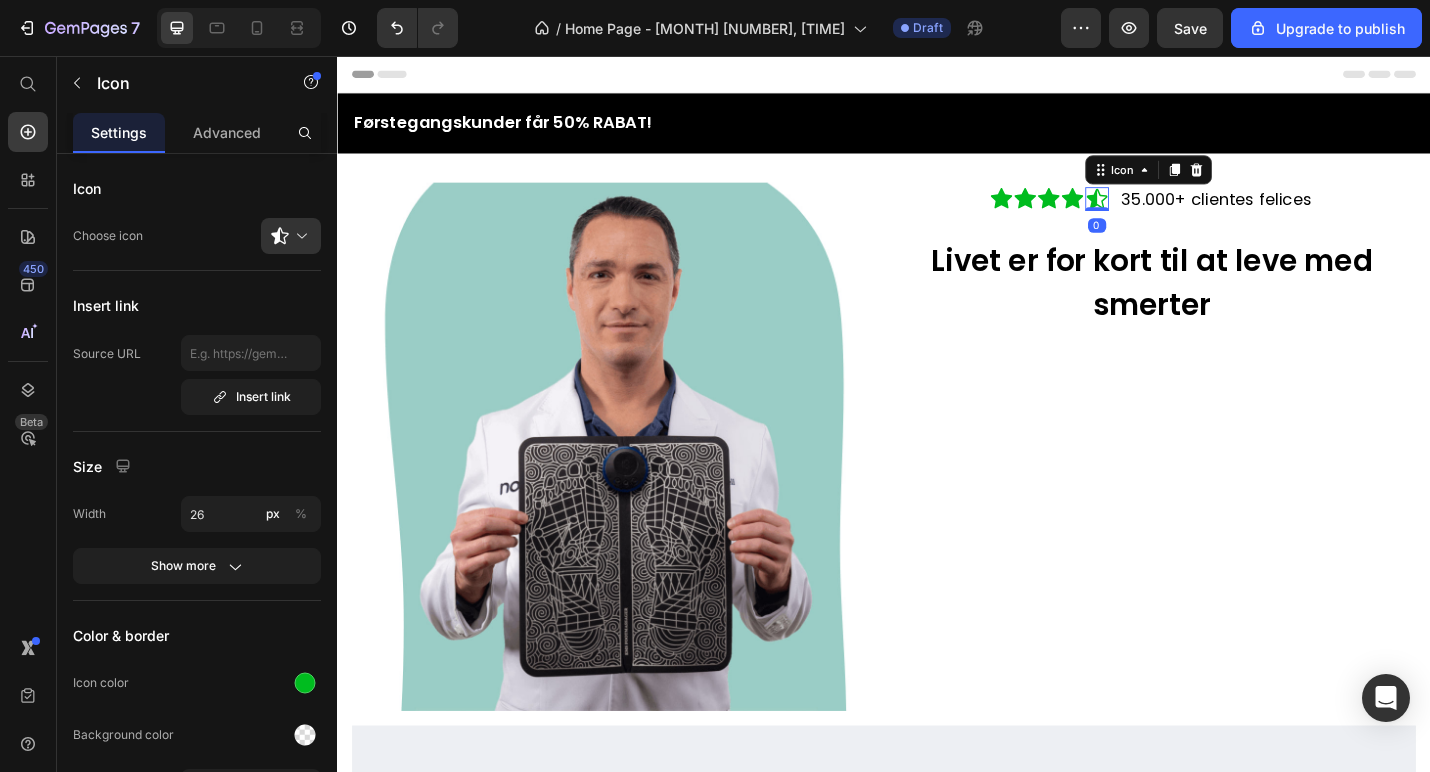 click on "Førstegangskunder får 50% RABAT! Text Block Section 1 Image Icon Icon Icon Icon
Icon   0 Icon List 35.000+ clientes felices Text Block Row Livet er for kort til at leve med smerter Heading Row Brugervenlig fodmassager anbefalet af læger. Text block Køb efter kategori: Text block
Image KØB NU          Button Image KØB NU          Button Image KØB NU          Button
Carousel Row                Title Line Row Row Section 2 Root" at bounding box center (937, 765) 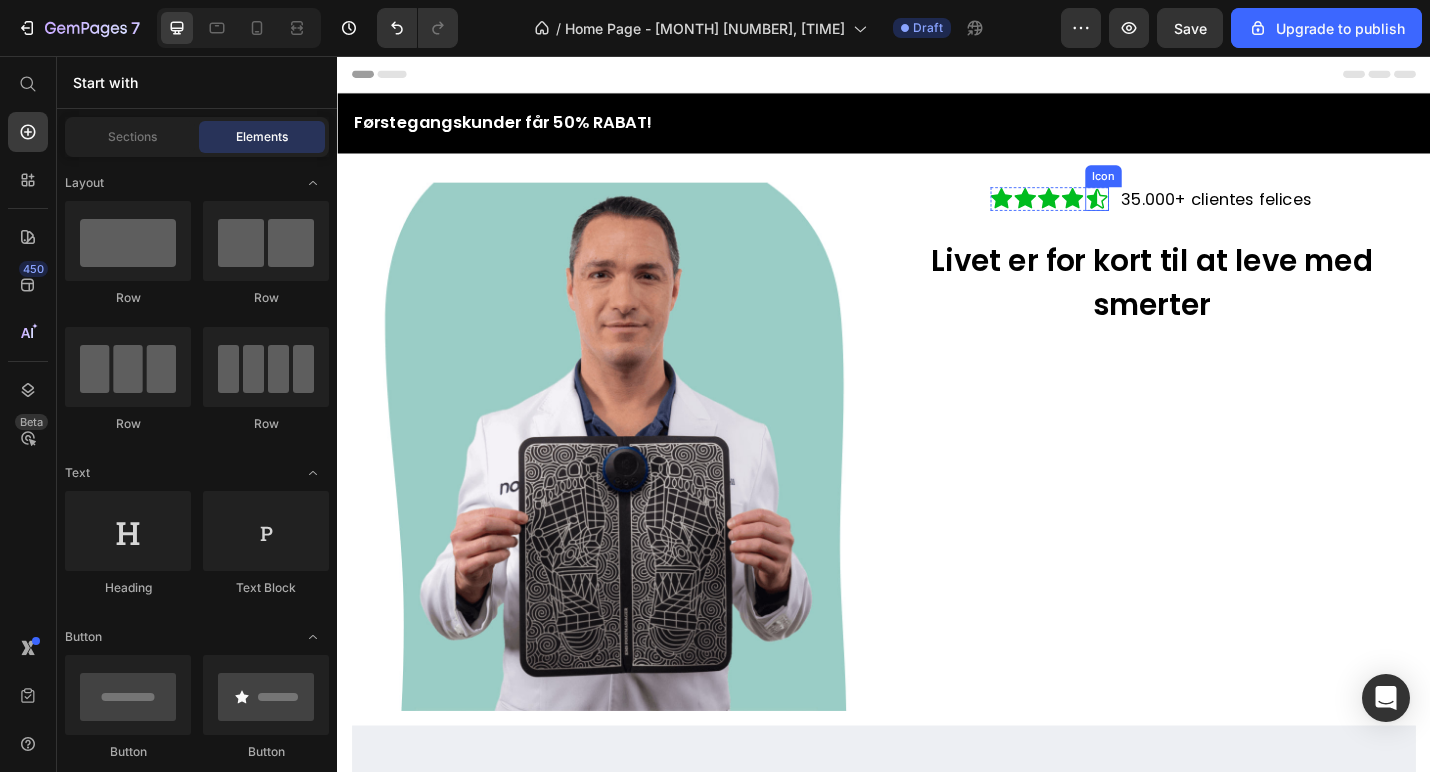 click 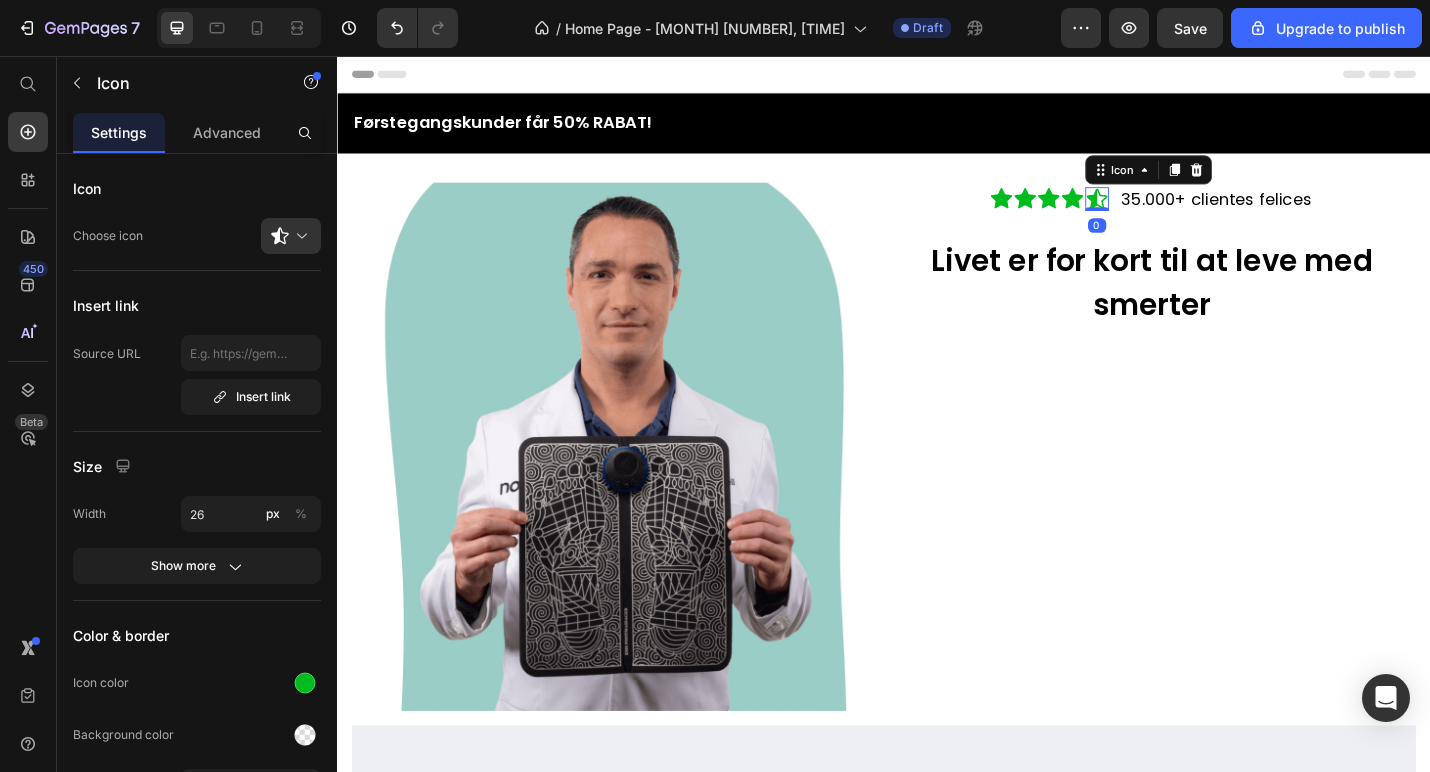 click on "Førstegangskunder får 50% RABAT! Text Block Section 1 Image Icon Icon Icon Icon
Icon   0 Icon List 35.000+ clientes felices Text Block Row Livet er for kort til at leve med smerter Heading Row Brugervenlig fodmassager anbefalet af læger. Text block Køb efter kategori: Text block
Image KØB NU          Button Image KØB NU          Button Image KØB NU          Button
Carousel Row                Title Line Row Row Section 2 Root" at bounding box center (937, 765) 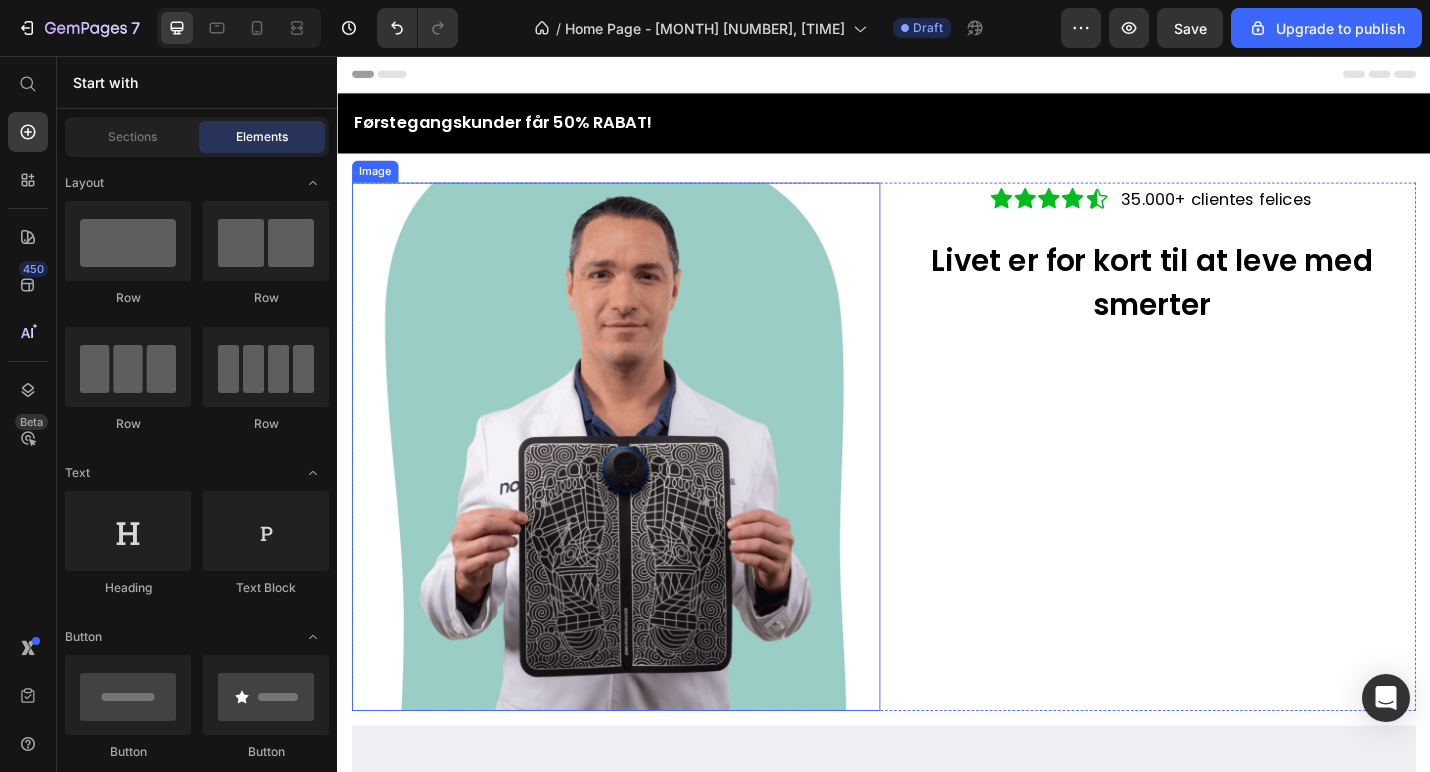 click at bounding box center (643, 485) 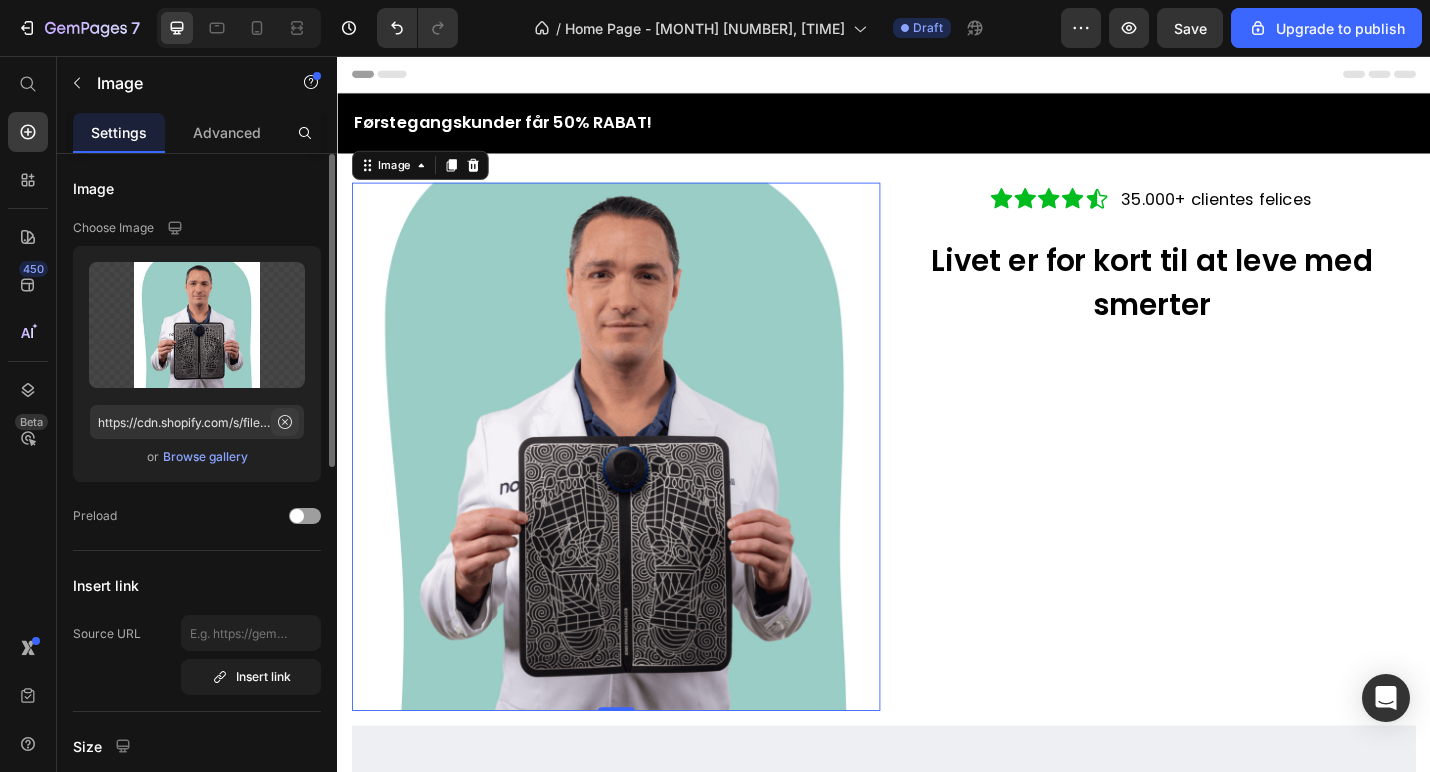 click 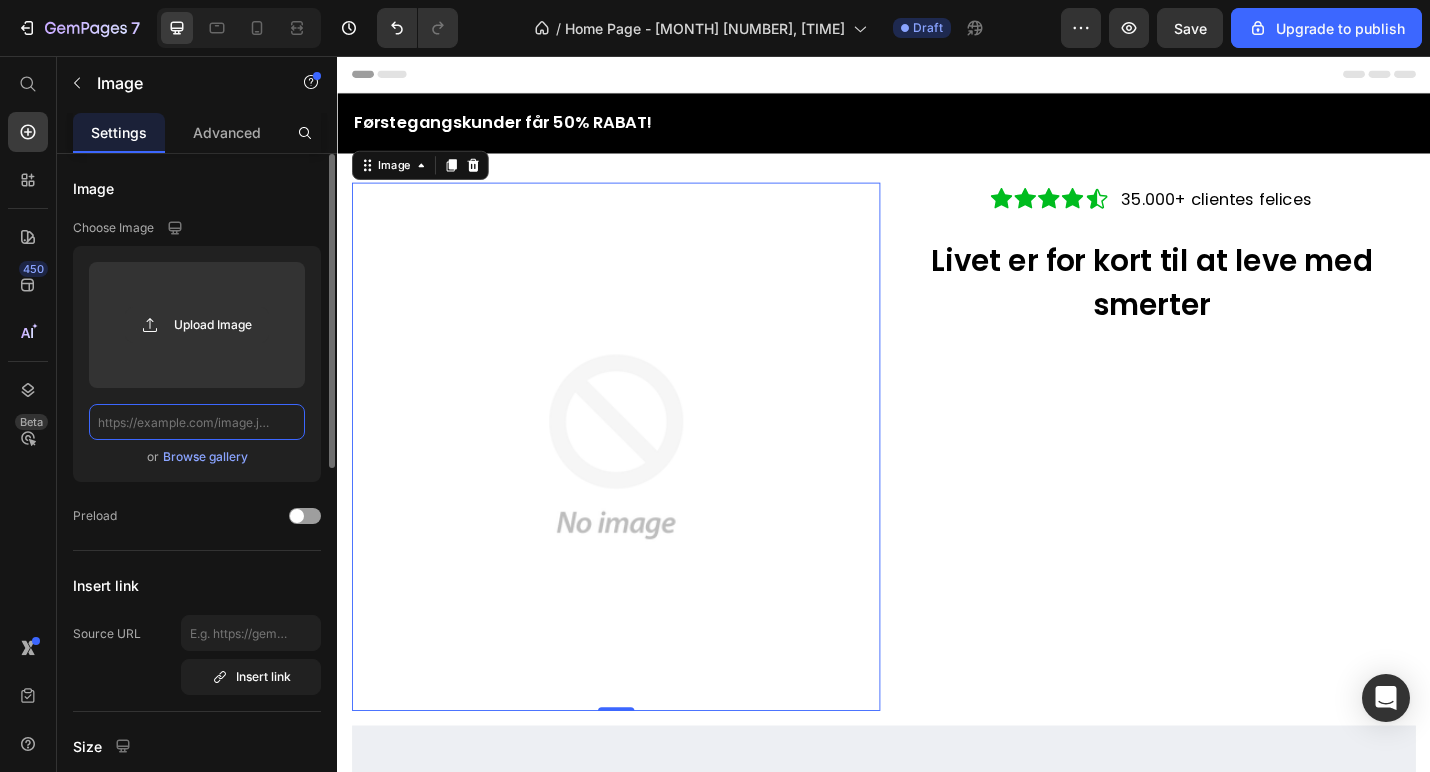scroll, scrollTop: 0, scrollLeft: 0, axis: both 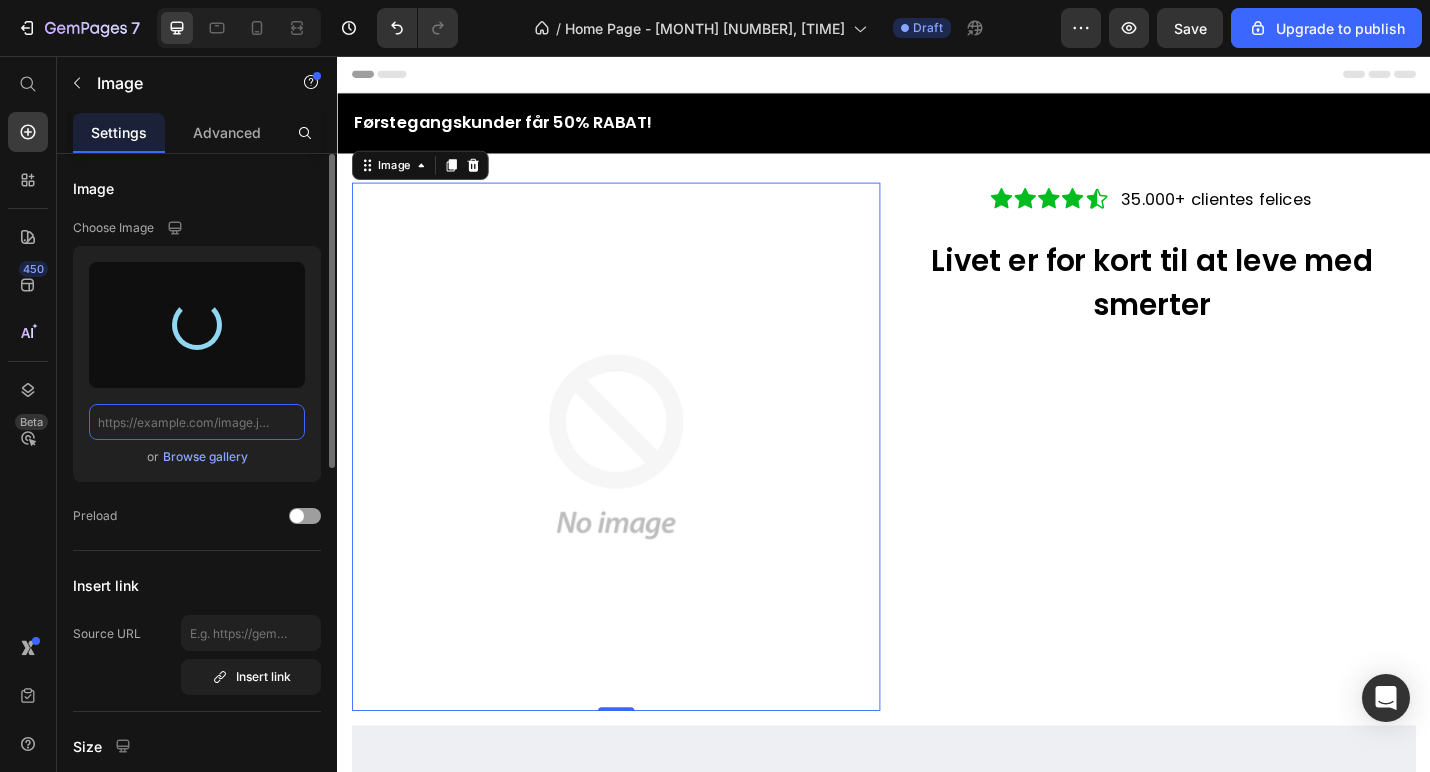 type on "https://cdn.shopify.com/s/files/1/0929/0494/8095/files/gempages_574856931957539615-7e806dc6-71c6-4a95-ba3a-7a4222d211b1.webp" 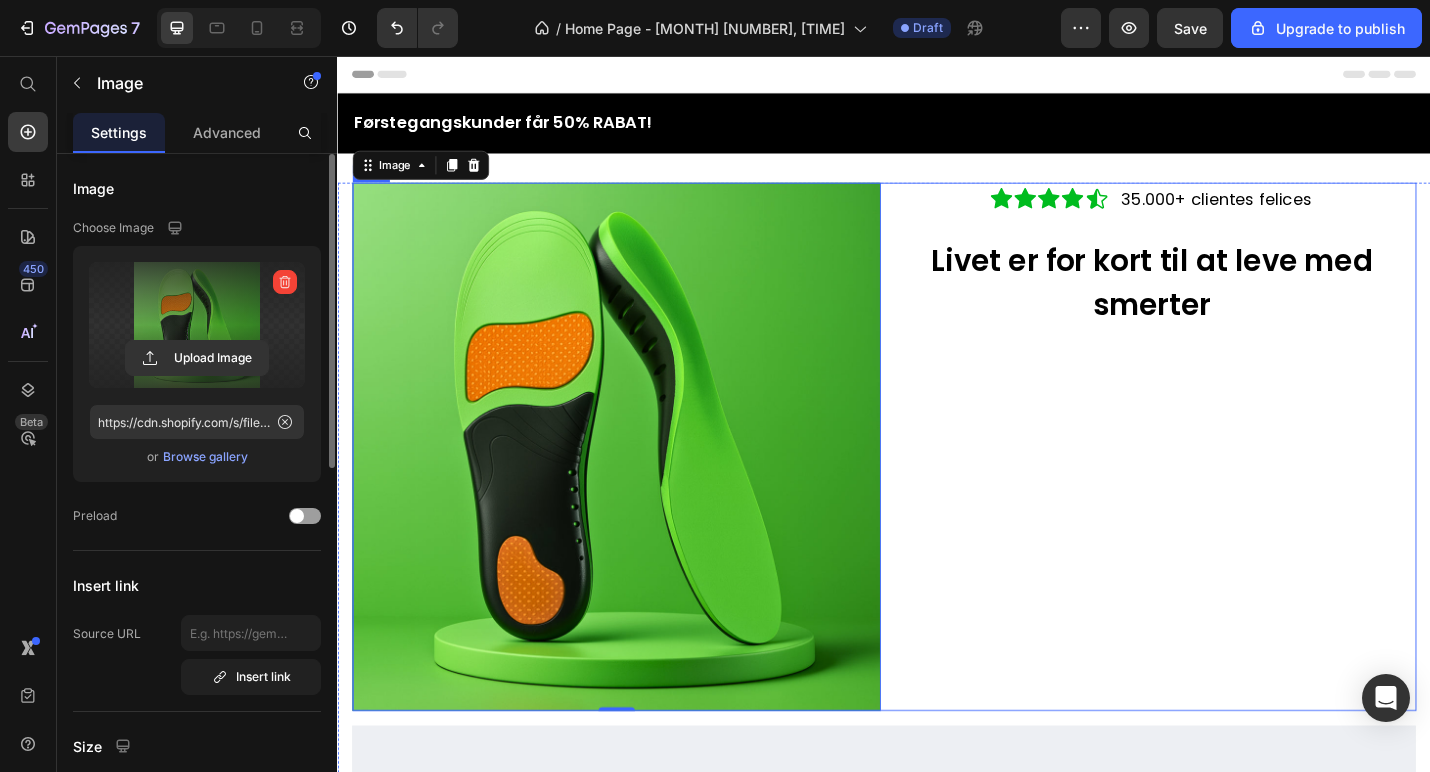 click on "Icon Icon Icon Icon
Icon Icon List 35.000+ clientes felices Text Block Row Livet er for kort til at leve med smerter Heading" at bounding box center (1231, 485) 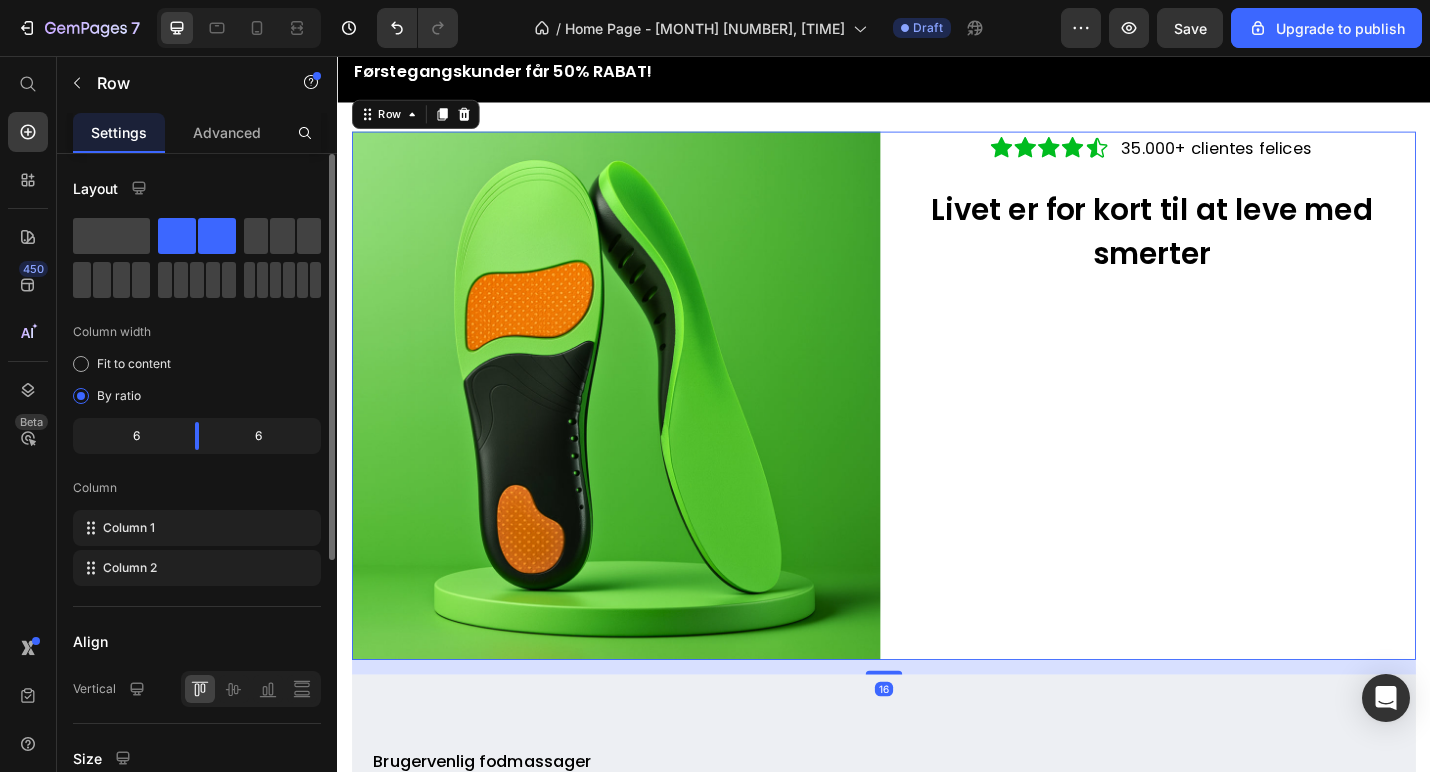 scroll, scrollTop: 70, scrollLeft: 0, axis: vertical 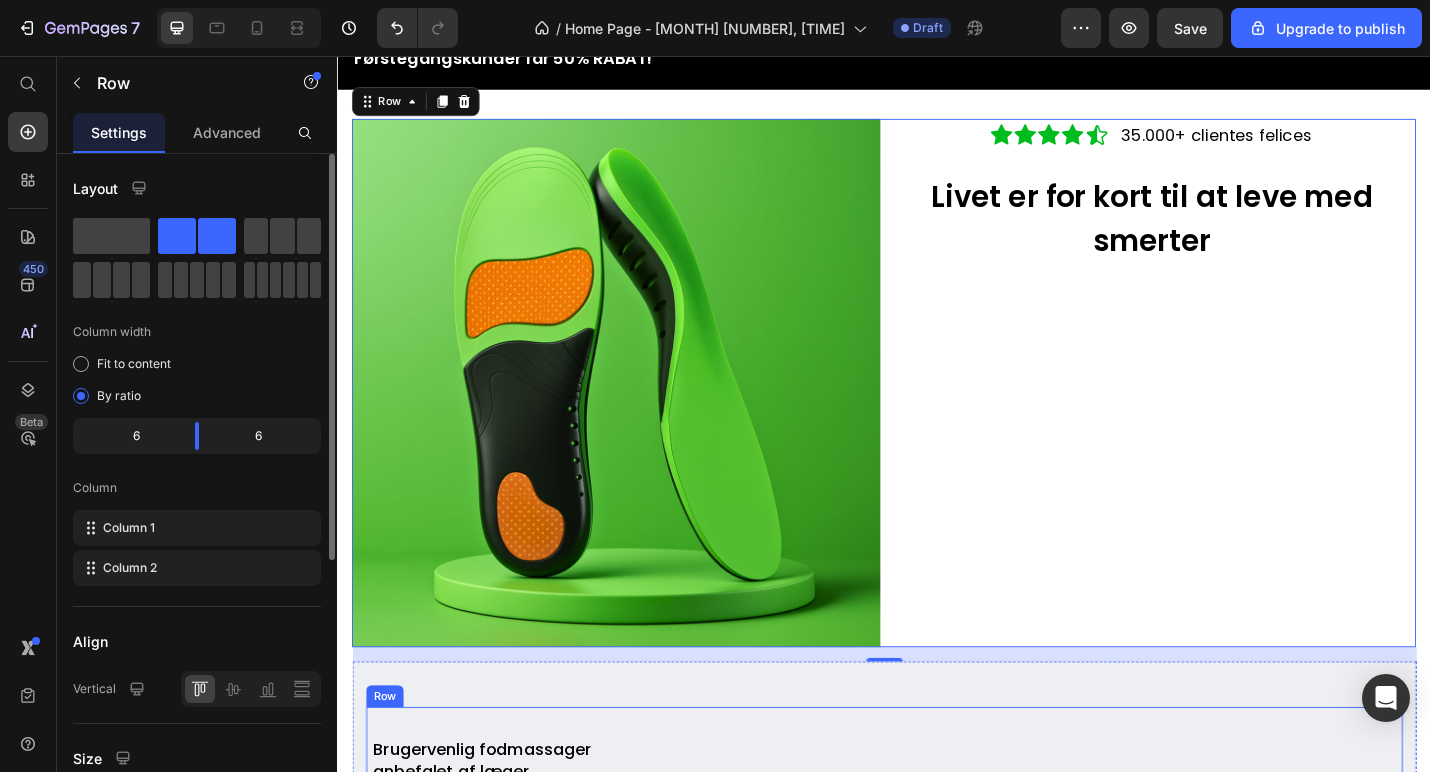 click on "Brugervenlig fodmassager anbefalet af læger. Text block Køb efter kategori: Text block
Image KØB NU          Button Image KØB NU          Button Image KØB NU          Button
Carousel Row" at bounding box center (652, 1055) 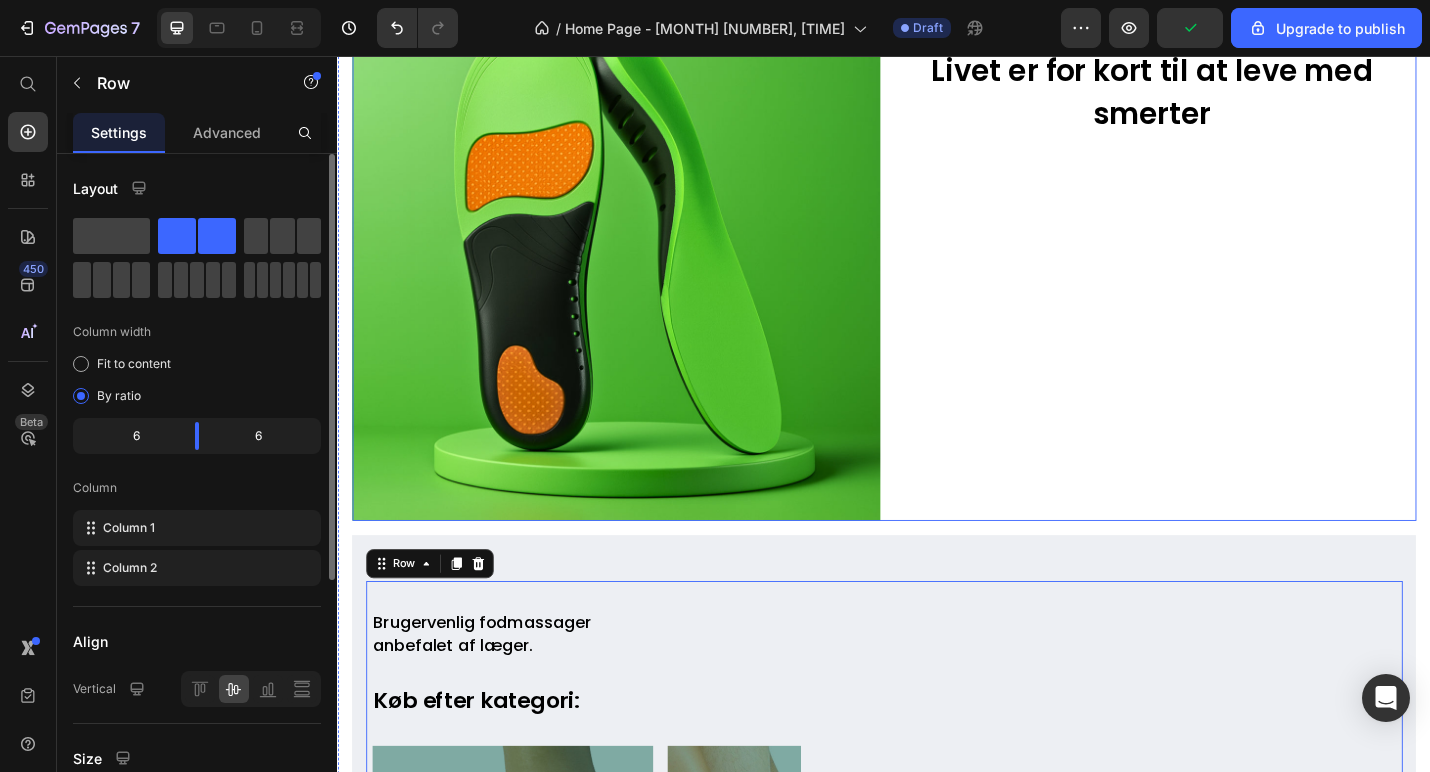 scroll, scrollTop: 20, scrollLeft: 0, axis: vertical 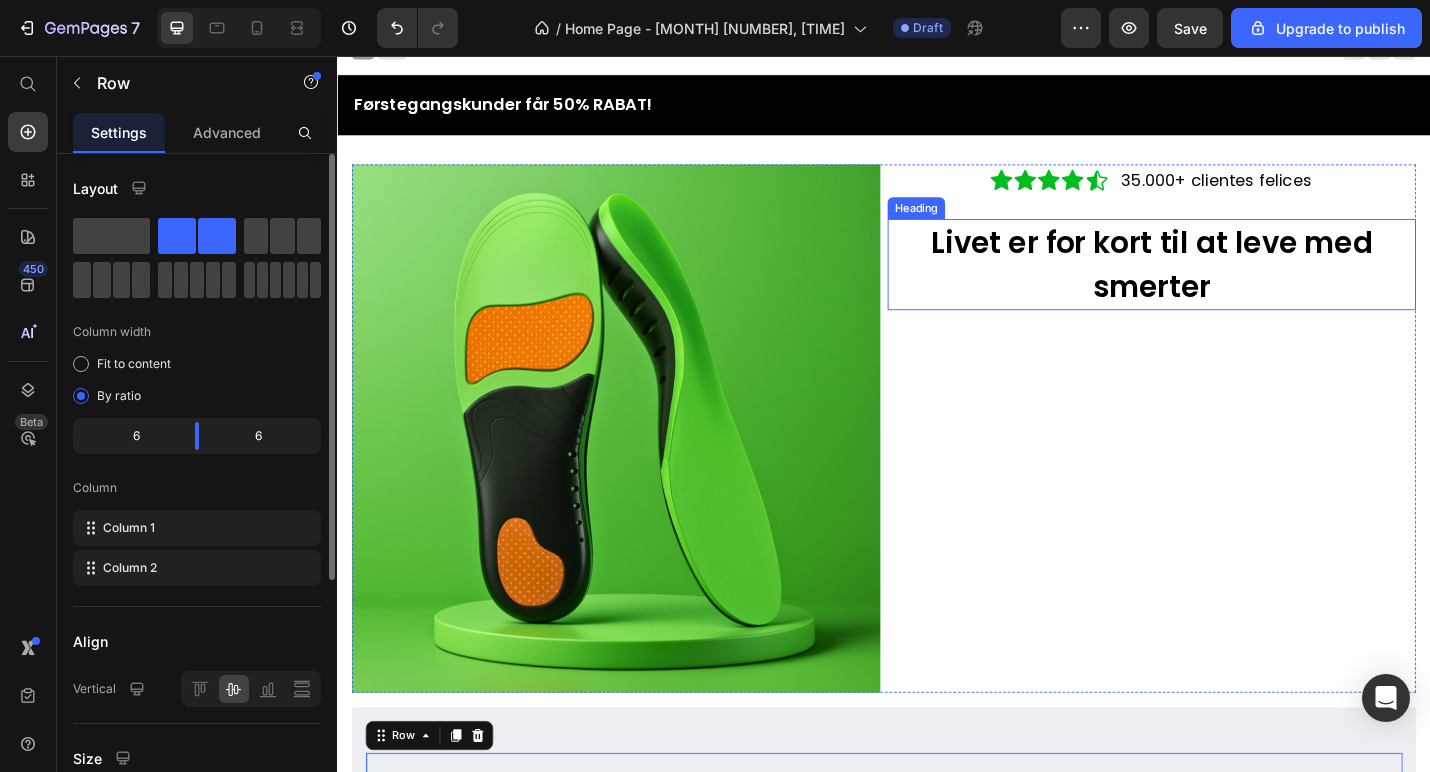 click on "Livet er for kort til at leve med smerter" at bounding box center [1231, 284] 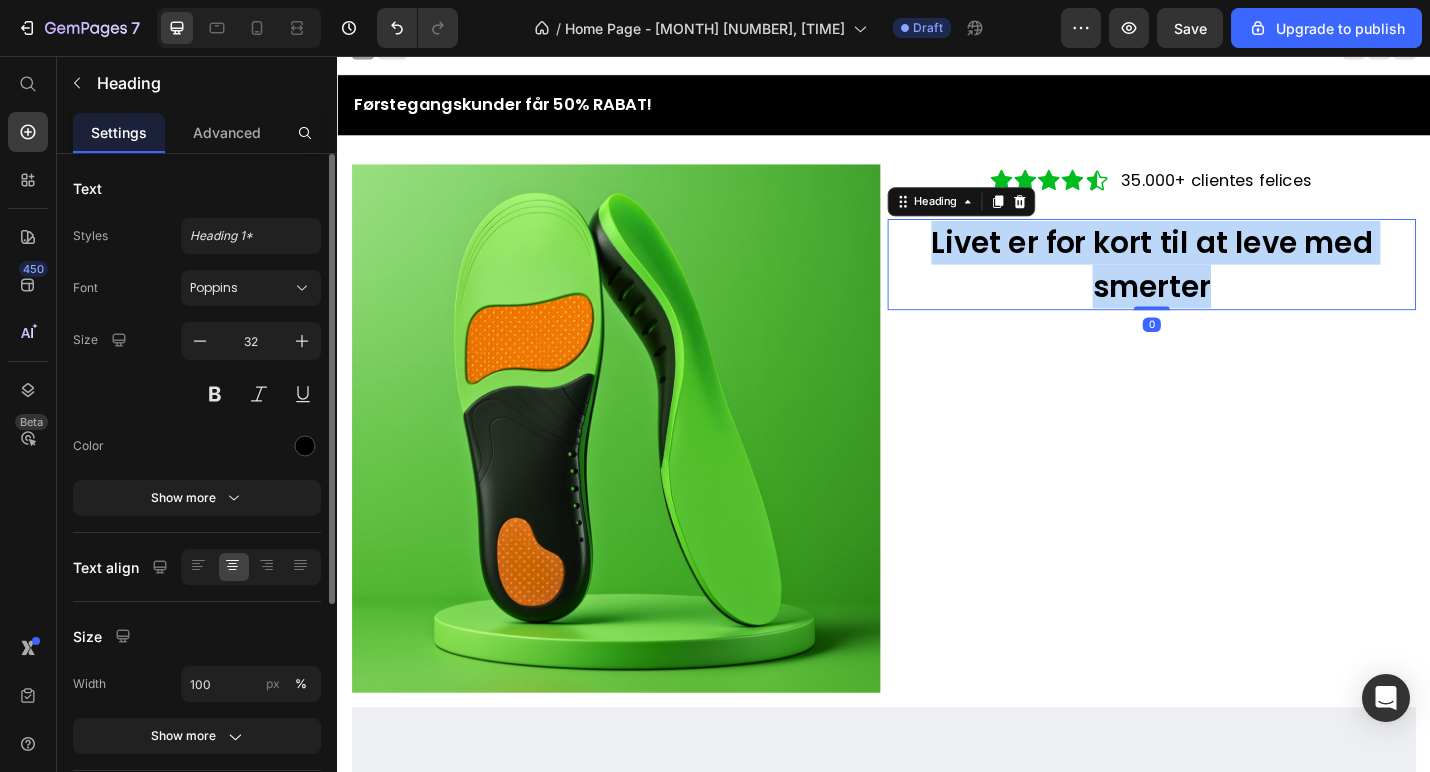 click on "Livet er for kort til at leve med smerter" at bounding box center [1231, 284] 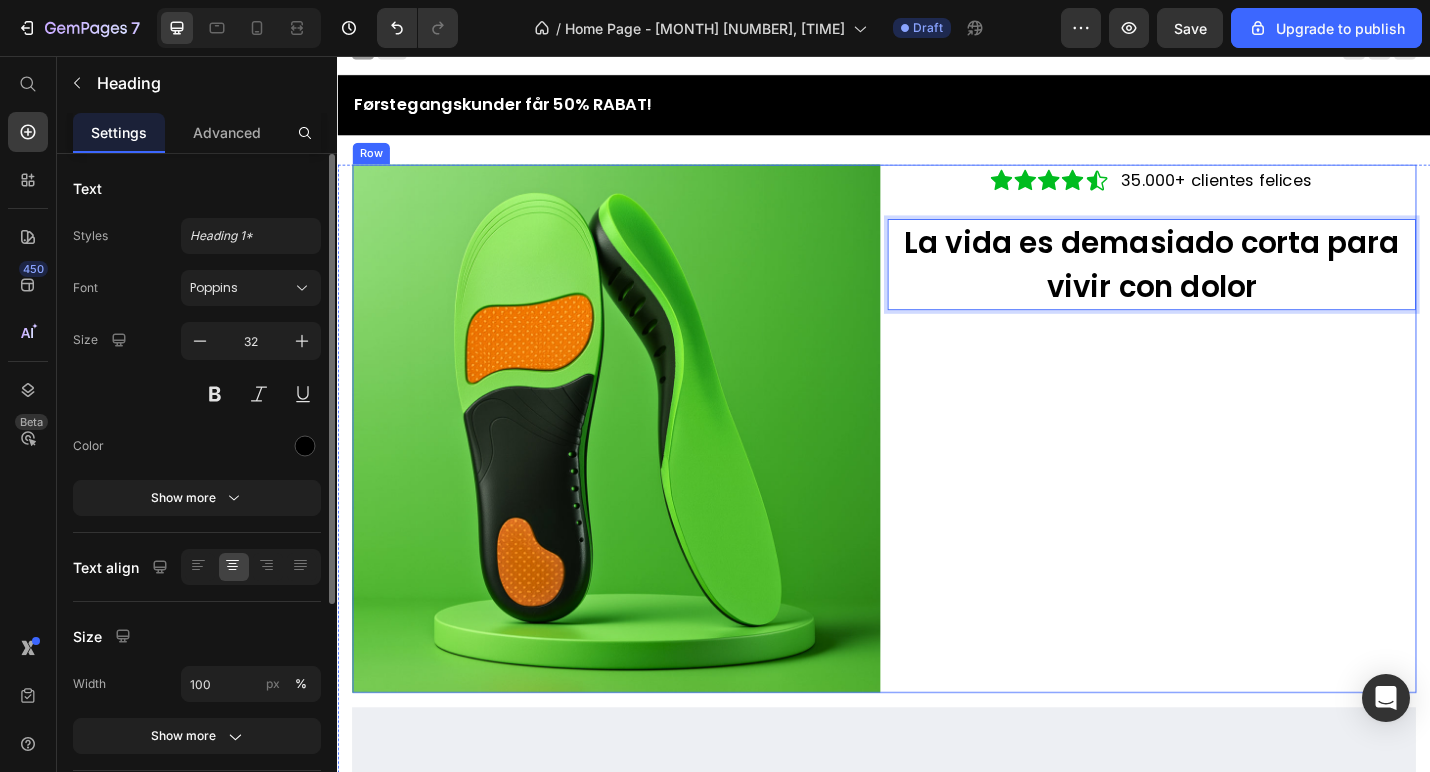 click on "Icon Icon Icon Icon
Icon Icon List 35.000+ clientes felices Text Block Row La vida es demasiado corta para vivir con dolor Heading   0" at bounding box center (1231, 465) 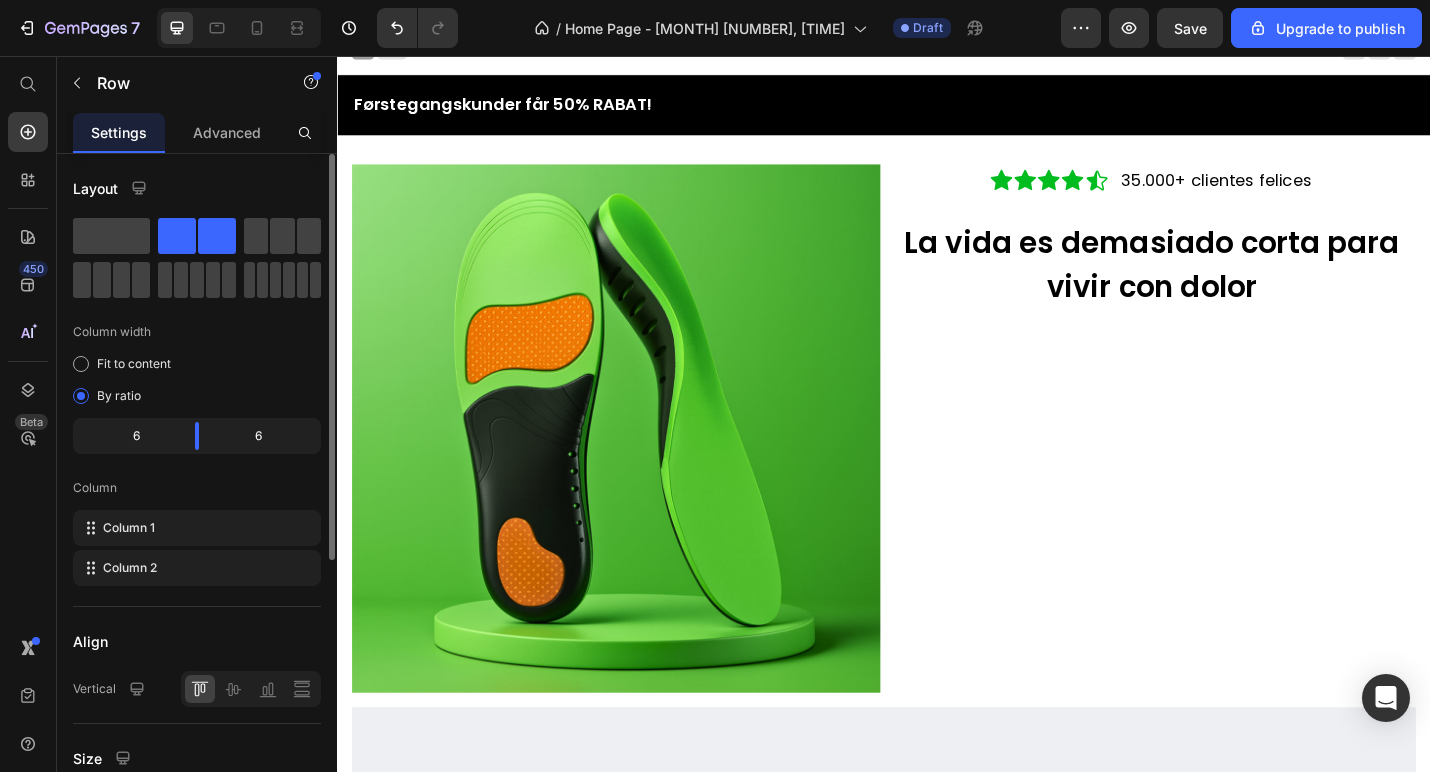 click on "Førstegangskunder får 50% RABAT! Text Block Section 1 Image Icon Icon Icon Icon
Icon Icon List 35.000+ clientes felices Text Block Row La vida es demasiado corta para vivir con dolor Heading Row Brugervenlig fodmassager anbefalet af læger. Text block Køb efter kategori: Text block
Image KØB NU          Button Image KØB NU          Button Image KØB NU          Button
Carousel Row                Title Line Row Row Section 2 Root" at bounding box center [937, 745] 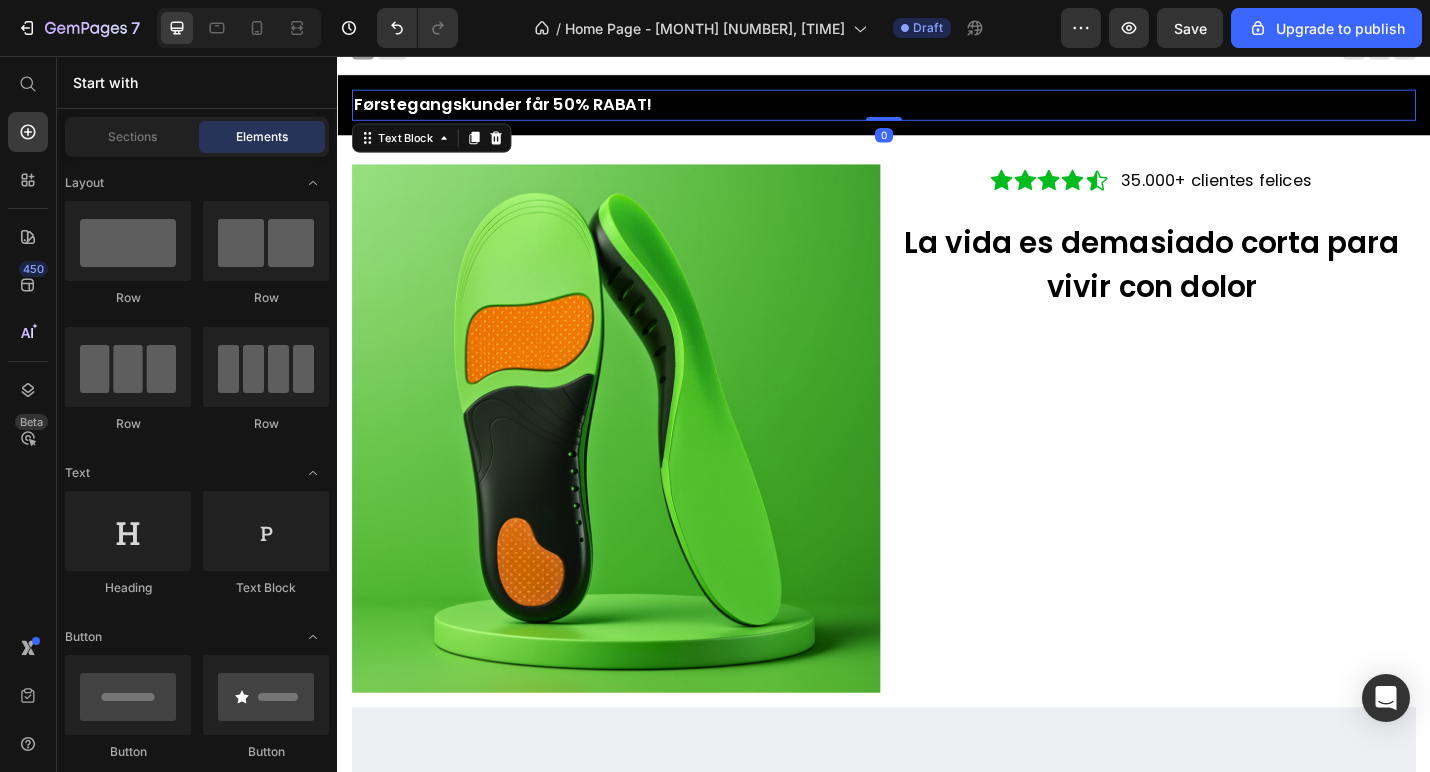 click on "Førstegangskunder får 50% RABAT!" at bounding box center (937, 110) 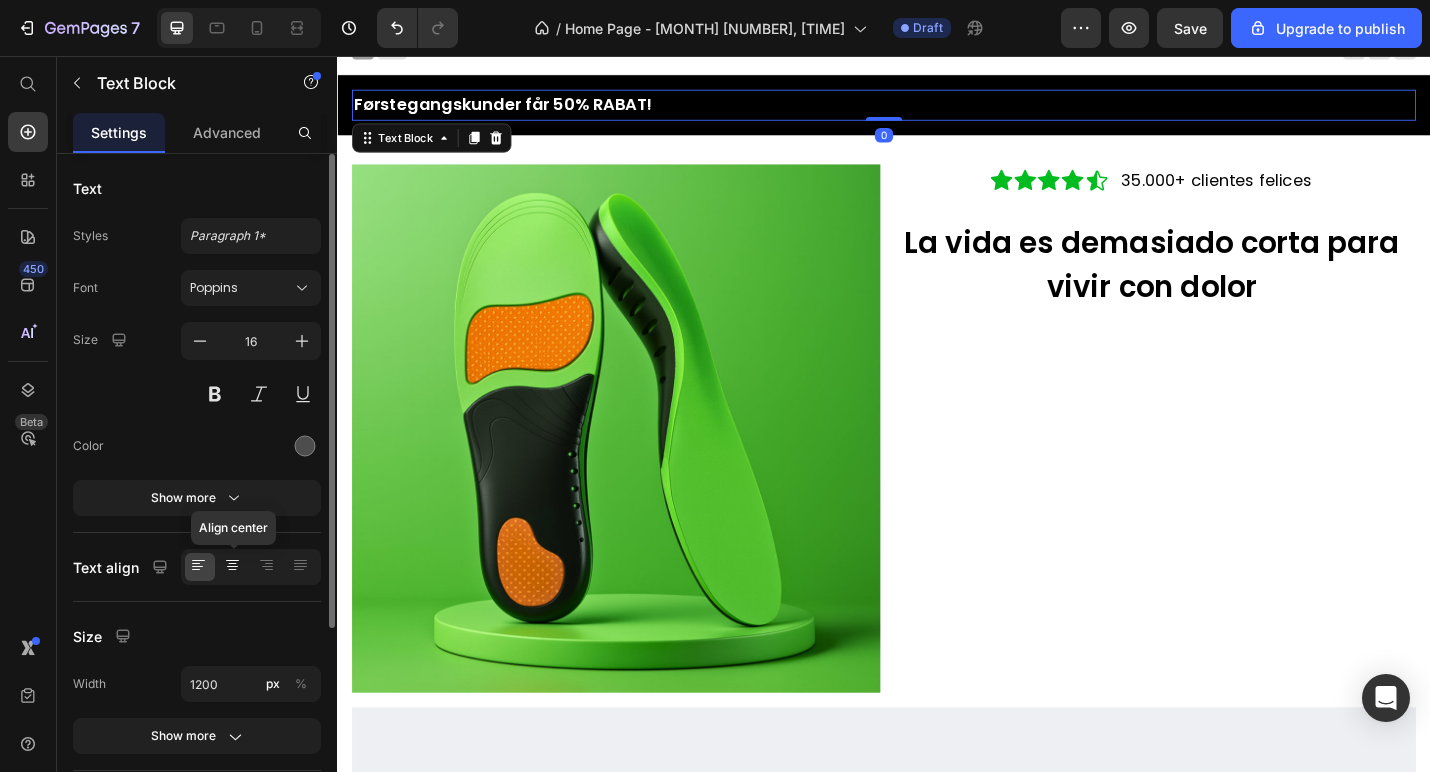 click 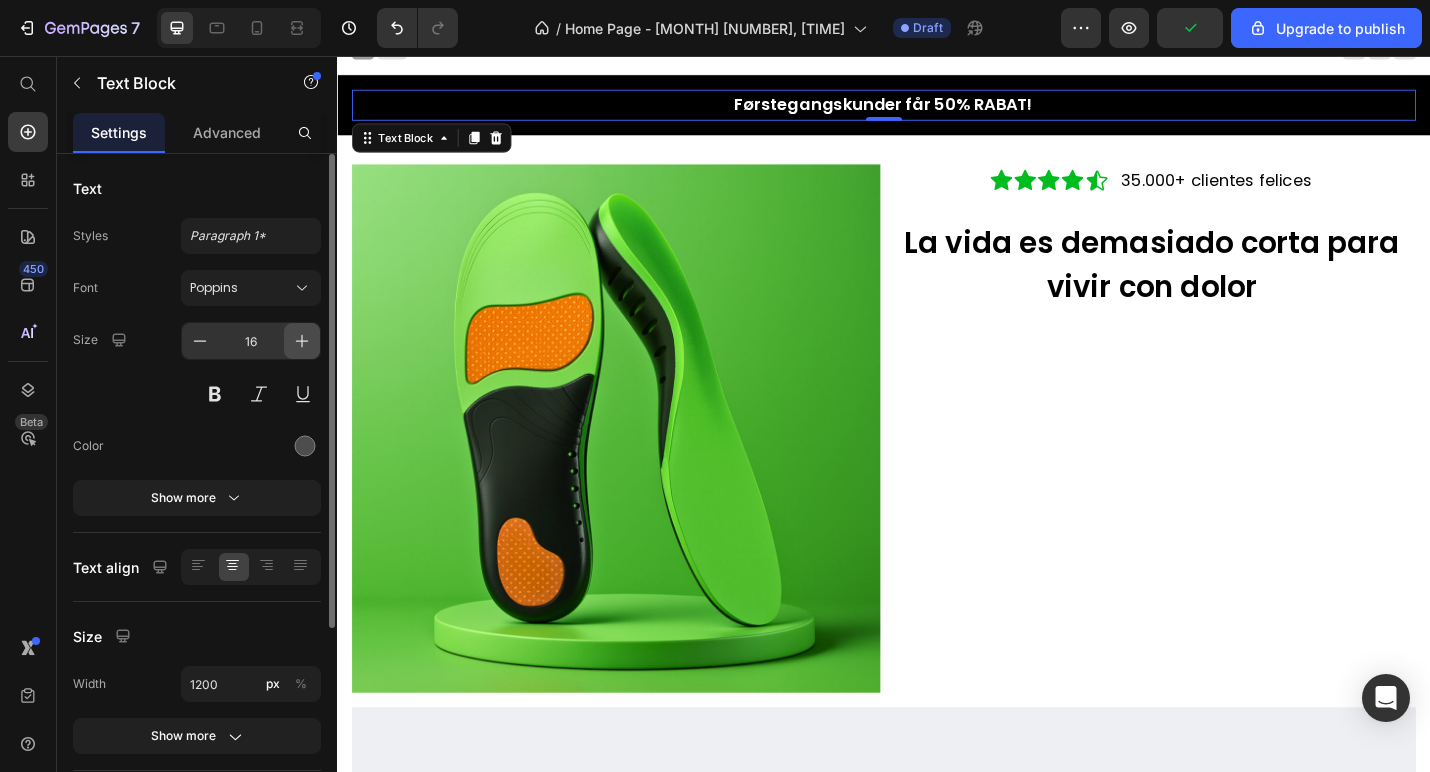 click 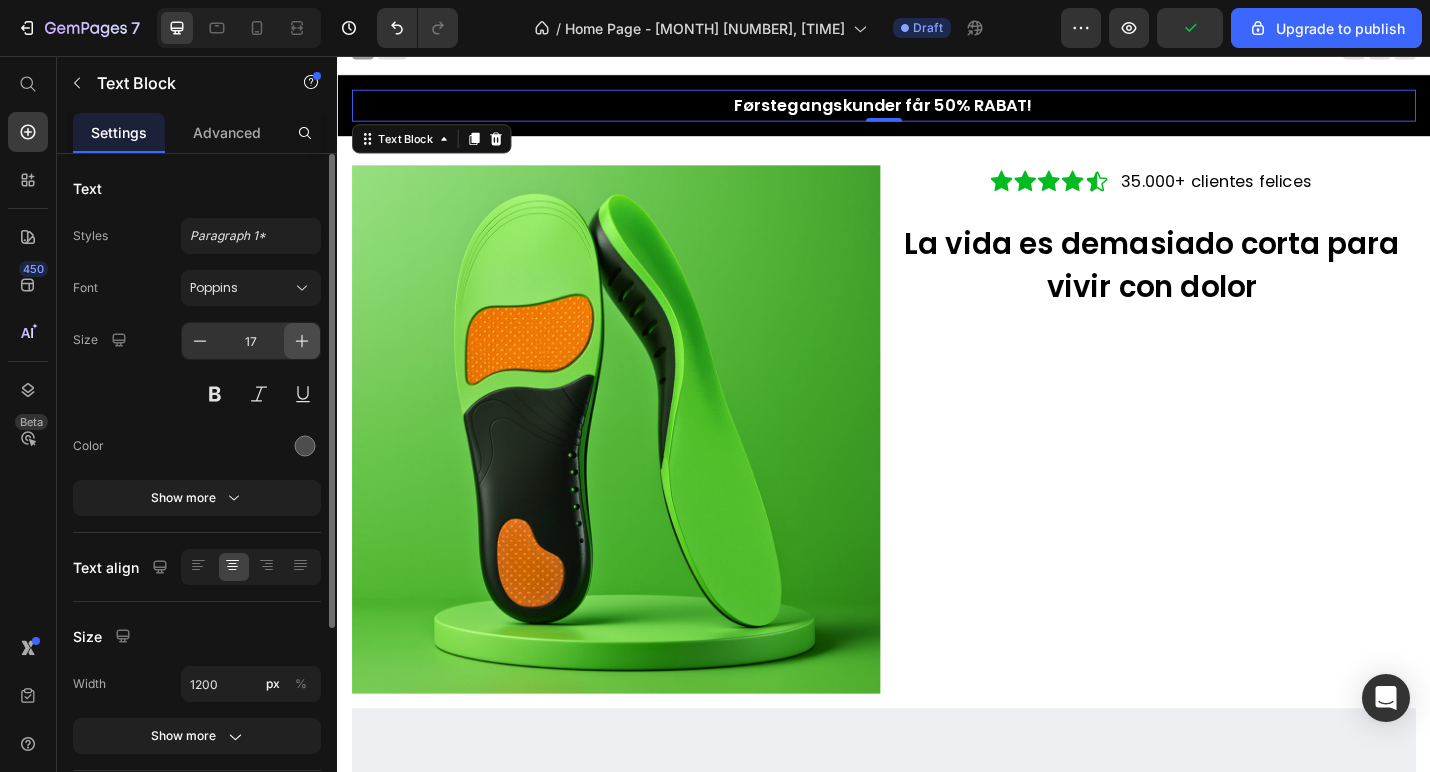 click 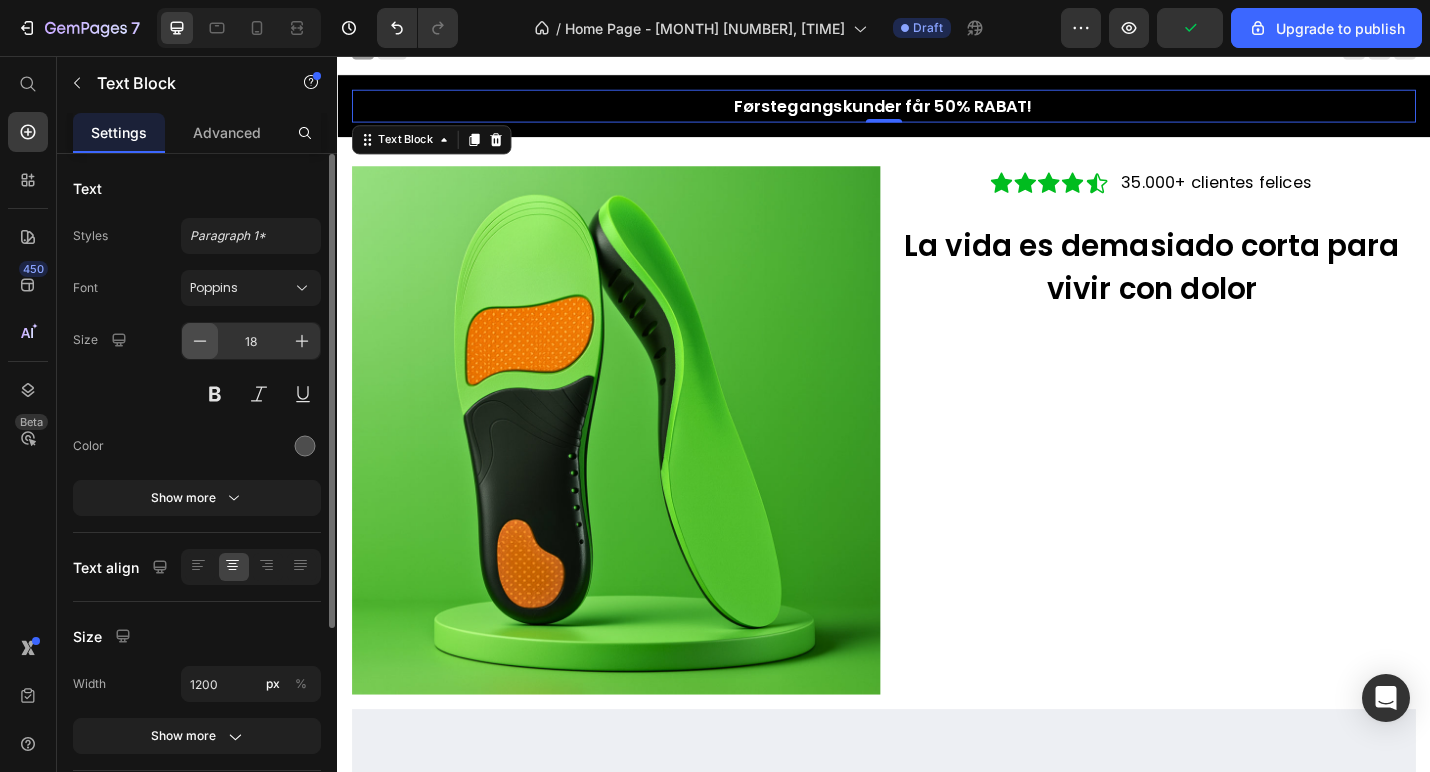 click 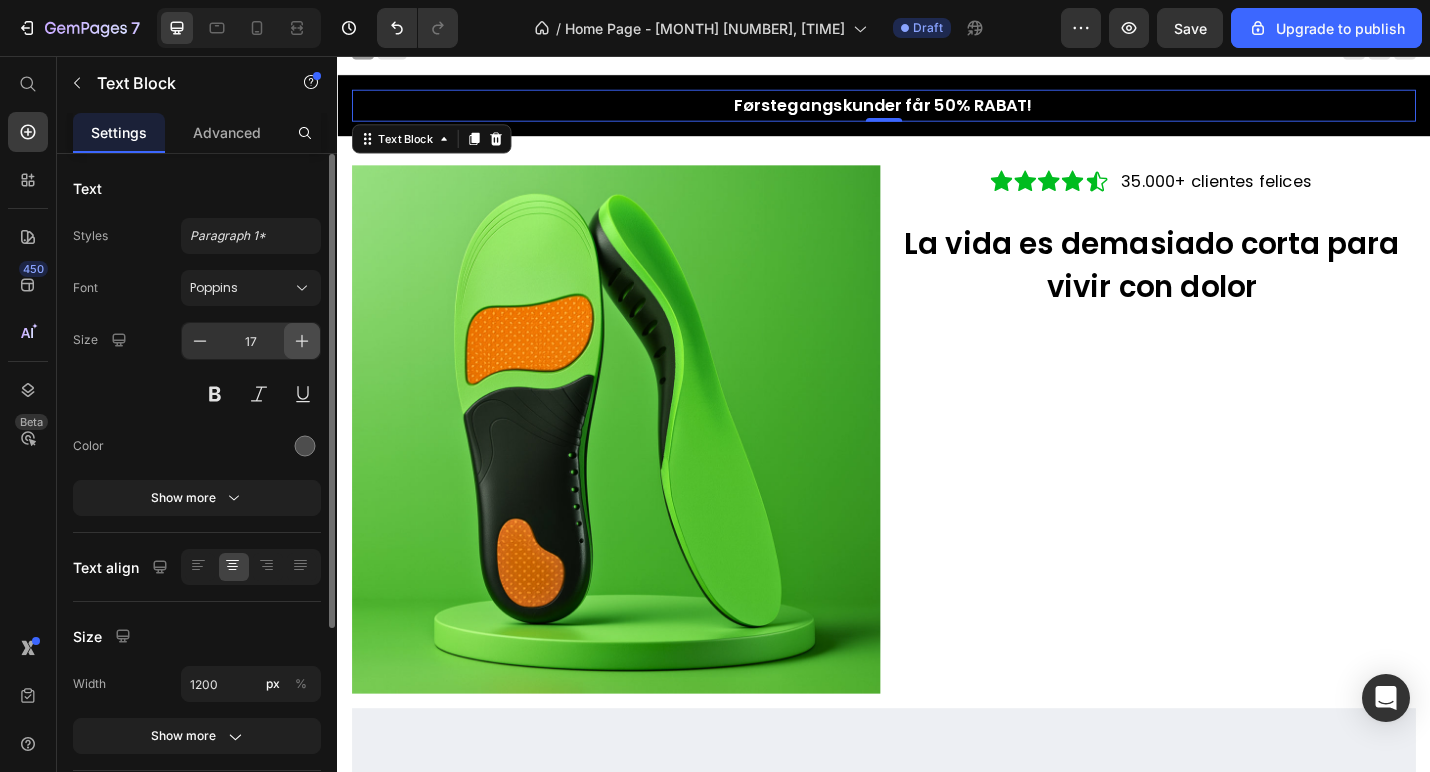 click 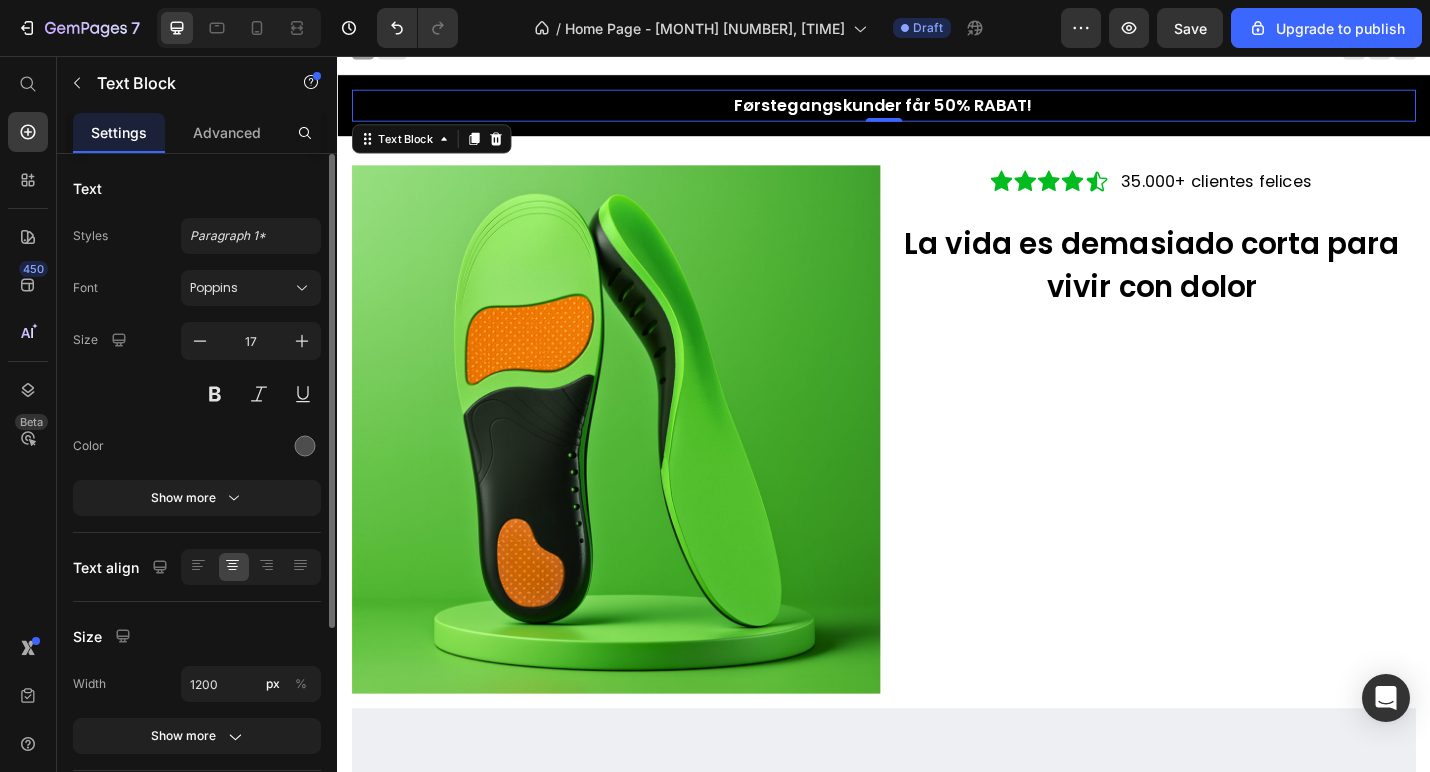 type on "18" 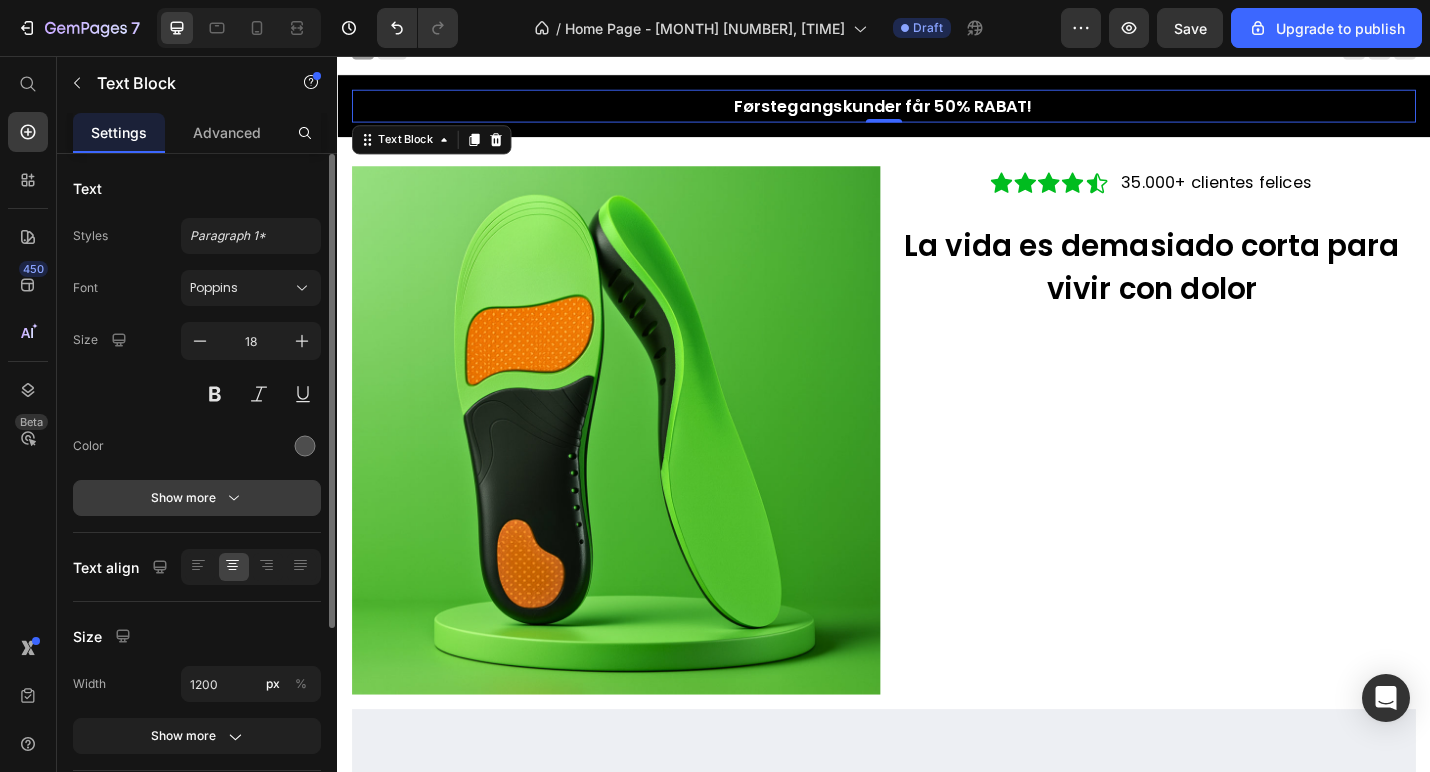 click on "Show more" at bounding box center (197, 498) 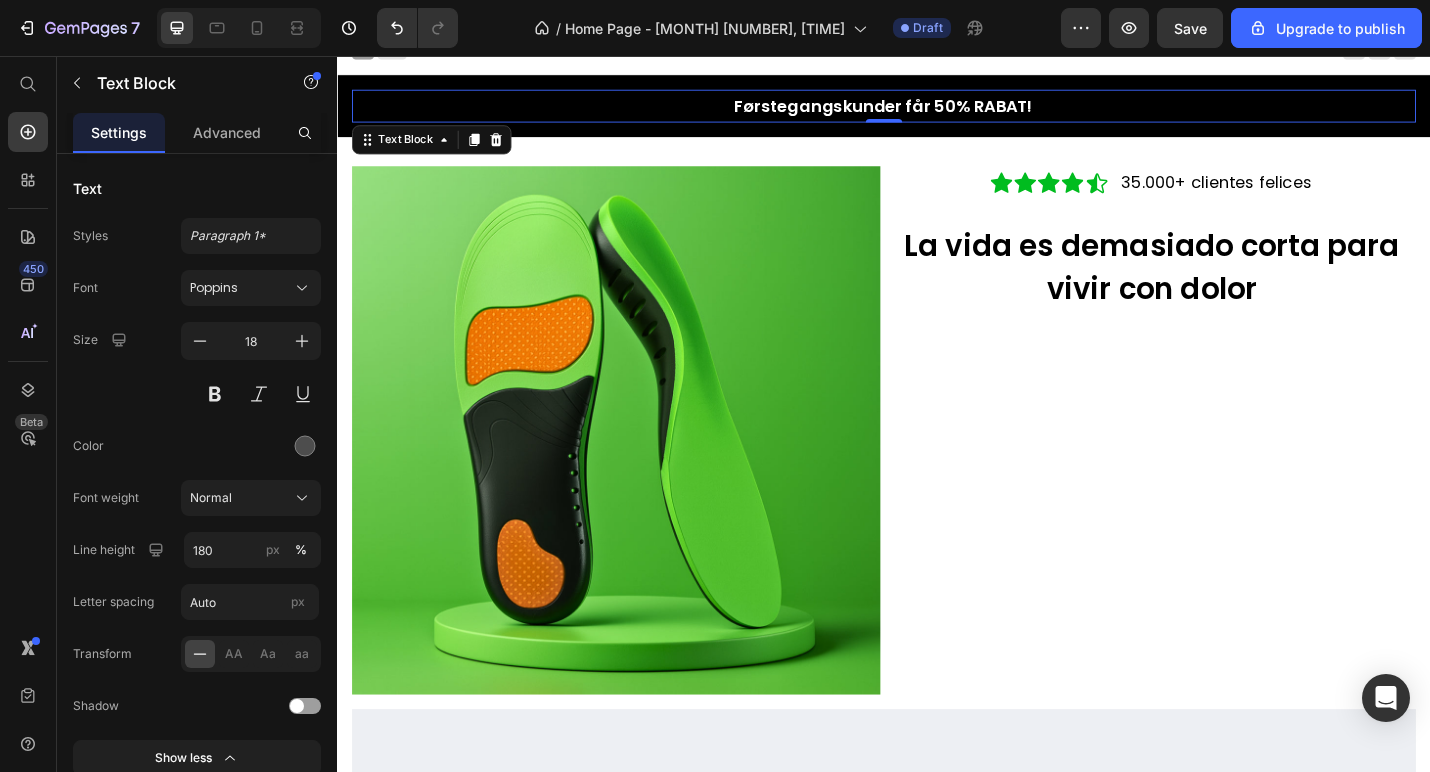 click on "Førstegangskunder får 50% RABAT!" at bounding box center [937, 110] 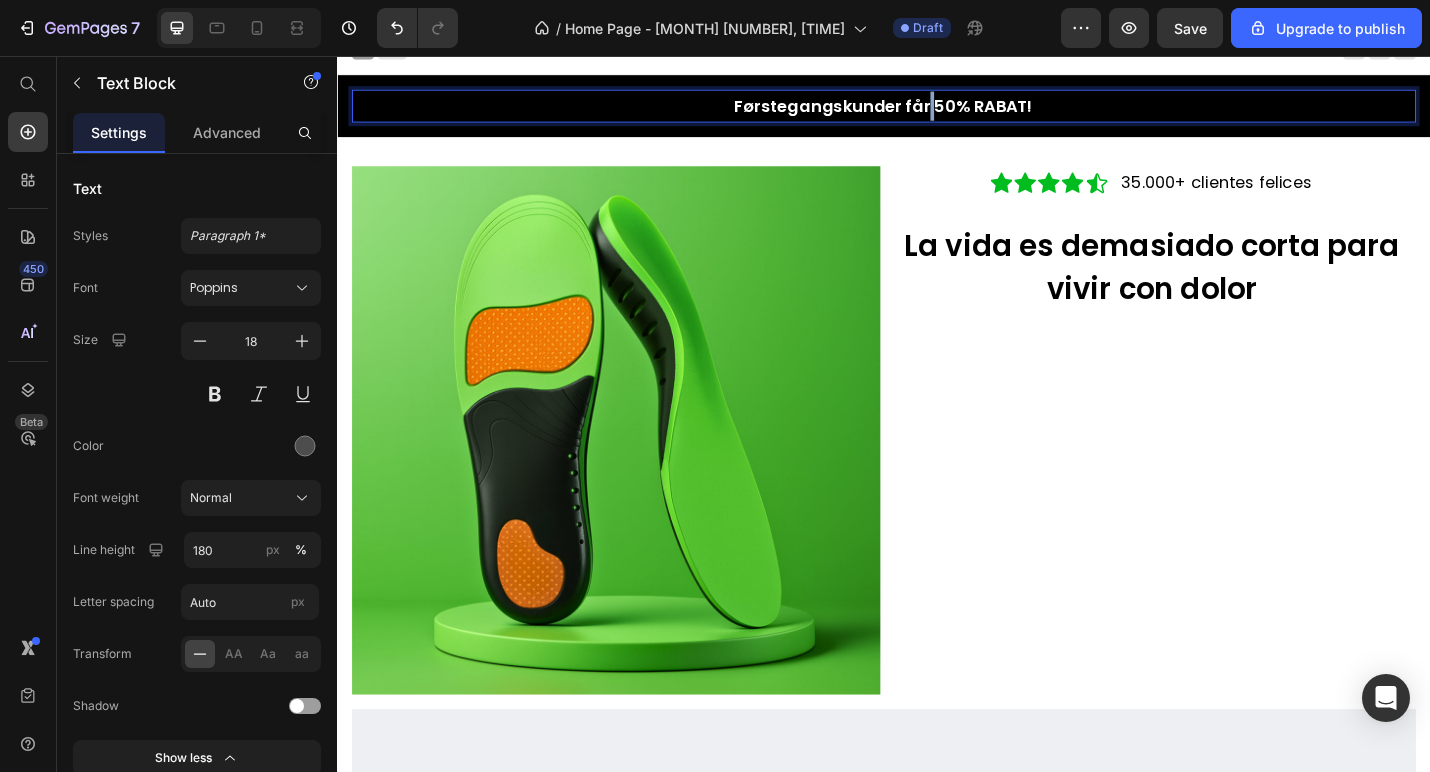 click on "Førstegangskunder får 50% RABAT!" at bounding box center (937, 110) 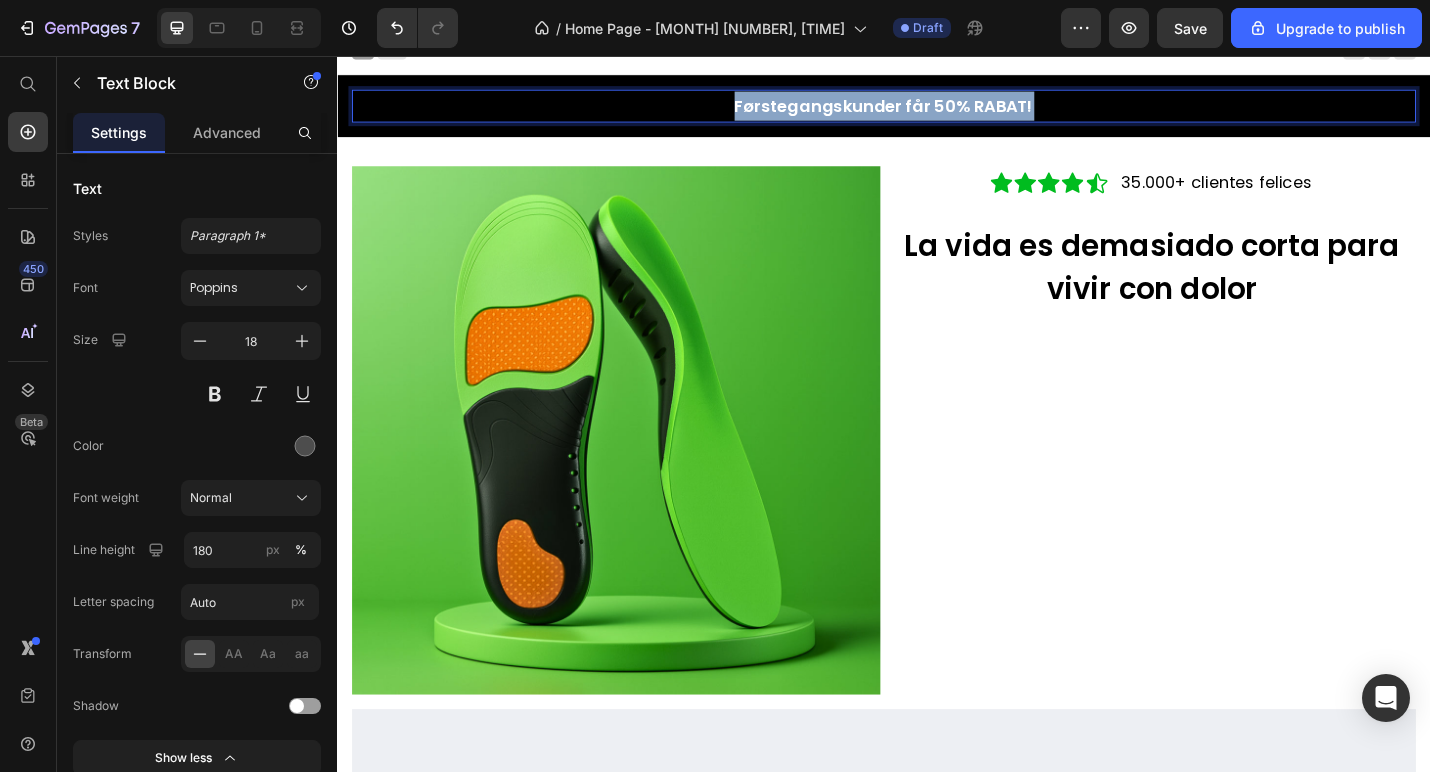 click on "Førstegangskunder får 50% RABAT!" at bounding box center [937, 110] 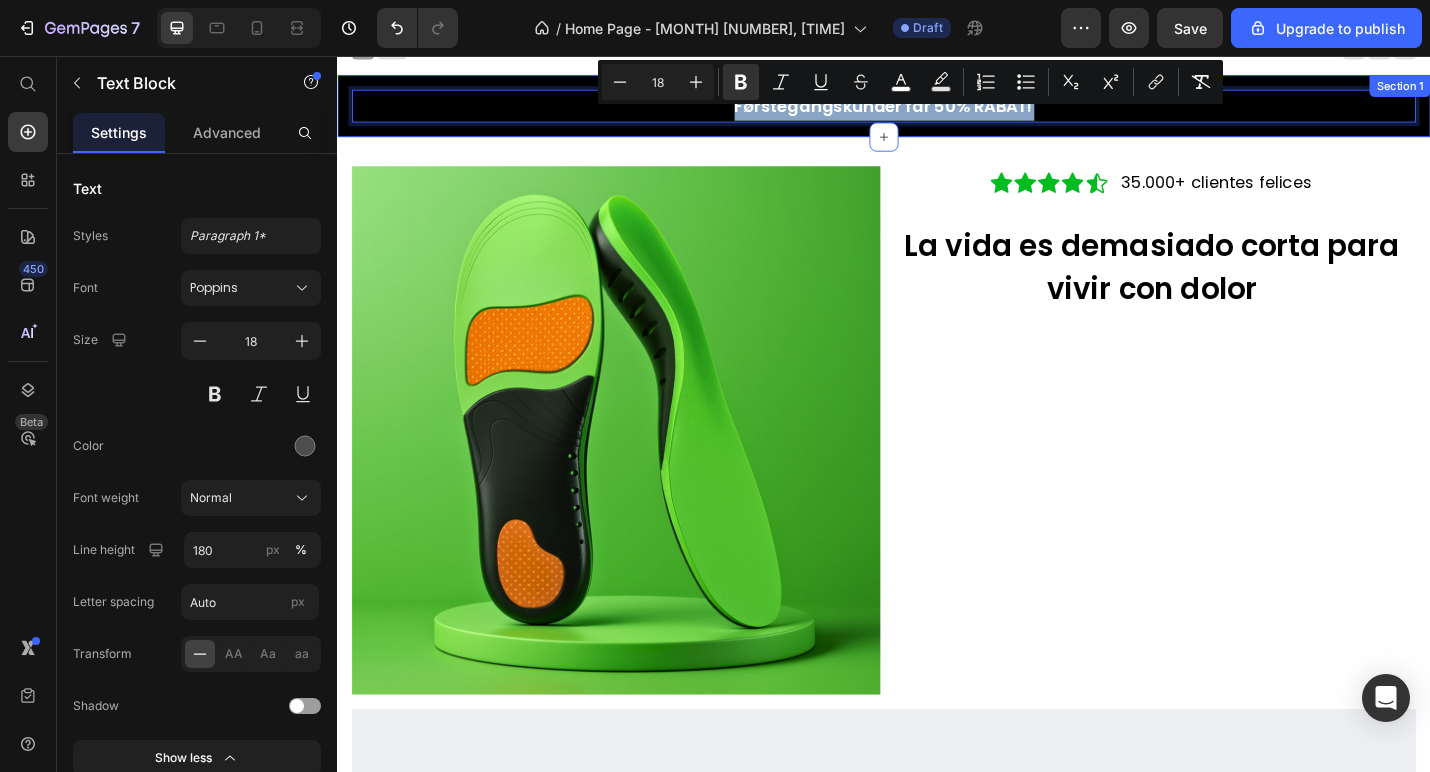 click on "Førstegangskunder får 50% RABAT! Text Block   0 Section 1 Image Icon Icon Icon Icon
Icon Icon List 35.000+ clientes felices Text Block Row La vida es demasiado corta para vivir con dolor Heading Row Brugervenlig fodmassager anbefalet af læger. Text block Køb efter kategori: Text block
Image KØB NU          Button Image KØB NU          Button Image KØB NU          Button
Carousel Row                Title Line Row Row Section 2 Root" at bounding box center [937, 746] 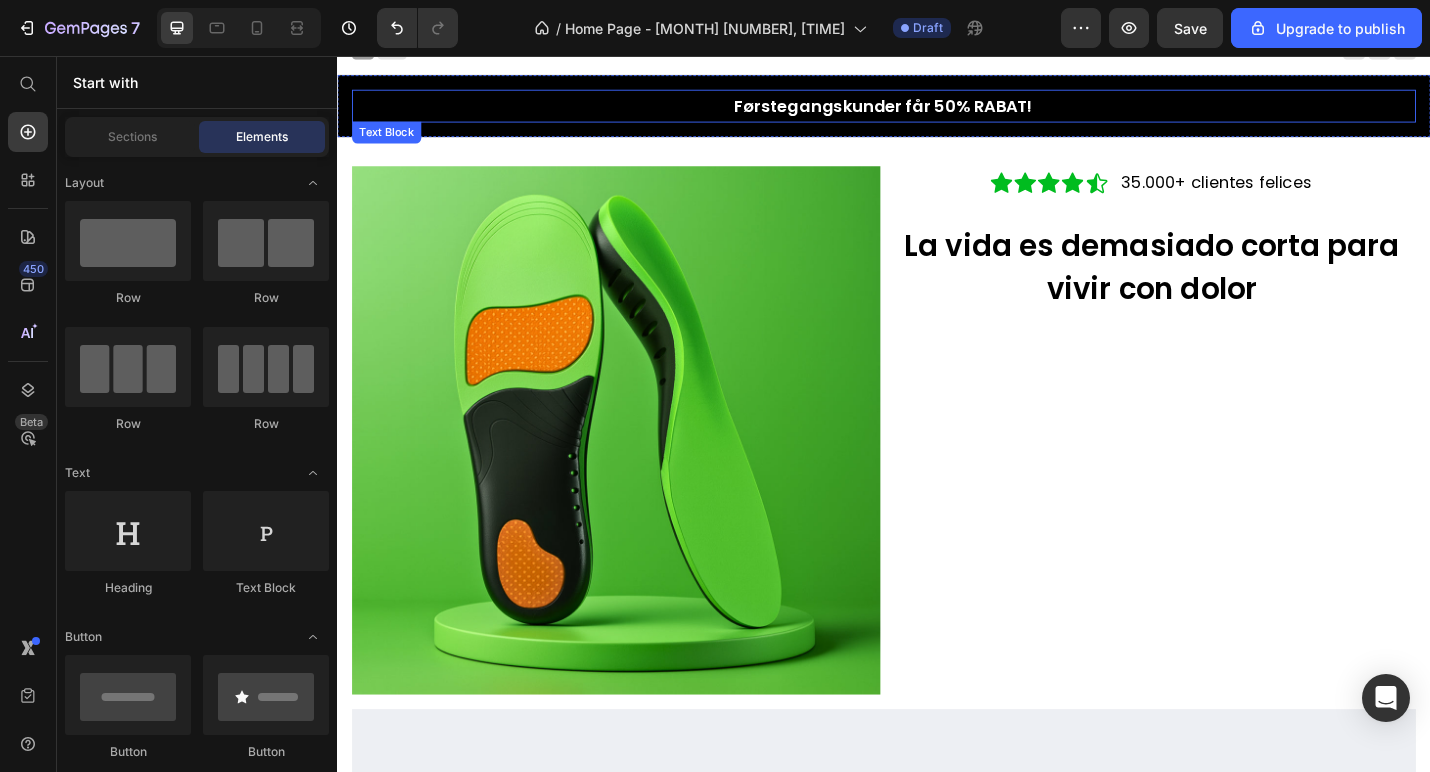 click on "Førstegangskunder får 50% RABAT!" at bounding box center (937, 110) 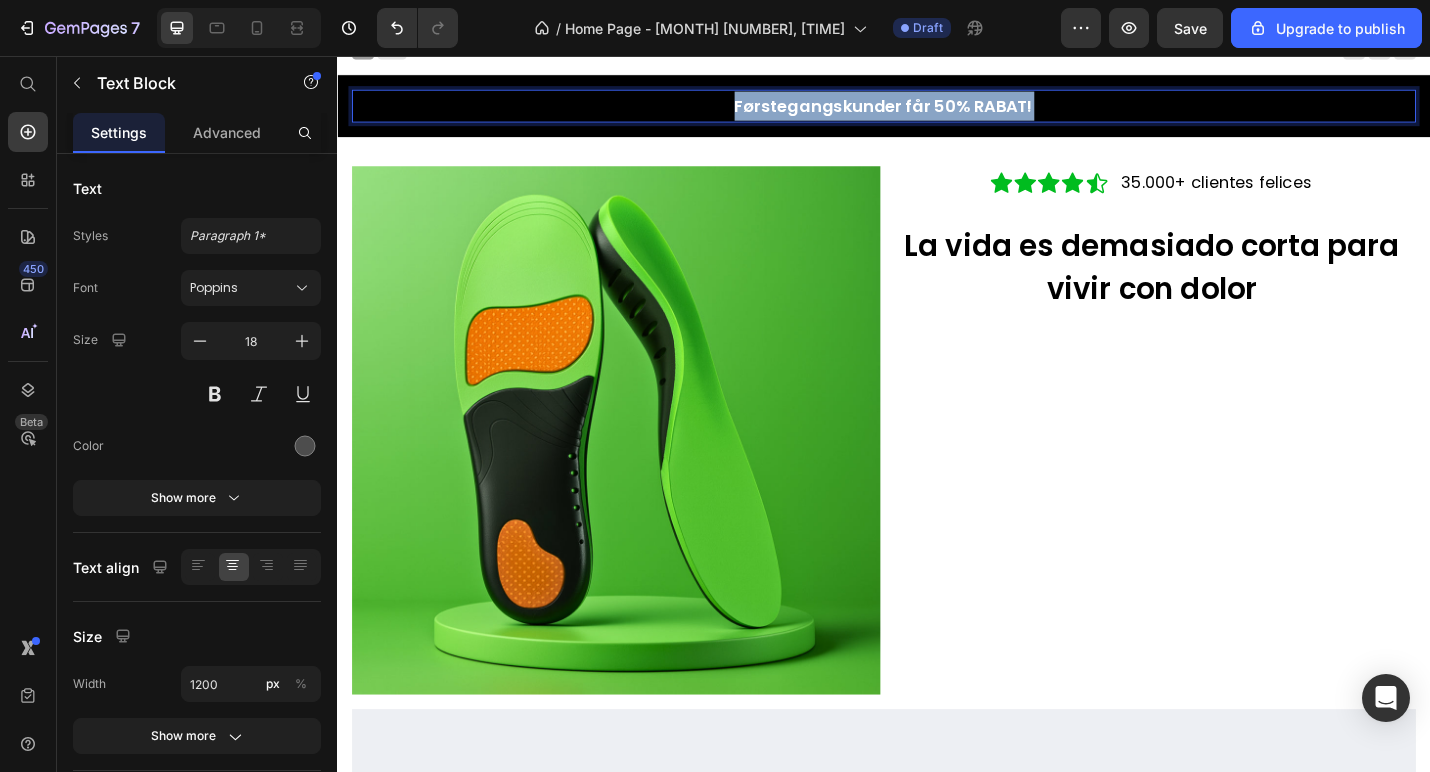 click on "Førstegangskunder får 50% RABAT!" at bounding box center [937, 110] 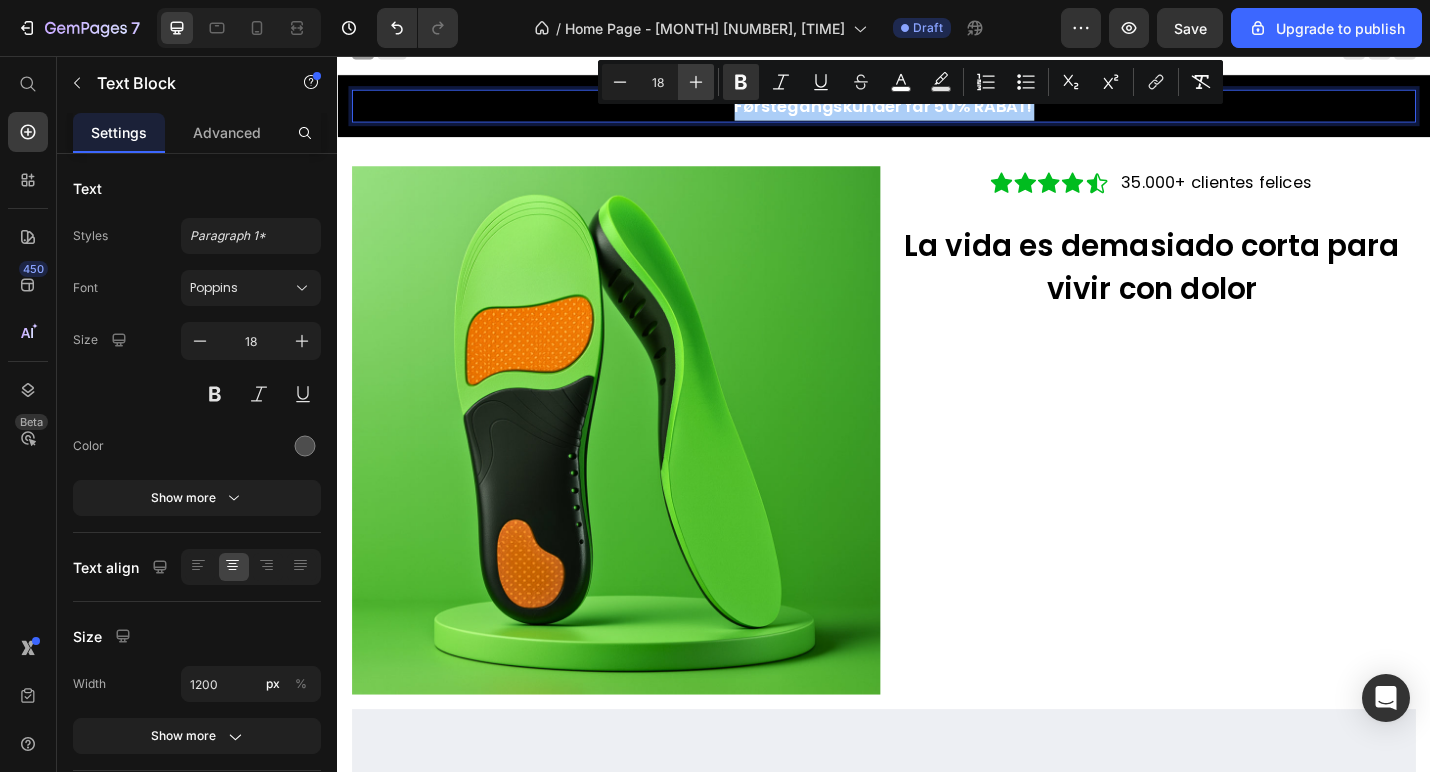 click 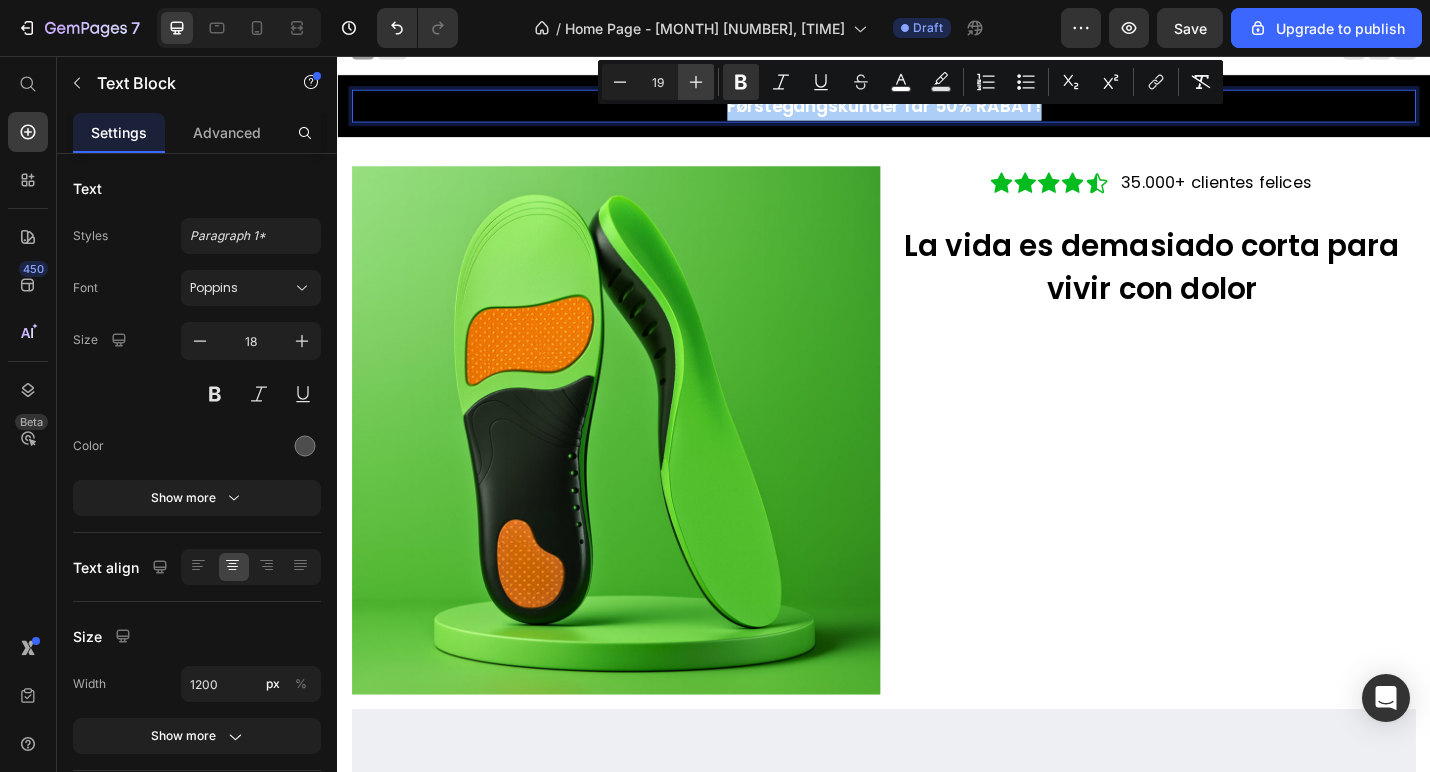 click 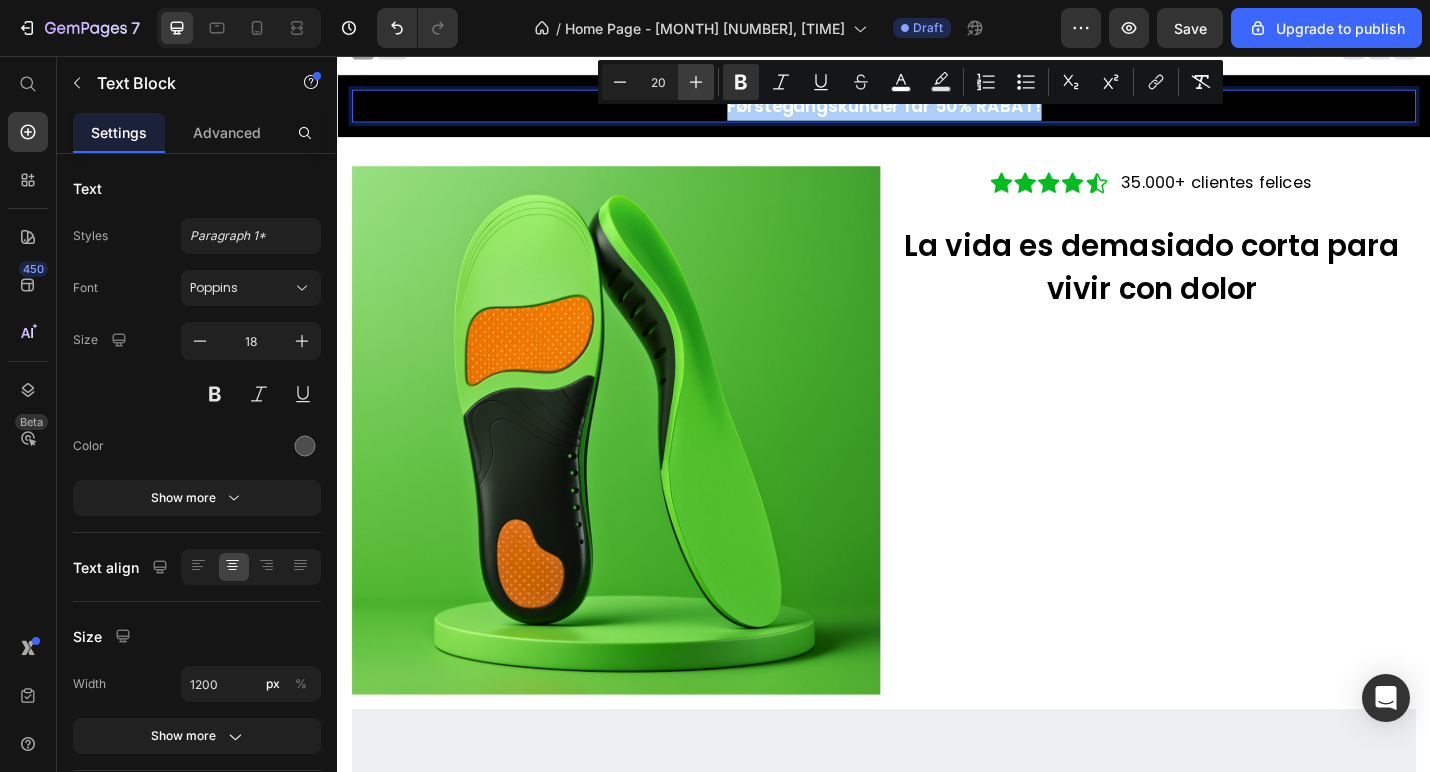 click 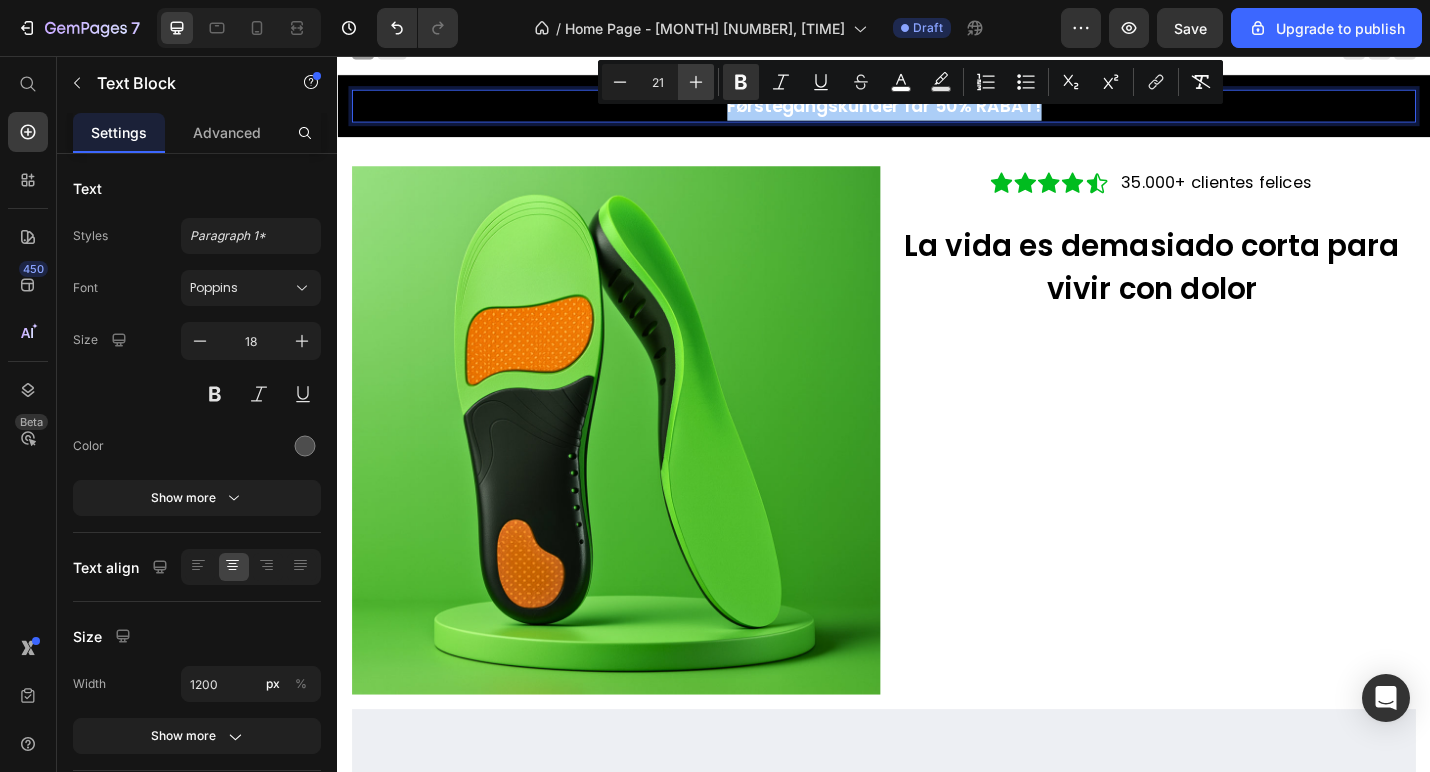 click 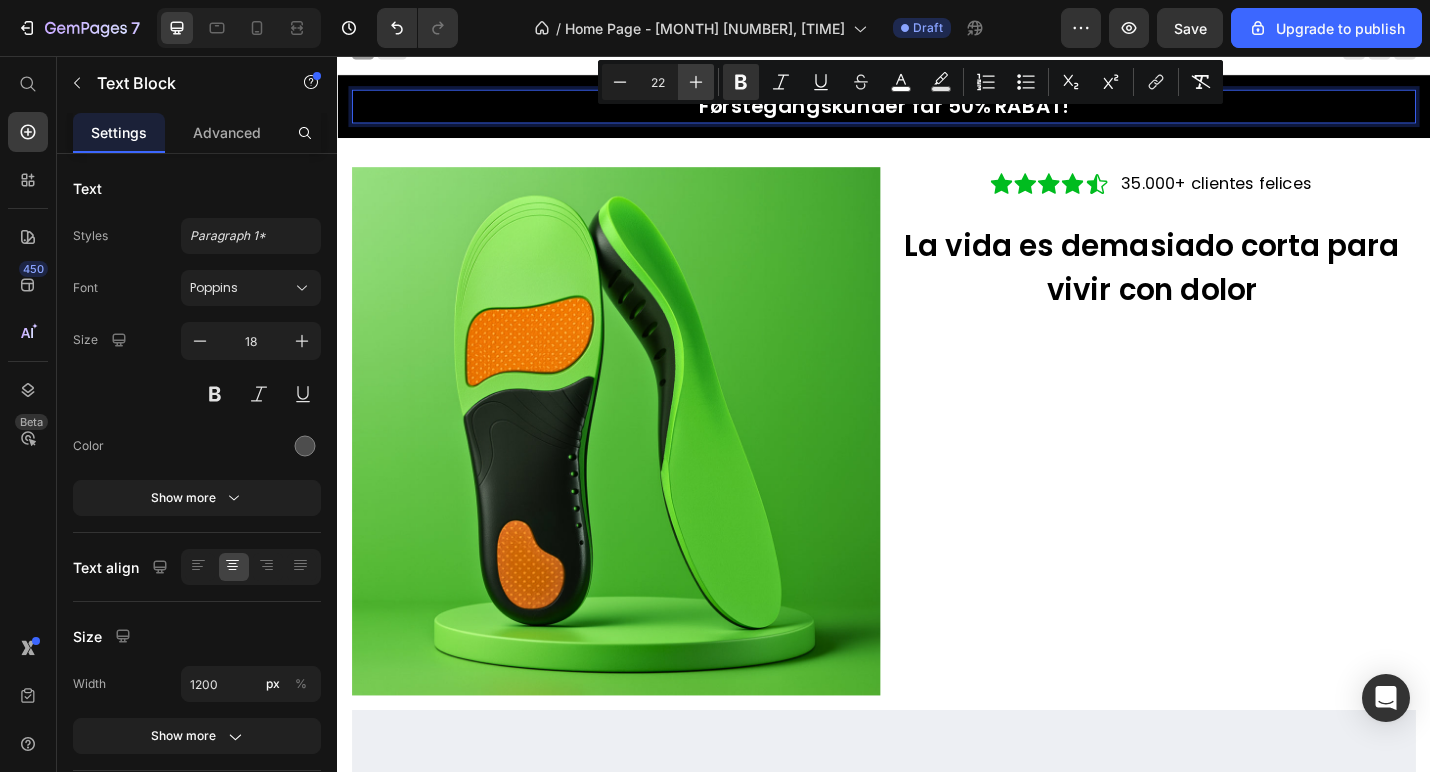 click 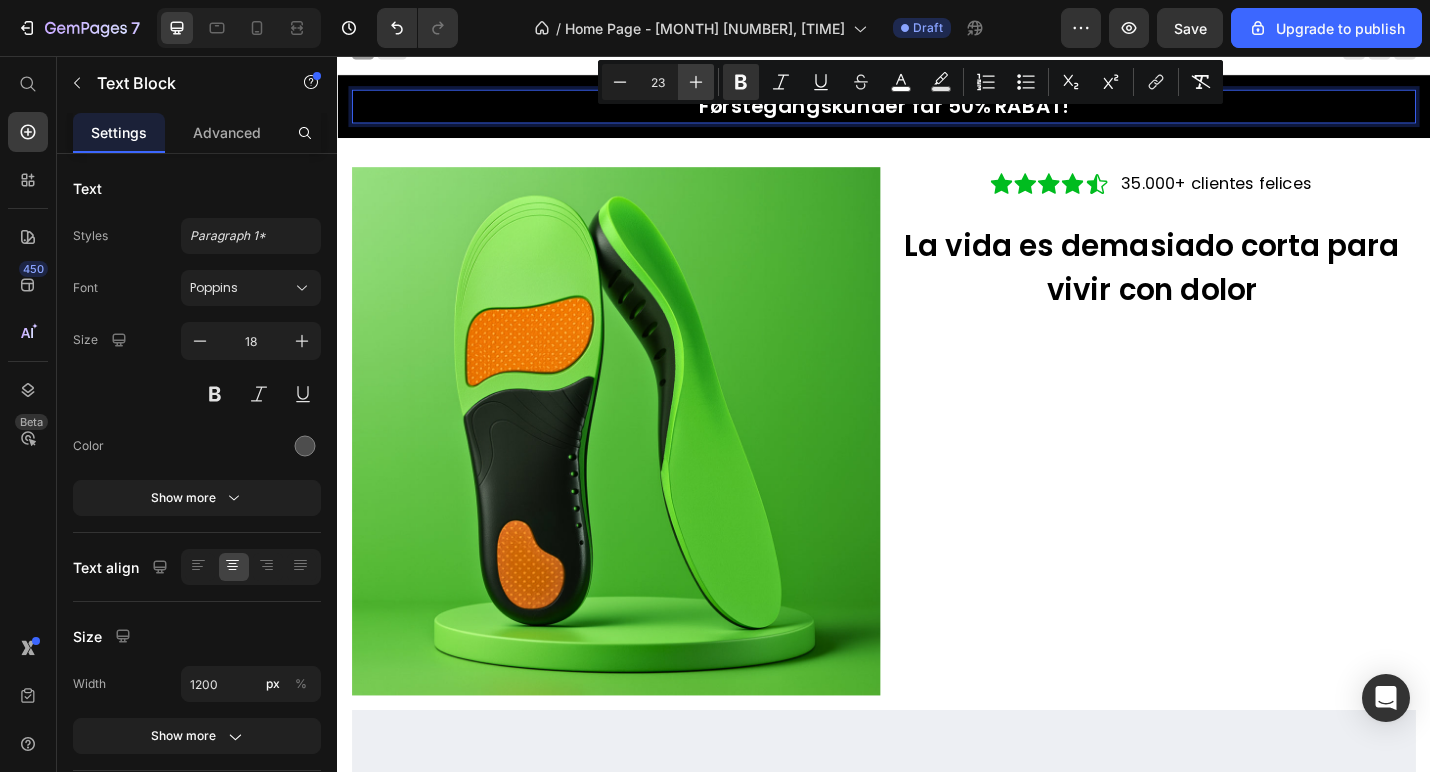 click 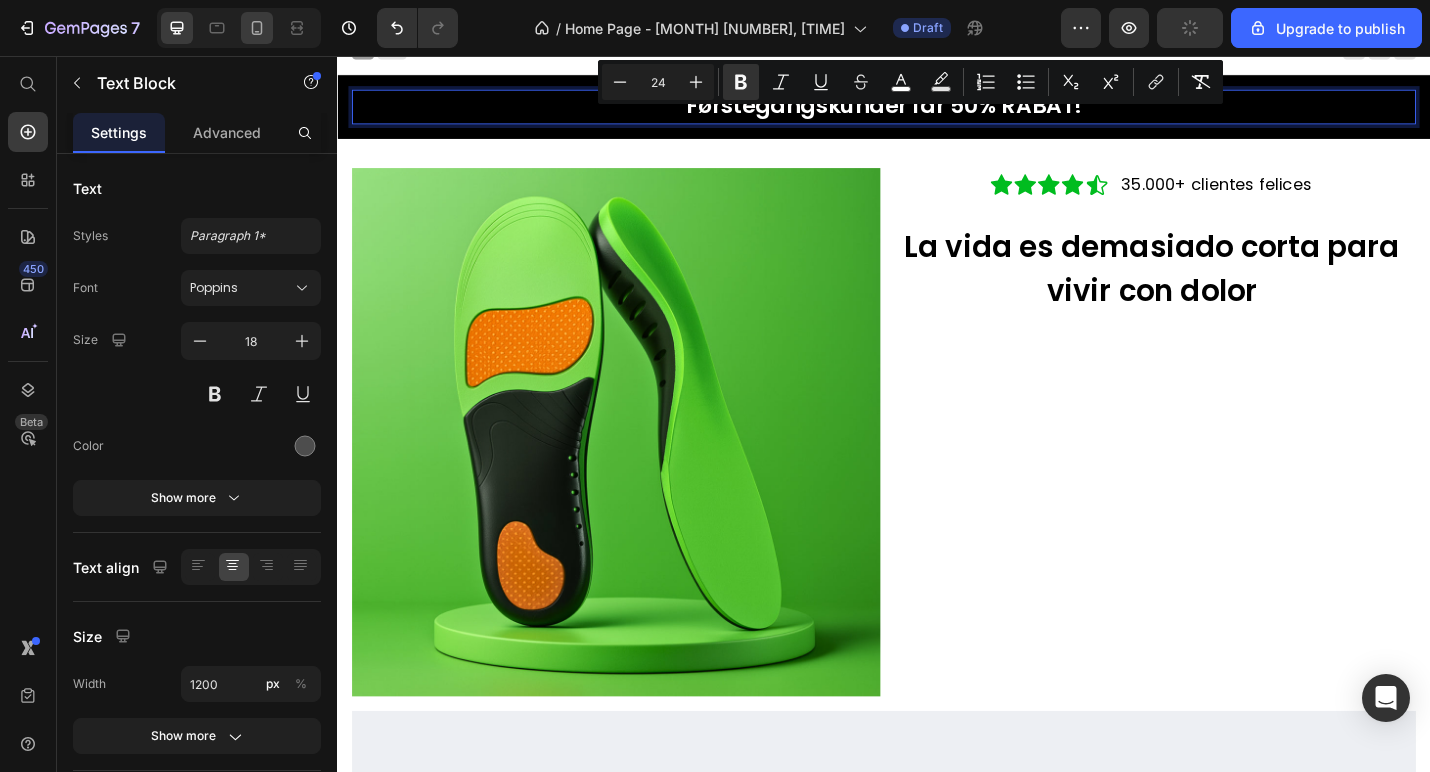 click 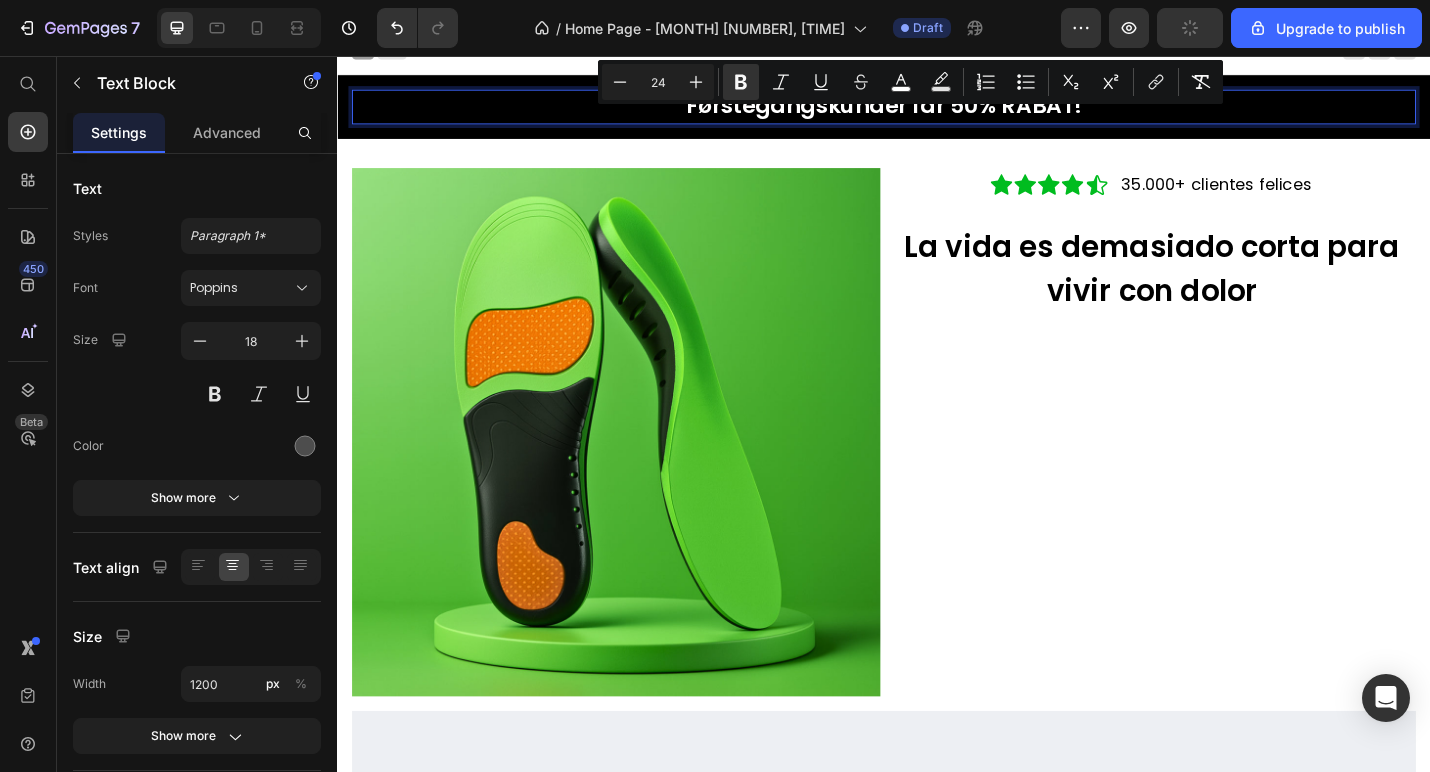 type on "24" 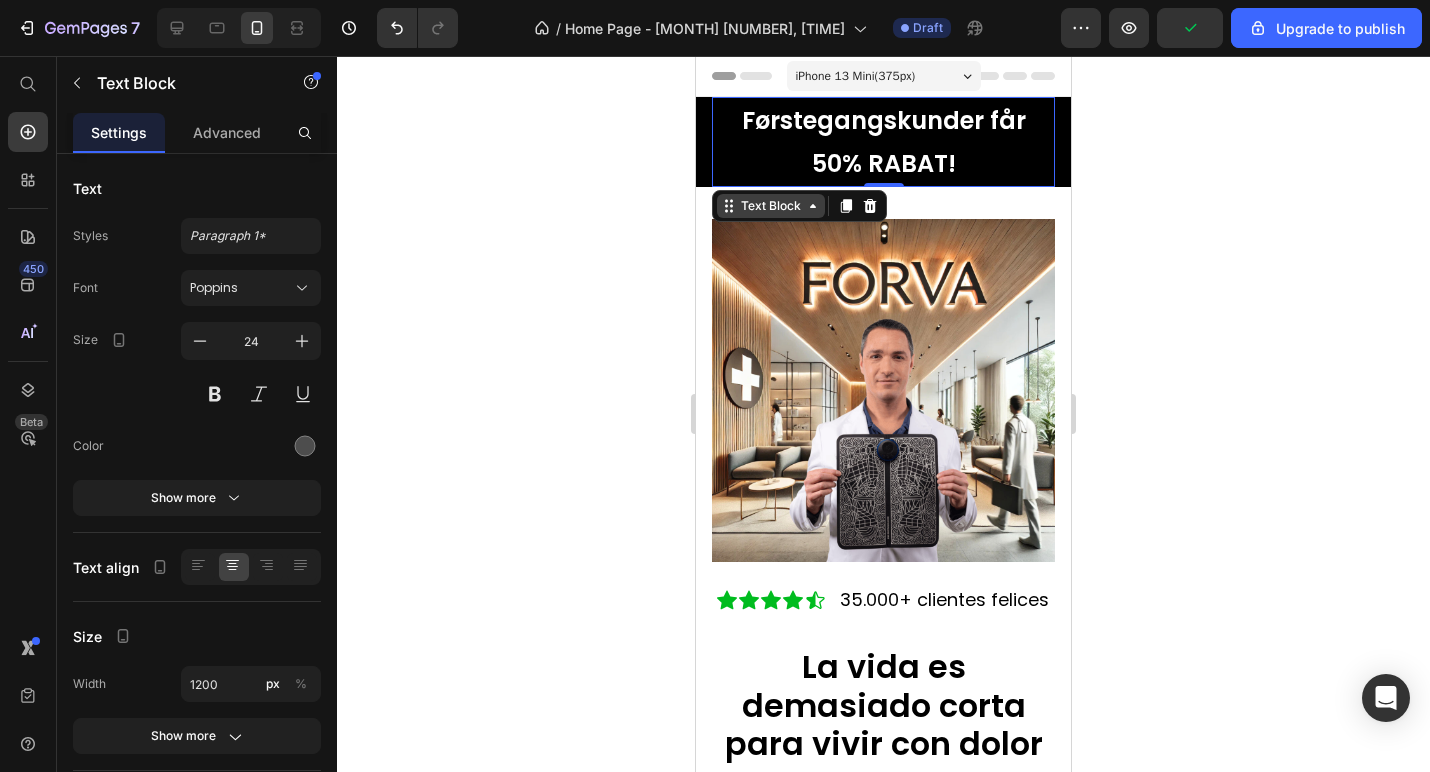 scroll, scrollTop: 0, scrollLeft: 0, axis: both 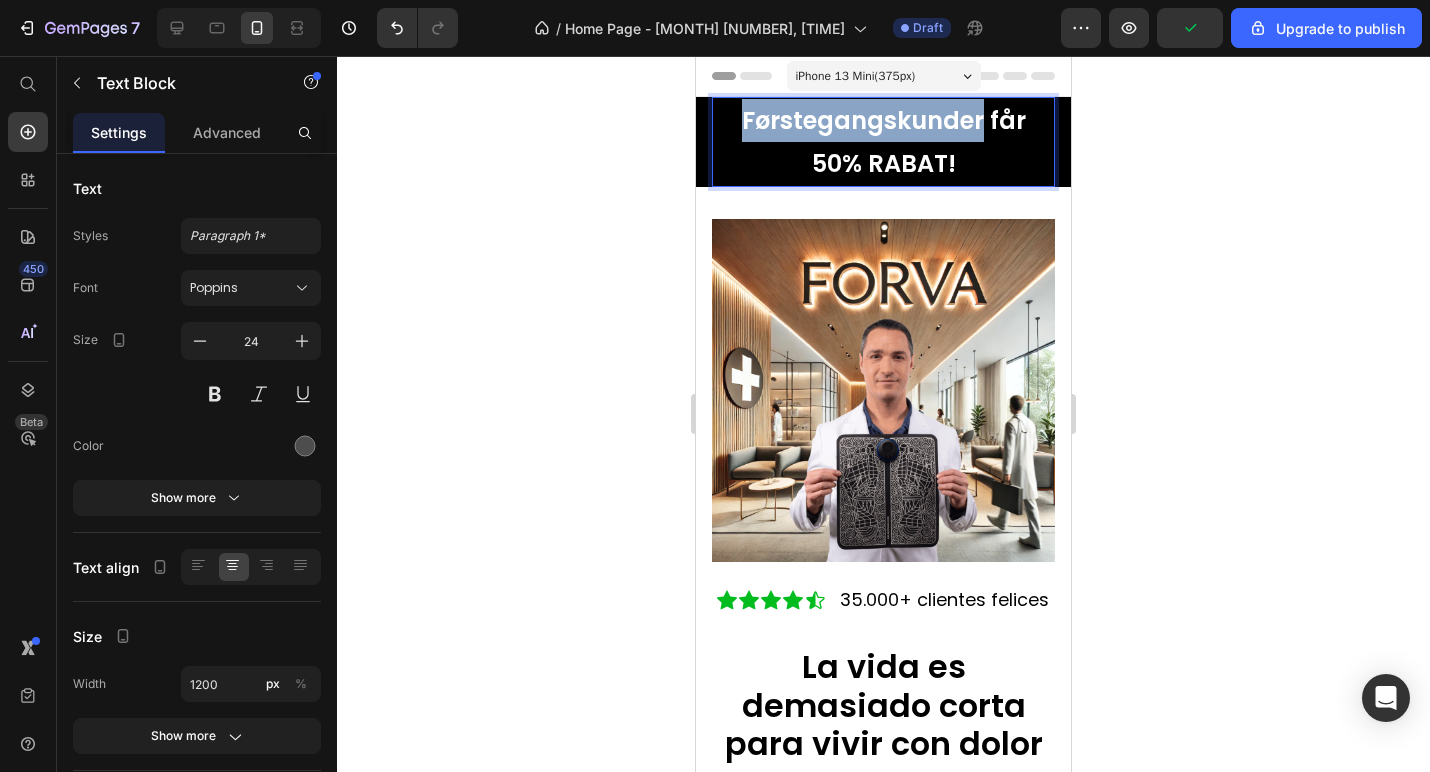 click on "Førstegangskunder får 50% RABAT!" at bounding box center (884, 142) 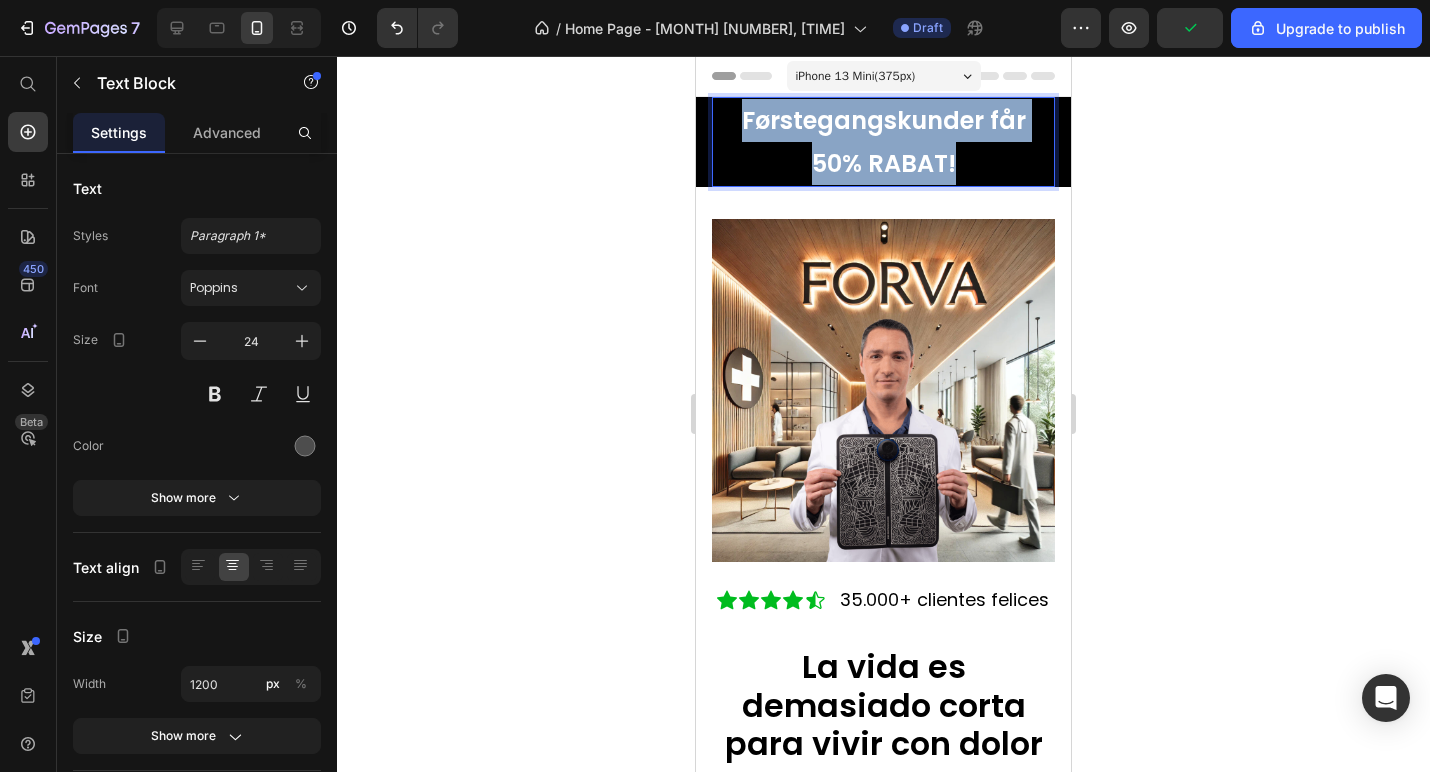 click on "Førstegangskunder får 50% RABAT!" at bounding box center [884, 142] 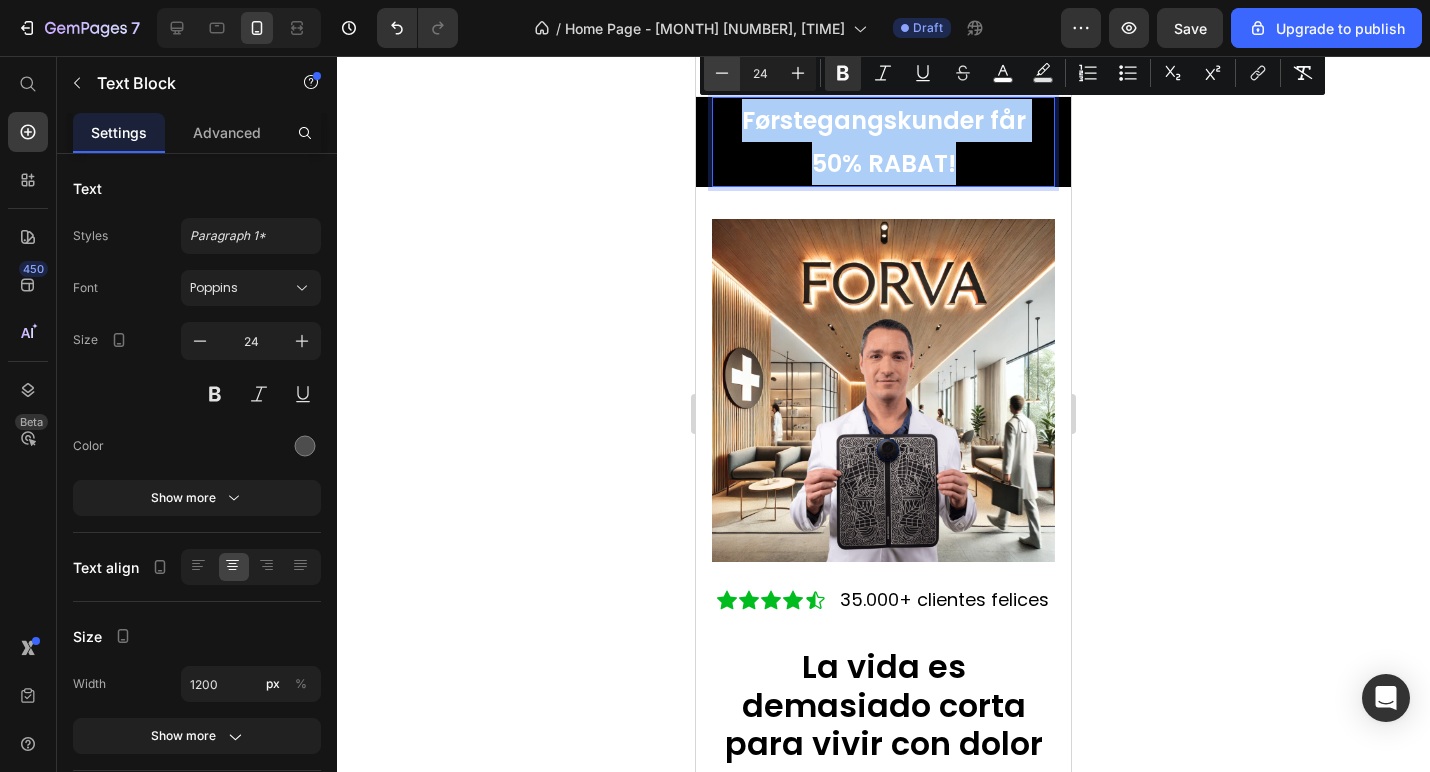 click 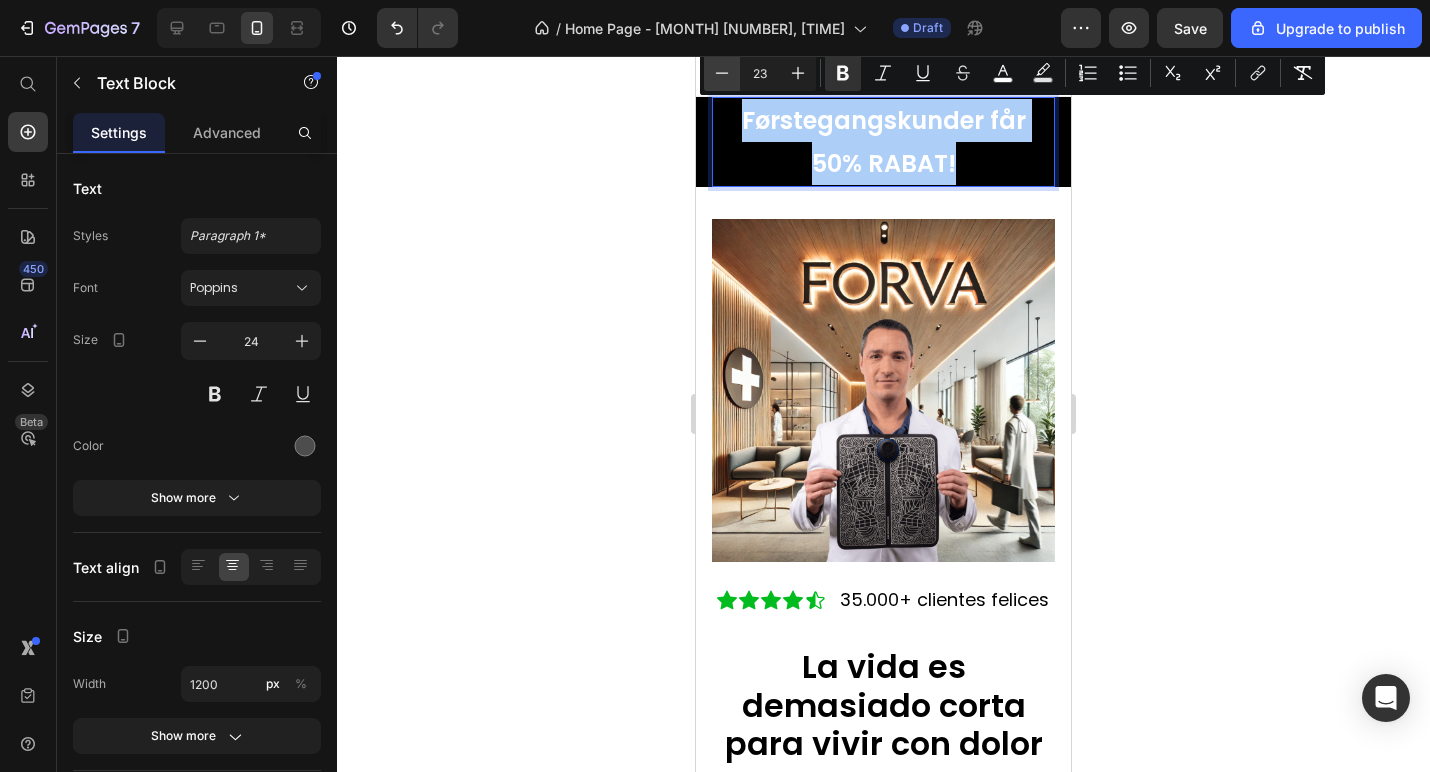 click 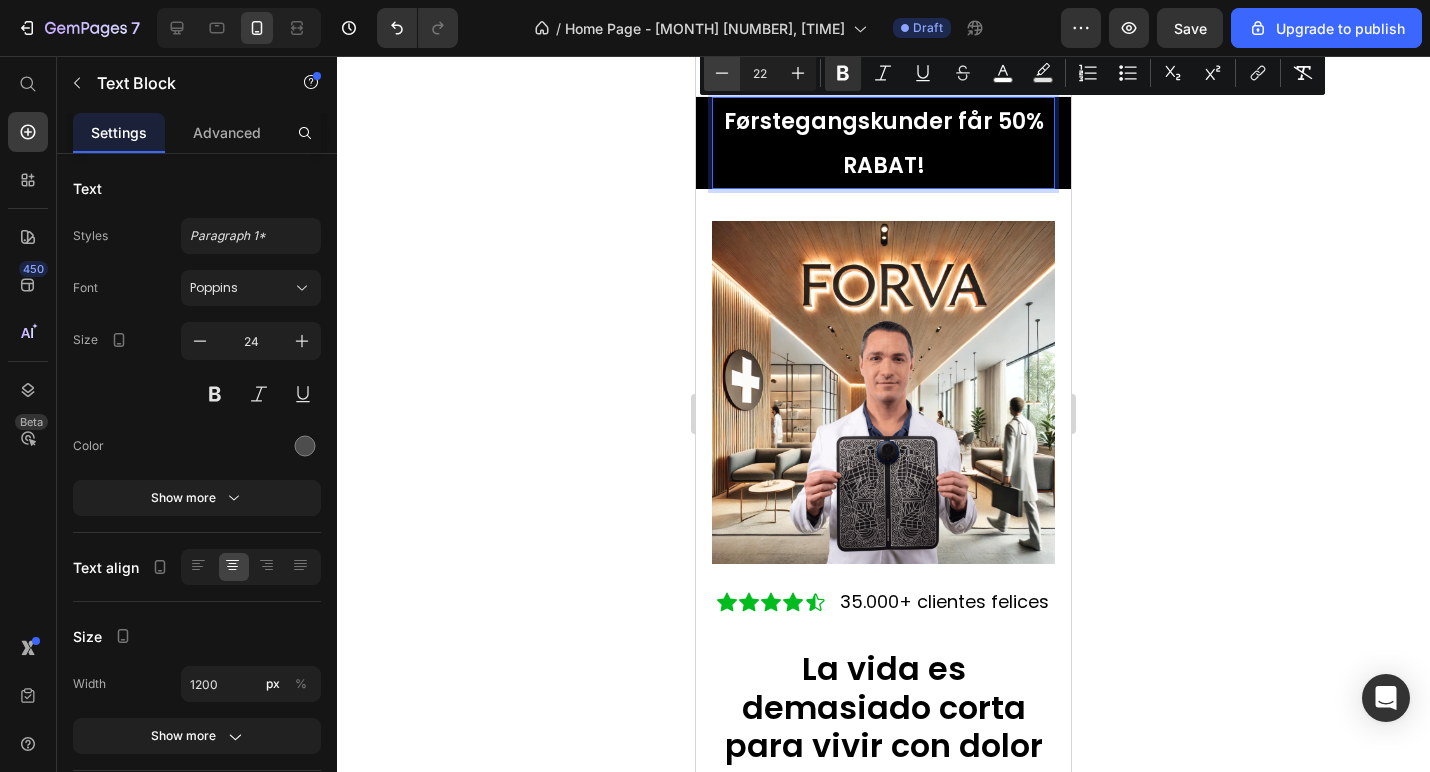 click 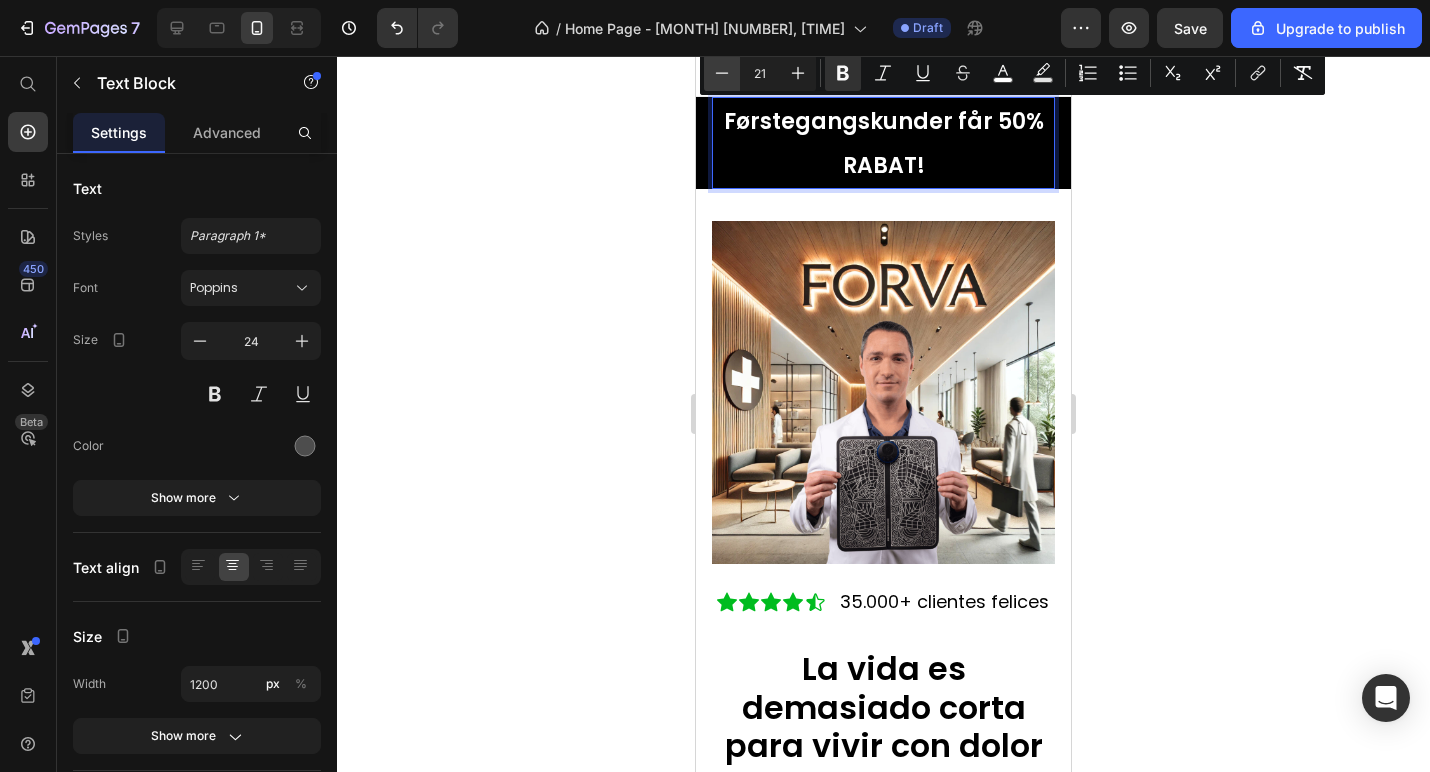 click 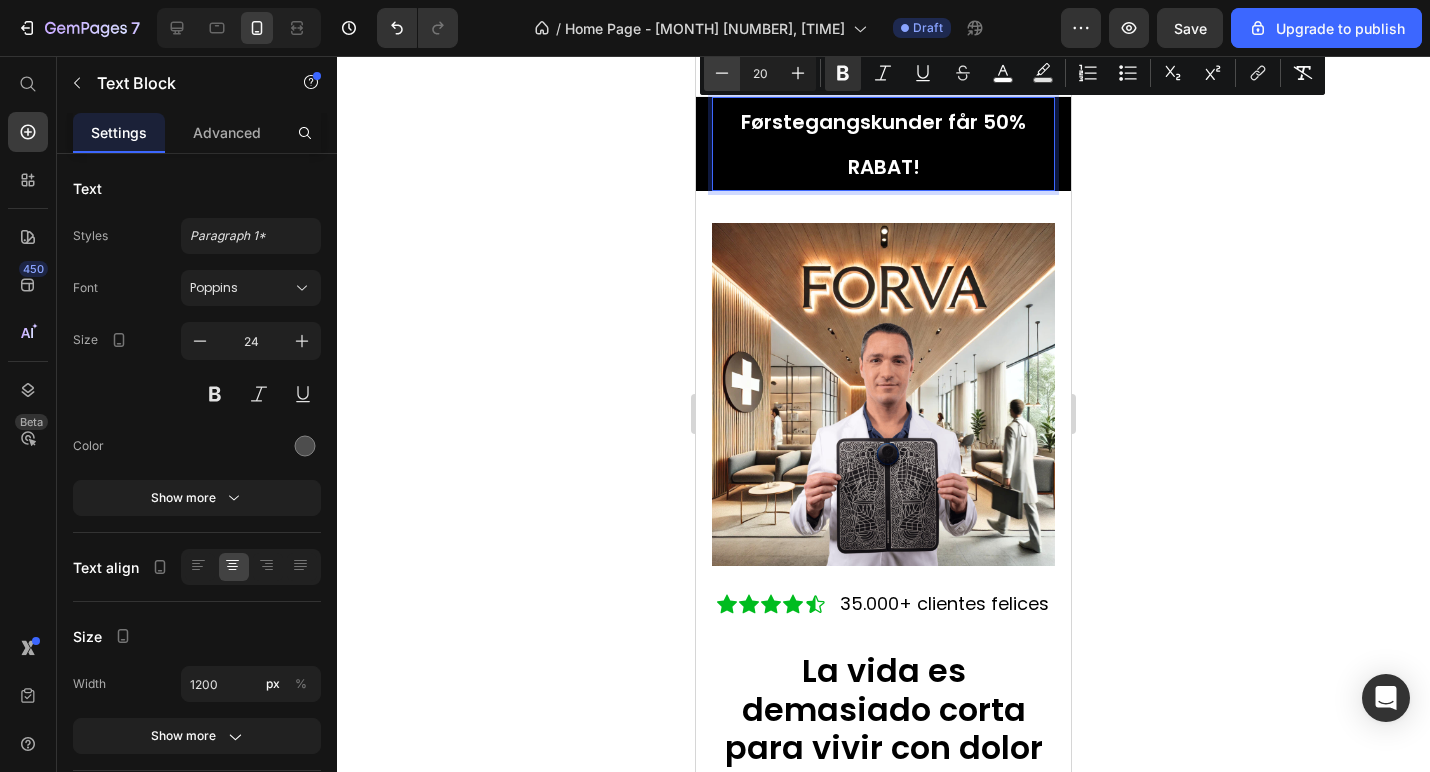 click 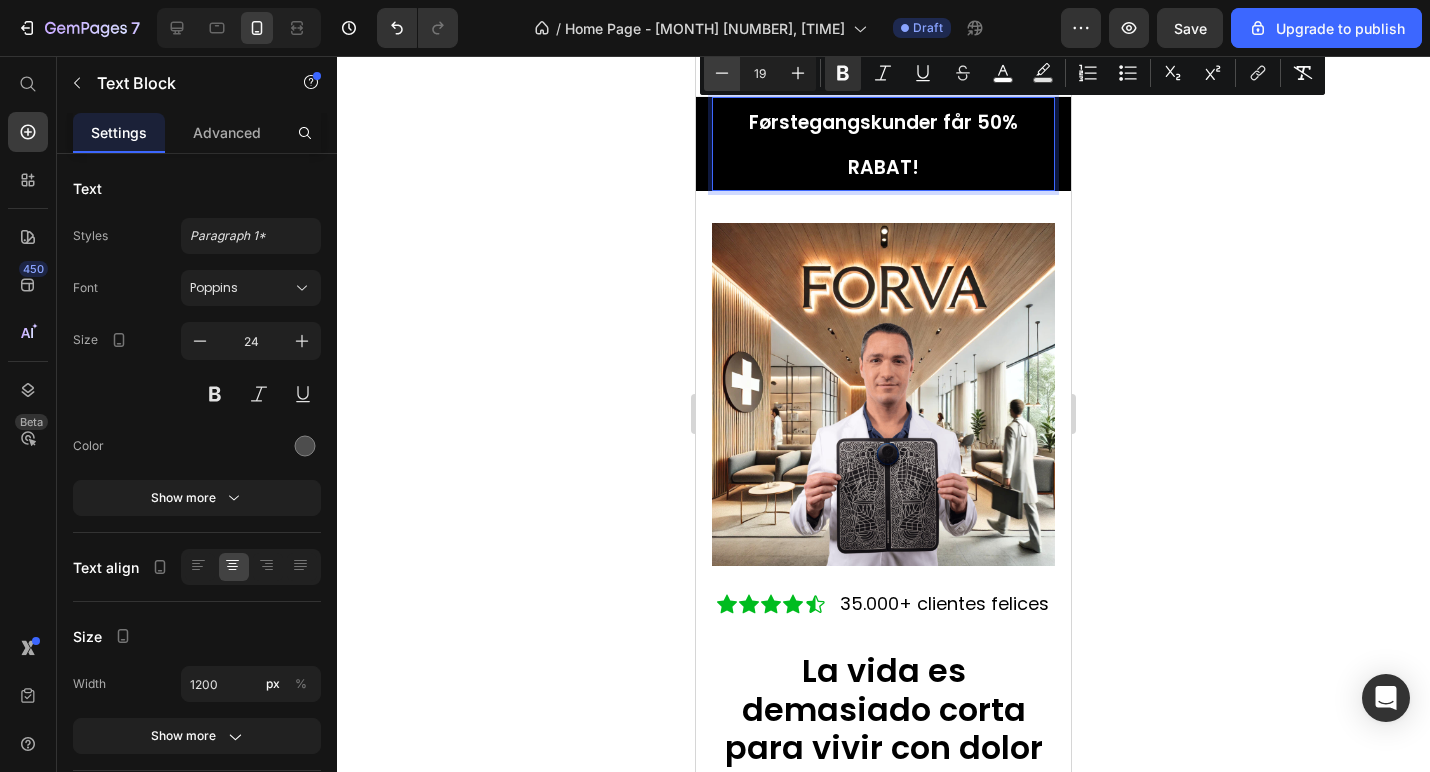 click 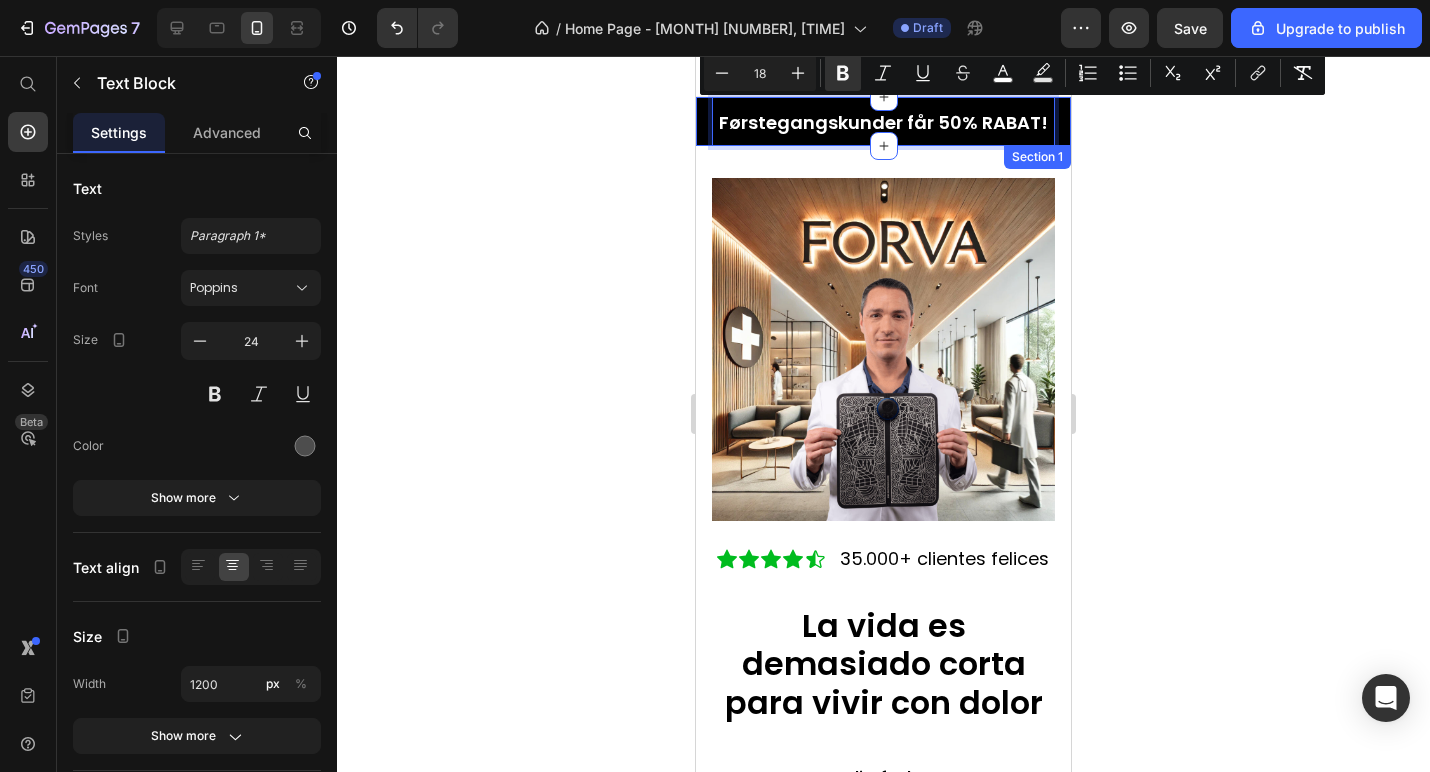 click 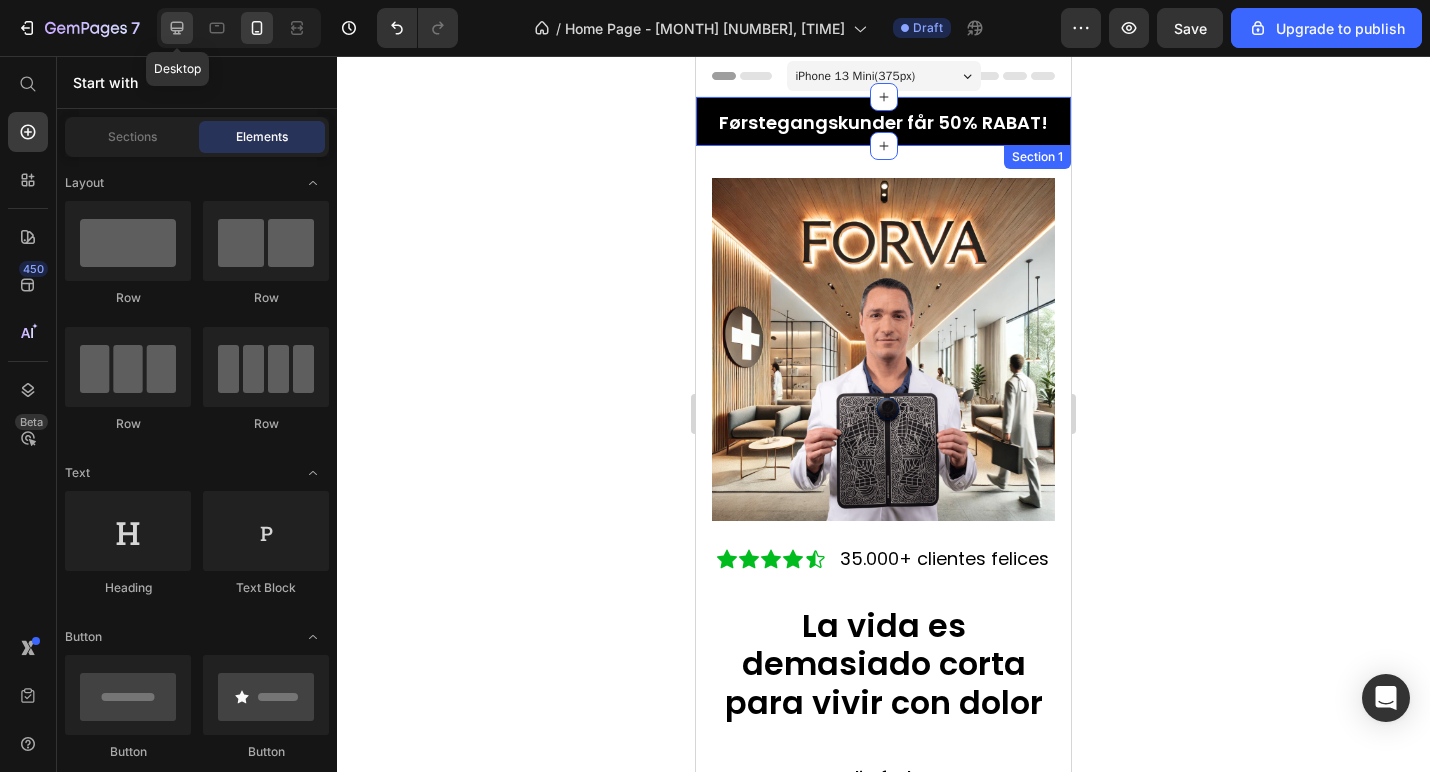 click 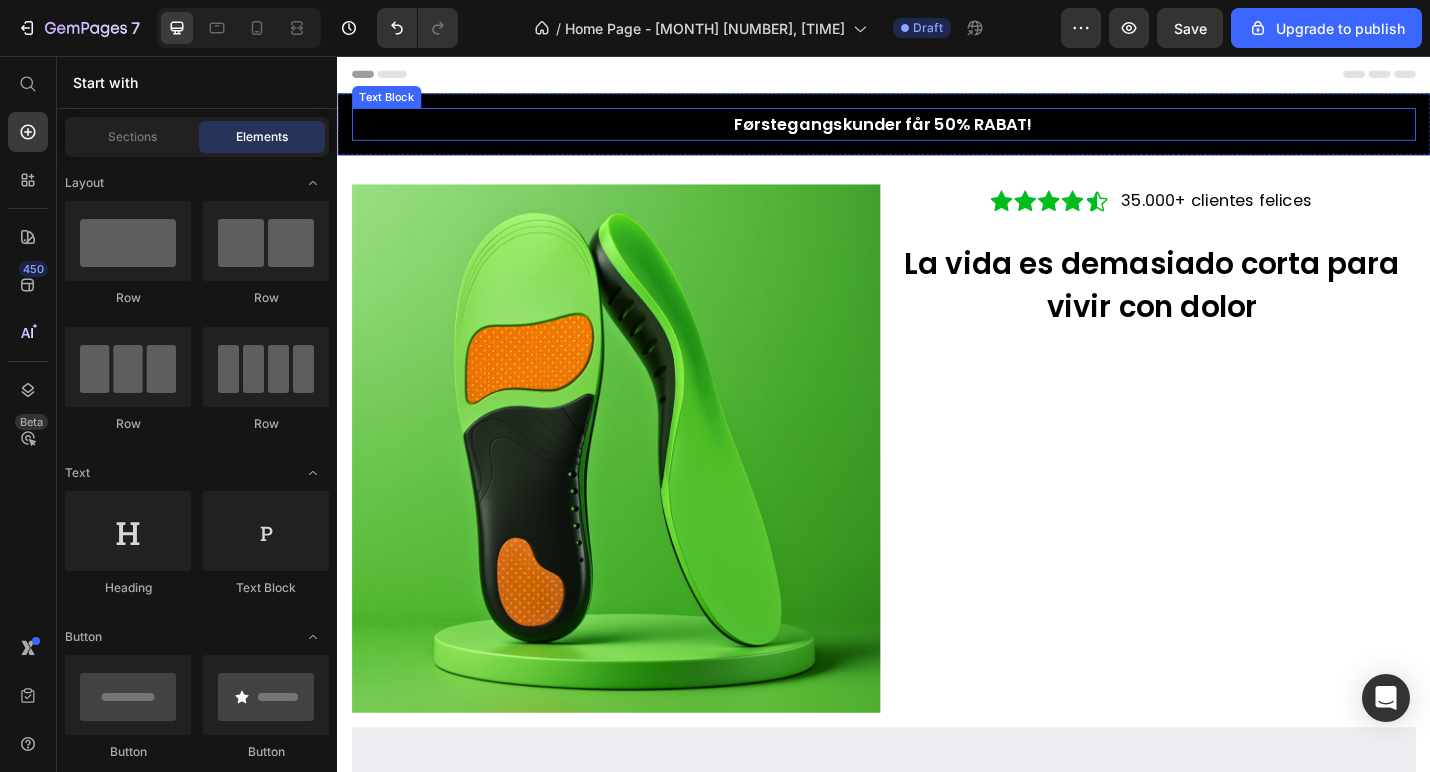 click on "Førstegangskunder får 50% RABAT!" at bounding box center [937, 130] 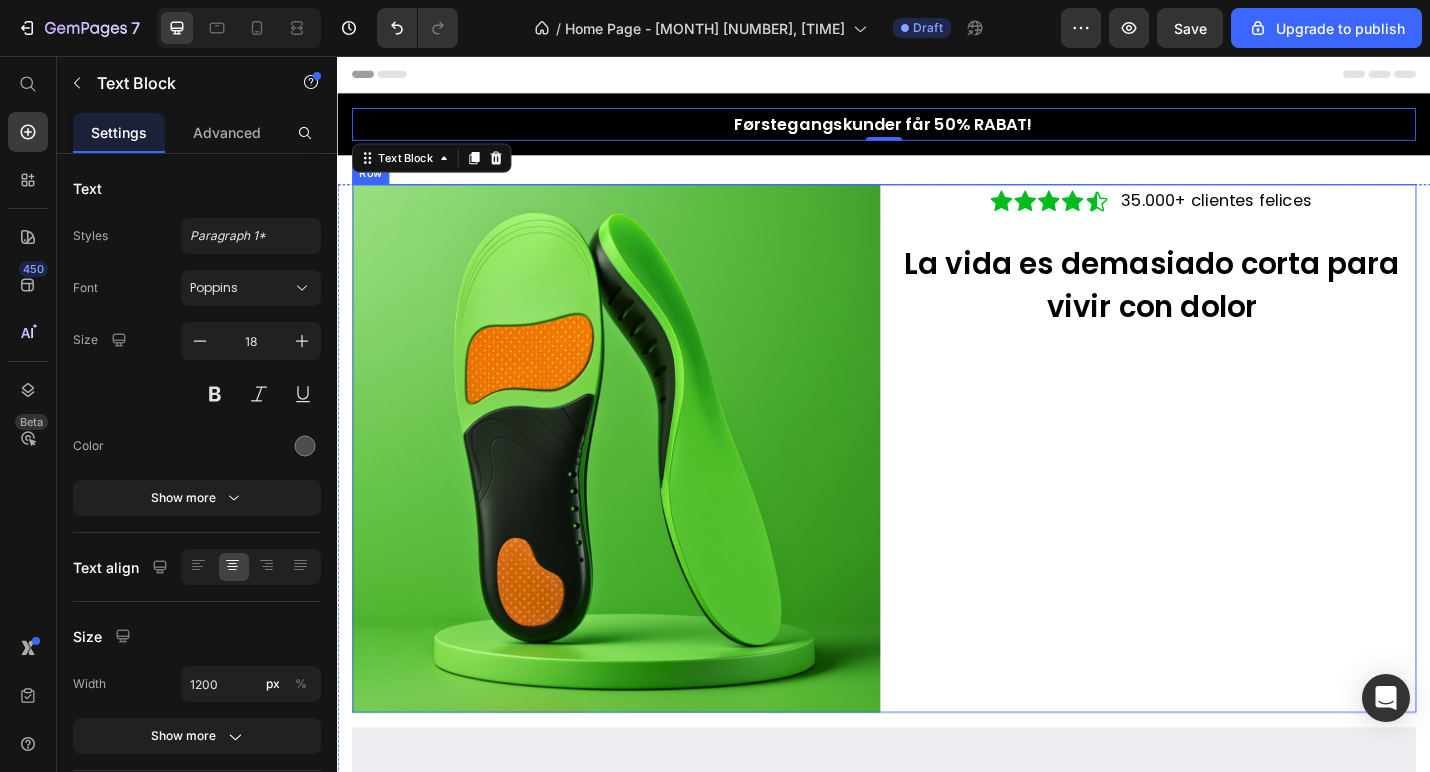 click on "Icon Icon Icon Icon
Icon Icon List 35.000+ clientes felices Text Block Row La vida es demasiado corta para vivir con dolor Heading" at bounding box center [1231, 487] 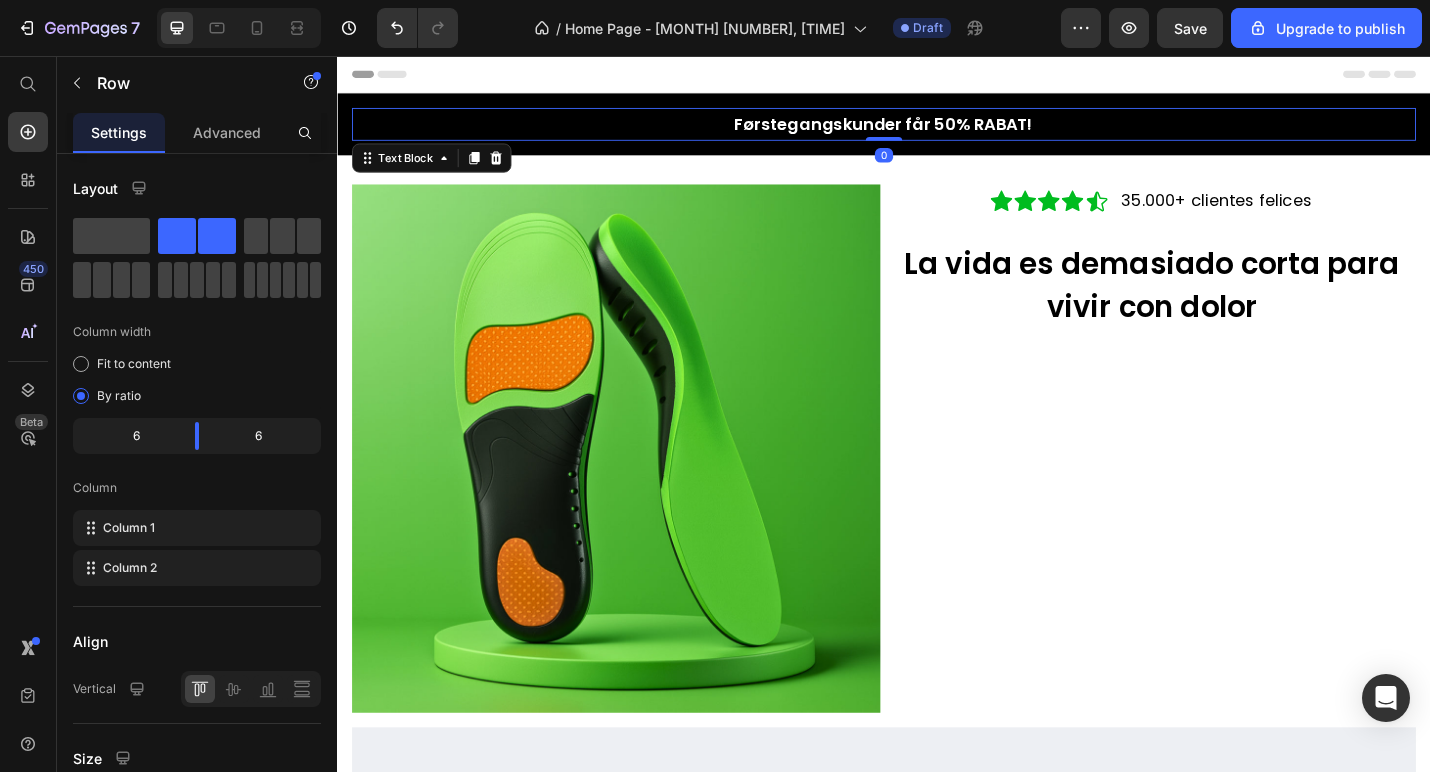 click on "Førstegangskunder får 50% RABAT!" at bounding box center [937, 130] 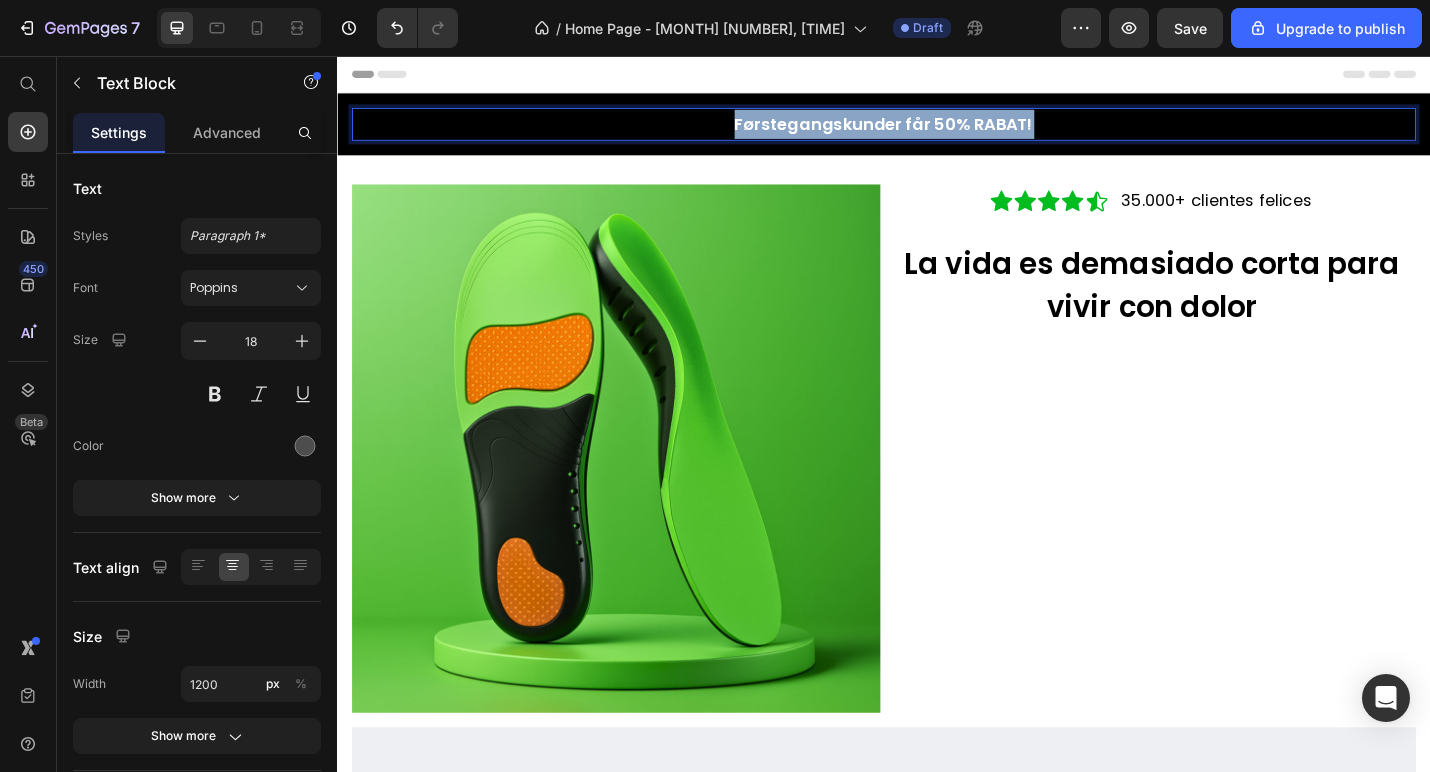 click on "Førstegangskunder får 50% RABAT!" at bounding box center (937, 130) 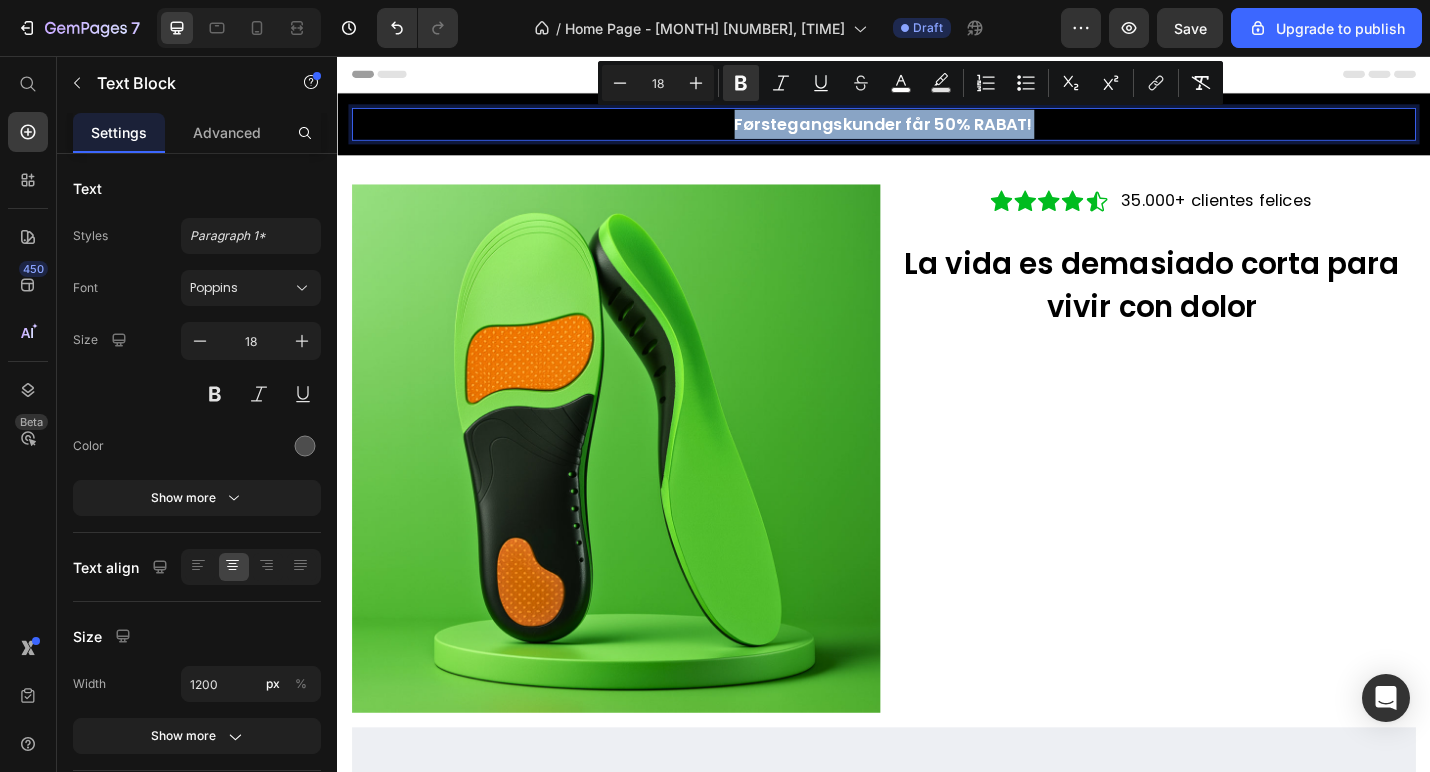 type on "20" 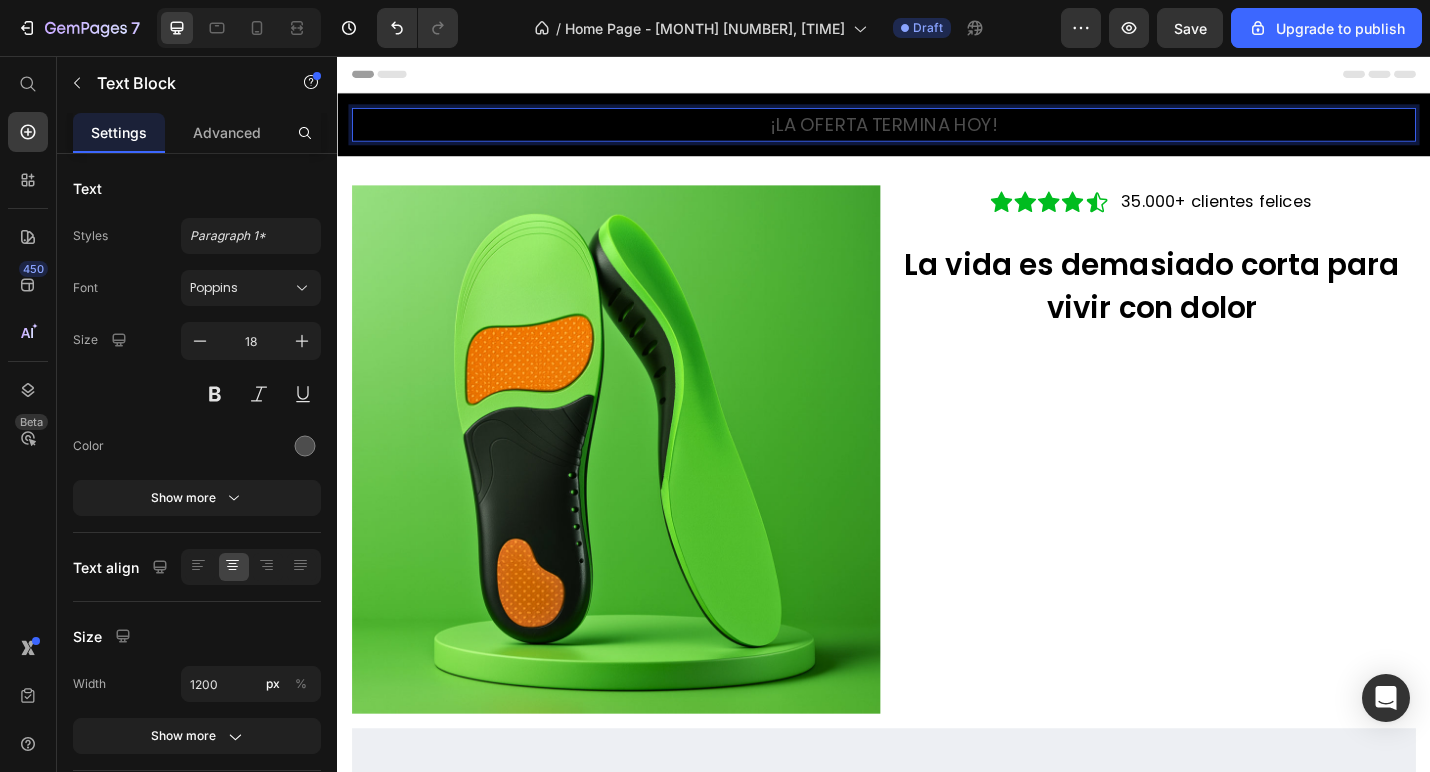 click on "¡LA OFERTA TERMINA HOY!" at bounding box center (937, 131) 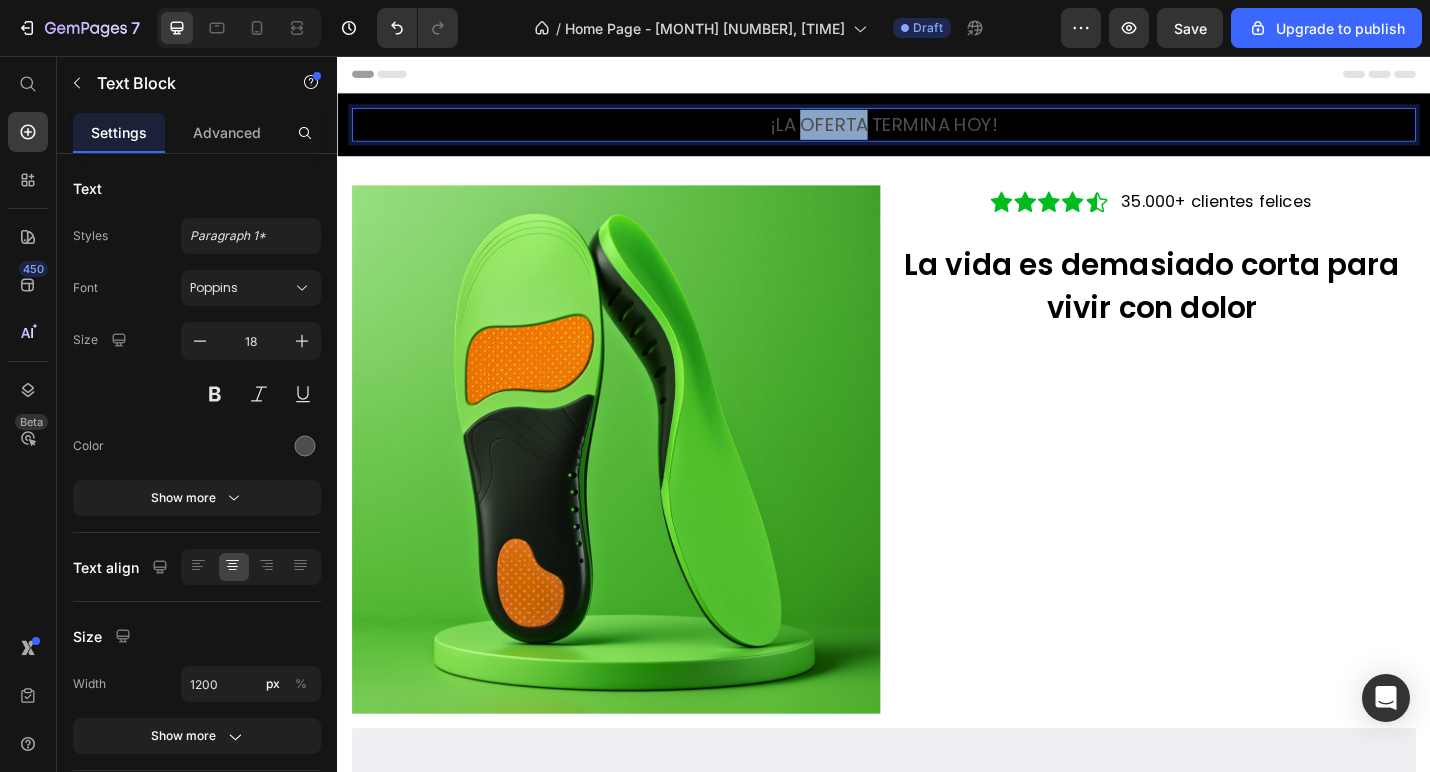 click on "¡LA OFERTA TERMINA HOY!" at bounding box center (937, 131) 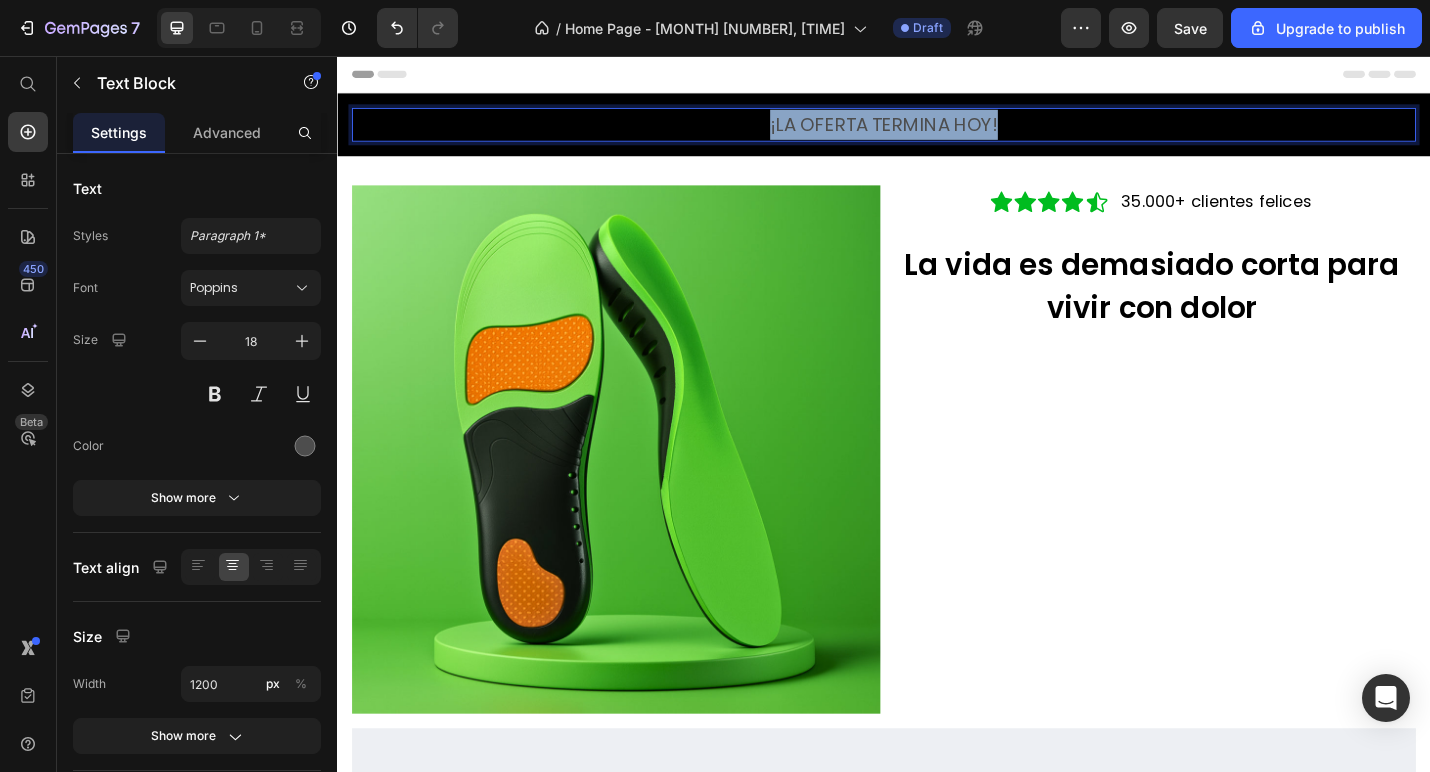 click on "¡LA OFERTA TERMINA HOY!" at bounding box center [937, 131] 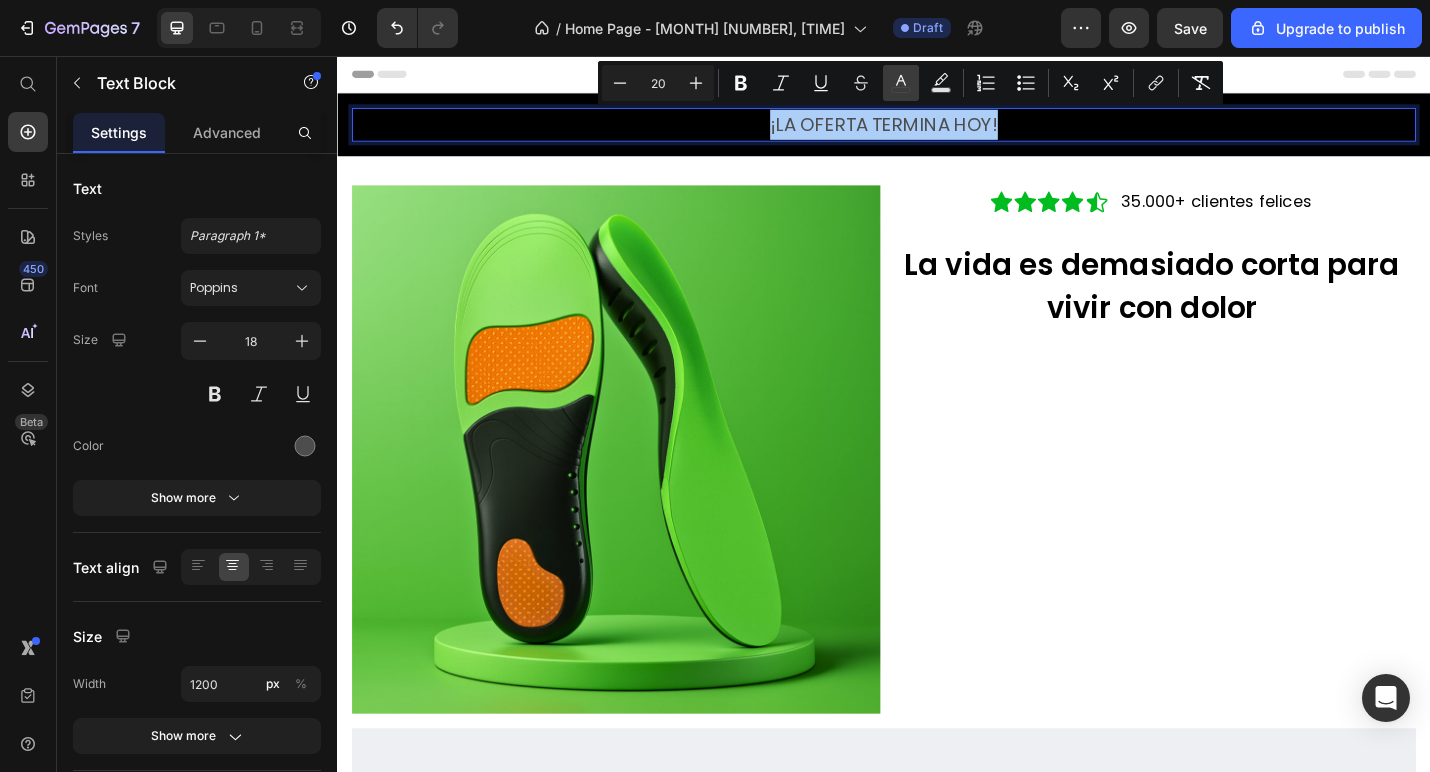 click 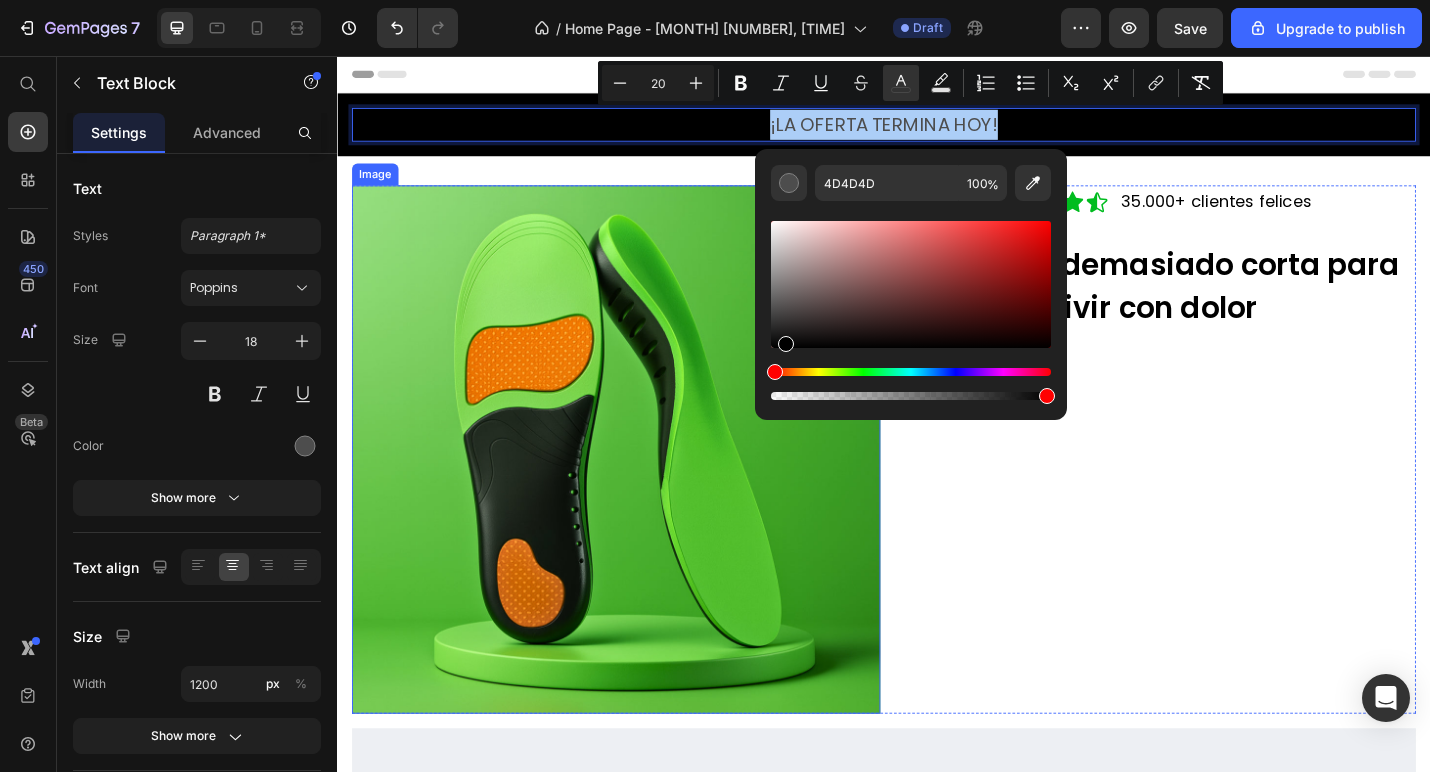 drag, startPoint x: 1163, startPoint y: 344, endPoint x: 661, endPoint y: 547, distance: 541.49146 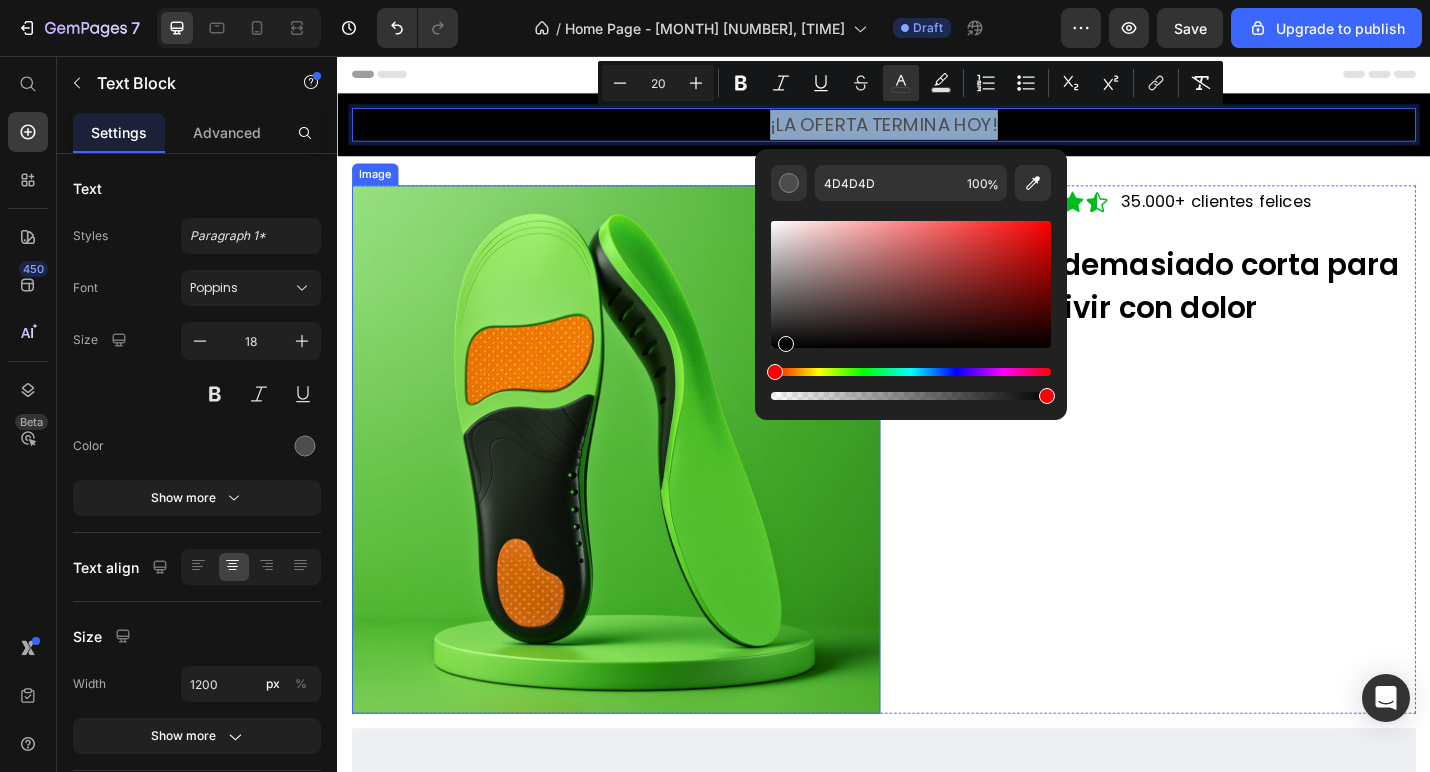 type on "000000" 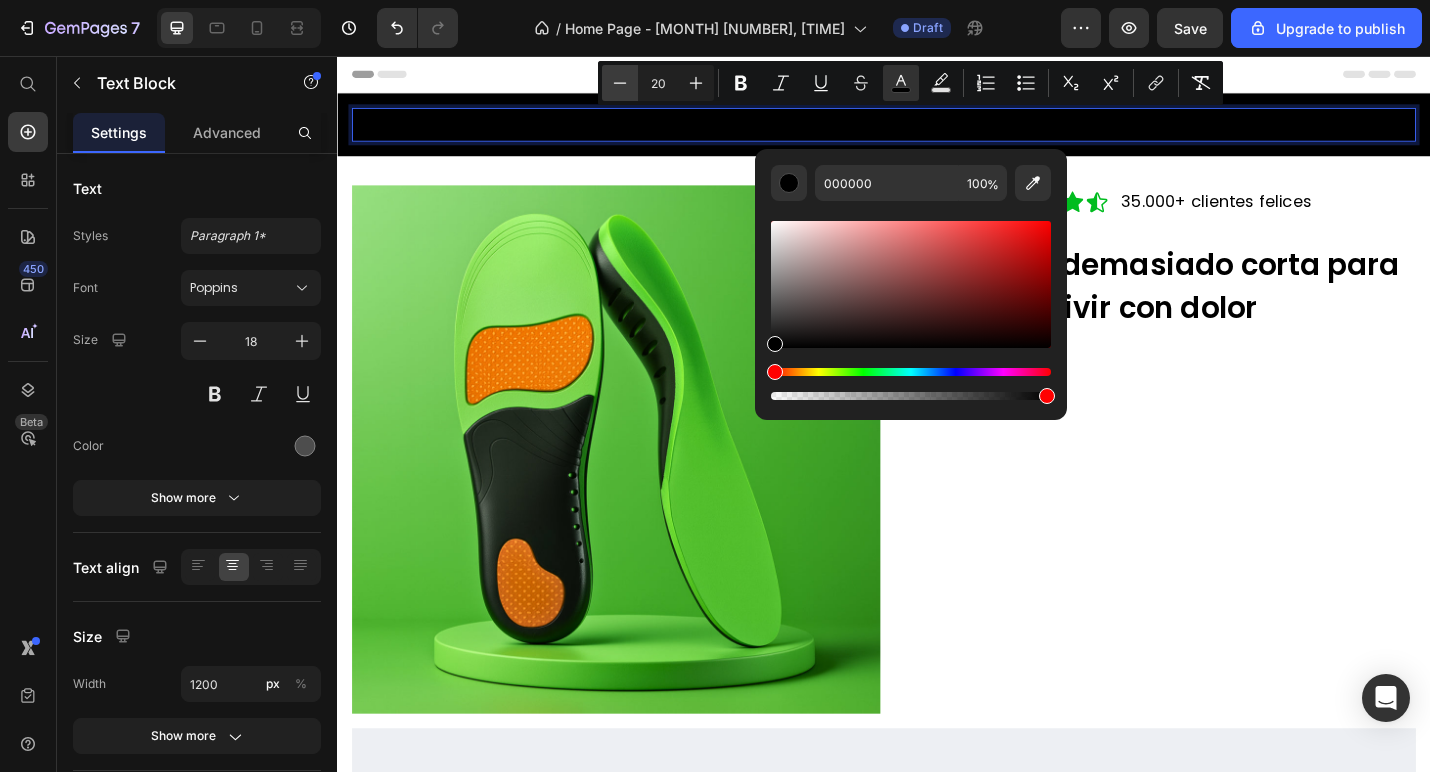 click on "Minus" at bounding box center (620, 83) 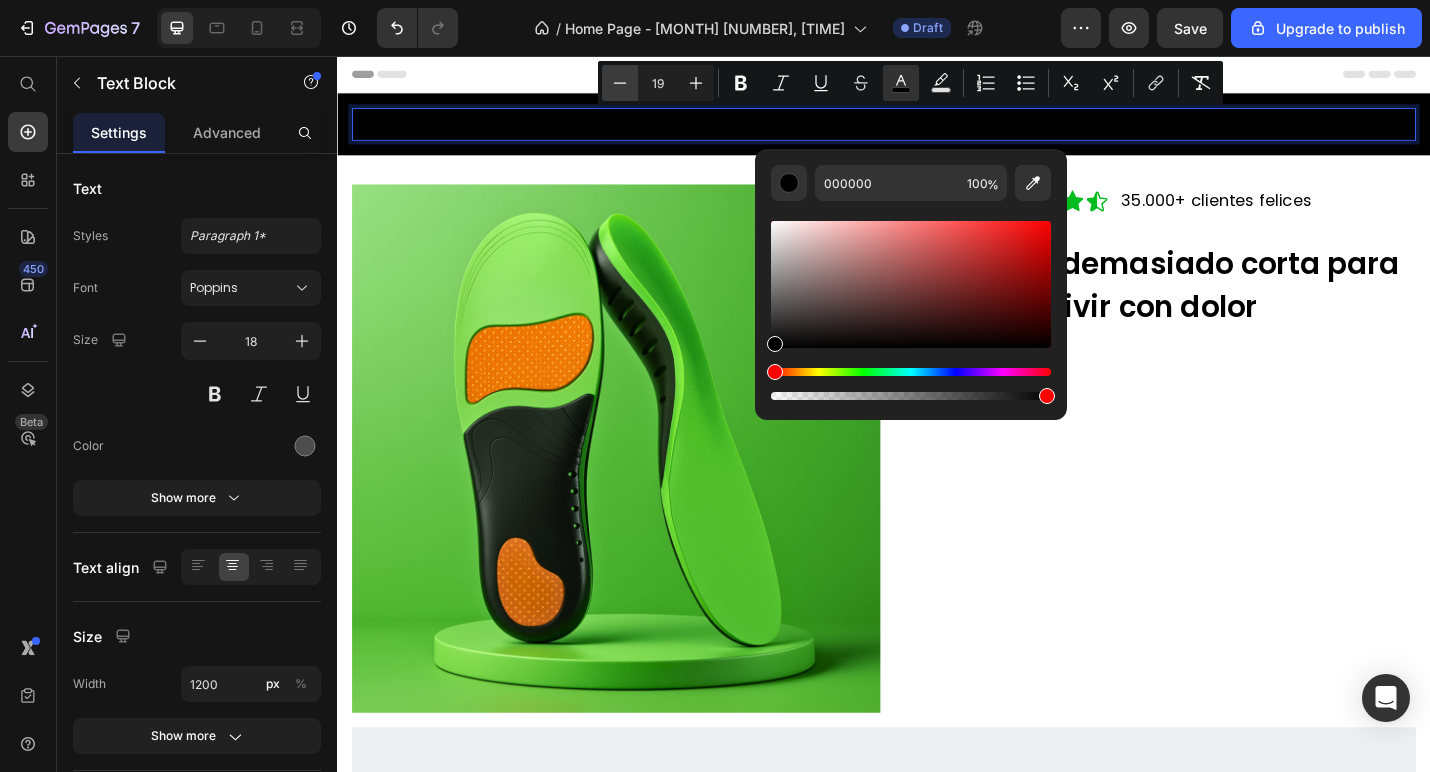 click on "Minus" at bounding box center (620, 83) 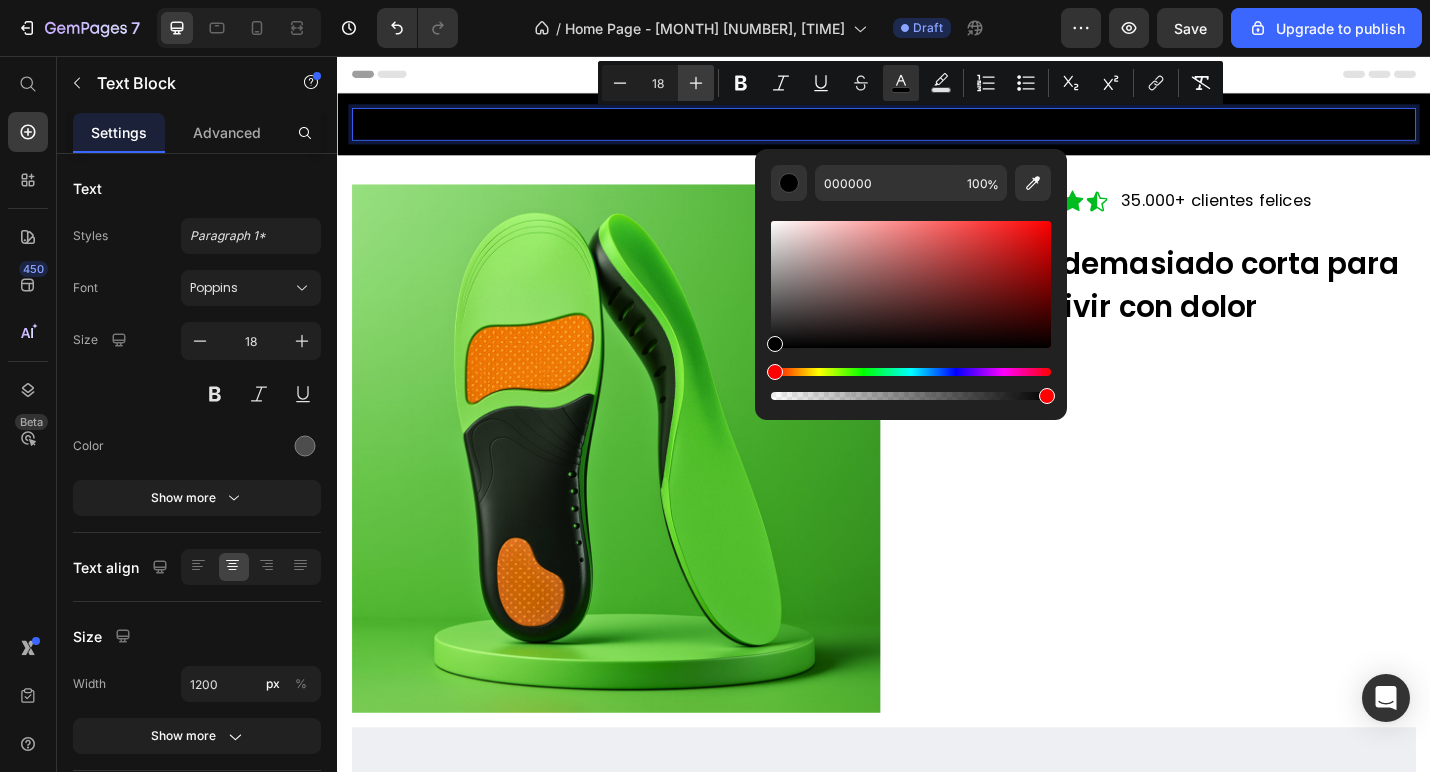 click 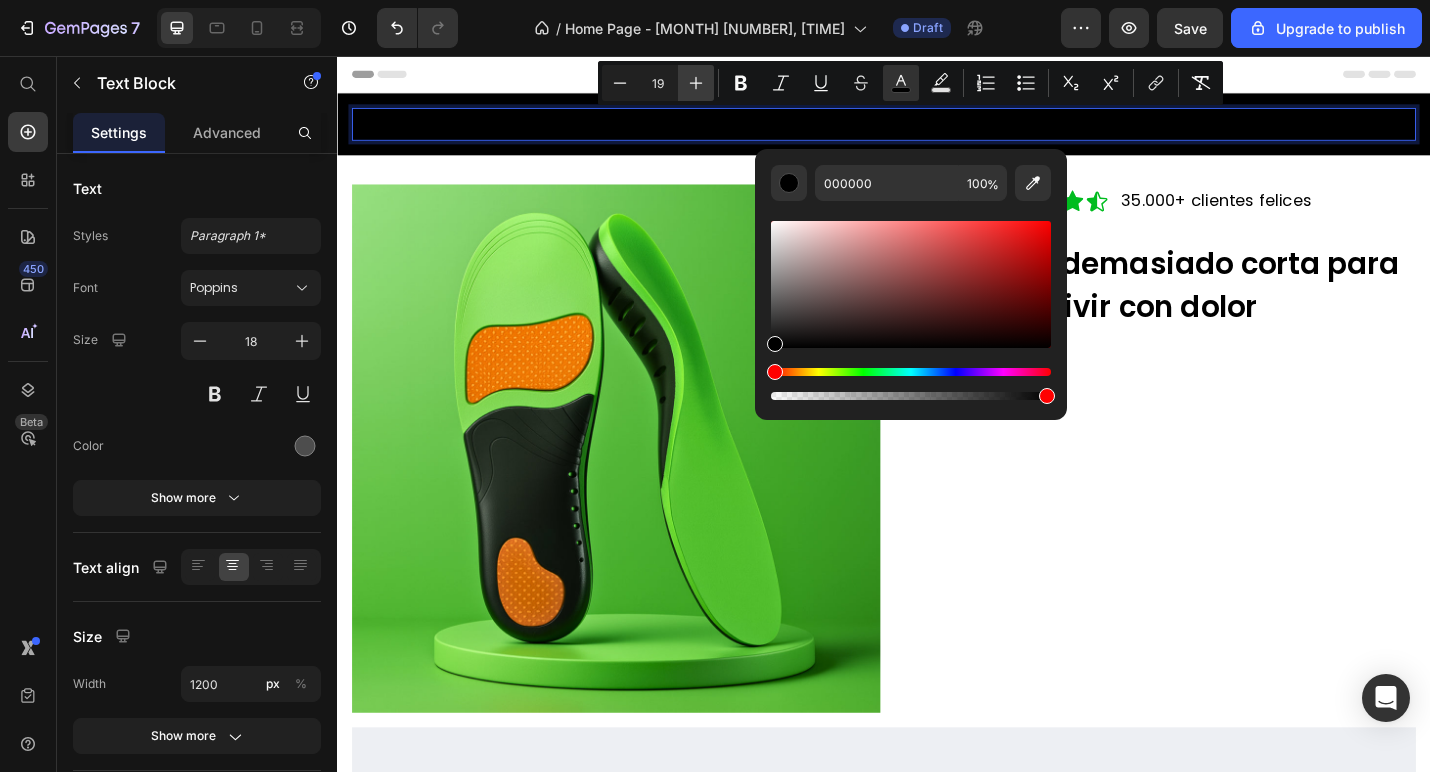 click 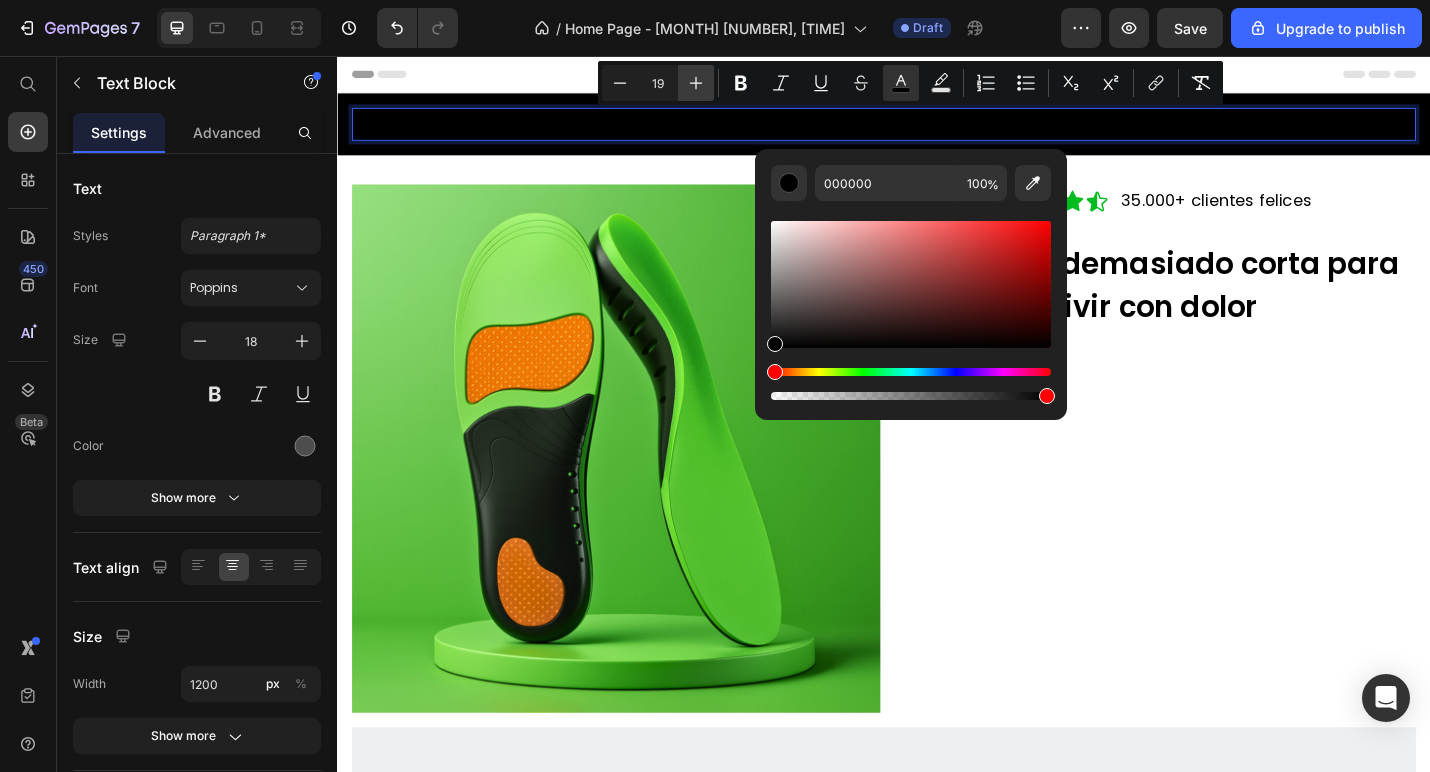 type on "20" 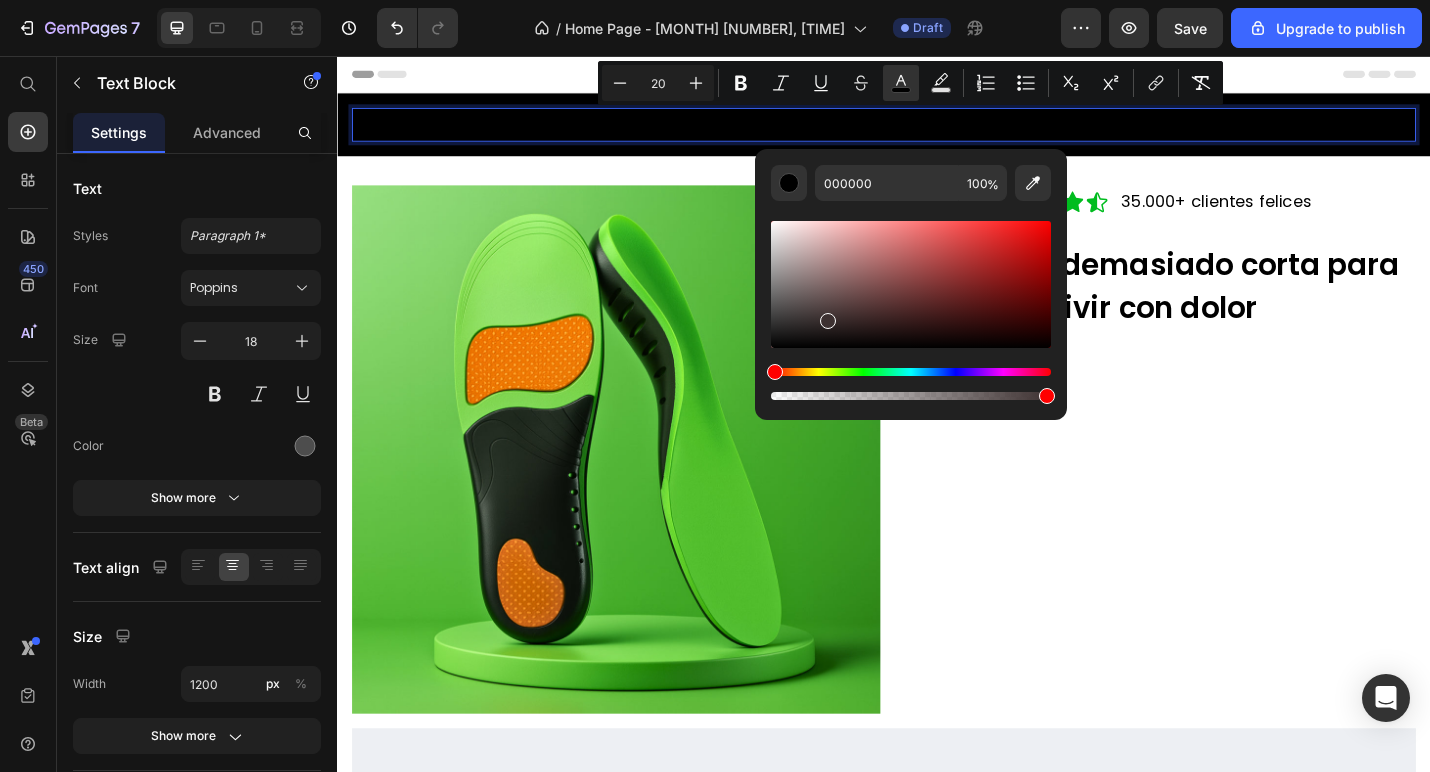 drag, startPoint x: 825, startPoint y: 321, endPoint x: 596, endPoint y: -6, distance: 399.21173 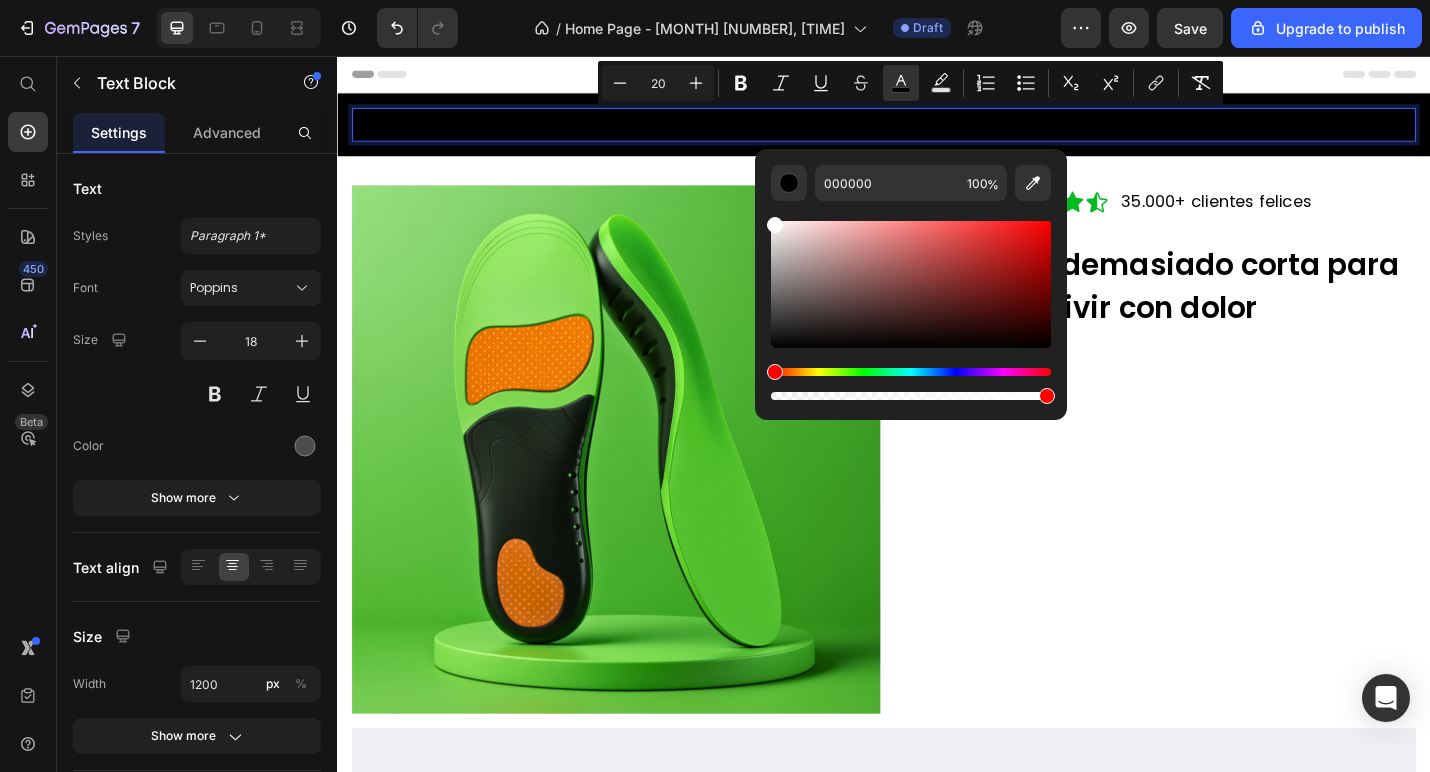 type on "FFFFFF" 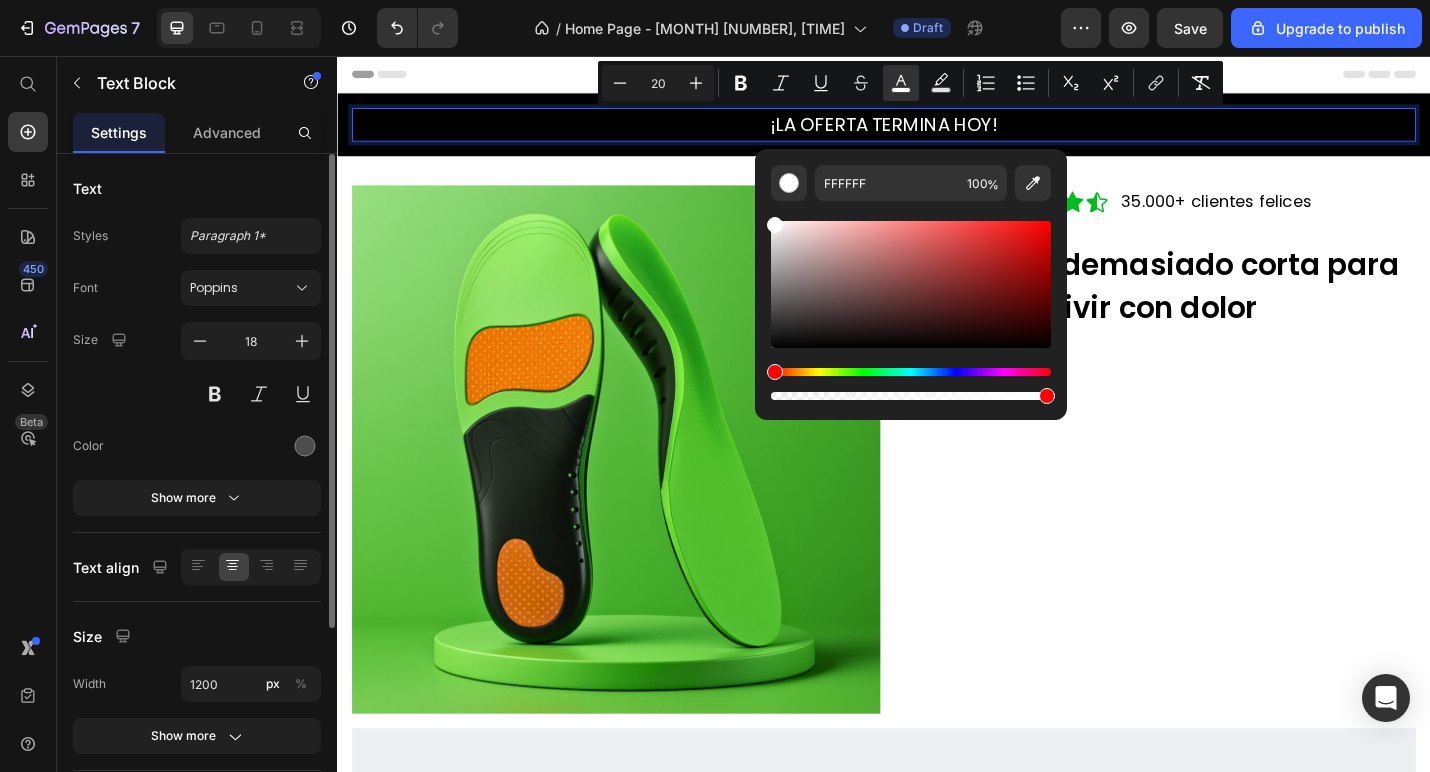 click on "Font Poppins Size 18 Color Show more" at bounding box center [197, 393] 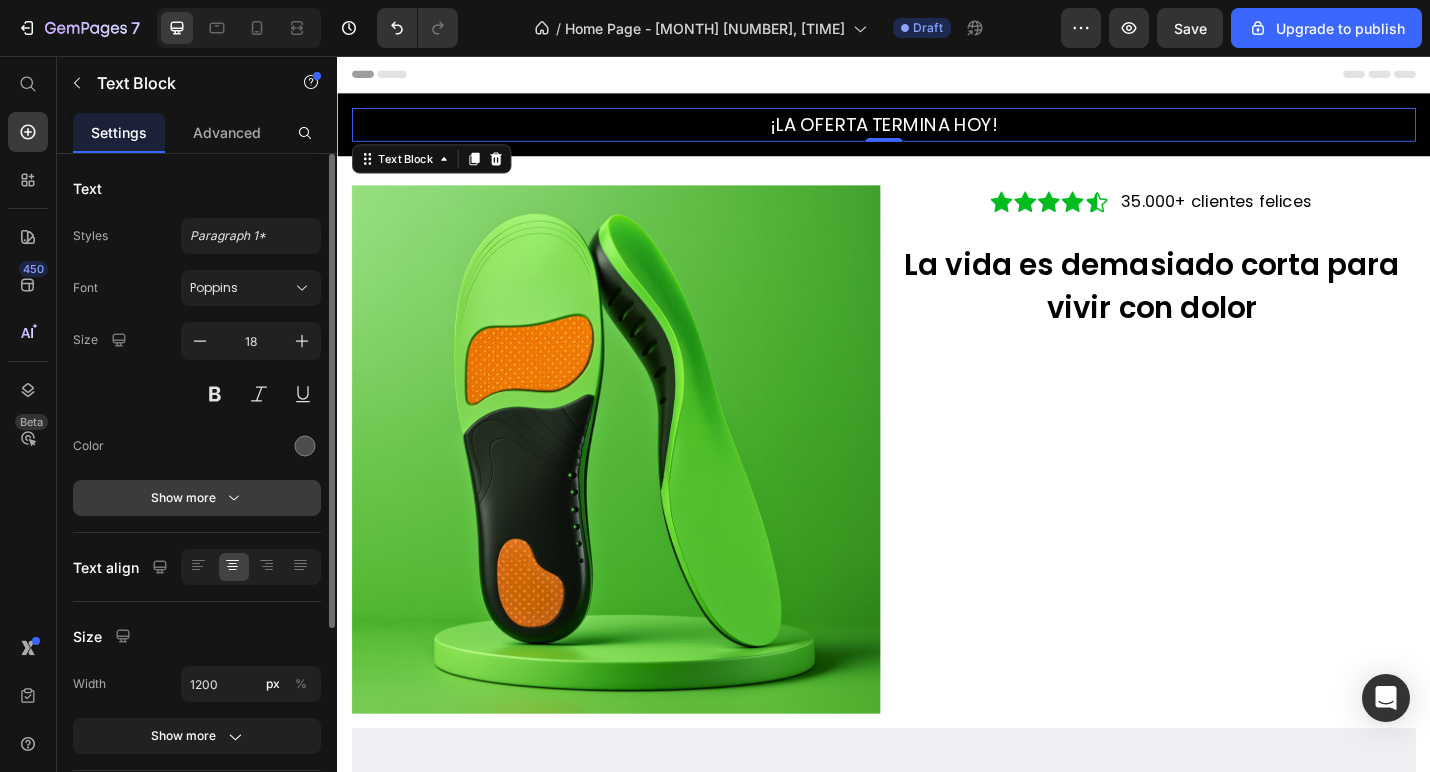 click on "Show more" at bounding box center [197, 498] 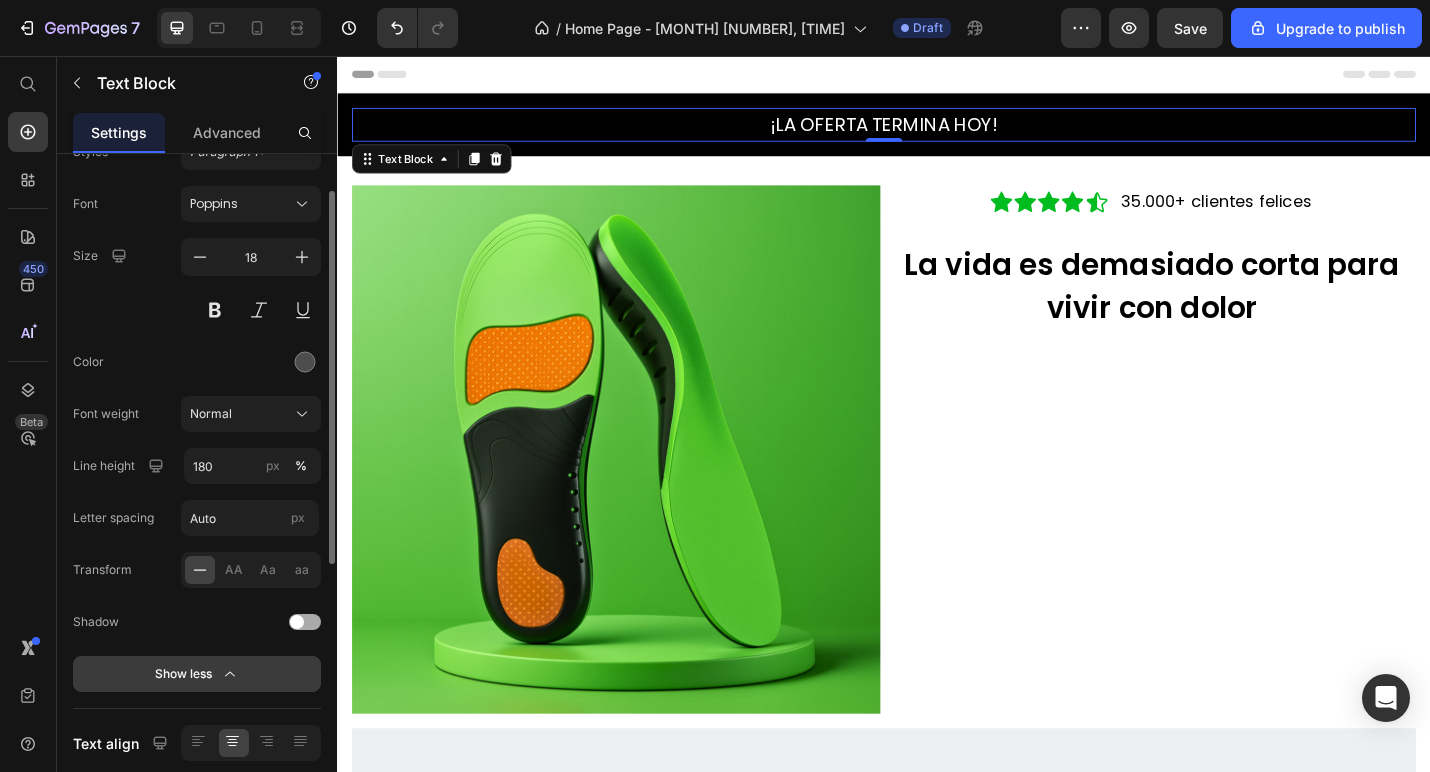 scroll, scrollTop: 109, scrollLeft: 0, axis: vertical 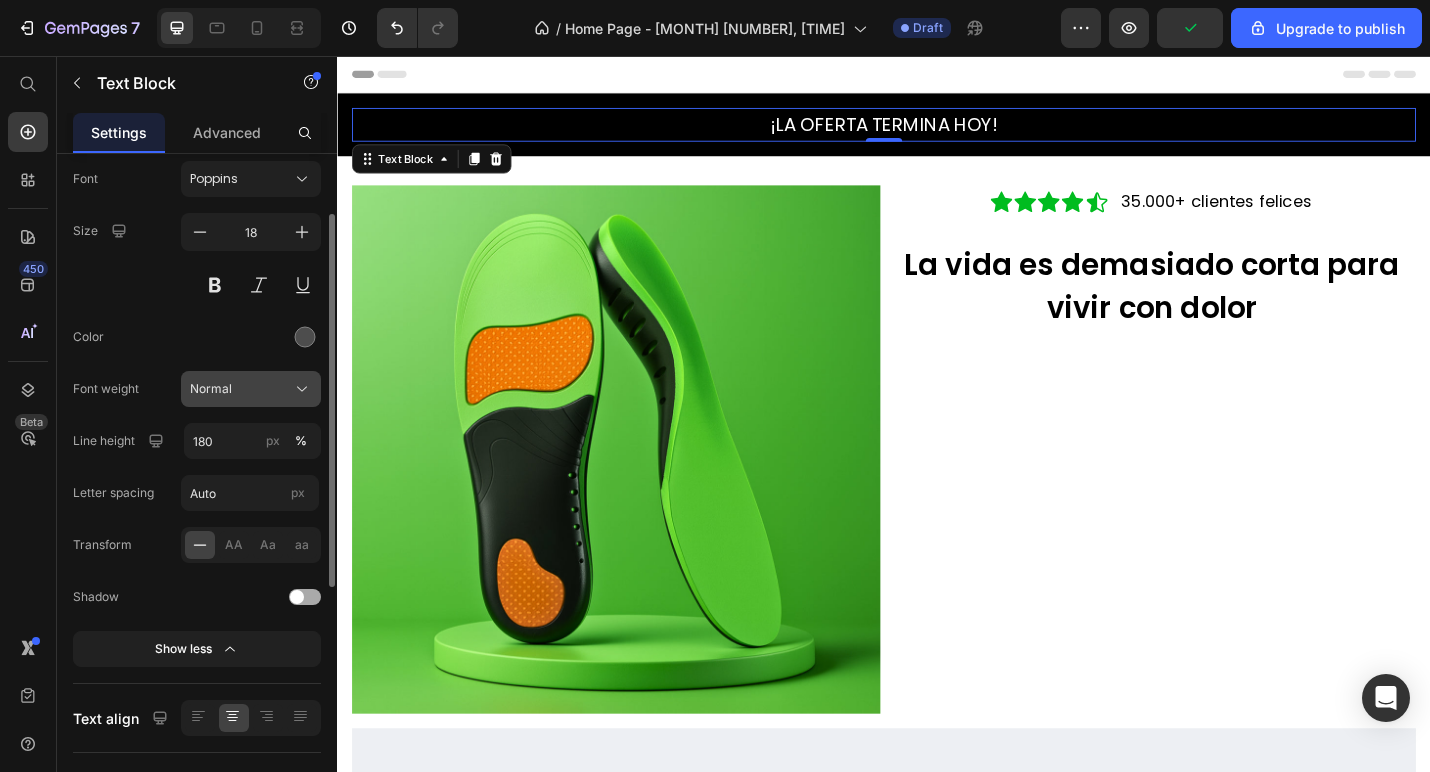 click on "Normal" 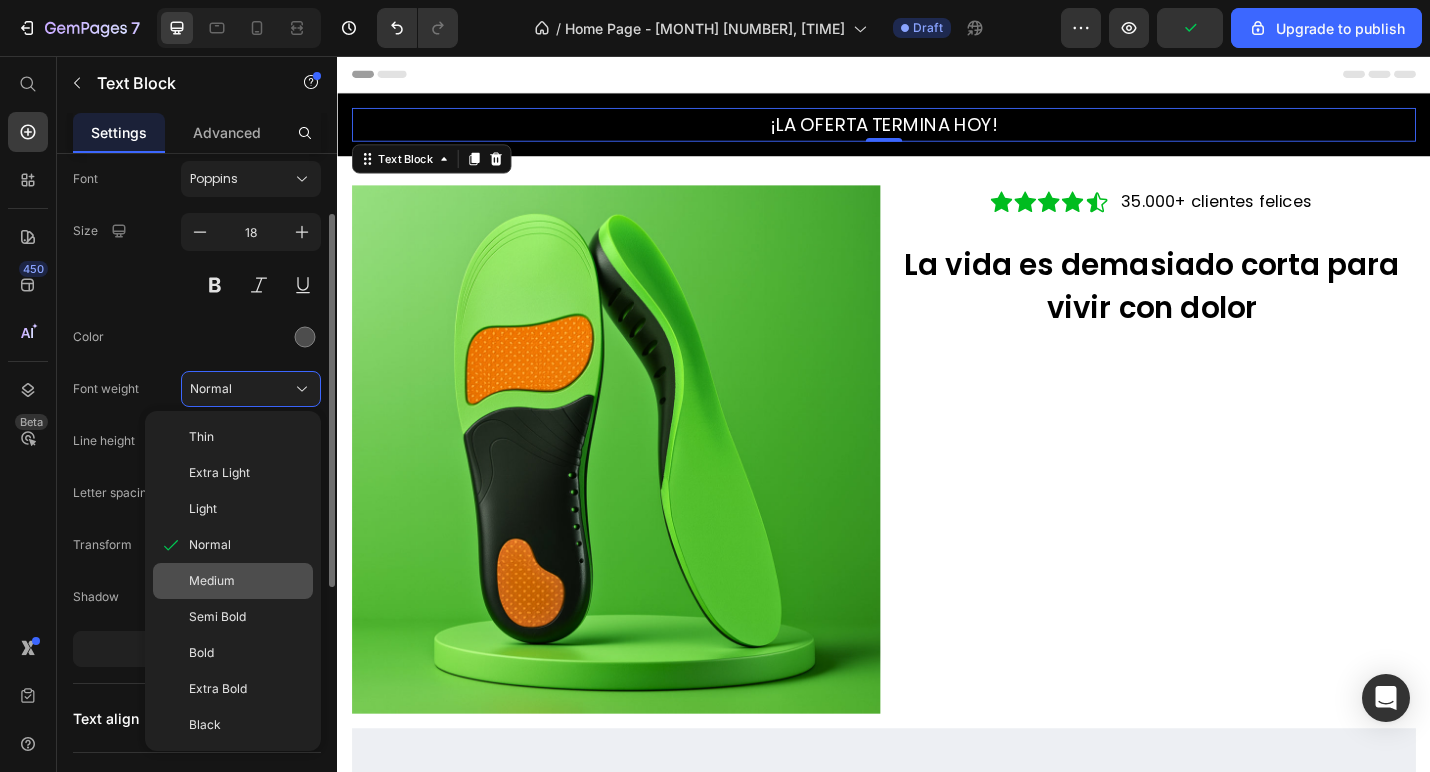 click on "Medium" at bounding box center (247, 581) 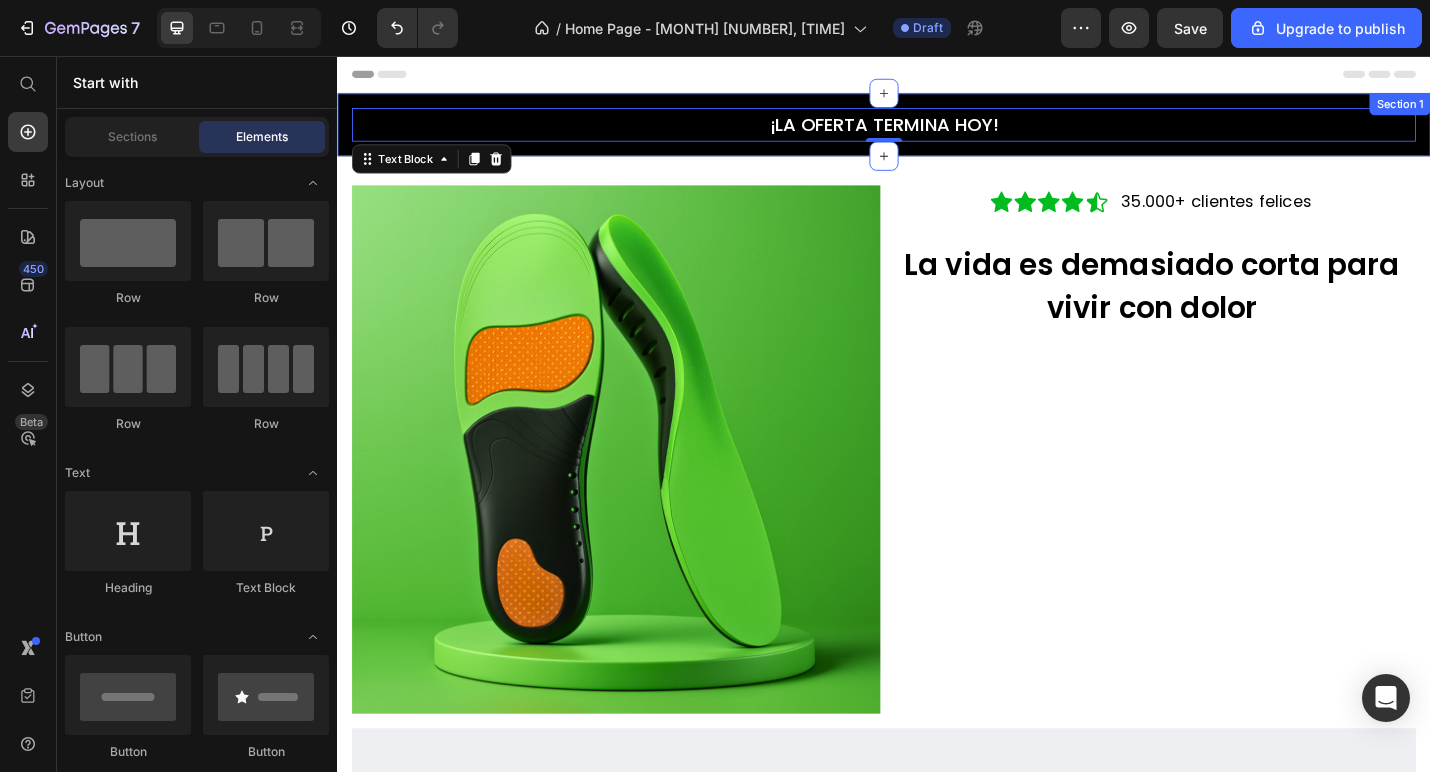 click on "Header" at bounding box center [937, 76] 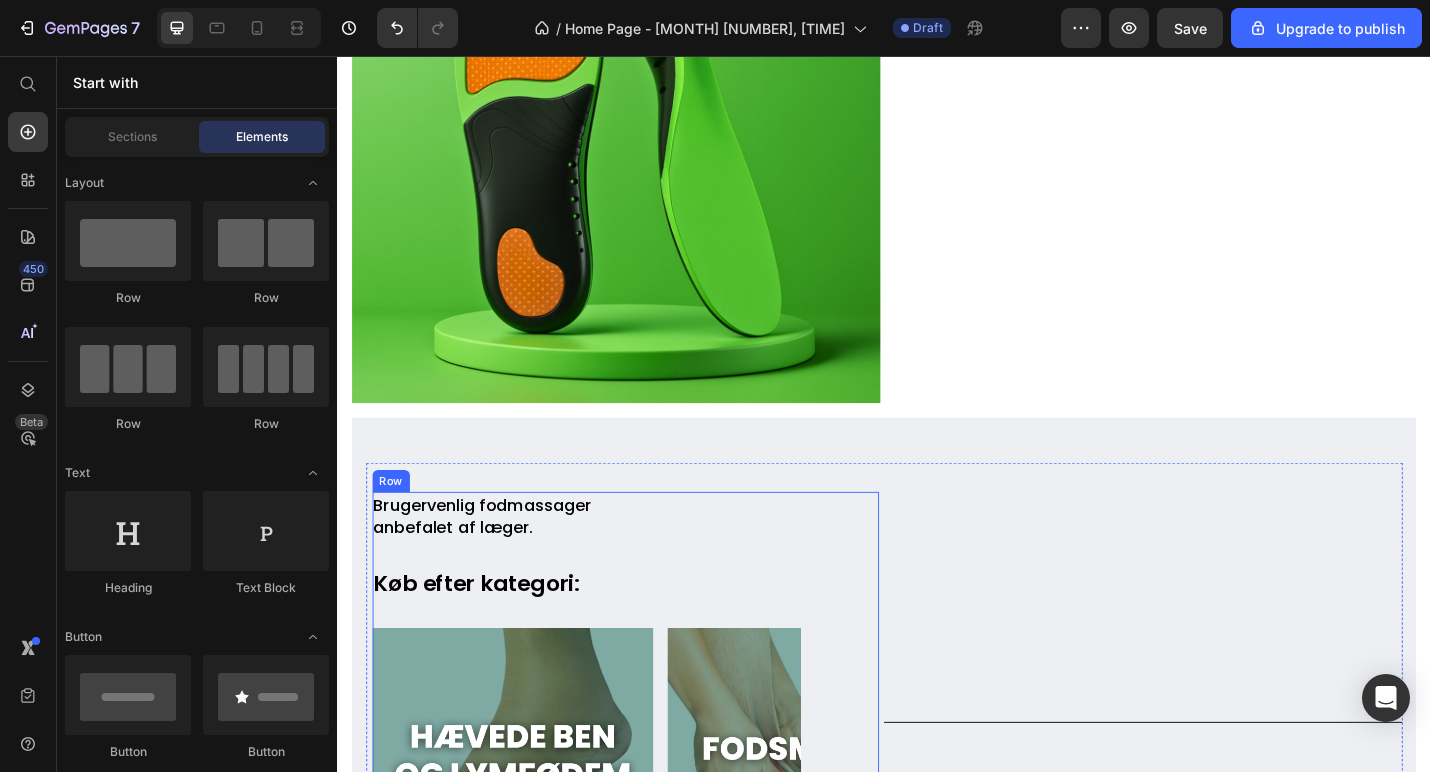 scroll, scrollTop: 338, scrollLeft: 0, axis: vertical 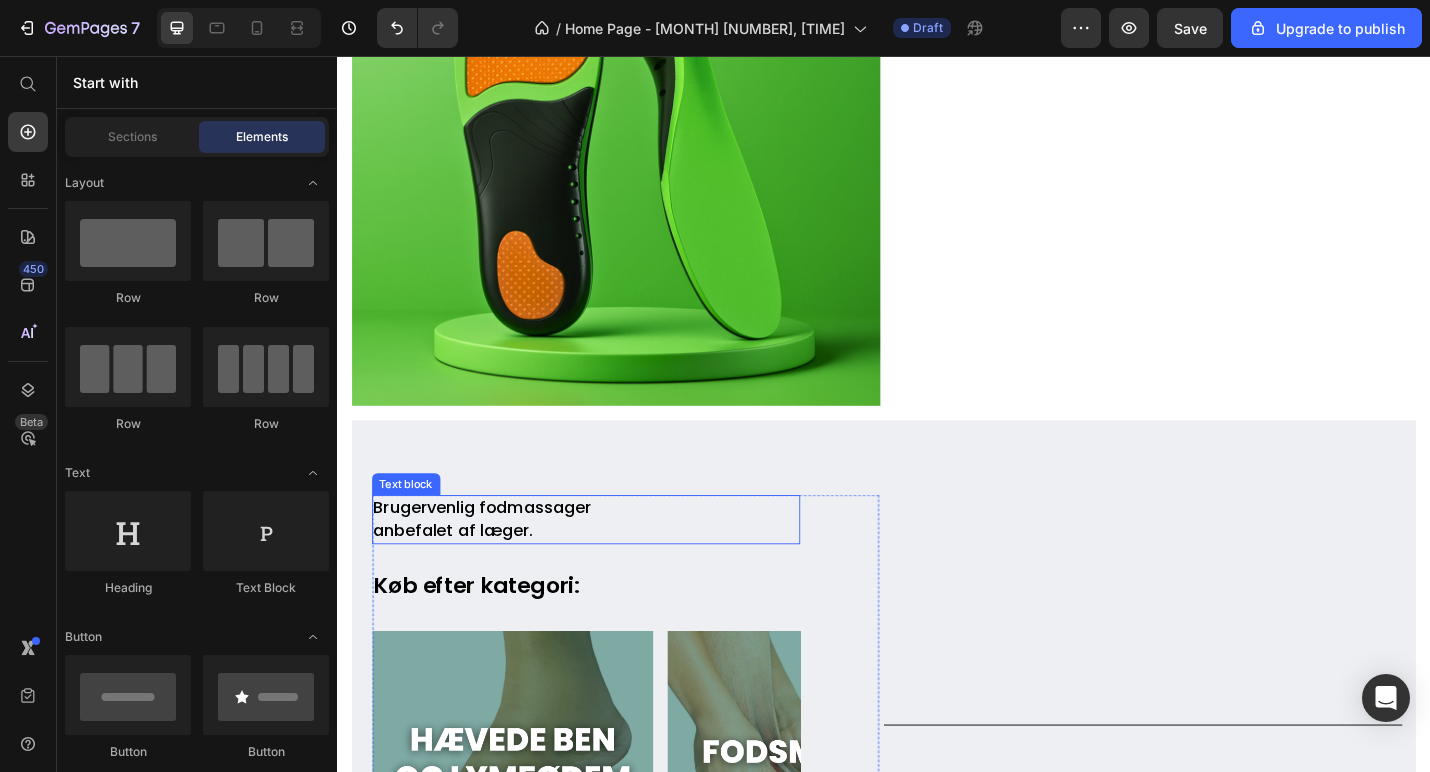 click on "anbefalet af læger." at bounding box center [464, 576] 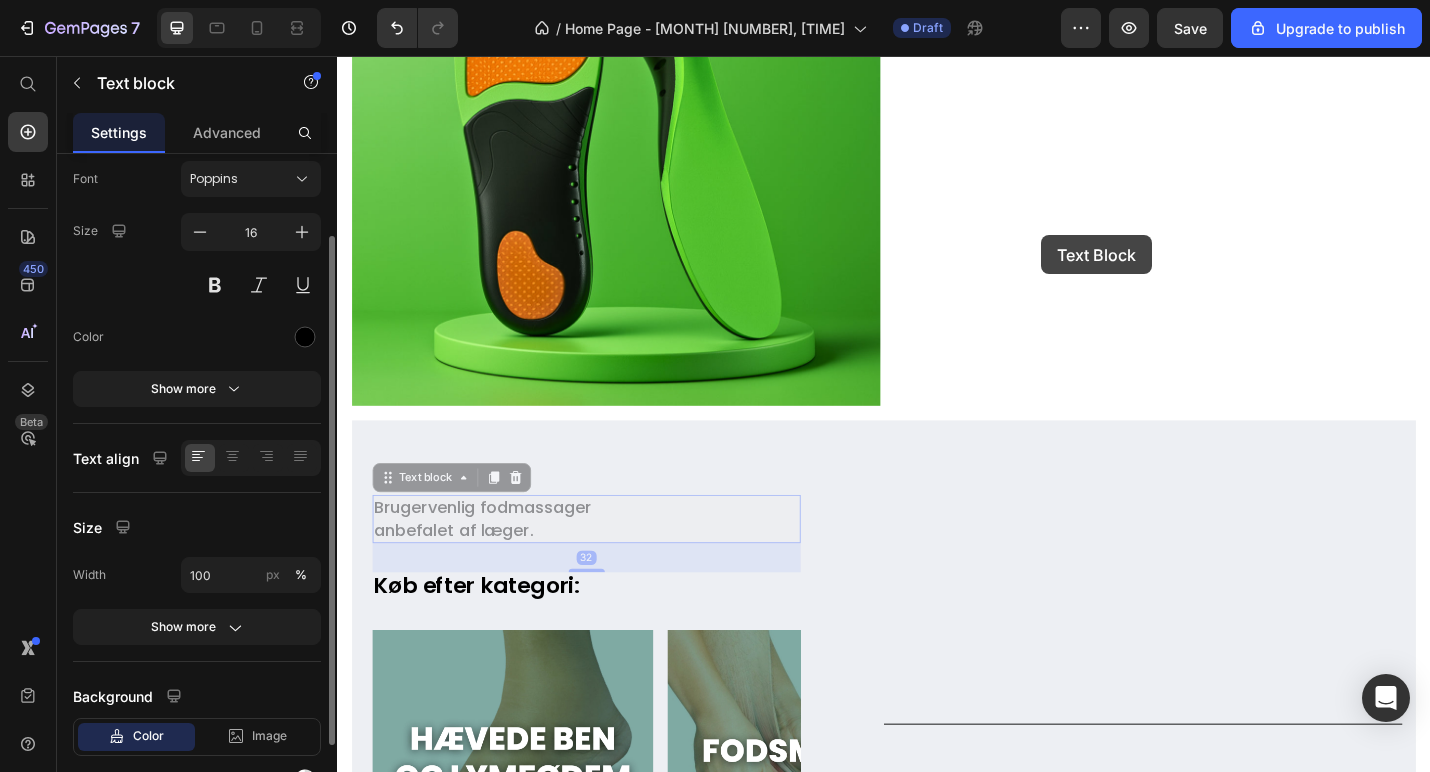drag, startPoint x: 532, startPoint y: 519, endPoint x: 1105, endPoint y: 135, distance: 689.7717 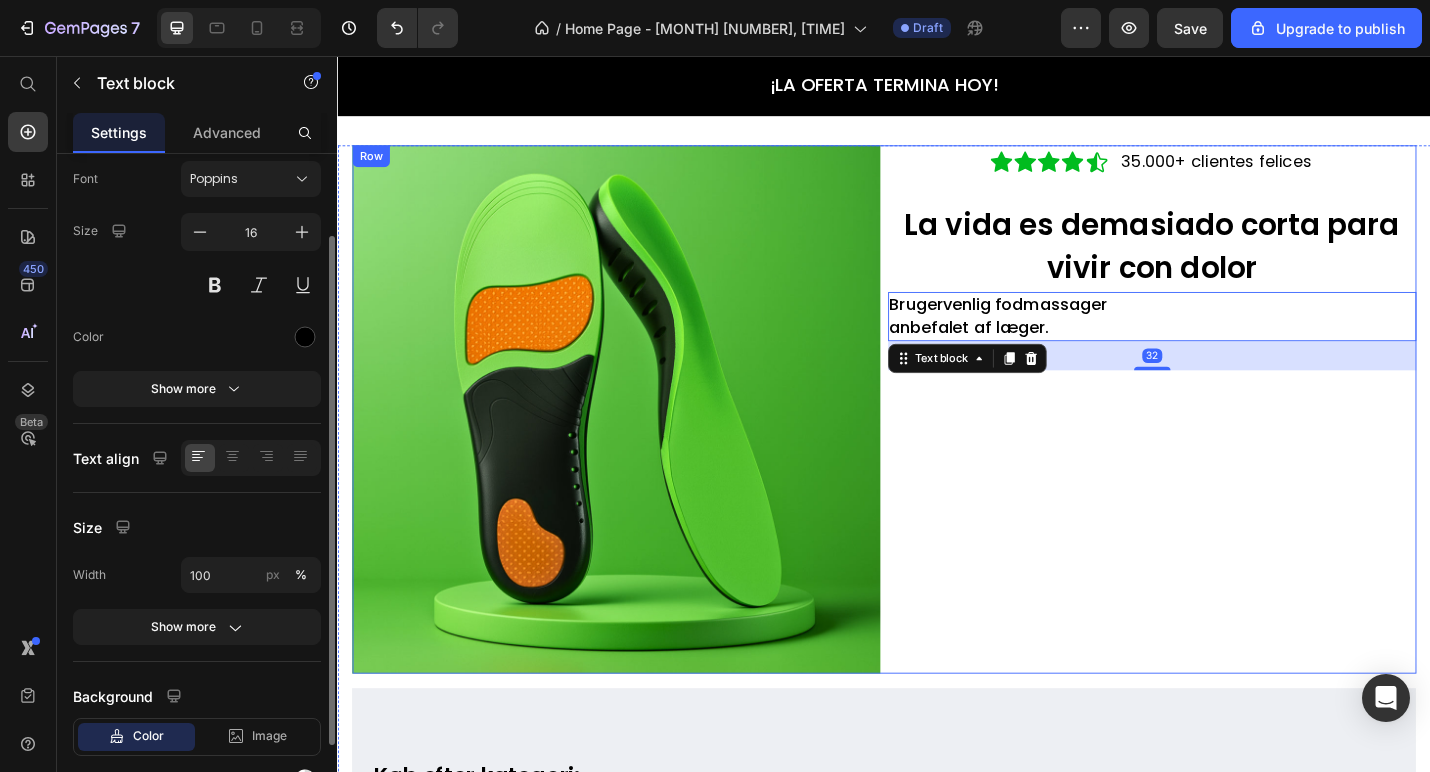 scroll, scrollTop: 0, scrollLeft: 0, axis: both 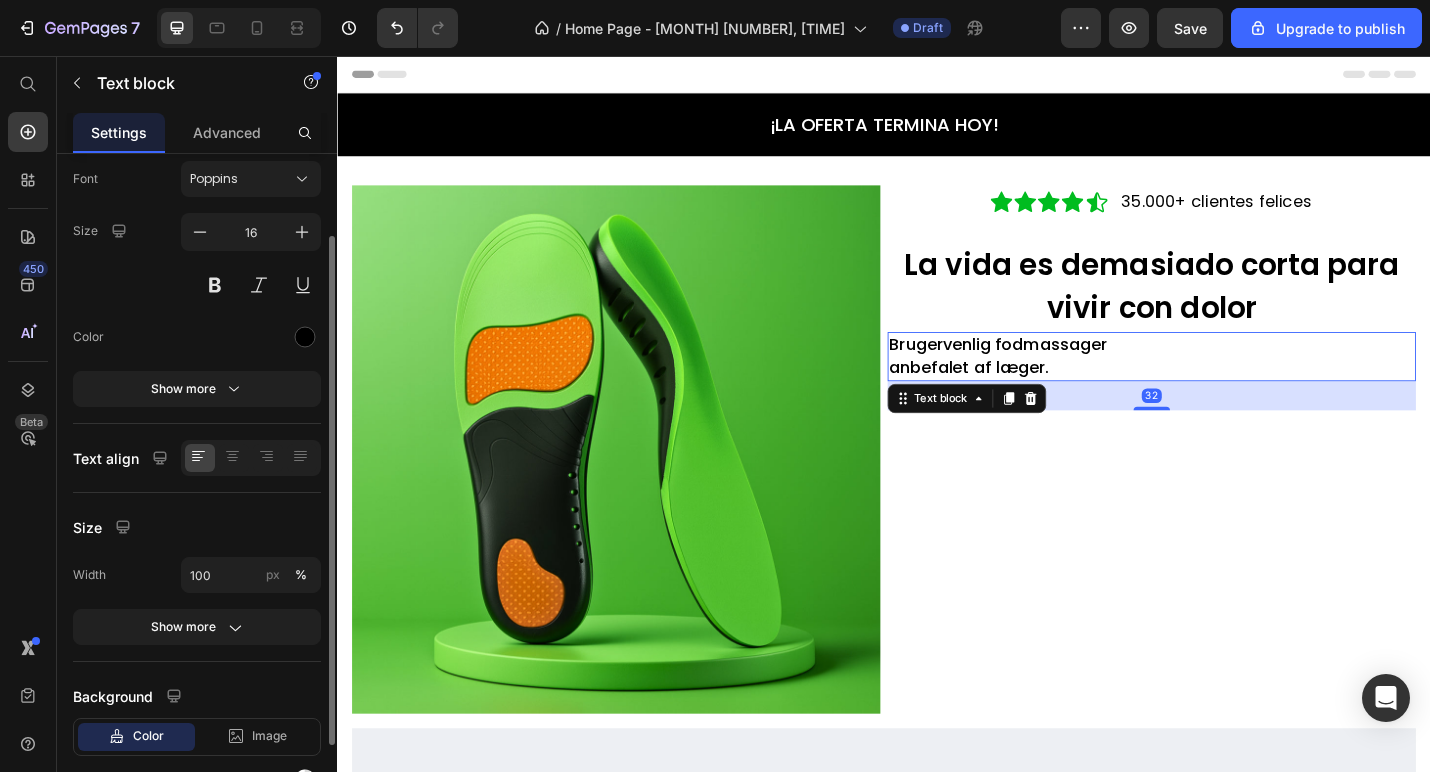 click on "Brugervenlig fodmassager" at bounding box center (1062, 372) 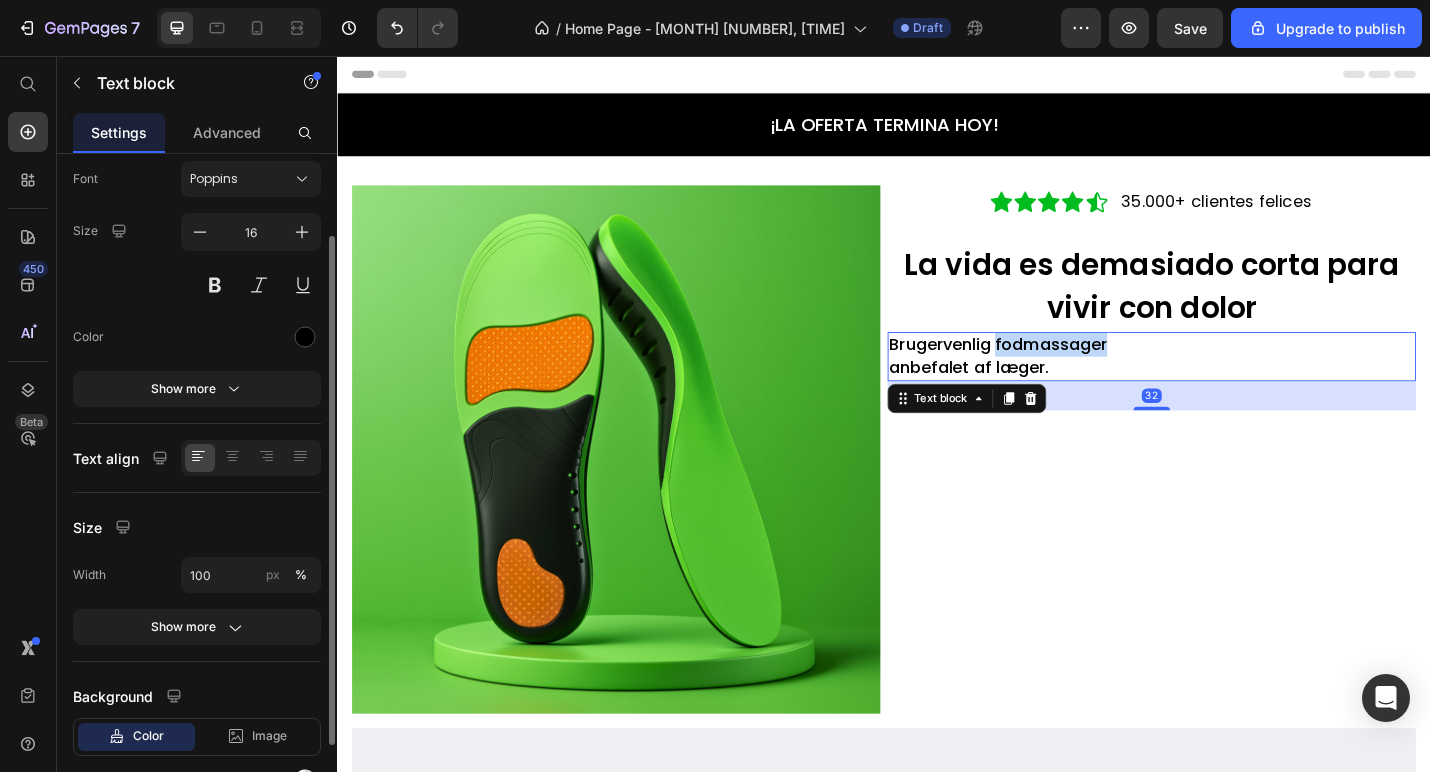 click on "Brugervenlig fodmassager" at bounding box center (1062, 372) 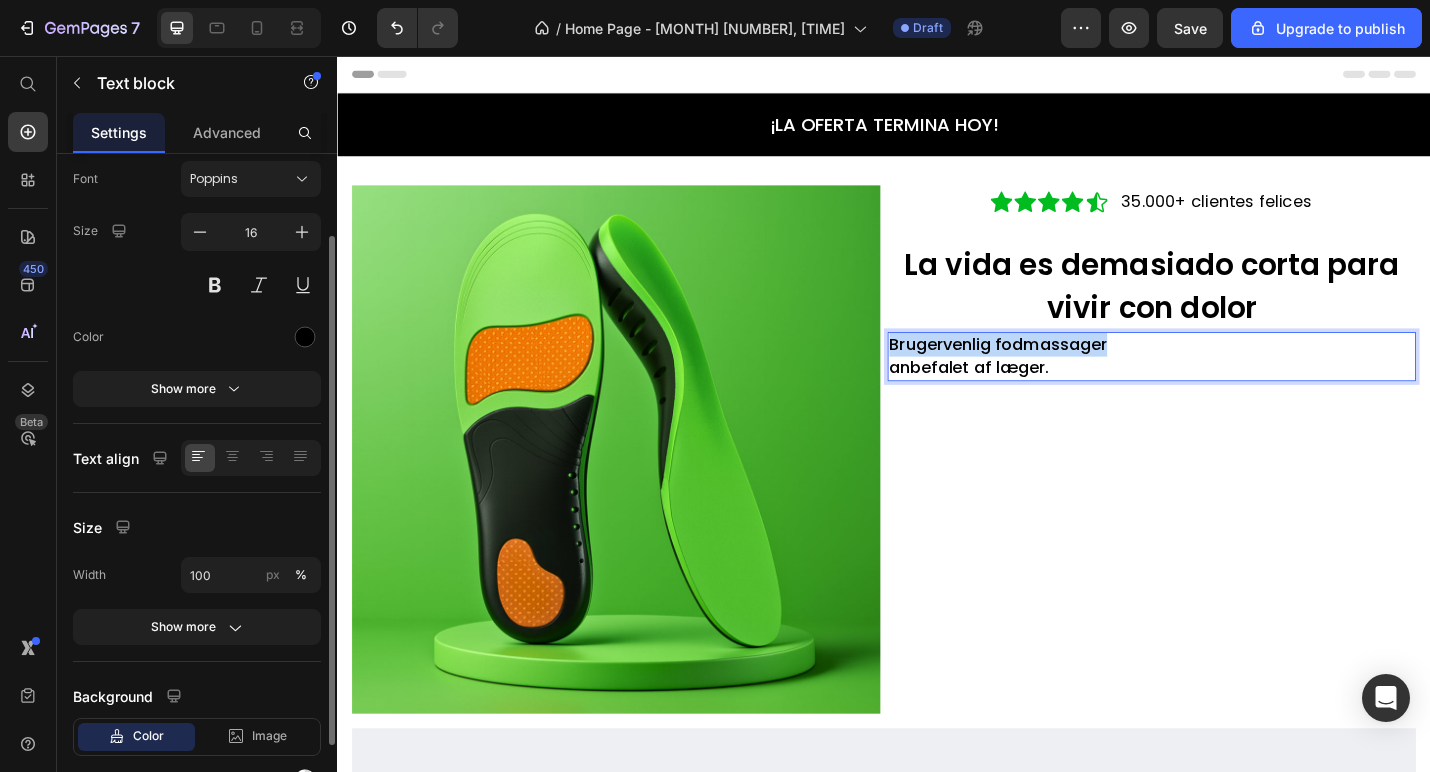 click on "Brugervenlig fodmassager" at bounding box center (1062, 372) 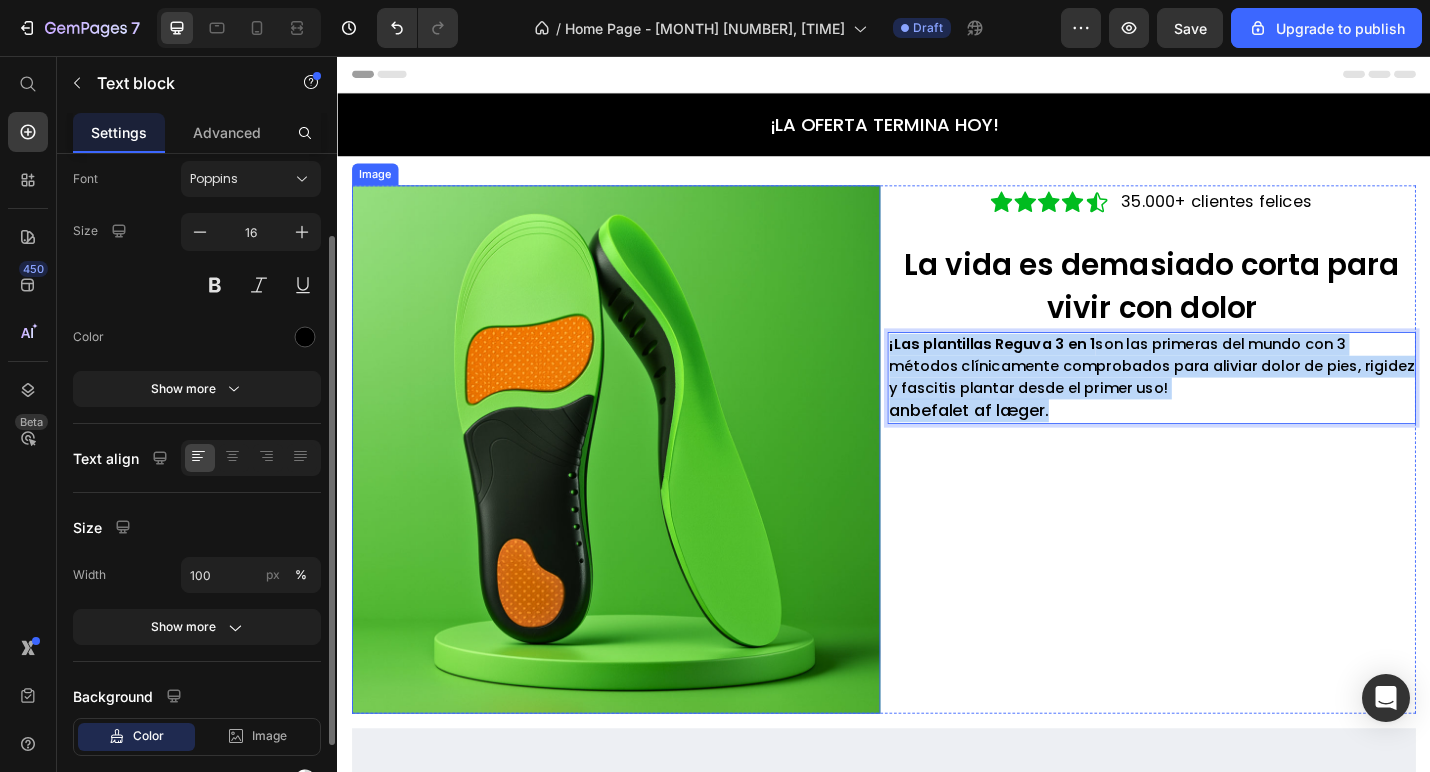 drag, startPoint x: 1162, startPoint y: 448, endPoint x: 860, endPoint y: 344, distance: 319.4057 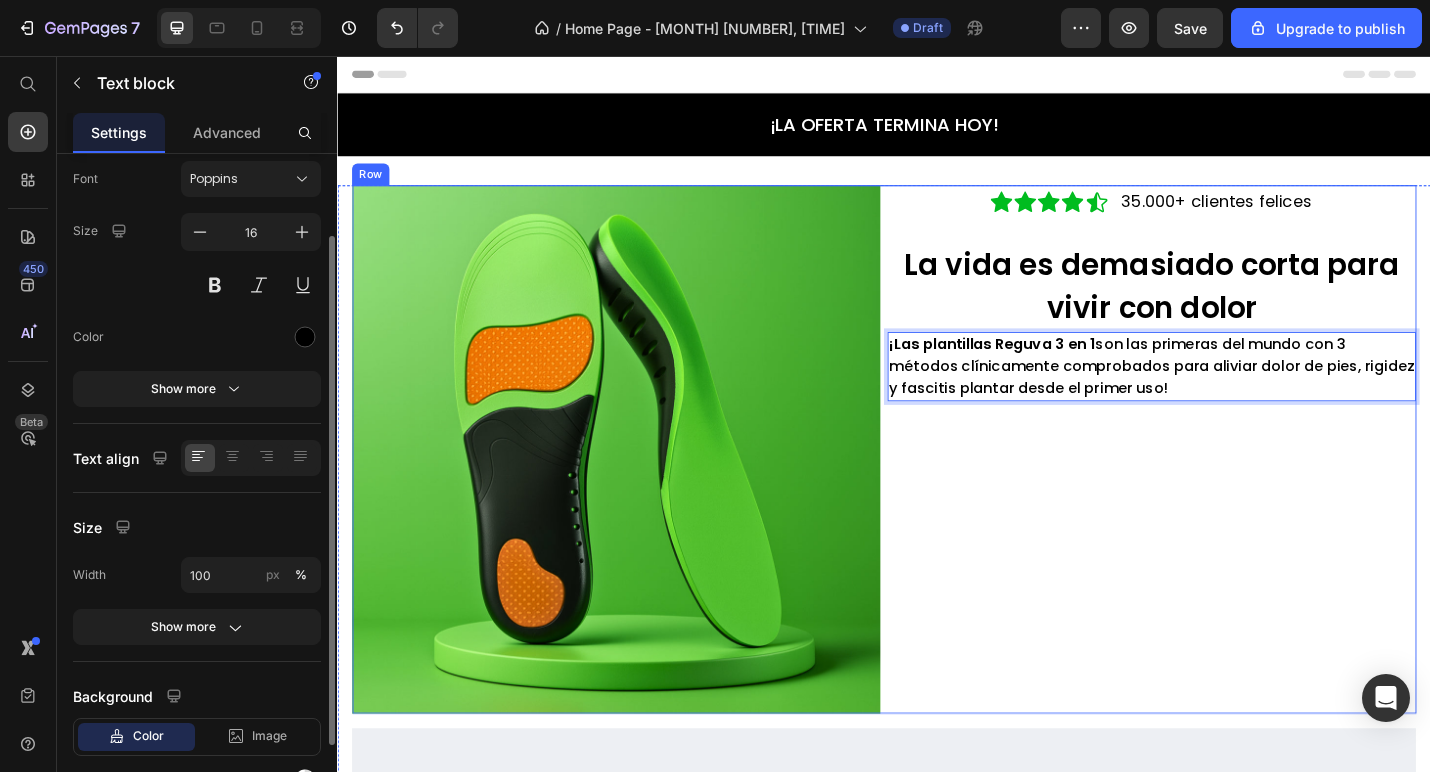 click on "Icon Icon Icon Icon
Icon Icon List 35.000+ clientes felices Text Block Row La vida es demasiado corta para vivir con dolor Heading ¡Las plantillas Reguva 3 en 1  son las primeras del mundo con 3 métodos clínicamente comprobados para aliviar dolor de pies, rigidez y fascitis plantar desde el primer uso! Text block   32" at bounding box center [1231, 488] 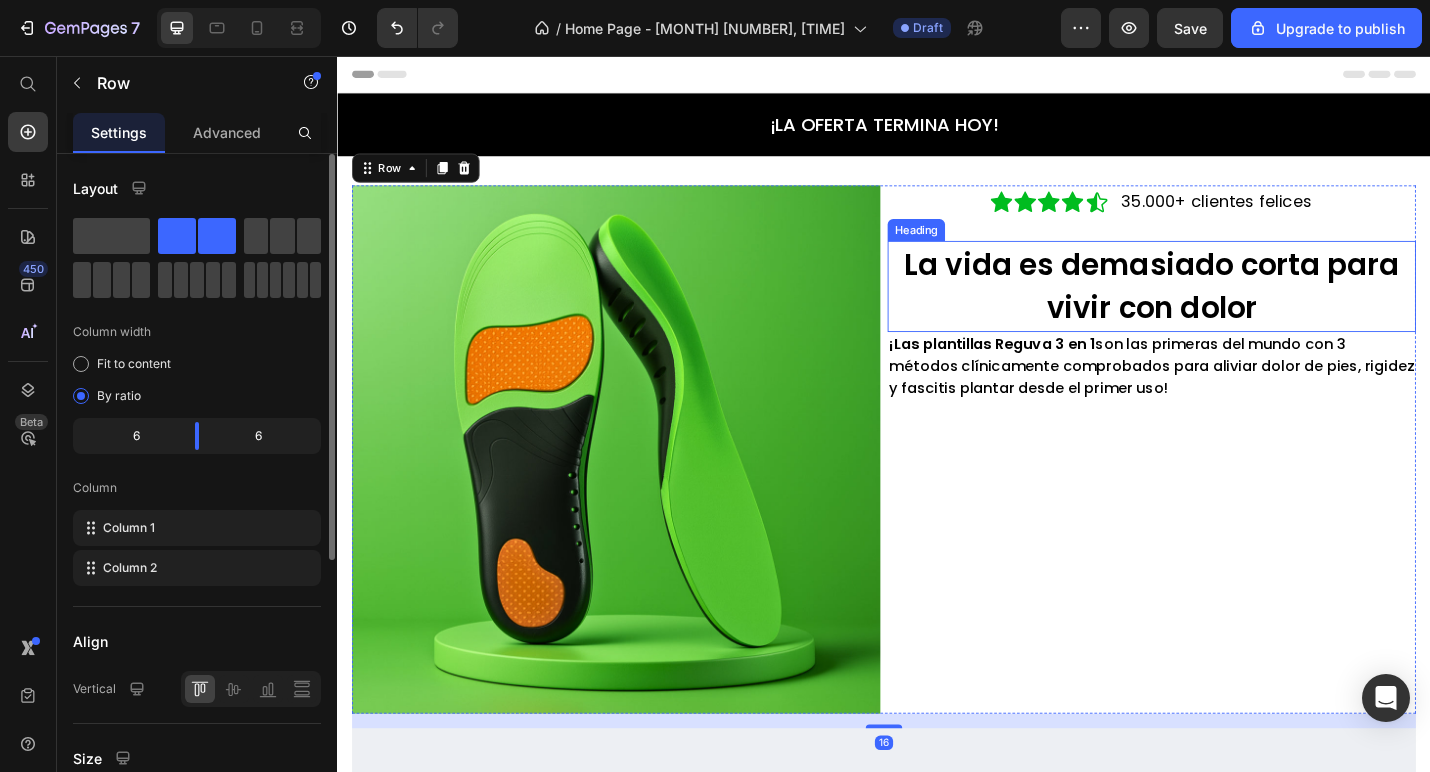 click on "La vida es demasiado corta para vivir con dolor" at bounding box center (1231, 309) 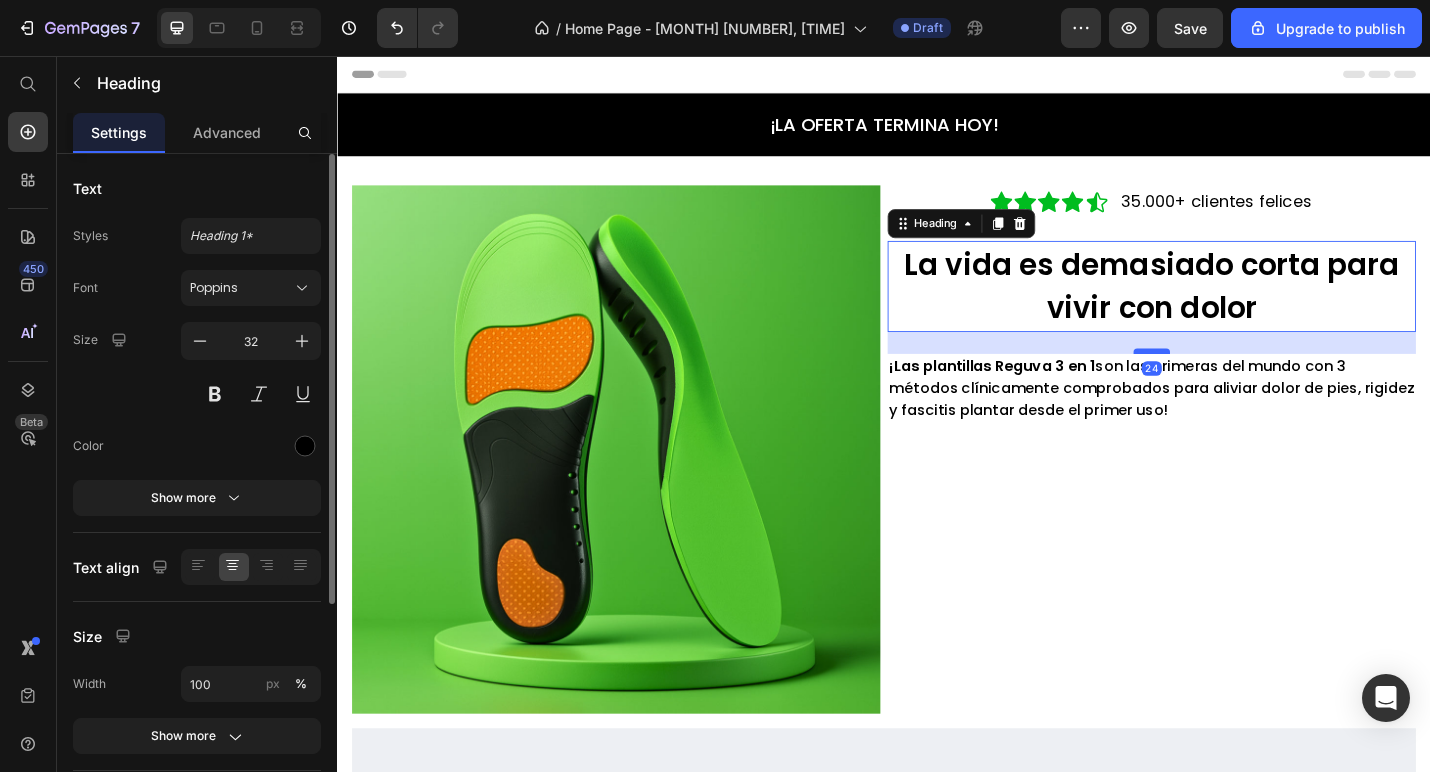 drag, startPoint x: 1236, startPoint y: 355, endPoint x: 1236, endPoint y: 379, distance: 24 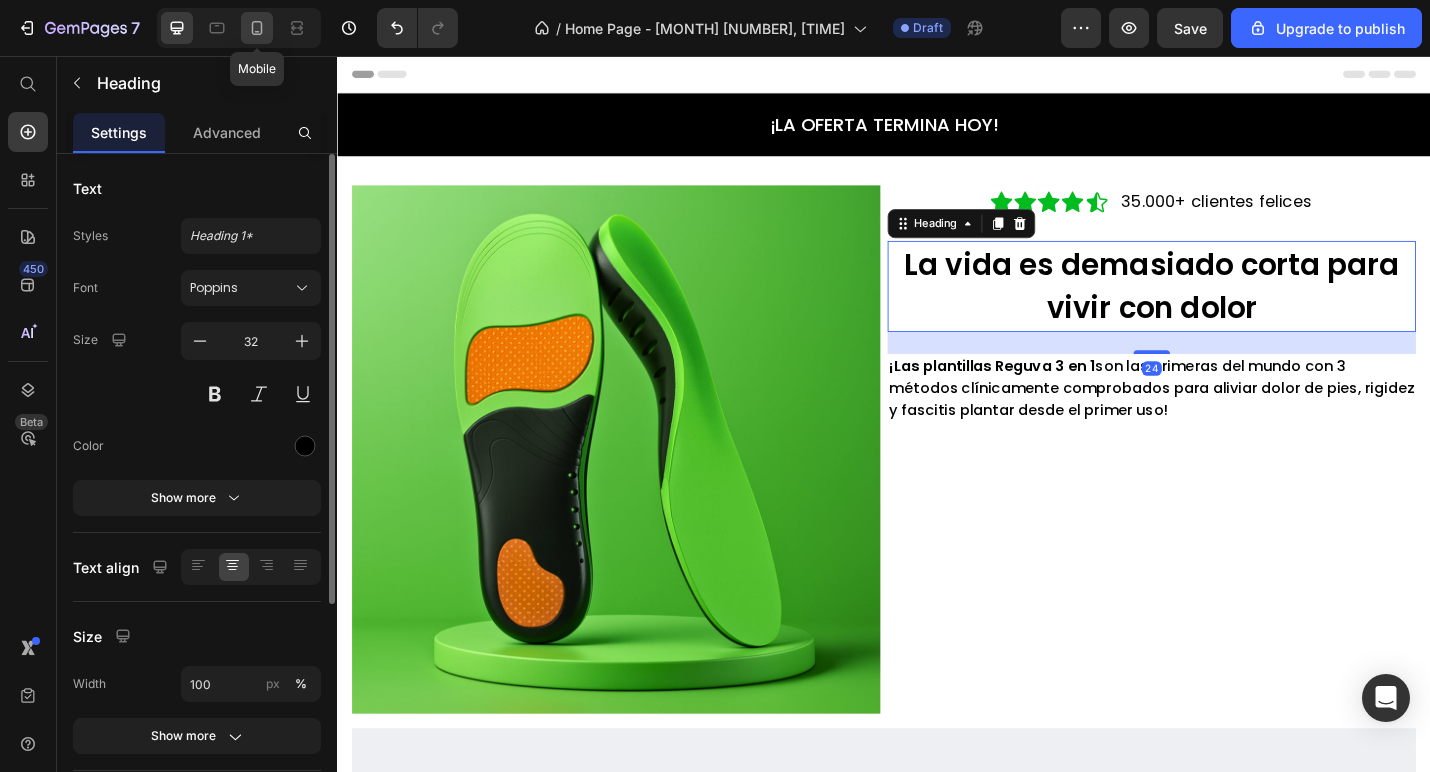 click 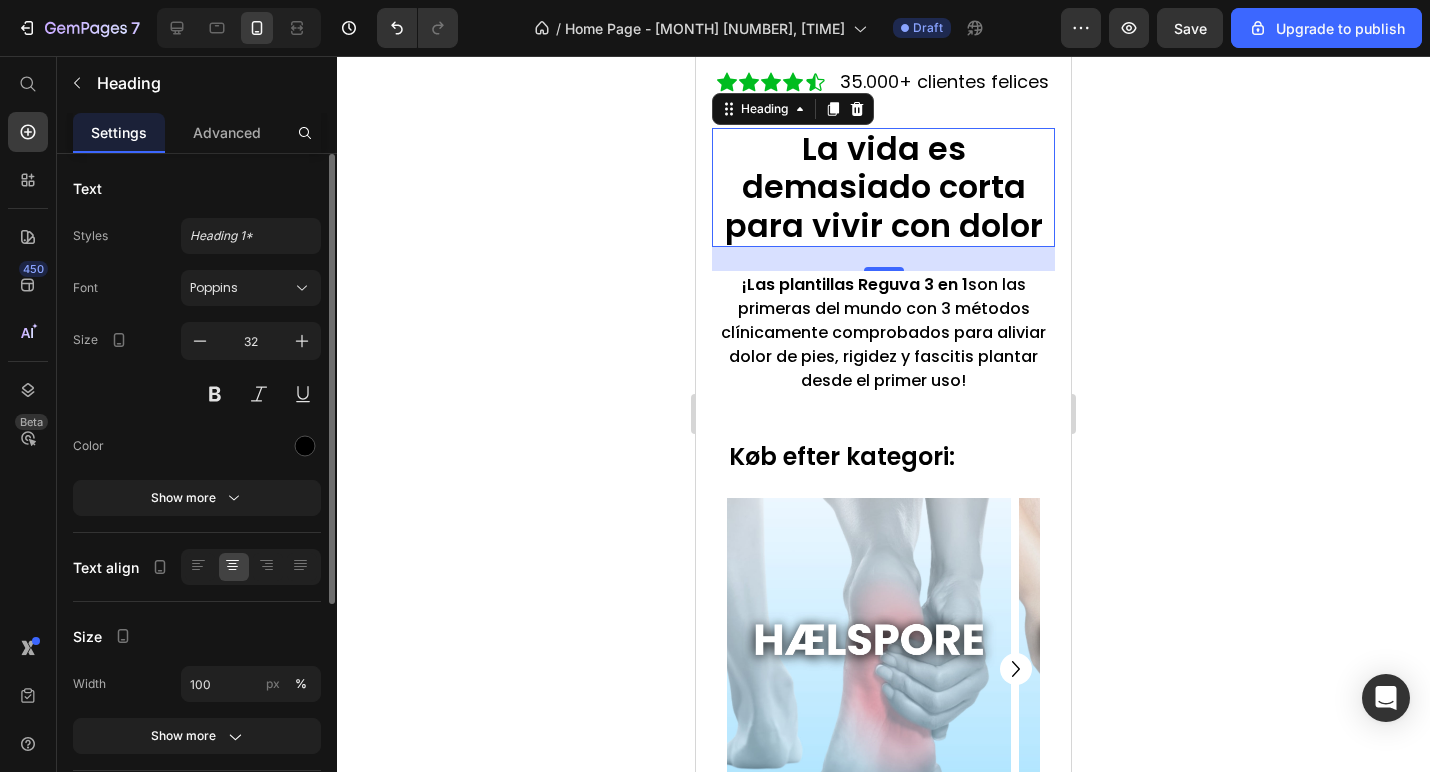 scroll, scrollTop: 477, scrollLeft: 0, axis: vertical 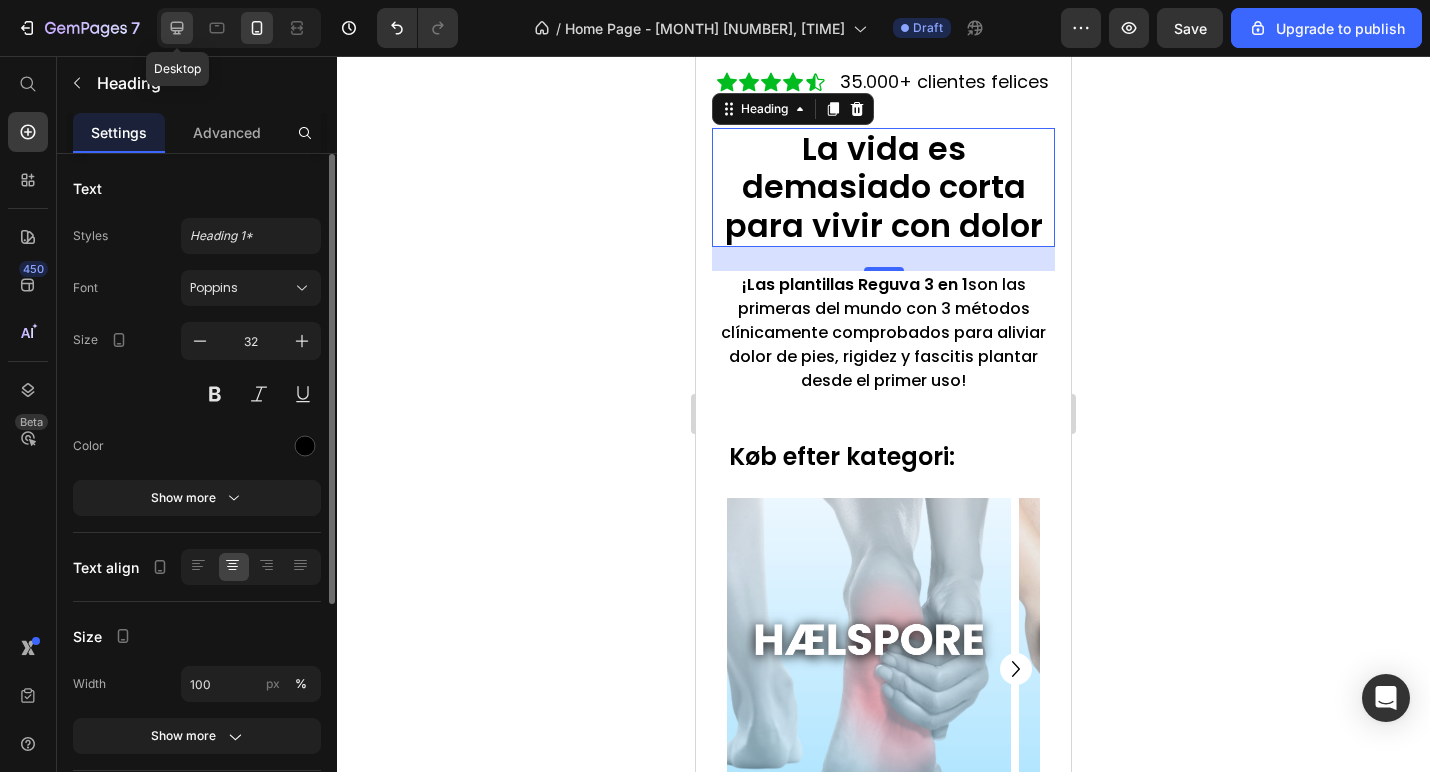 click 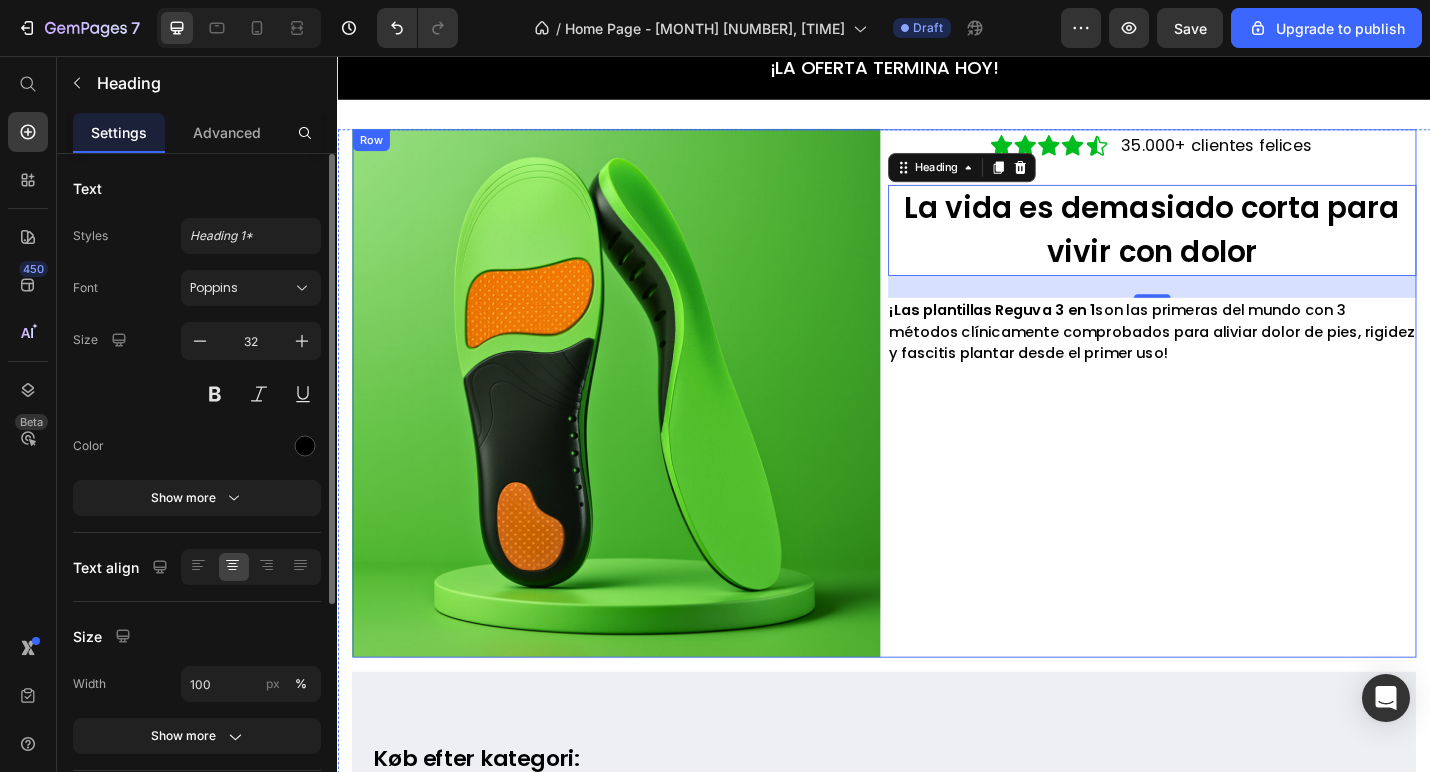 scroll, scrollTop: 40, scrollLeft: 0, axis: vertical 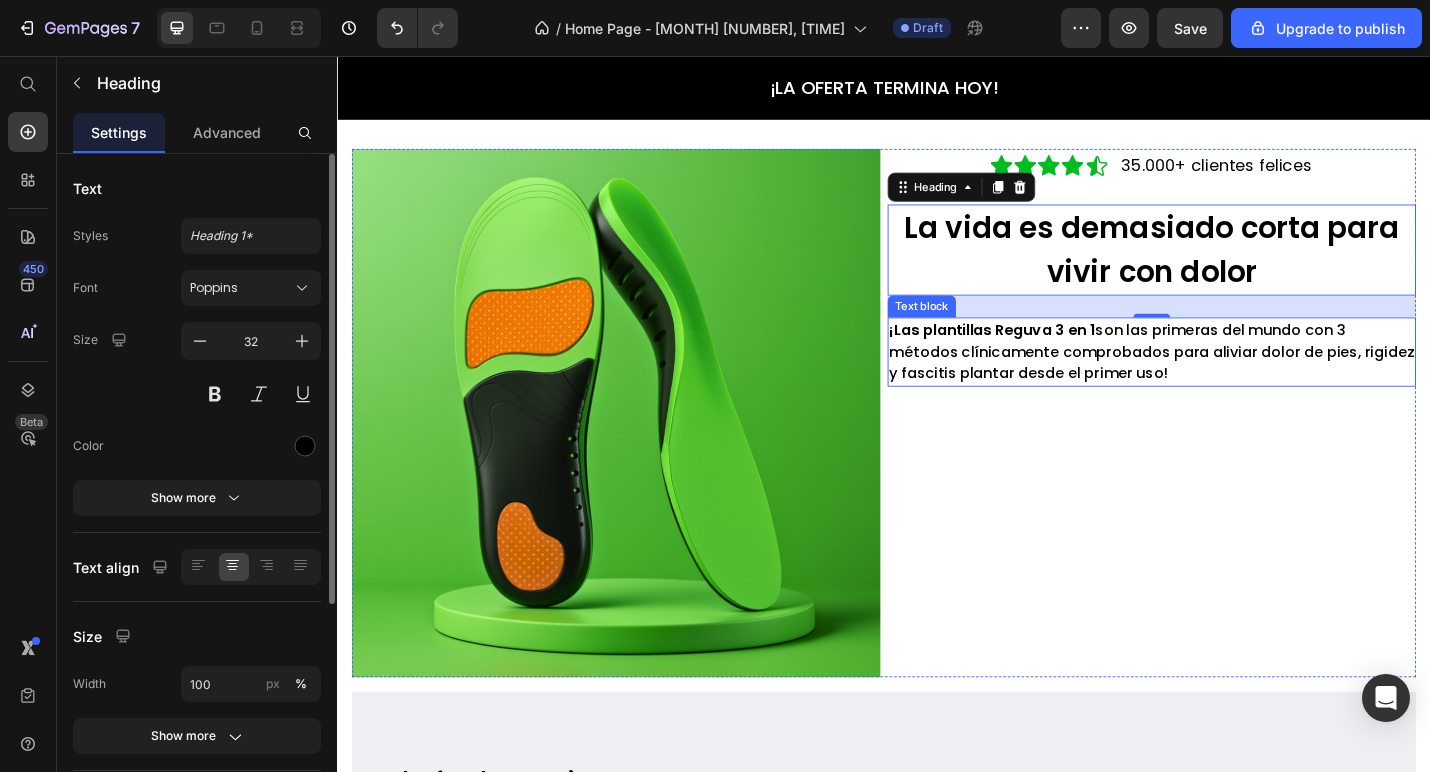 click on "¡Las plantillas Reguva 3 en 1  son las primeras del mundo con 3 métodos clínicamente comprobados para aliviar dolor de pies, rigidez y fascitis plantar desde el primer uso!" at bounding box center (1231, 381) 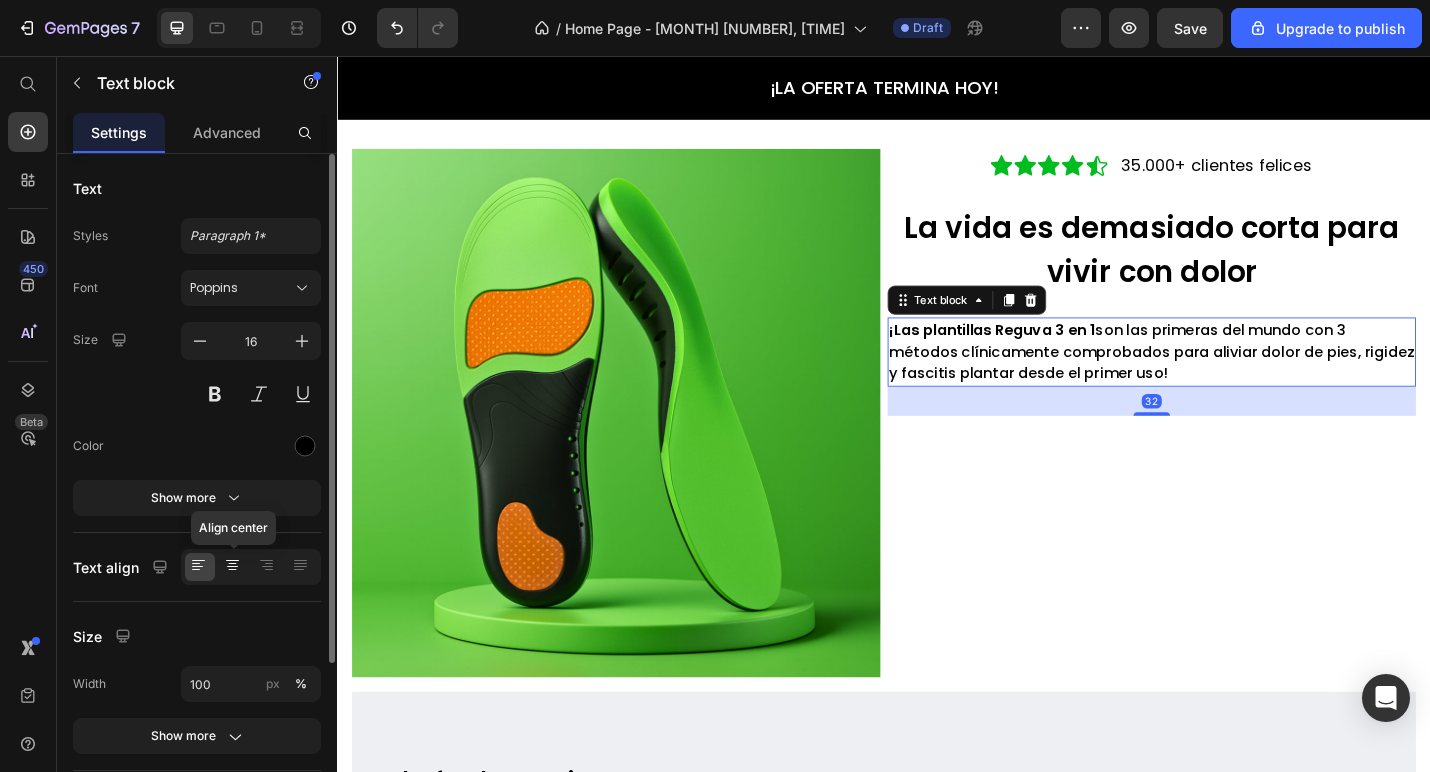 click 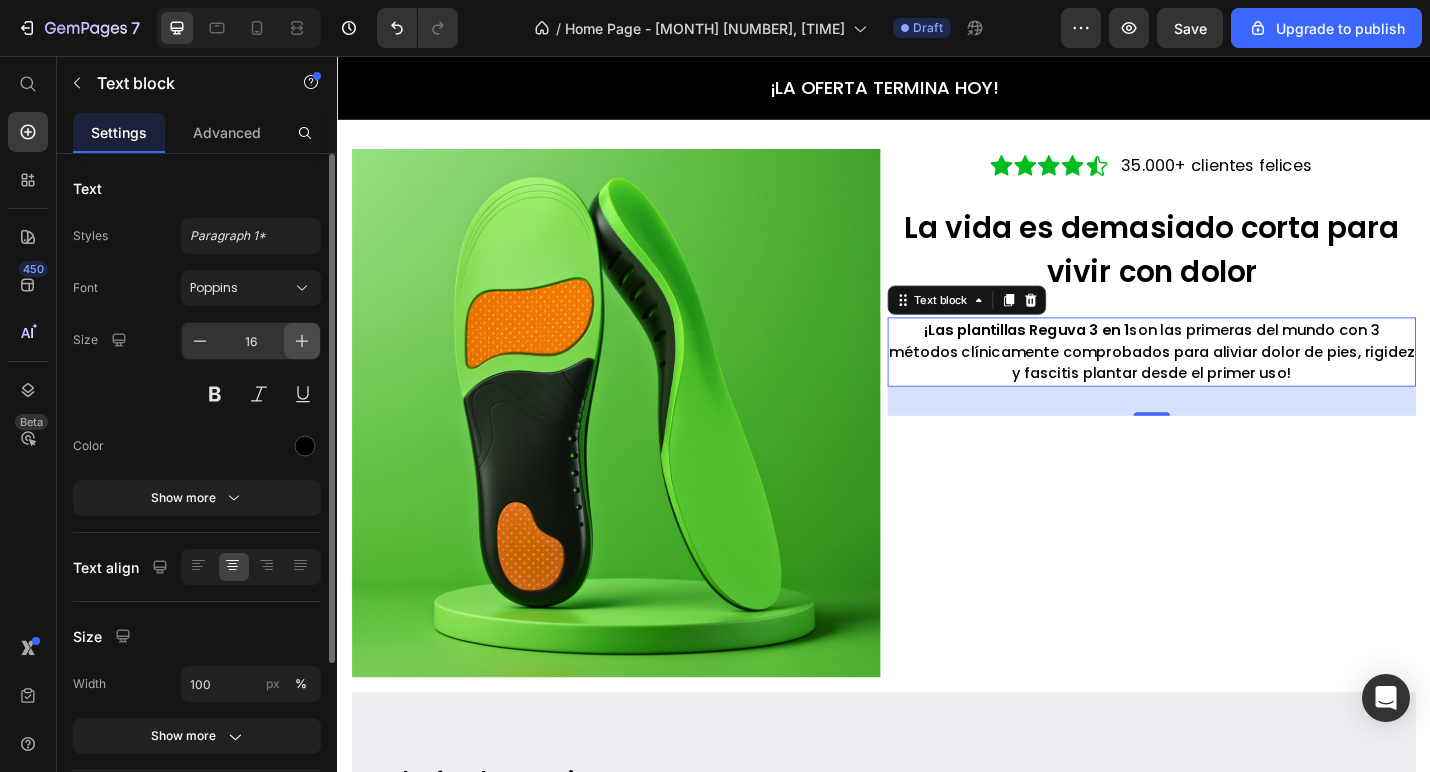 click 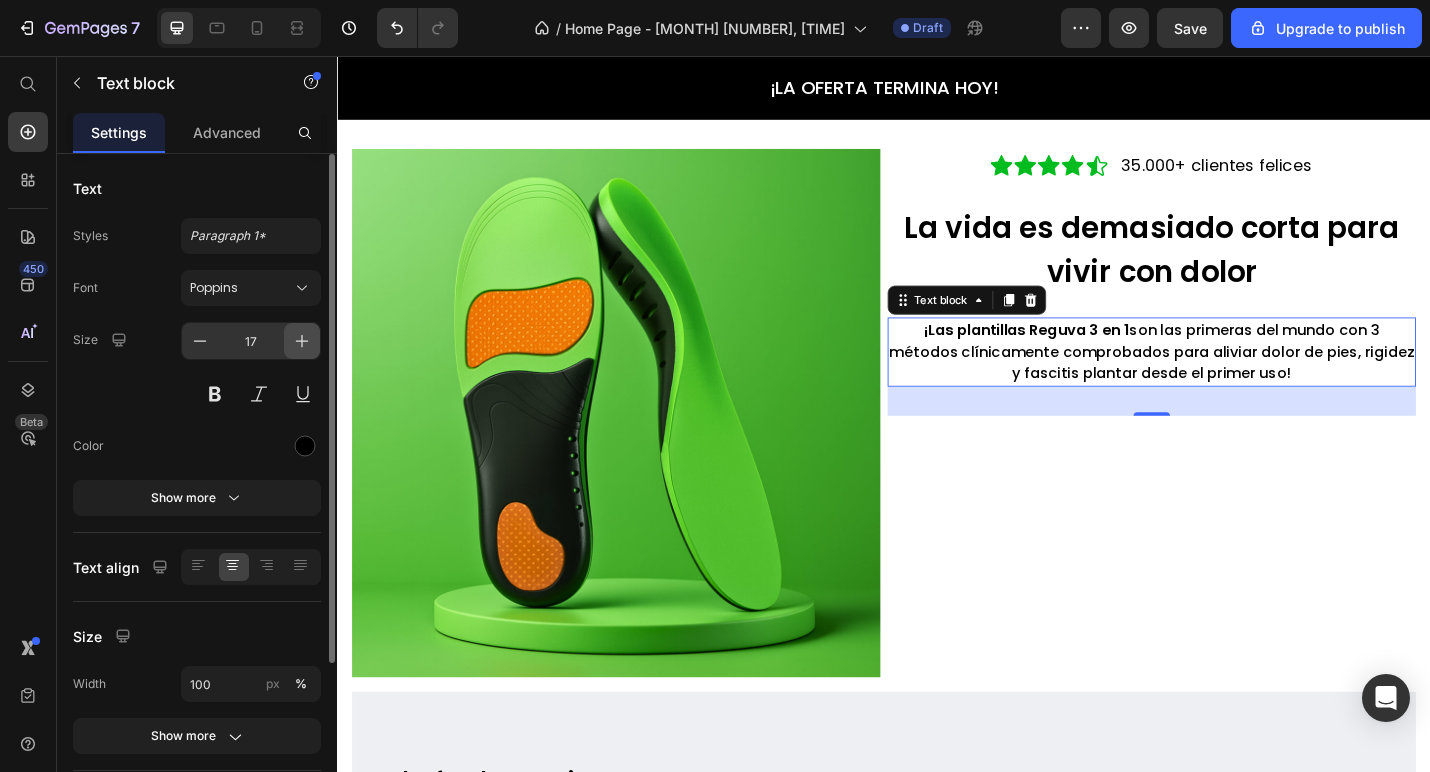 click 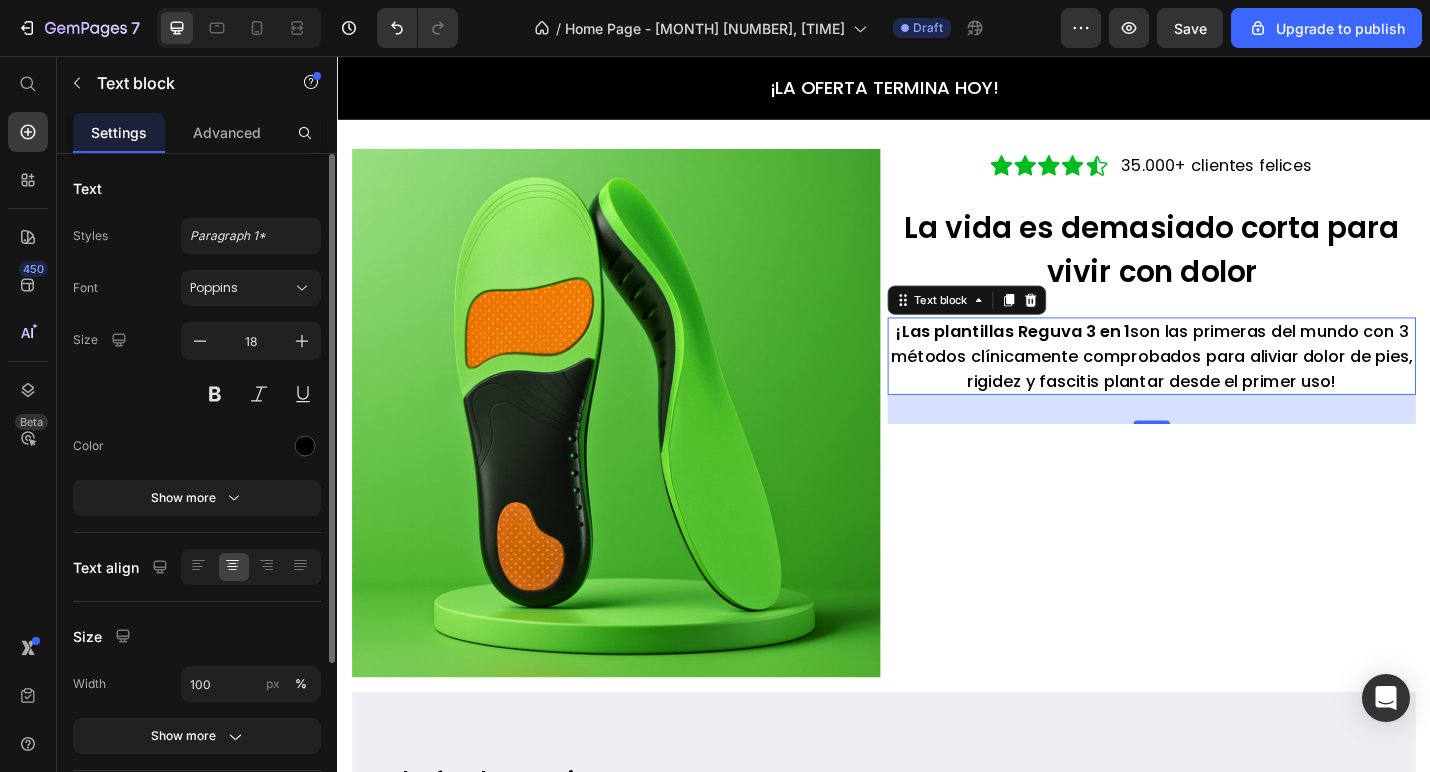 drag, startPoint x: 201, startPoint y: 517, endPoint x: 201, endPoint y: 535, distance: 18 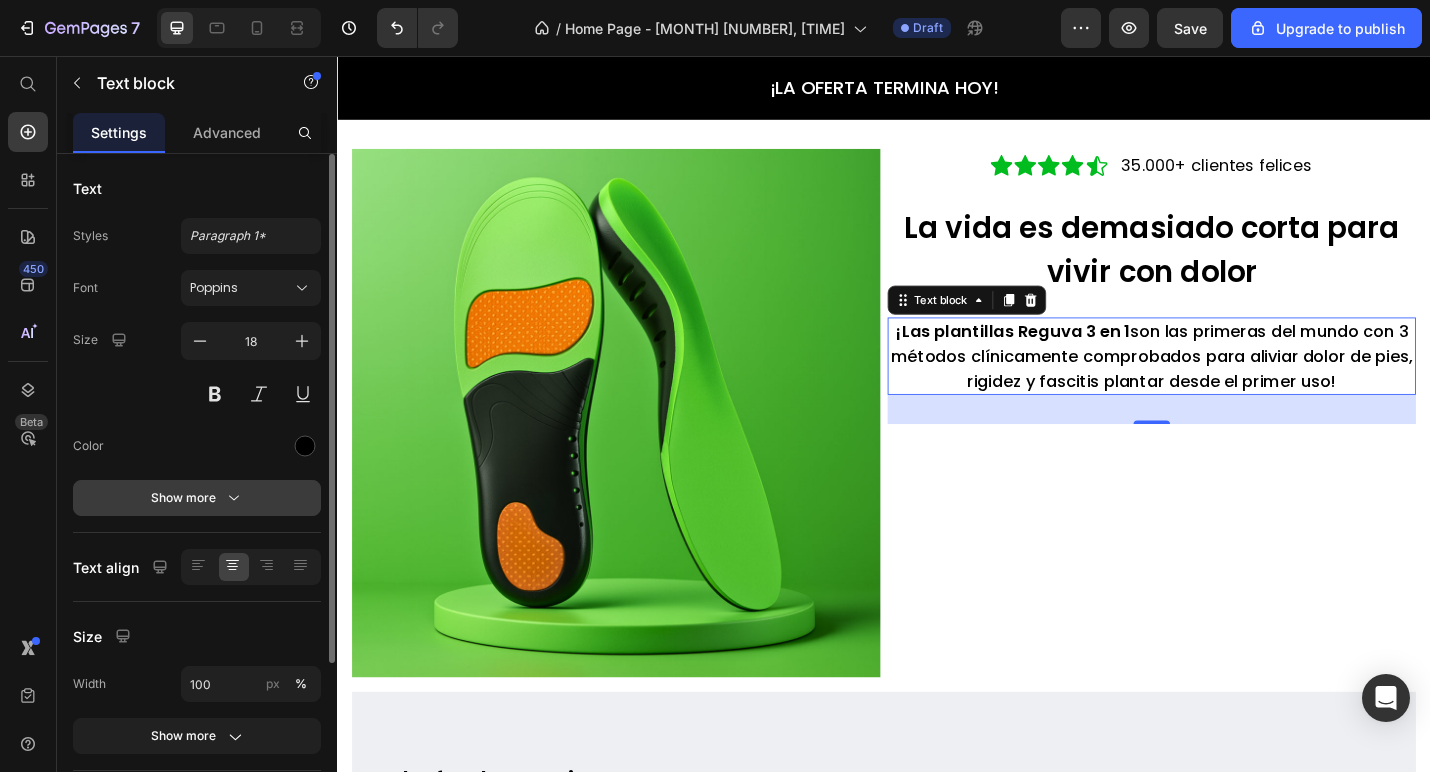 click on "Show more" at bounding box center [197, 498] 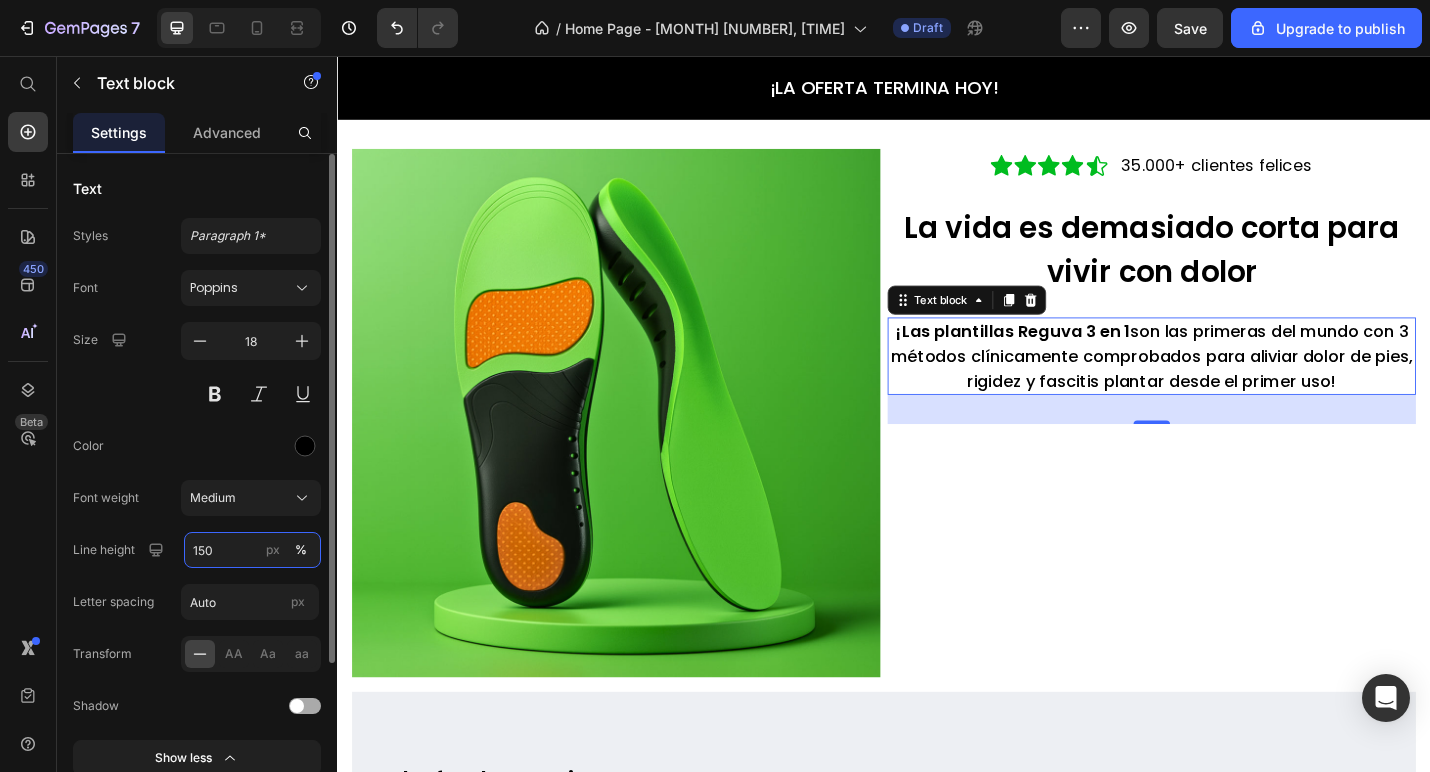 click on "150" at bounding box center [252, 550] 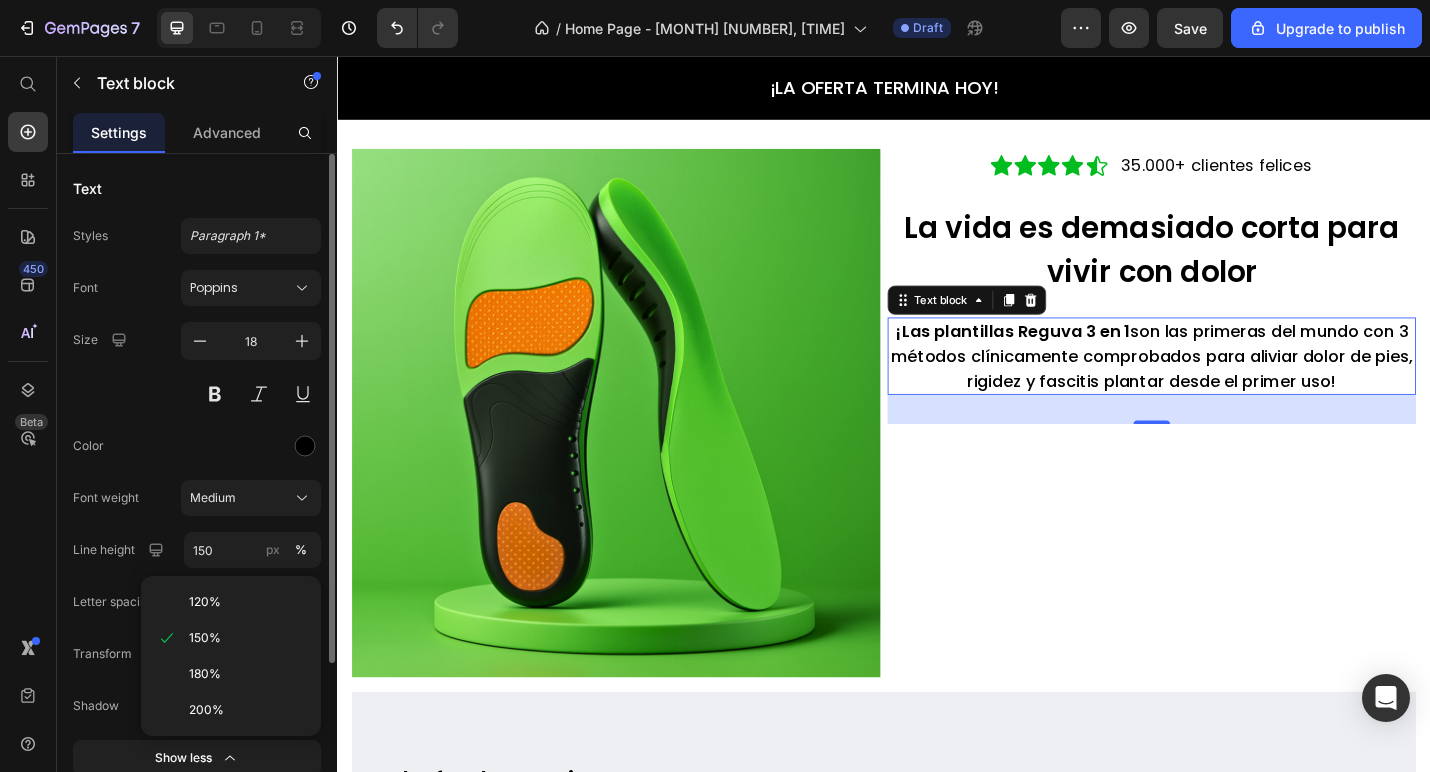 click at bounding box center (251, 446) 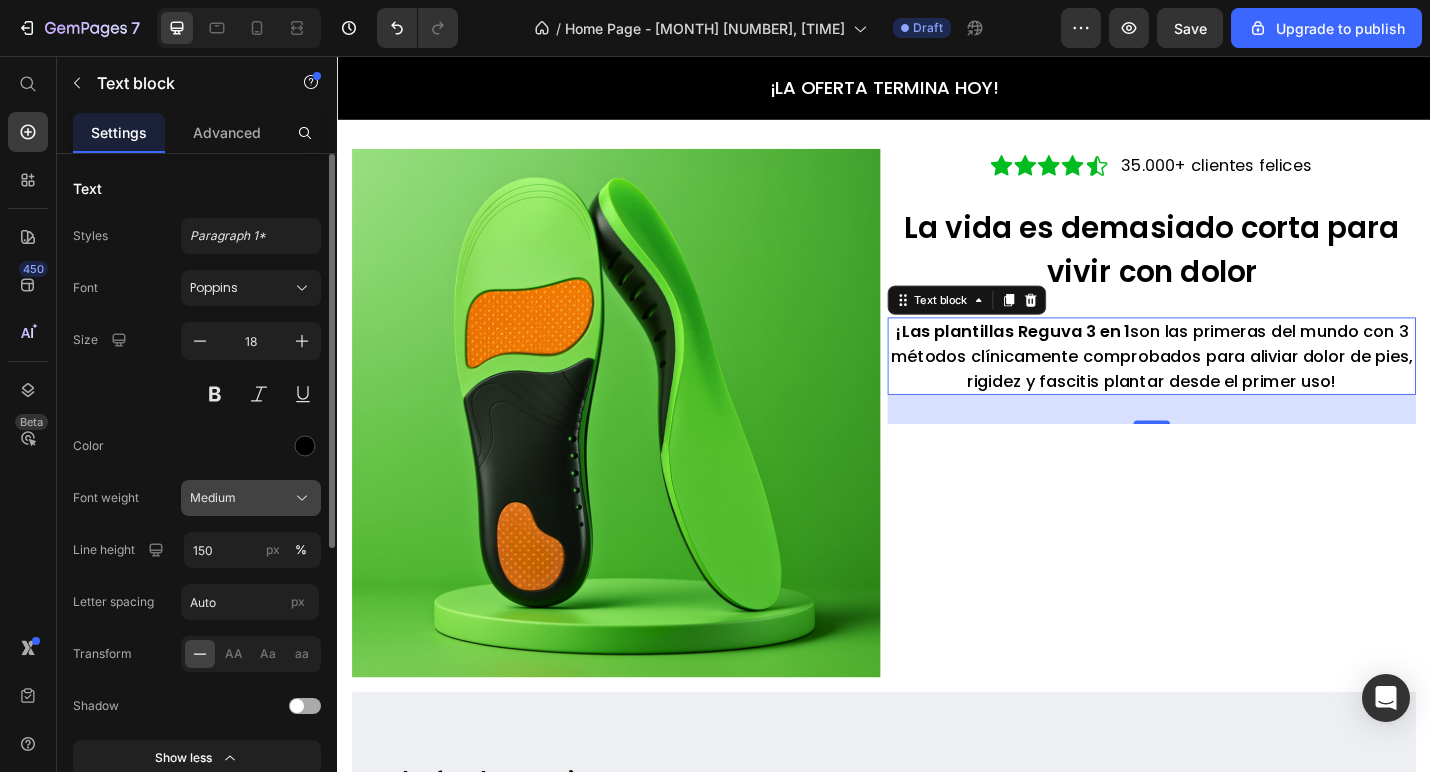 click on "Medium" 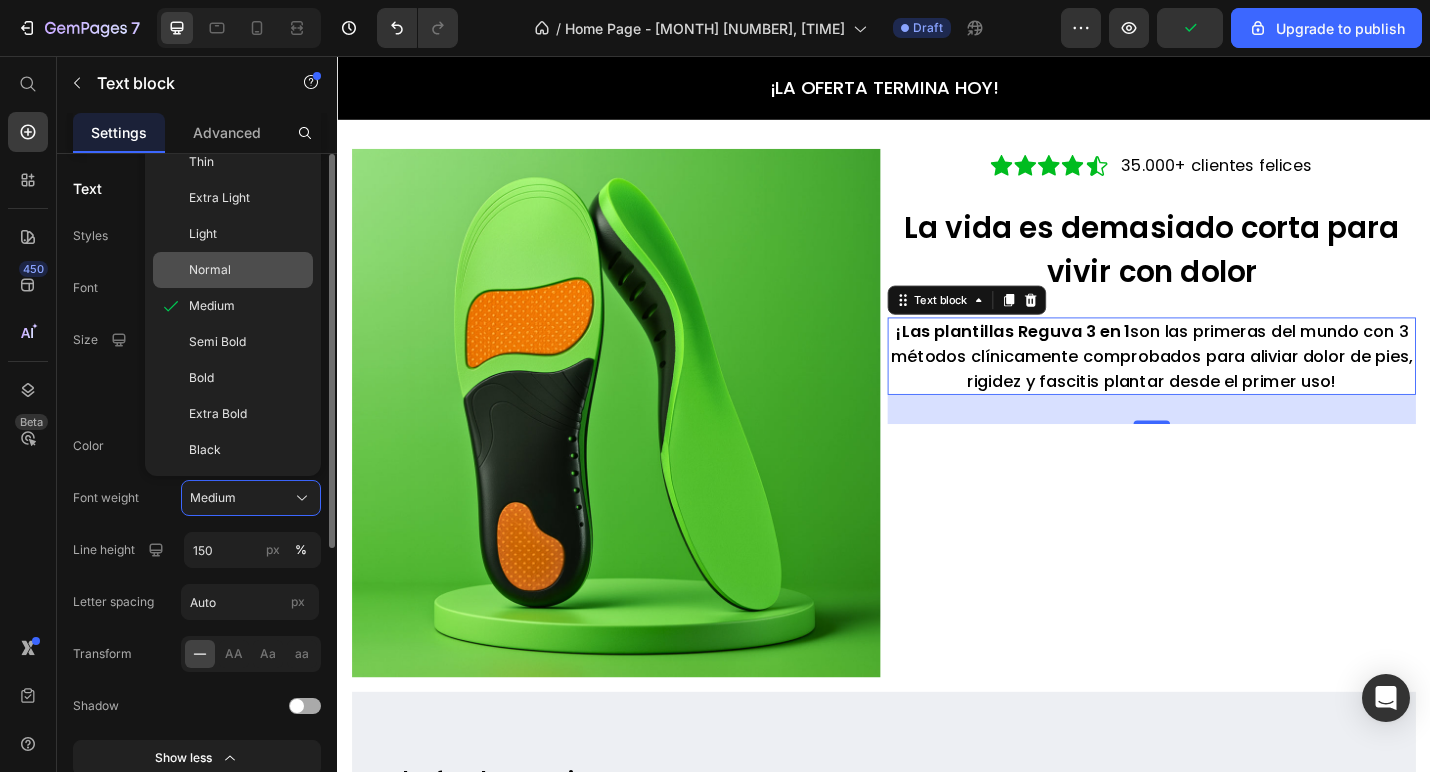 click on "Normal" at bounding box center [247, 270] 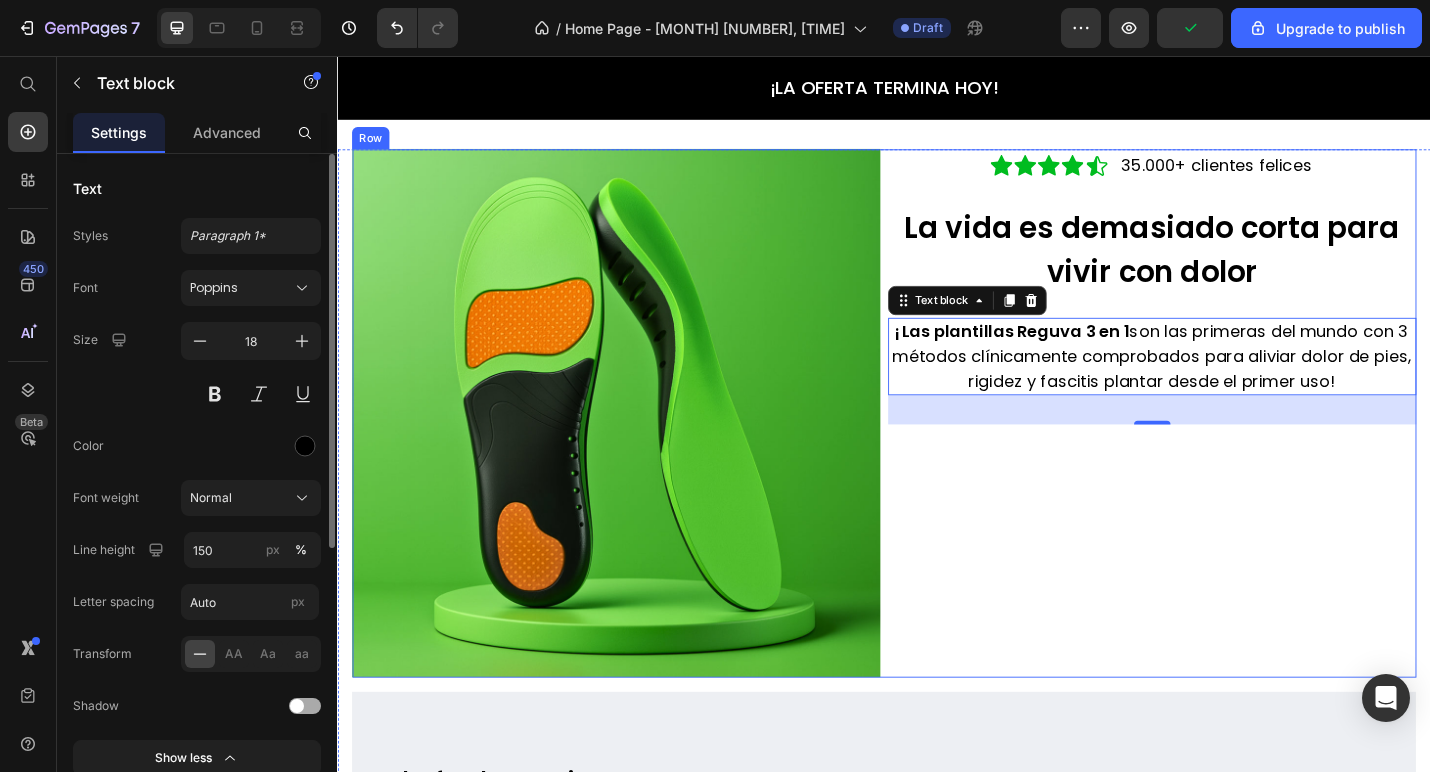 click on "Icon Icon Icon Icon
Icon Icon List 35.000+ clientes felices Text Block Row La vida es demasiado corta para vivir con dolor Heading ¡Las plantillas Reguva 3 en 1  son las primeras del mundo con 3 métodos clínicamente comprobados para aliviar dolor de pies, rigidez y fascitis plantar desde el primer uso! Text block   32" at bounding box center [1231, 448] 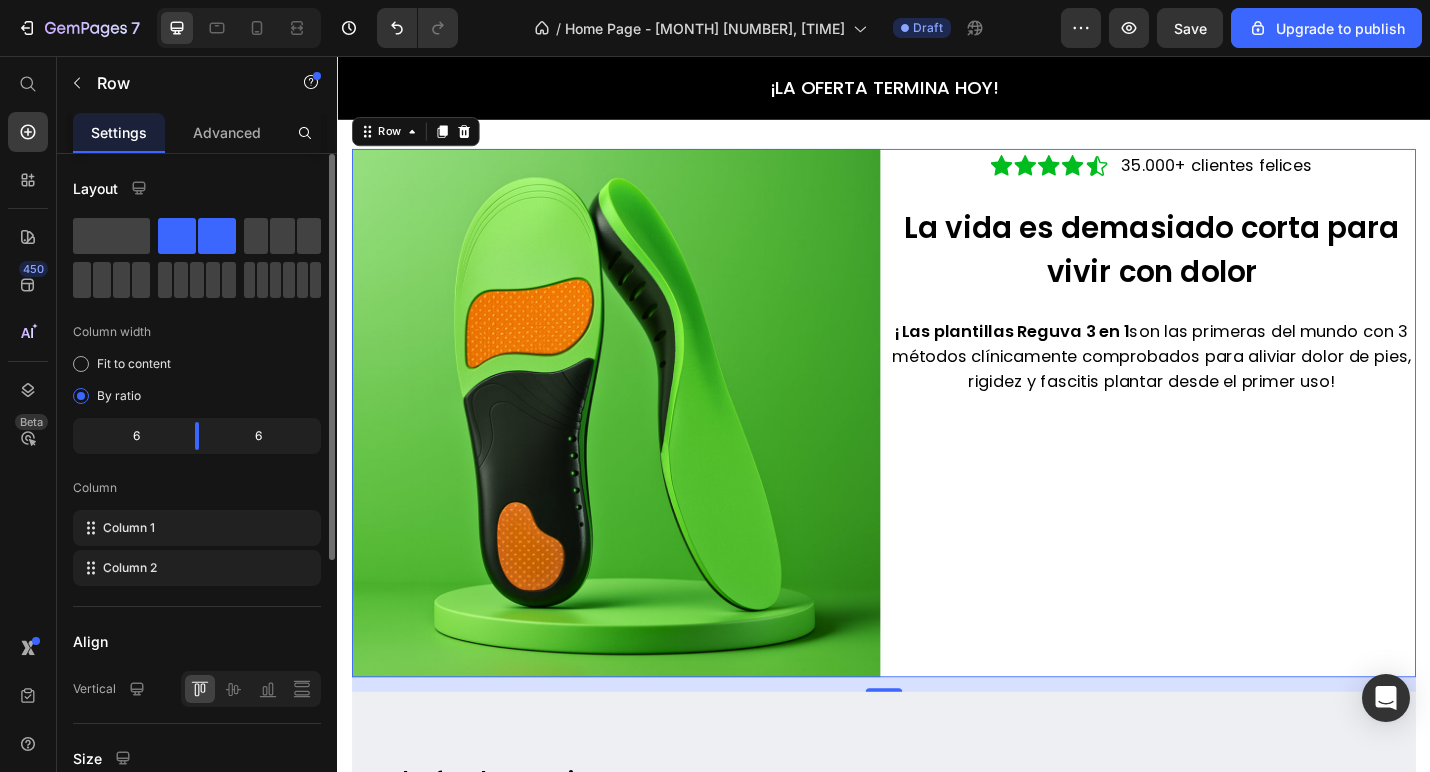 scroll, scrollTop: 9, scrollLeft: 0, axis: vertical 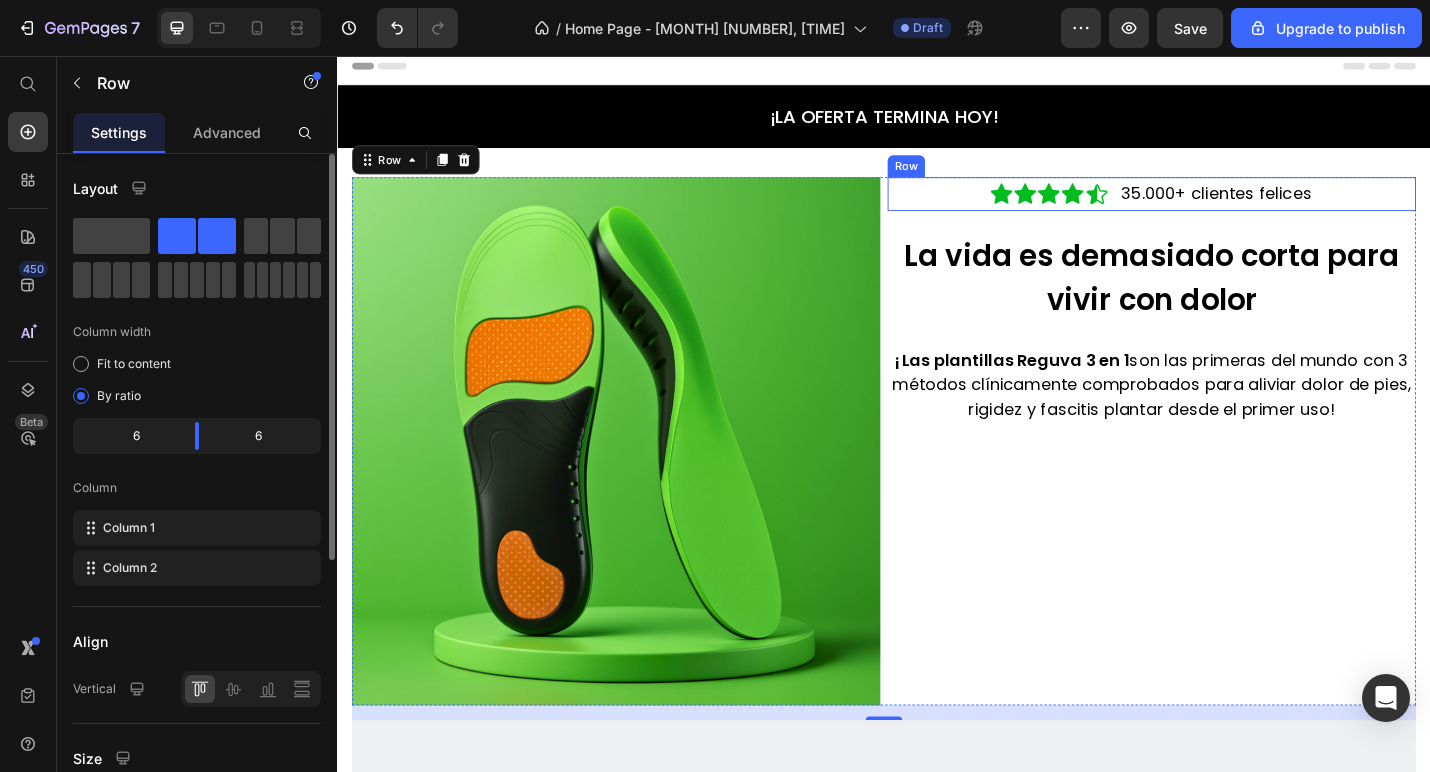 click on "Icon Icon Icon Icon
Icon Icon List 35.000+ clientes felices Text Block Row" at bounding box center (1231, 207) 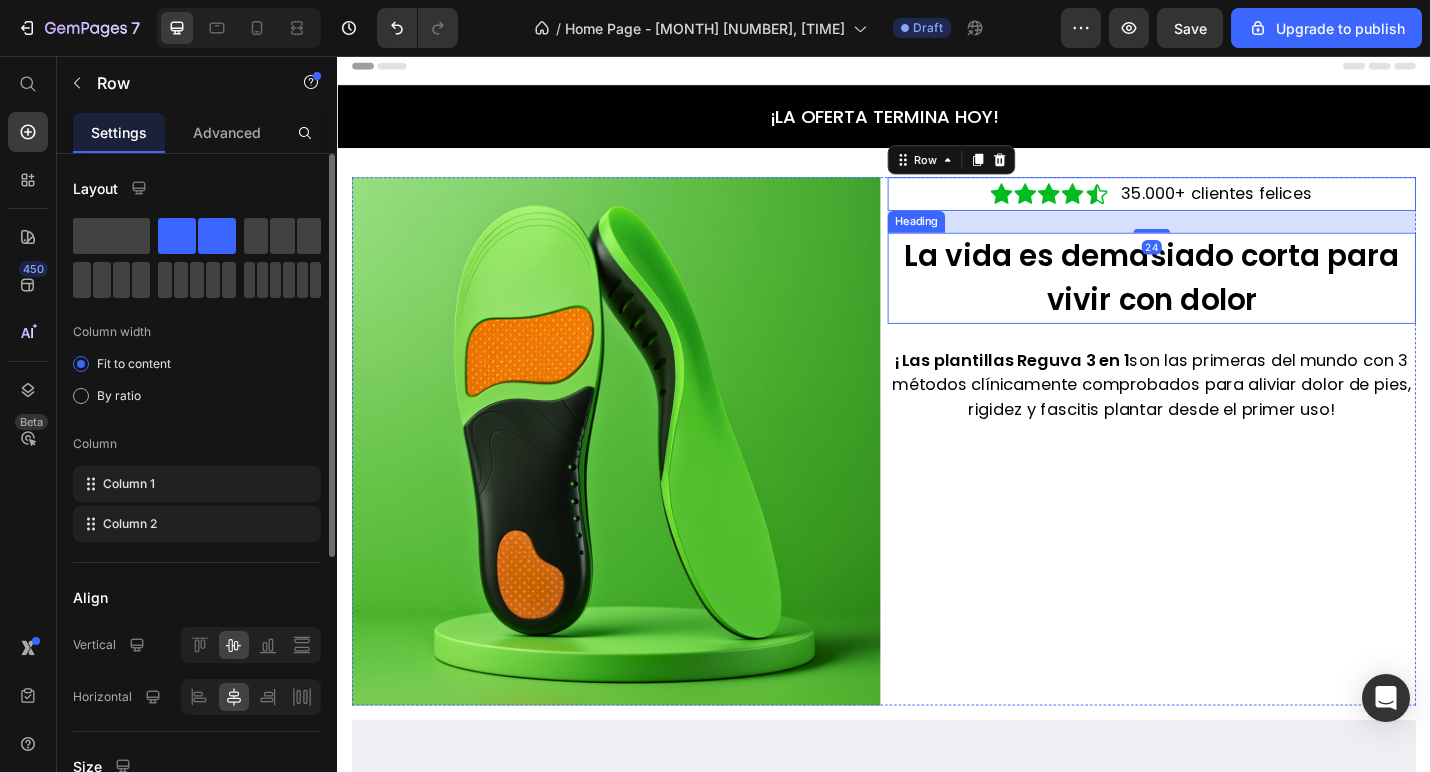click on "La vida es demasiado corta para vivir con dolor" at bounding box center (1231, 300) 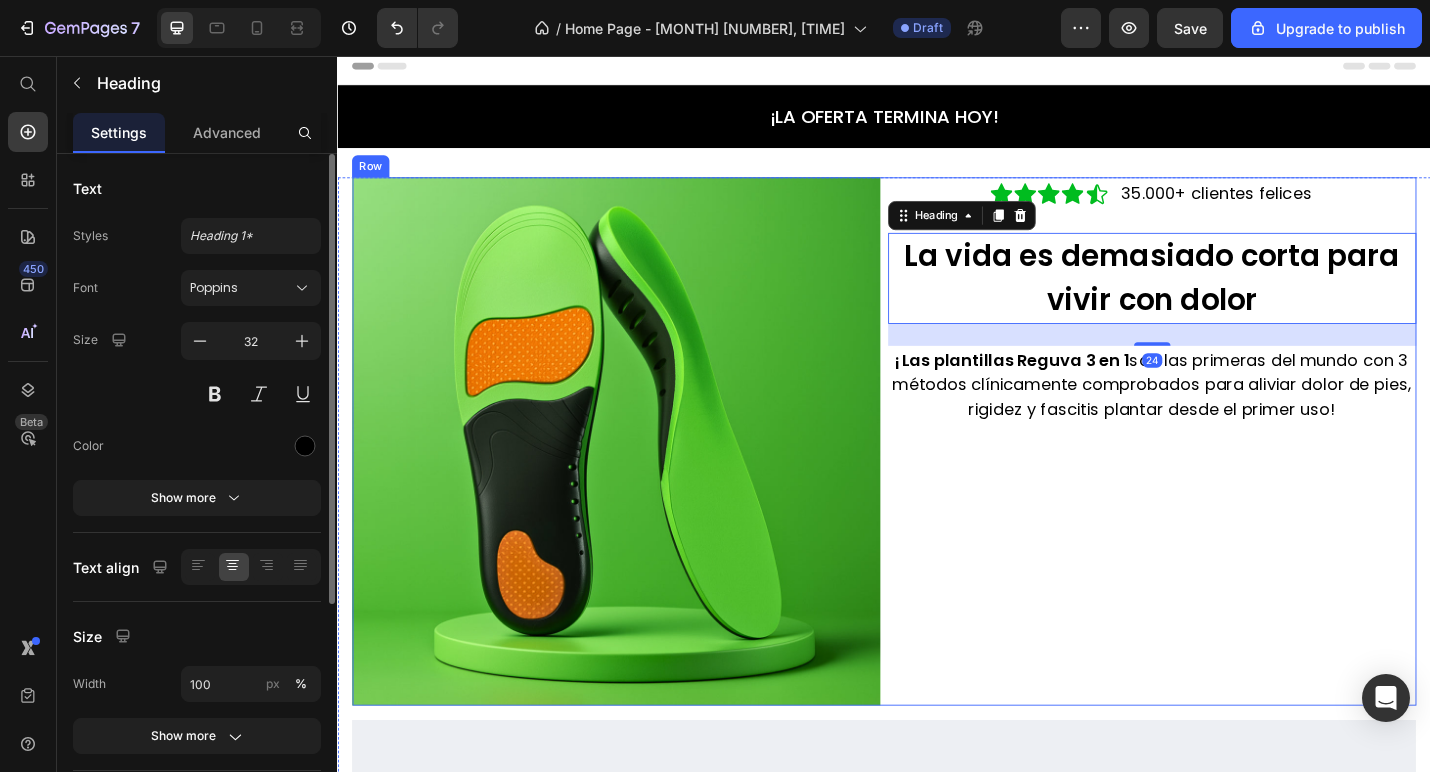 click on "Icon Icon Icon Icon
Icon Icon List 35.000+ clientes felices Text Block Row La vida es demasiado corta para vivir con dolor Heading   24 ¡Las plantillas Reguva 3 en 1  son las primeras del mundo con 3 métodos clínicamente comprobados para aliviar dolor de pies, rigidez y fascitis plantar desde el primer uso! Text block" at bounding box center [1231, 479] 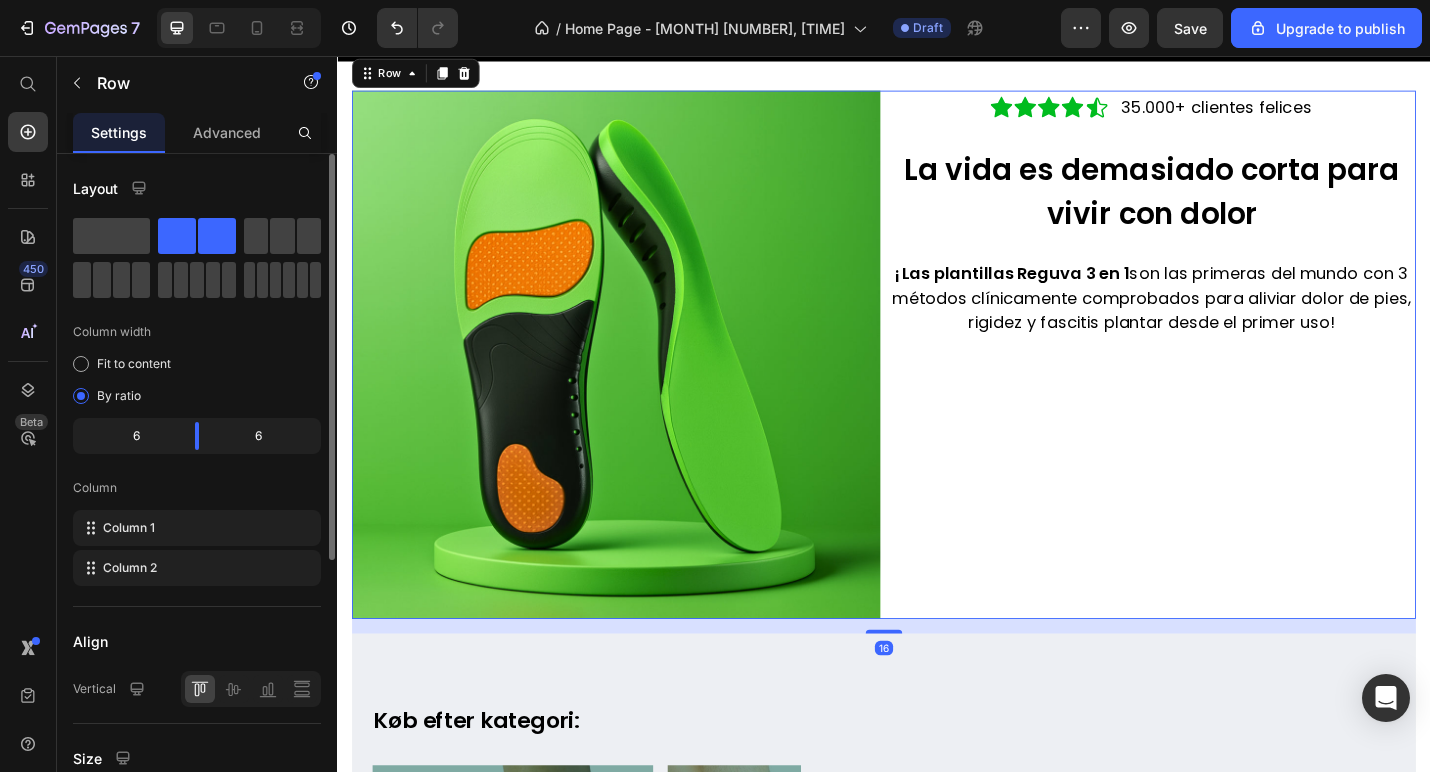 scroll, scrollTop: 108, scrollLeft: 0, axis: vertical 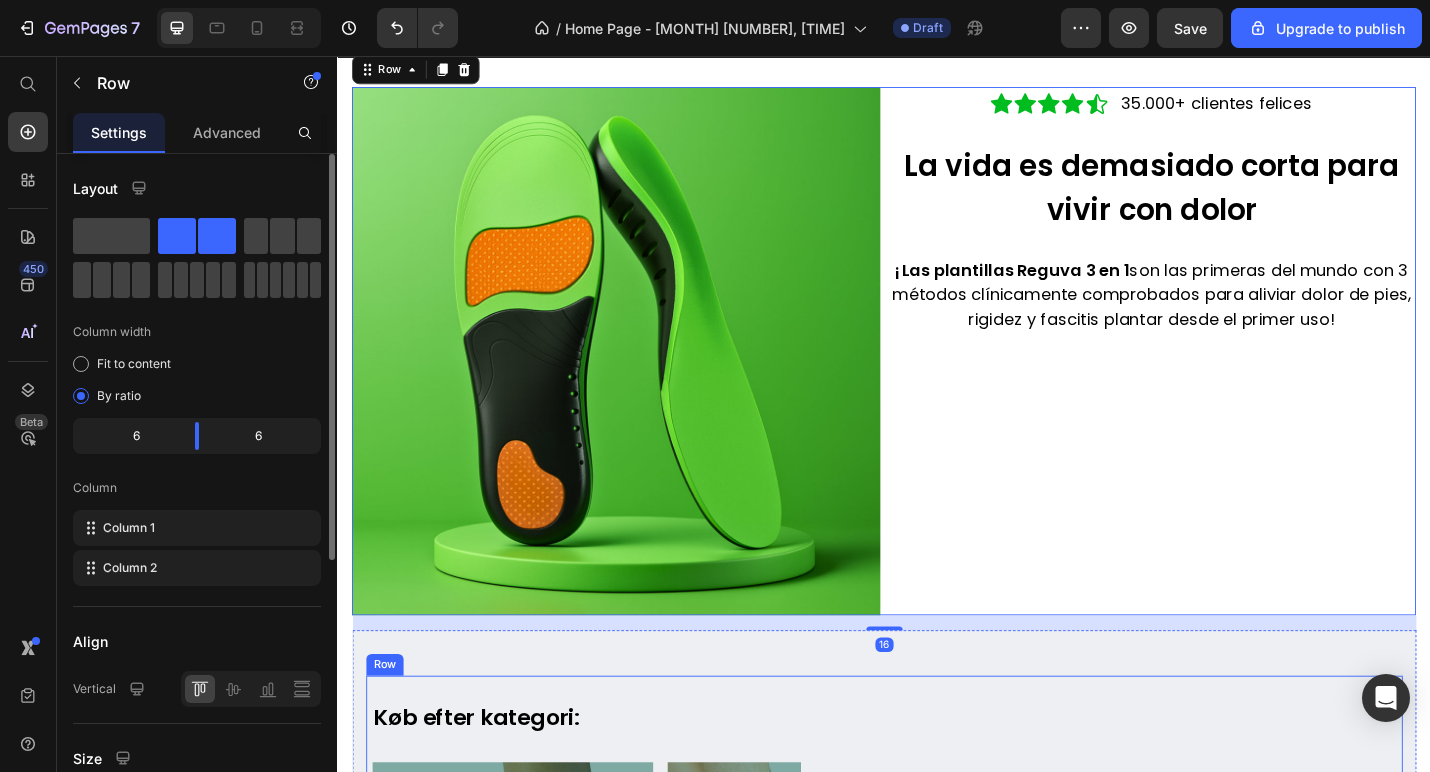 click on "Title Line" at bounding box center (1221, 977) 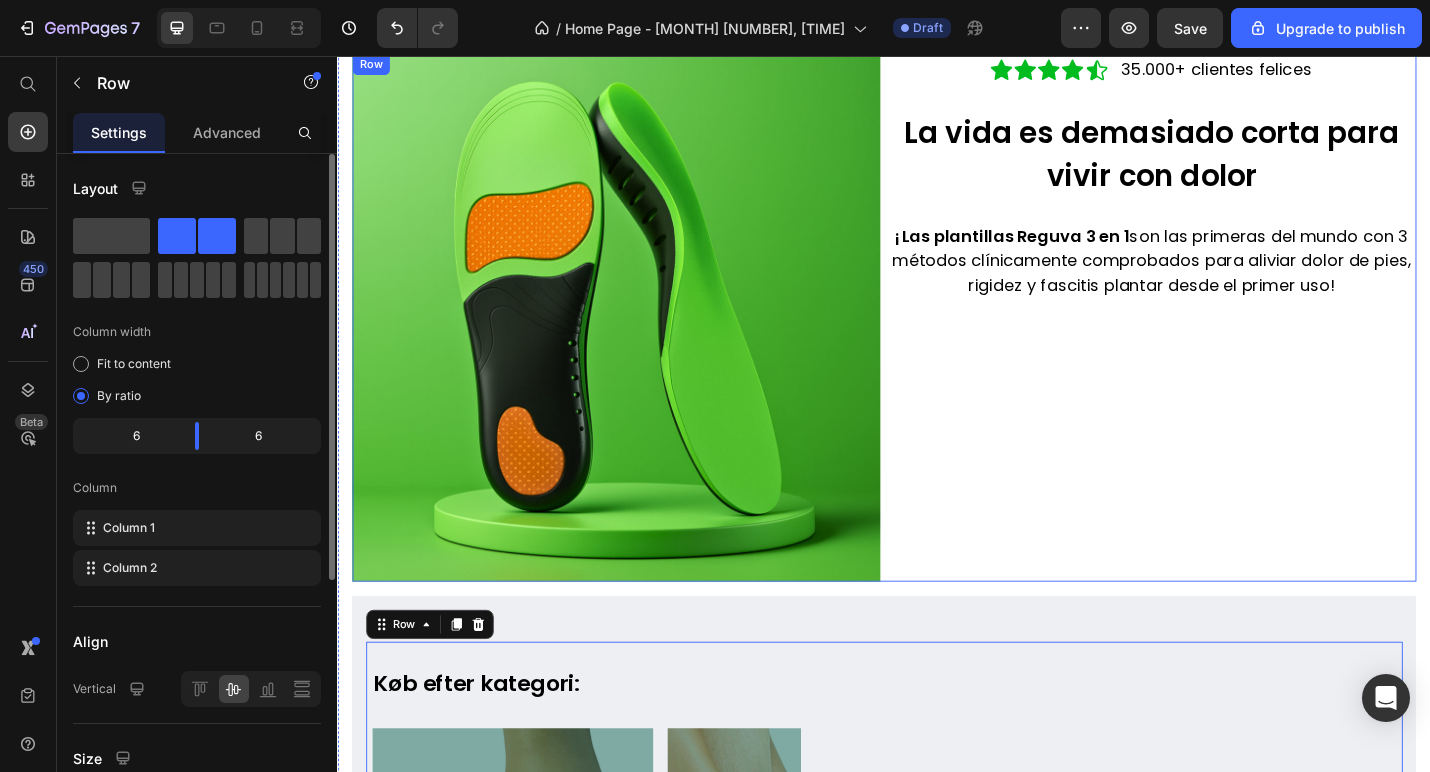 scroll, scrollTop: 131, scrollLeft: 0, axis: vertical 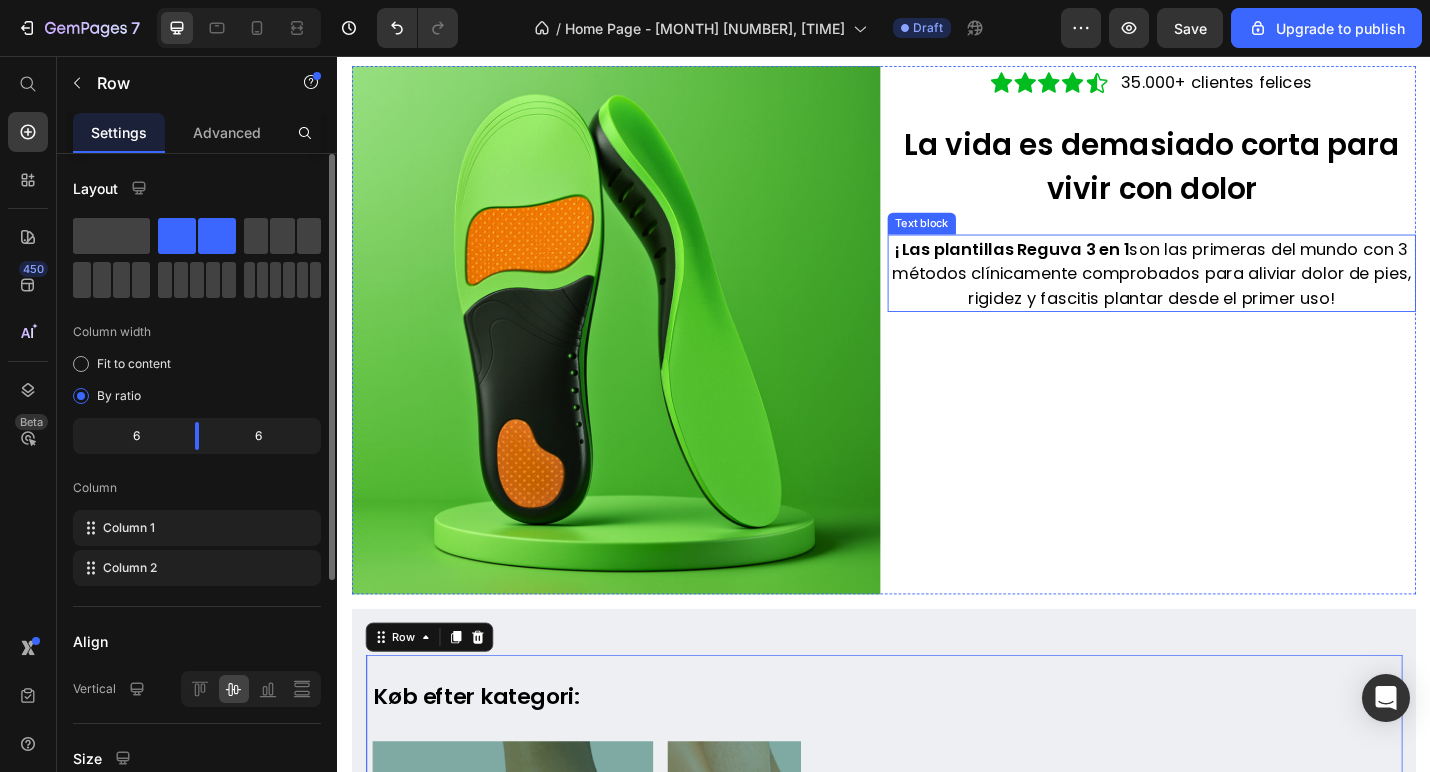 click on "¡Las plantillas Reguva 3 en 1  son las primeras del mundo con 3 métodos clínicamente comprobados para aliviar dolor de pies, rigidez y fascitis plantar desde el primer uso!" at bounding box center [1231, 294] 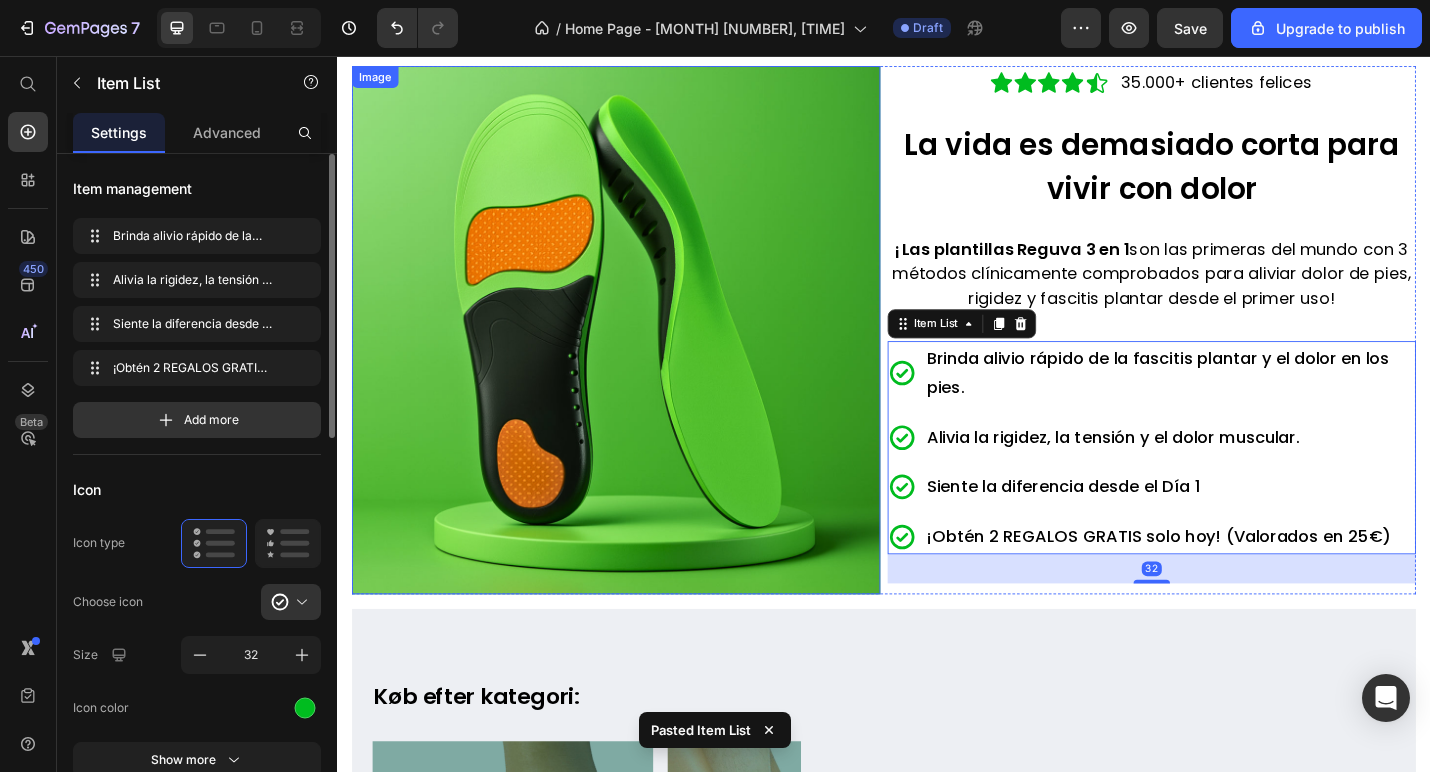 click at bounding box center [643, 357] 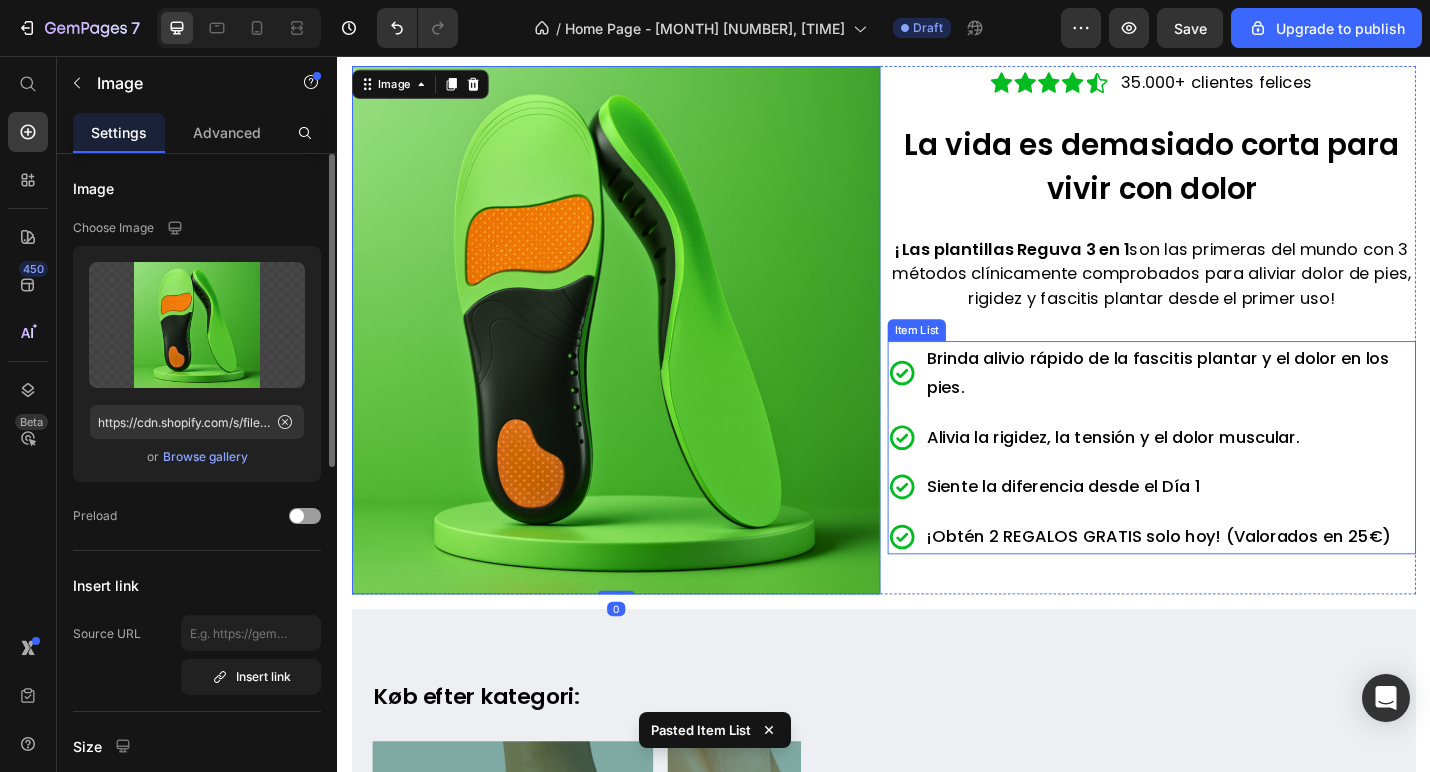 click on "Brinda alivio rápido de la fascitis plantar y el dolor en los pies." at bounding box center (1238, 403) 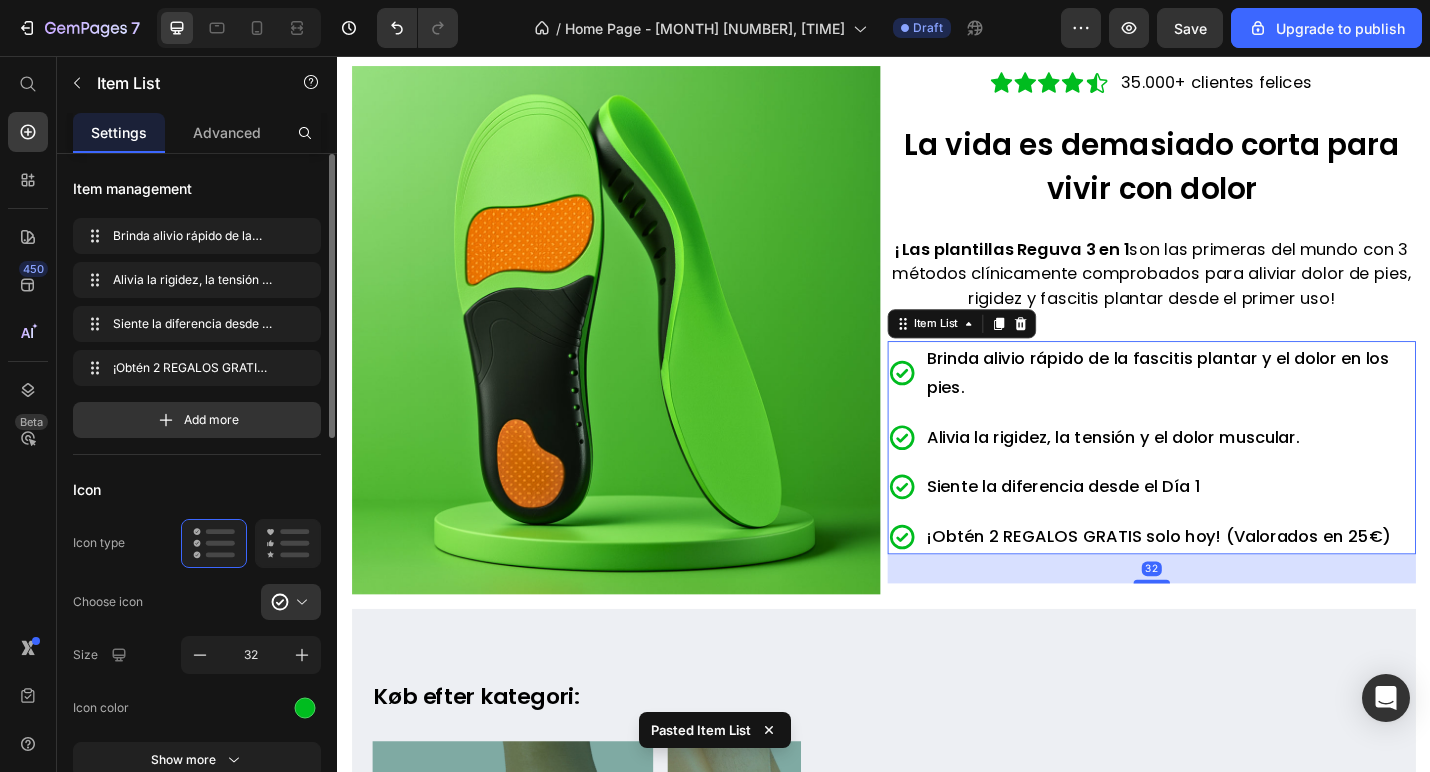 click on "Brinda alivio rápido de la fascitis plantar y el dolor en los pies." at bounding box center (1238, 403) 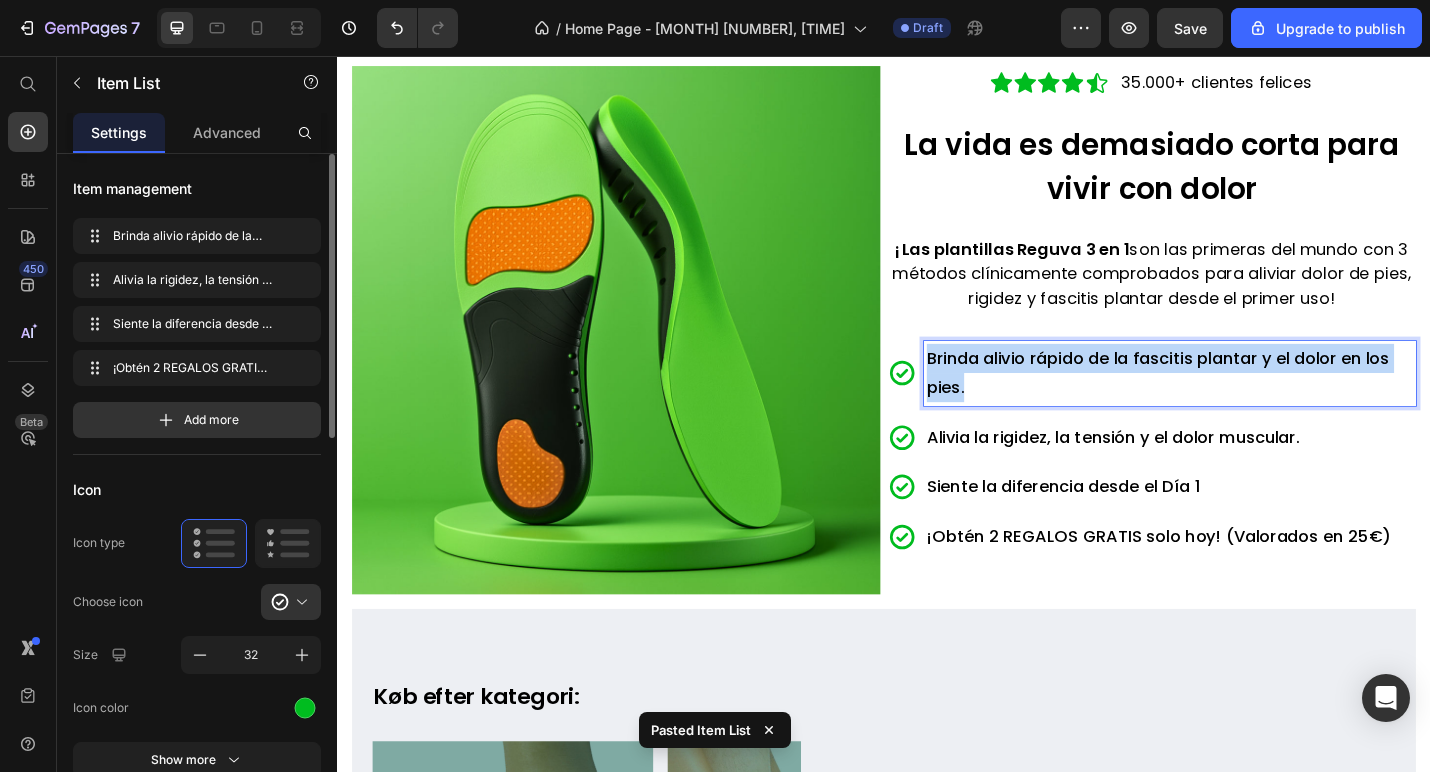 click on "Brinda alivio rápido de la fascitis plantar y el dolor en los pies." at bounding box center (1238, 403) 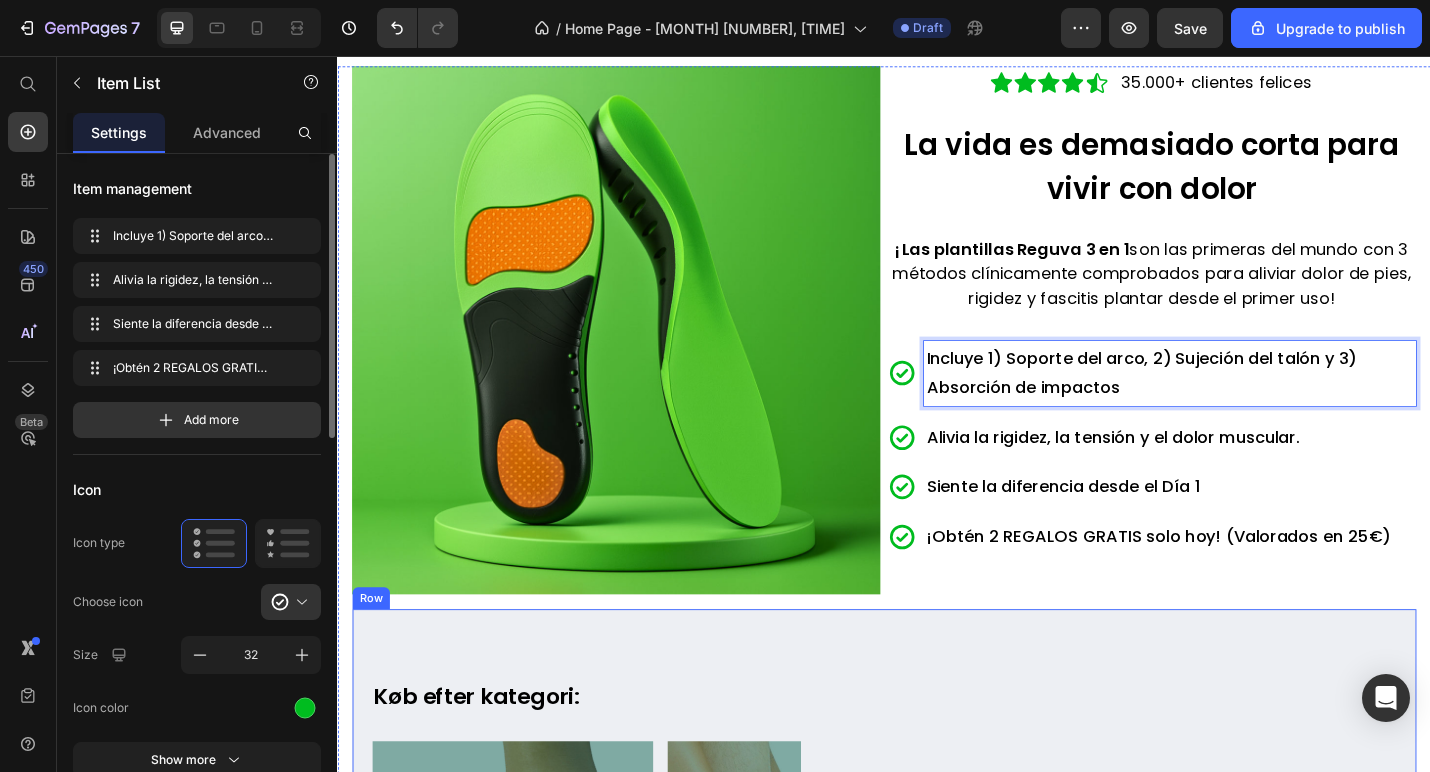 click on "Køb efter kategori: Text block
Image KØB NU          Button Image KØB NU          Button Image KØB NU          Button
Carousel Row                Title Line Row Row" at bounding box center (937, 929) 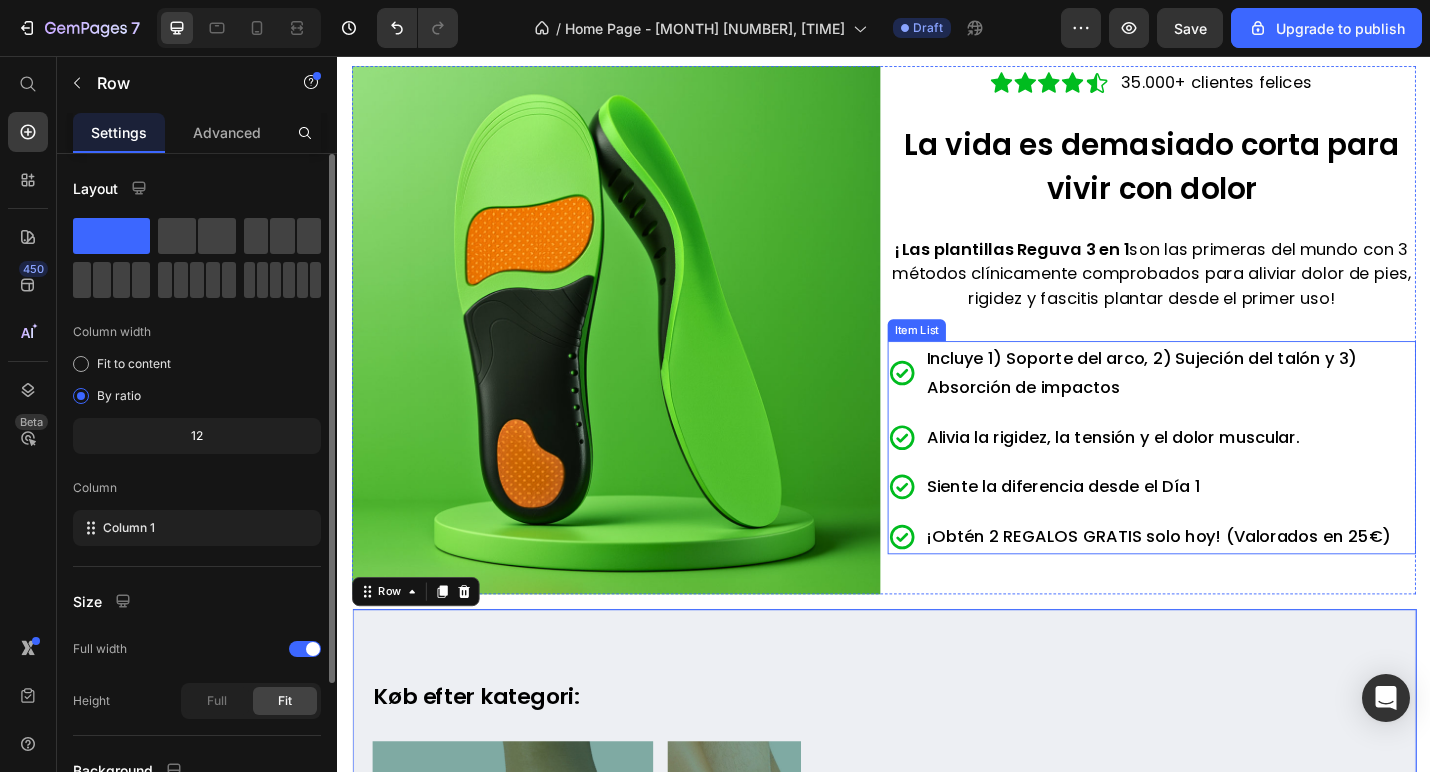 click on "Alivia la rigidez, la tensión y el dolor muscular." at bounding box center [1188, 474] 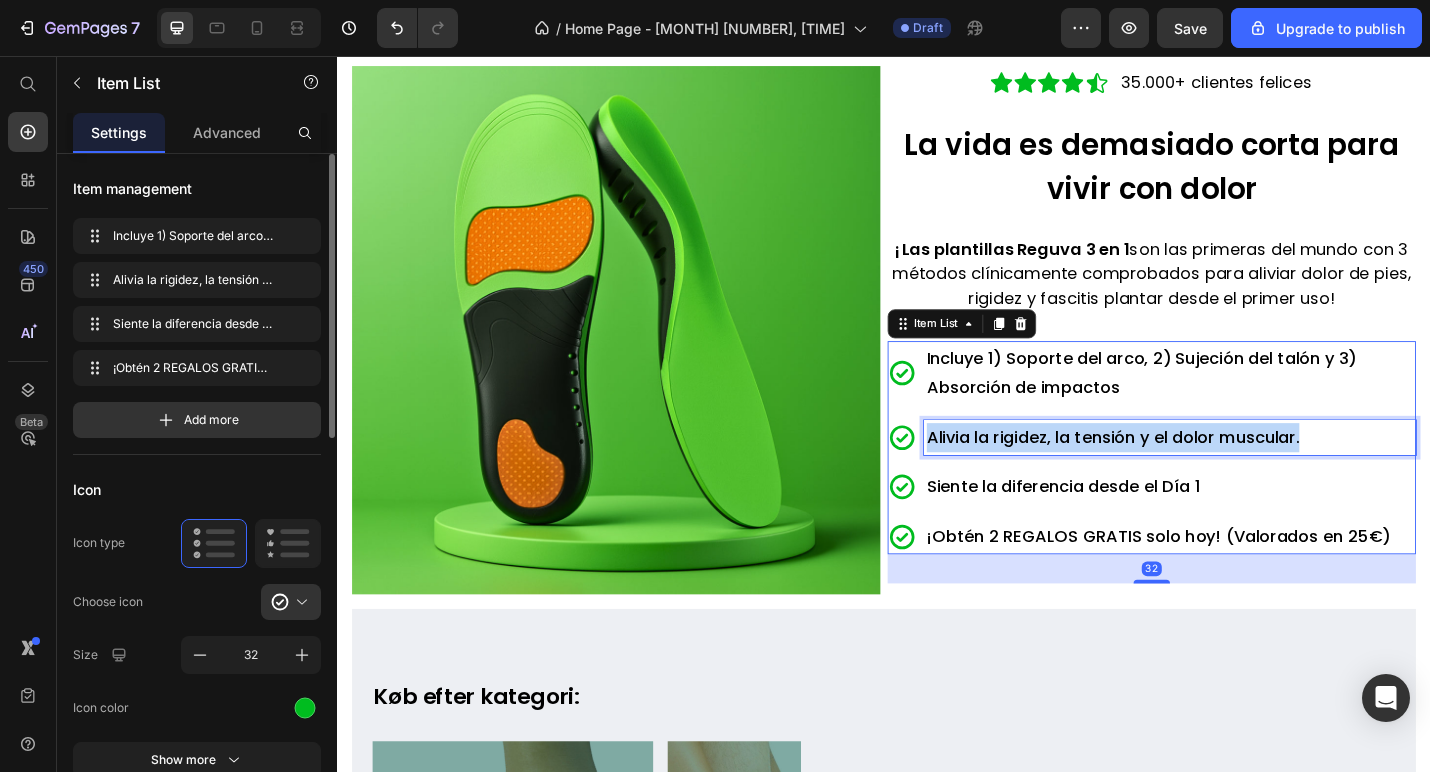 click on "Alivia la rigidez, la tensión y el dolor muscular." at bounding box center [1188, 474] 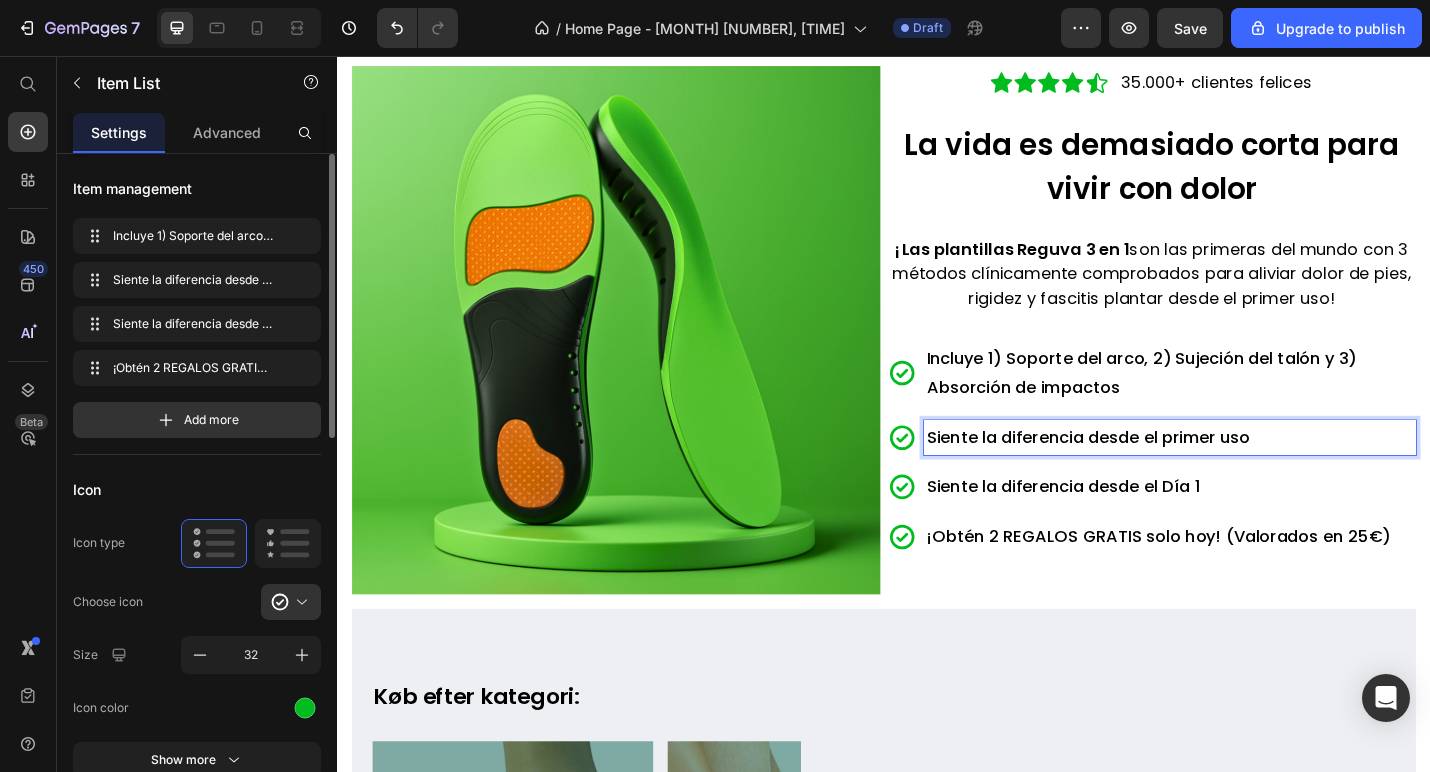 click on "Siente la diferencia desde el primer uso" at bounding box center [1251, 475] 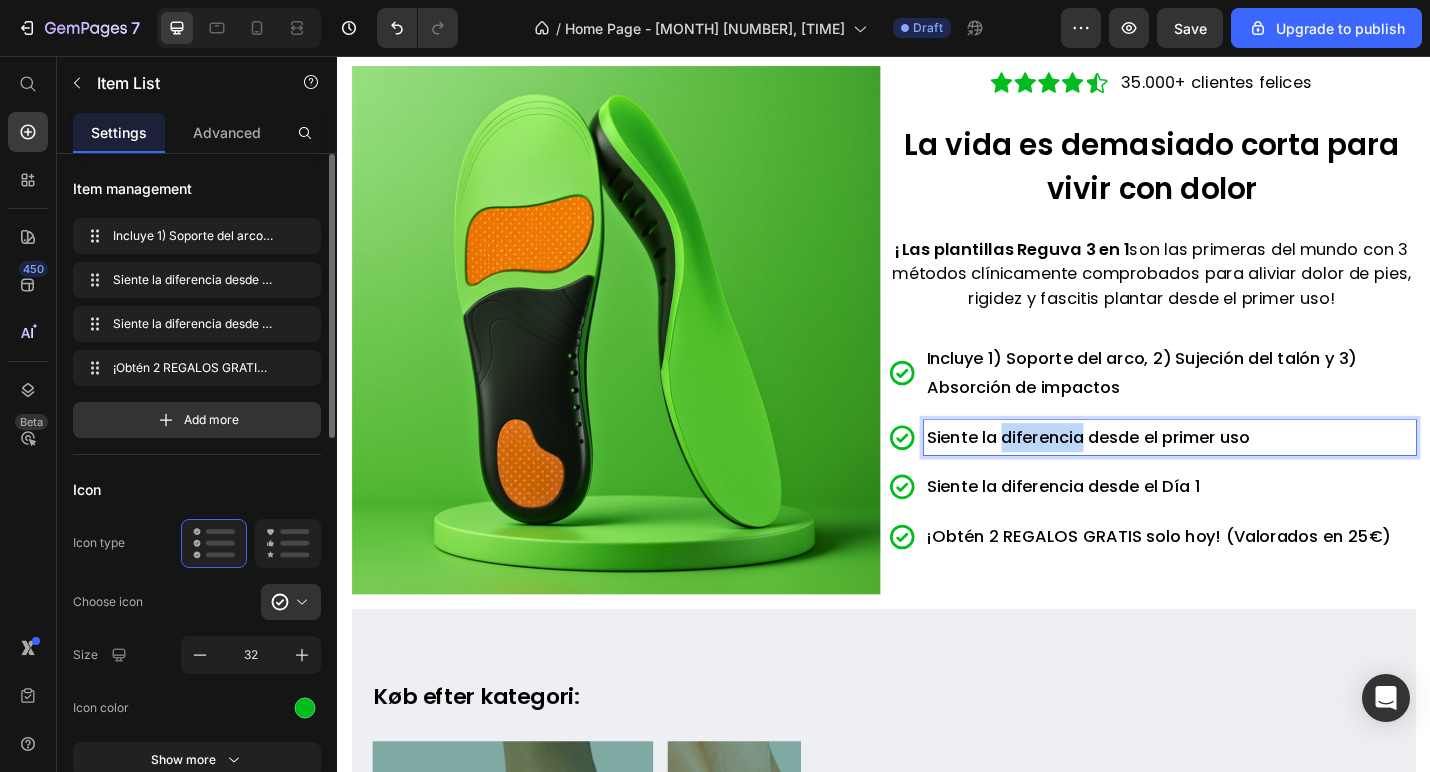click on "Siente la diferencia desde el primer uso" at bounding box center (1251, 475) 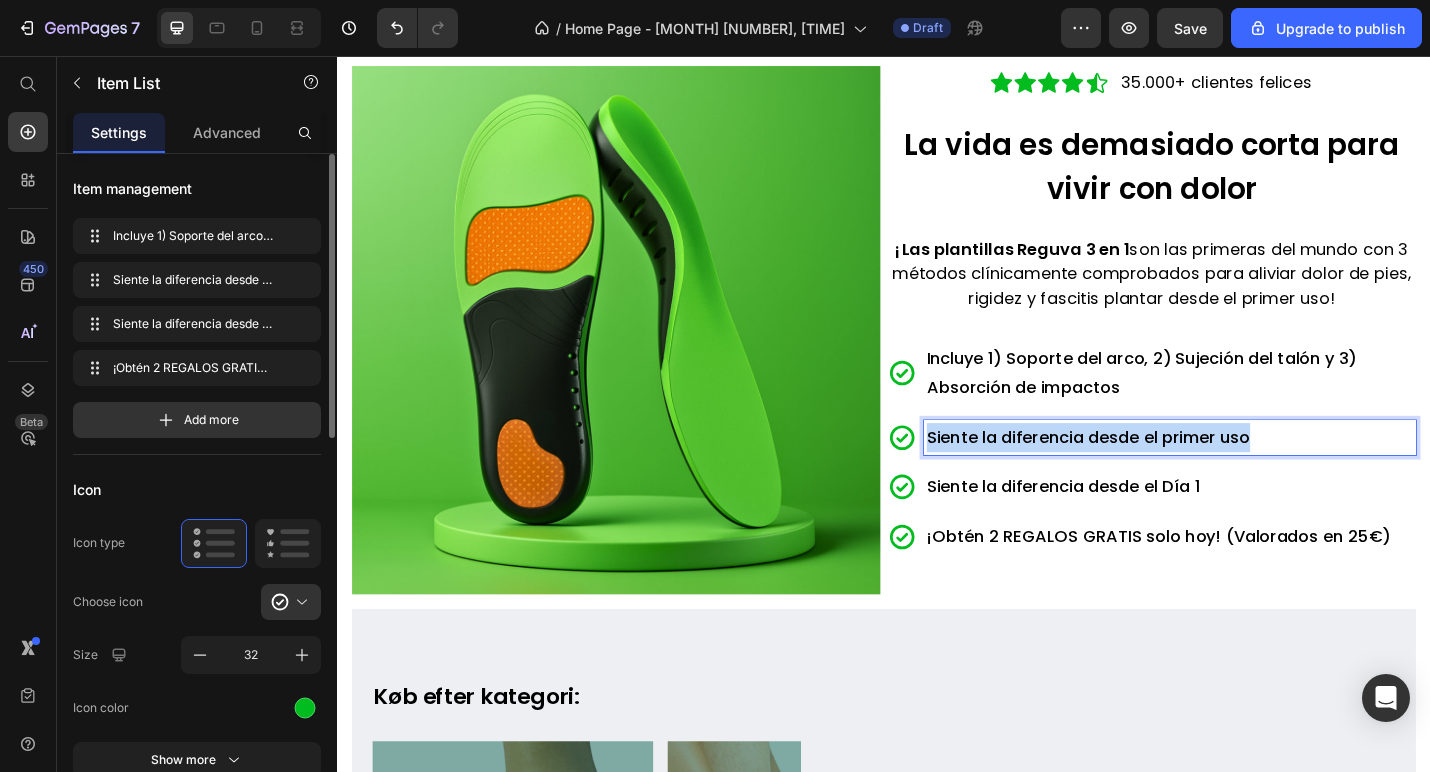 click on "Siente la diferencia desde el primer uso" at bounding box center (1251, 475) 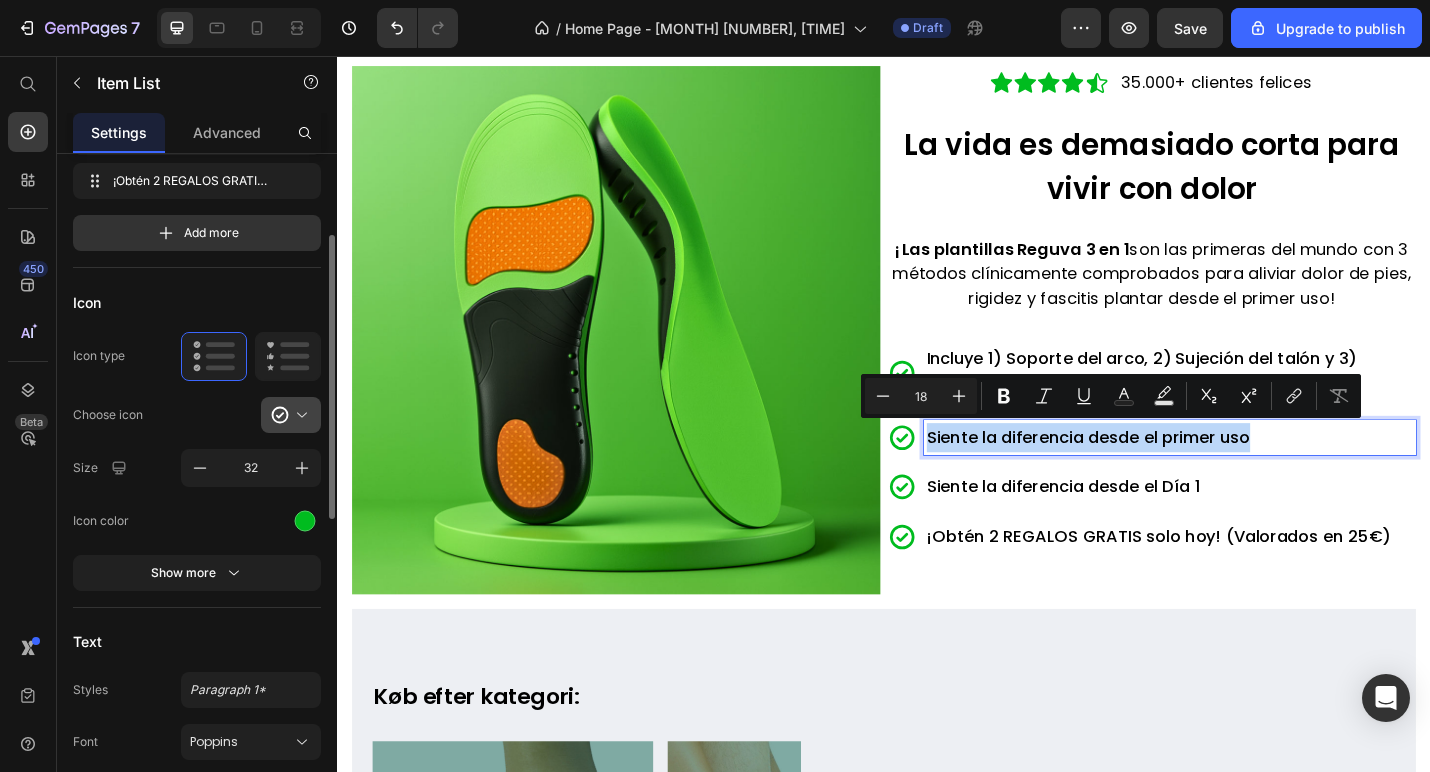 scroll, scrollTop: 194, scrollLeft: 0, axis: vertical 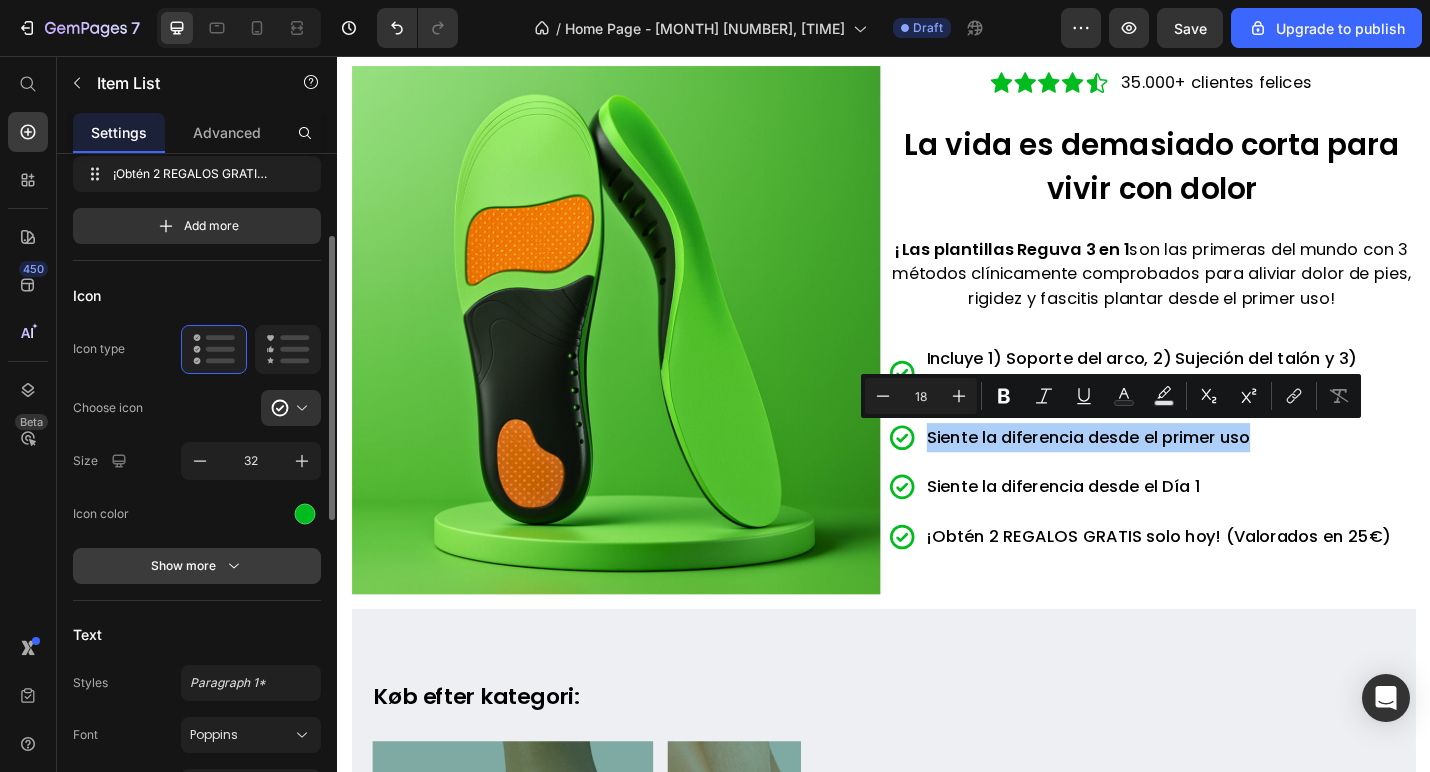 click 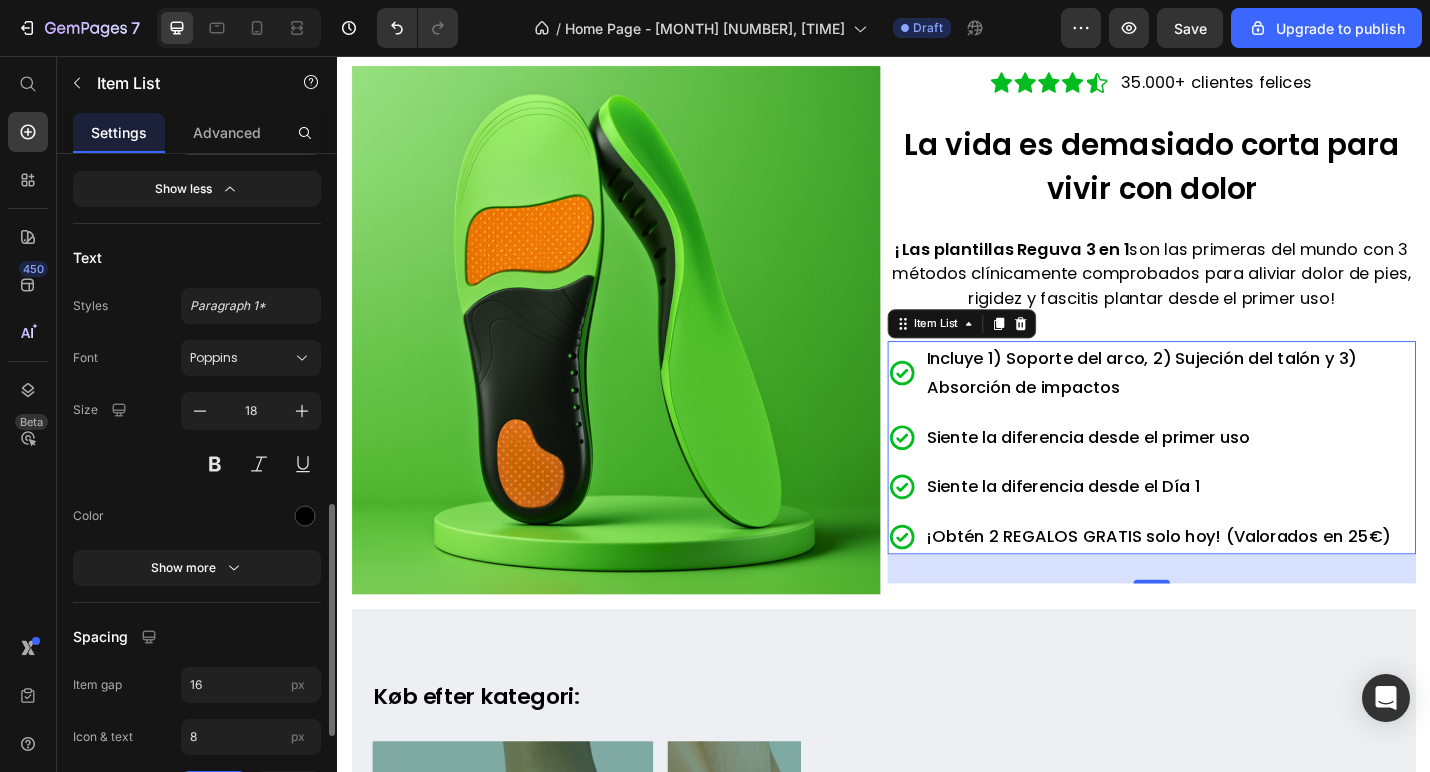 scroll, scrollTop: 958, scrollLeft: 0, axis: vertical 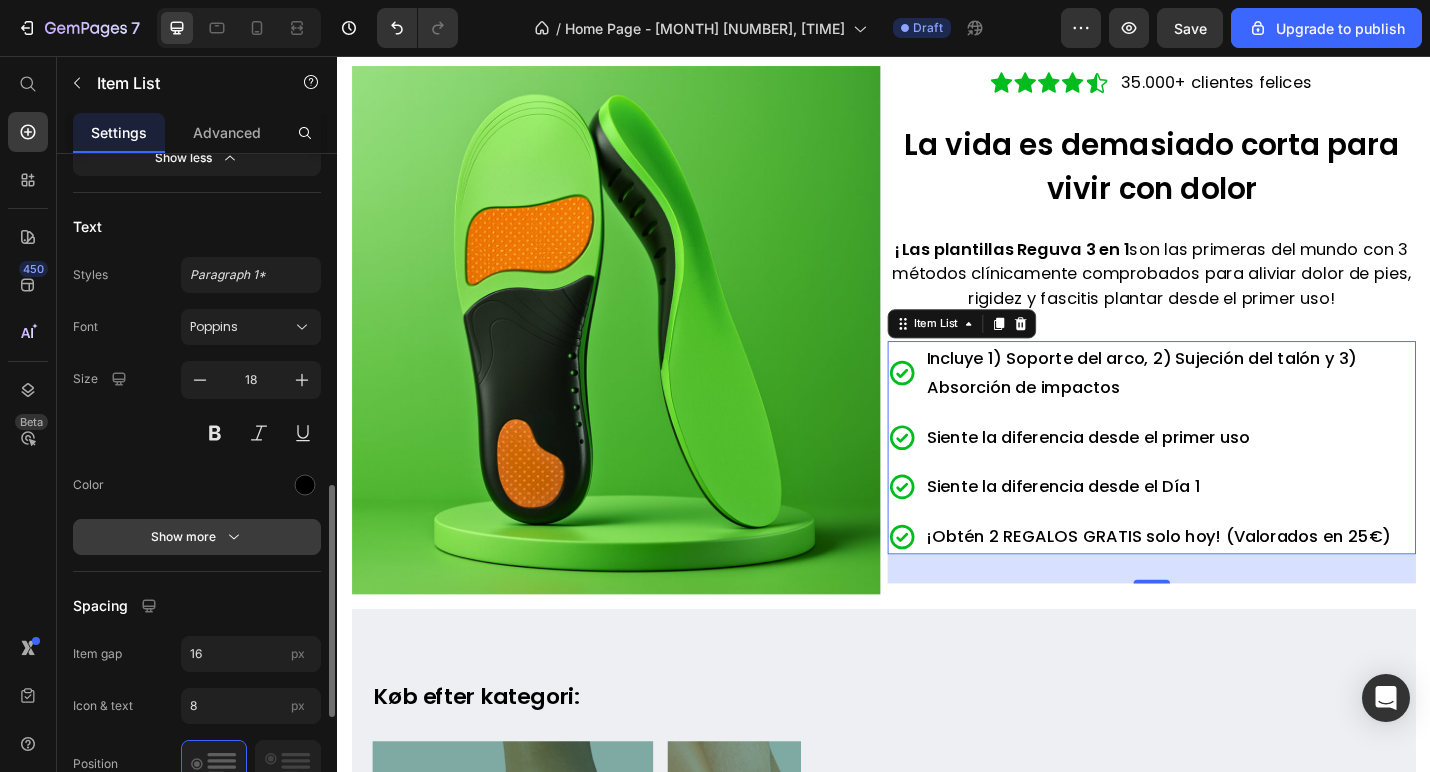 click 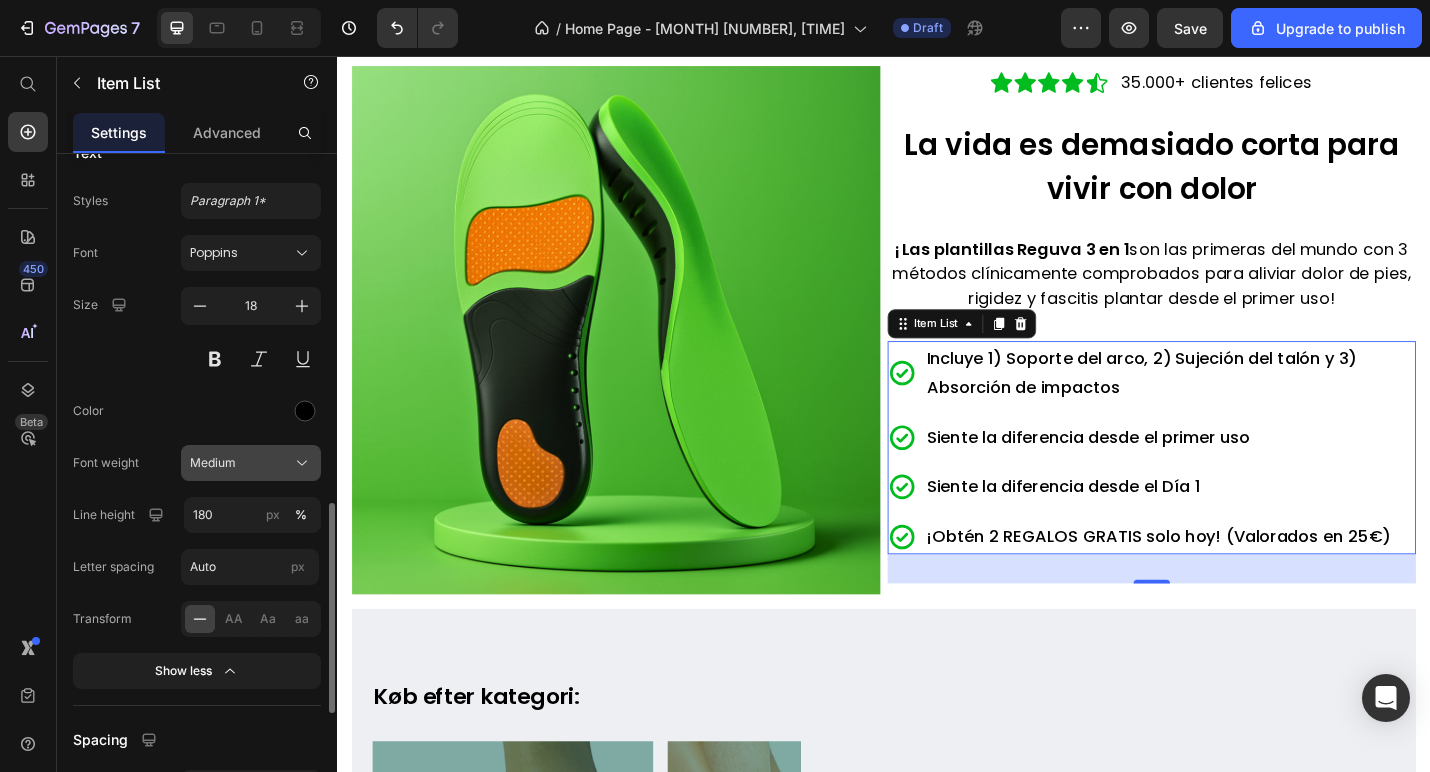 scroll, scrollTop: 1073, scrollLeft: 0, axis: vertical 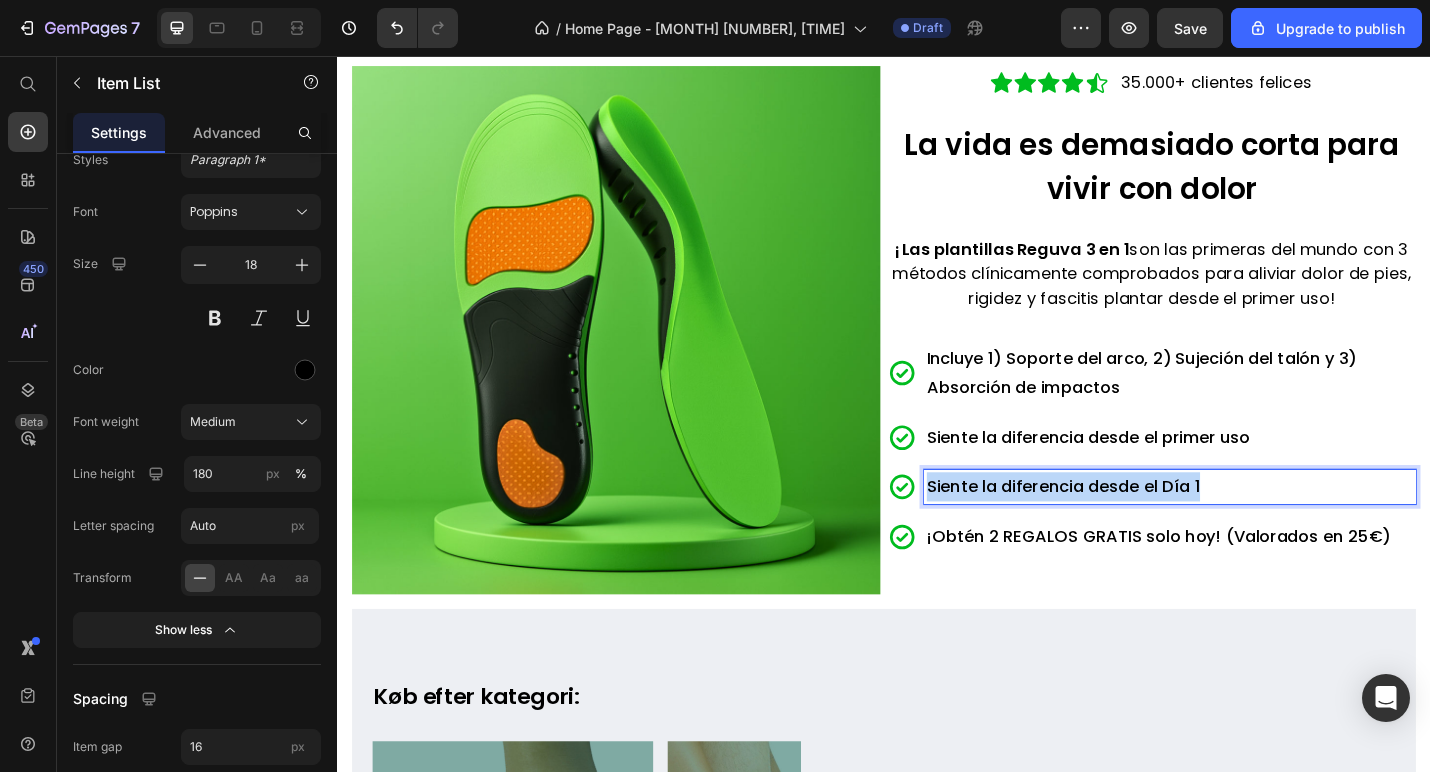 click on "Siente la diferencia desde el Día 1" at bounding box center [1134, 528] 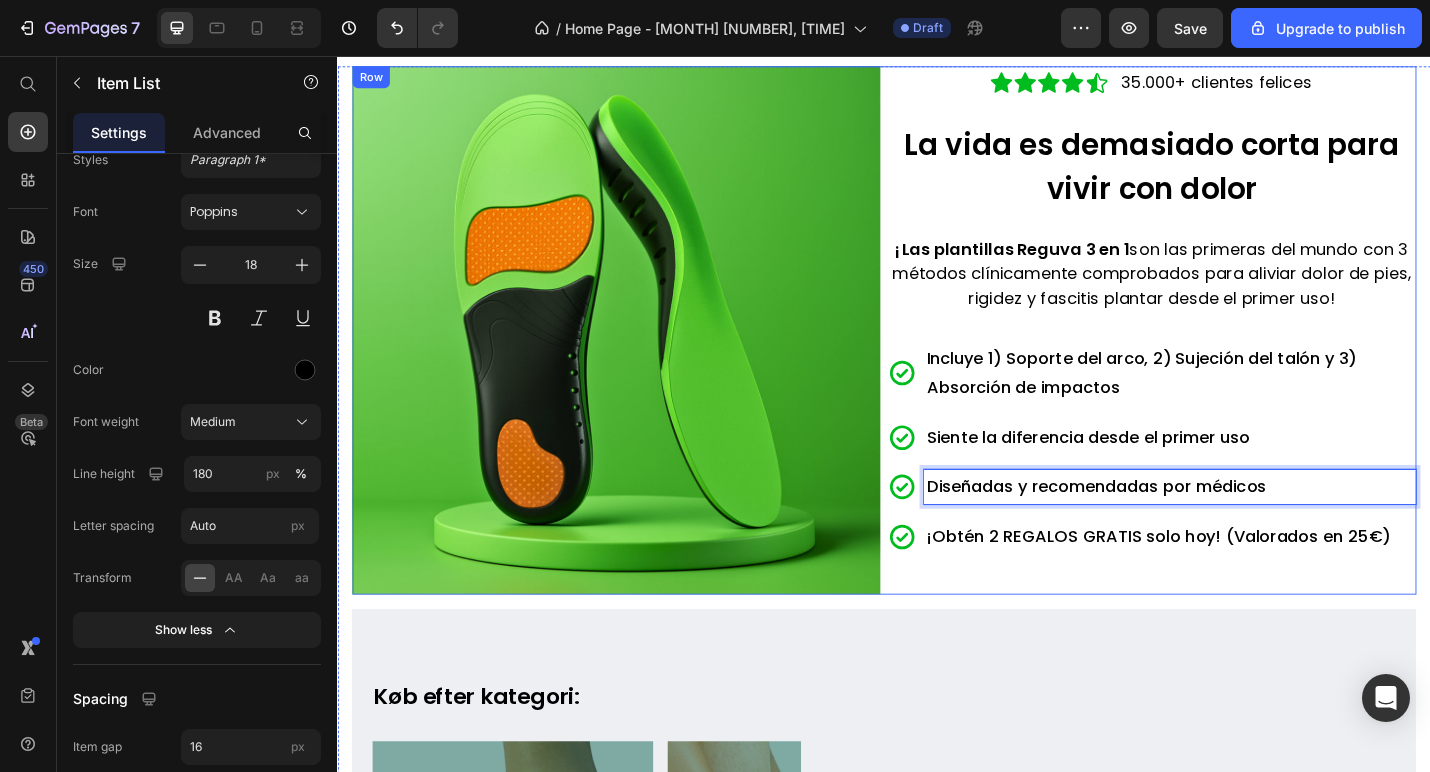 click on "Icon Icon Icon Icon
Icon Icon List 35.000+ clientes felices Text Block Row La vida es demasiado corta para vivir con dolor Heading ¡Las plantillas Reguva 3 en 1  son las primeras del mundo con 3 métodos clínicamente comprobados para aliviar dolor de pies, rigidez y fascitis plantar desde el primer uso! Text block
Incluye 1) Soporte del arco, 2) Sujeción del talón y 3) Absorción de impactos
Siente la diferencia desde el primer uso
Diseñadas y recomendadas por médicos
¡Obtén 2 REGALOS GRATIS solo hoy! (Valorados en 25€) Item List   32" at bounding box center (1231, 357) 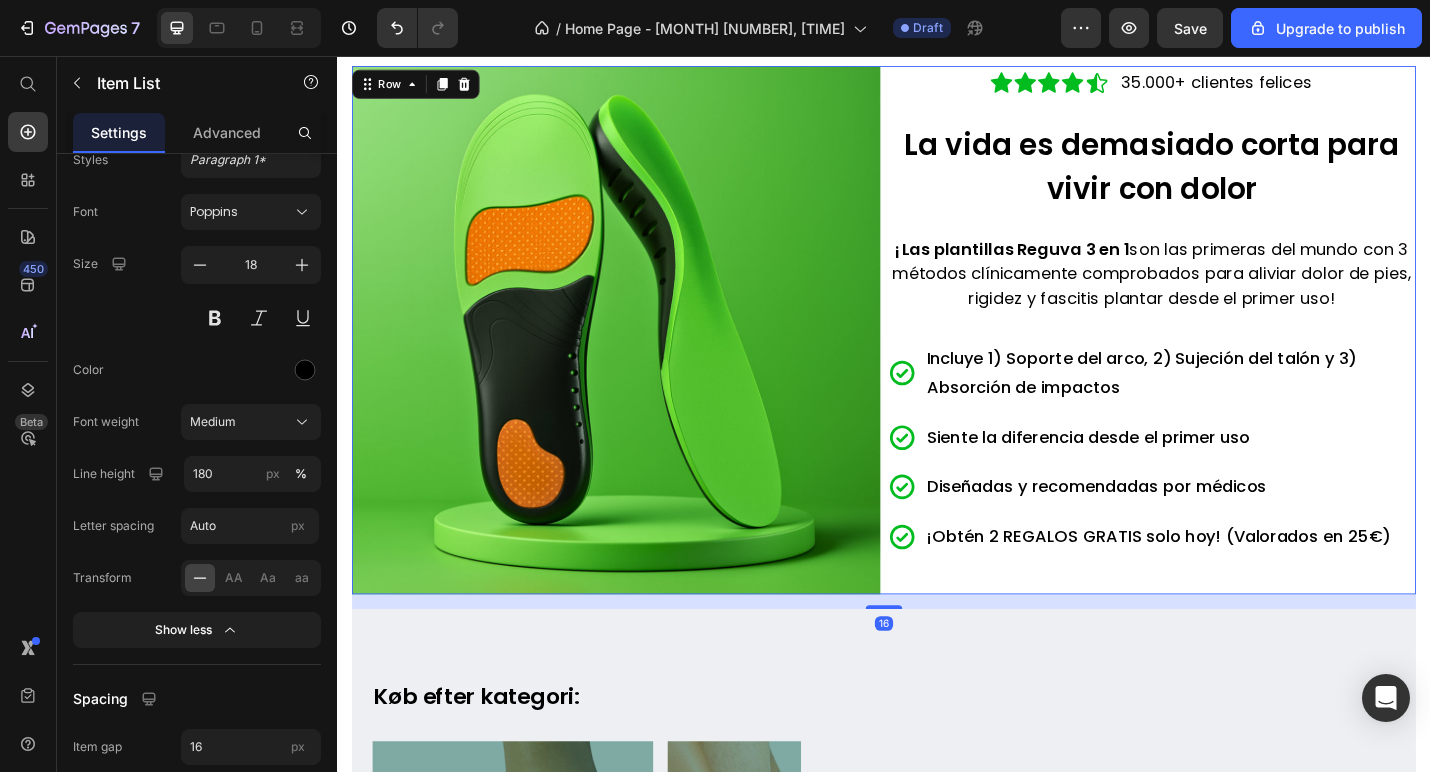 scroll, scrollTop: 0, scrollLeft: 0, axis: both 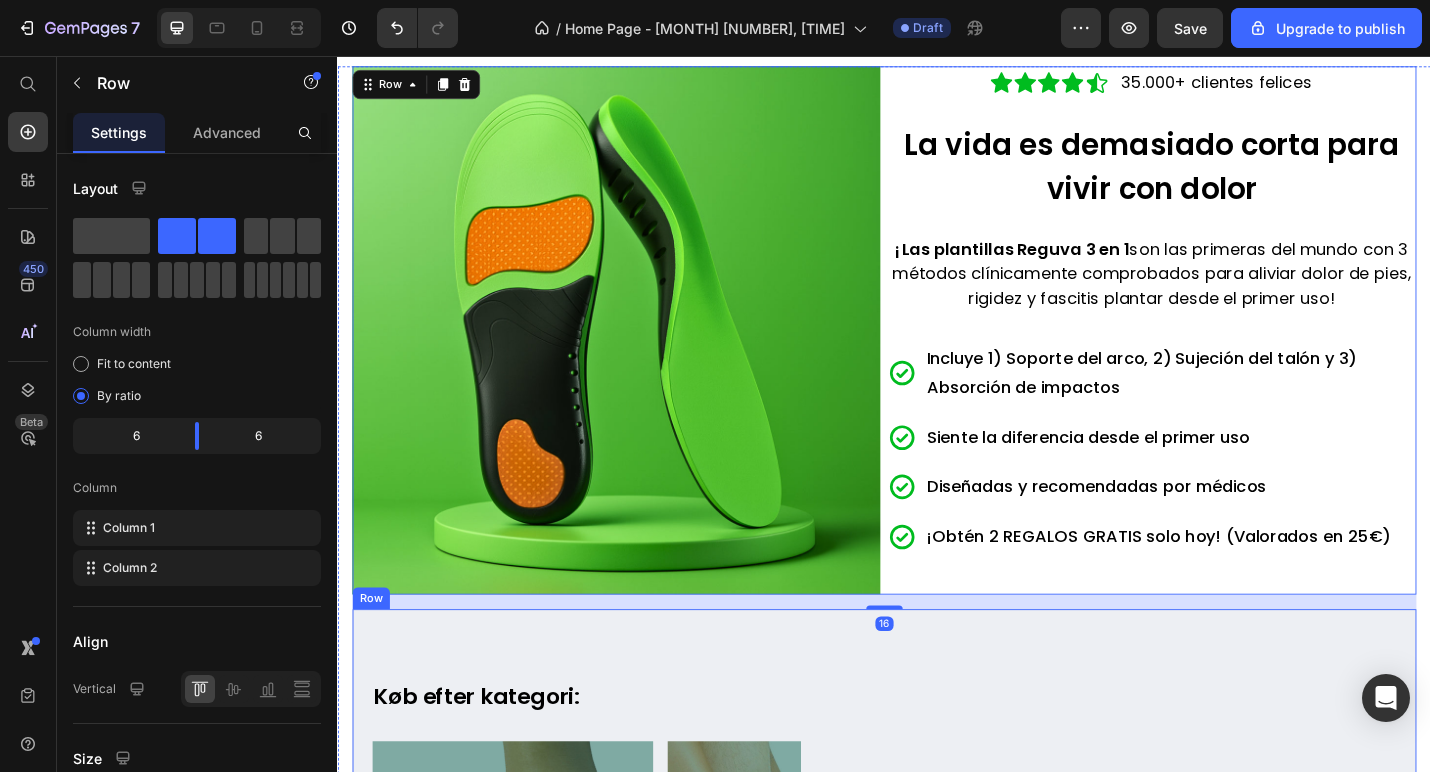 click on "Køb efter kategori: Text block
Image KØB NU          Button Image KØB NU          Button Image KØB NU          Button
Carousel Row                Title Line Row Row" at bounding box center [937, 929] 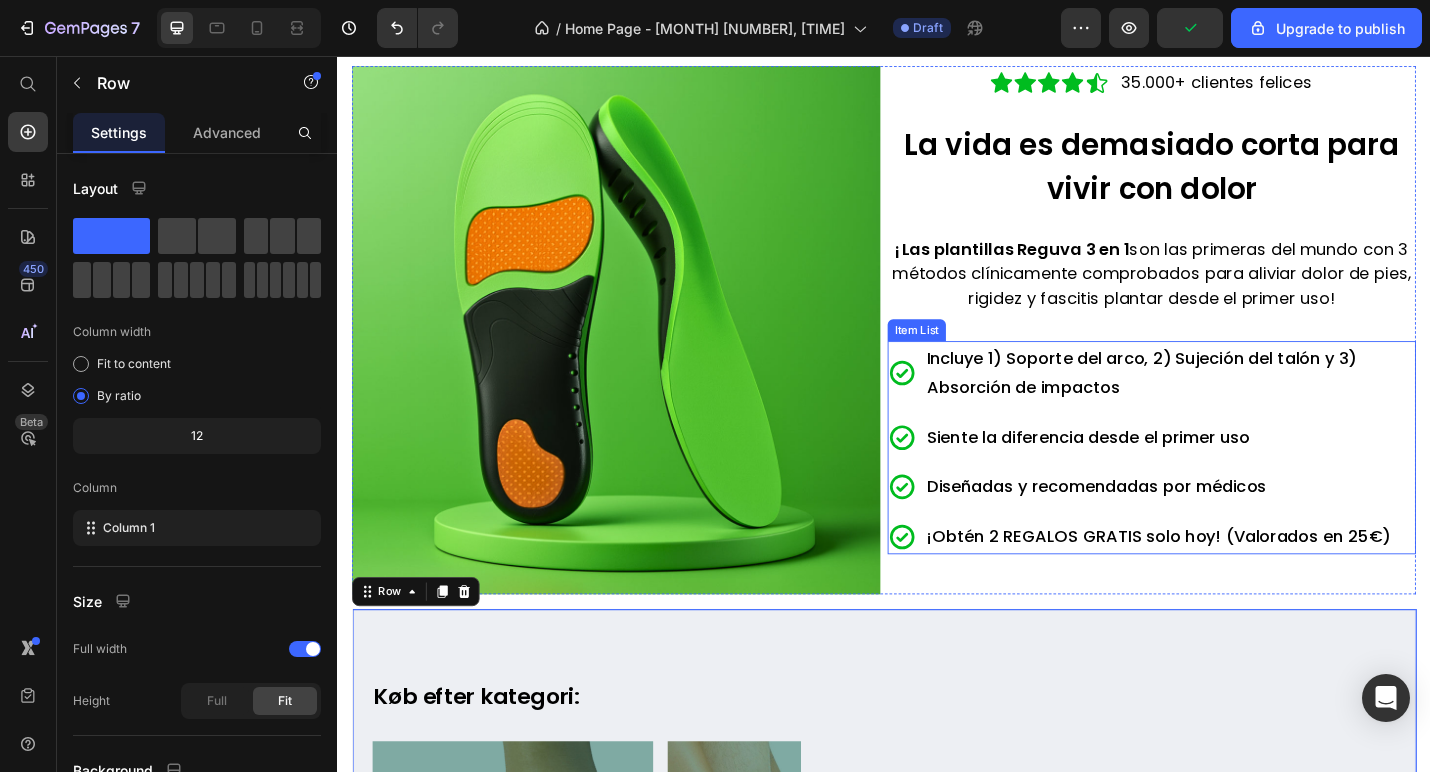 click on "Incluye 1) Soporte del arco, 2) Sujeción del talón y 3) Absorción de impactos
Siente la diferencia desde el primer uso
Diseñadas y recomendadas por médicos
¡Obtén 2 REGALOS GRATIS solo hoy! (Valorados en 25€)" at bounding box center (1231, 486) 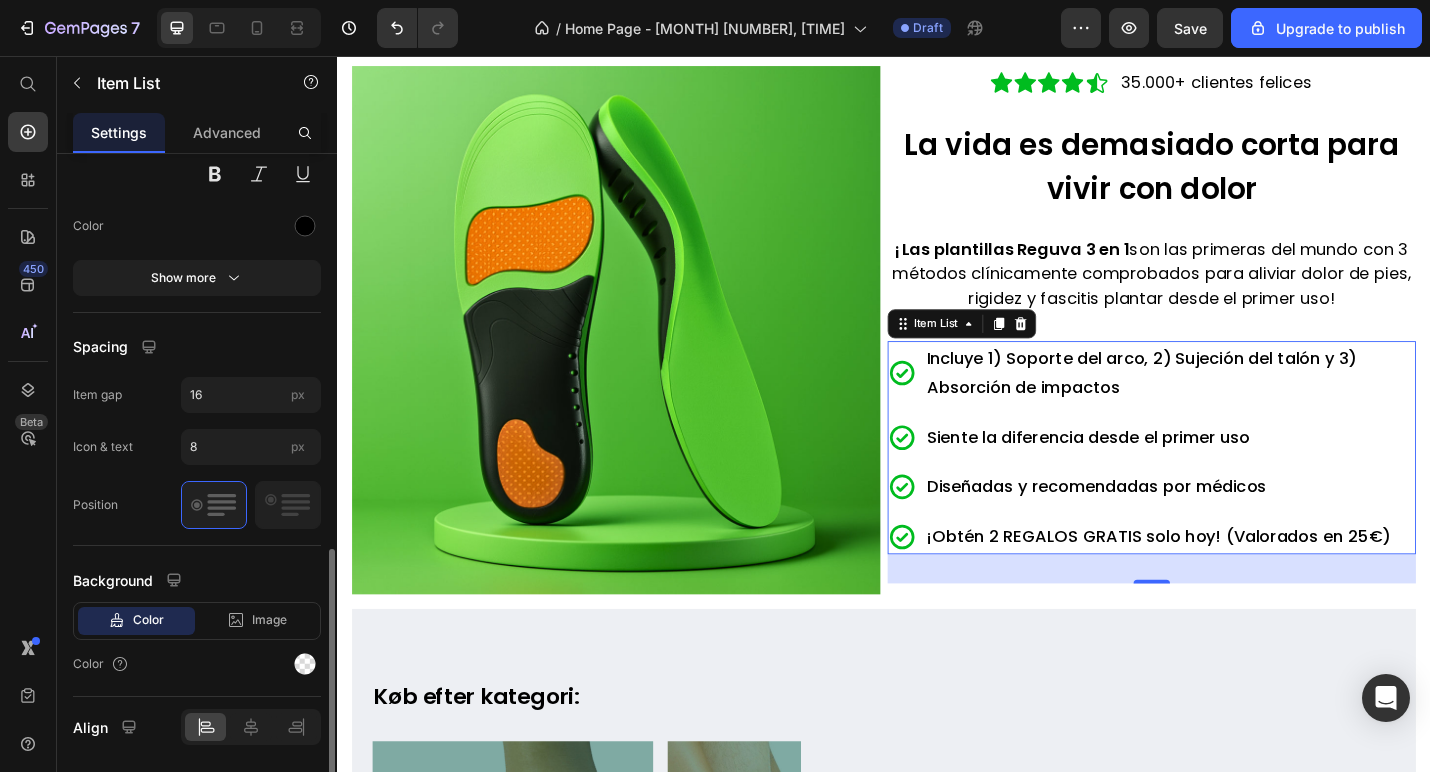 scroll, scrollTop: 925, scrollLeft: 0, axis: vertical 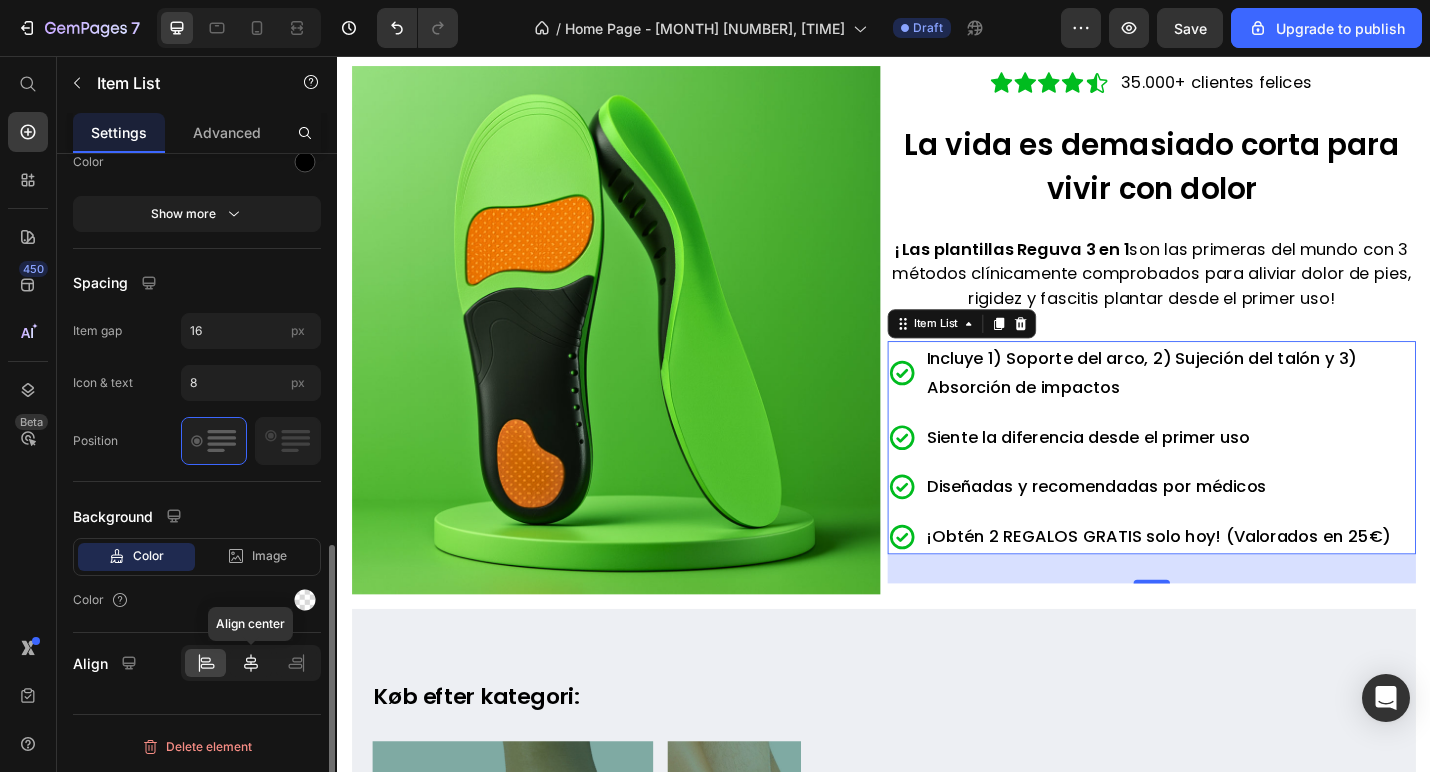 click 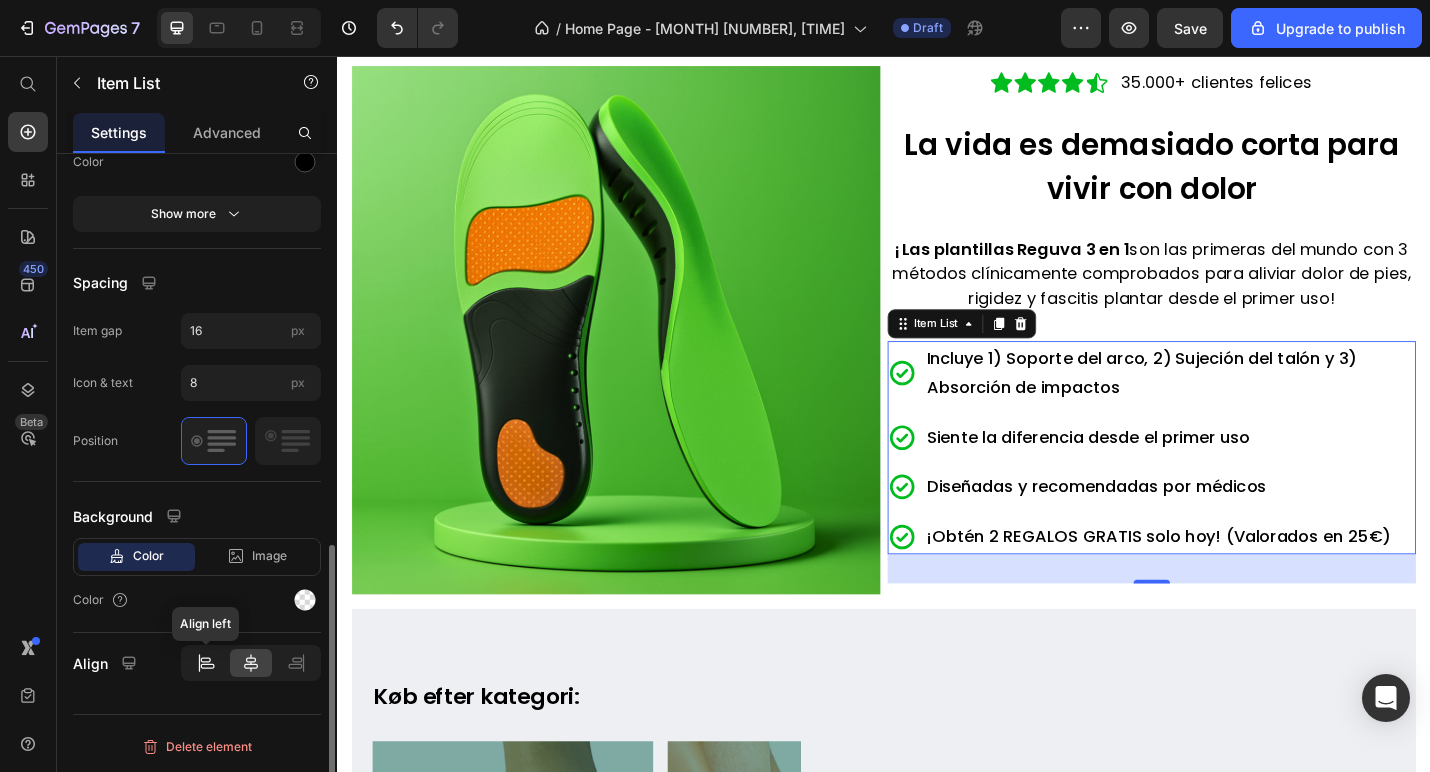 click 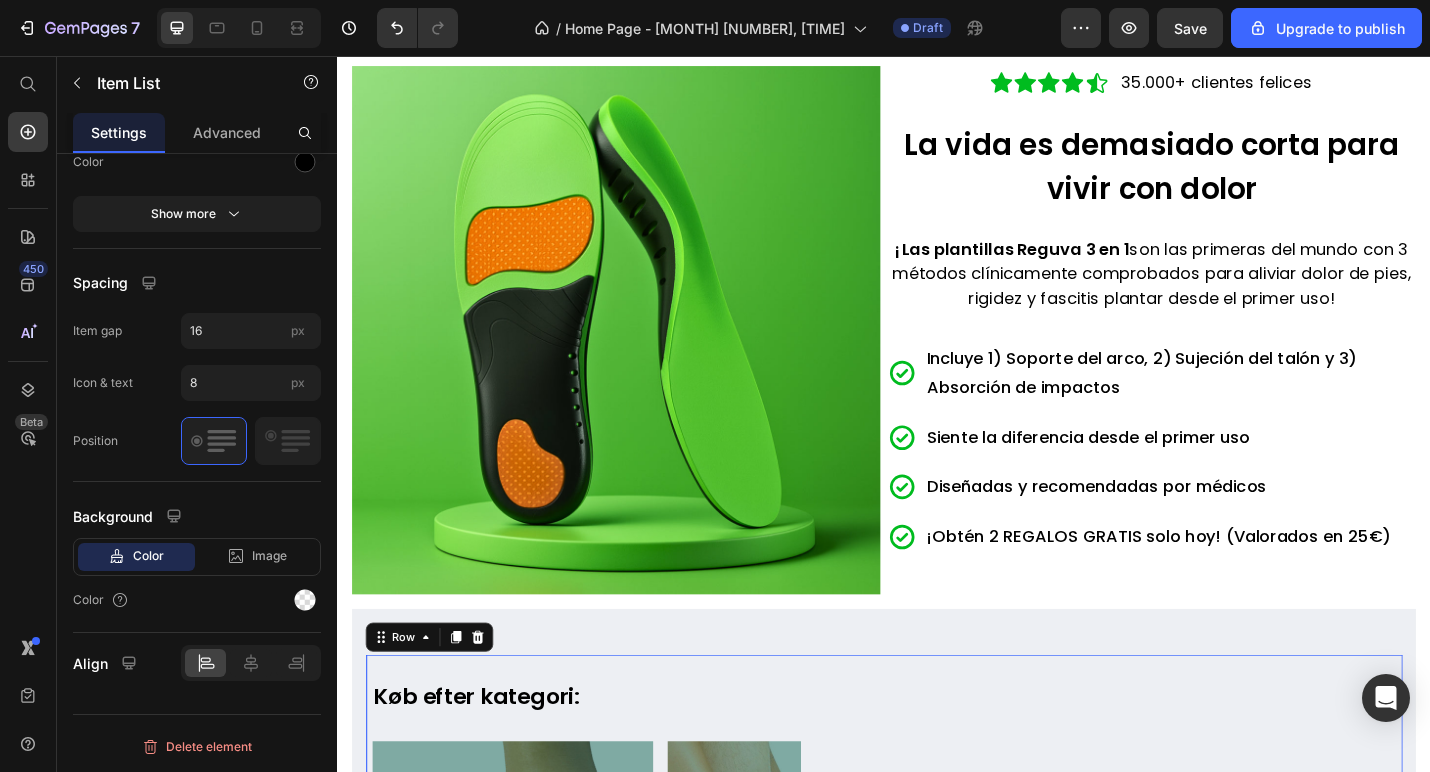 click on "Title Line" at bounding box center [1221, 954] 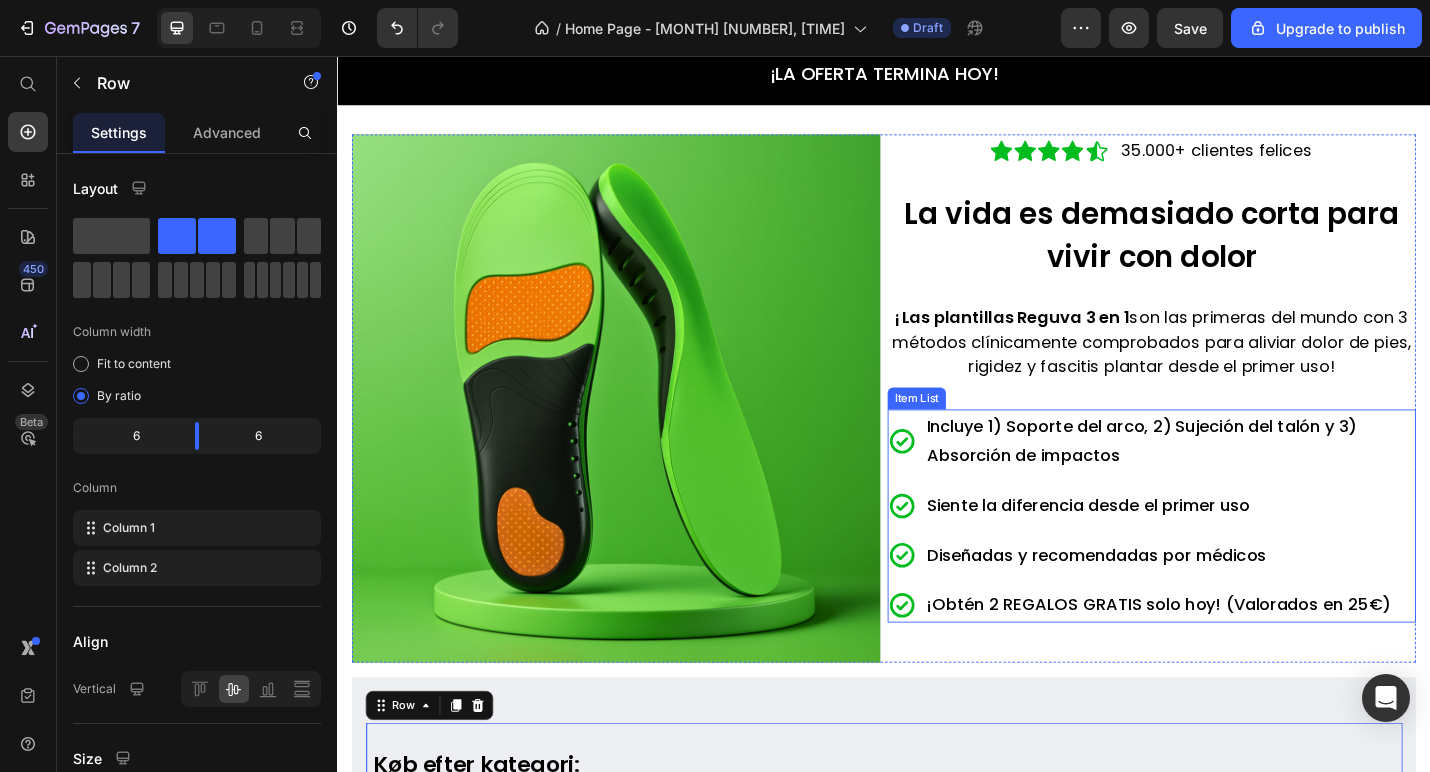 scroll, scrollTop: 36, scrollLeft: 0, axis: vertical 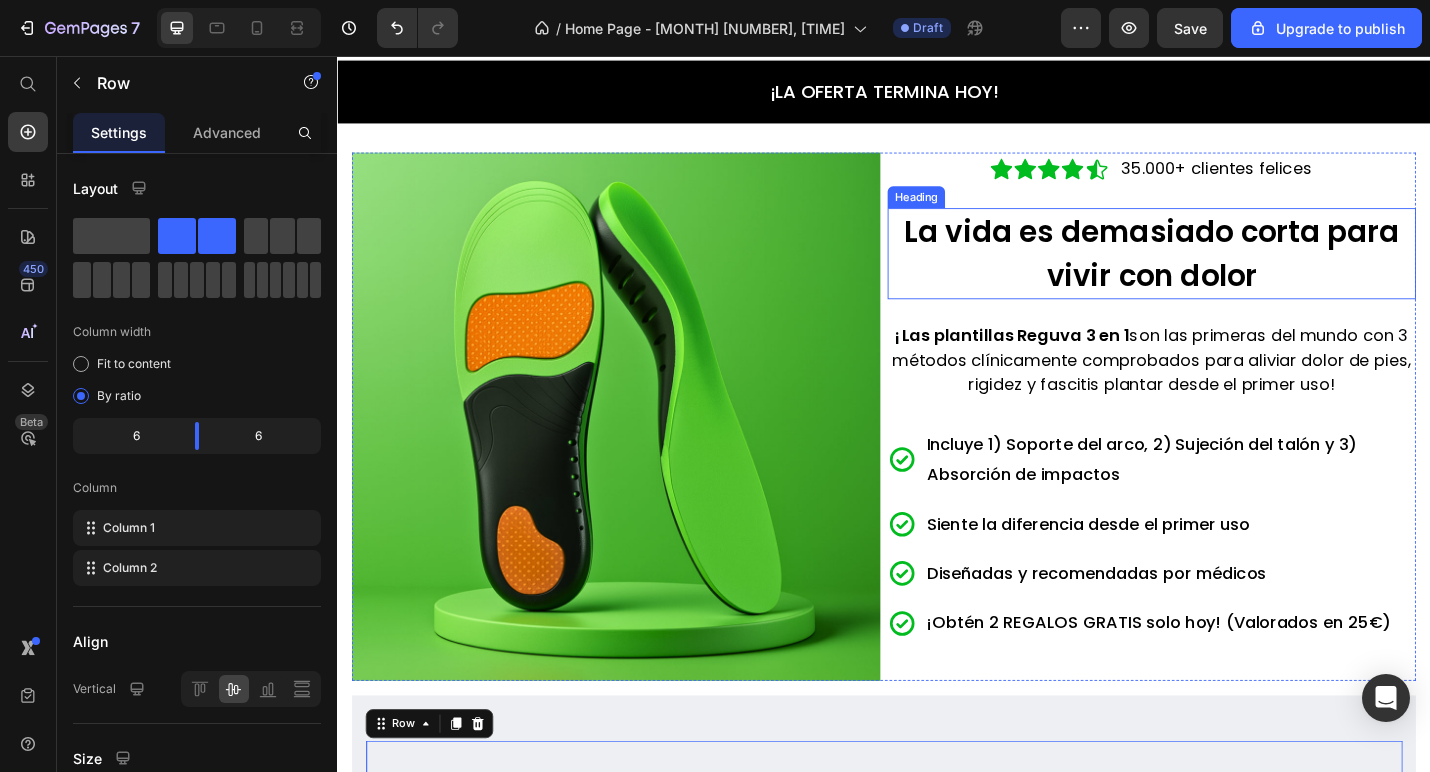 click on "La vida es demasiado corta para vivir con dolor" at bounding box center [1231, 273] 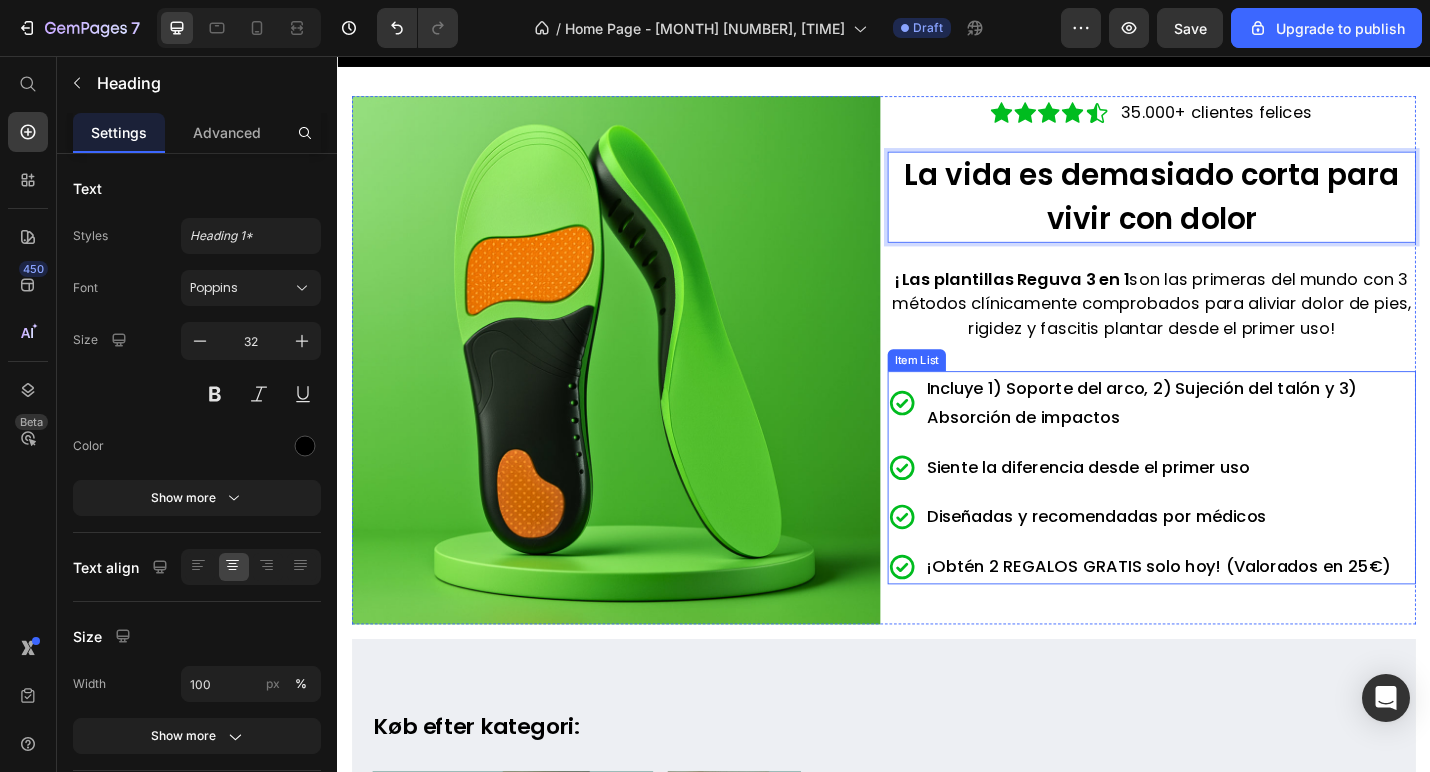 scroll, scrollTop: 105, scrollLeft: 0, axis: vertical 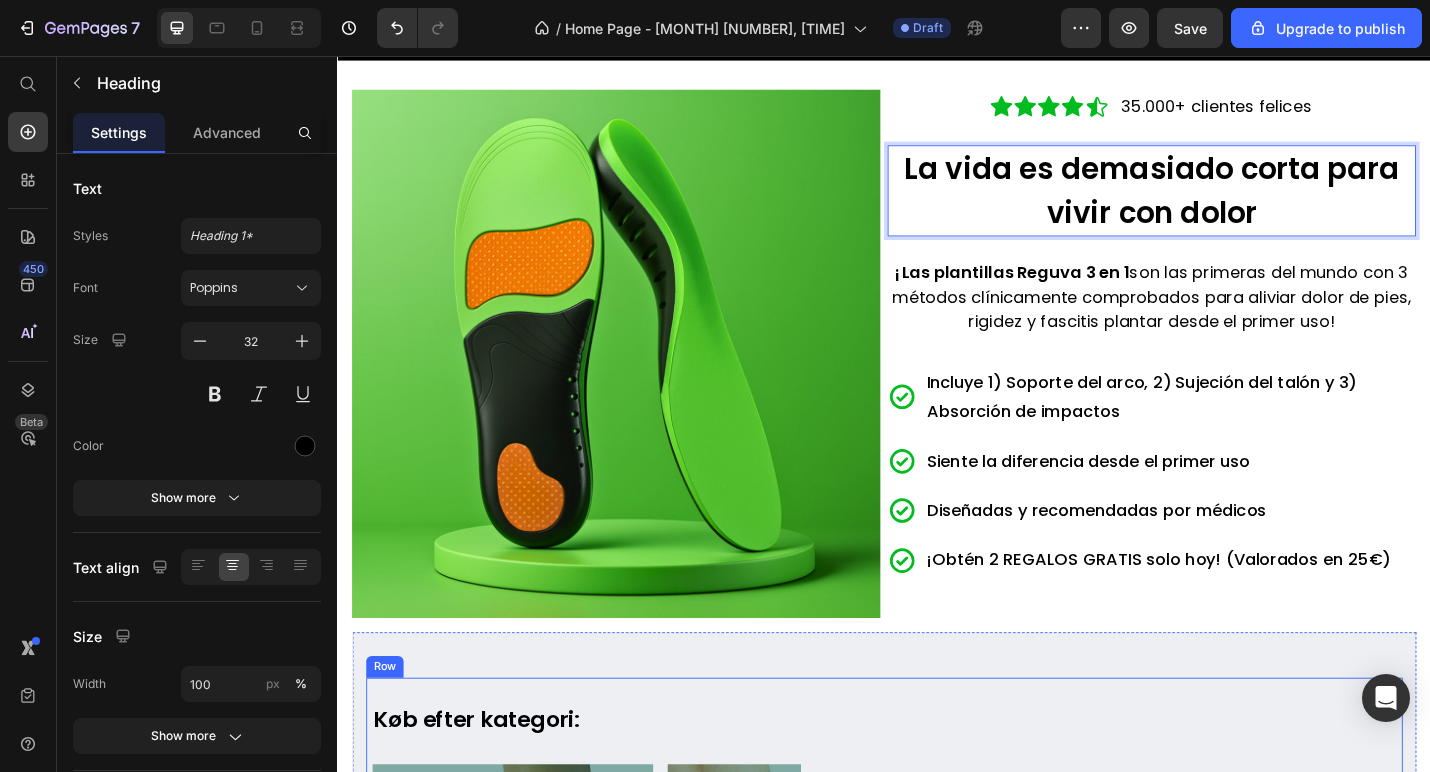 click on "Title Line" at bounding box center [1221, 980] 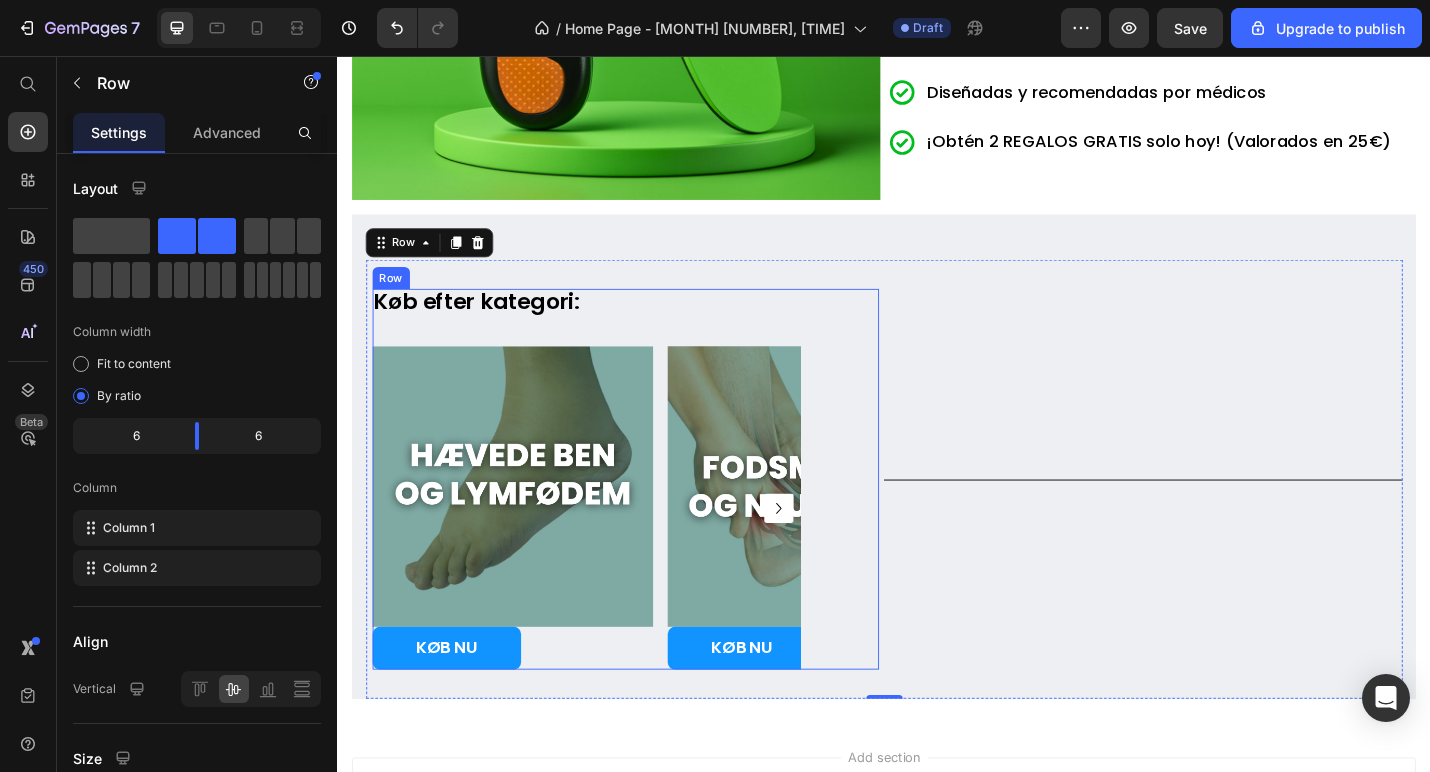 scroll, scrollTop: 571, scrollLeft: 0, axis: vertical 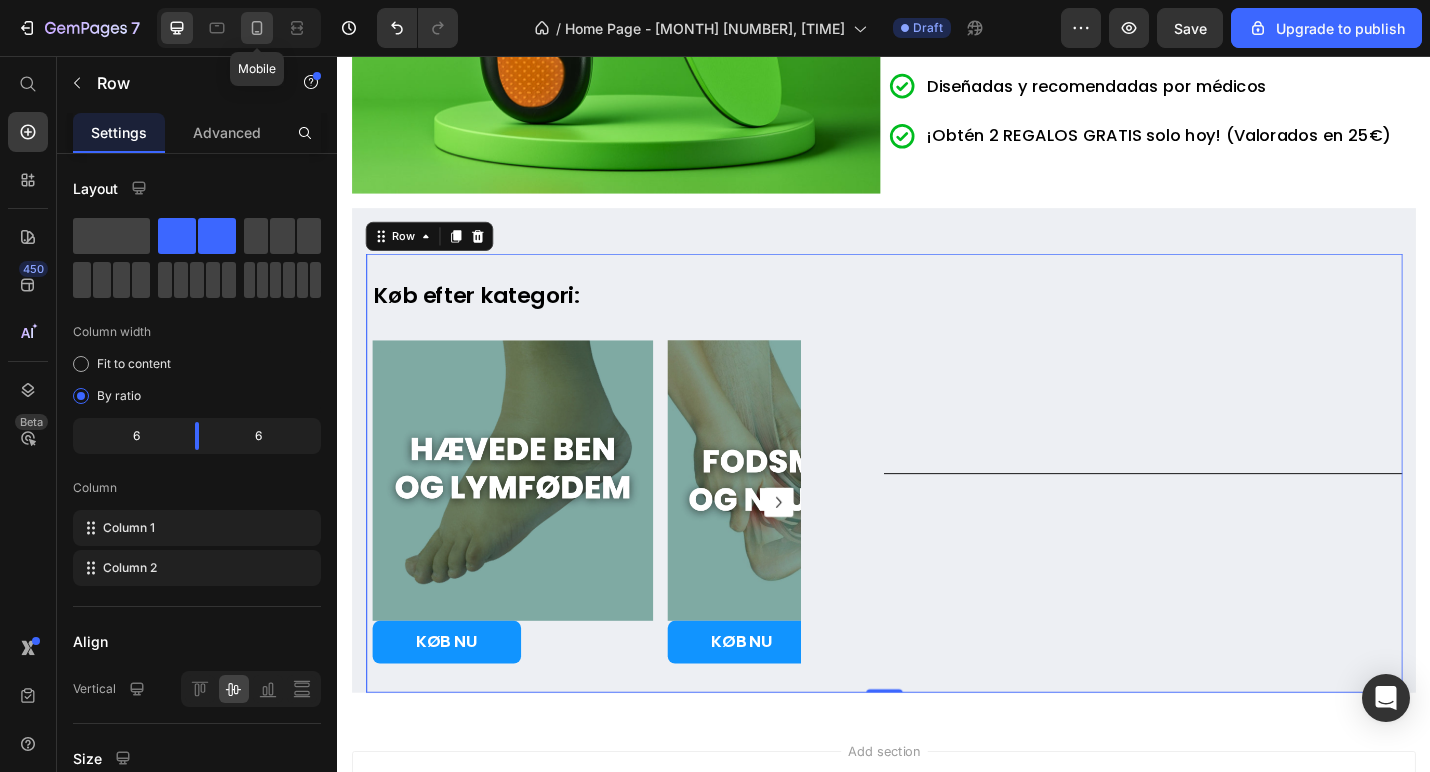 click 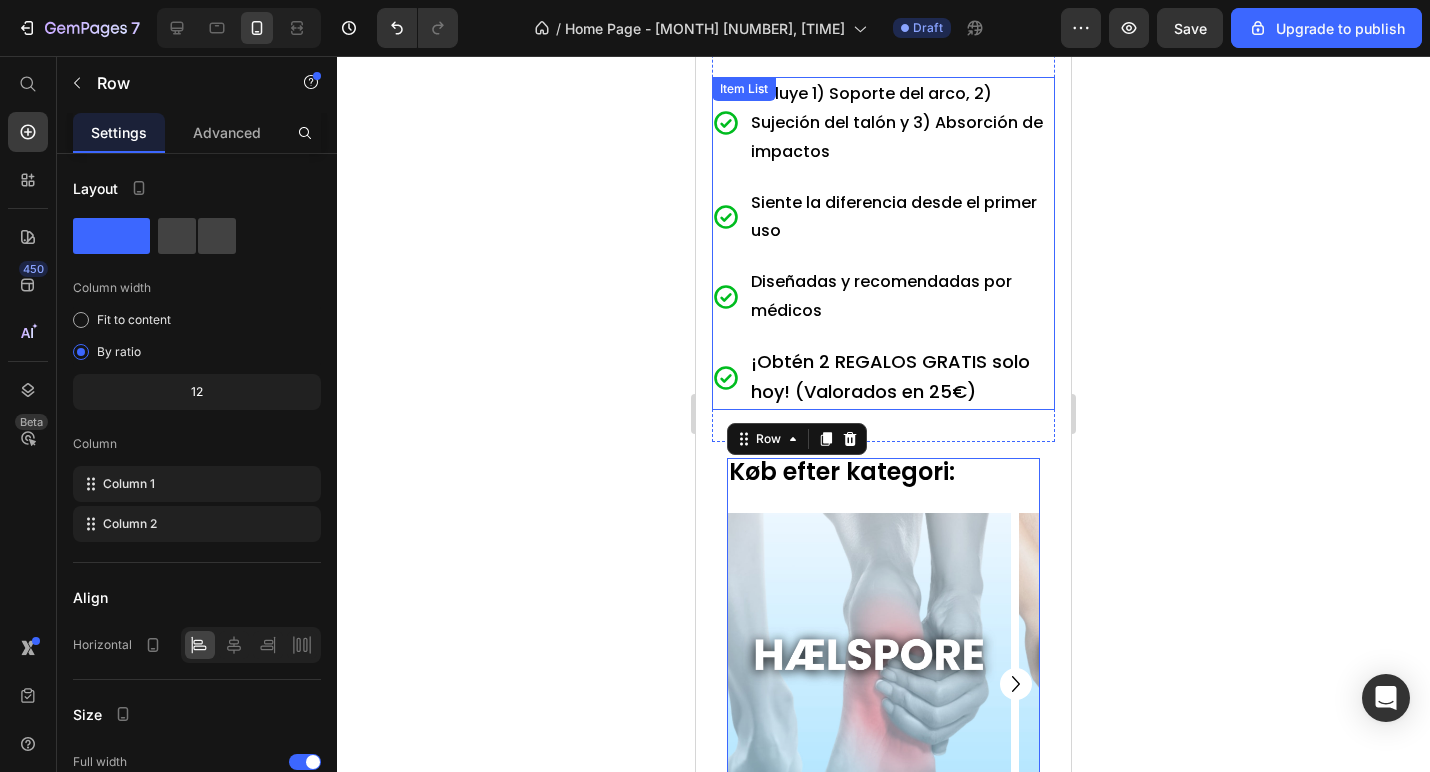 click 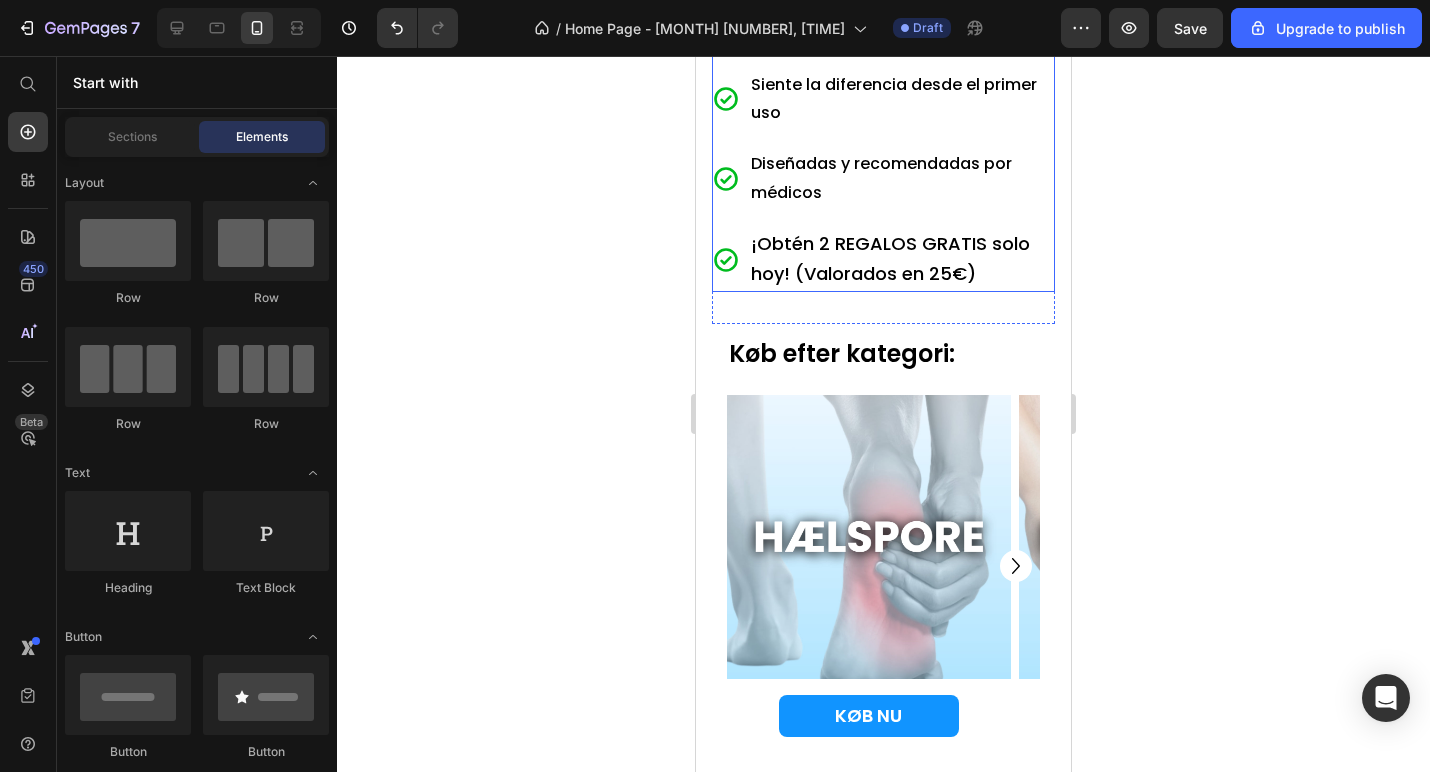 scroll, scrollTop: 970, scrollLeft: 0, axis: vertical 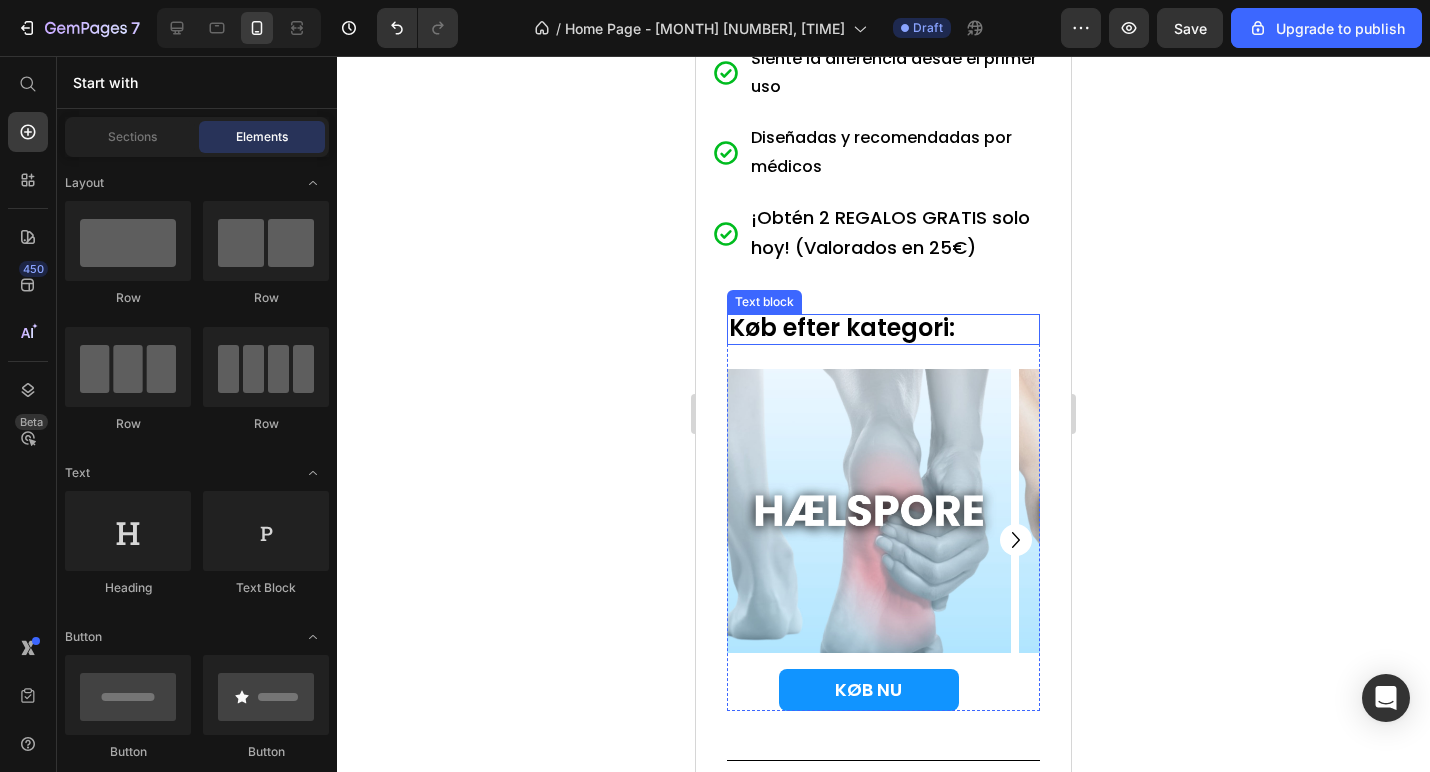 click on "Køb efter kategori:" at bounding box center [842, 327] 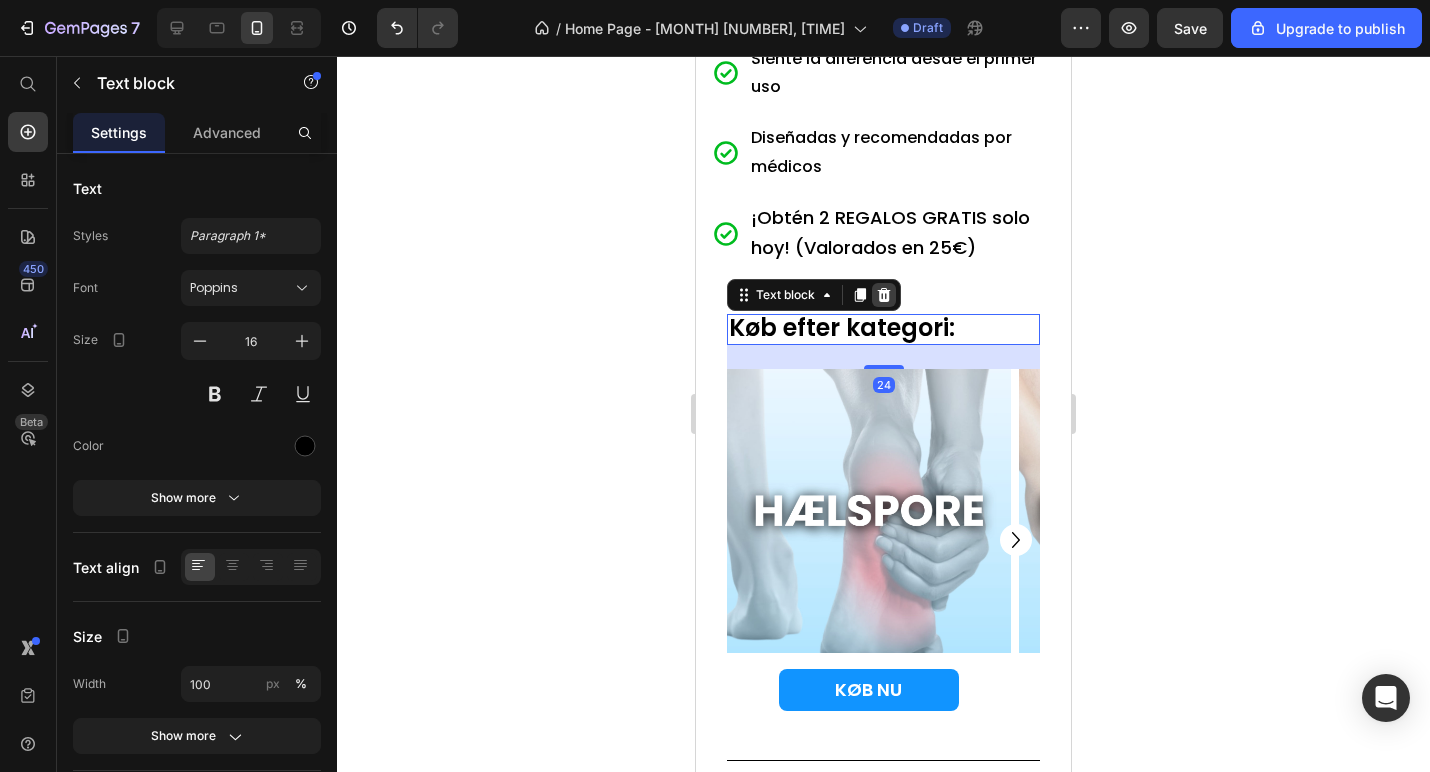 click at bounding box center (884, 295) 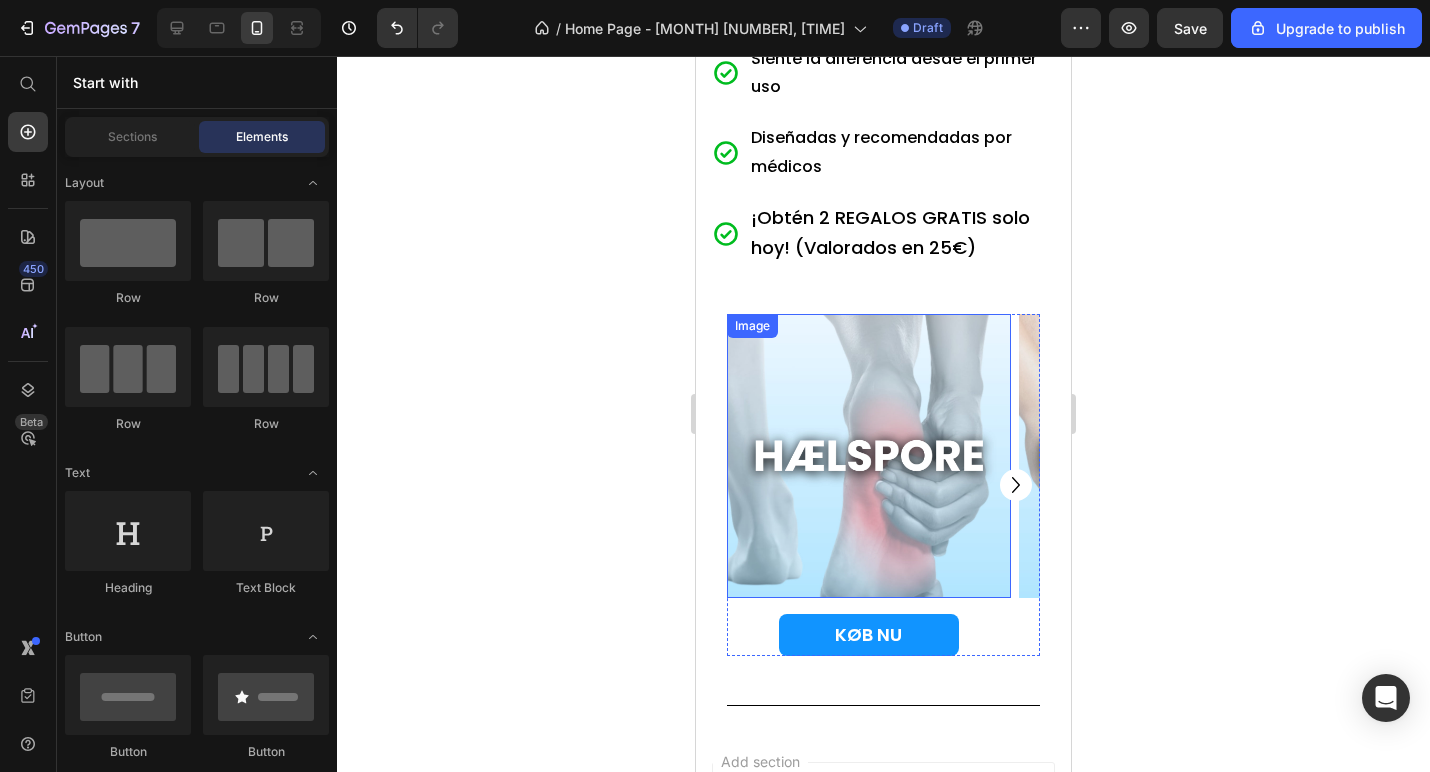 click at bounding box center [869, 456] 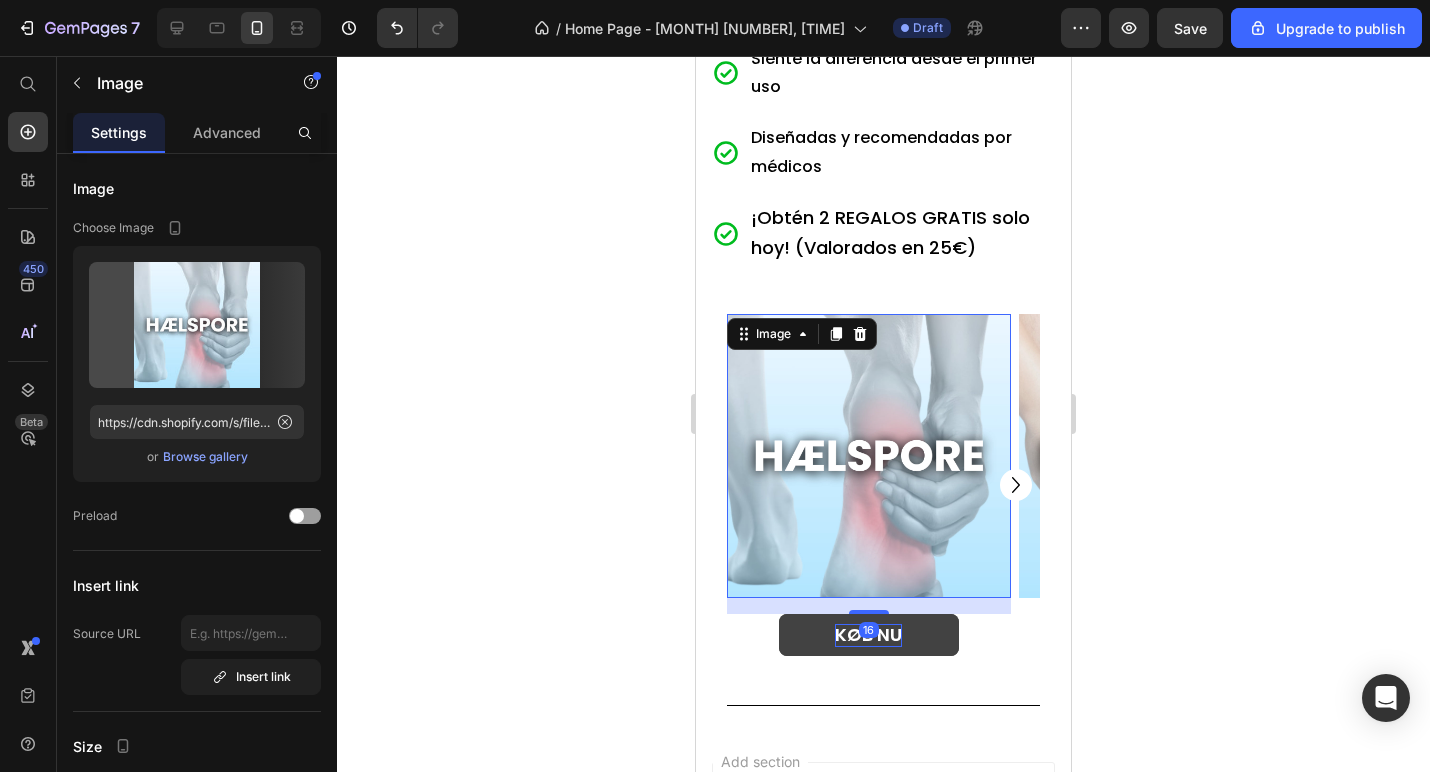 click 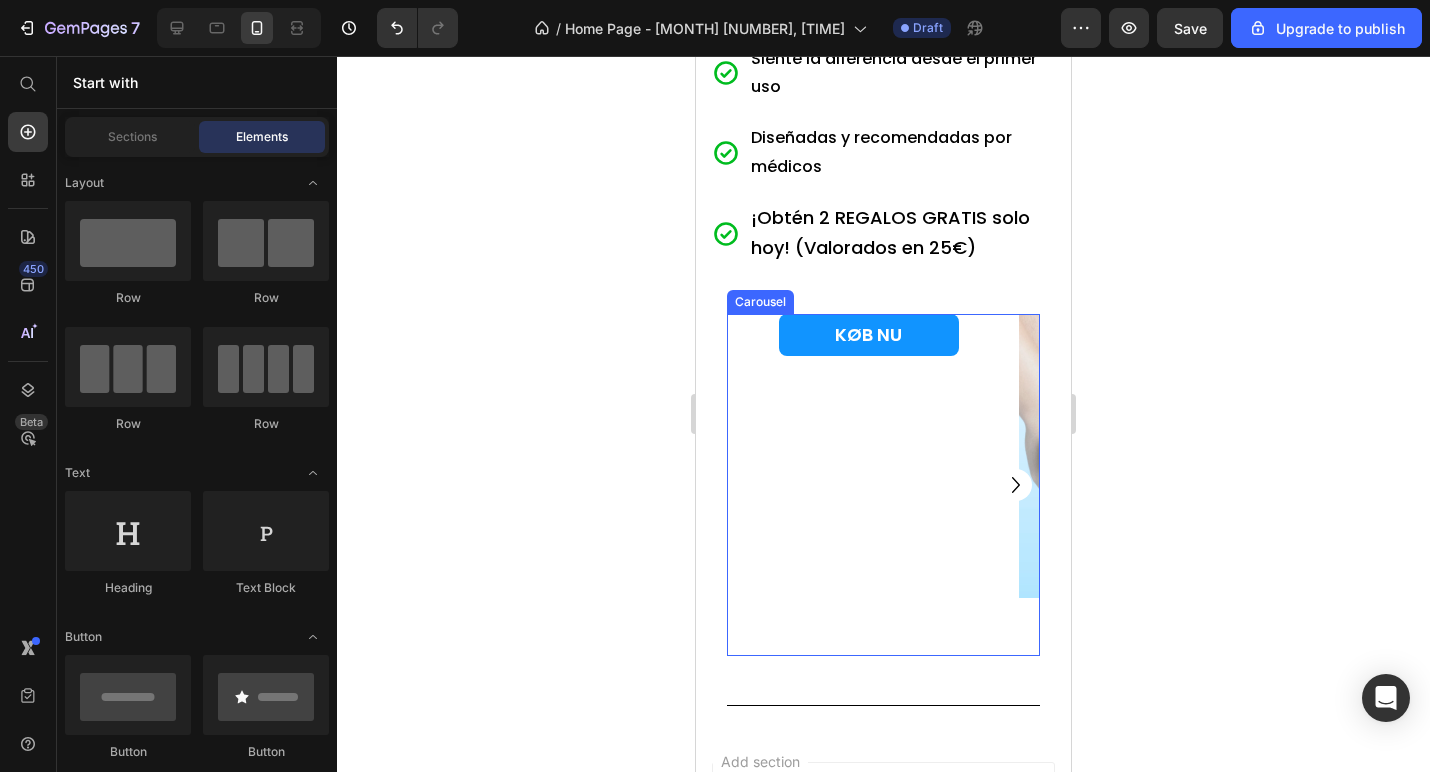 click on "KØB NU          Button" at bounding box center (869, 485) 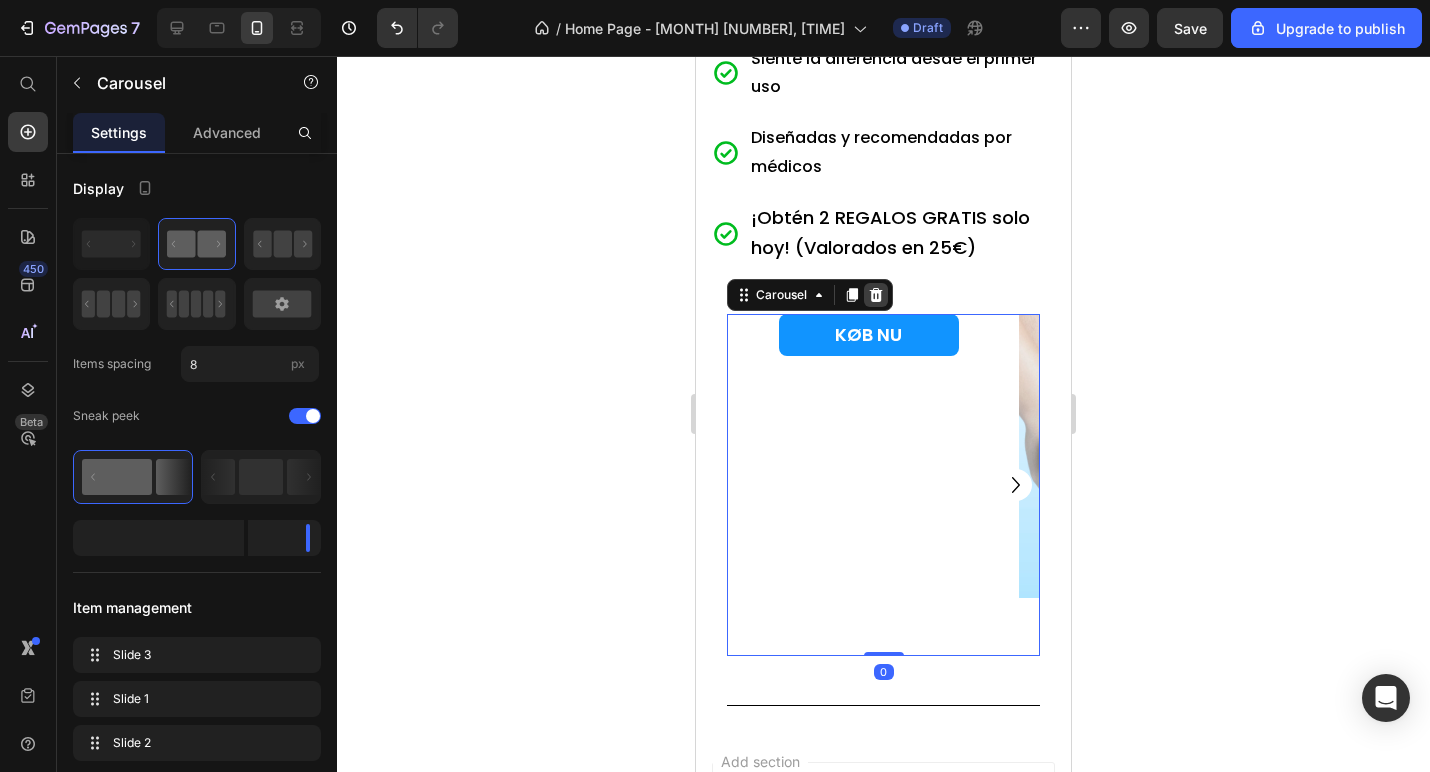 click at bounding box center (876, 295) 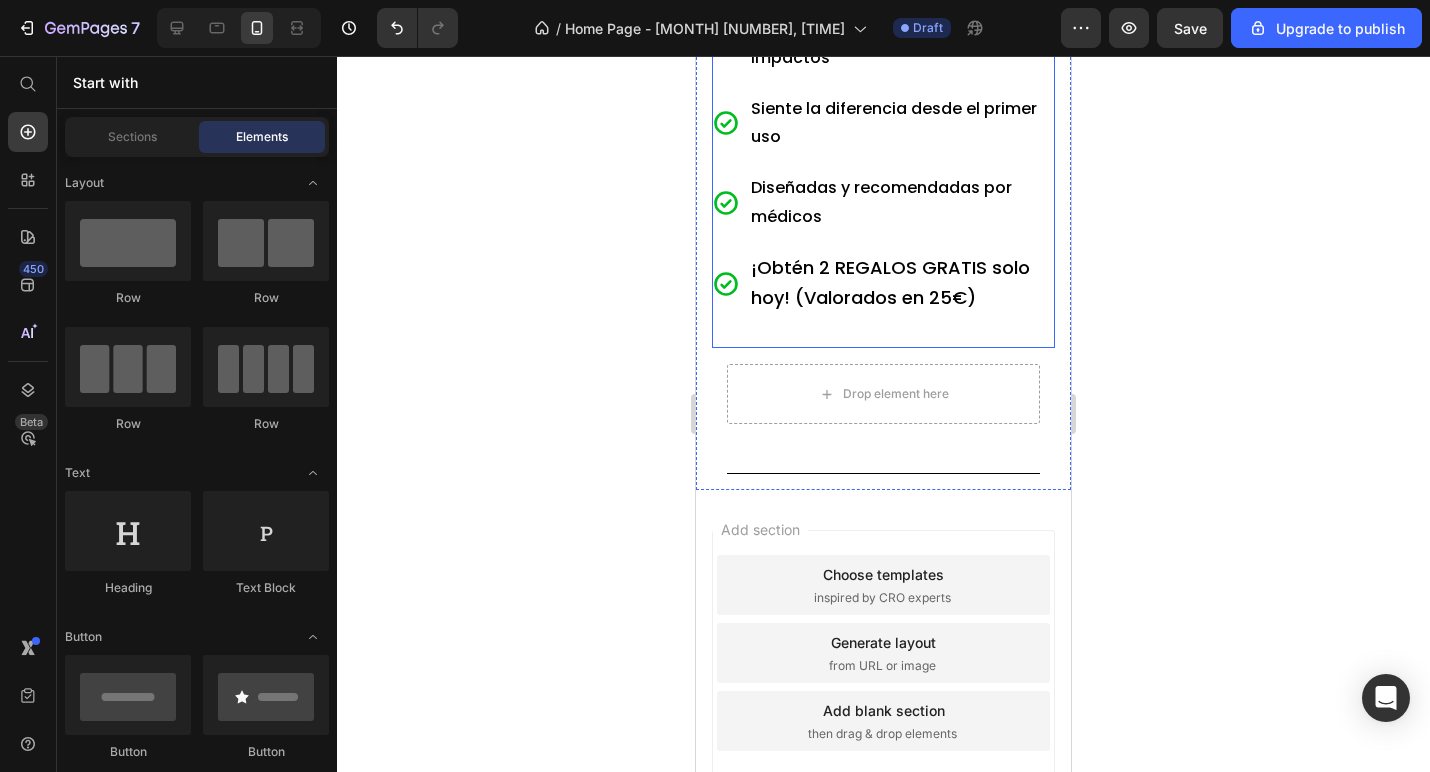 scroll, scrollTop: 917, scrollLeft: 0, axis: vertical 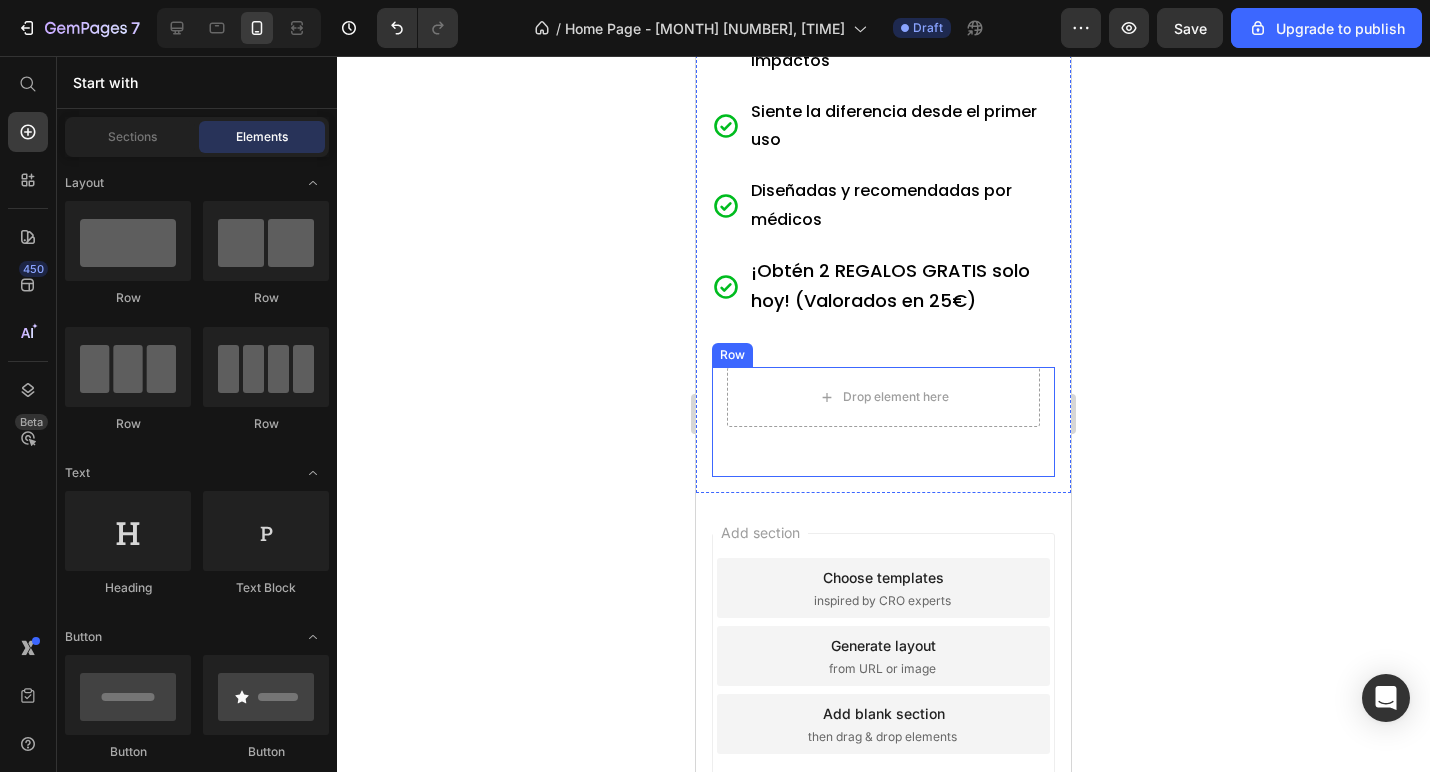 click on "Drop element here Row                Title Line Row Row" at bounding box center [883, 422] 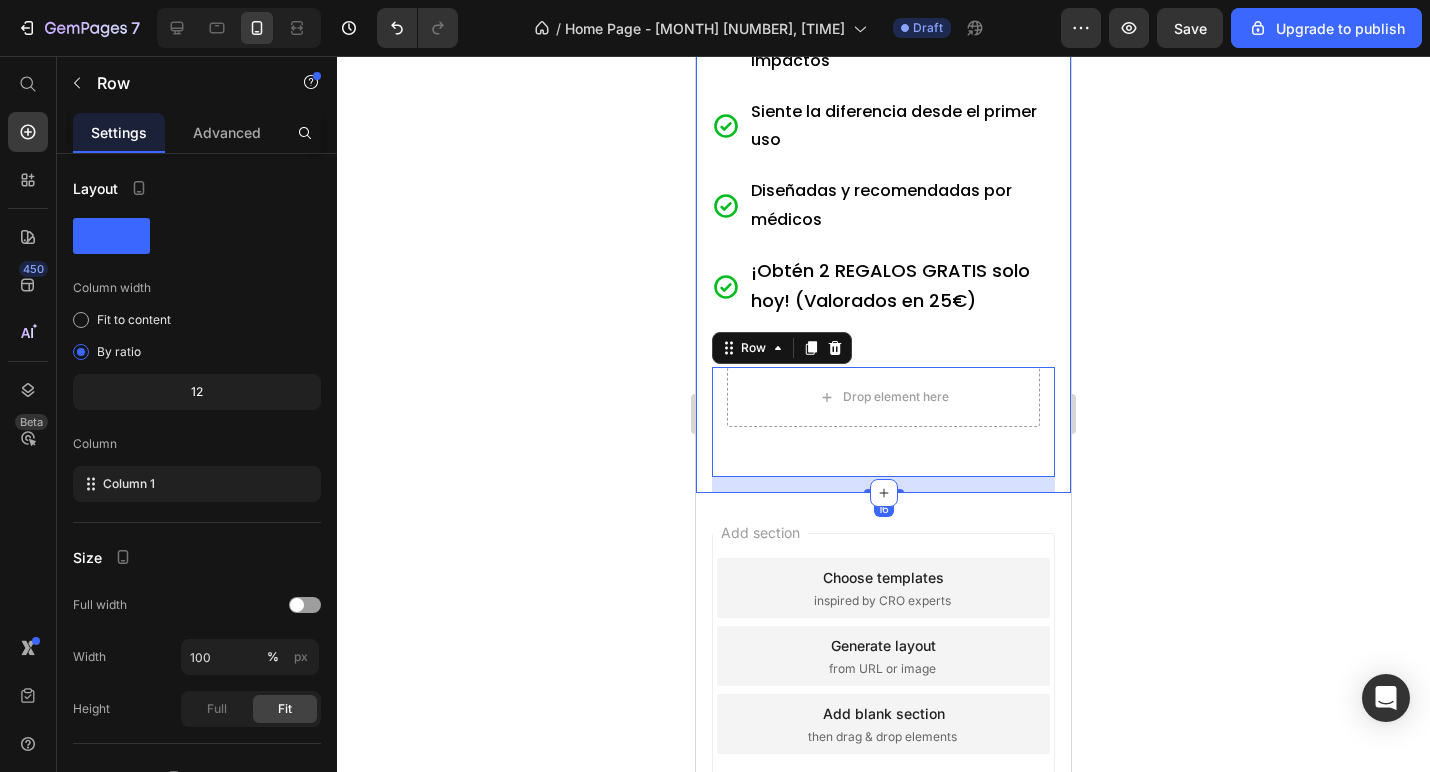 click on "Row" at bounding box center [782, 348] 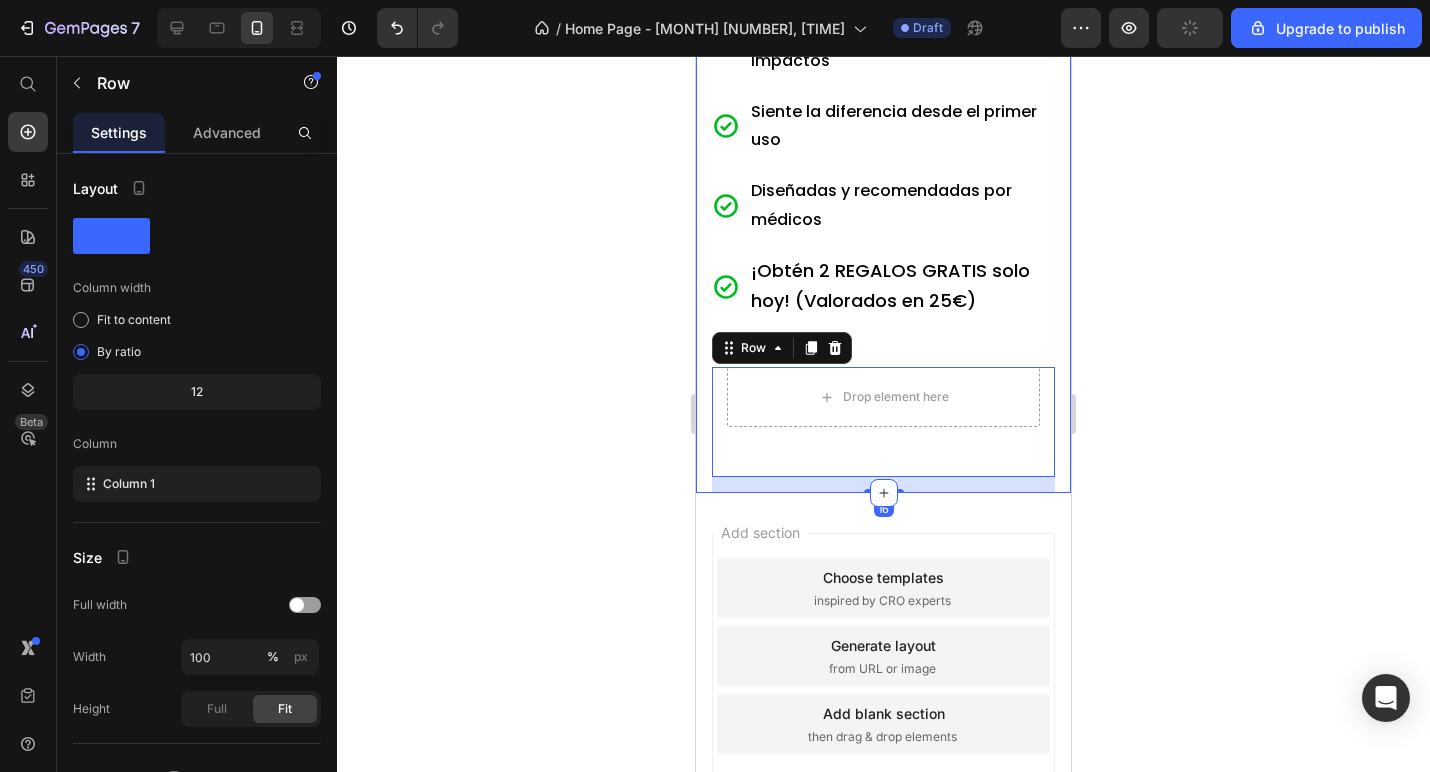 click 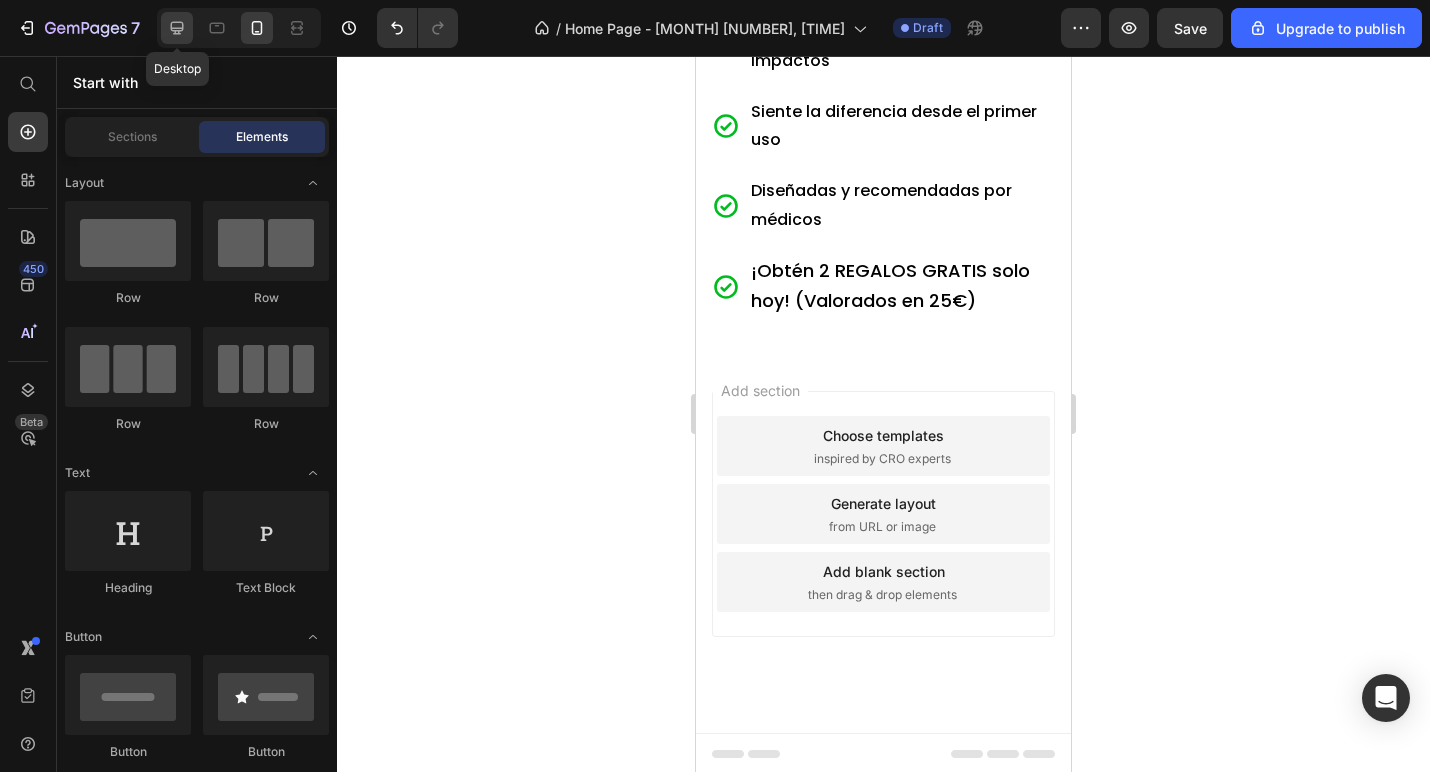 click 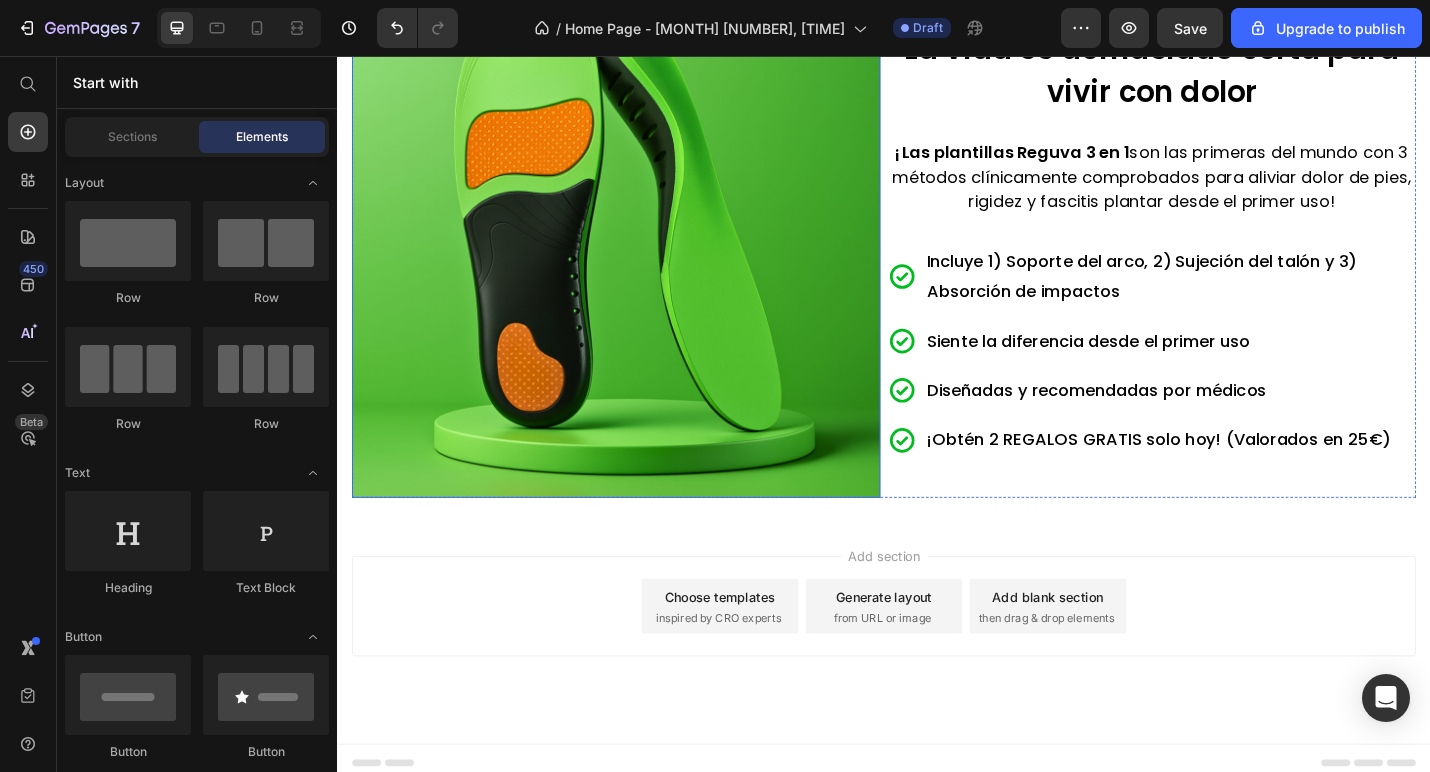 scroll, scrollTop: 248, scrollLeft: 0, axis: vertical 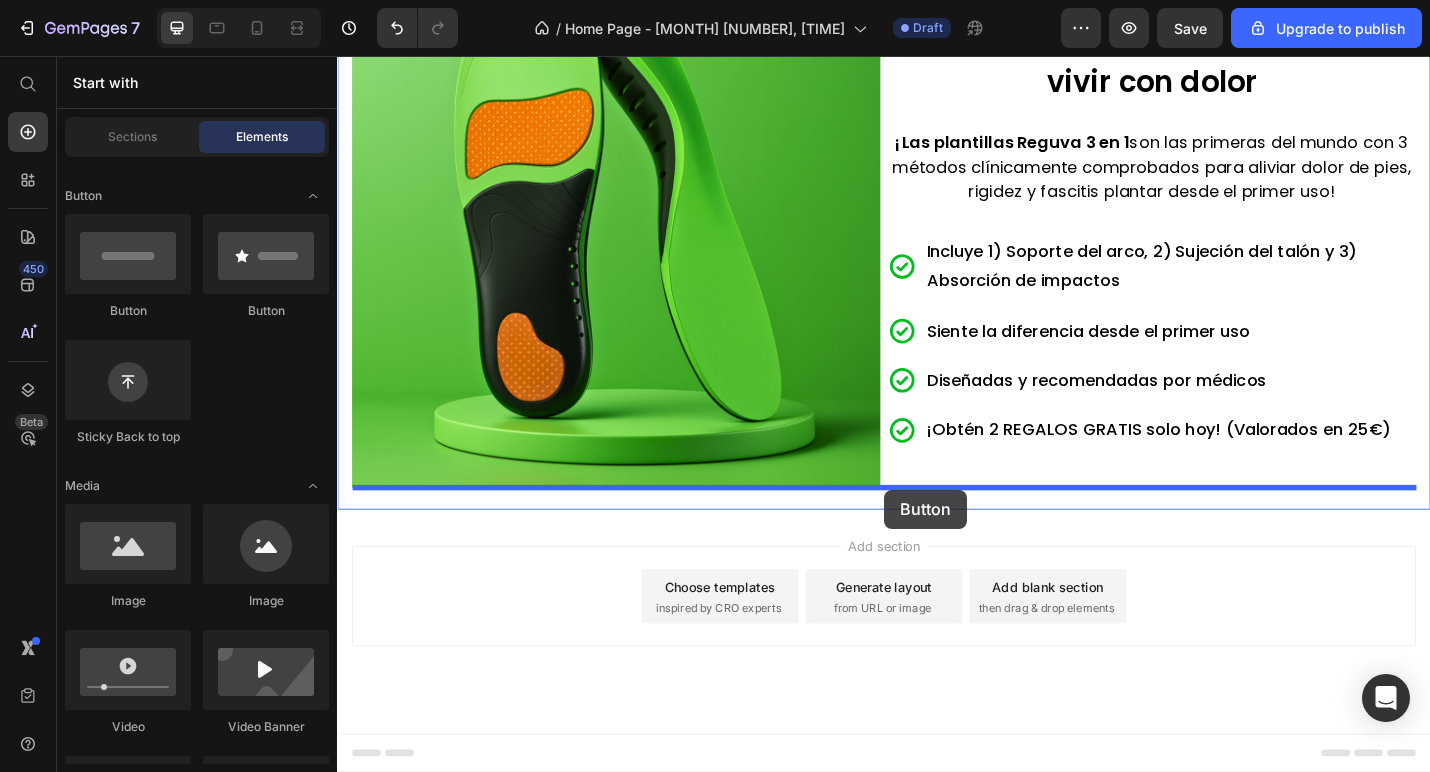 drag, startPoint x: 465, startPoint y: 299, endPoint x: 937, endPoint y: 532, distance: 526.37726 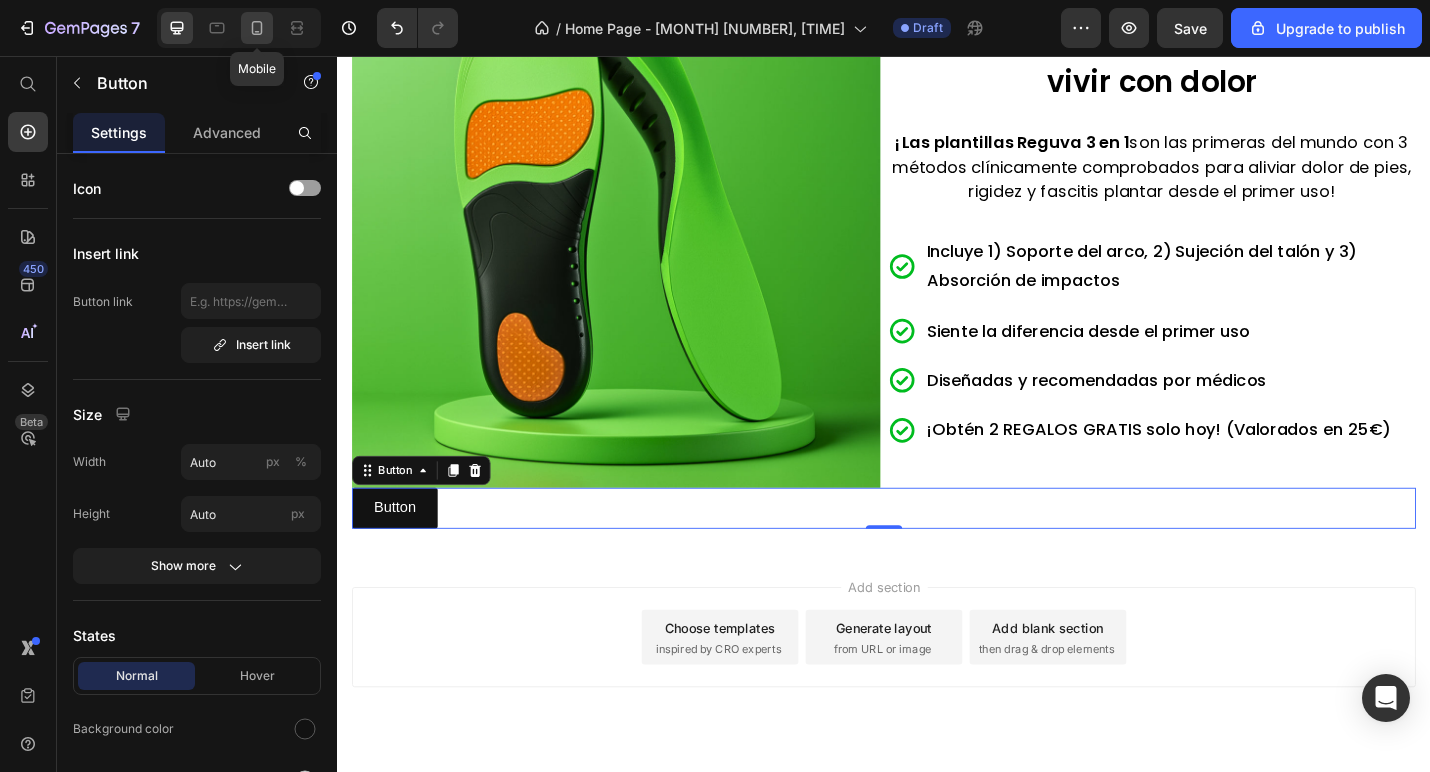 click 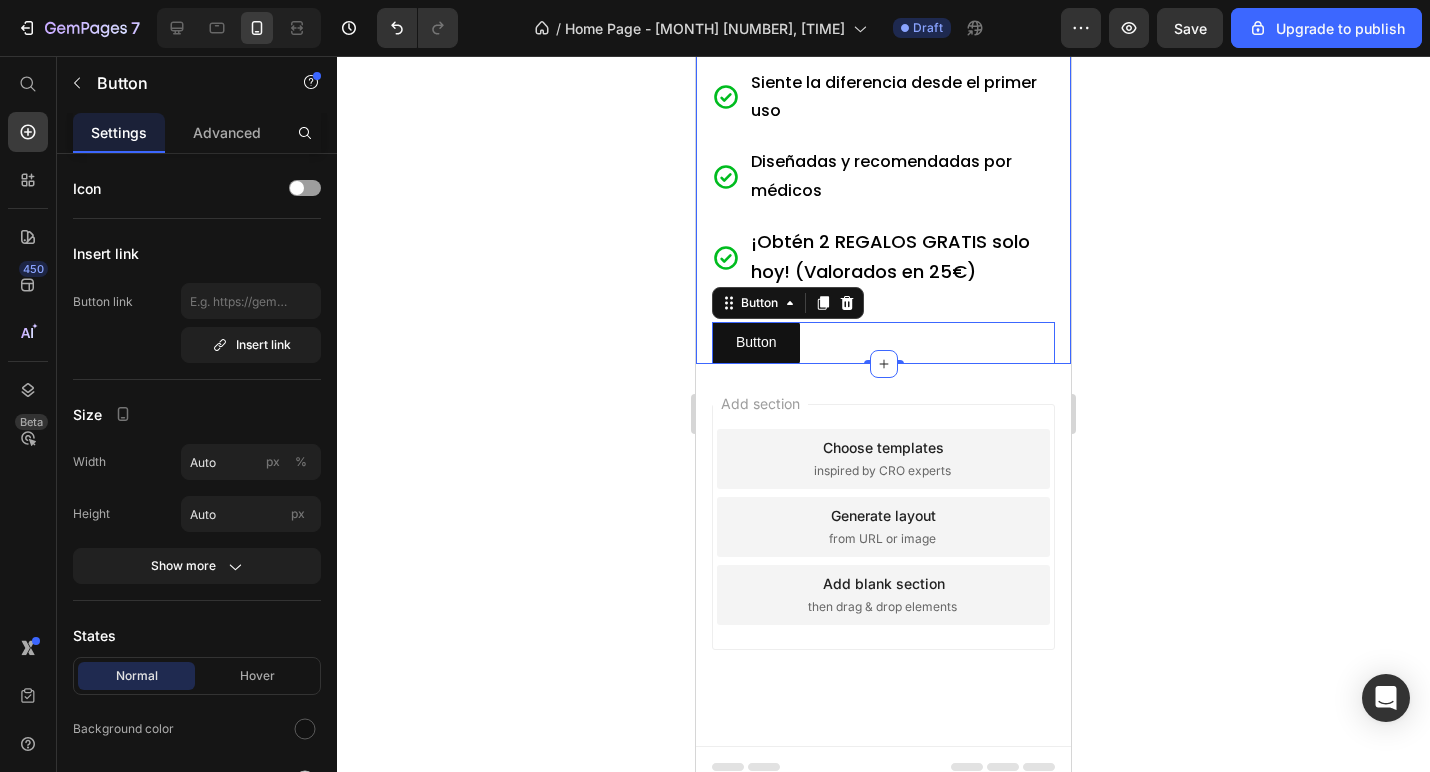 scroll, scrollTop: 960, scrollLeft: 0, axis: vertical 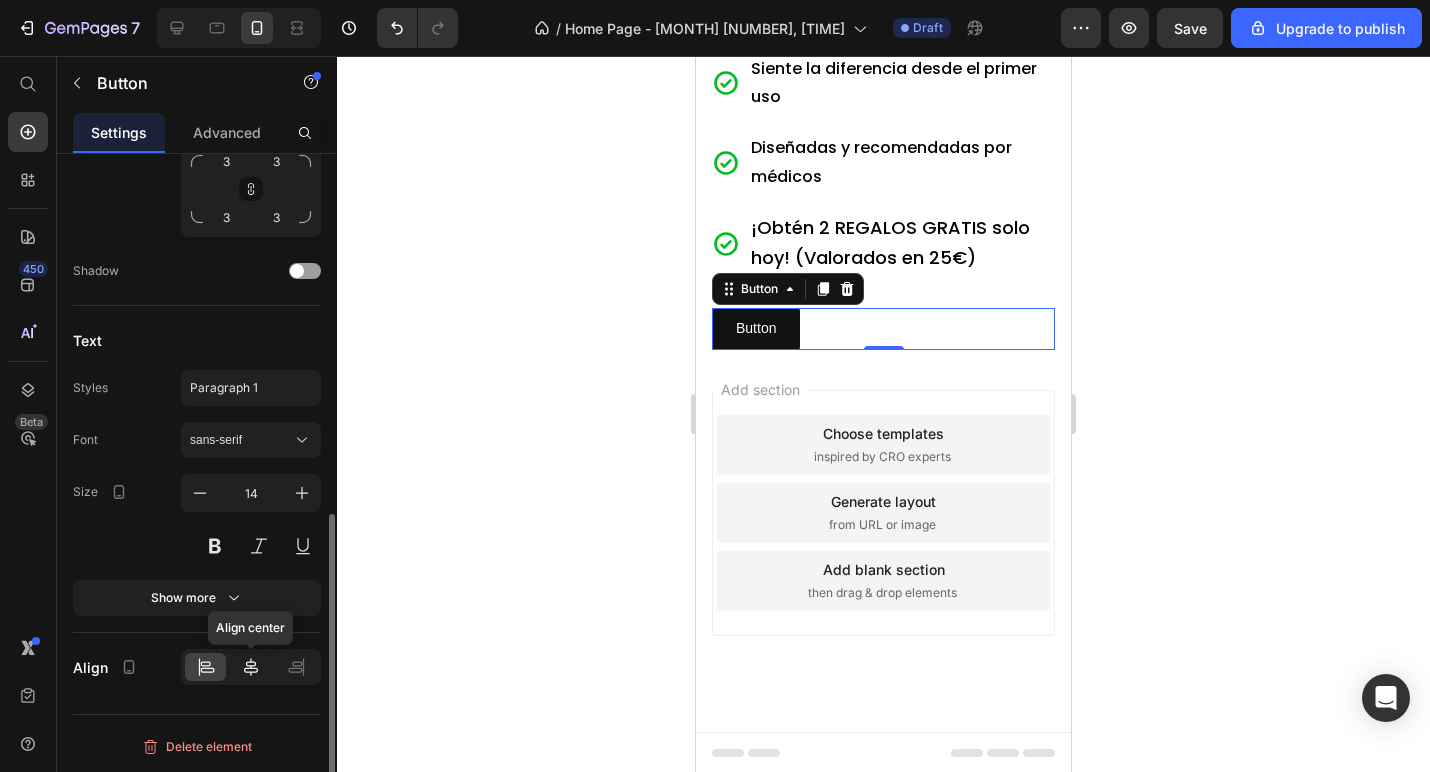 click 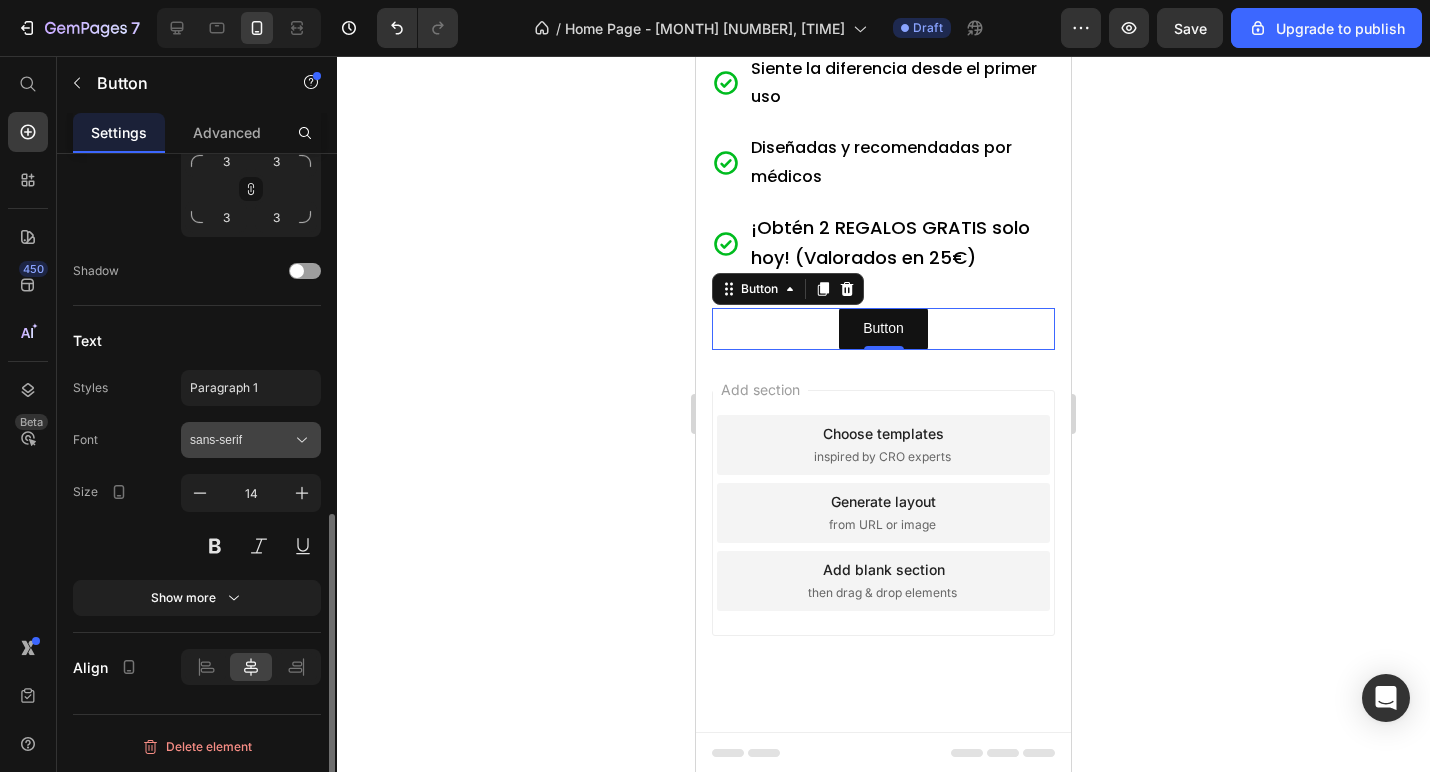 click 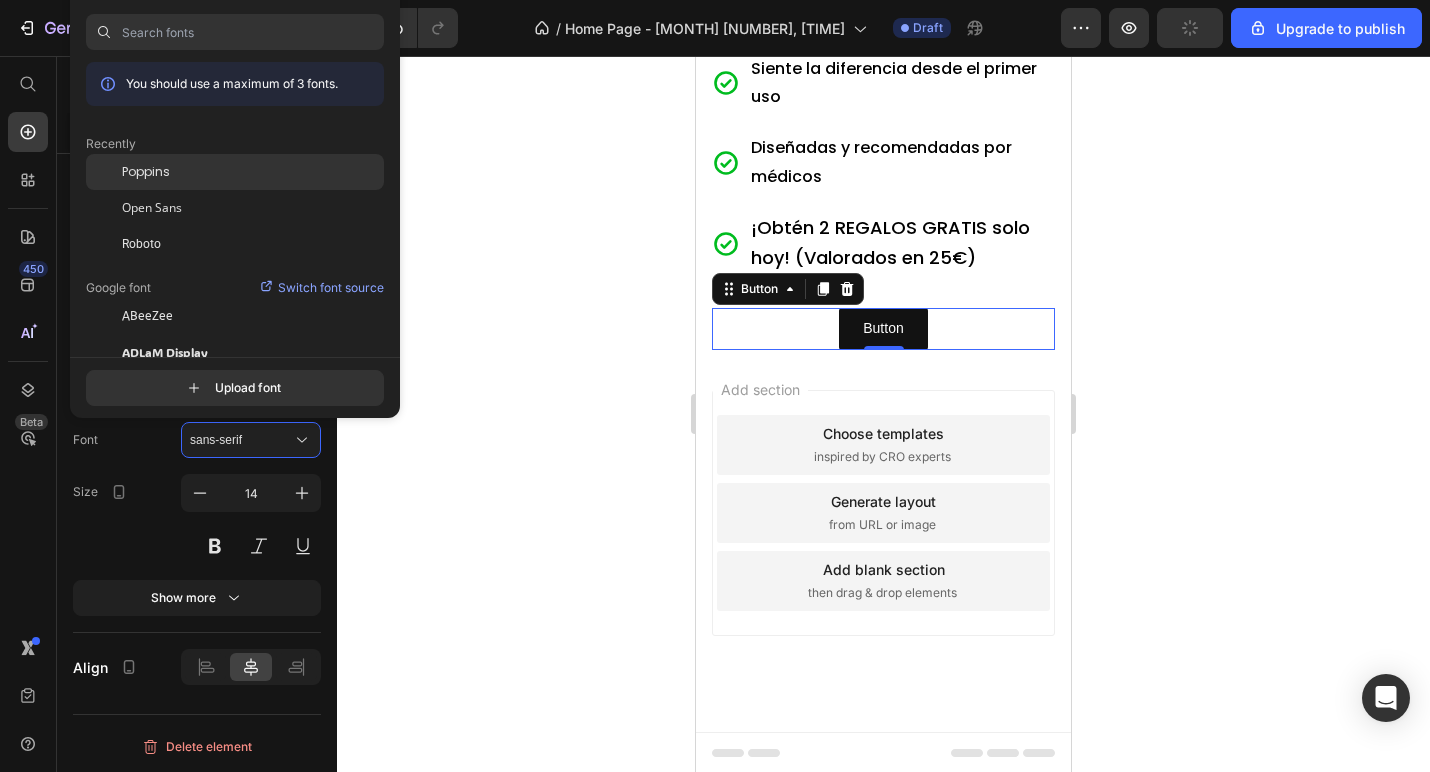 click on "Poppins" 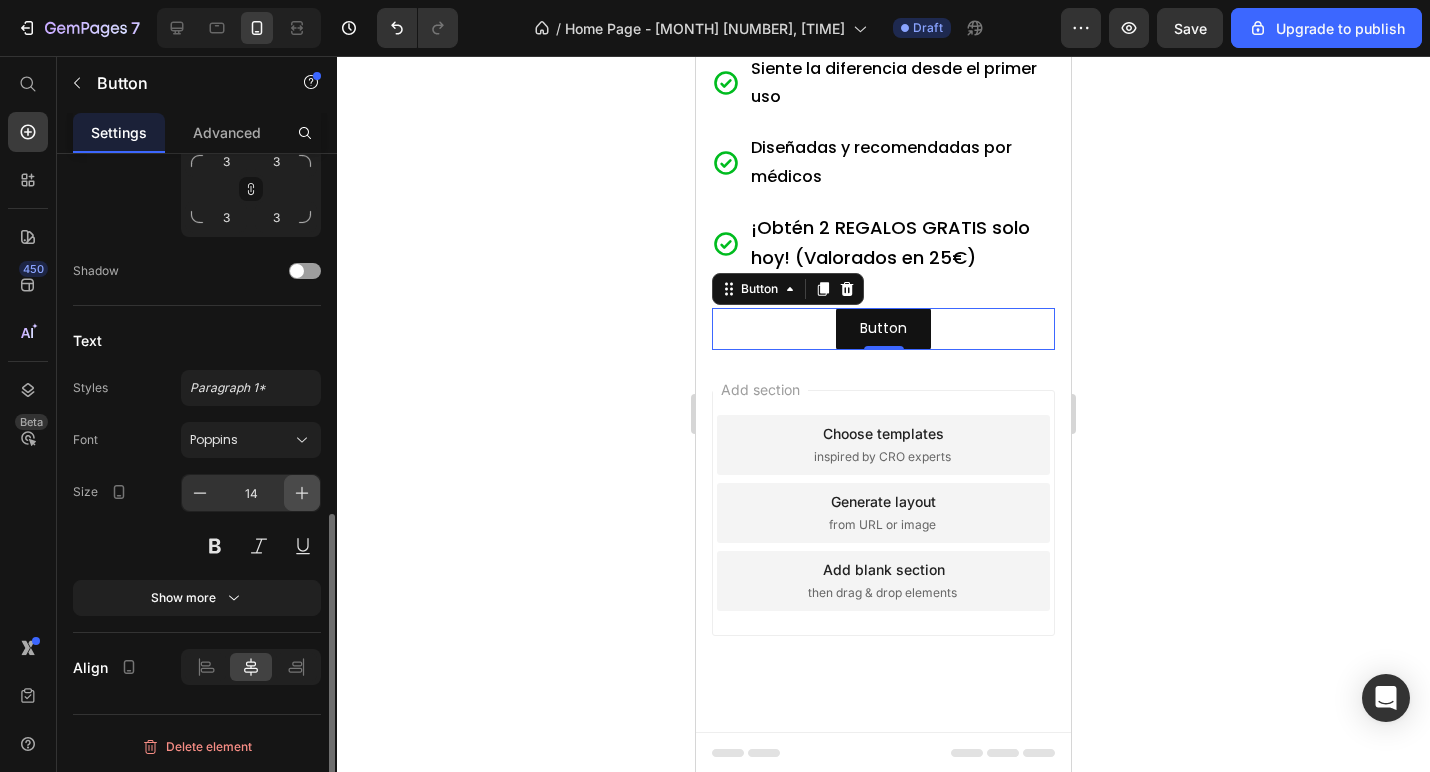 click at bounding box center [302, 493] 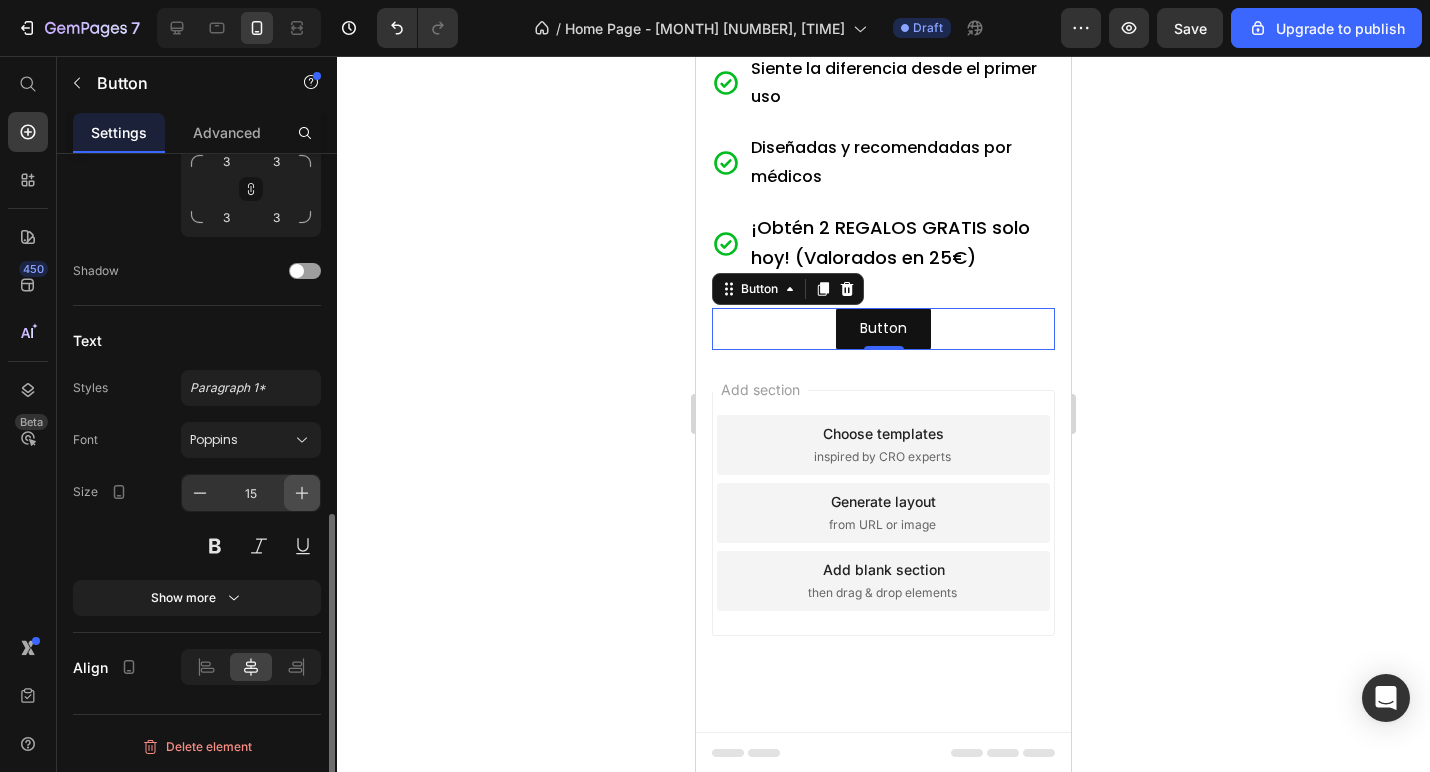click at bounding box center (302, 493) 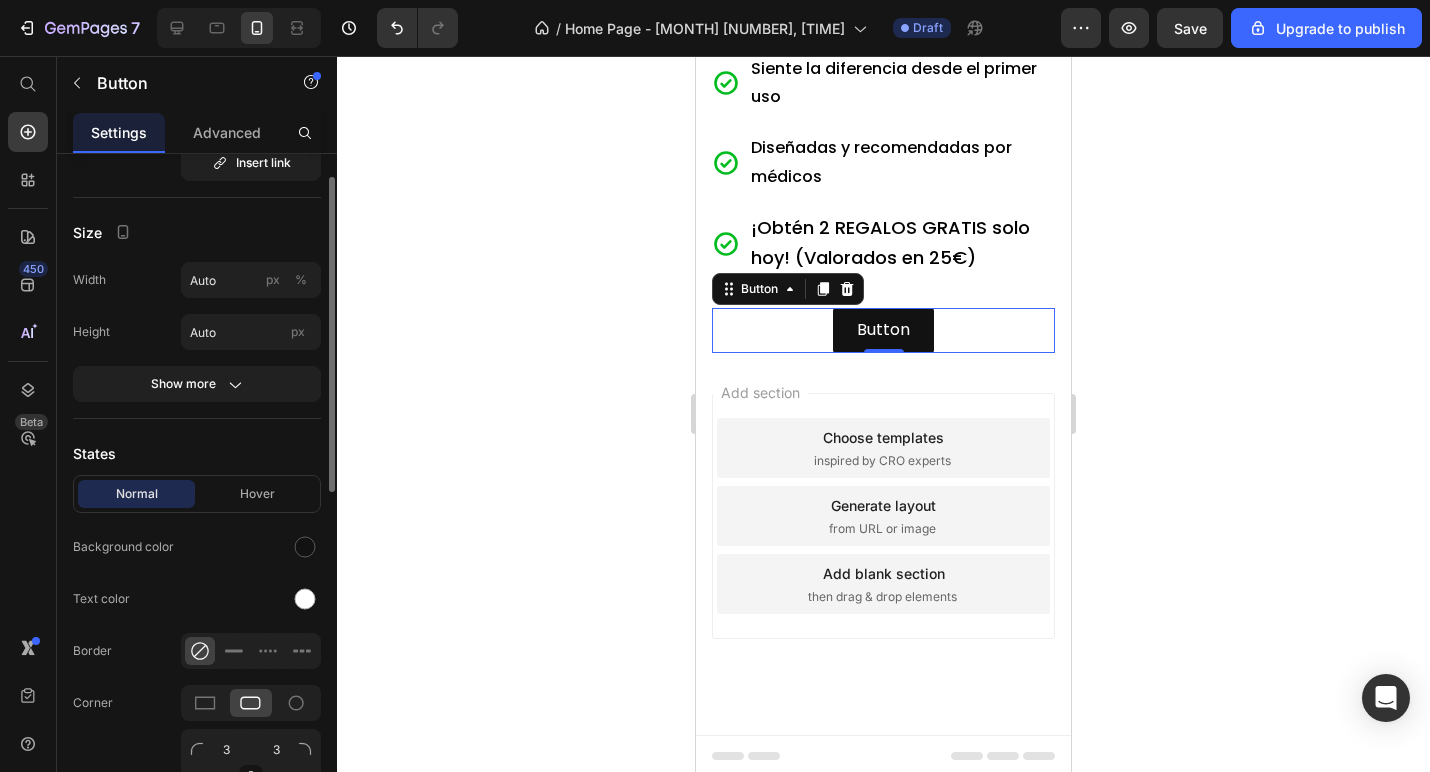scroll, scrollTop: 0, scrollLeft: 0, axis: both 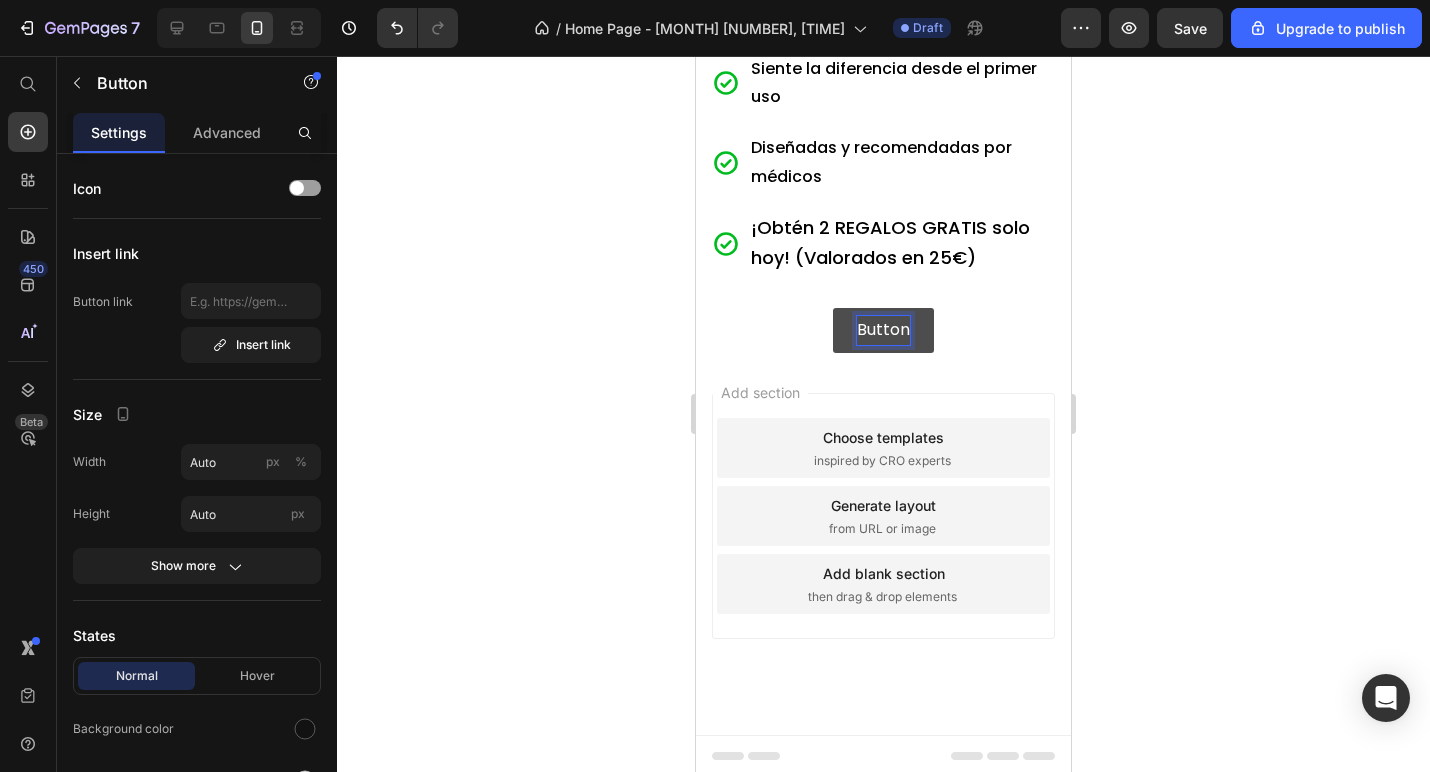 click on "Button" at bounding box center [883, 330] 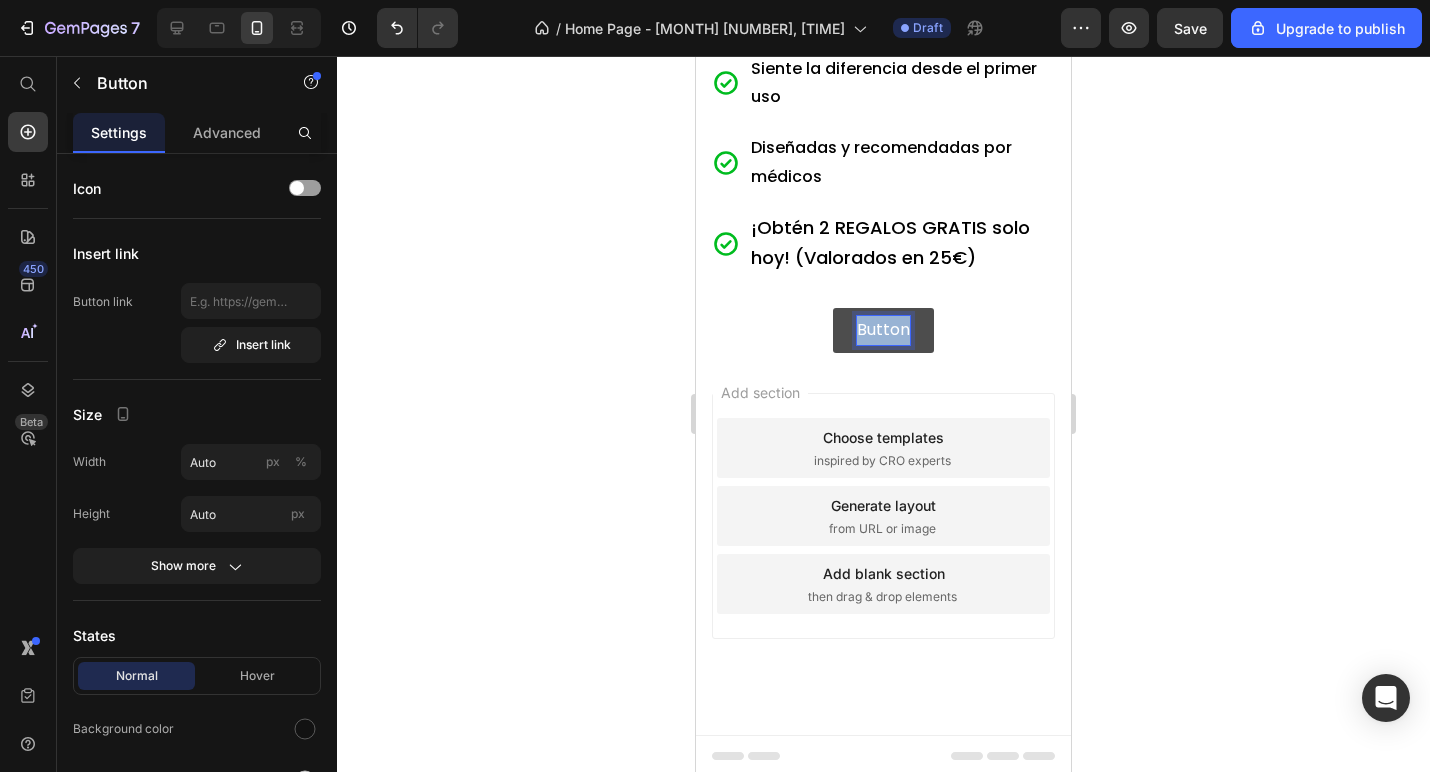 click on "Button" at bounding box center (883, 330) 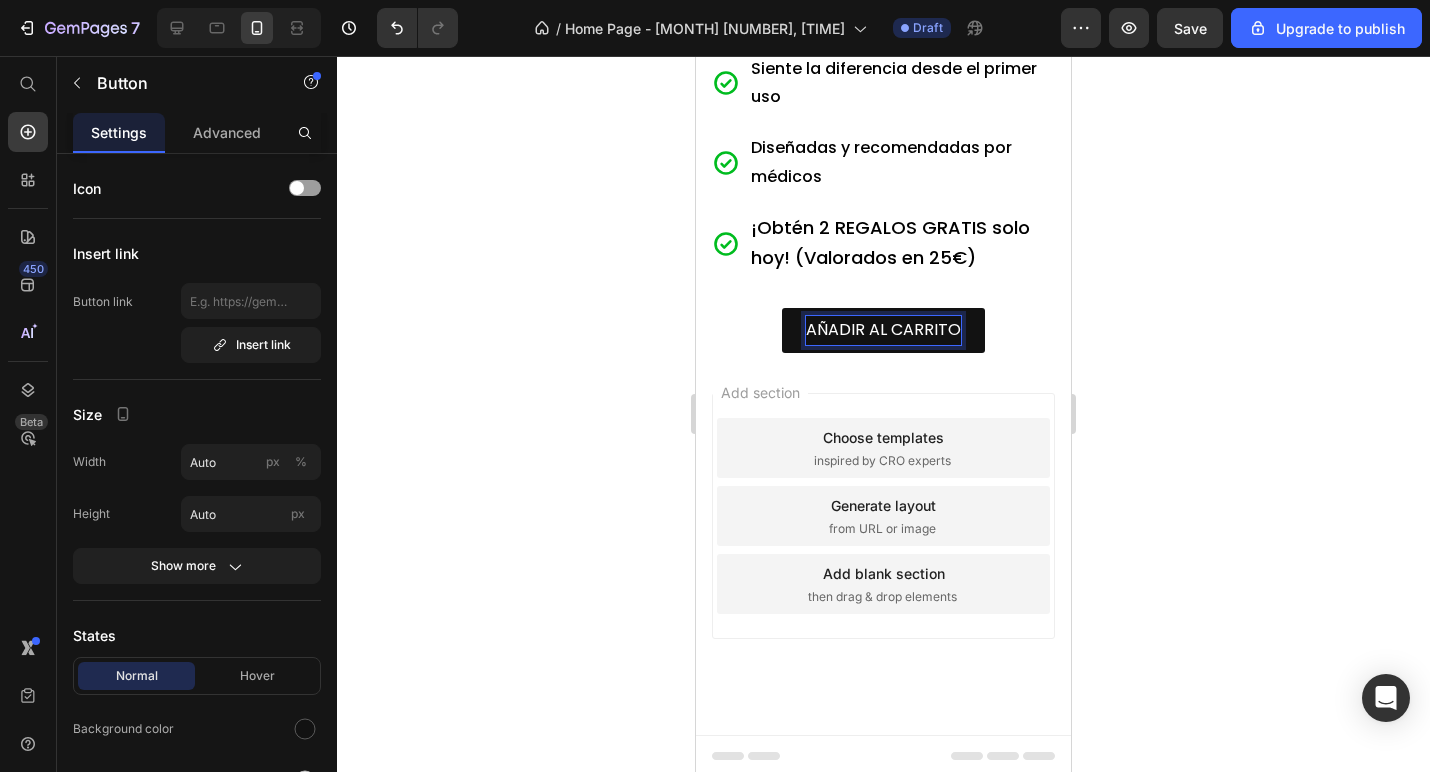 click 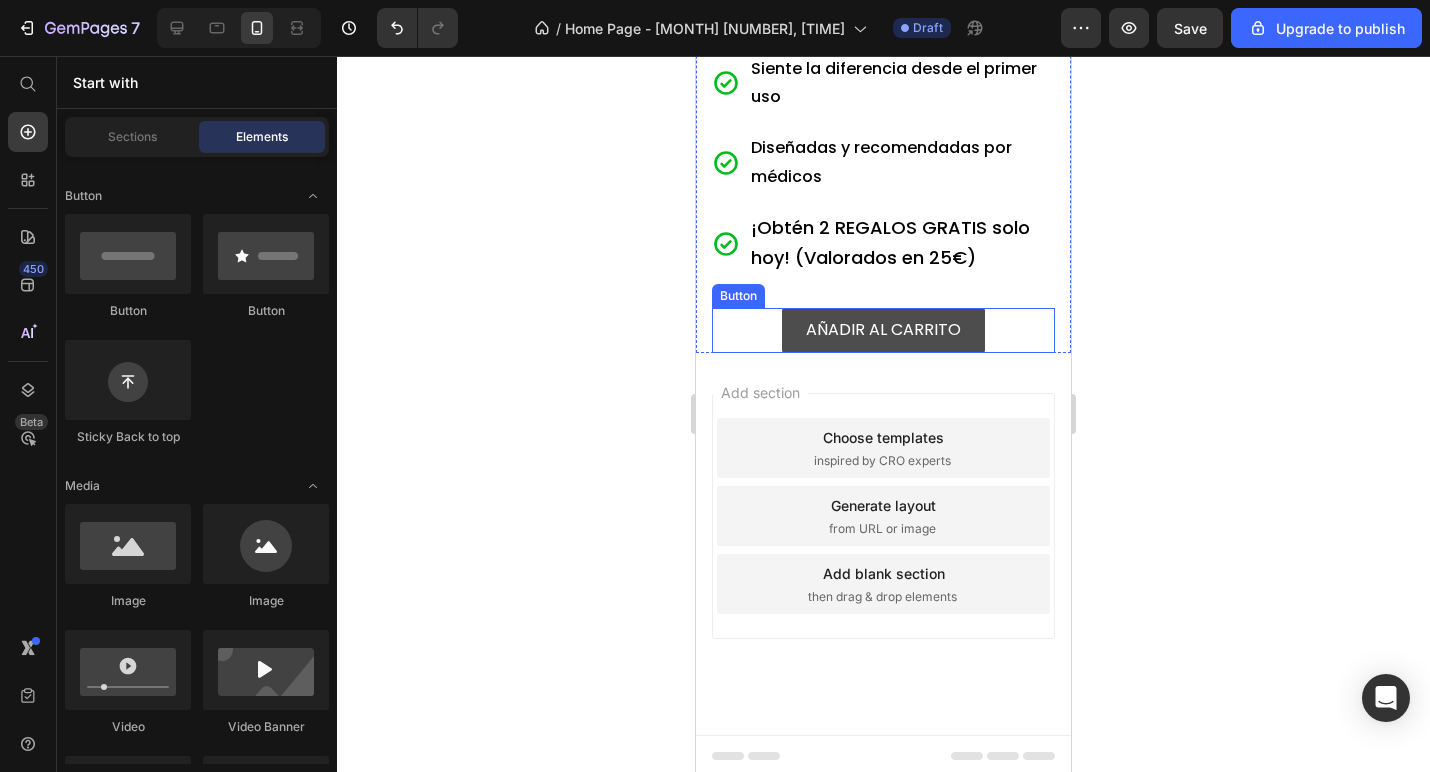 click on "AÑADIR AL CARRITO" at bounding box center [883, 330] 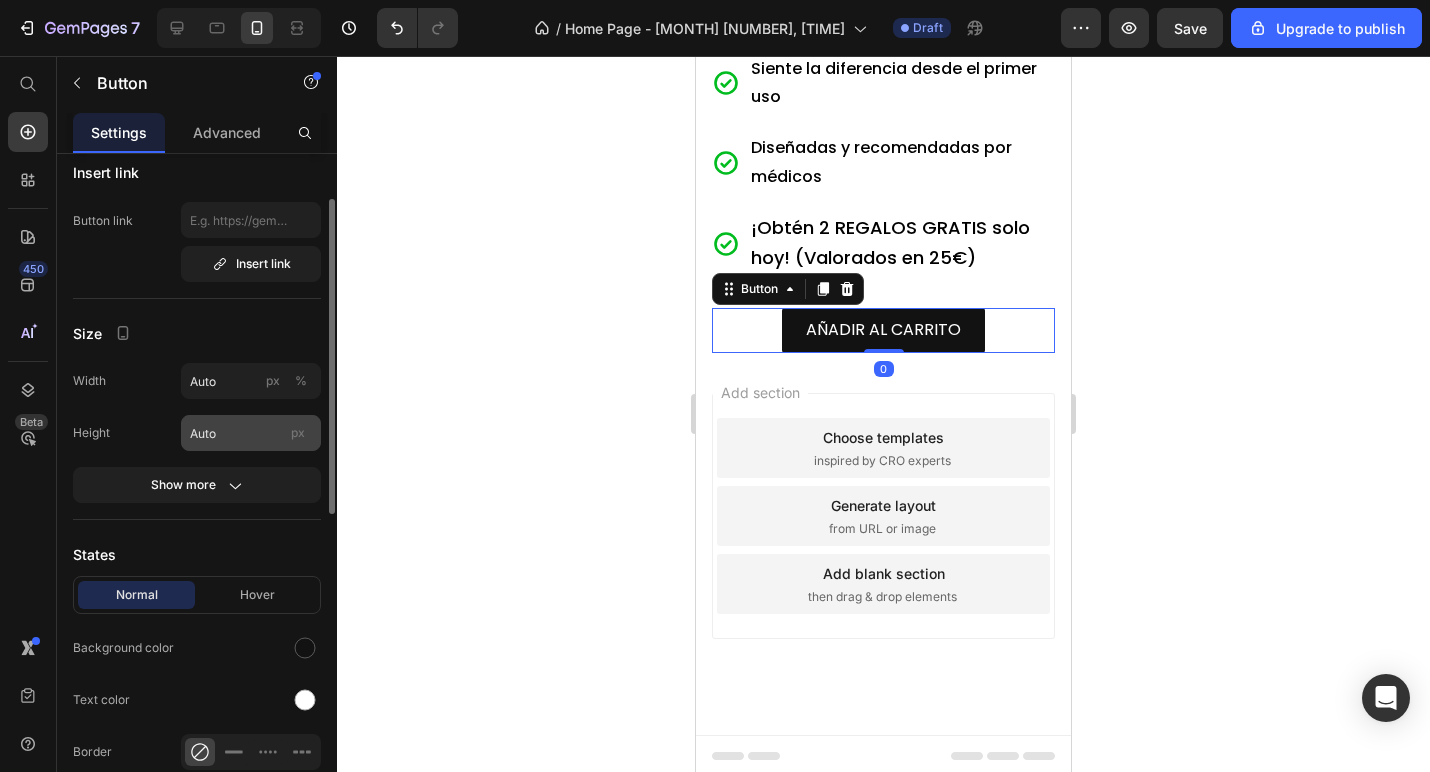 scroll, scrollTop: 86, scrollLeft: 0, axis: vertical 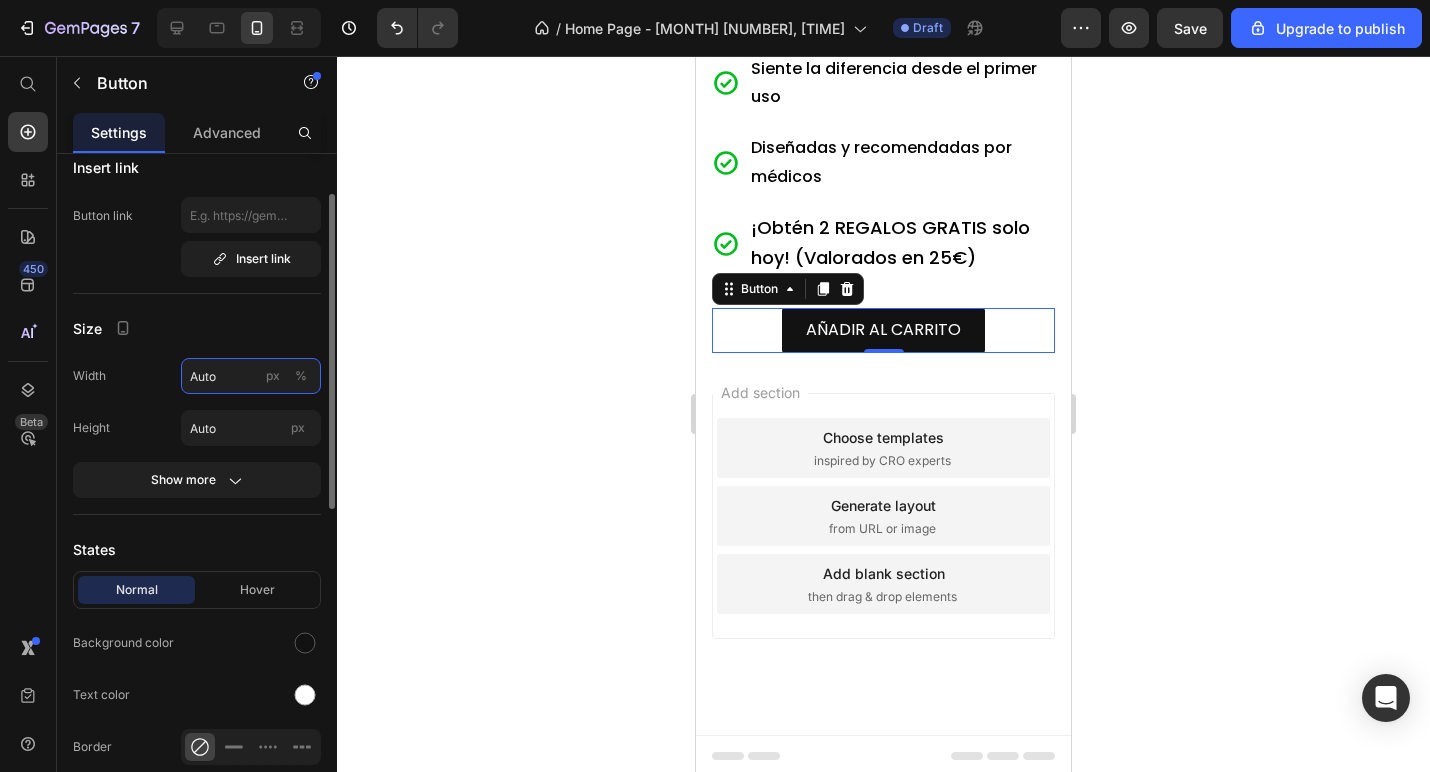 click on "Auto" at bounding box center [251, 376] 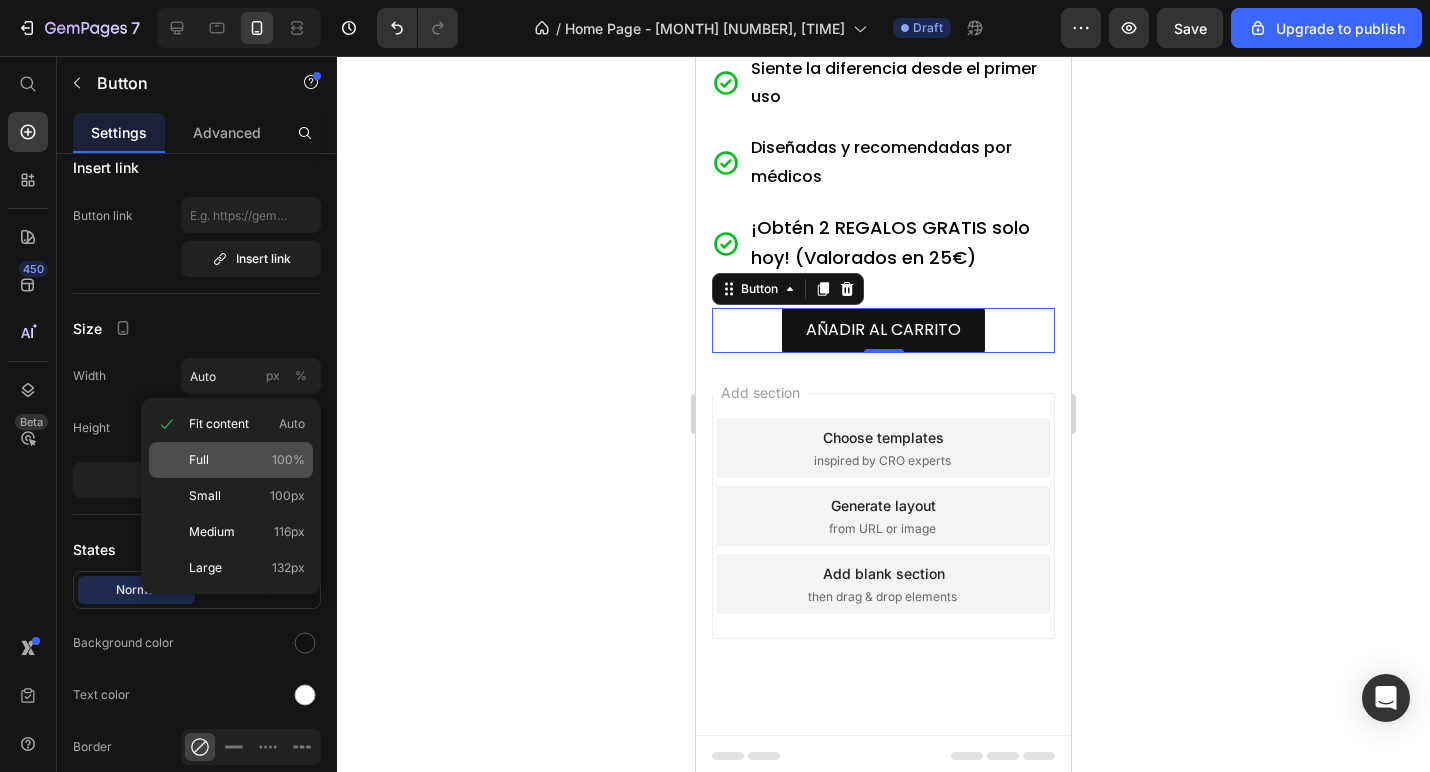 click on "Full 100%" at bounding box center (247, 460) 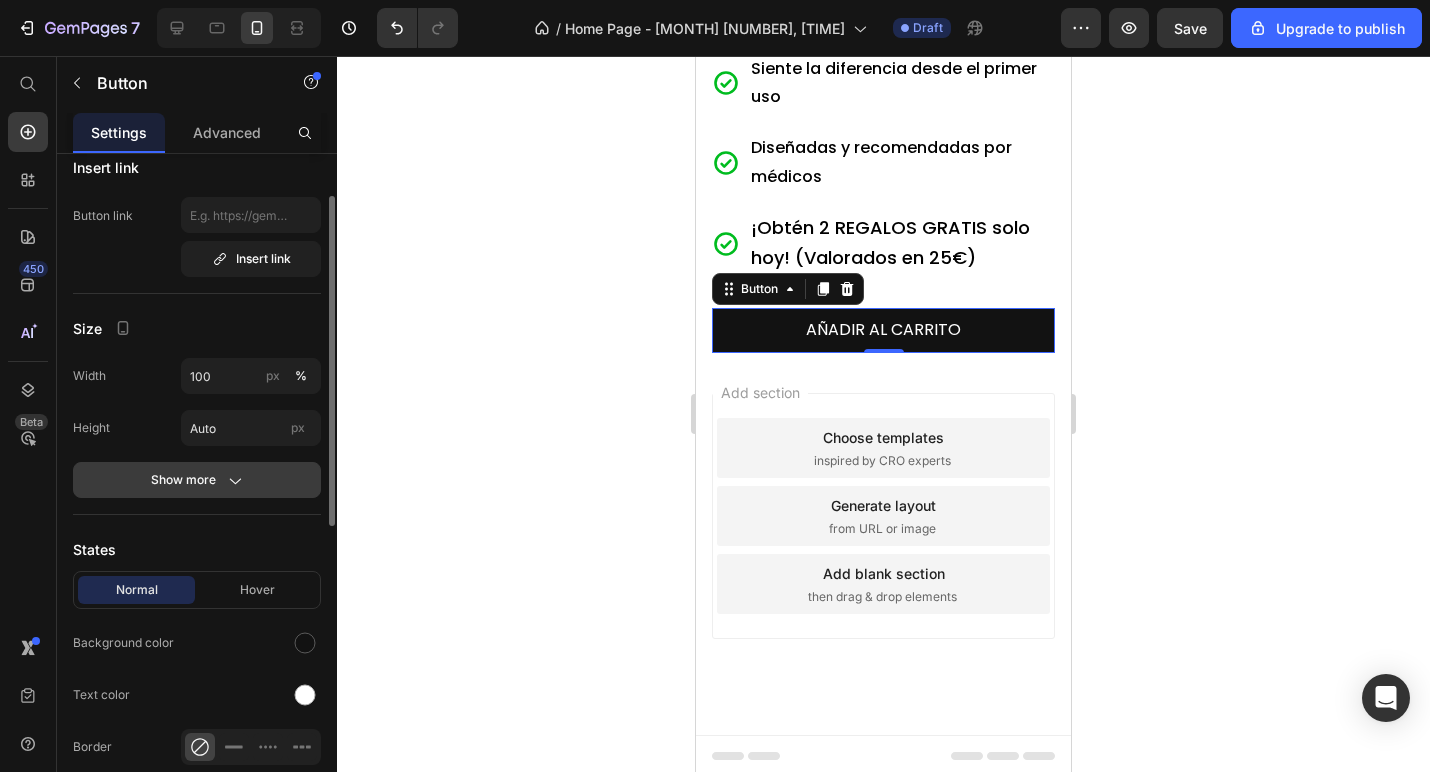 click on "Show more" 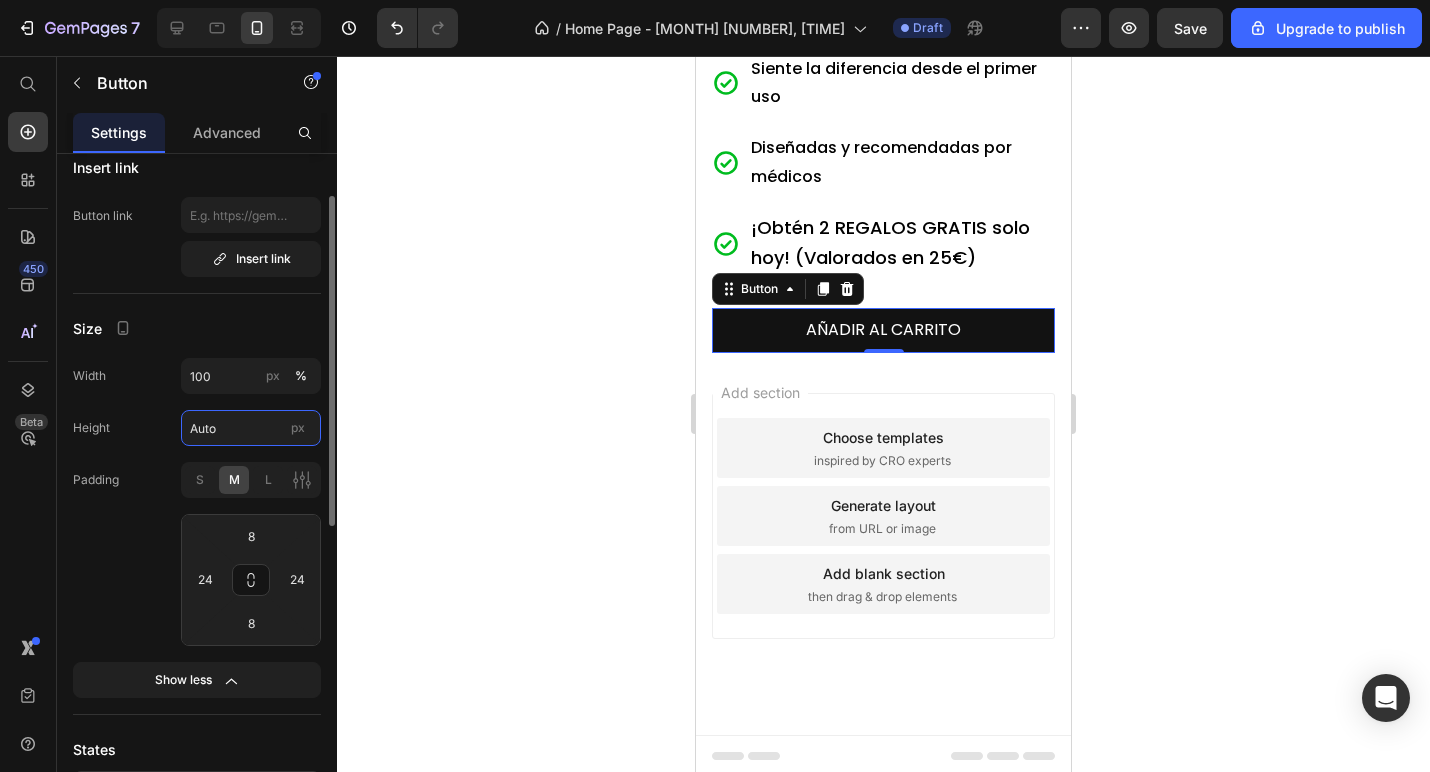 click on "Auto" at bounding box center (251, 428) 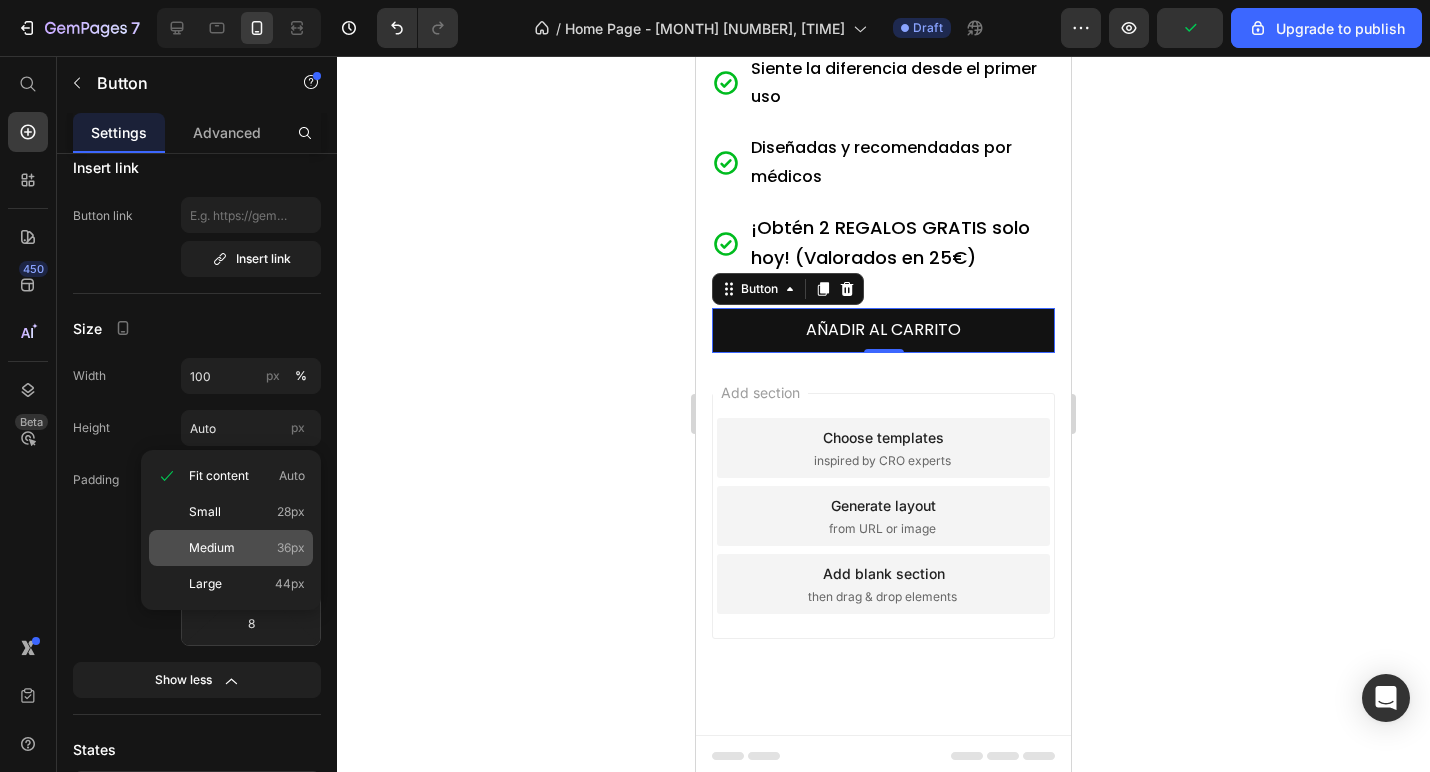 click on "Medium 36px" at bounding box center [247, 548] 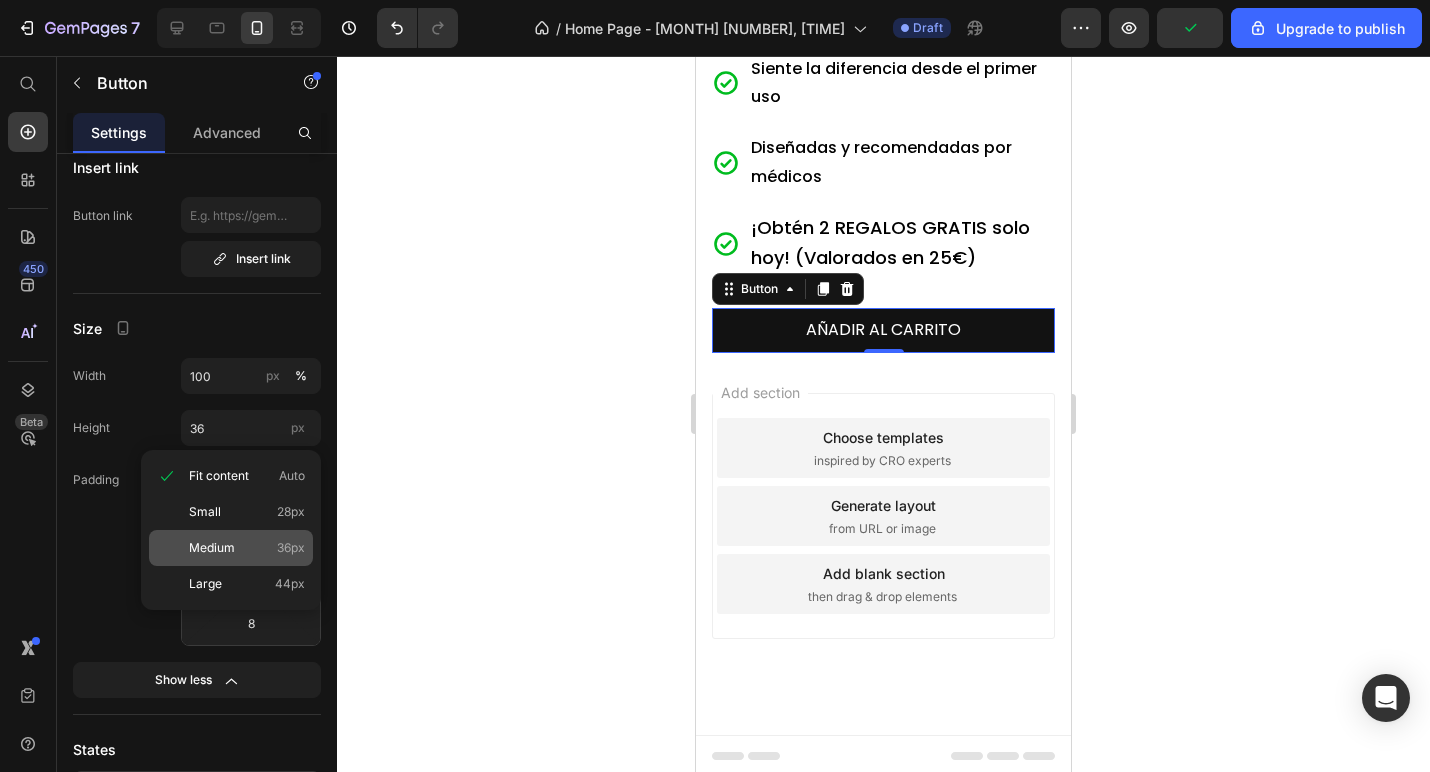 scroll, scrollTop: 955, scrollLeft: 0, axis: vertical 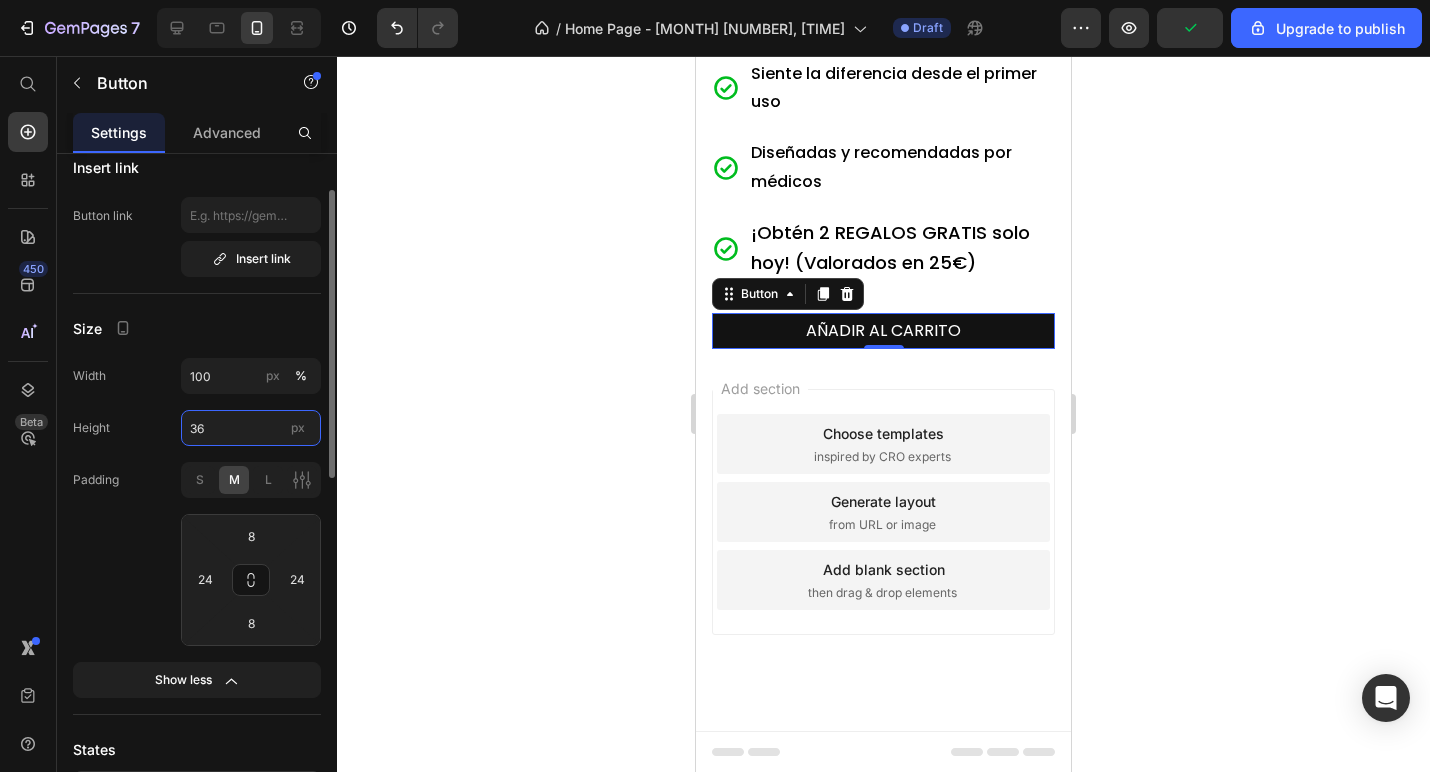 click on "36" at bounding box center [251, 428] 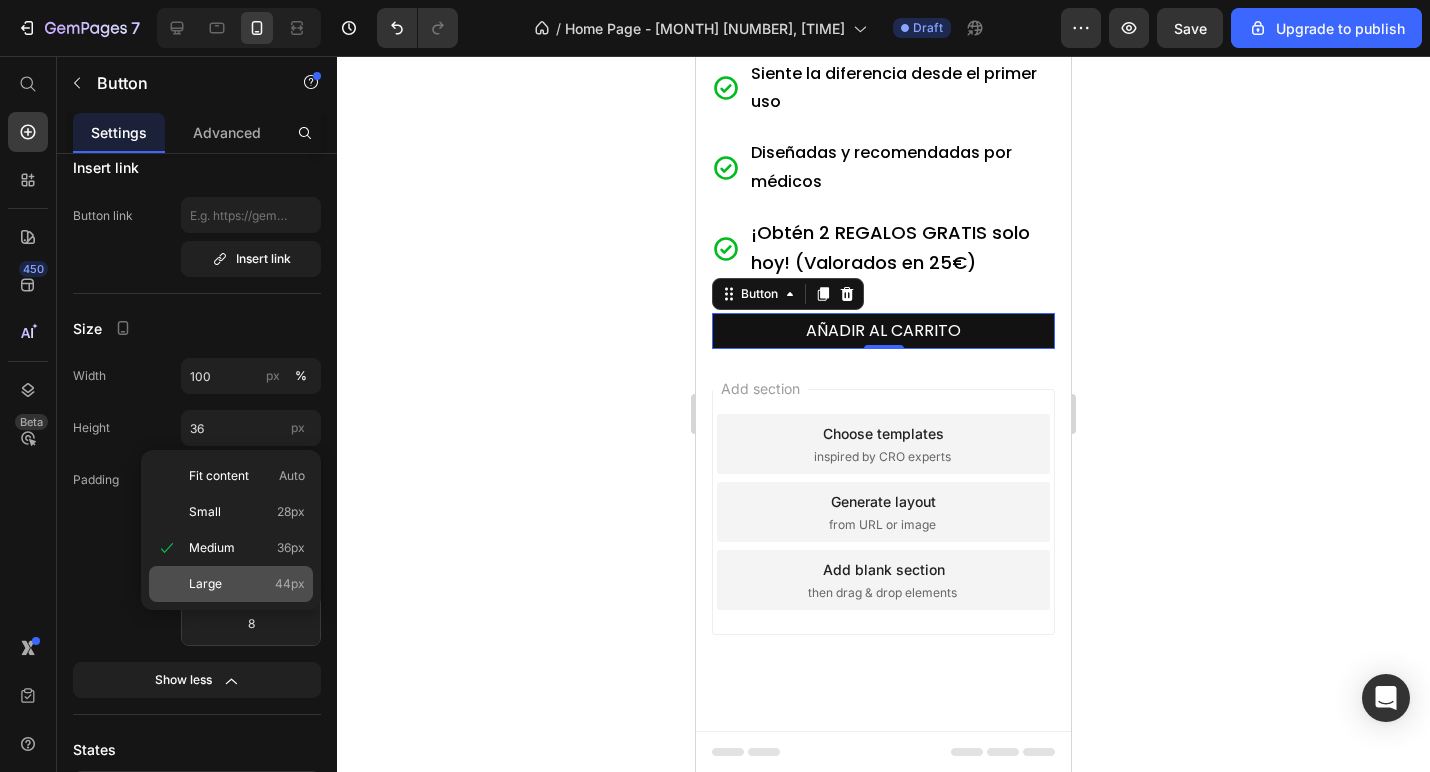 click on "Large 44px" at bounding box center (247, 584) 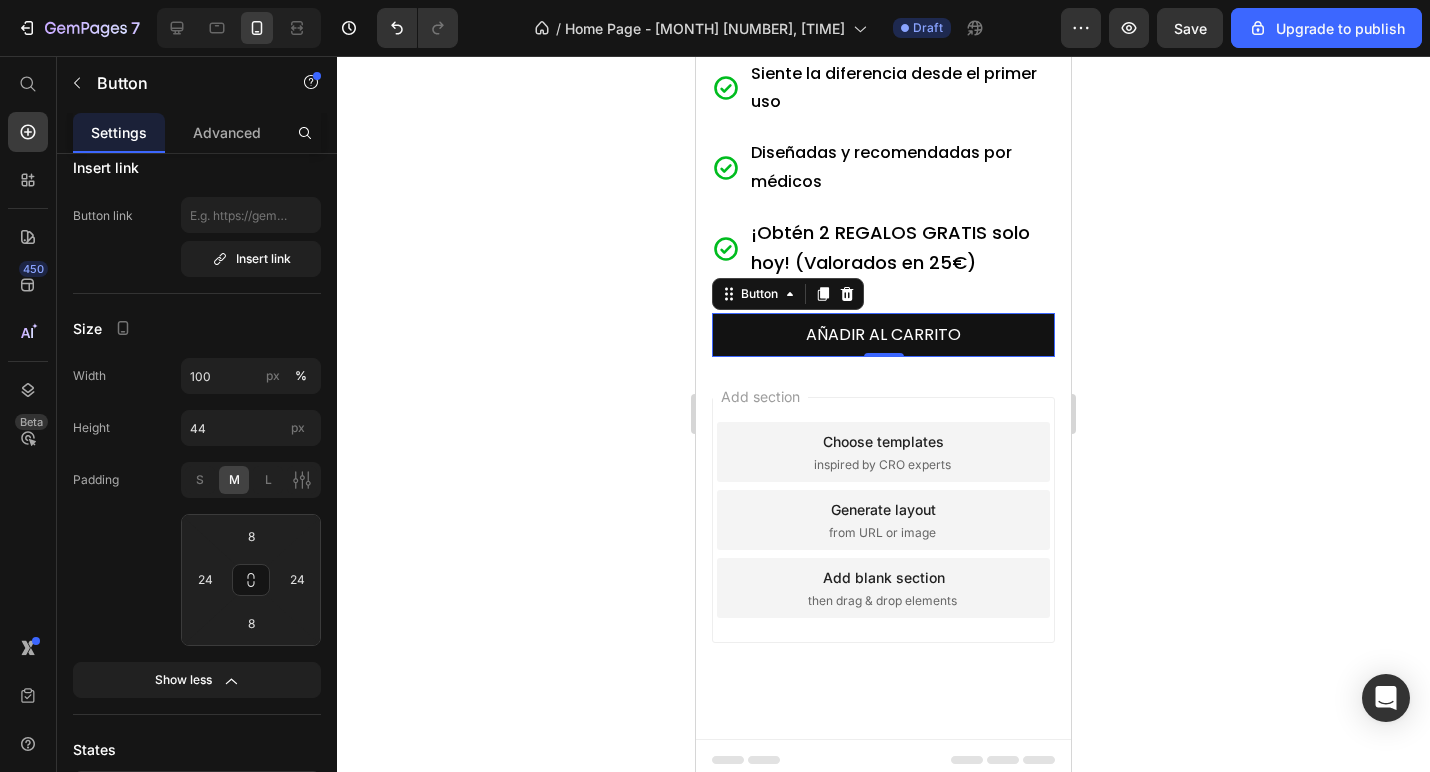 scroll, scrollTop: 960, scrollLeft: 0, axis: vertical 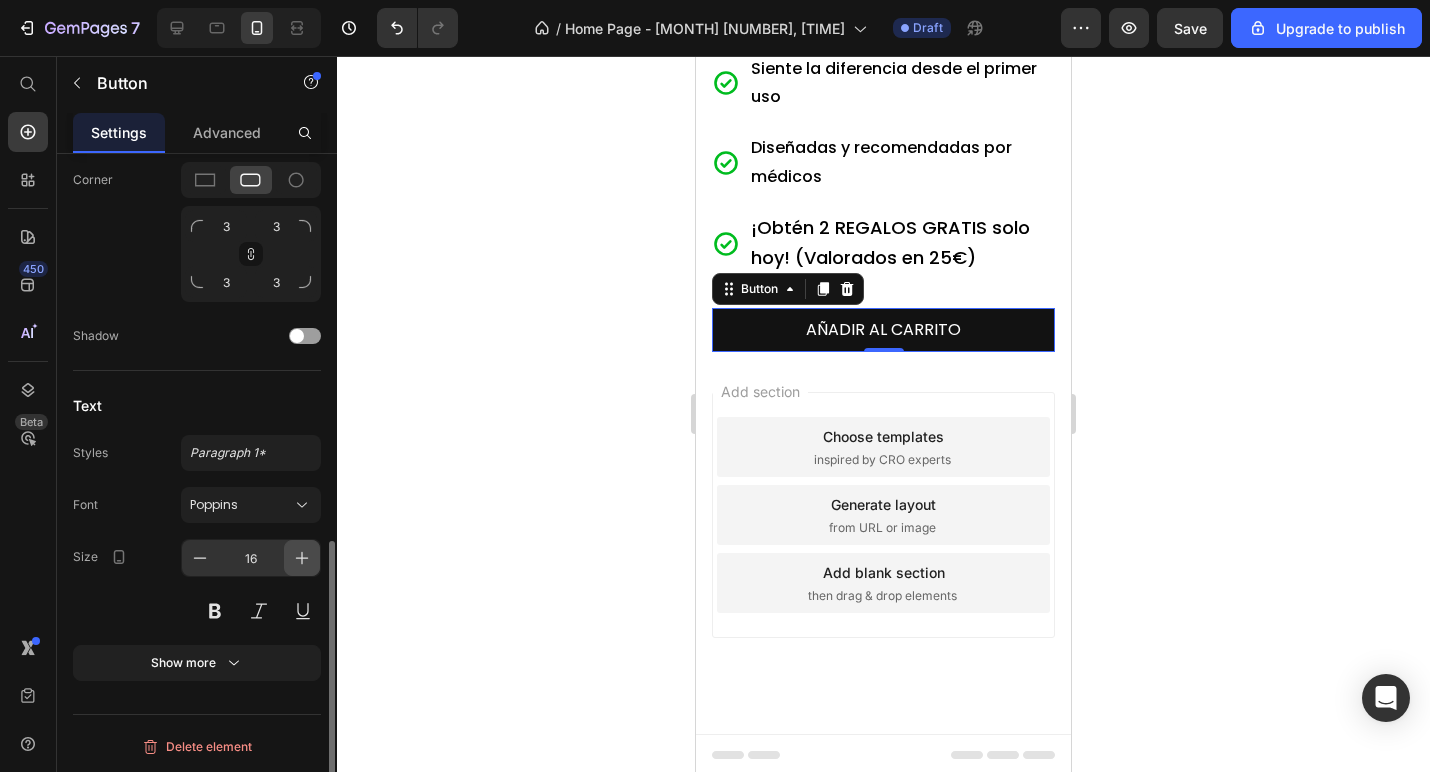 click 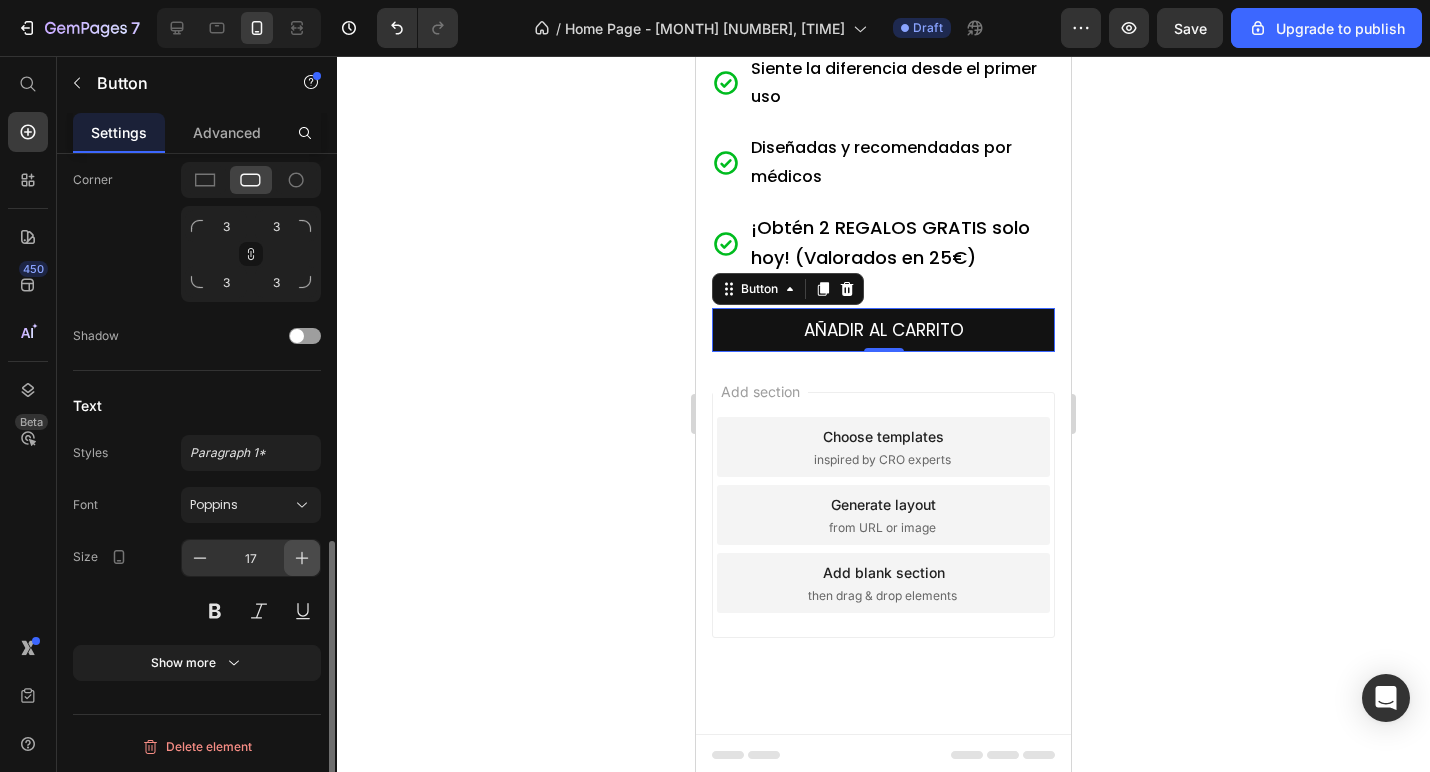 click 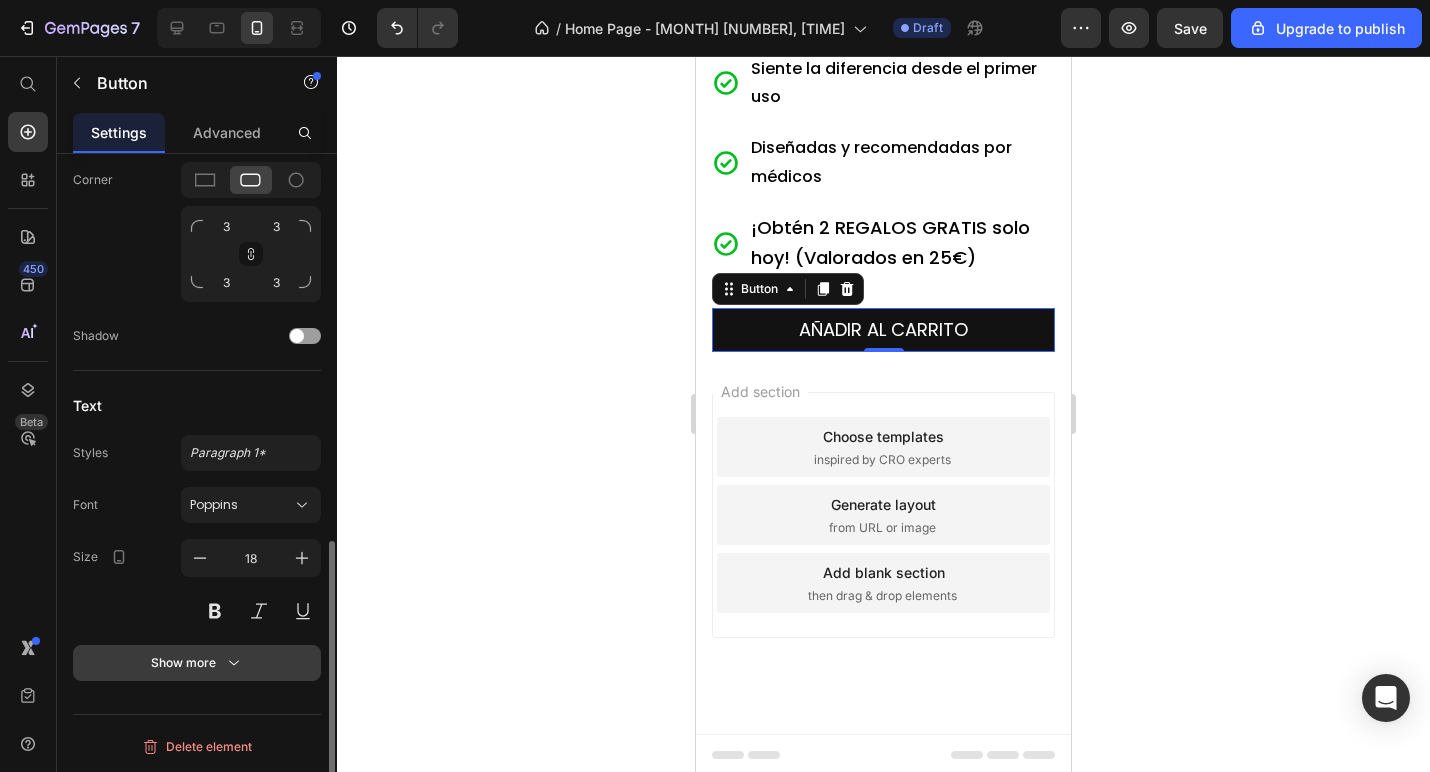 click 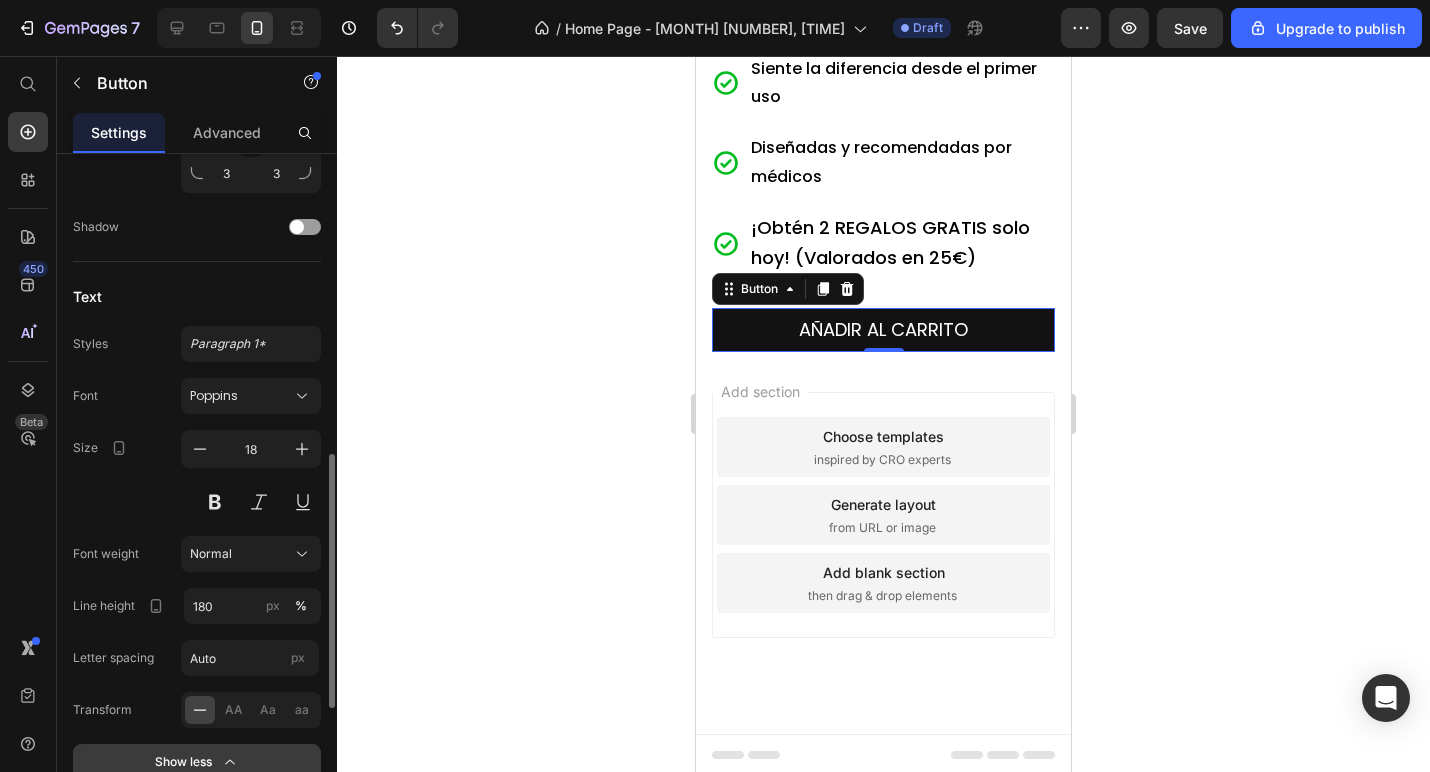 scroll, scrollTop: 1099, scrollLeft: 0, axis: vertical 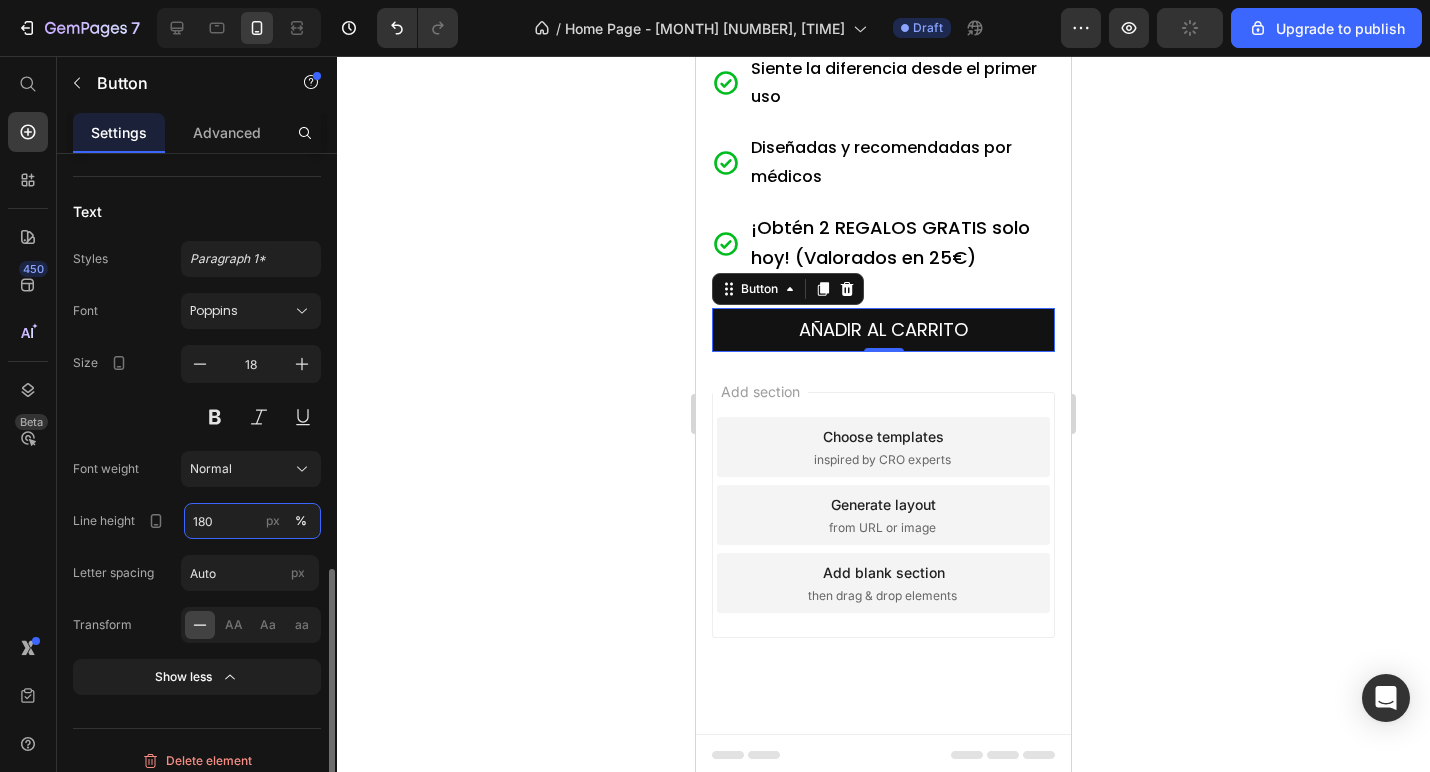 click on "180" at bounding box center (252, 521) 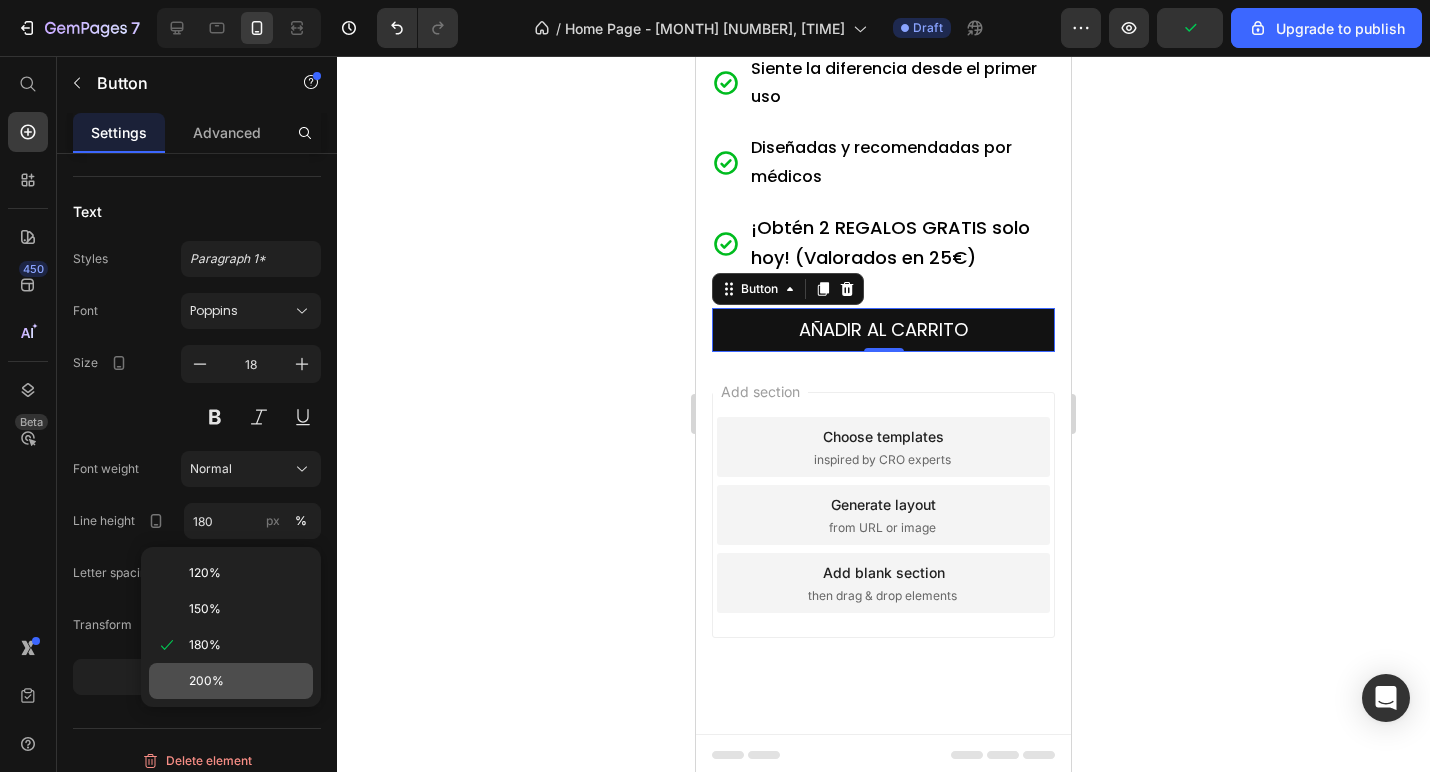click on "200%" at bounding box center [247, 681] 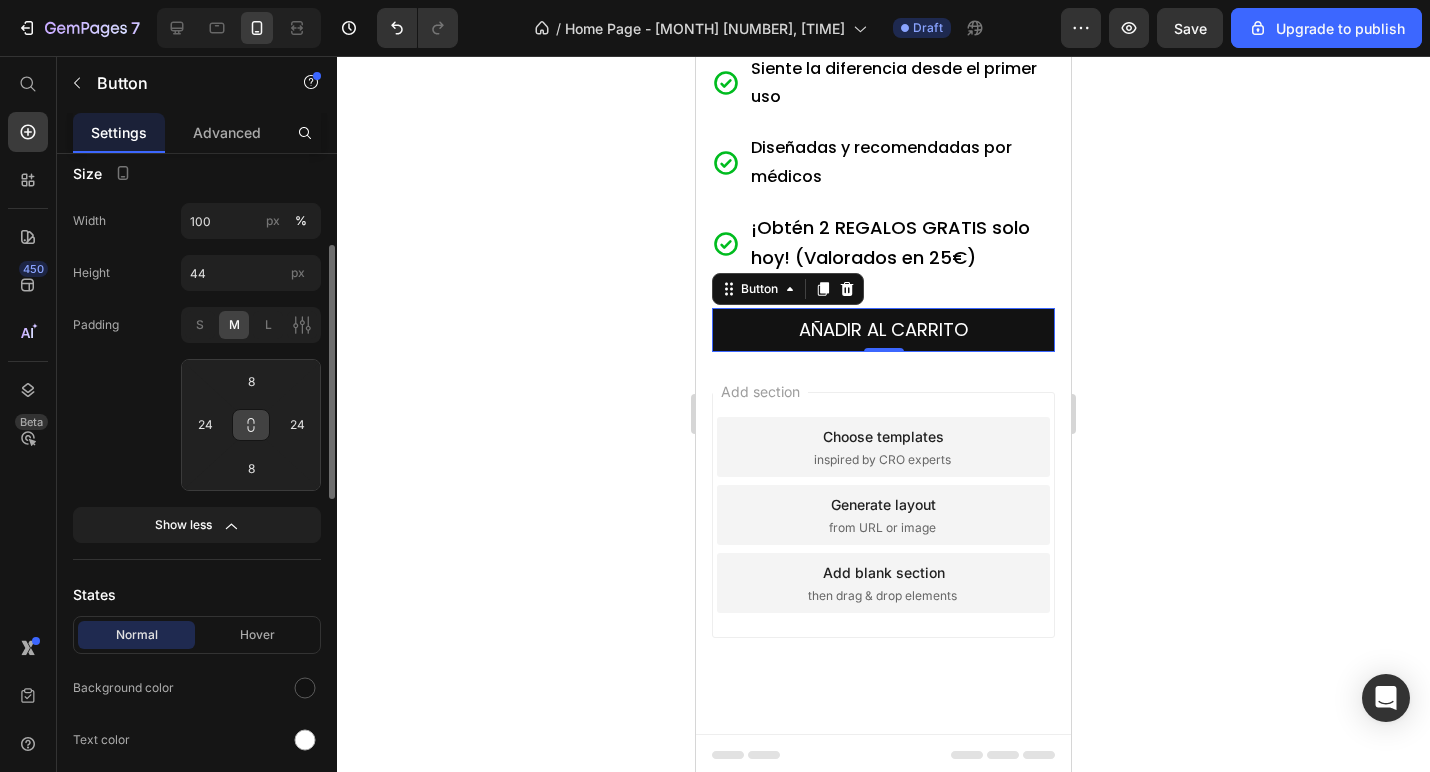 scroll, scrollTop: 247, scrollLeft: 0, axis: vertical 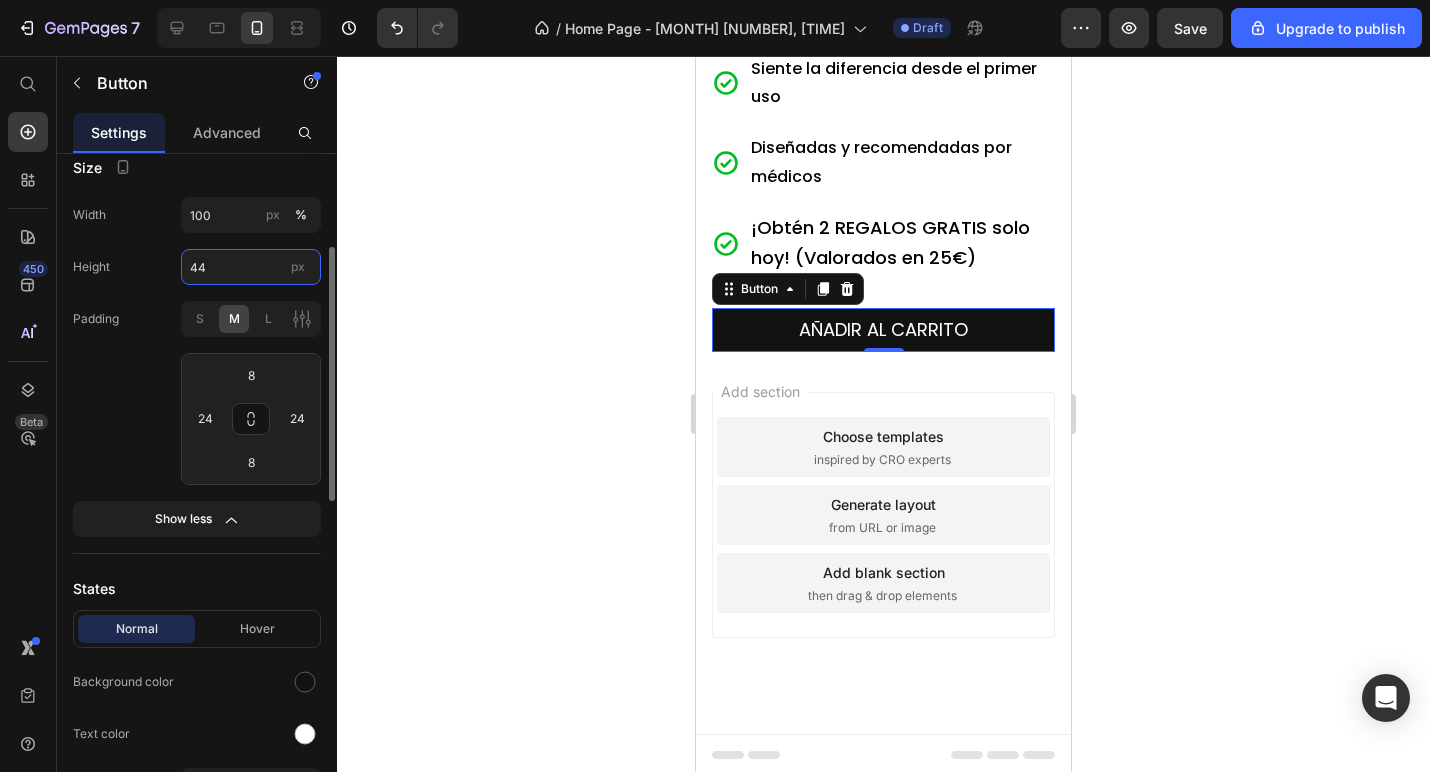 click on "44" at bounding box center (251, 267) 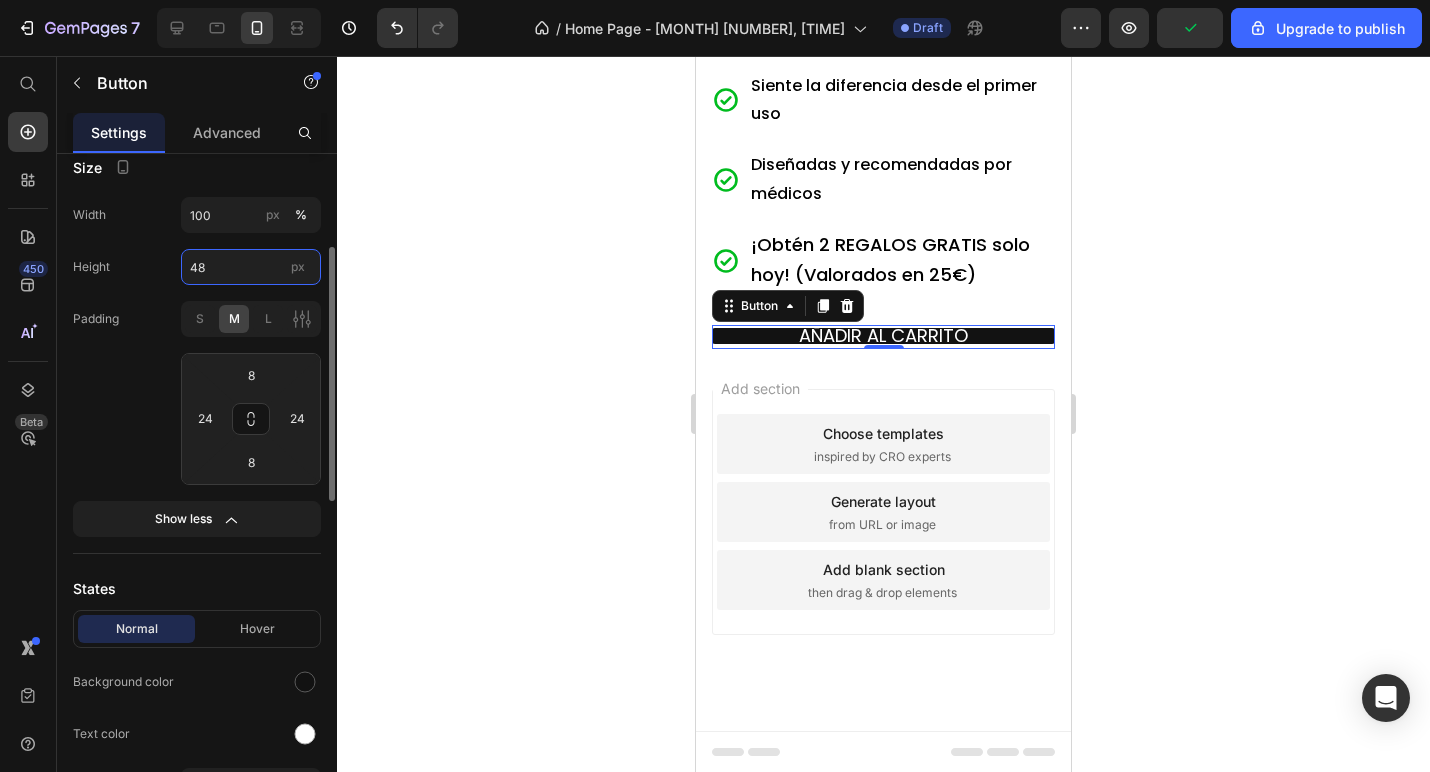 scroll, scrollTop: 960, scrollLeft: 0, axis: vertical 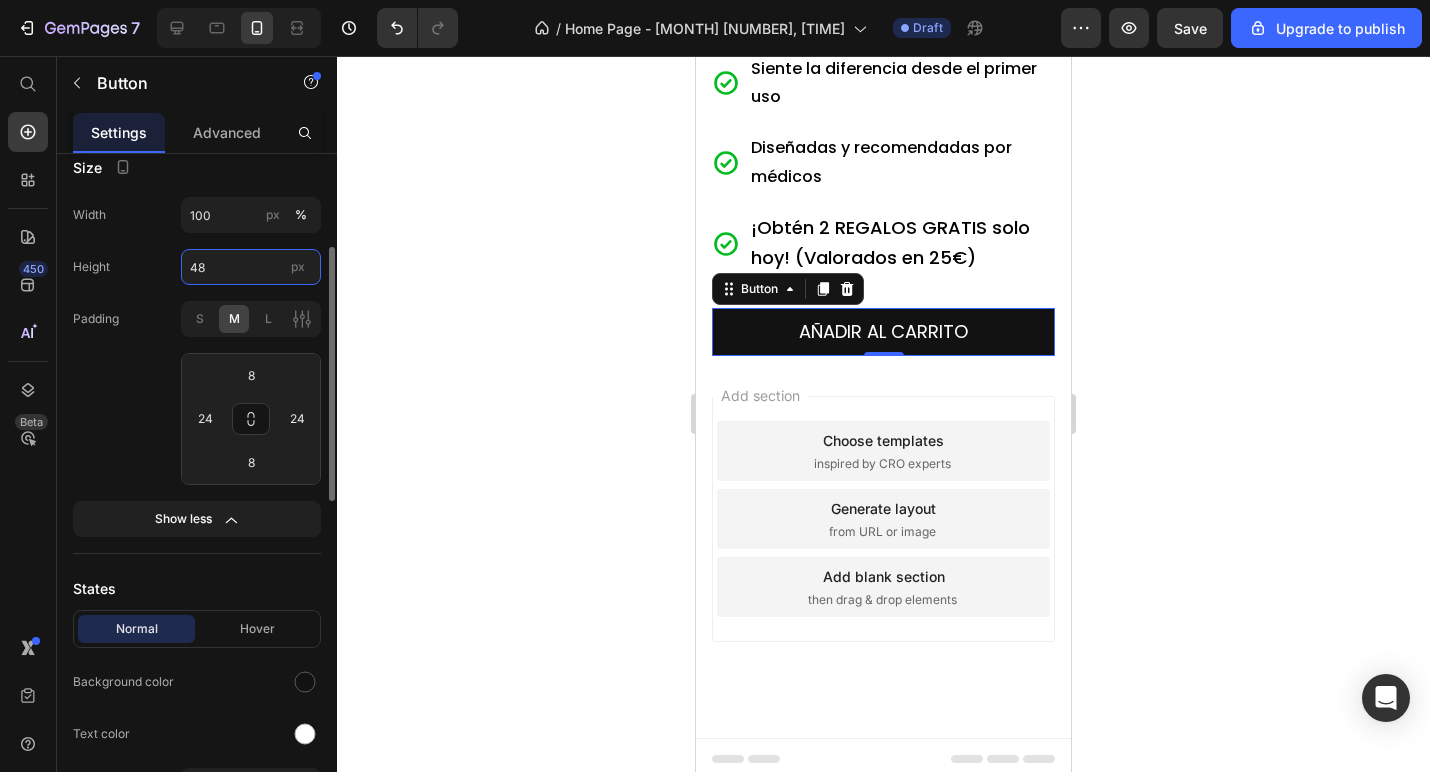 type on "4" 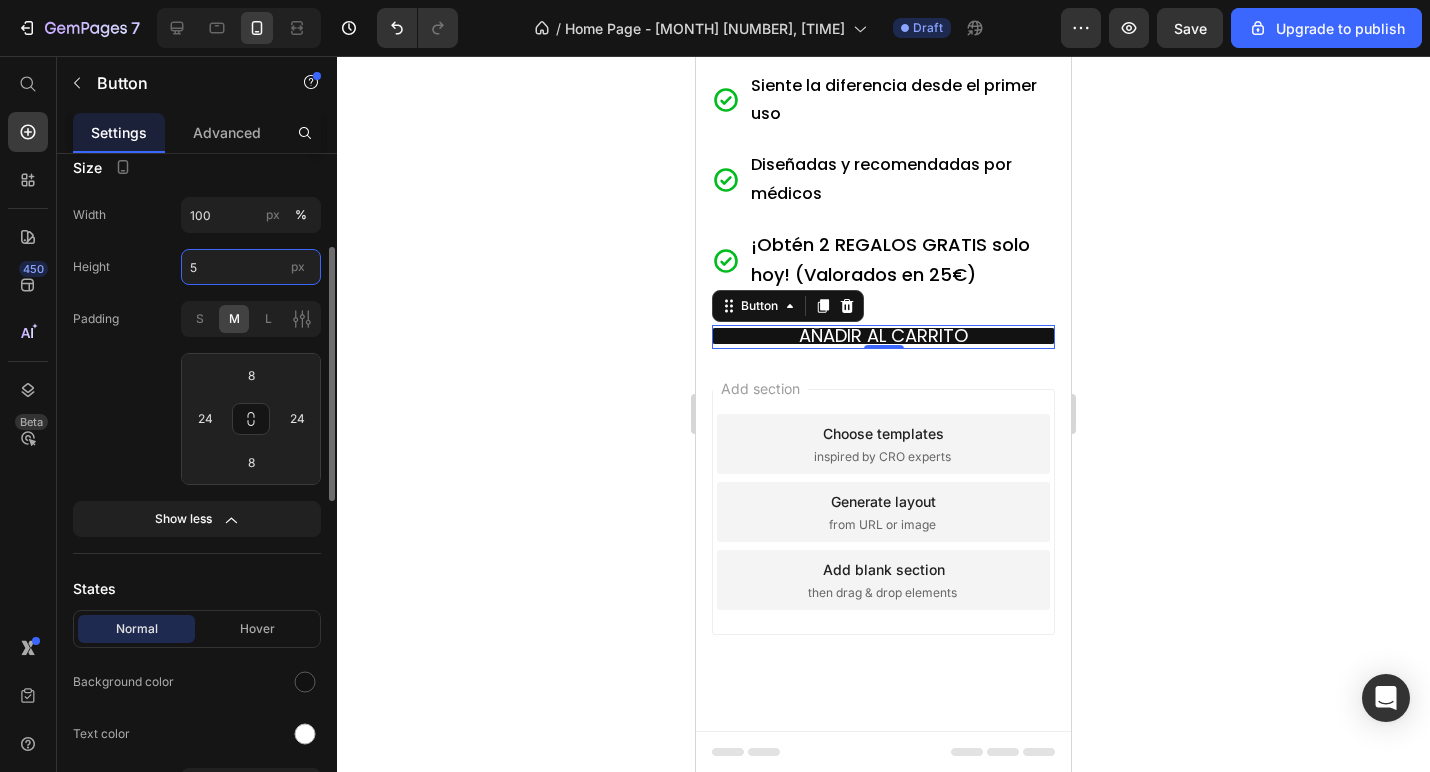 type on "56" 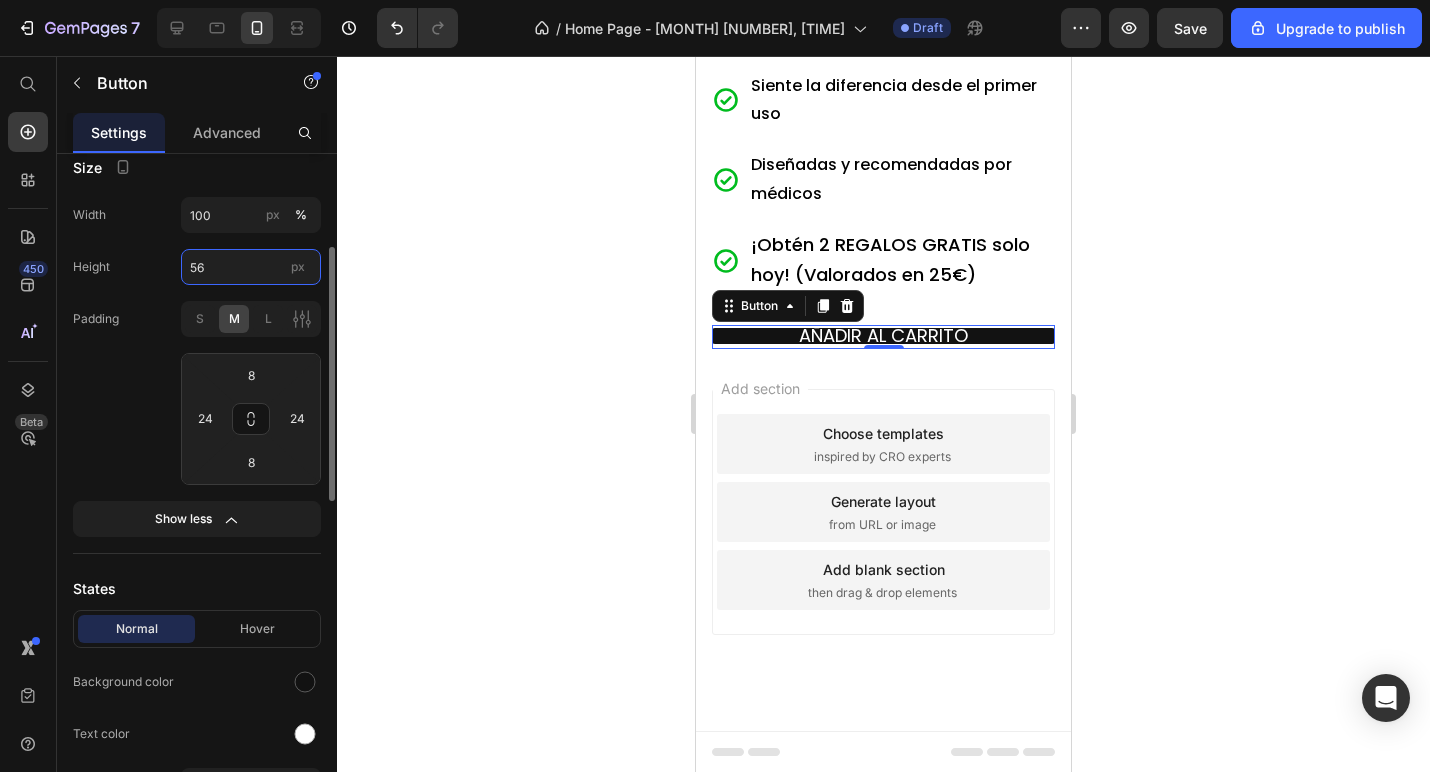 scroll, scrollTop: 960, scrollLeft: 0, axis: vertical 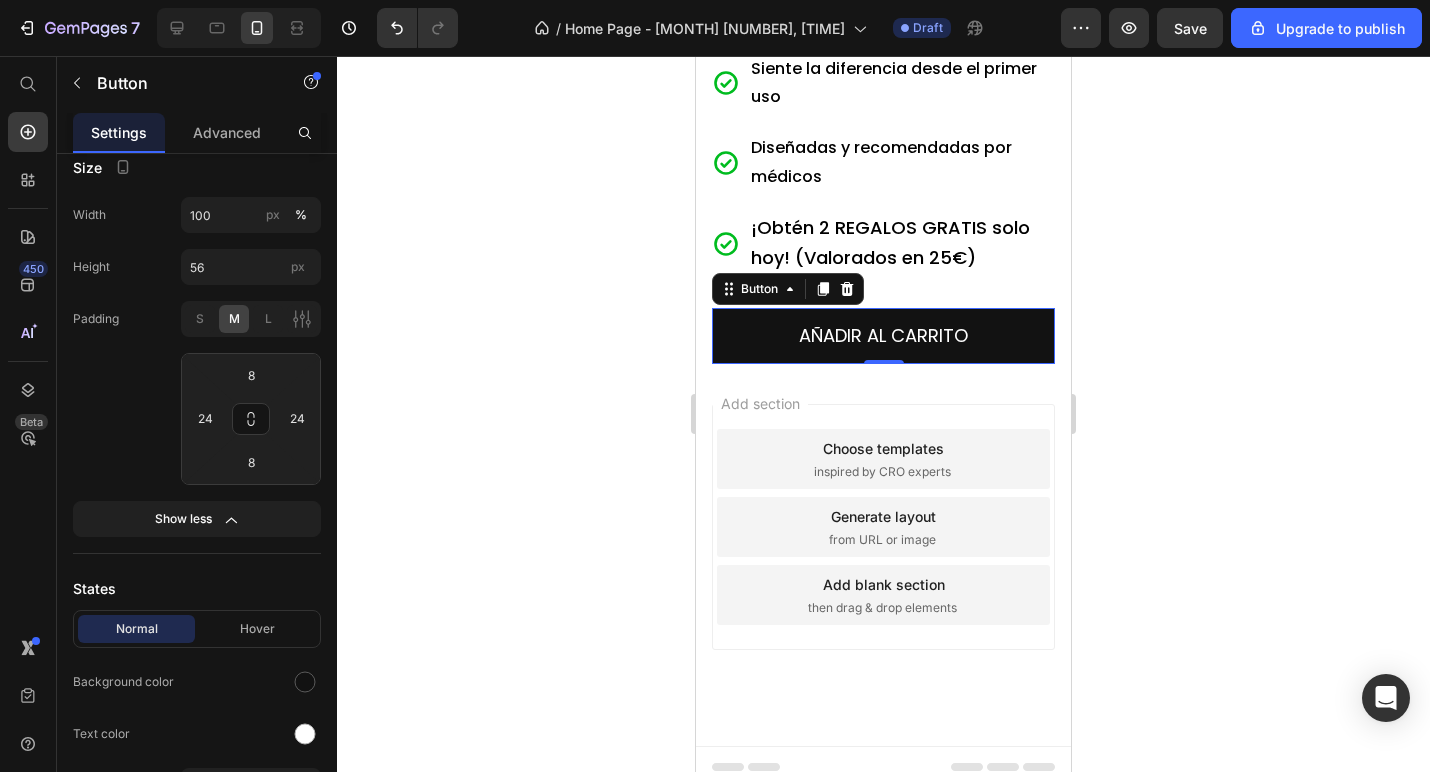 click 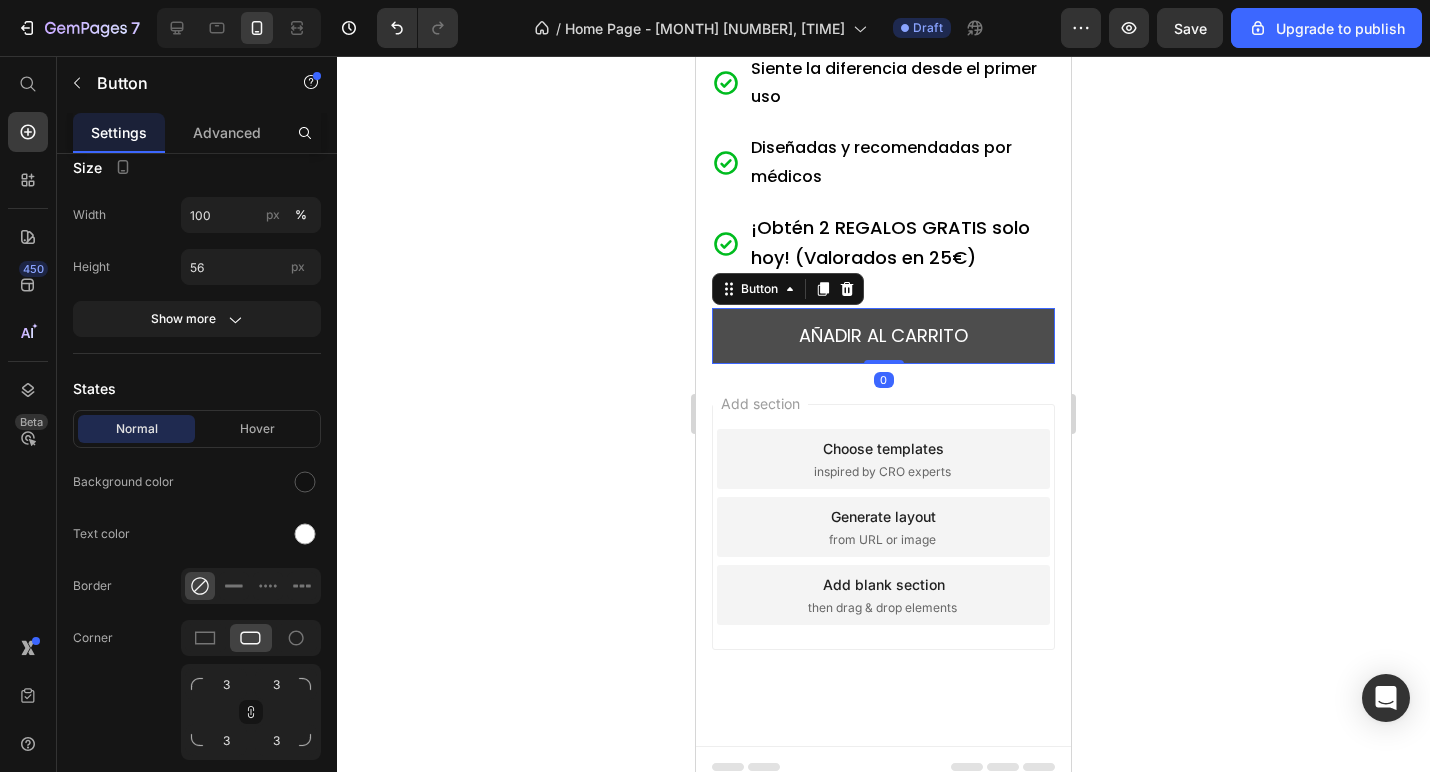 click on "AÑADIR AL CARRITO" at bounding box center (883, 336) 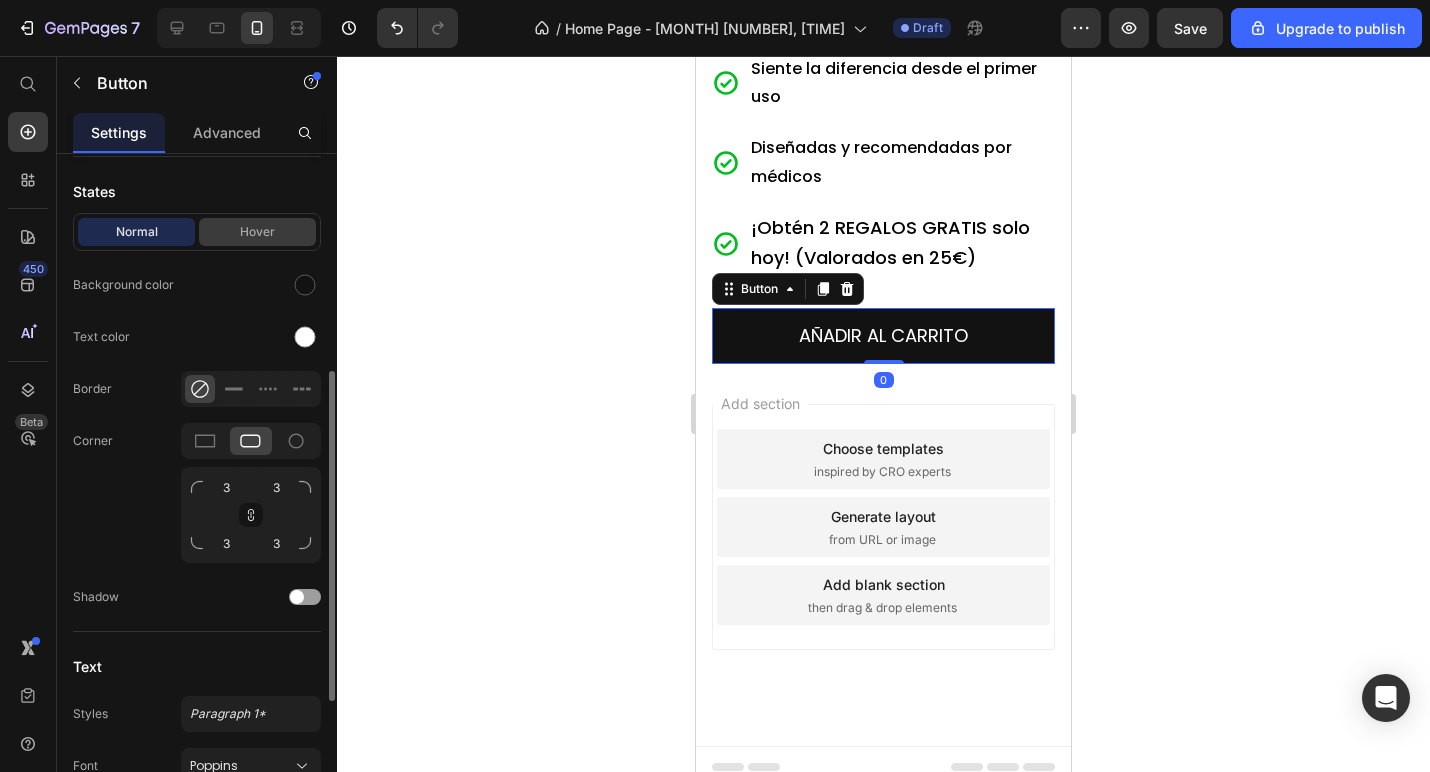 scroll, scrollTop: 477, scrollLeft: 0, axis: vertical 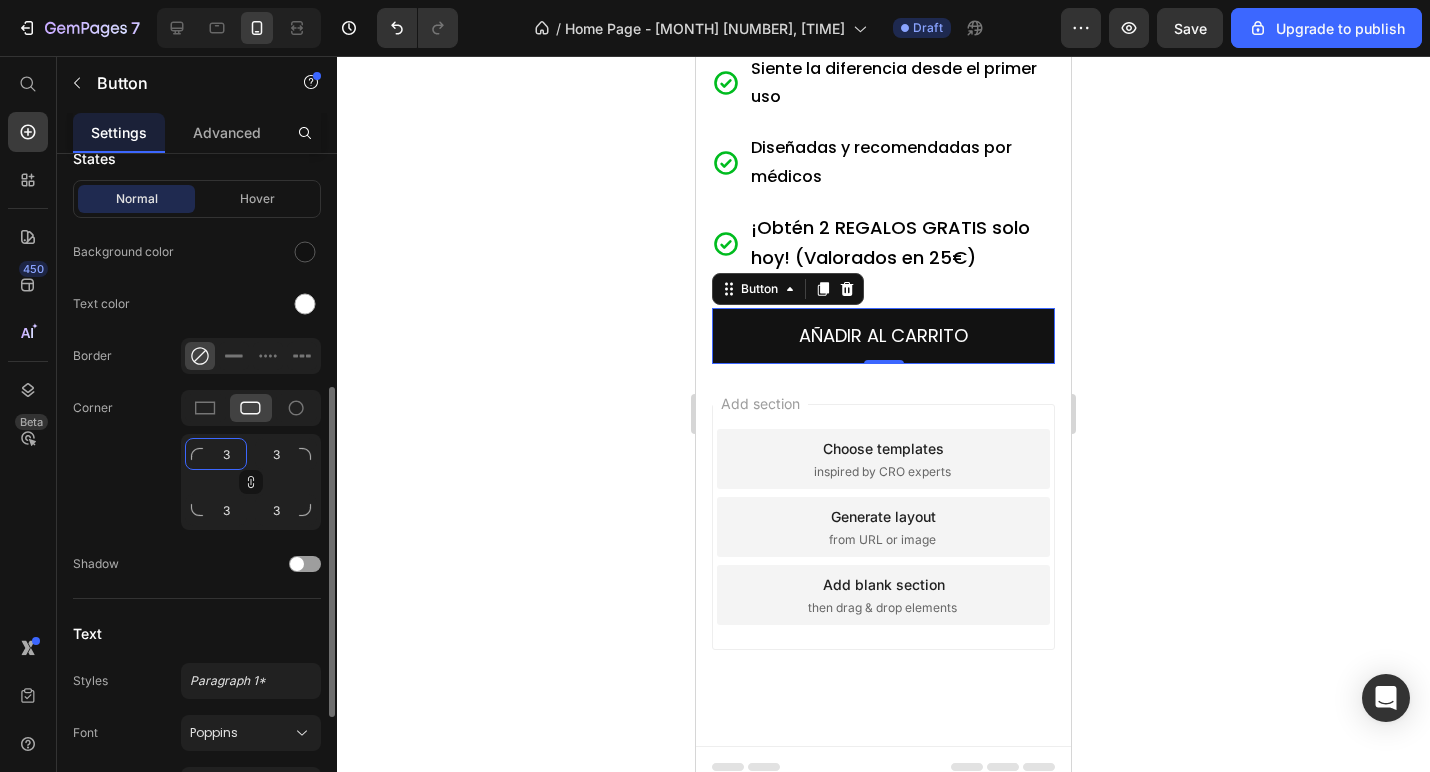 click on "3" 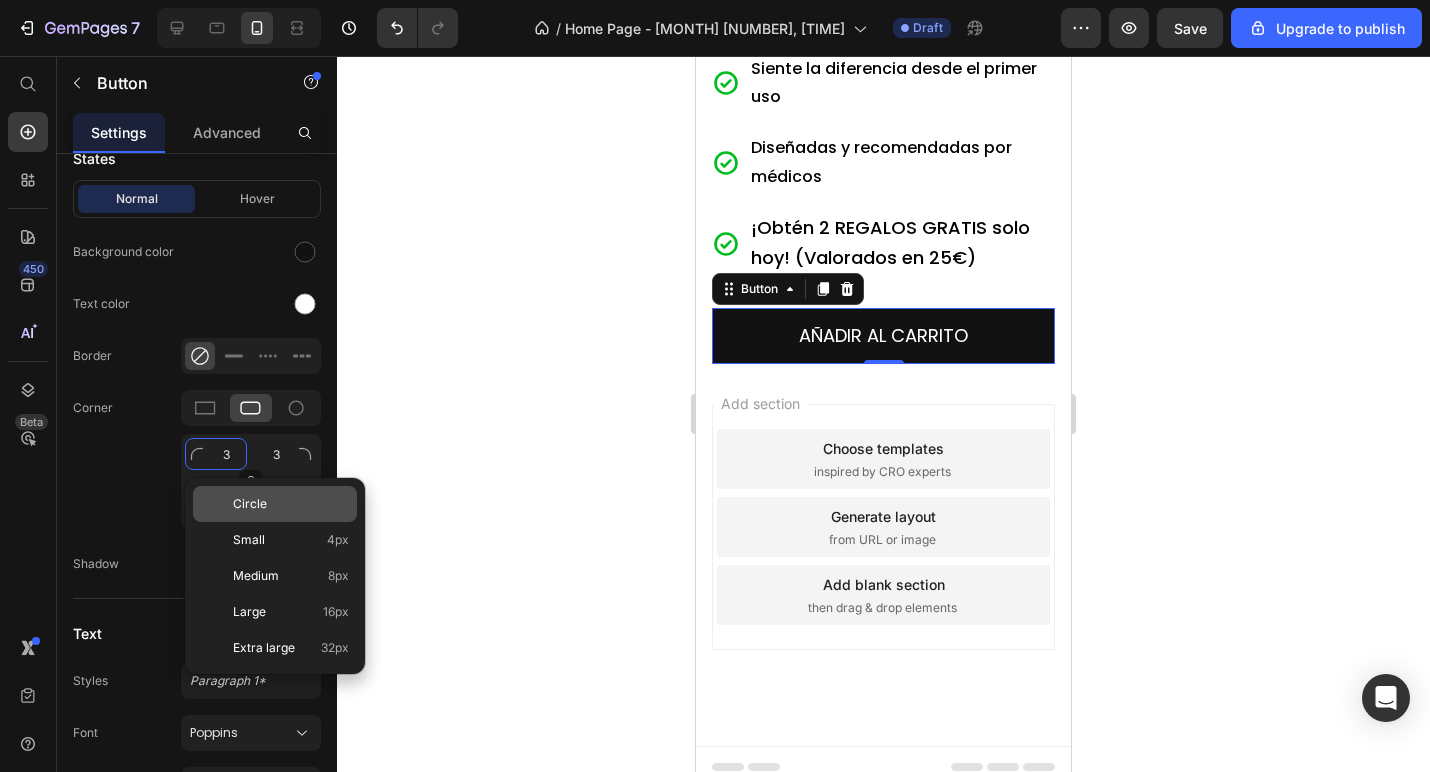 type on "4" 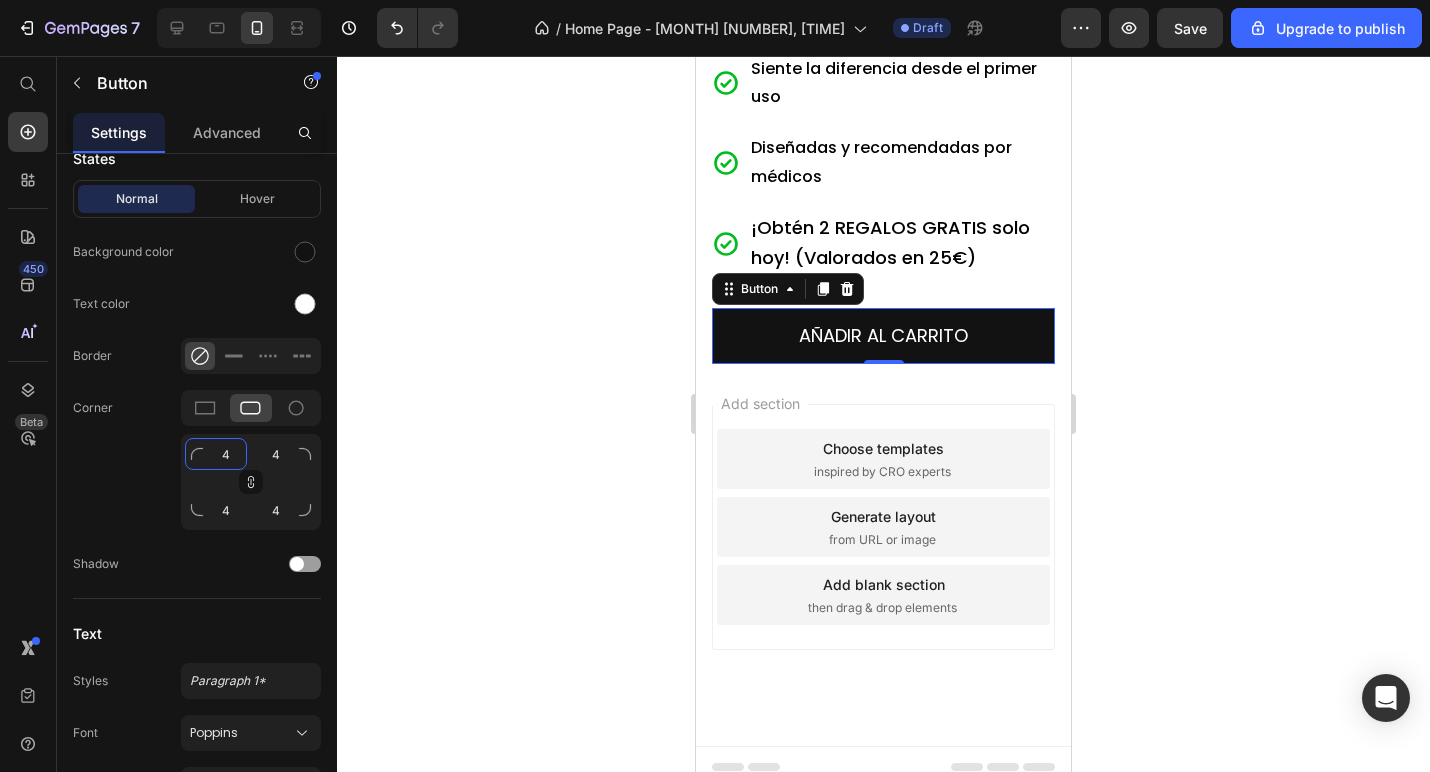 type on "4" 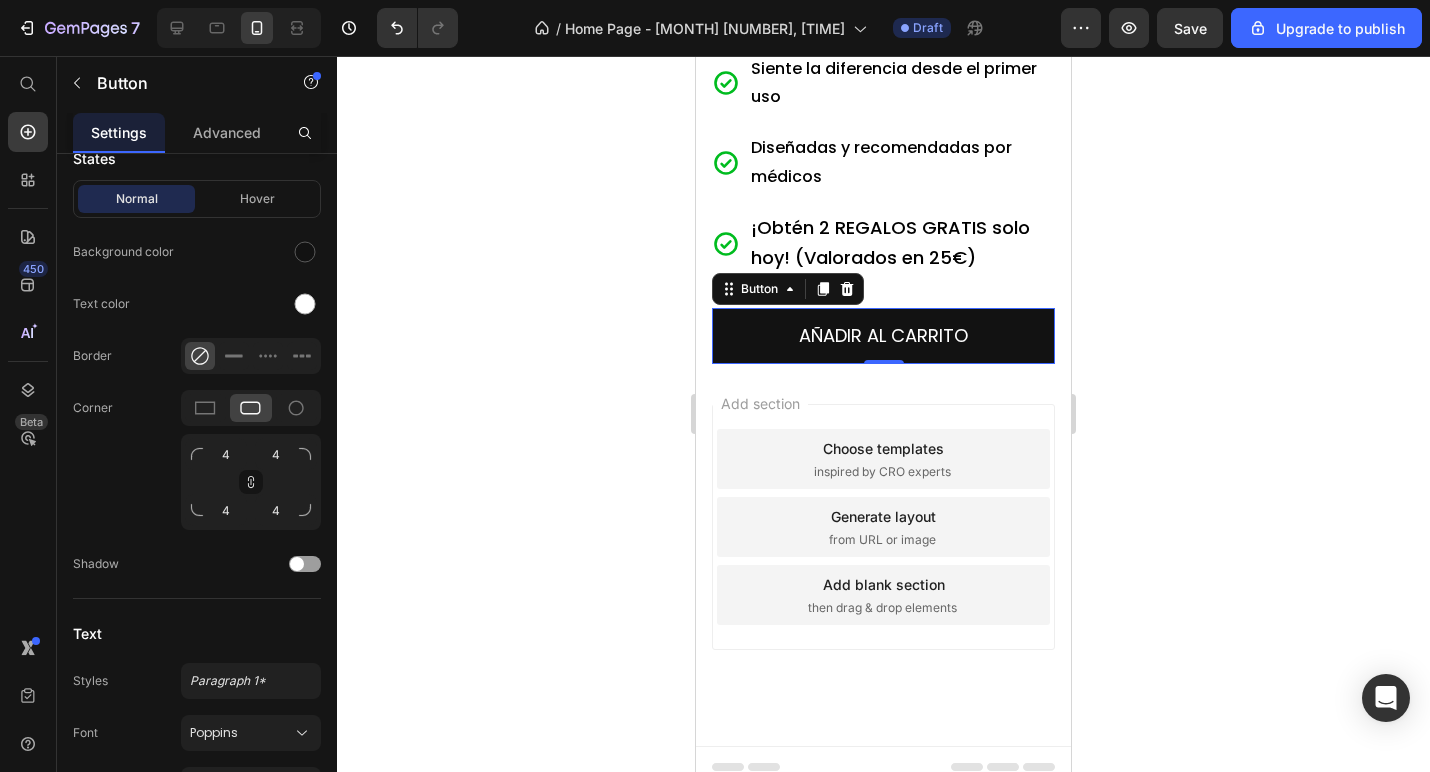 click 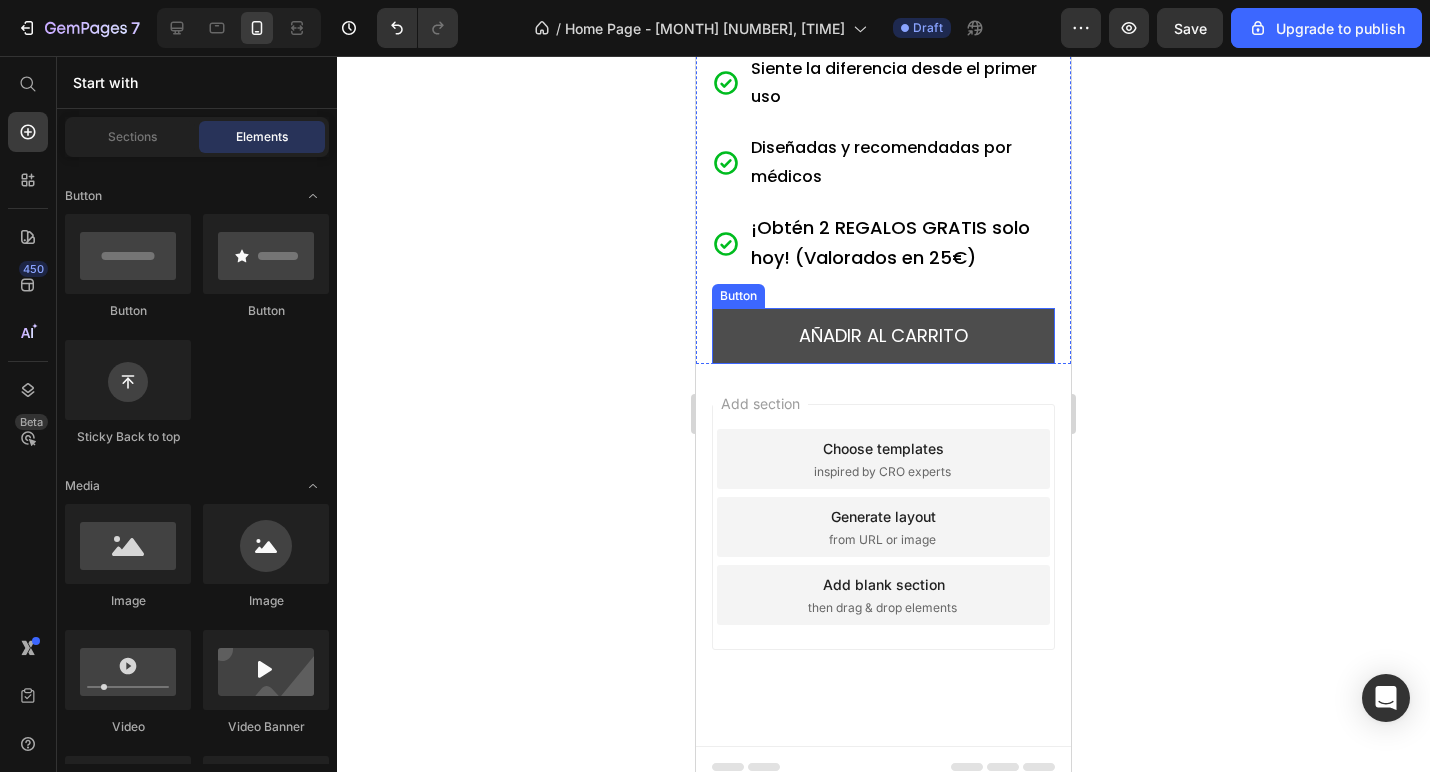 click on "AÑADIR AL CARRITO" at bounding box center (883, 336) 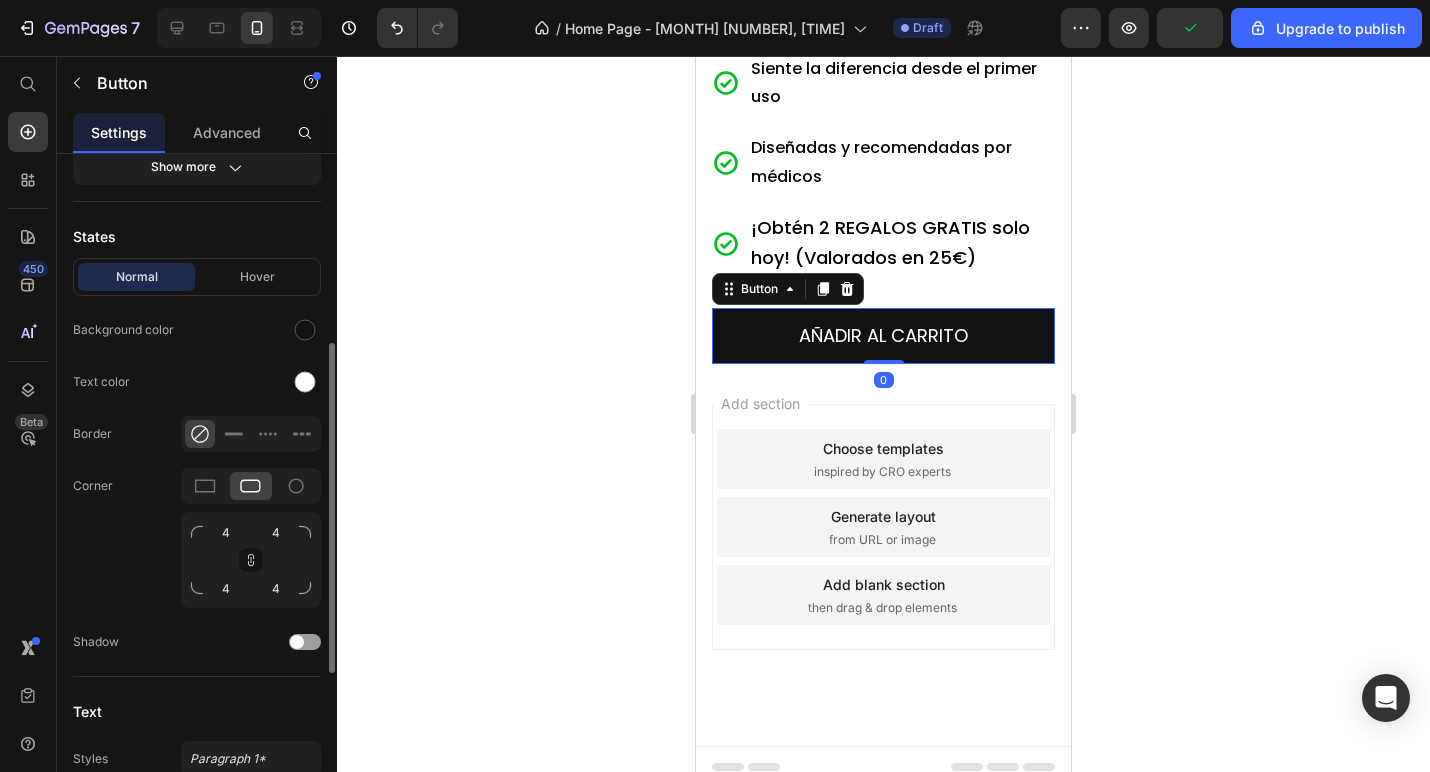 scroll, scrollTop: 392, scrollLeft: 0, axis: vertical 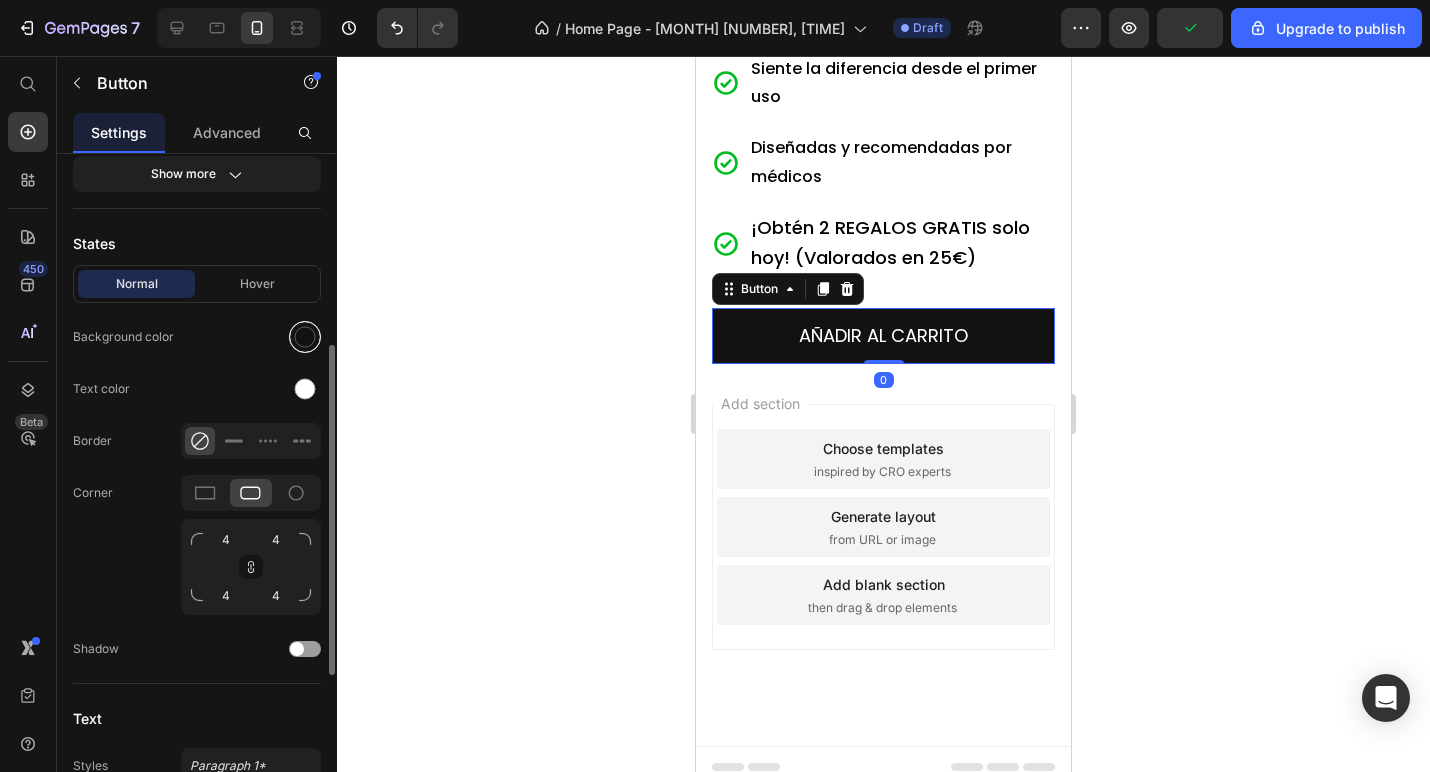 click at bounding box center (305, 337) 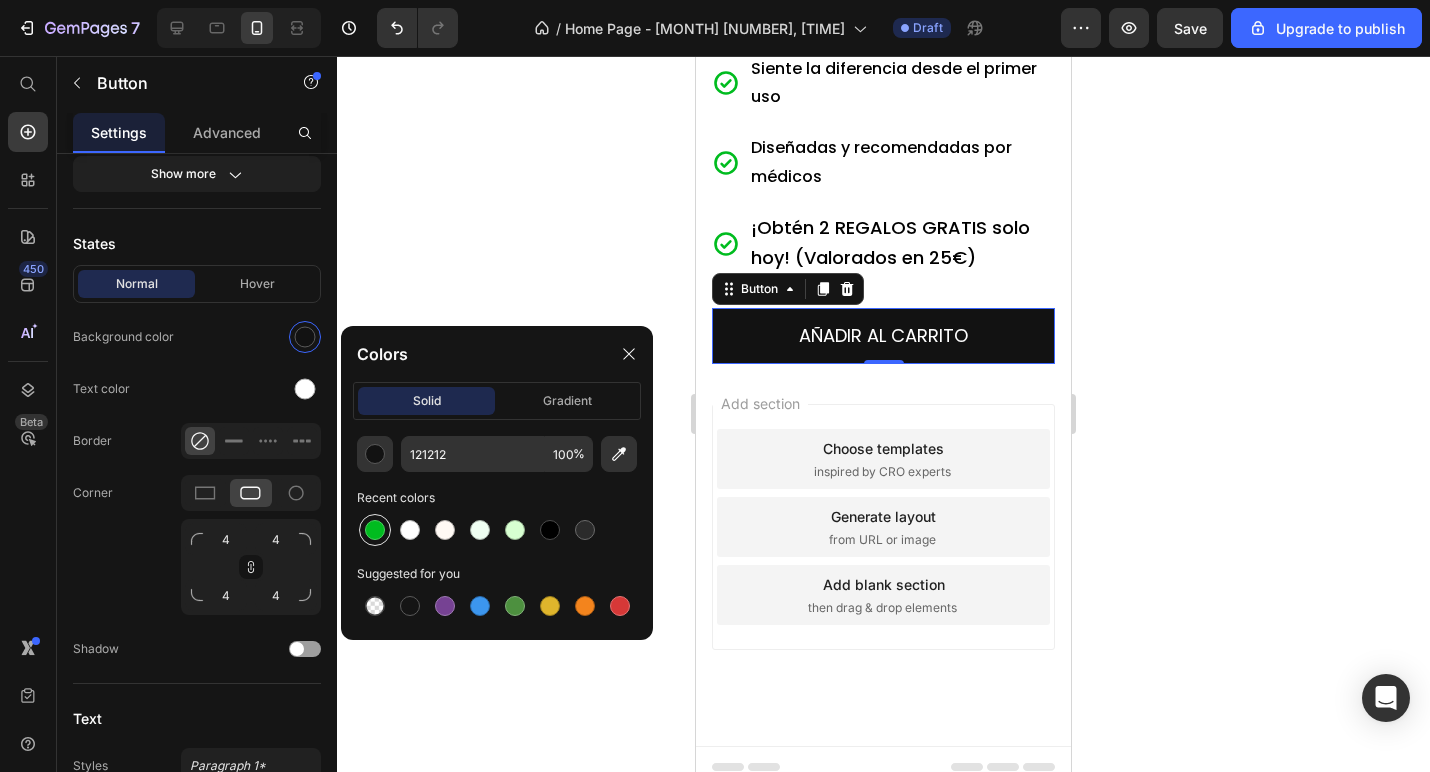 click at bounding box center (375, 530) 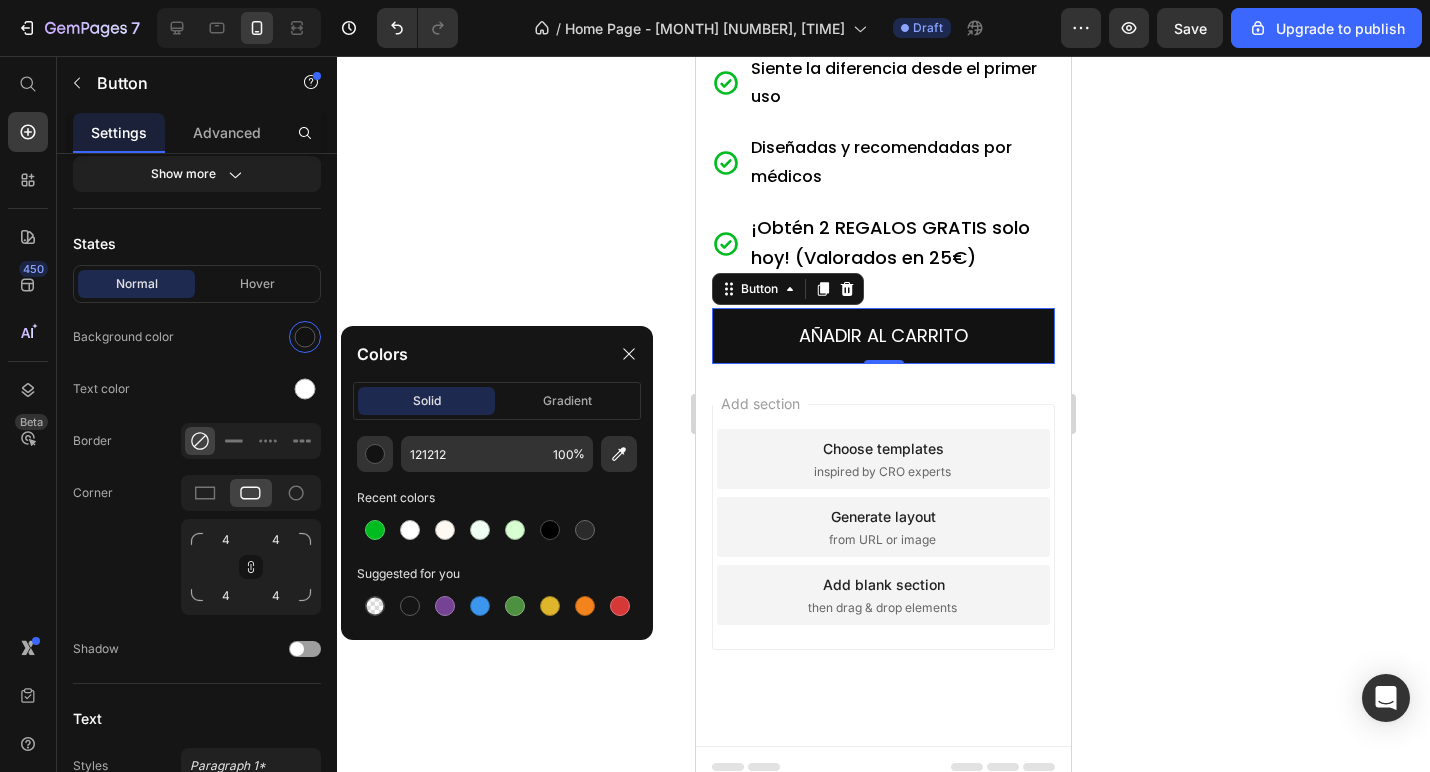 type on "00BC1F" 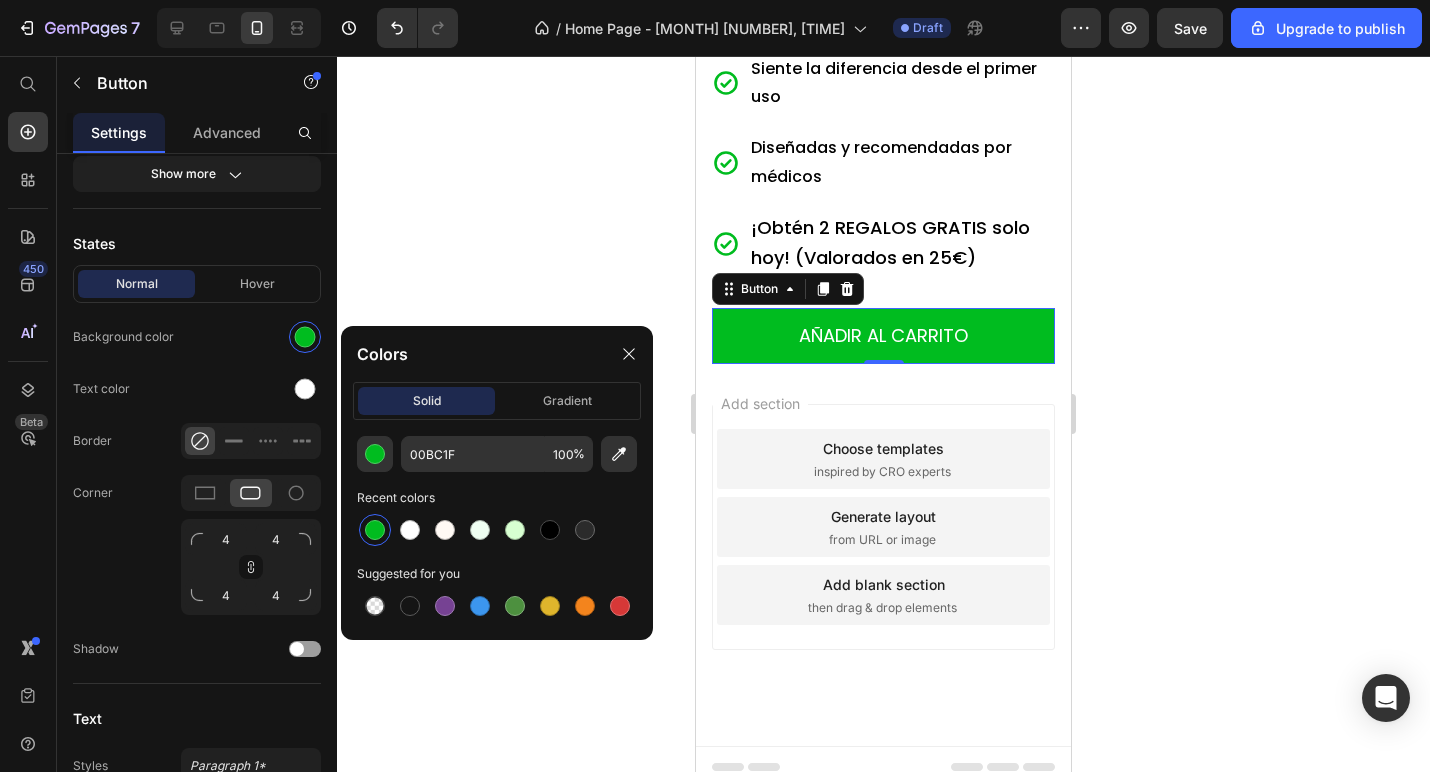 click 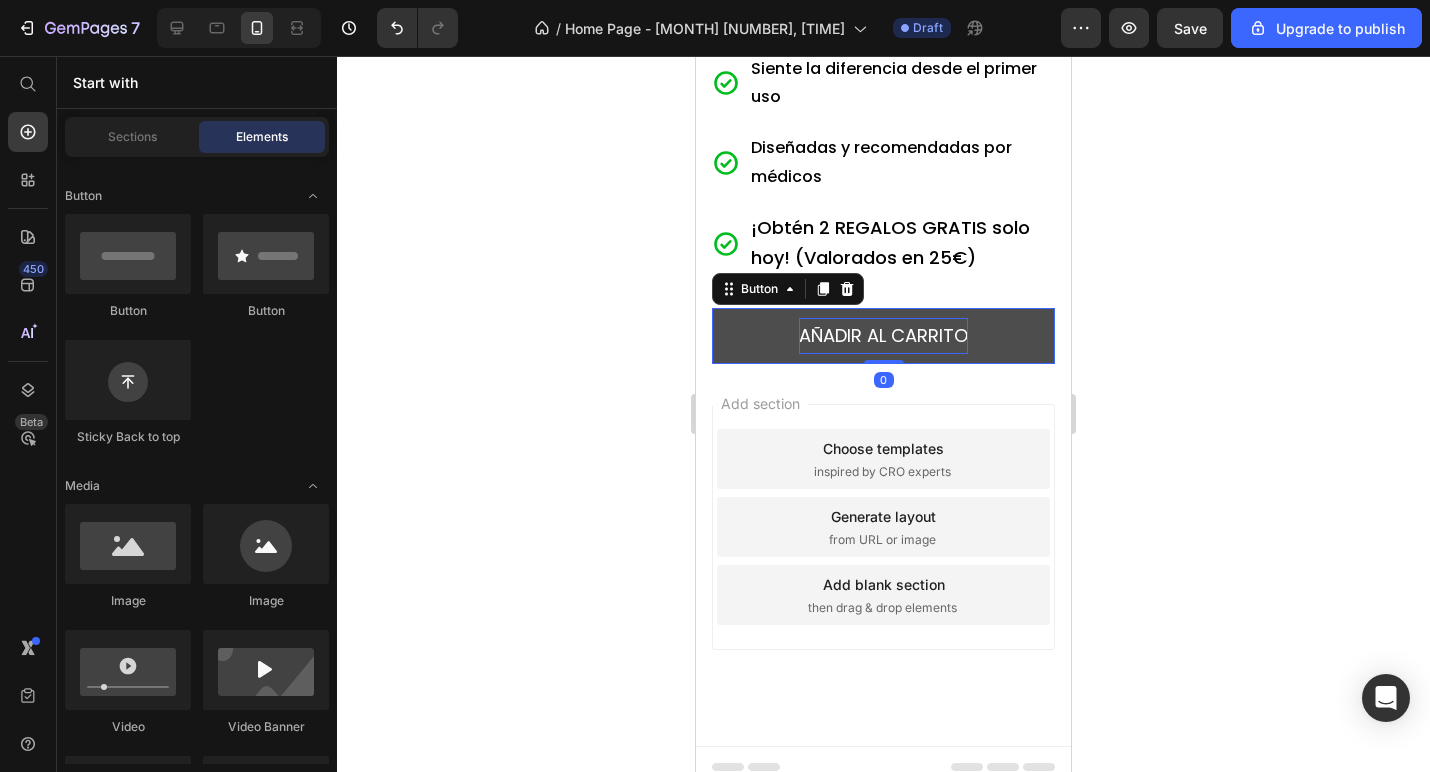 click on "AÑADIR AL CARRITO" at bounding box center [883, 336] 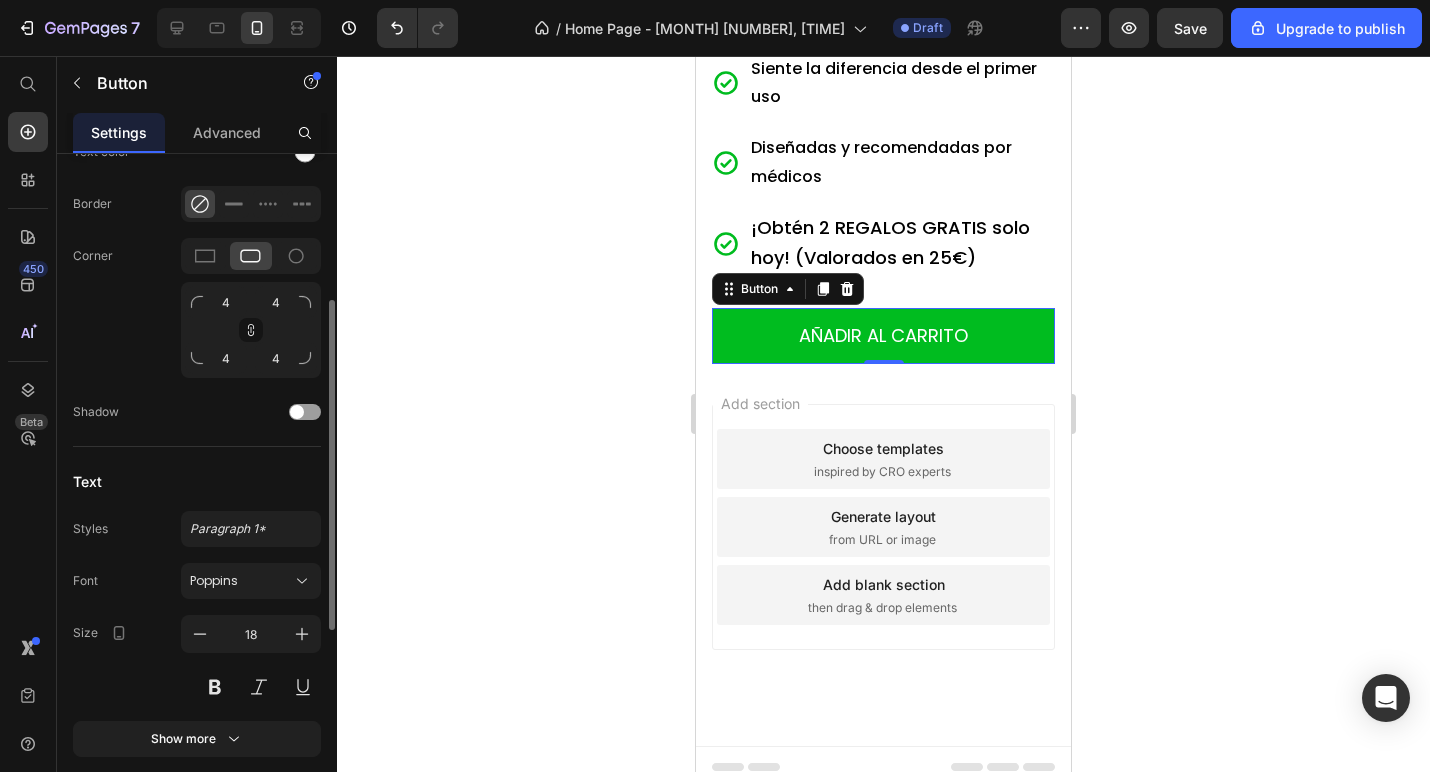scroll, scrollTop: 705, scrollLeft: 0, axis: vertical 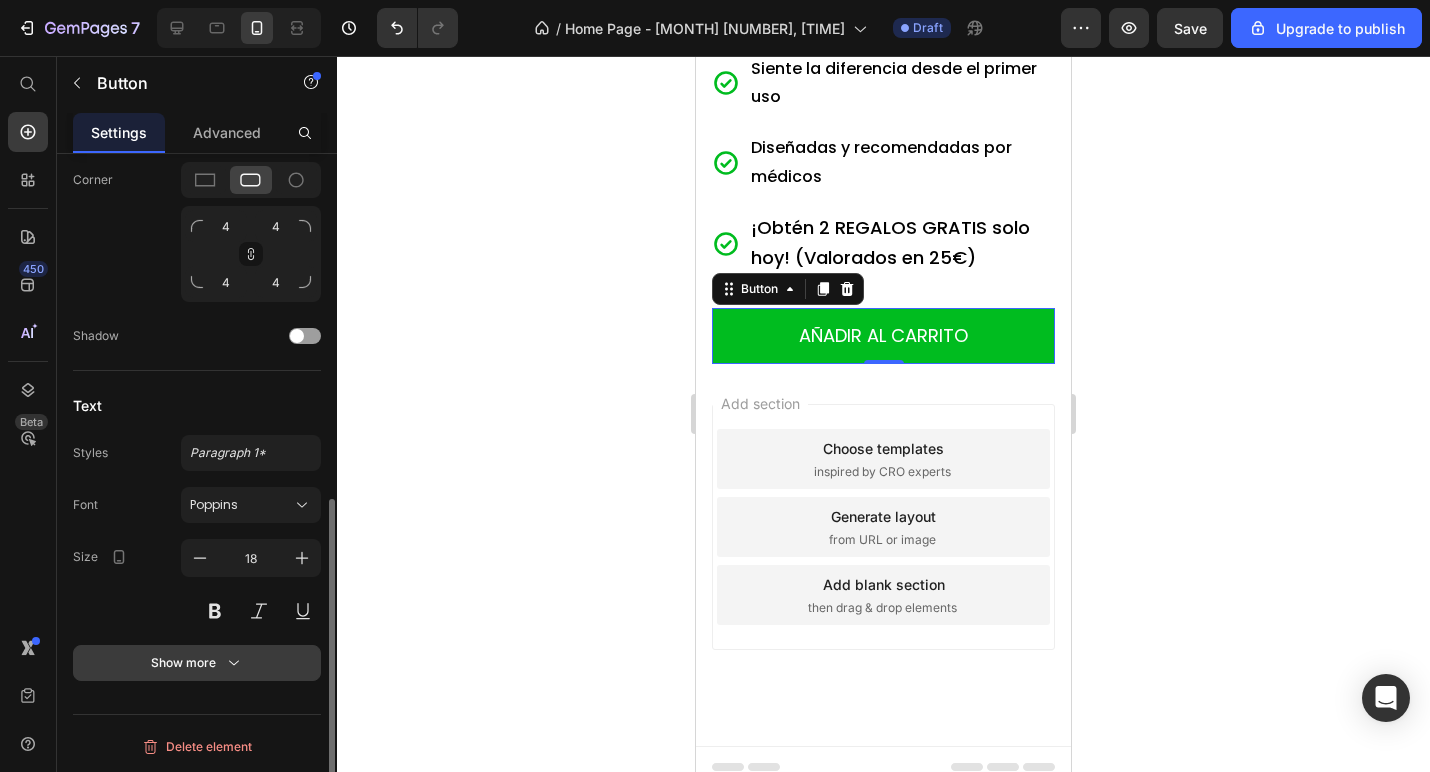 click 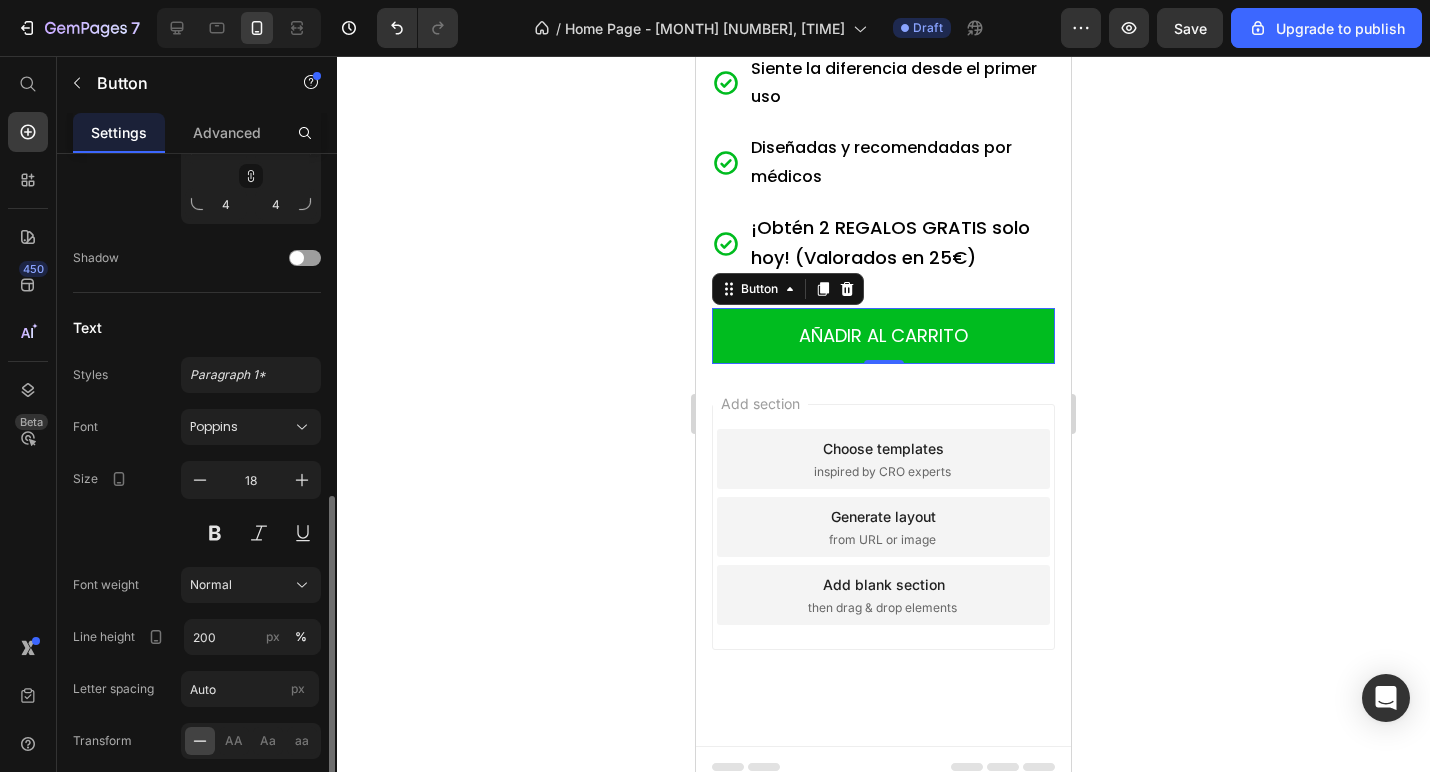 scroll, scrollTop: 859, scrollLeft: 0, axis: vertical 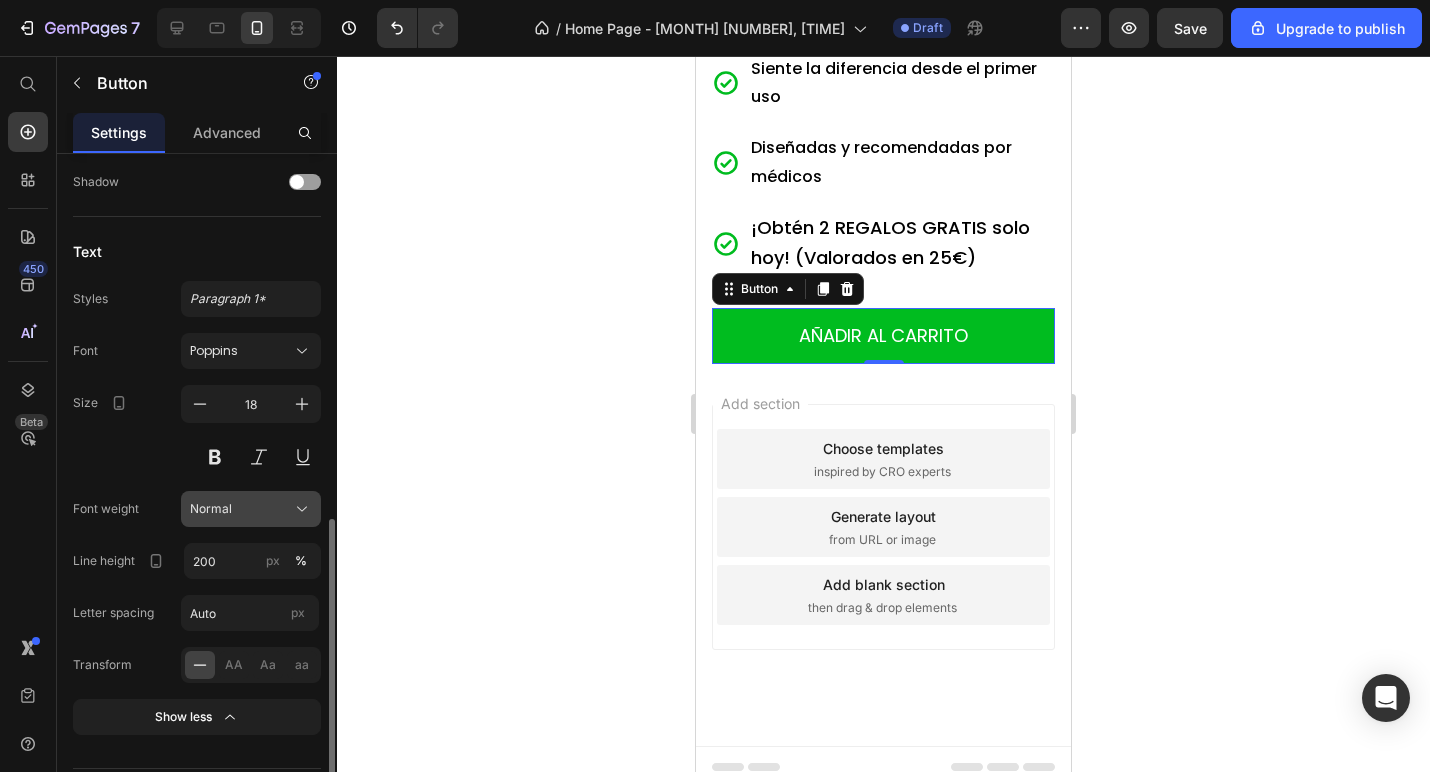 click on "Normal" 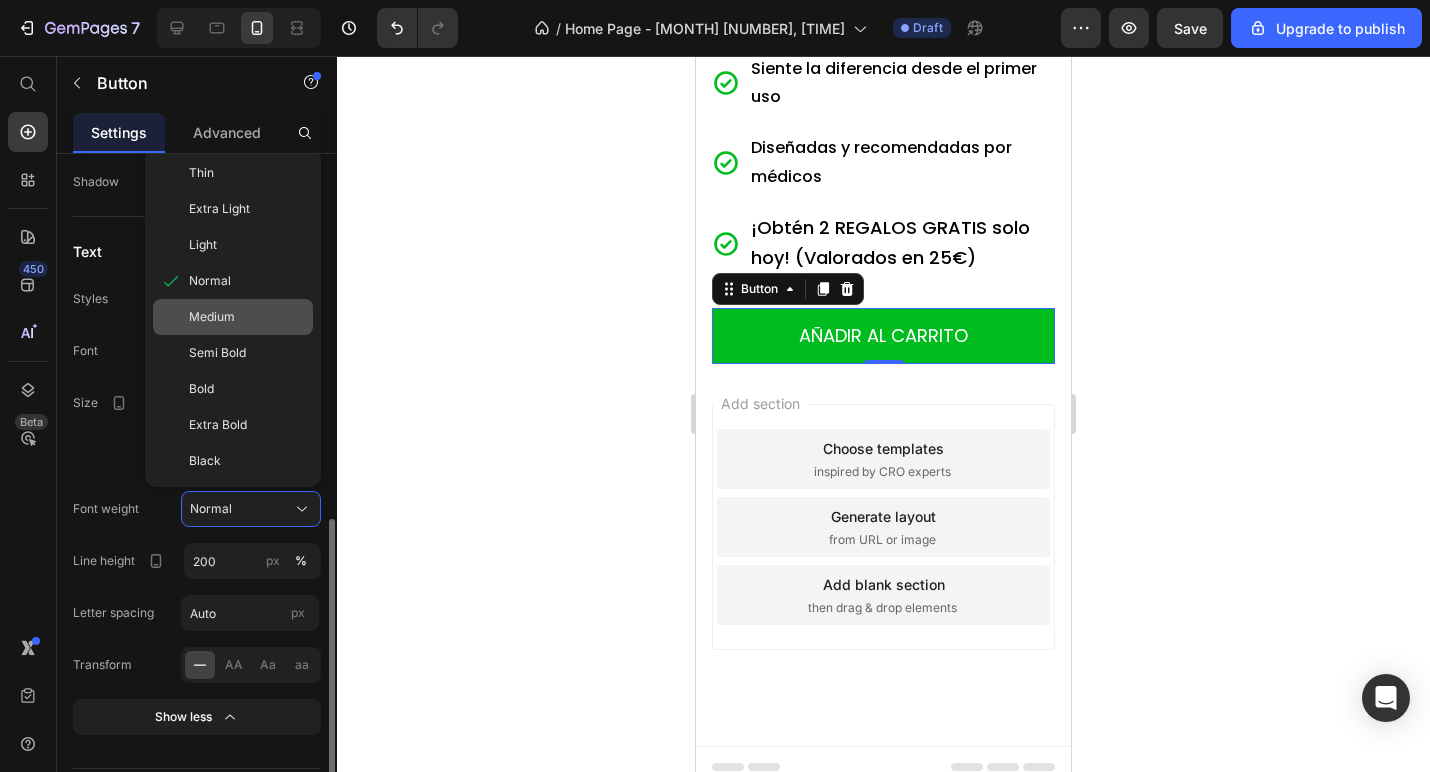 click on "Medium" 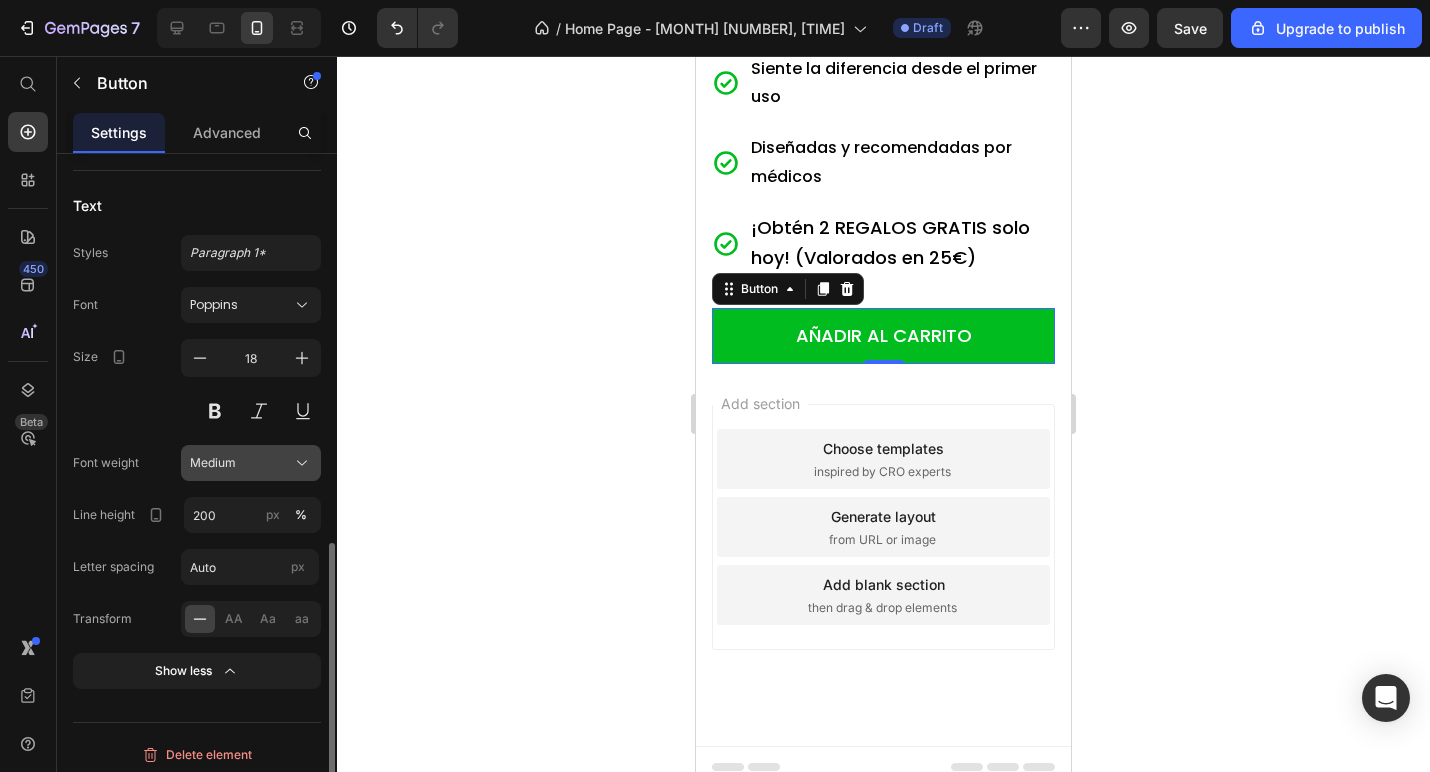 scroll, scrollTop: 913, scrollLeft: 0, axis: vertical 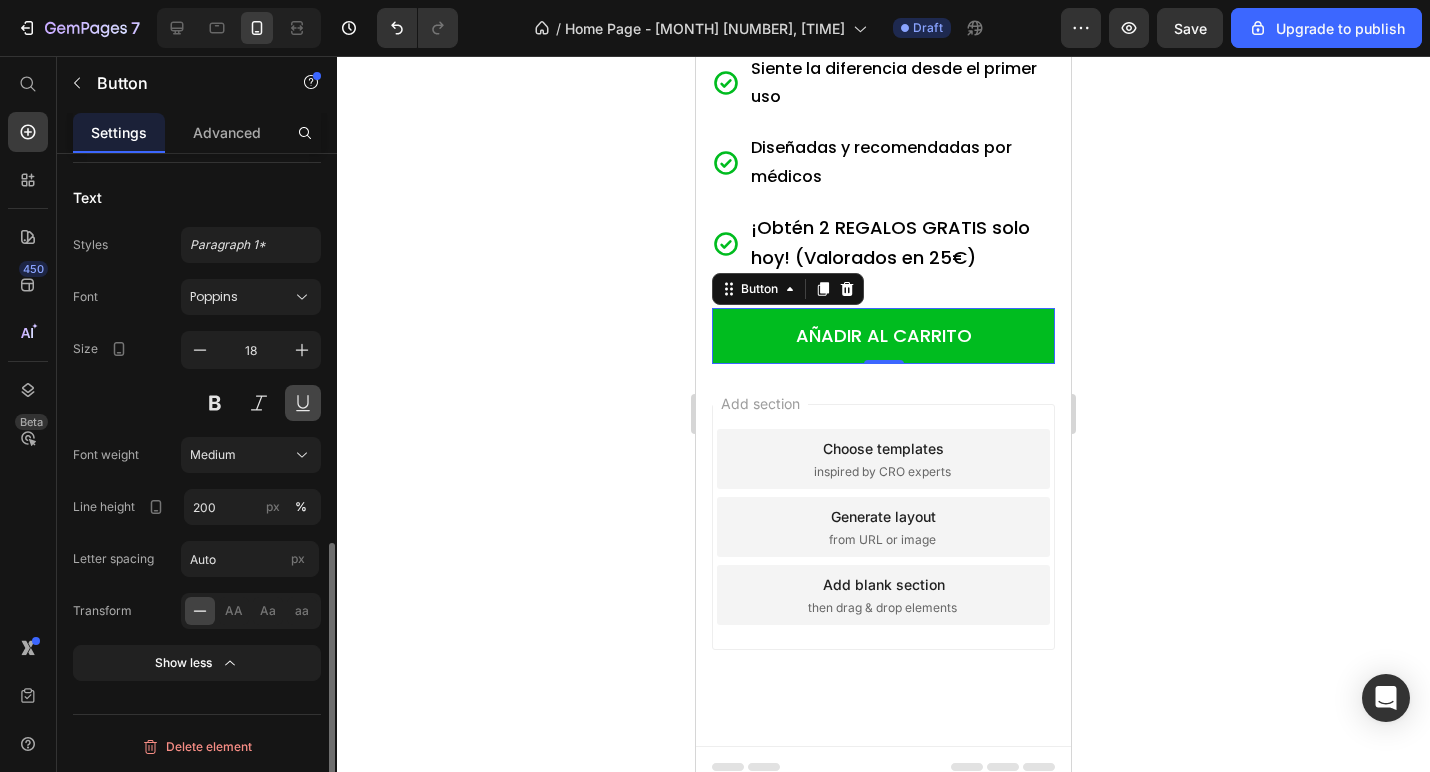 click at bounding box center (303, 403) 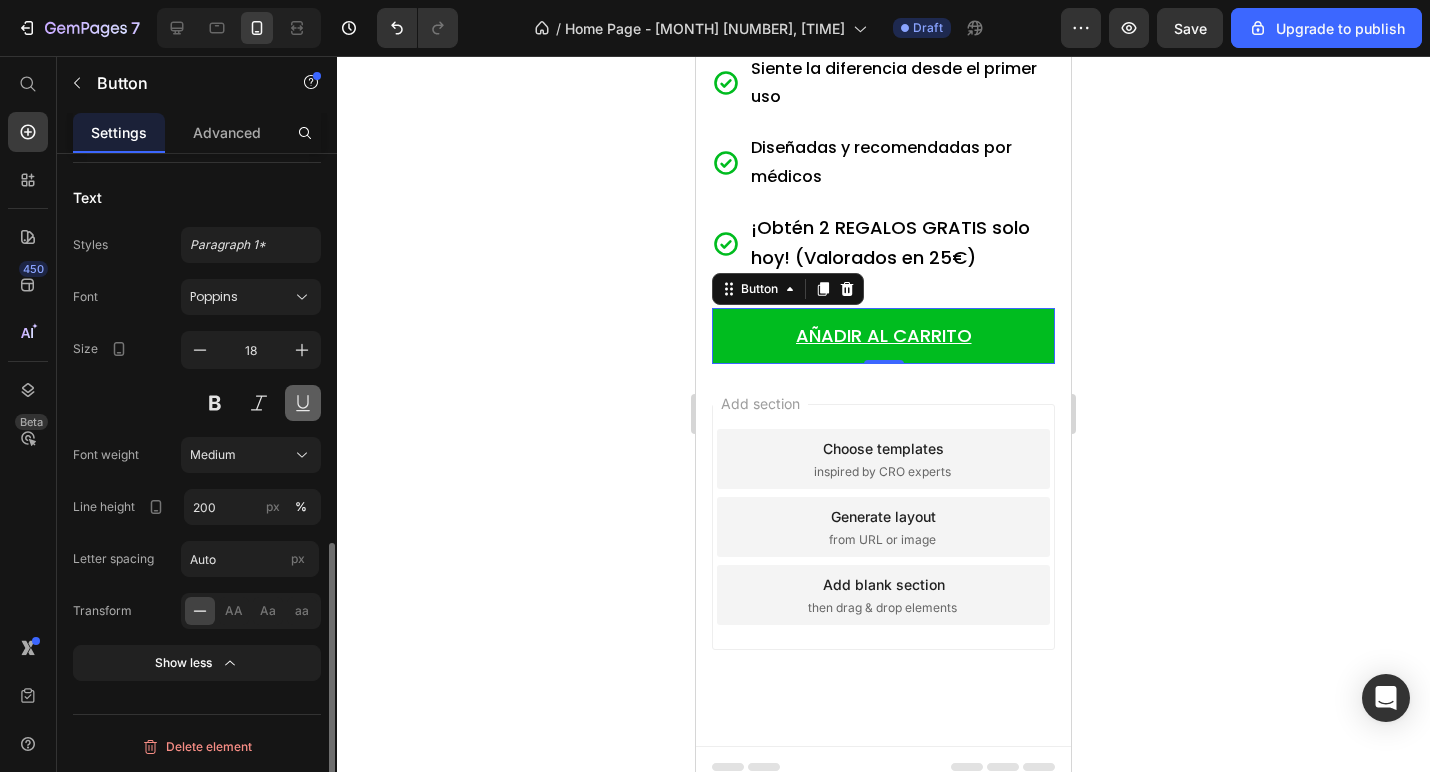 click at bounding box center [303, 403] 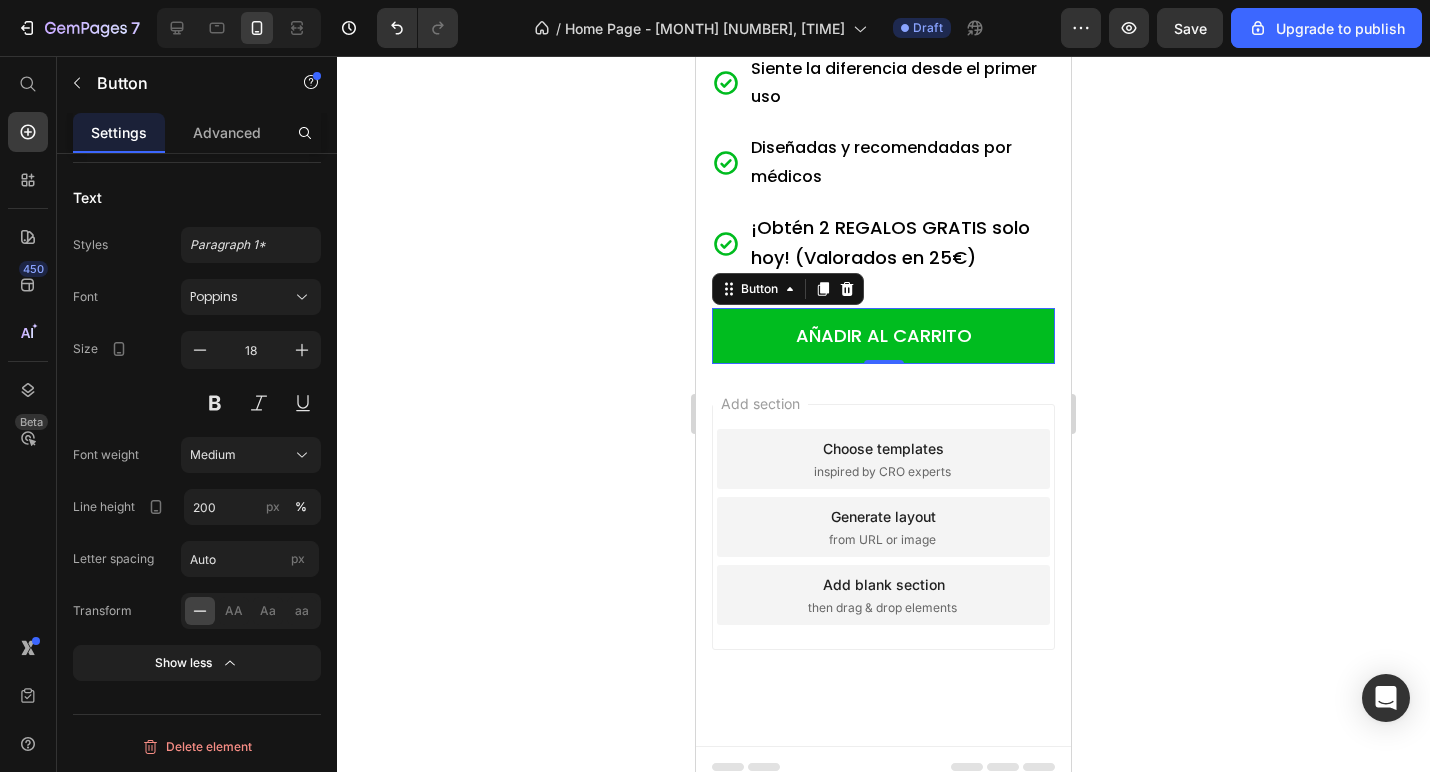 click 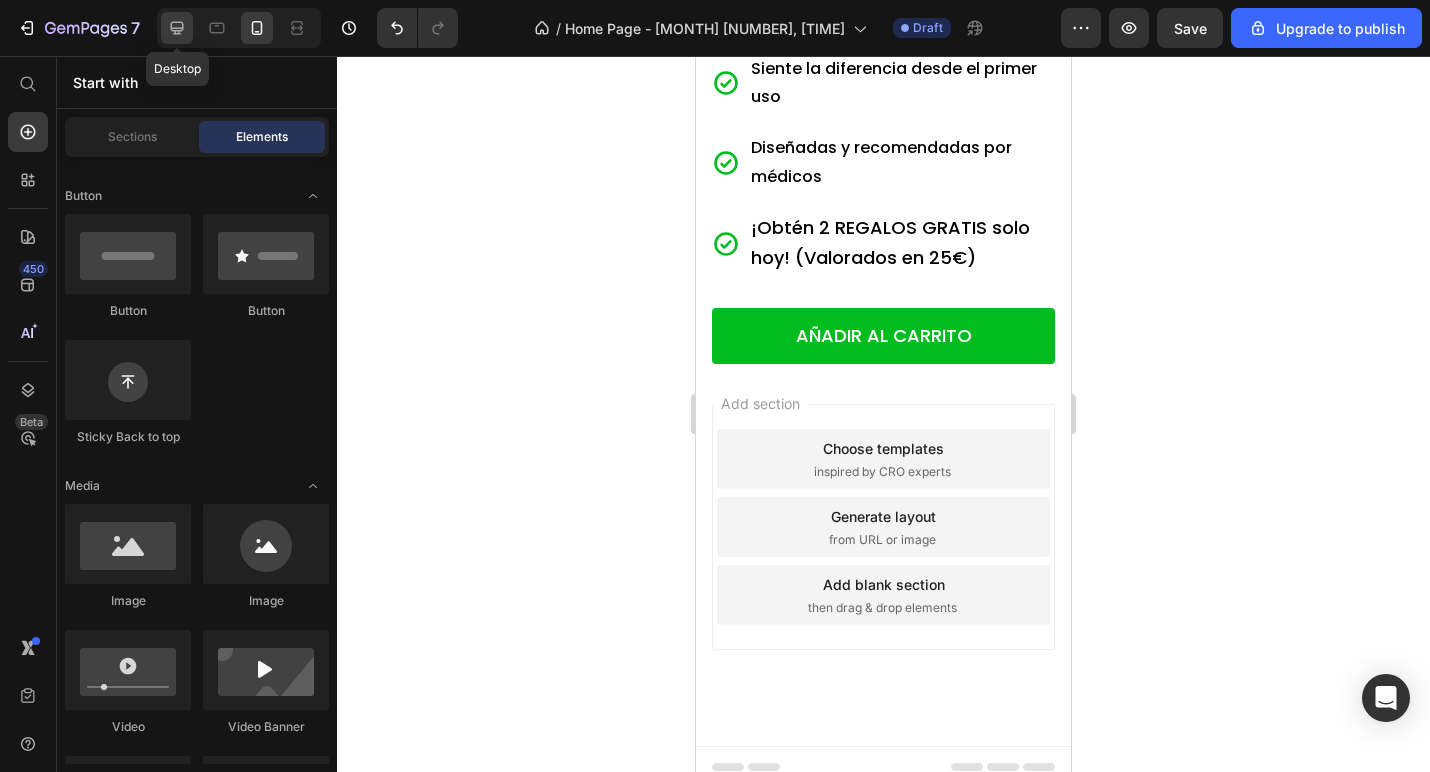 click 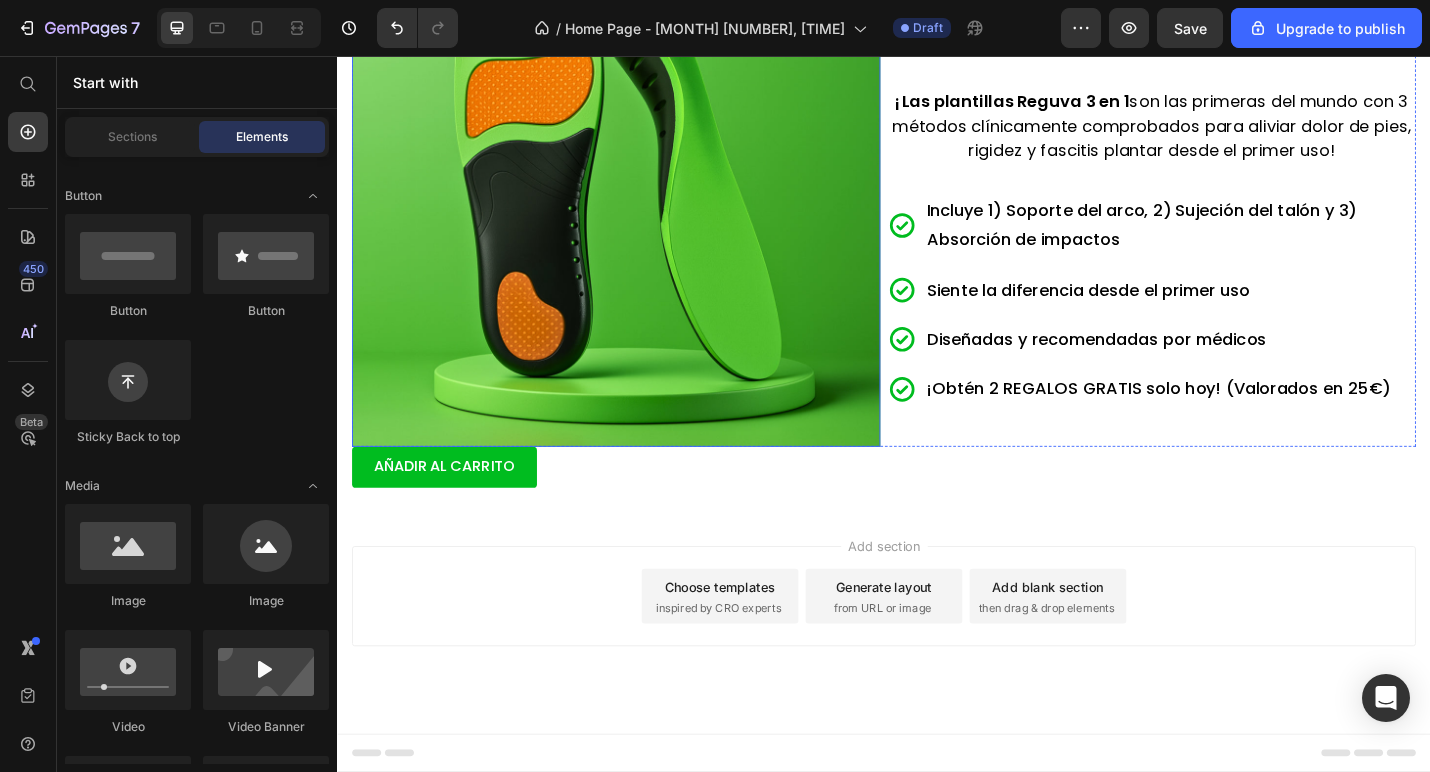 scroll, scrollTop: 231, scrollLeft: 0, axis: vertical 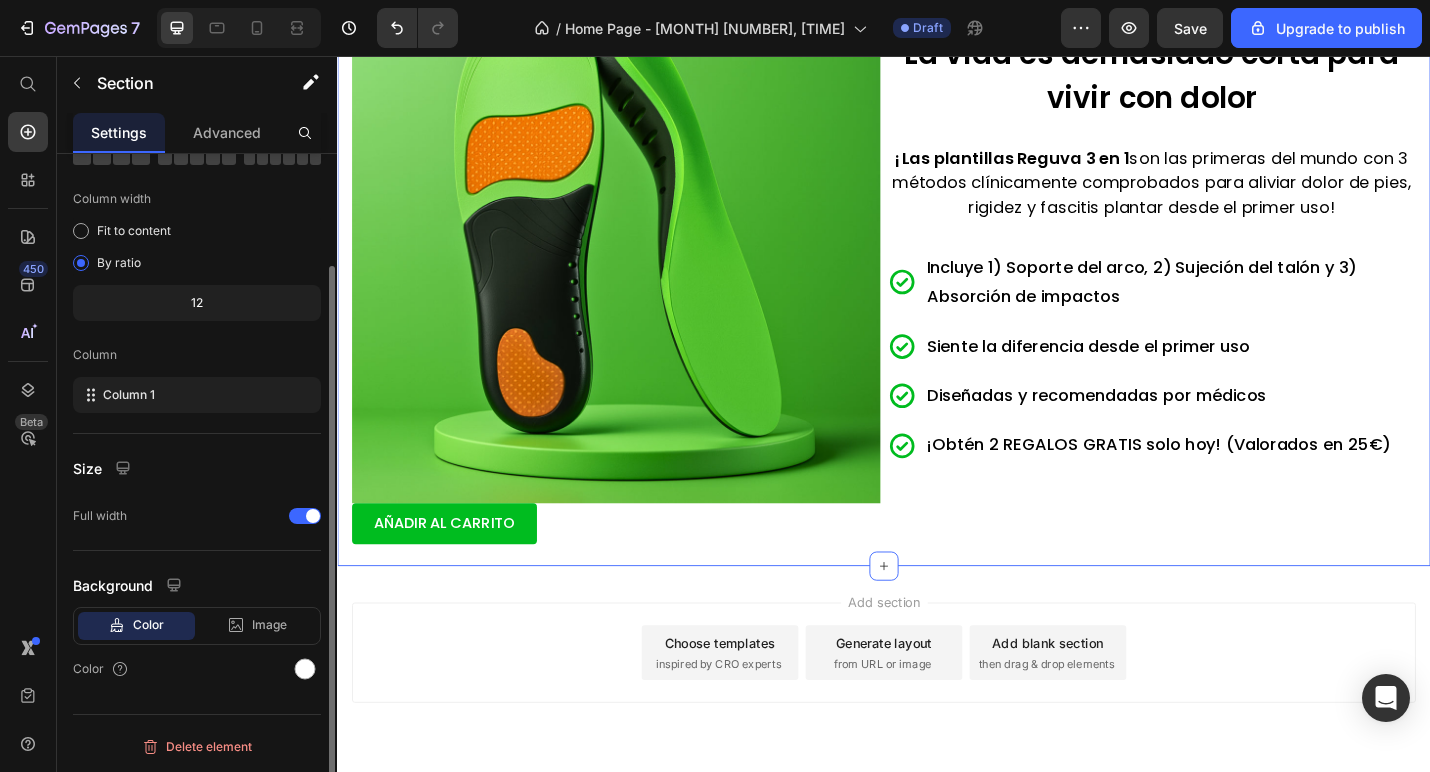 click on "Image Icon Icon Icon Icon
Icon Icon List 35.000+ clientes felices Text Block Row La vida es demasiado corta para vivir con dolor Heading ¡Las plantillas Reguva 3 en 1  son las primeras del mundo con 3 métodos clínicamente comprobados para aliviar dolor de pies, rigidez y fascitis plantar desde el primer uso! Text block
Incluye 1) Soporte del arco, 2) Sujeción del talón y 3) Absorción de impactos
Siente la diferencia desde el primer uso
Diseñadas y recomendadas por médicos
¡Obtén 2 REGALOS GRATIS solo hoy! (Valorados en 25€) Item List Row AÑADIR AL CARRITO Button Section 2   You can create reusable sections Create Theme Section AI Content Write with GemAI What would you like to describe here? Tone and Voice Persuasive Product Plantillas Reguva 3 en 1 Show more Generate" at bounding box center (937, 291) 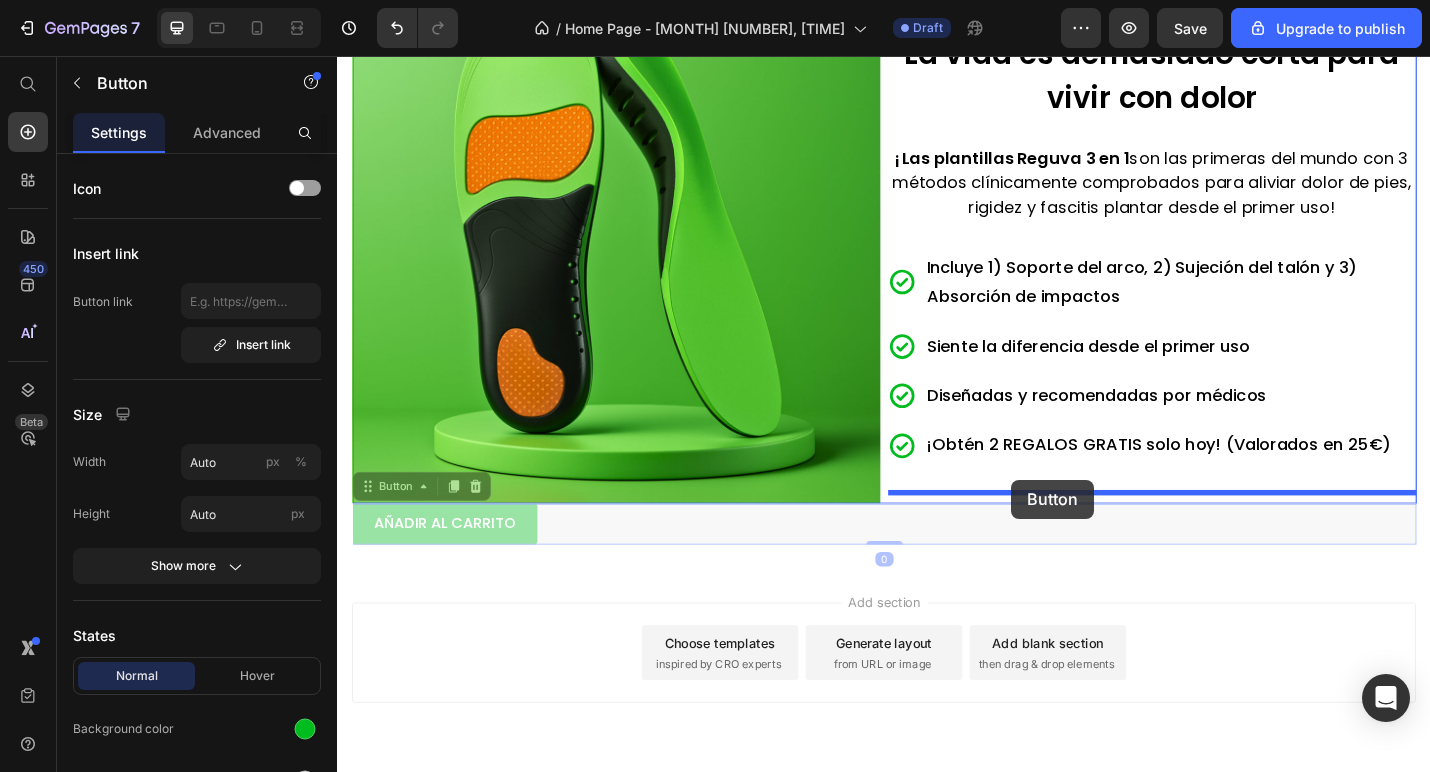 drag, startPoint x: 365, startPoint y: 563, endPoint x: 1078, endPoint y: 521, distance: 714.23596 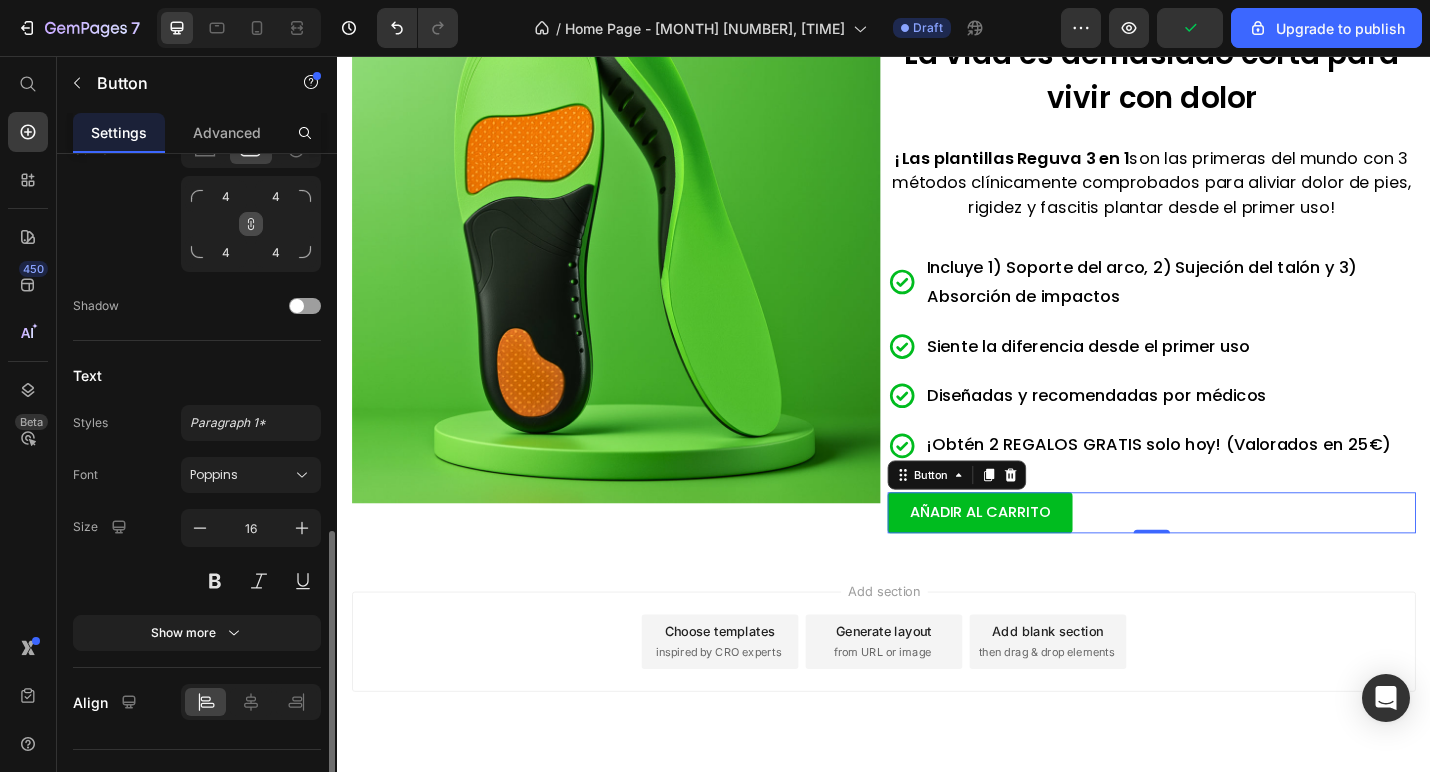 scroll, scrollTop: 770, scrollLeft: 0, axis: vertical 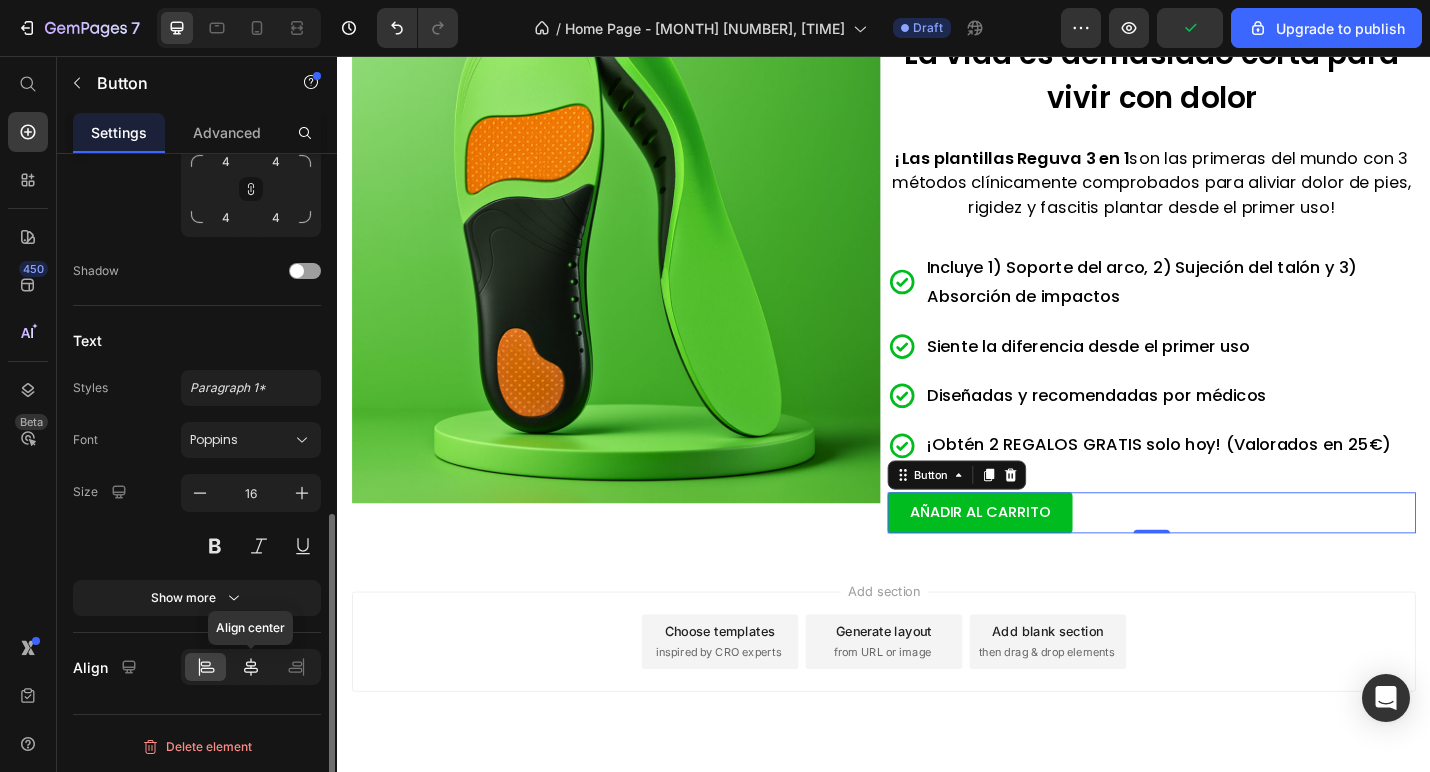 click 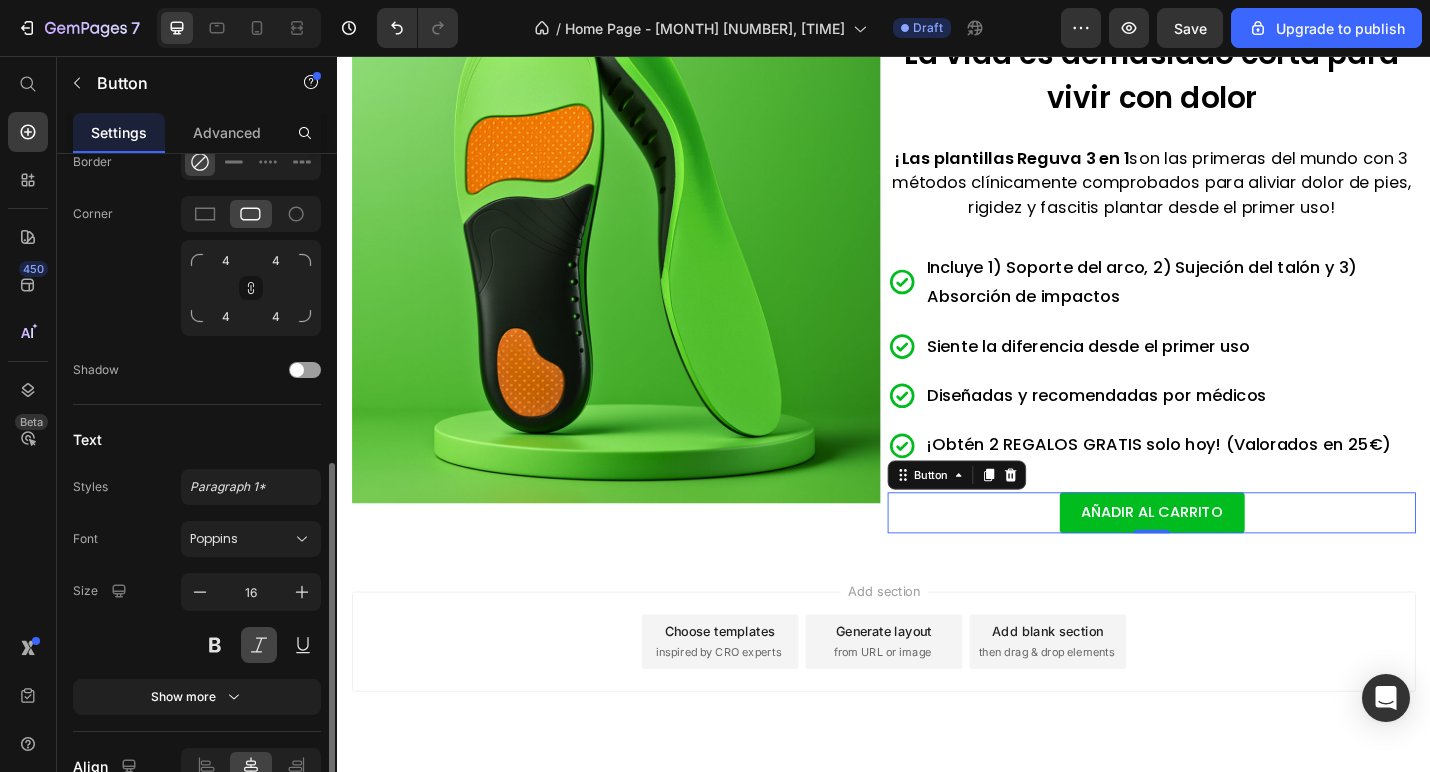 scroll, scrollTop: 675, scrollLeft: 0, axis: vertical 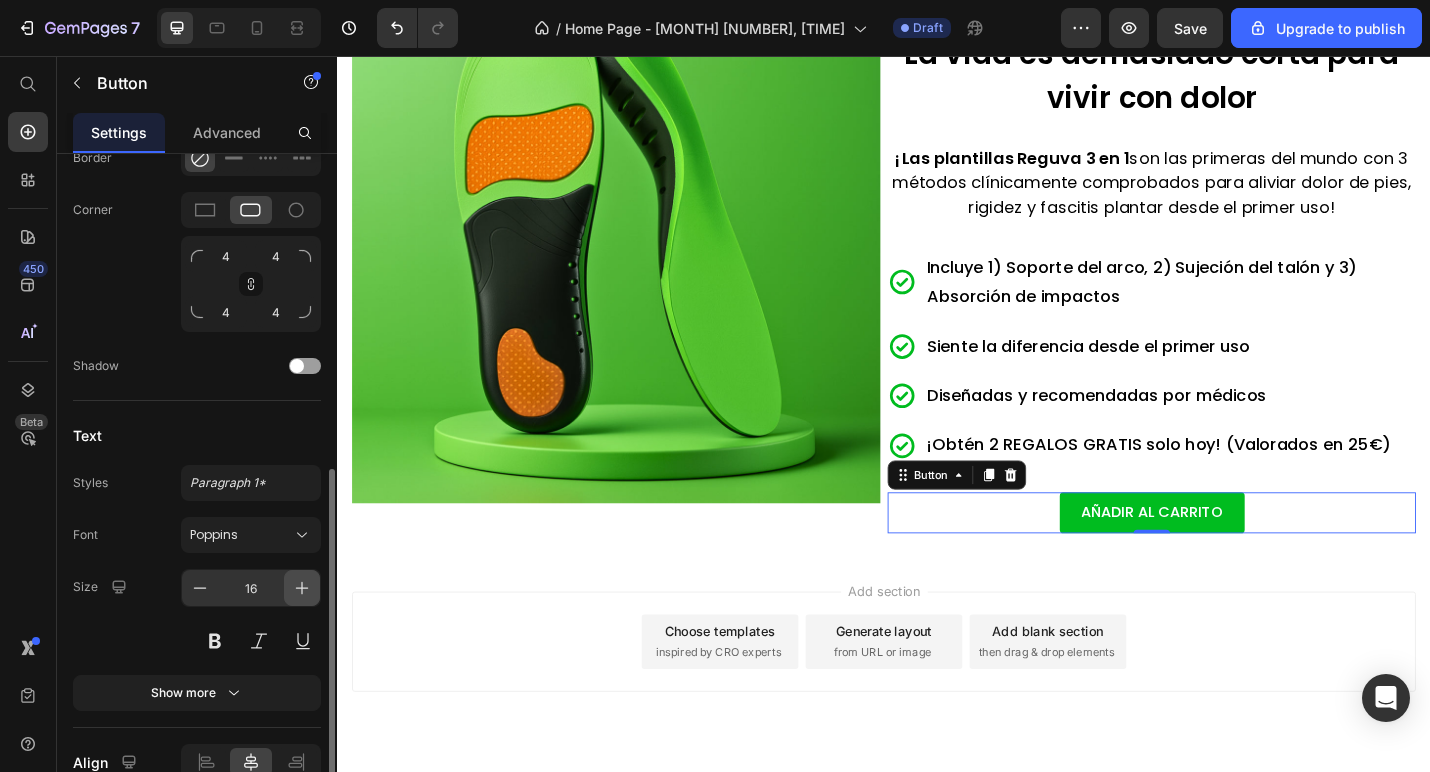 click 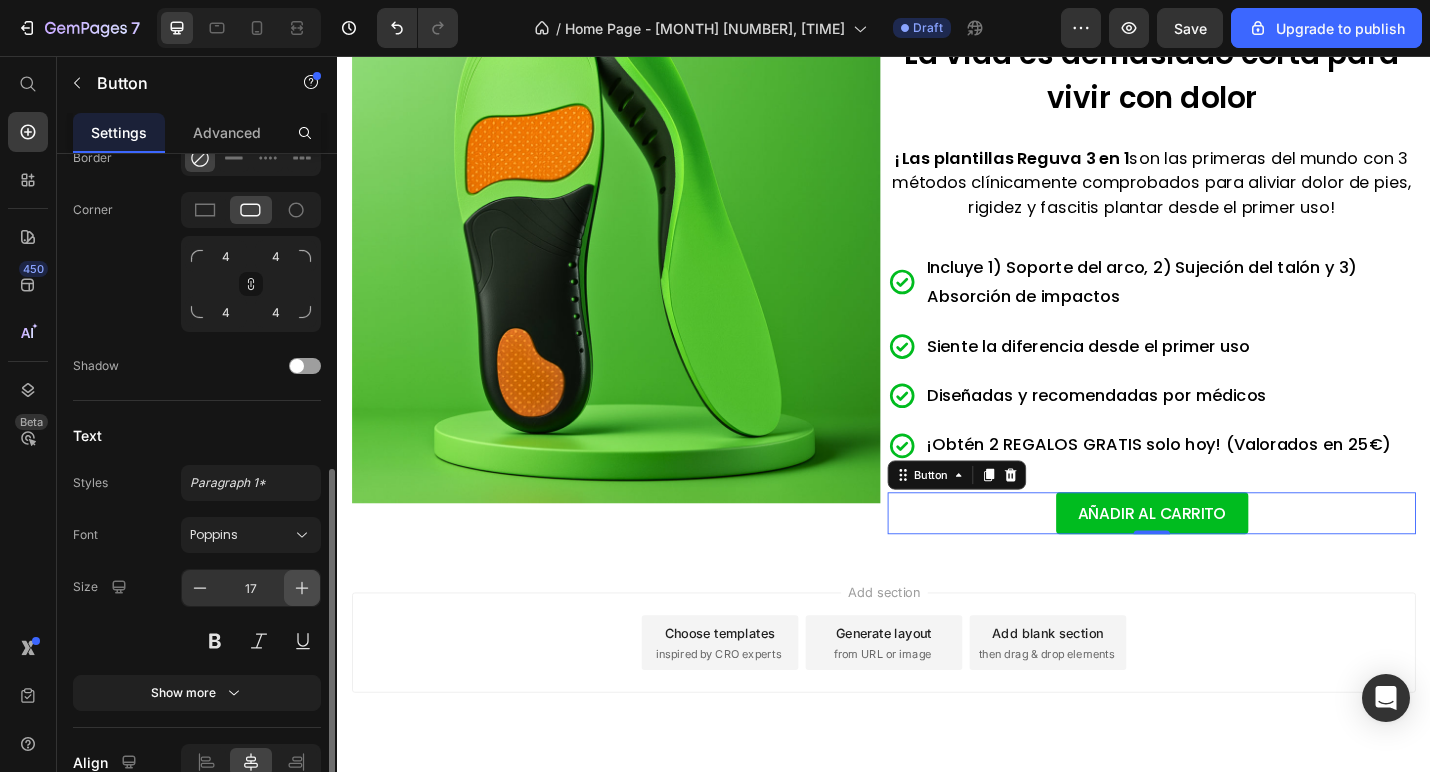 click 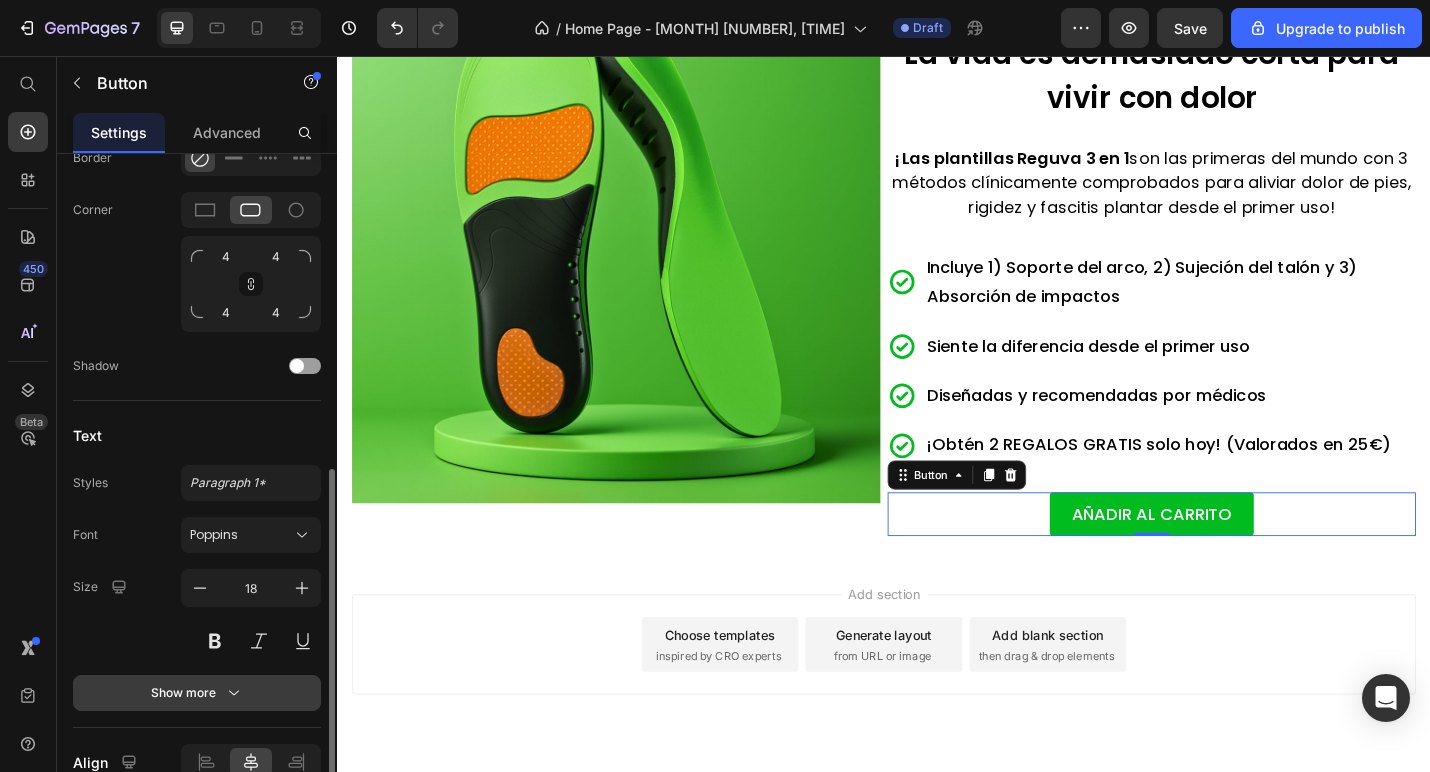 click on "Show more" at bounding box center (197, 693) 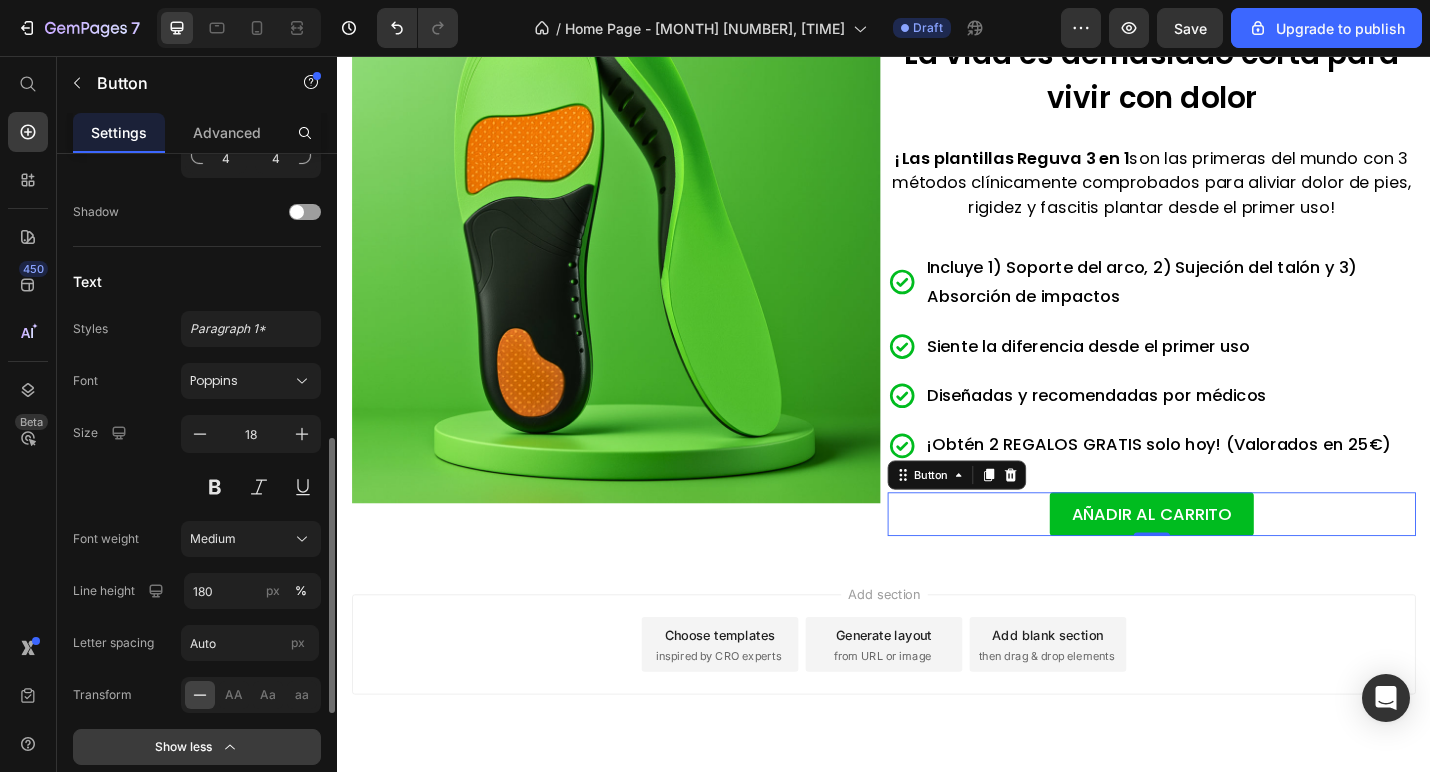 scroll, scrollTop: 857, scrollLeft: 0, axis: vertical 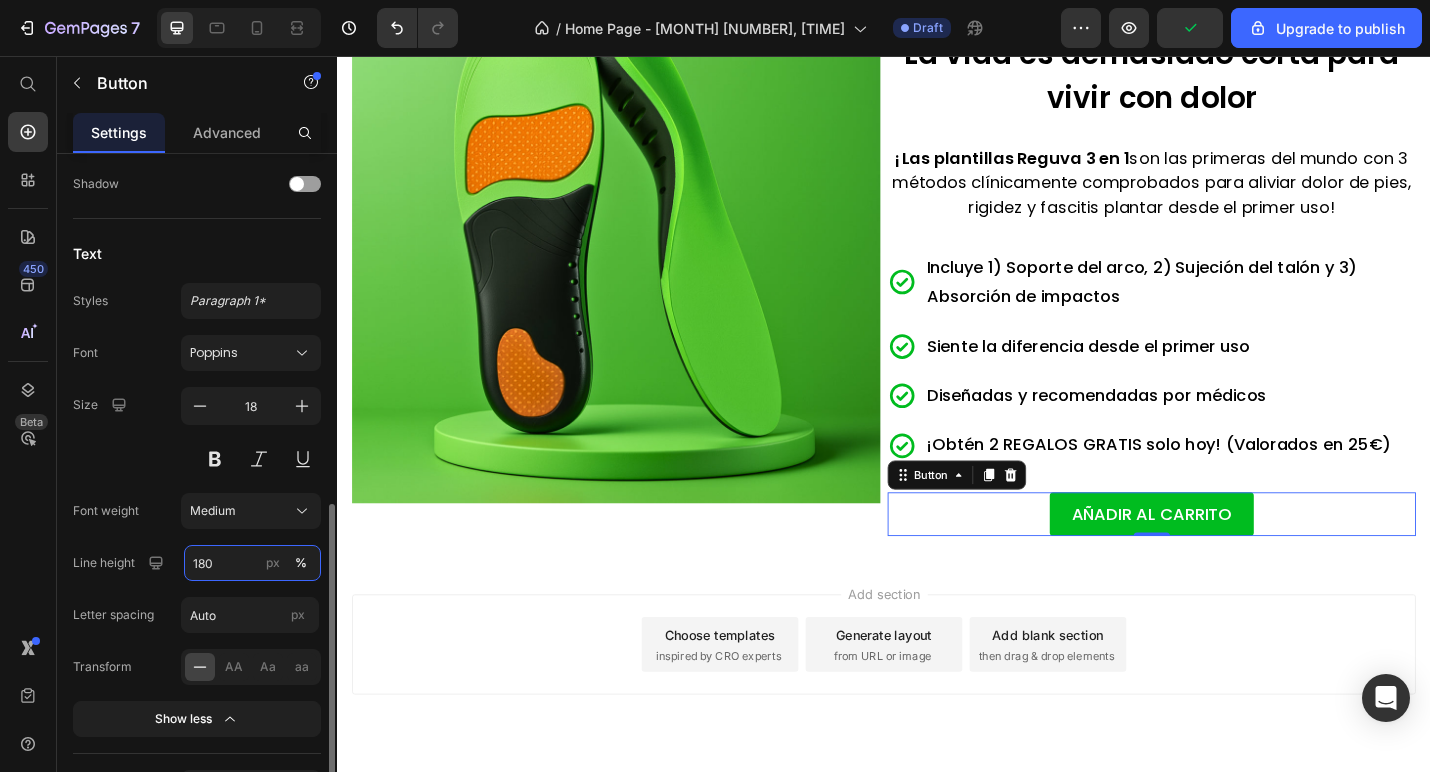 click on "180" at bounding box center (252, 563) 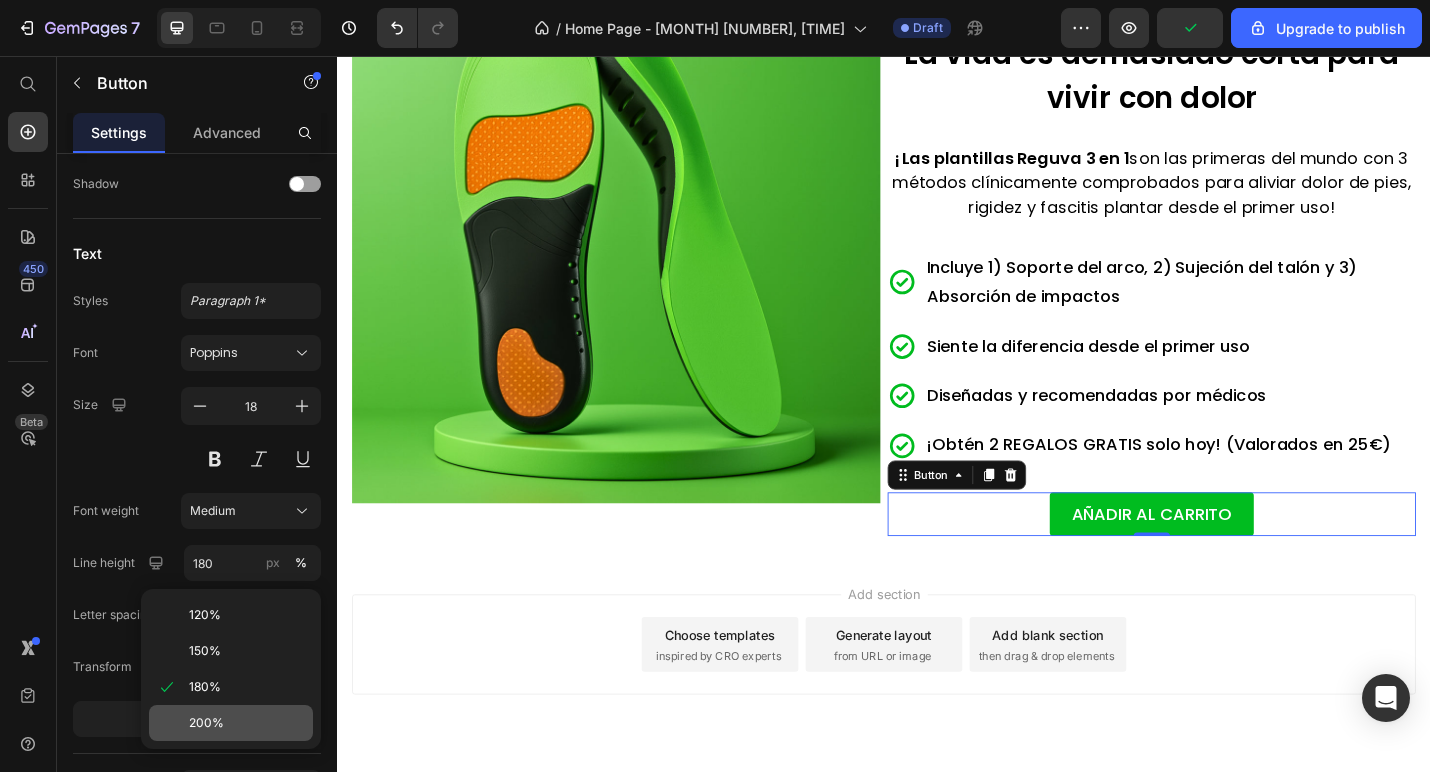 click on "200%" 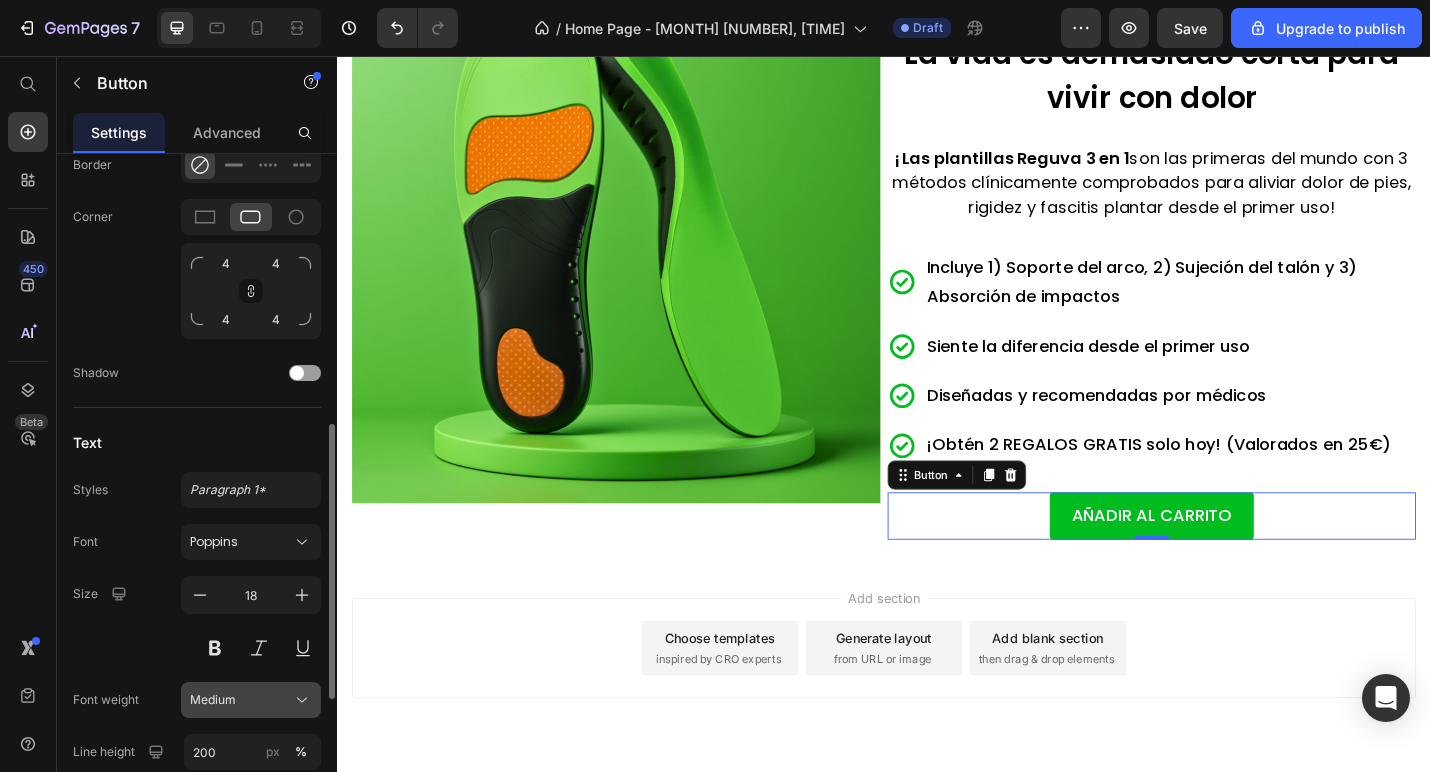scroll, scrollTop: 663, scrollLeft: 0, axis: vertical 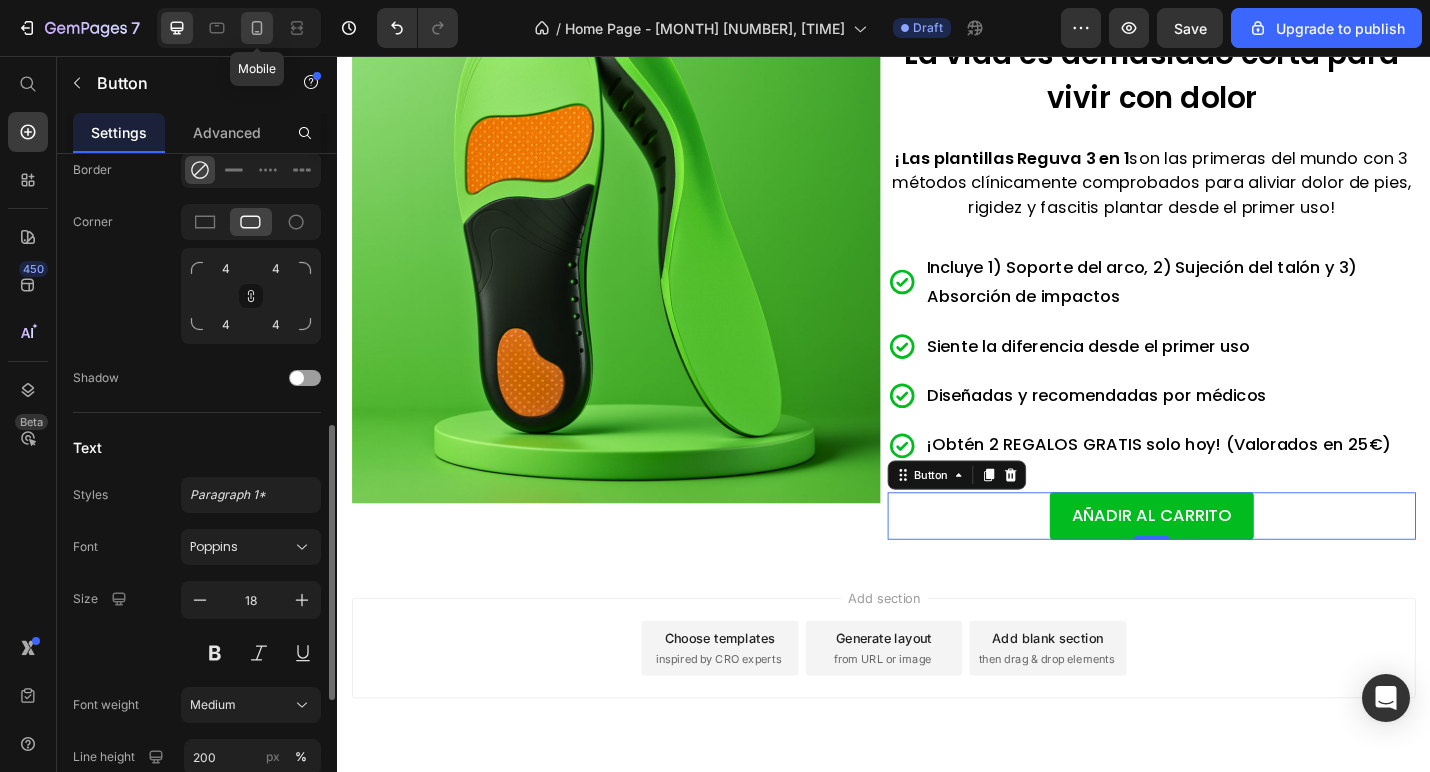 click 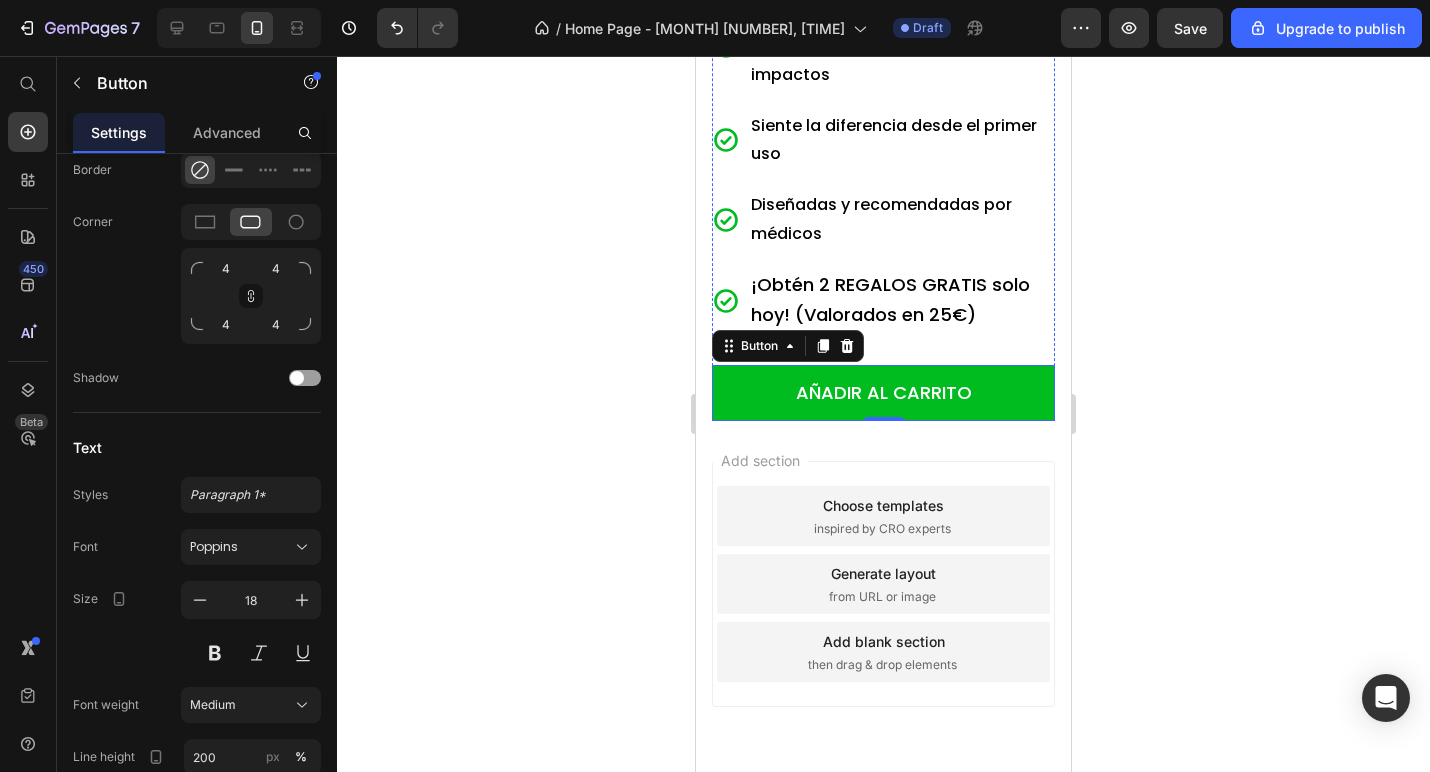 scroll, scrollTop: 975, scrollLeft: 0, axis: vertical 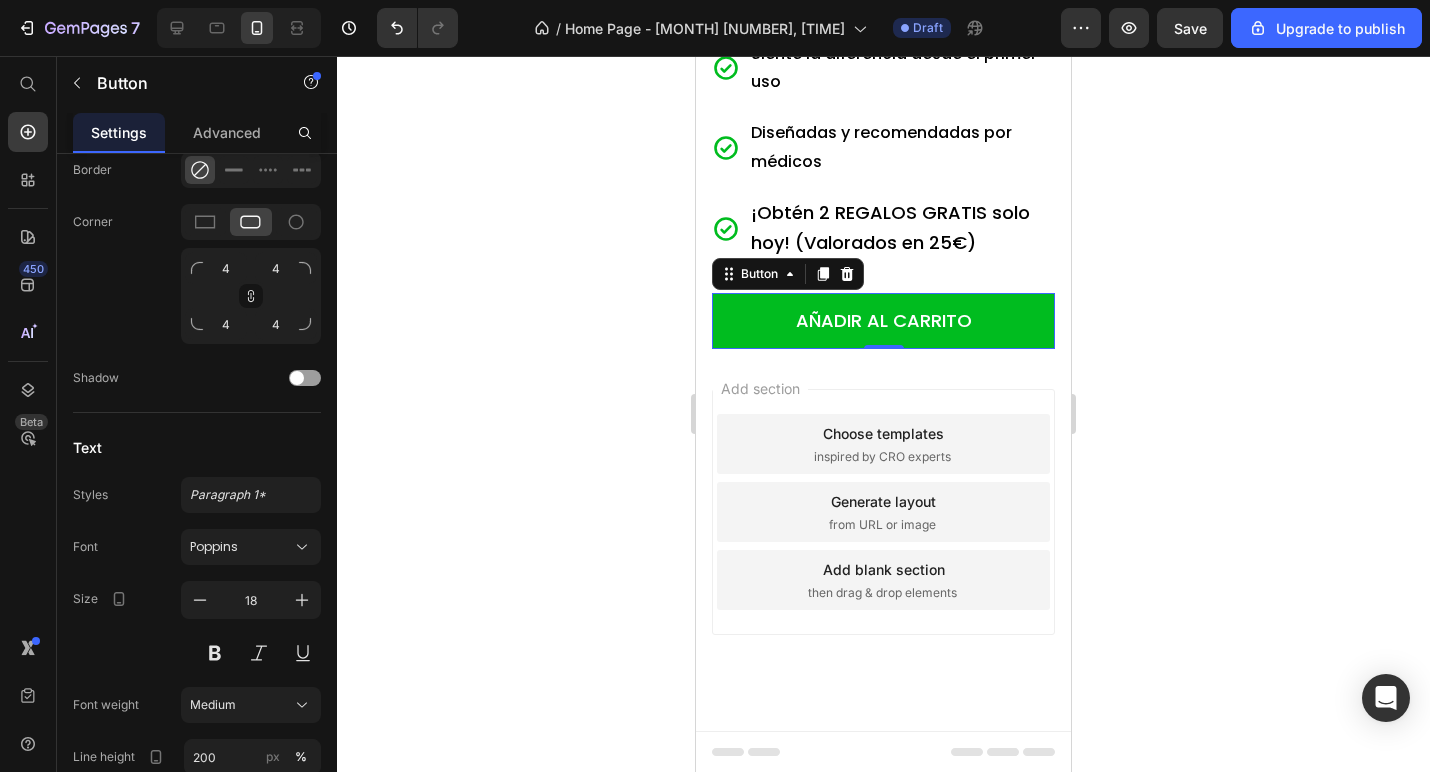 click 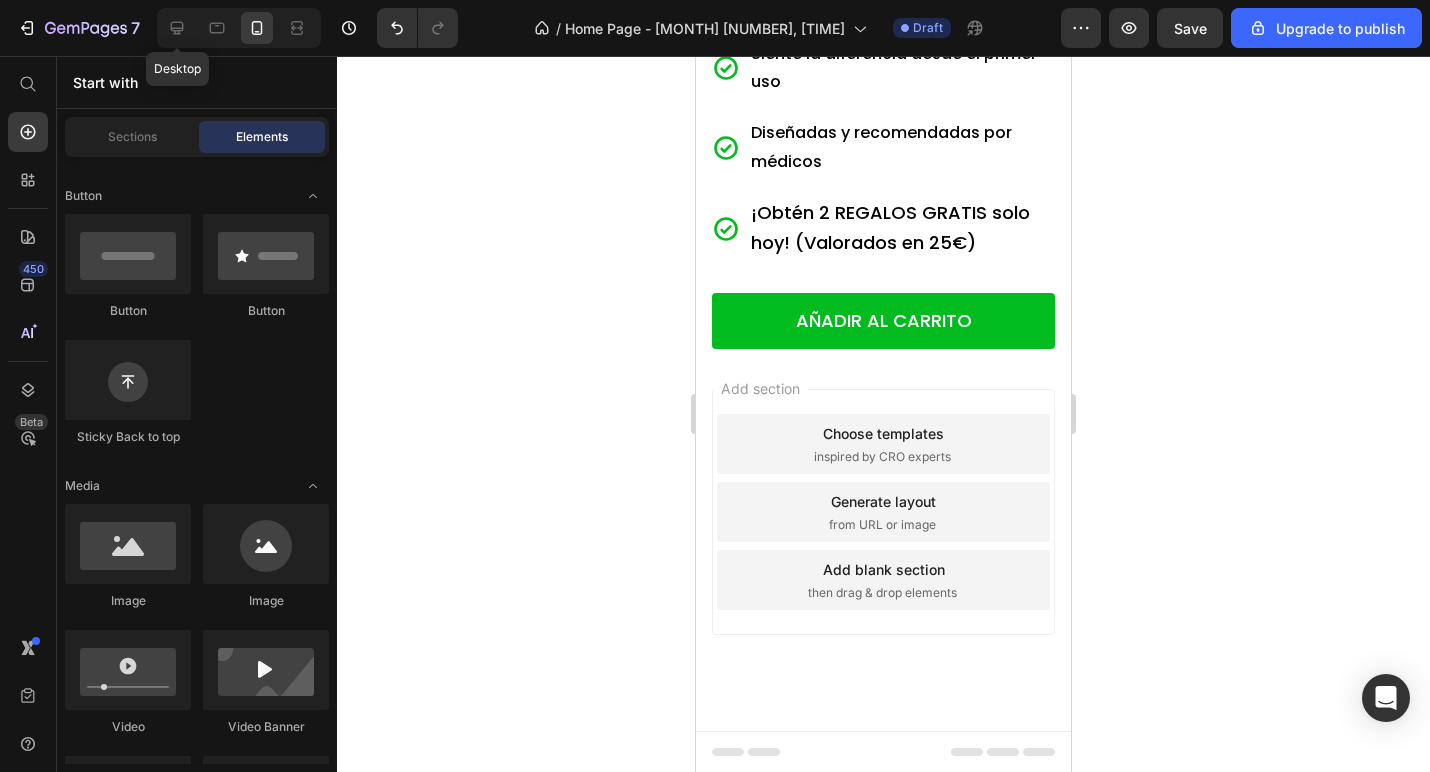 drag, startPoint x: 177, startPoint y: 43, endPoint x: 186, endPoint y: 55, distance: 15 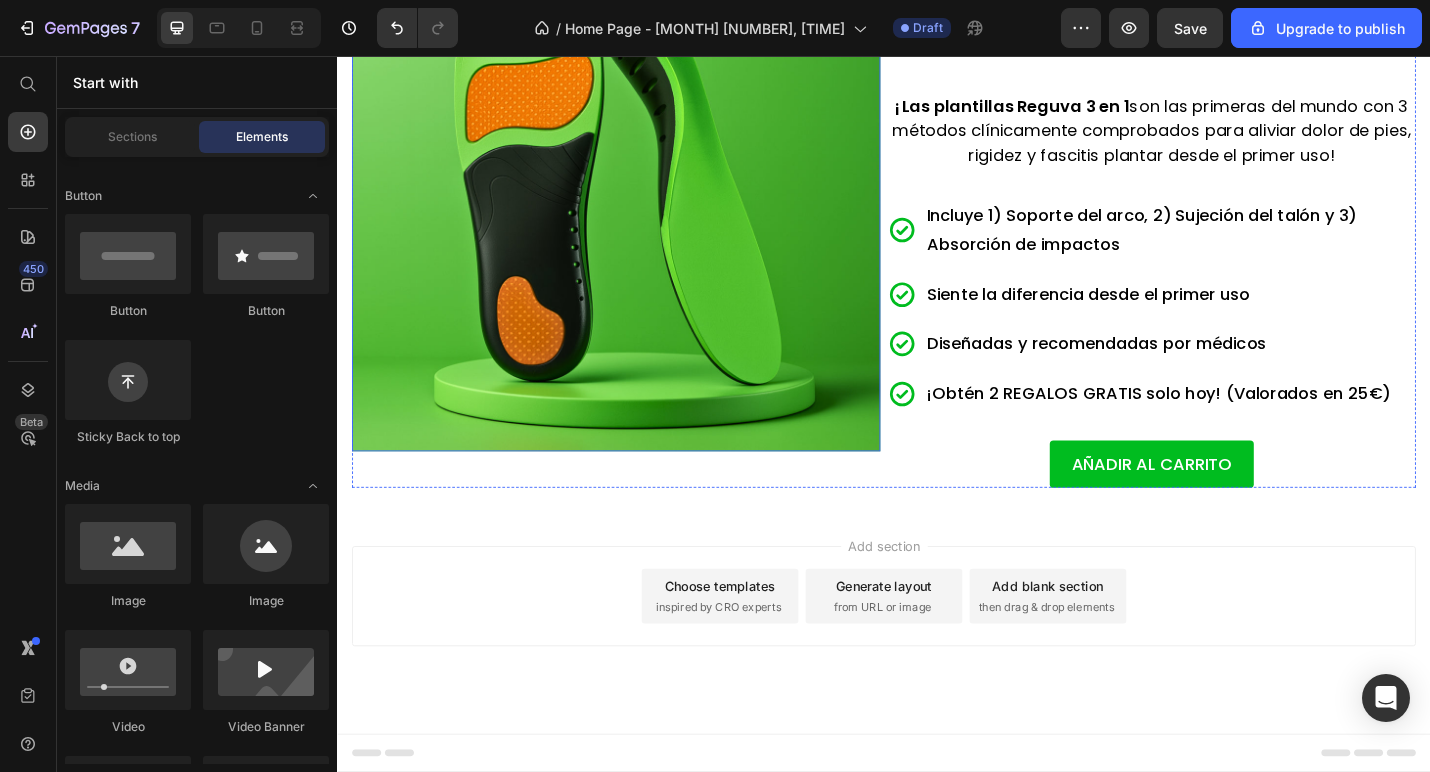 scroll, scrollTop: 239, scrollLeft: 0, axis: vertical 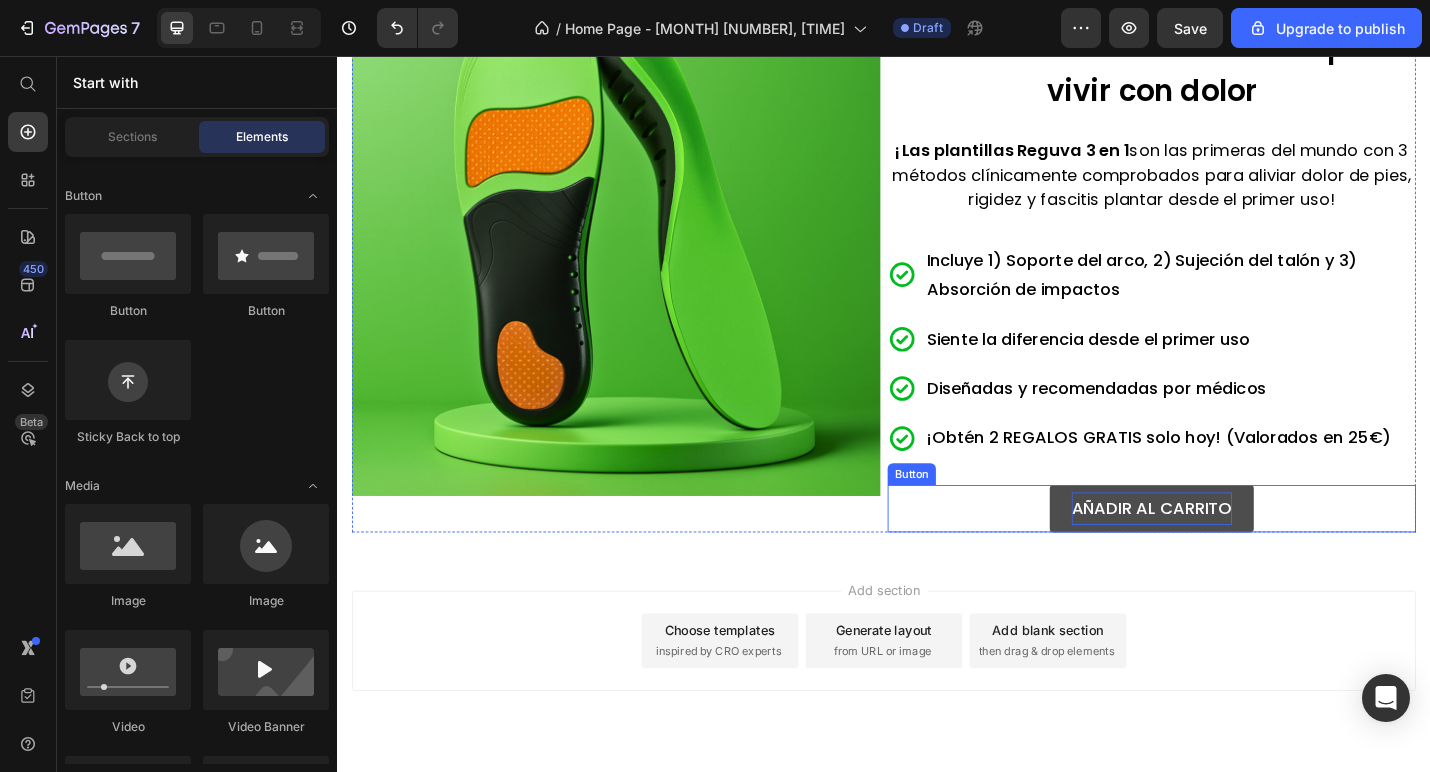 click on "AÑADIR AL CARRITO" at bounding box center (1231, 553) 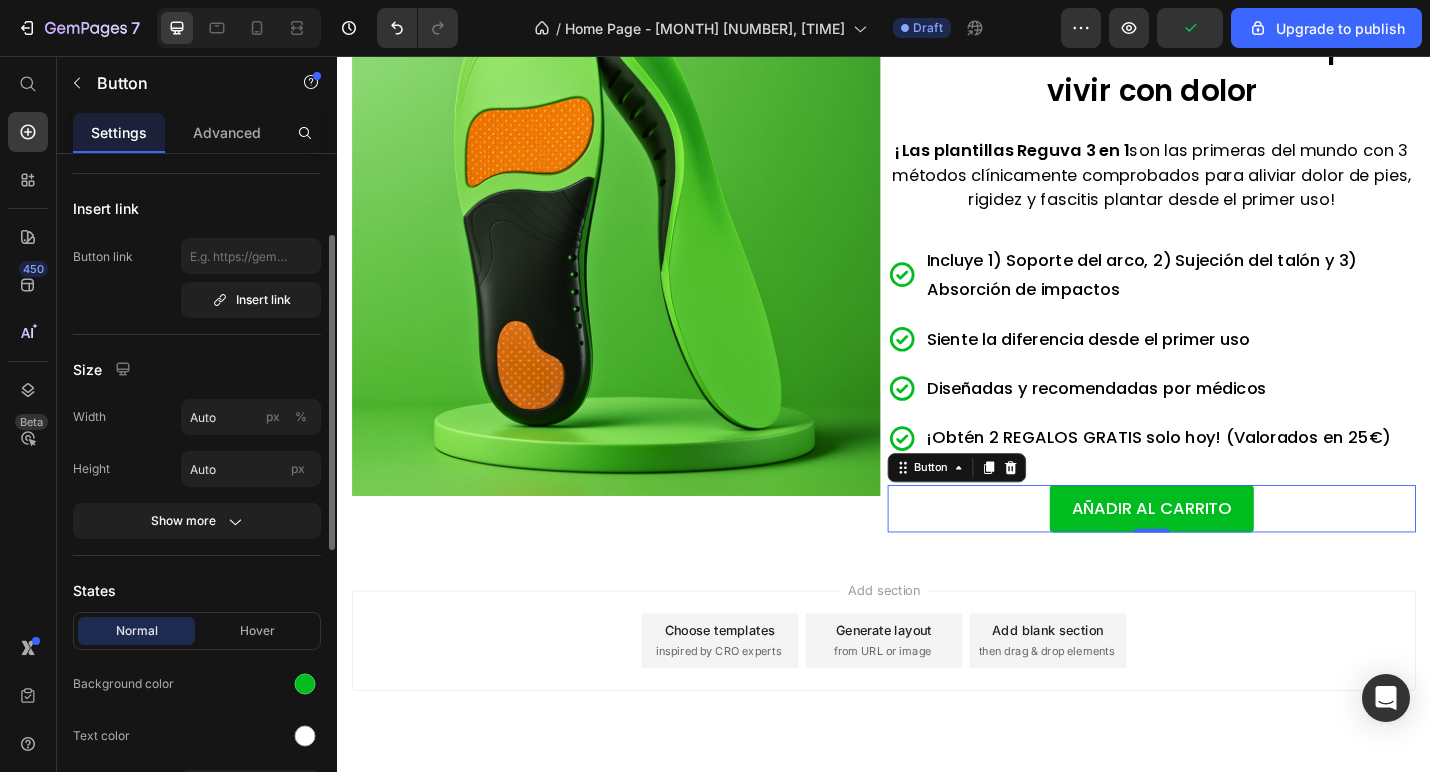 scroll, scrollTop: 0, scrollLeft: 0, axis: both 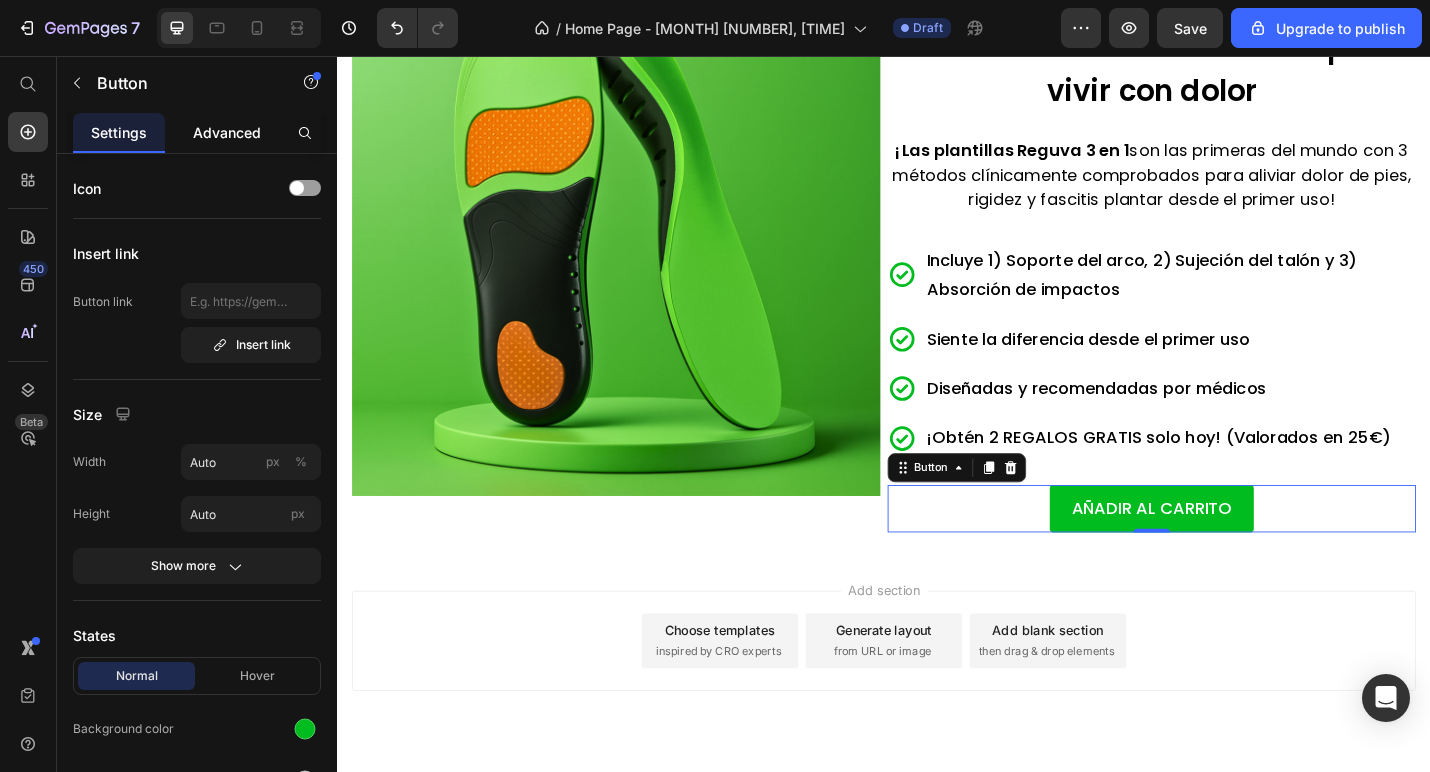 click on "Advanced" at bounding box center (227, 132) 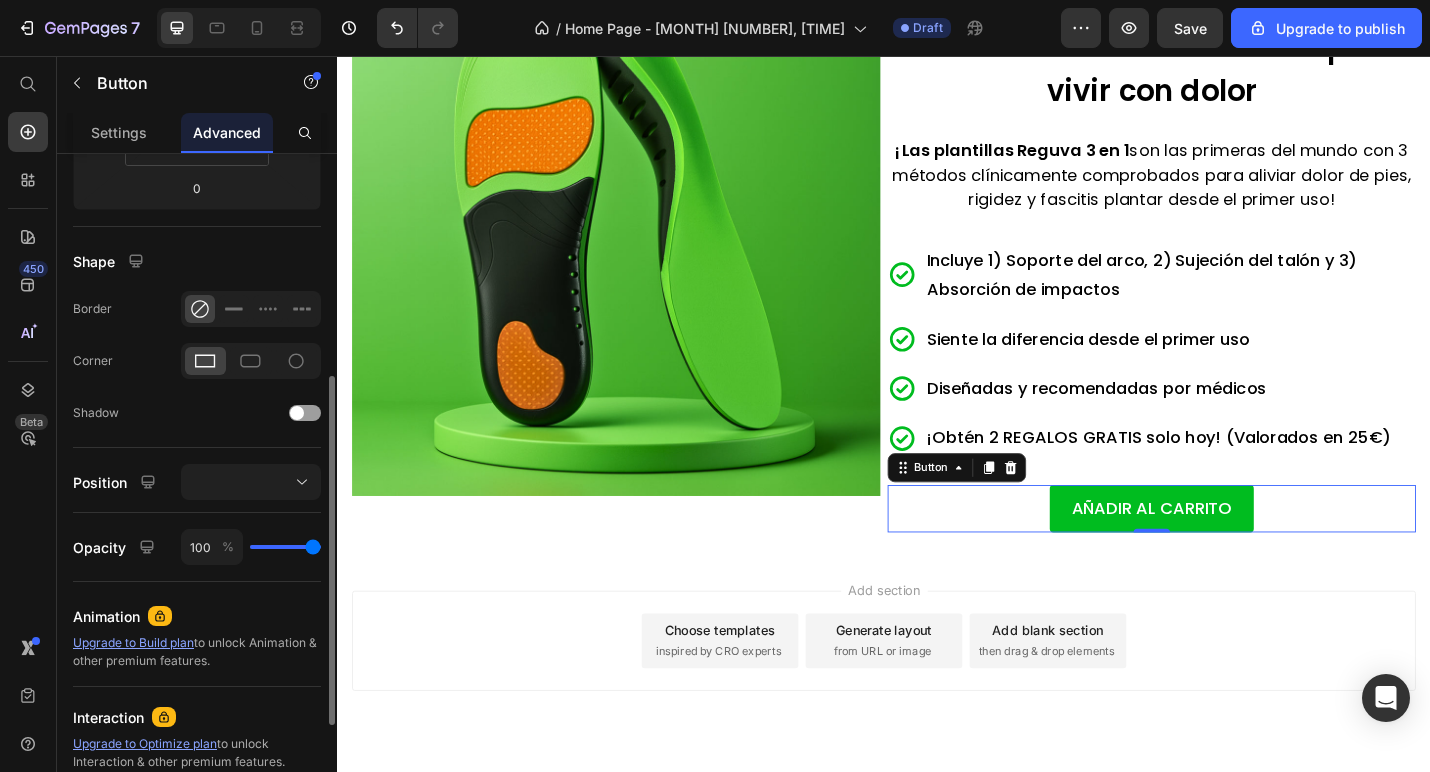 scroll, scrollTop: 434, scrollLeft: 0, axis: vertical 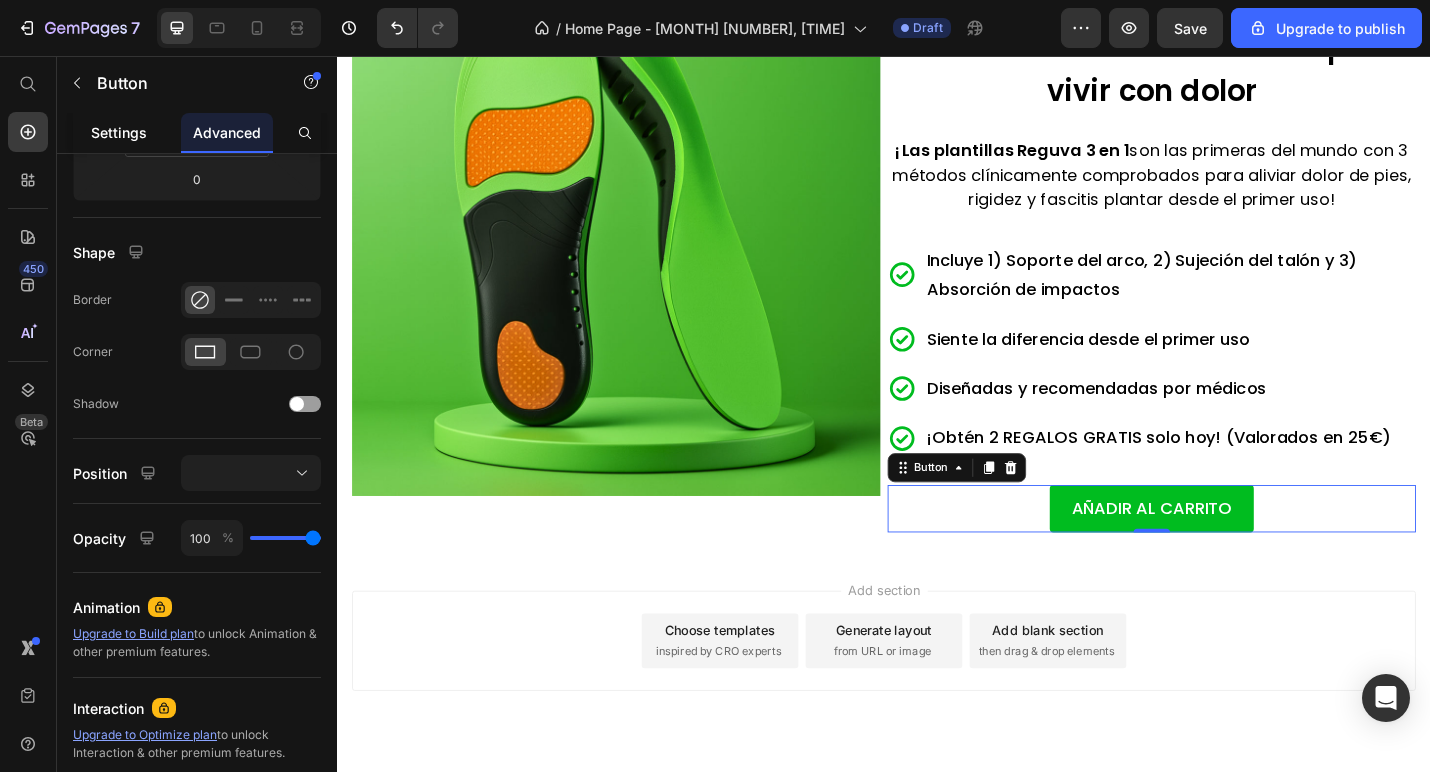 click on "Settings" at bounding box center (119, 132) 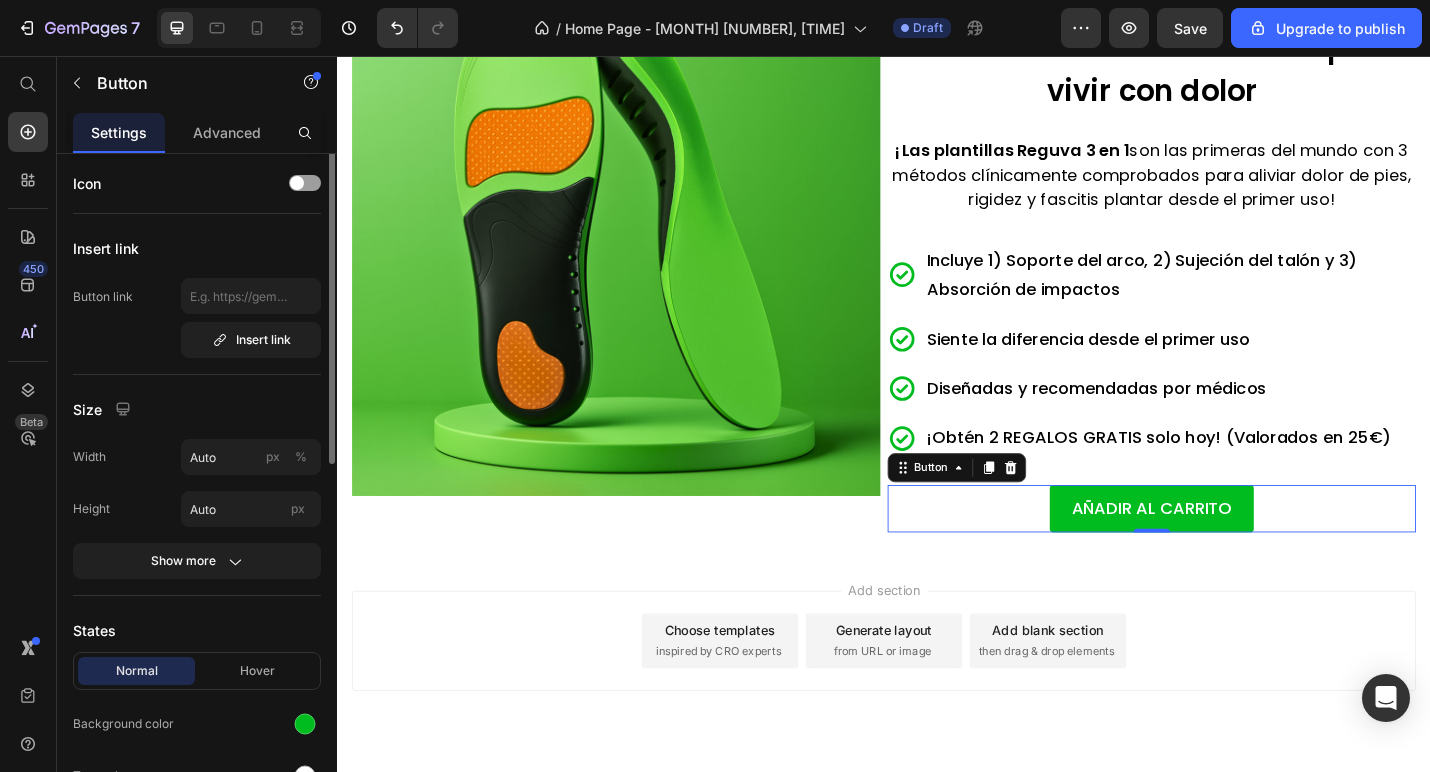 scroll, scrollTop: 0, scrollLeft: 0, axis: both 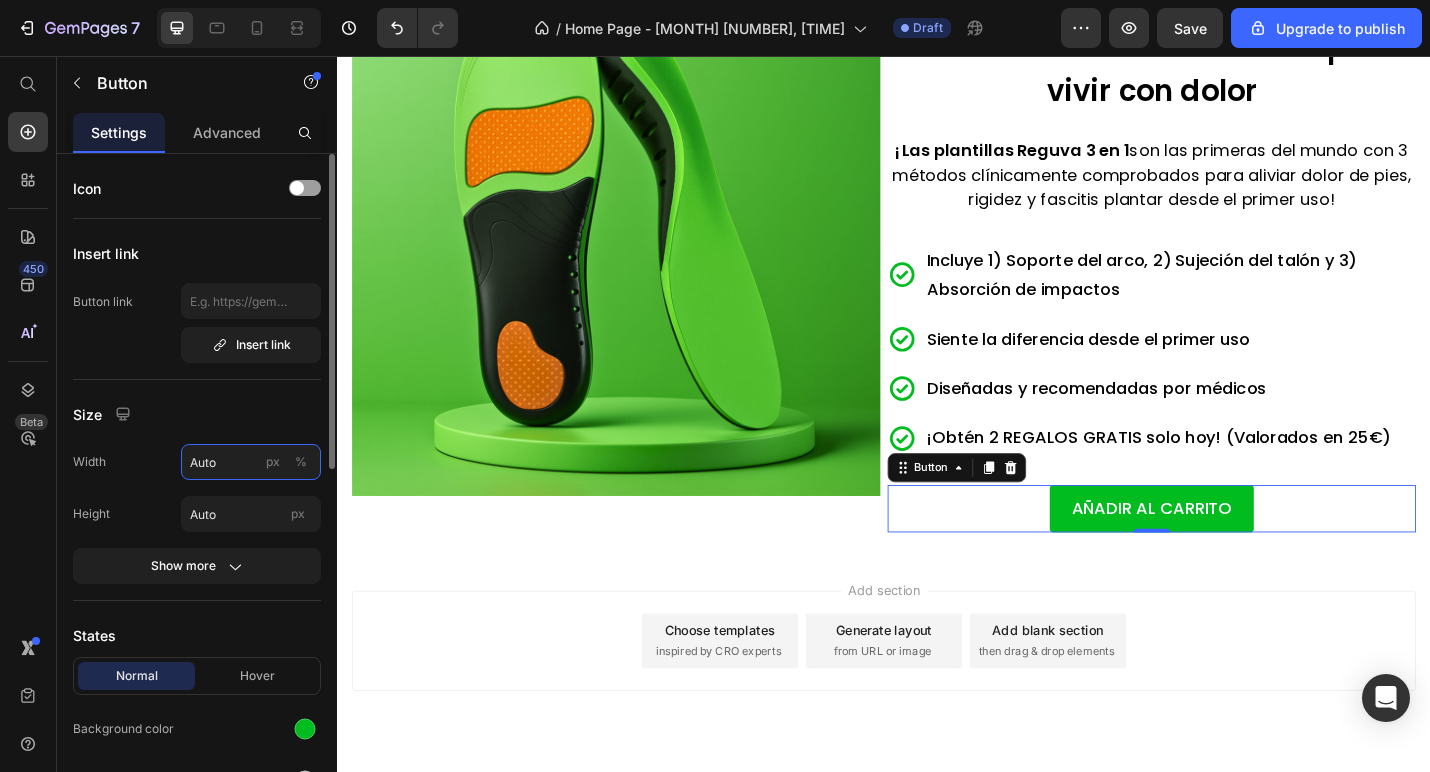 click on "Auto" at bounding box center [251, 462] 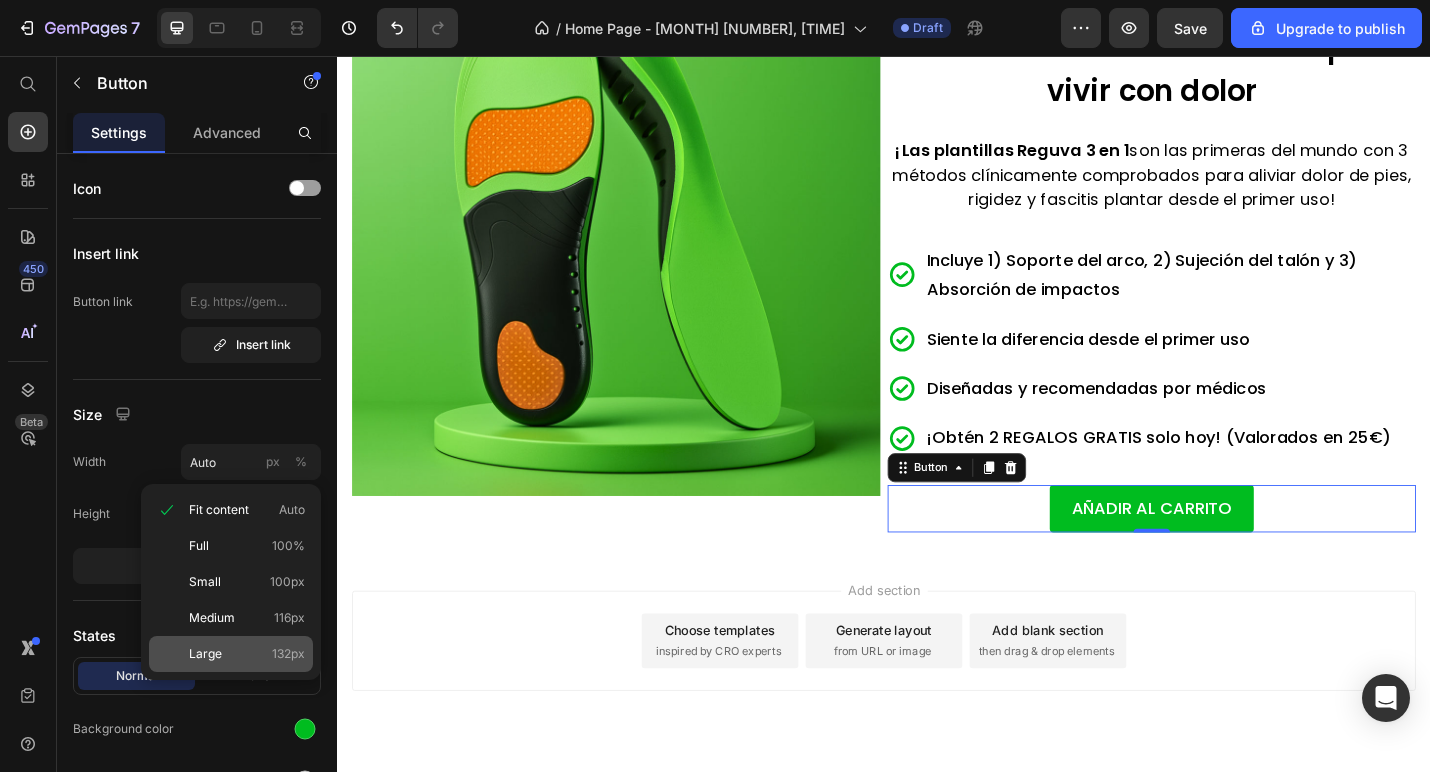 click on "Large 132px" at bounding box center [247, 654] 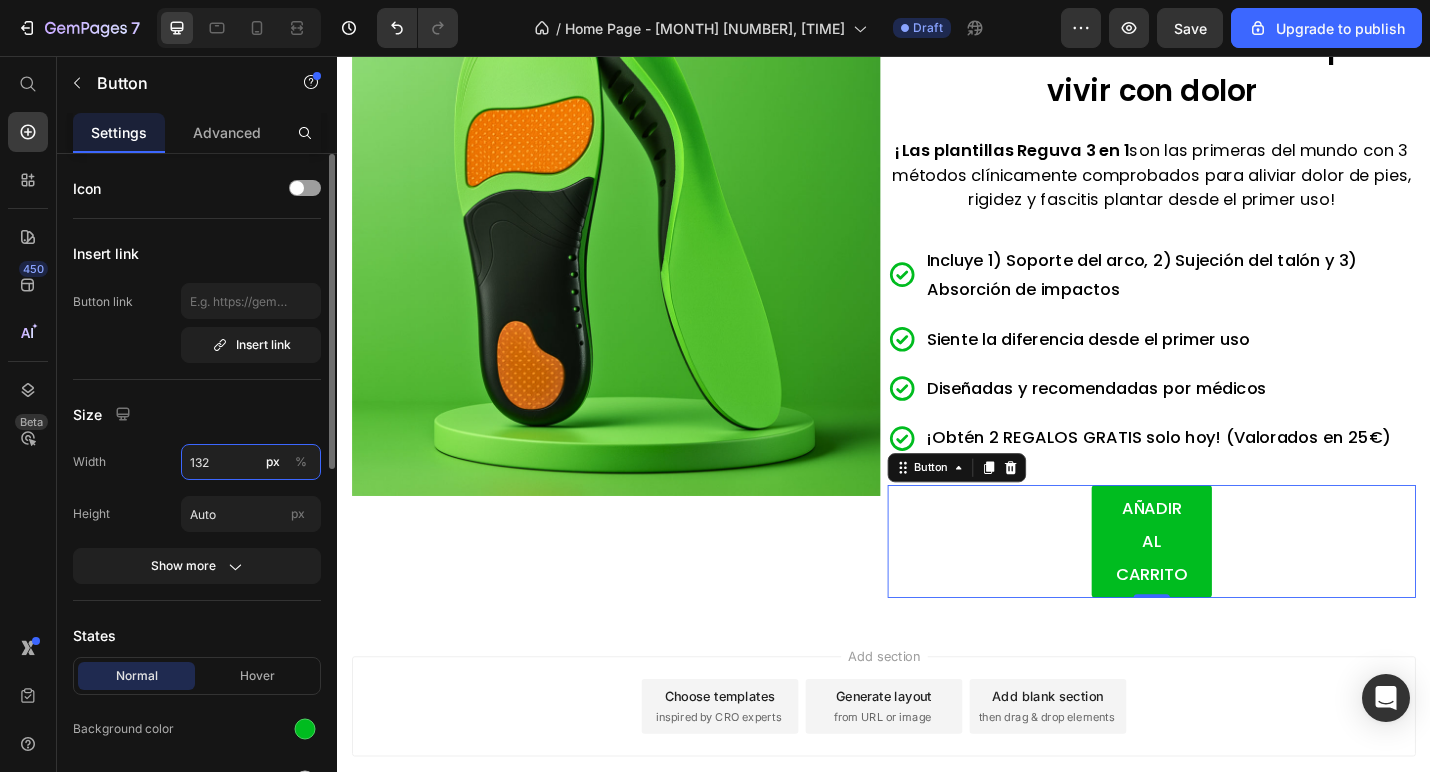 click on "132" at bounding box center (251, 462) 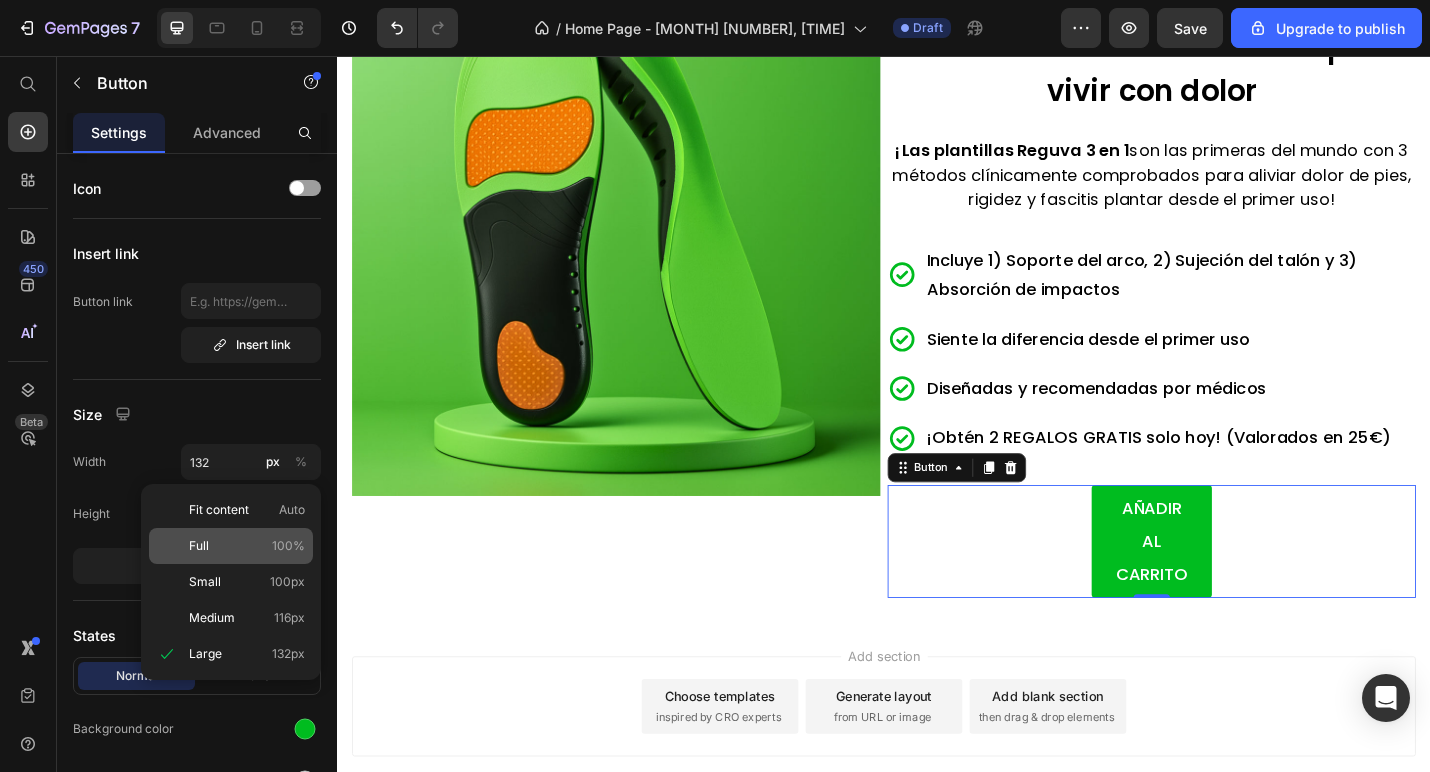 click on "Full 100%" at bounding box center (247, 546) 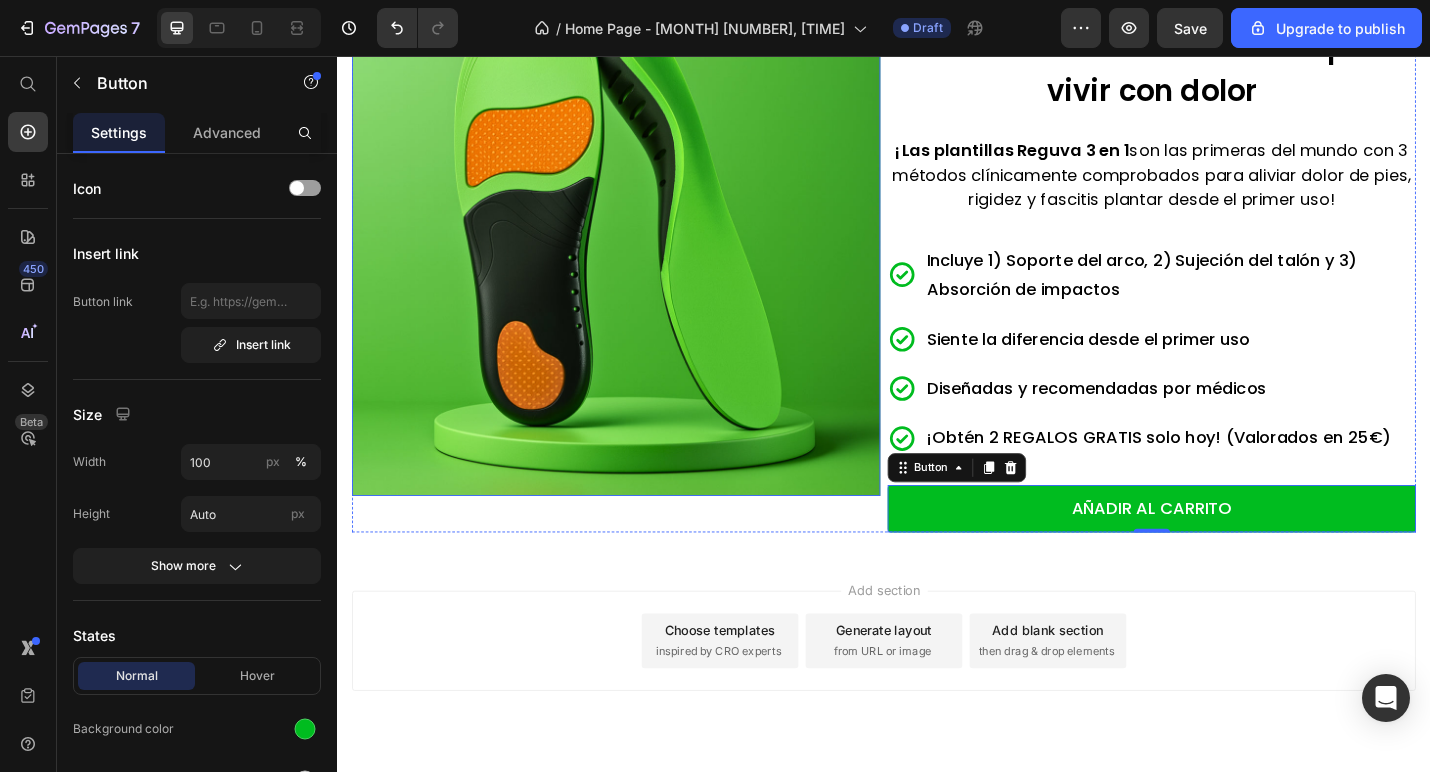 click at bounding box center (643, 249) 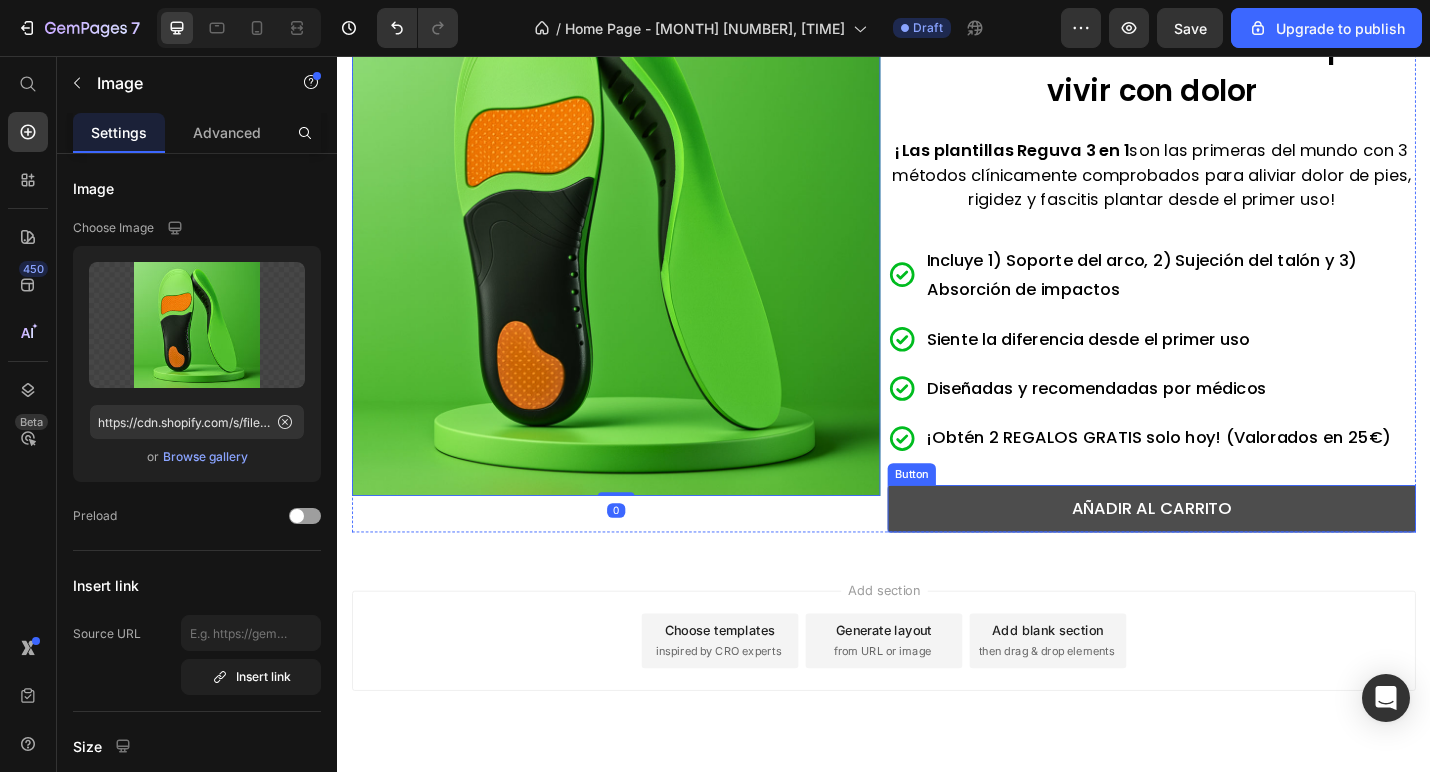 click on "AÑADIR AL CARRITO" at bounding box center [1231, 553] 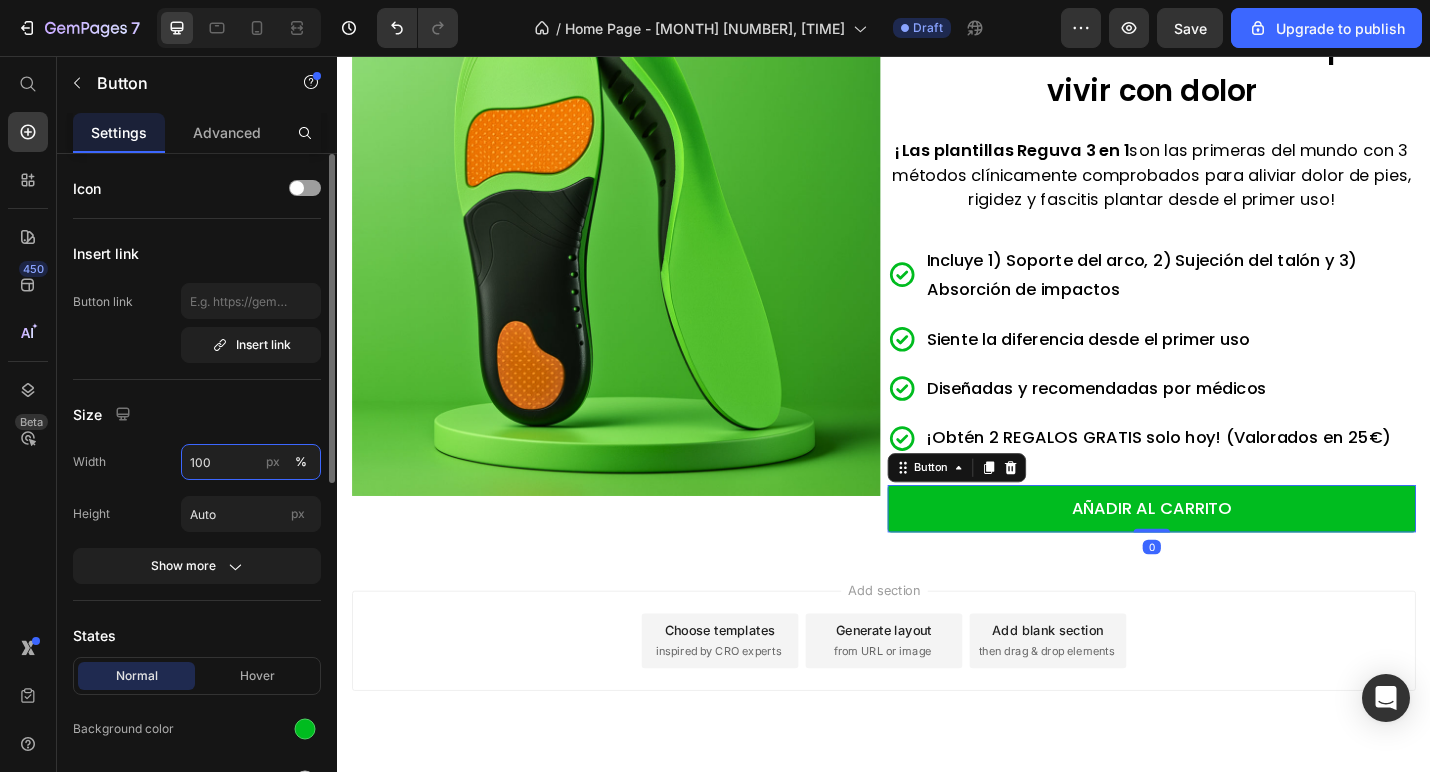 click on "100" at bounding box center [251, 462] 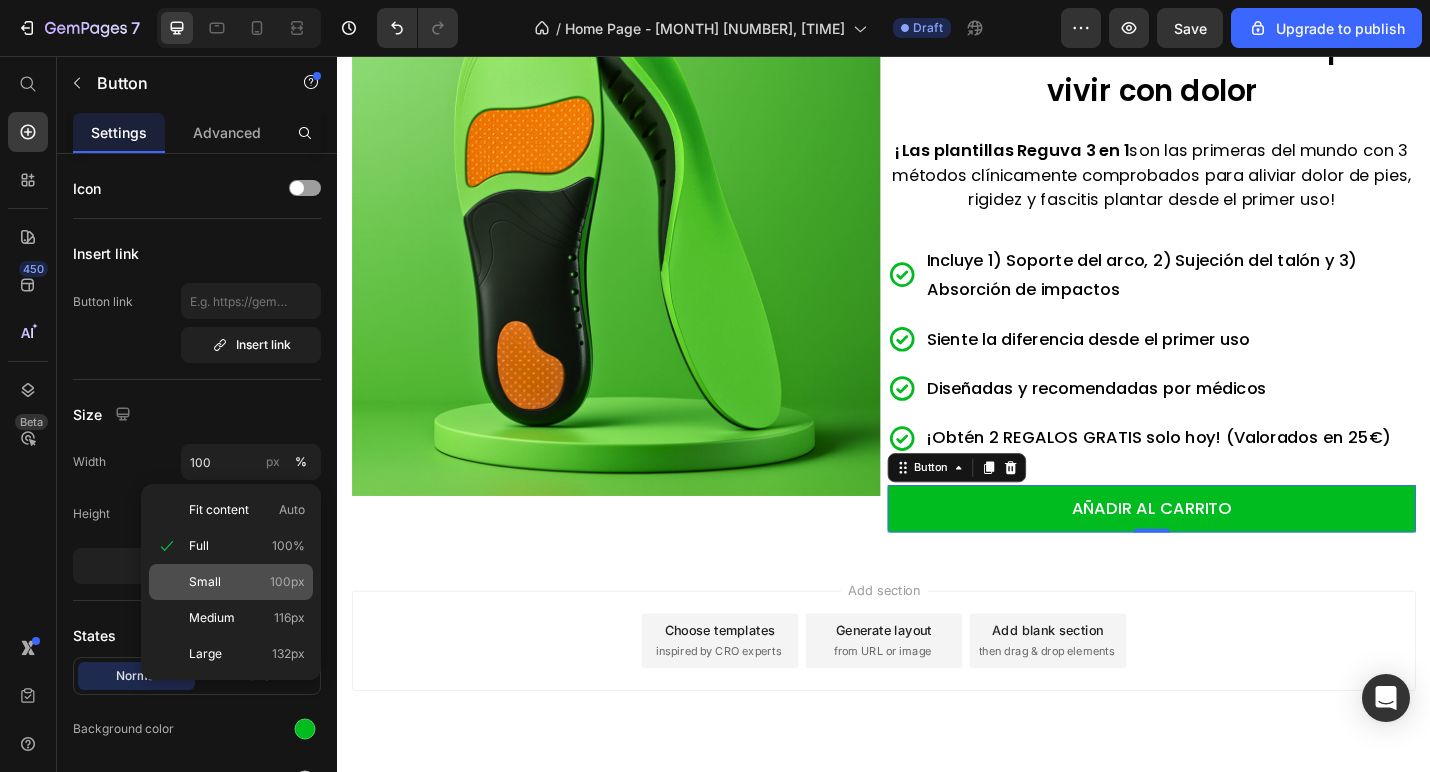 click on "100px" at bounding box center (287, 582) 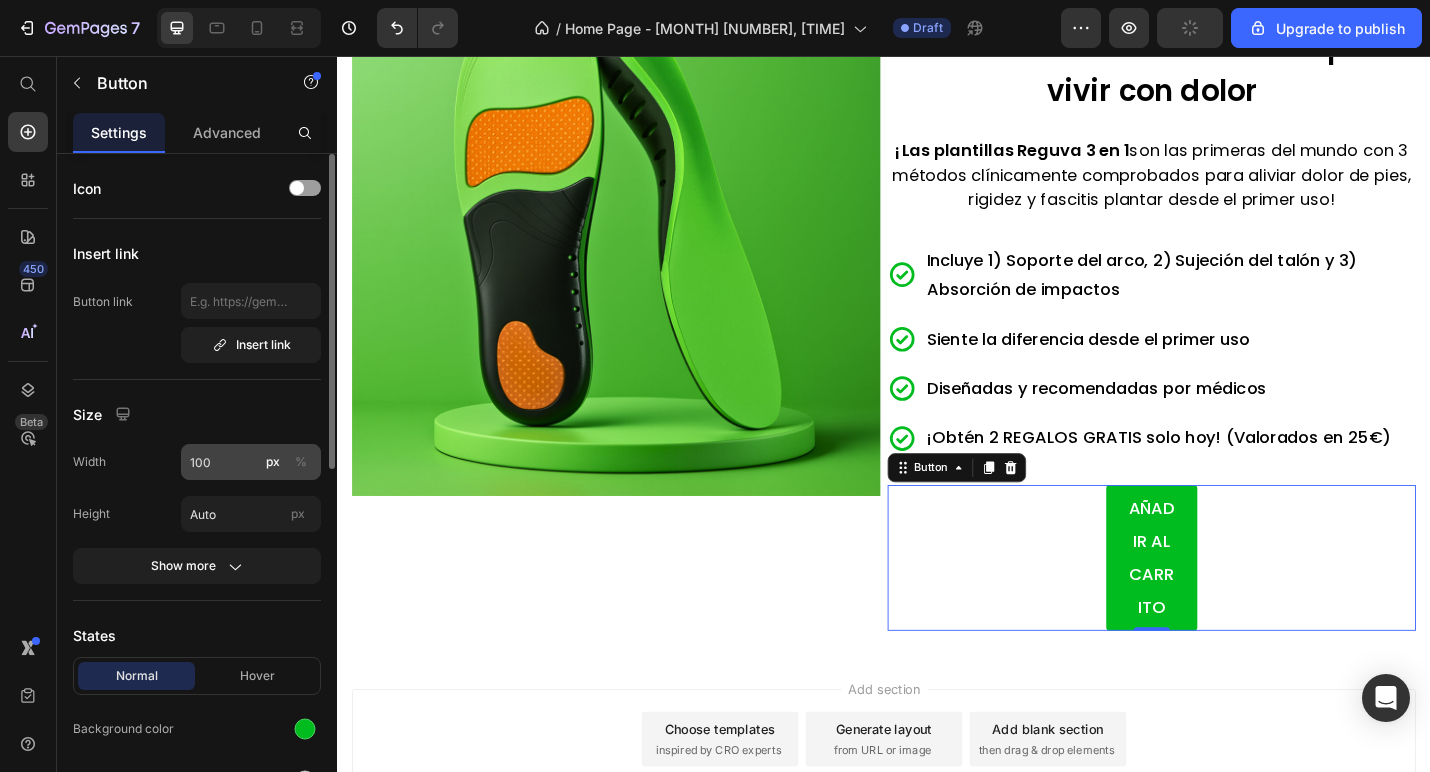 click on "px %" at bounding box center (287, 462) 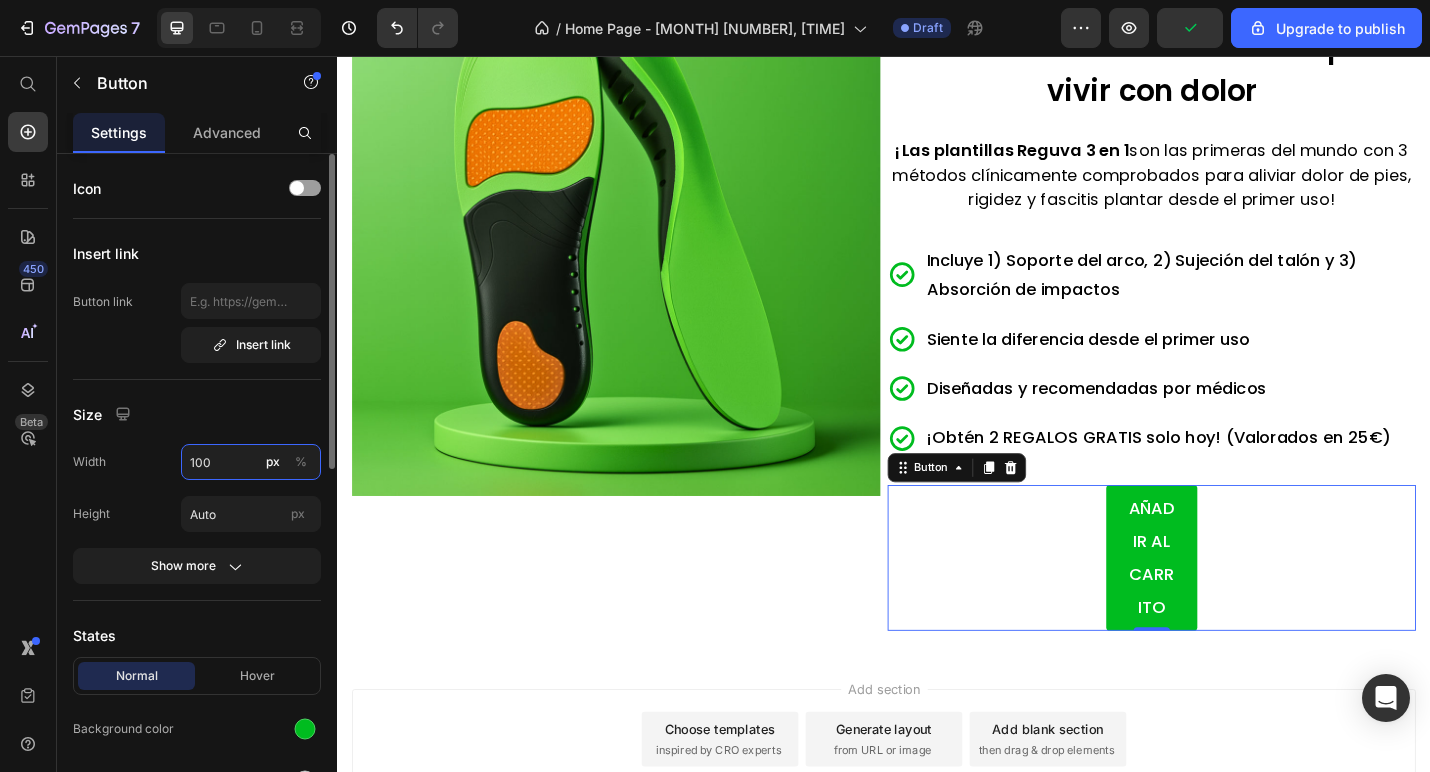 click on "100" at bounding box center (251, 462) 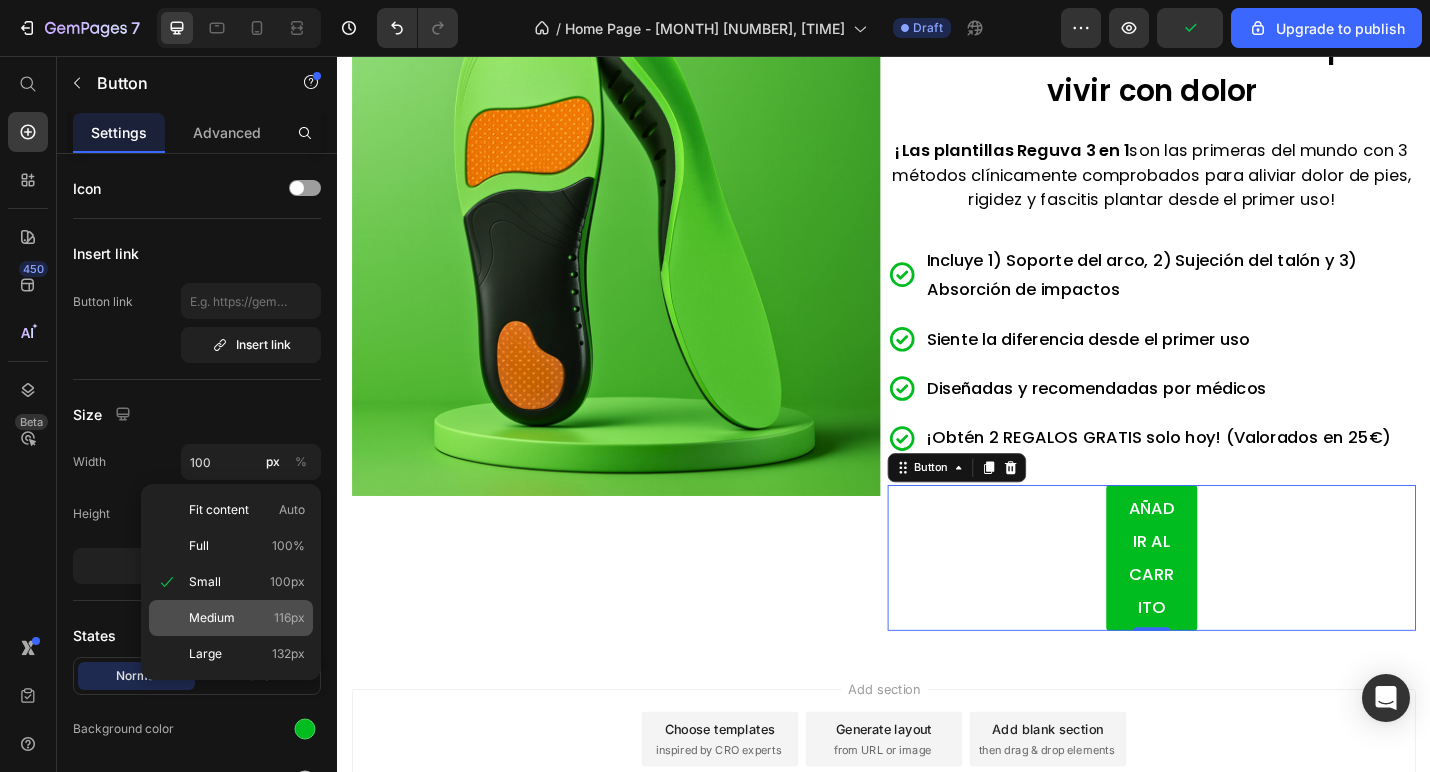 click on "Medium 116px" at bounding box center [247, 618] 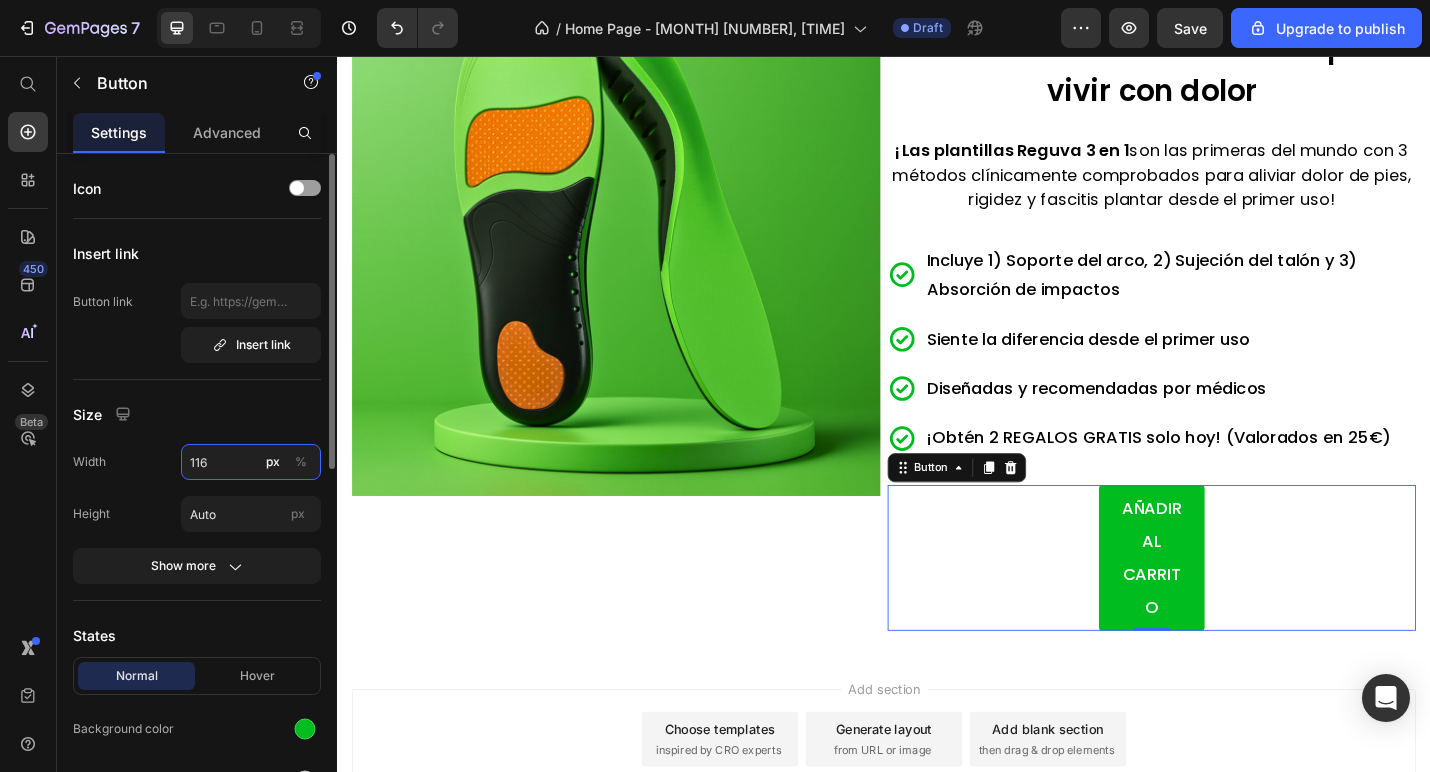 click on "116" at bounding box center (251, 462) 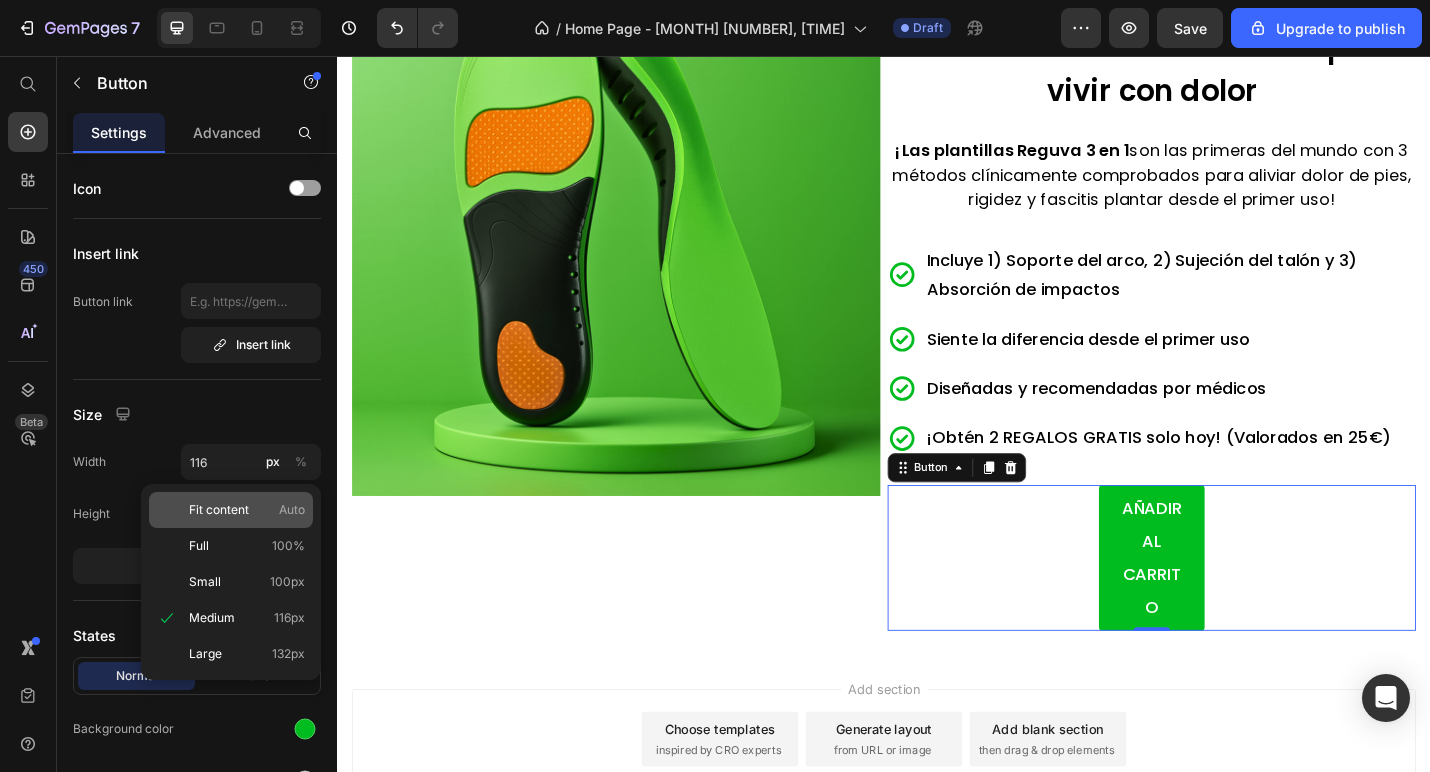 click on "Fit content Auto" at bounding box center [247, 510] 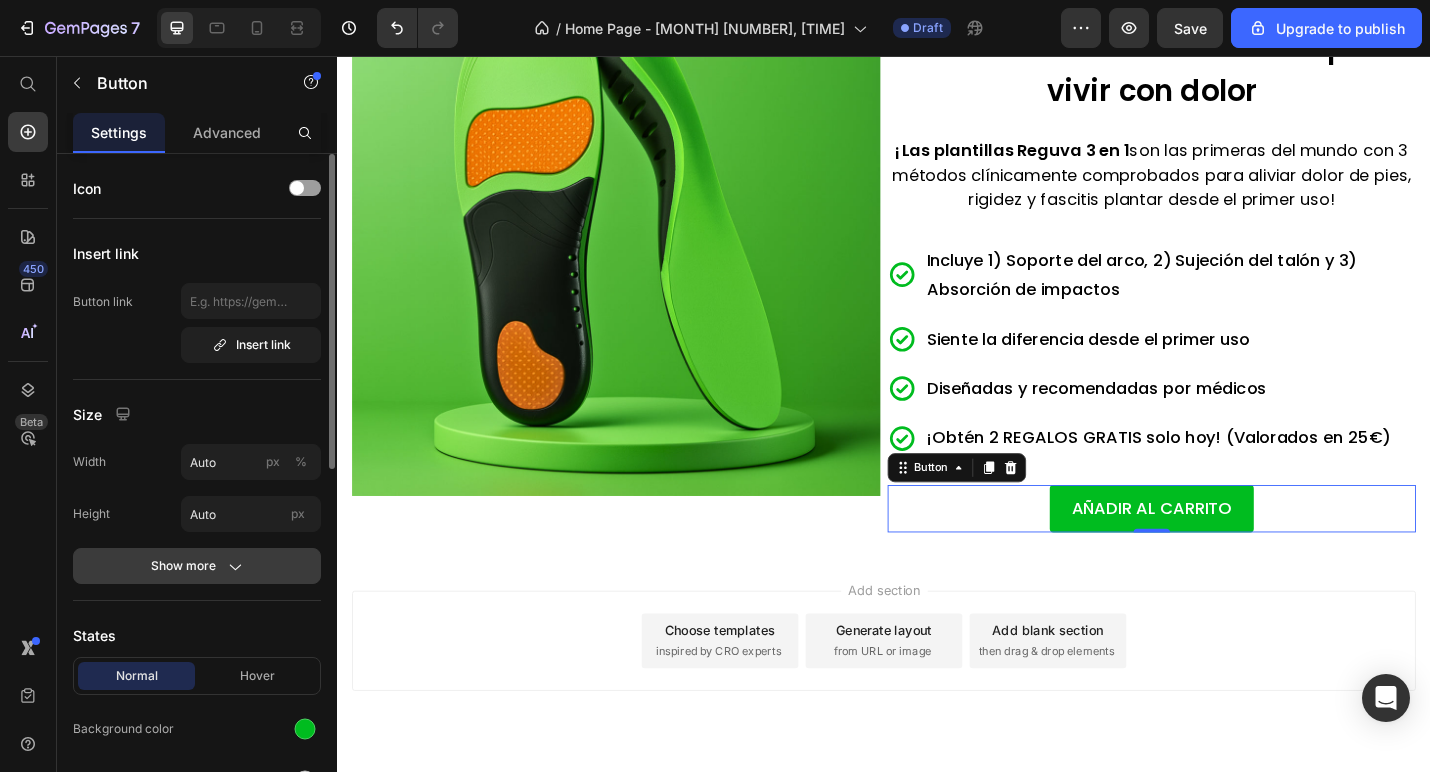 click on "Show more" 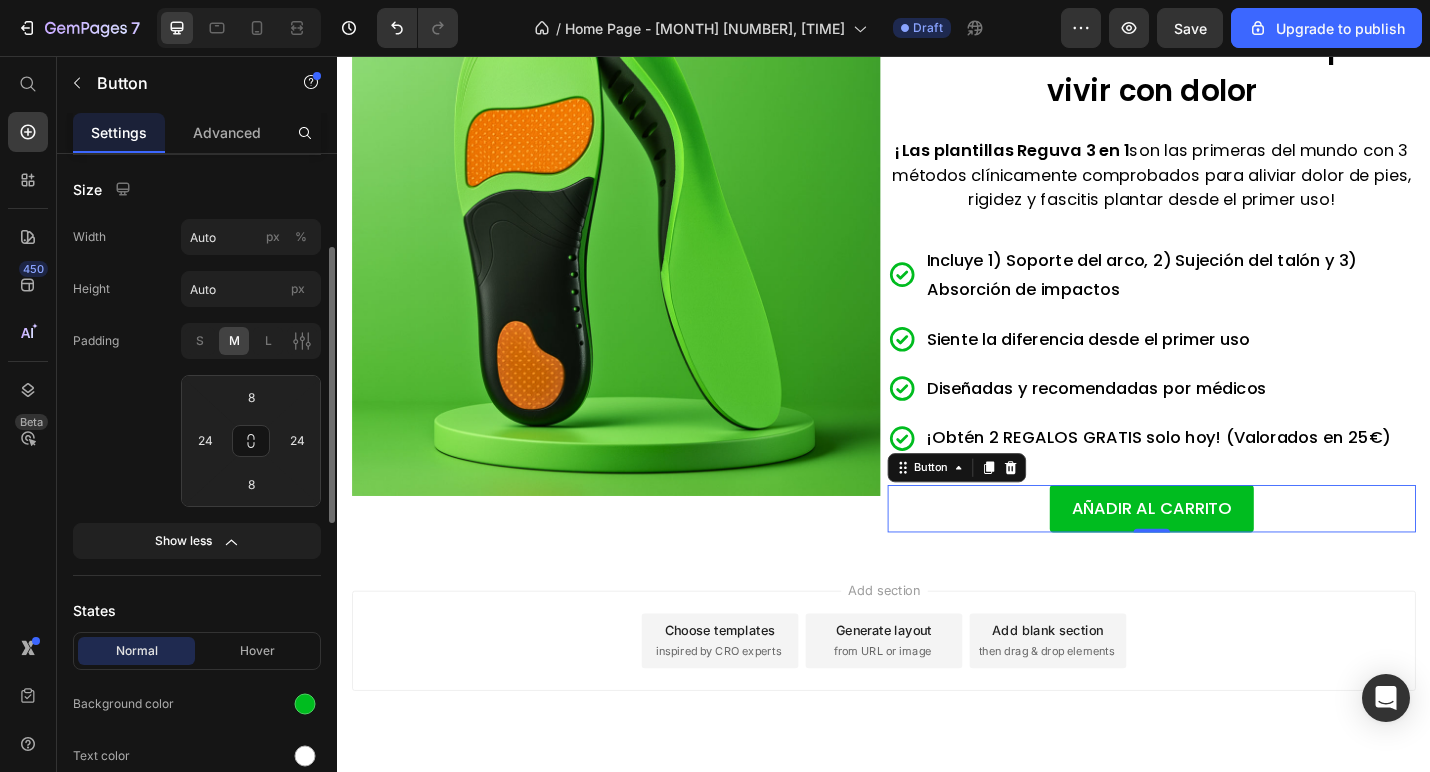 scroll, scrollTop: 229, scrollLeft: 0, axis: vertical 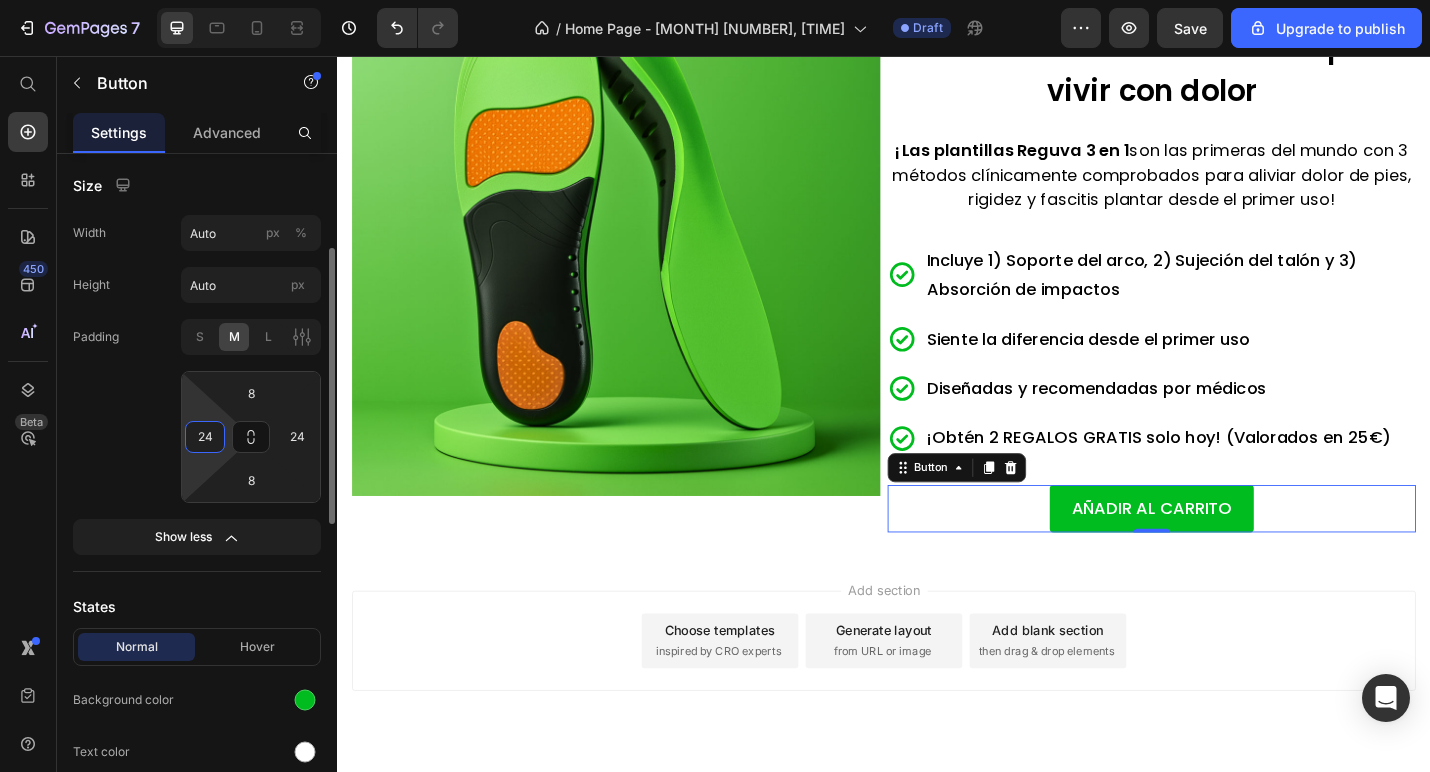click on "24" at bounding box center (205, 437) 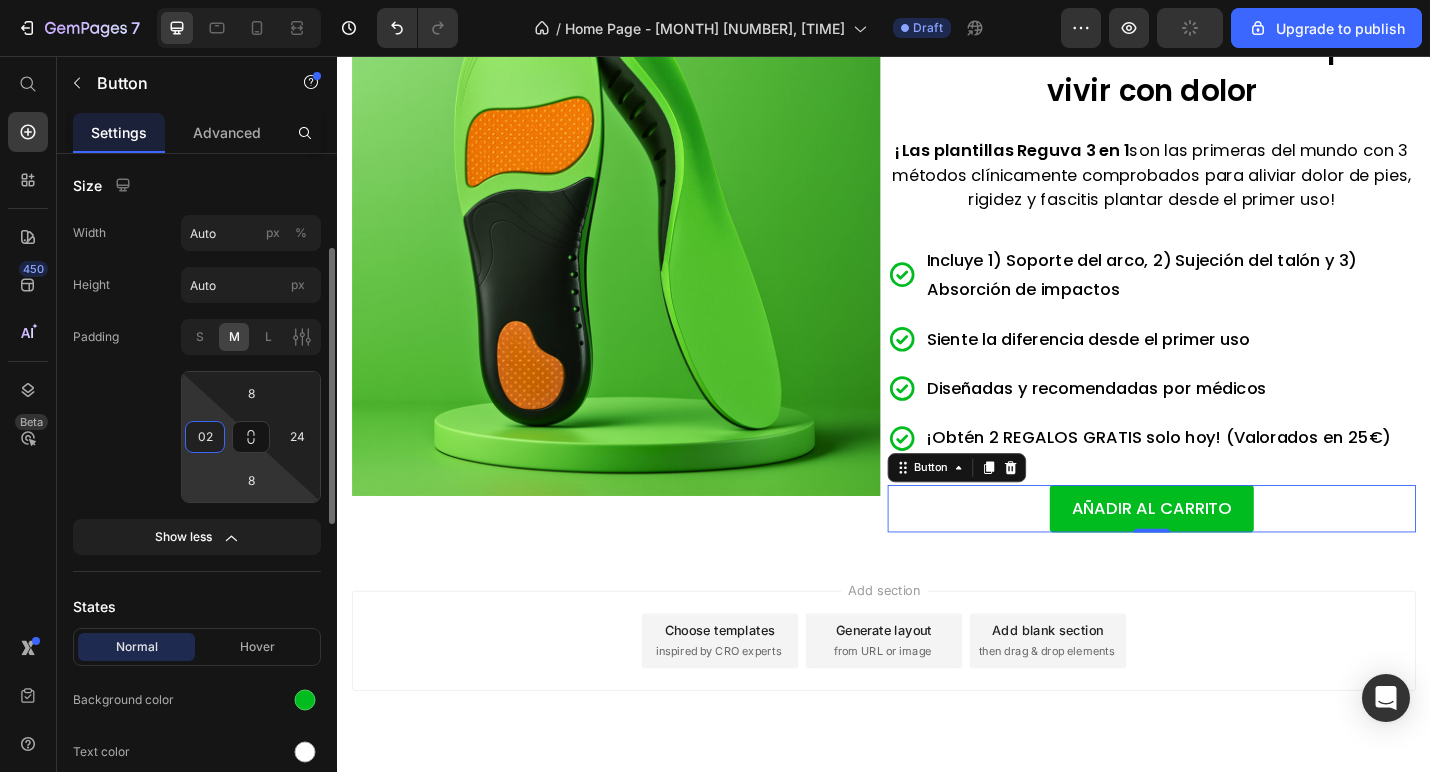 type on "0" 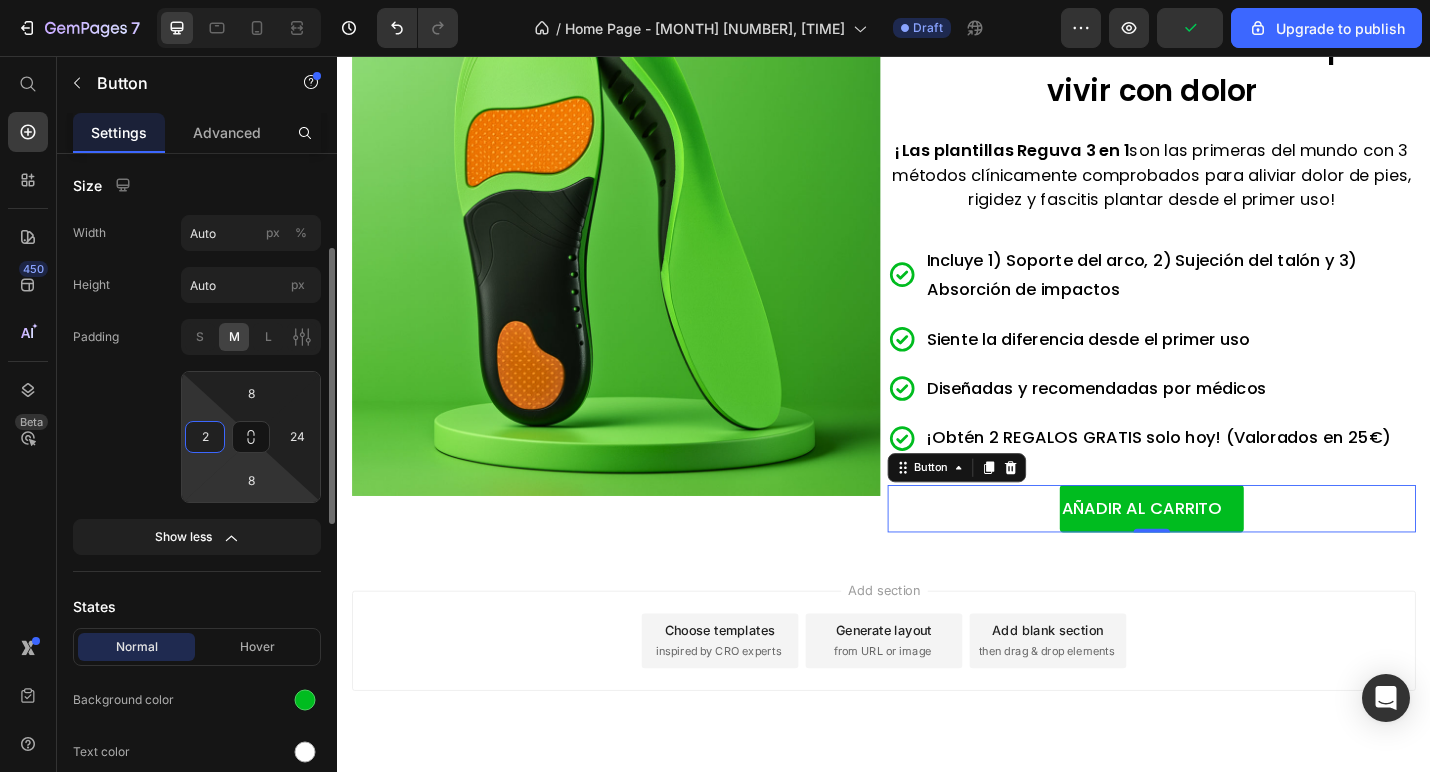 type on "24" 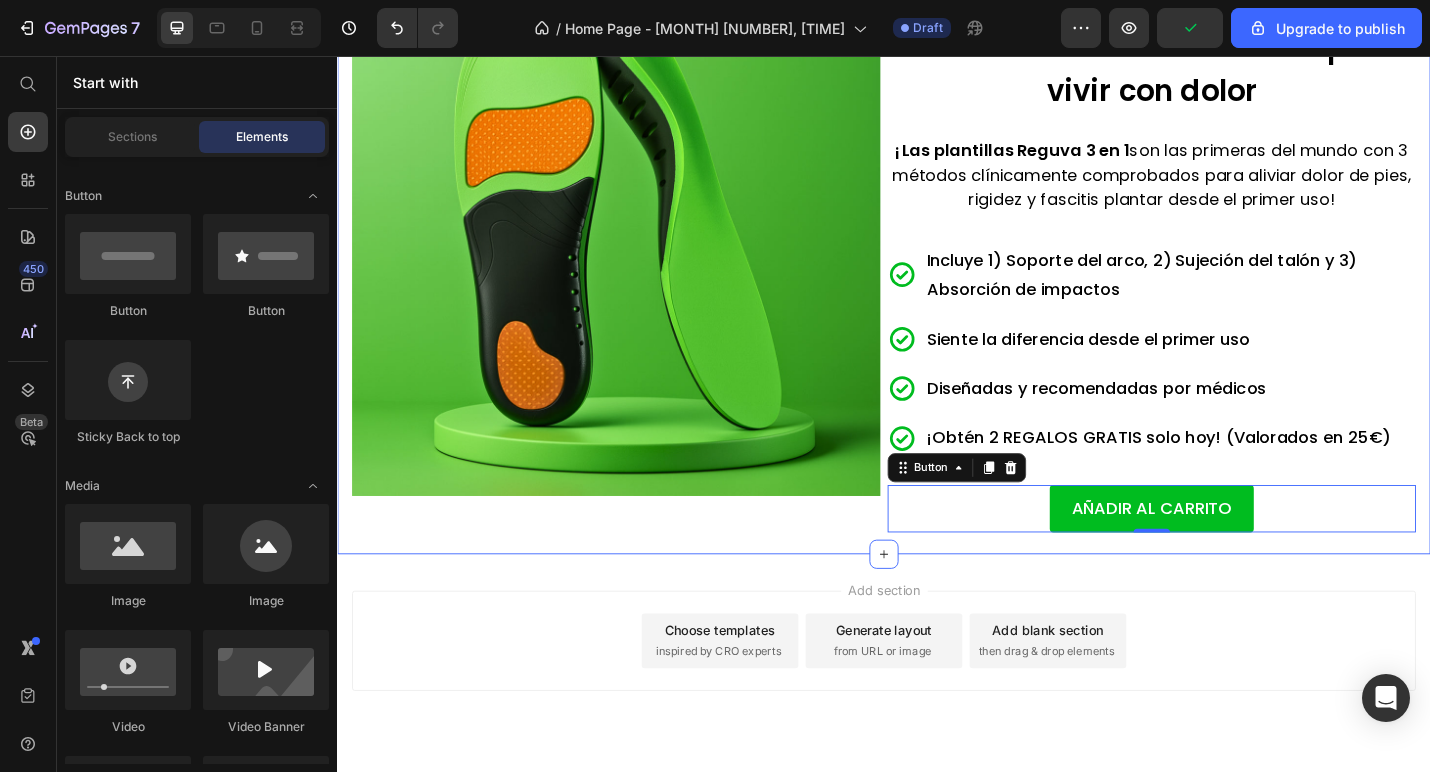 click on "Add section Choose templates inspired by CRO experts Generate layout from URL or image Add blank section then drag & drop elements" at bounding box center [937, 726] 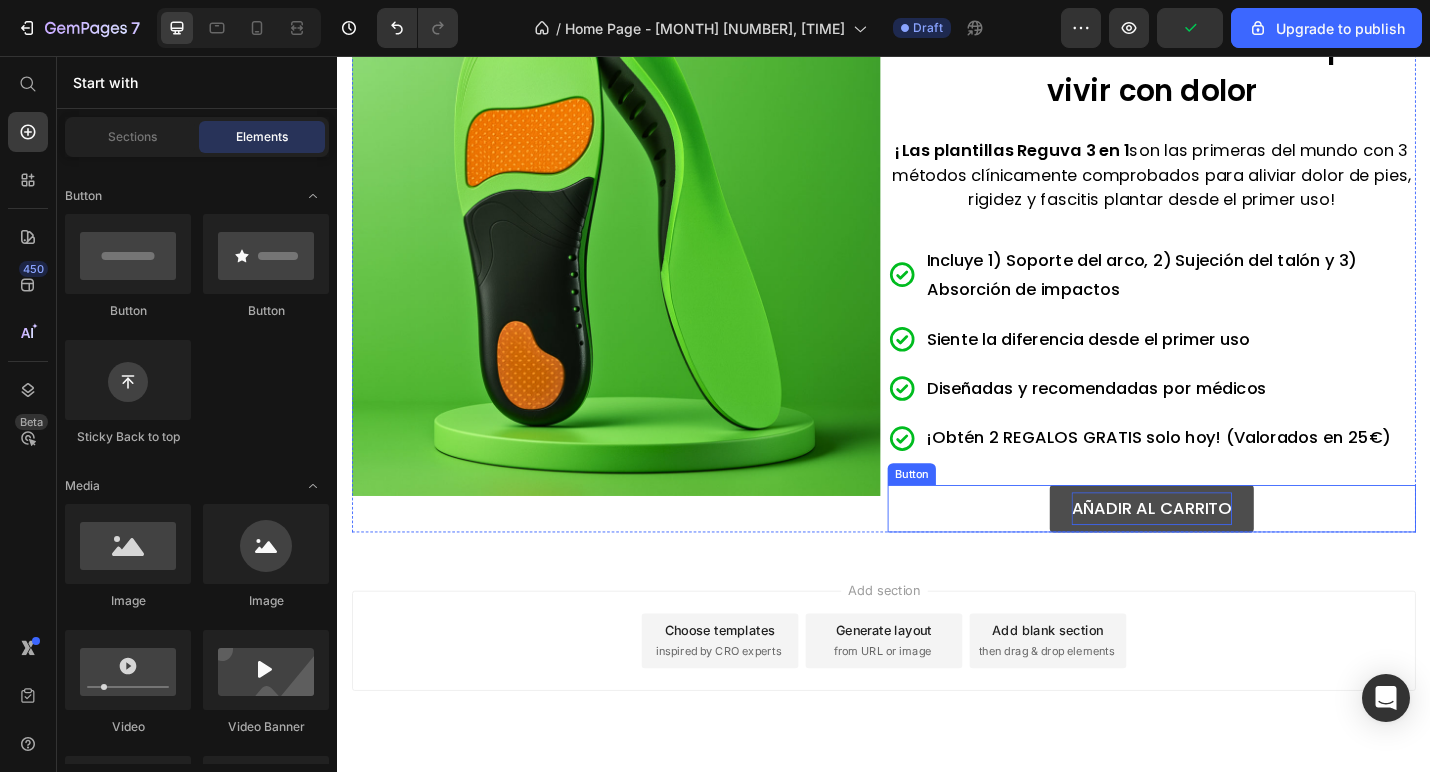 click on "AÑADIR AL CARRITO" at bounding box center (1231, 553) 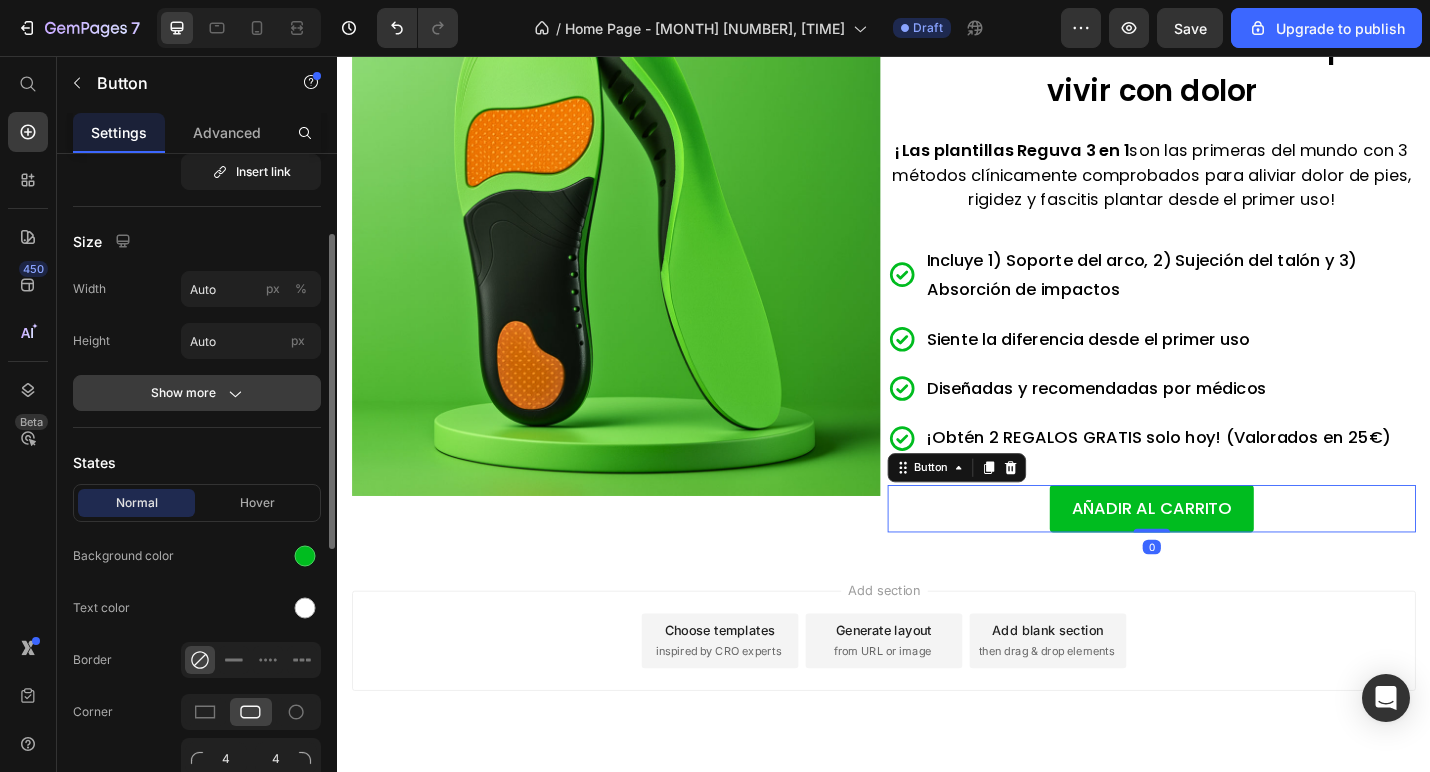 click on "Show more" 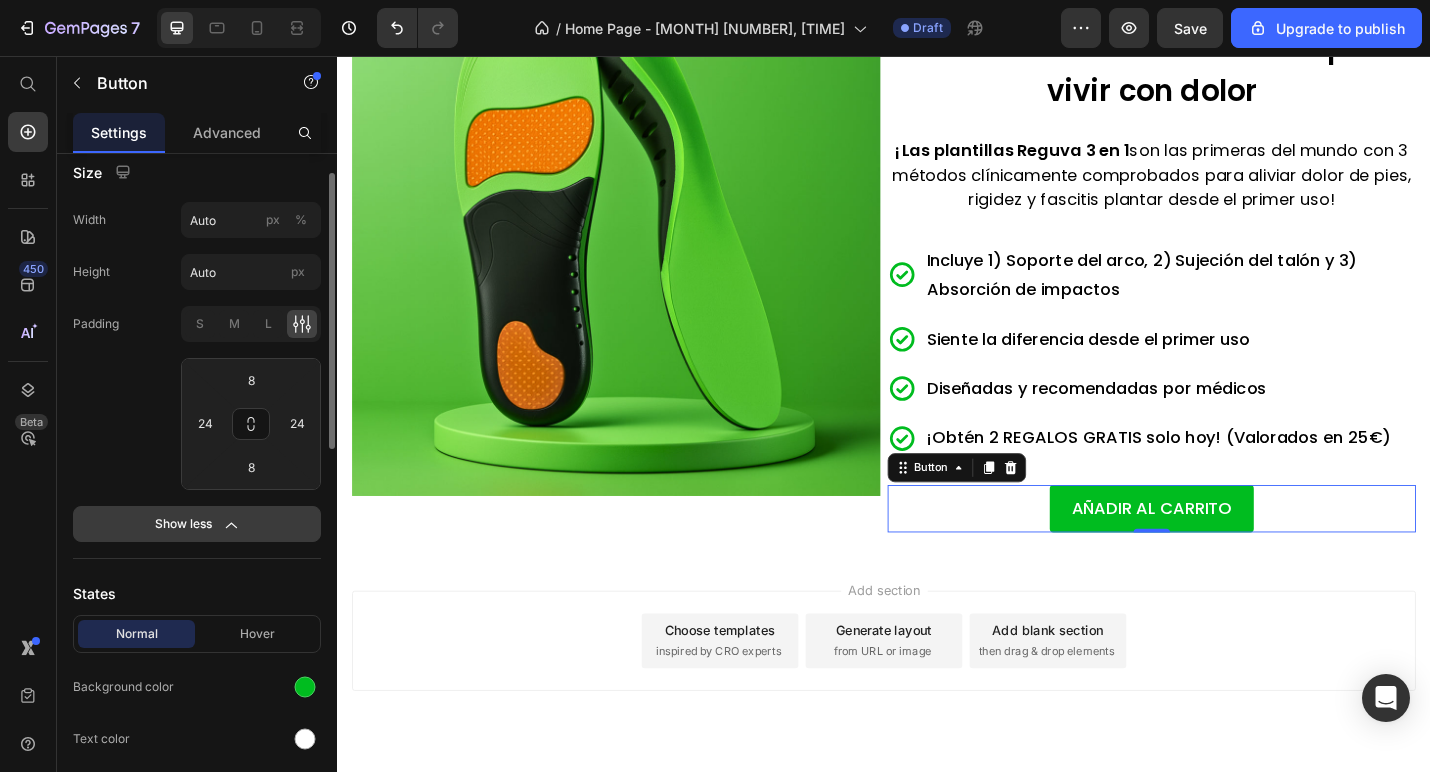 scroll, scrollTop: 264, scrollLeft: 0, axis: vertical 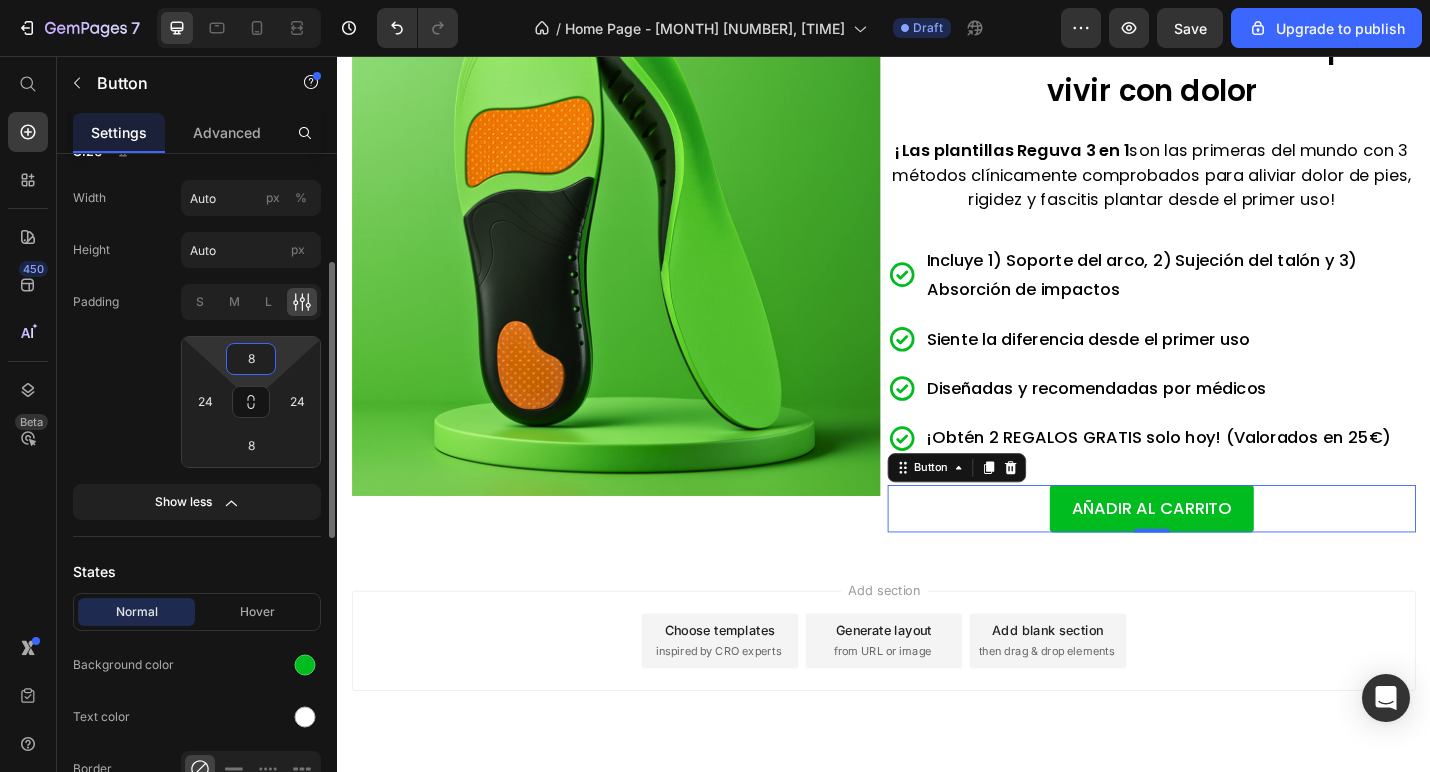 click on "8" at bounding box center (251, 359) 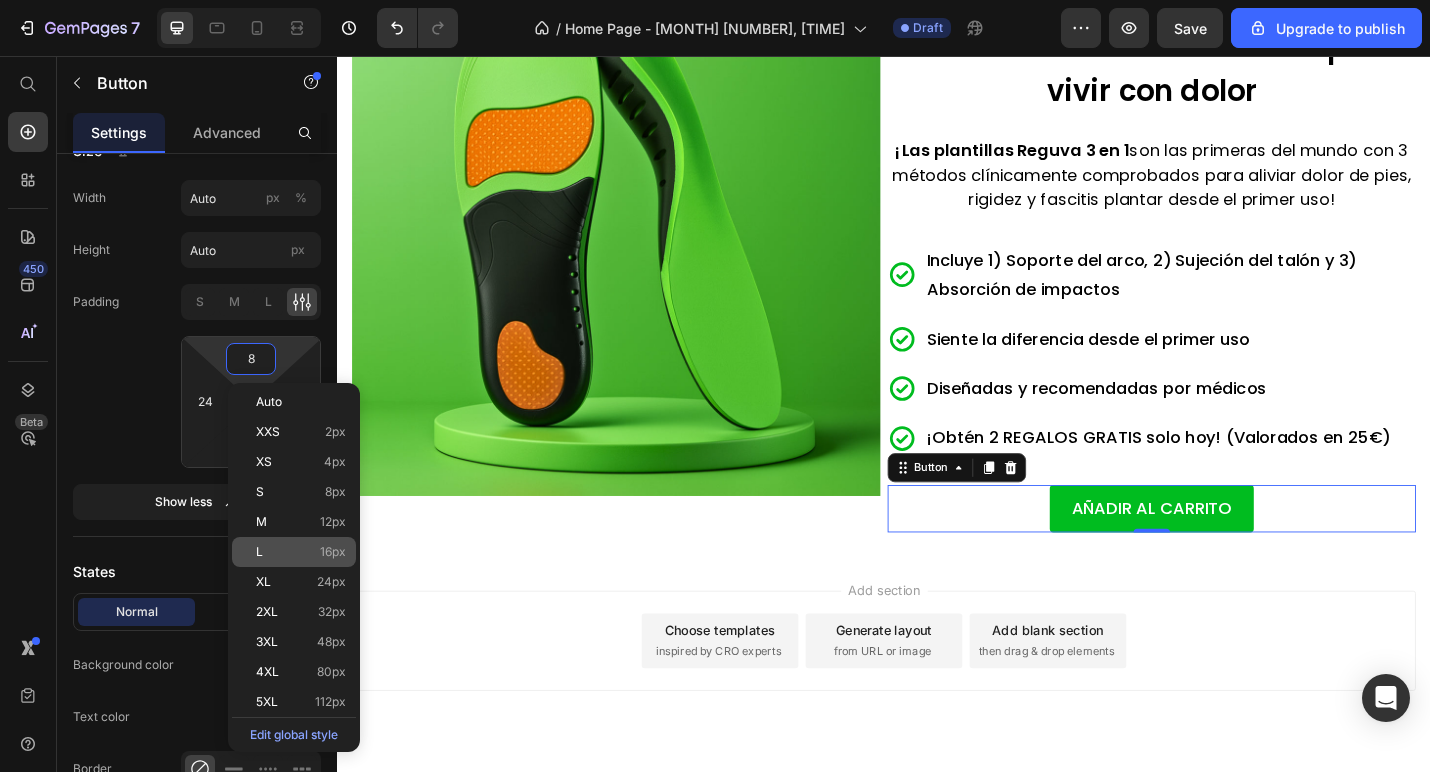 click on "L 16px" 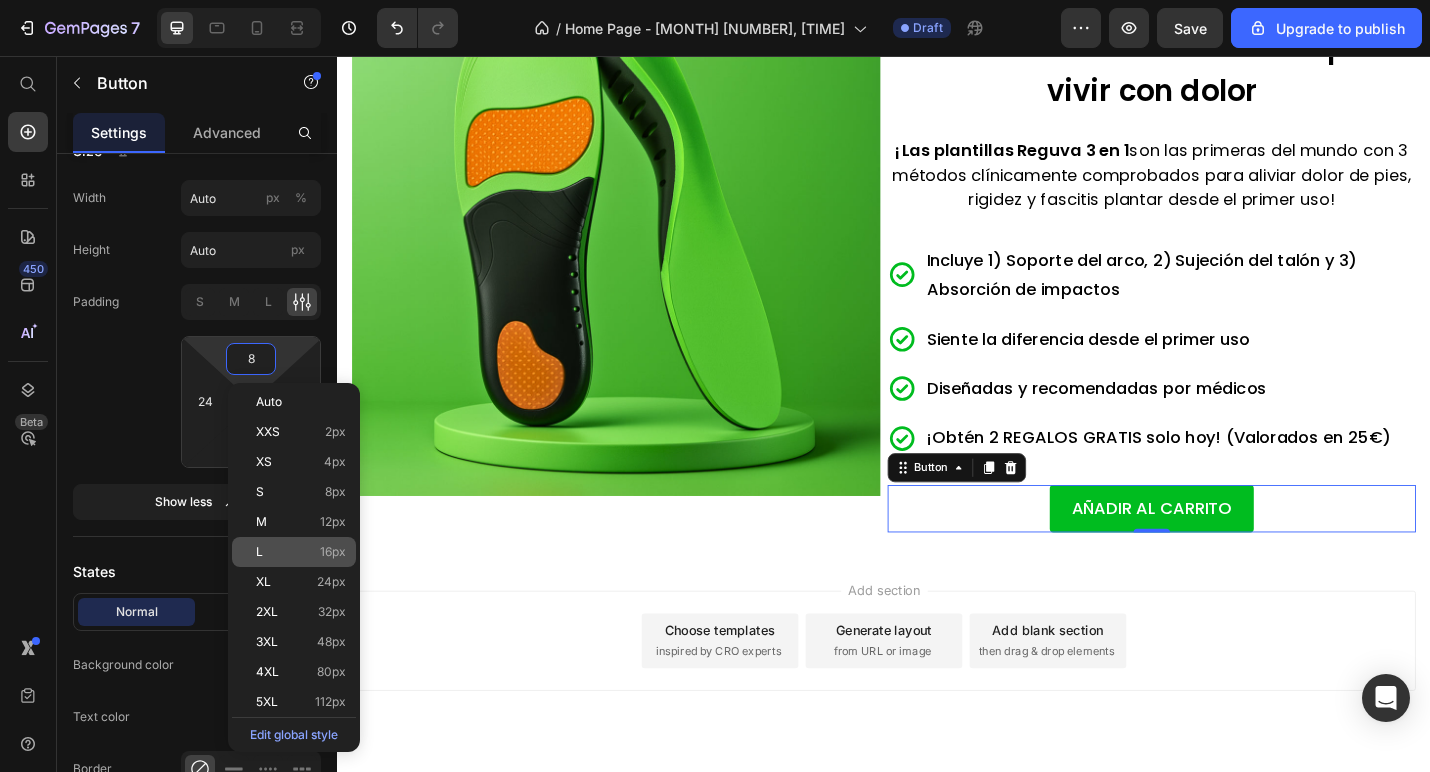 type on "16" 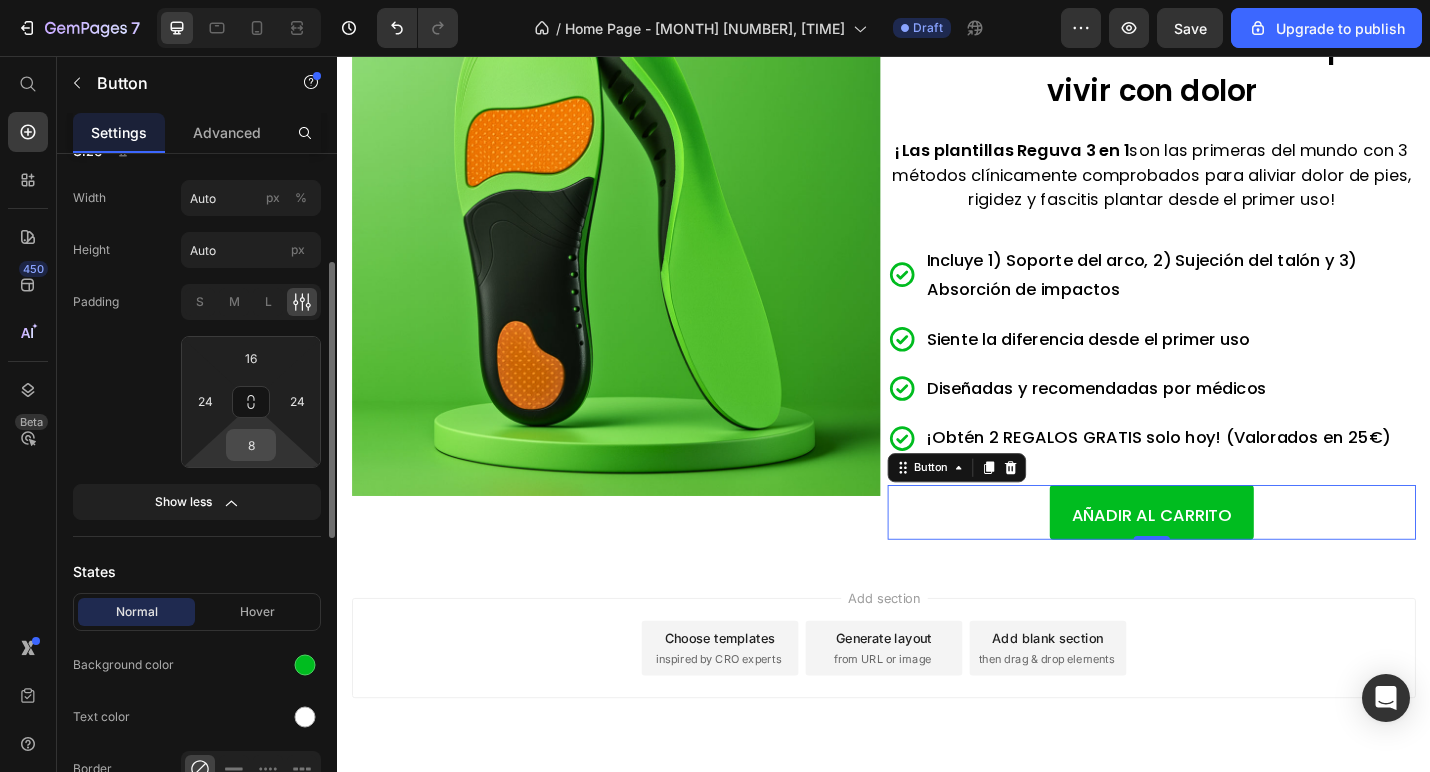 click on "8" at bounding box center (251, 445) 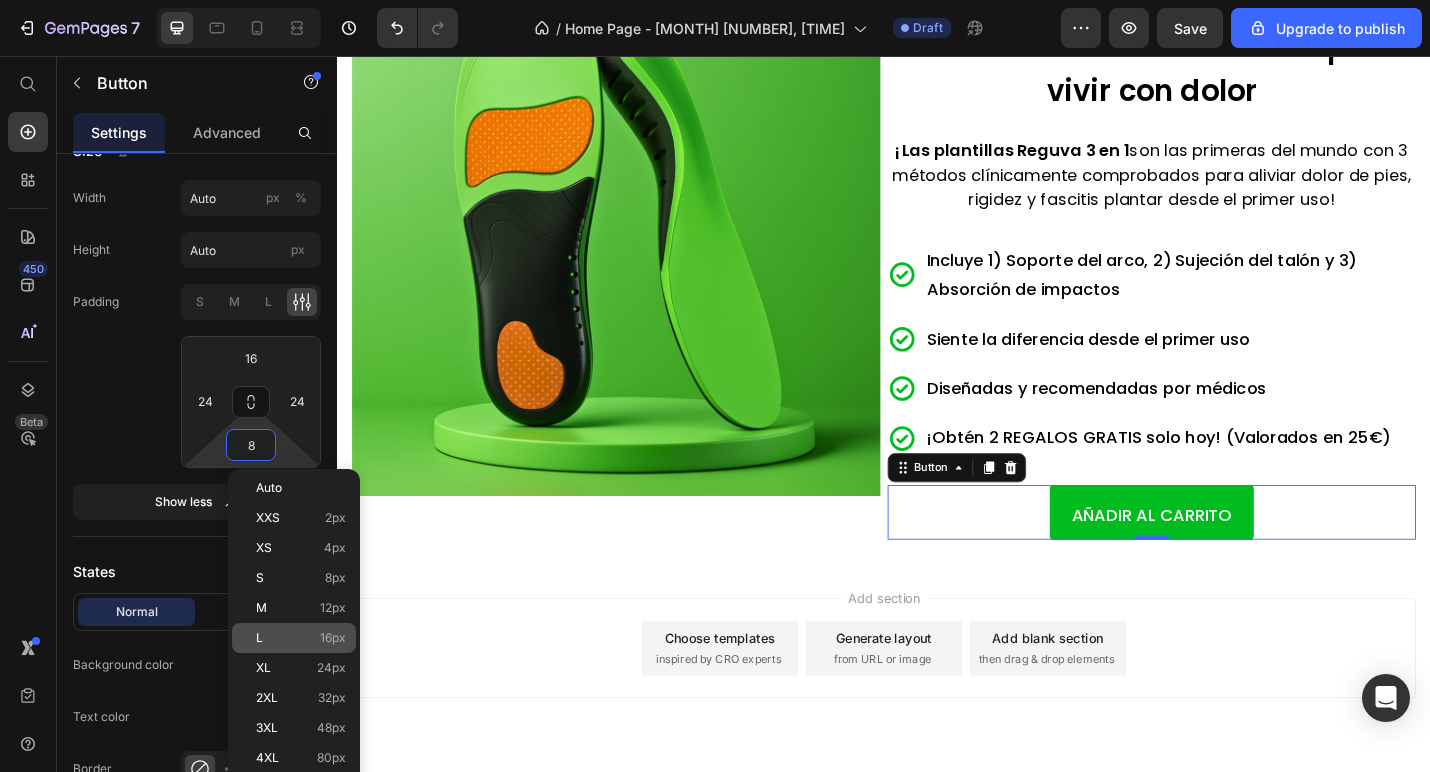click on "L 16px" at bounding box center (301, 638) 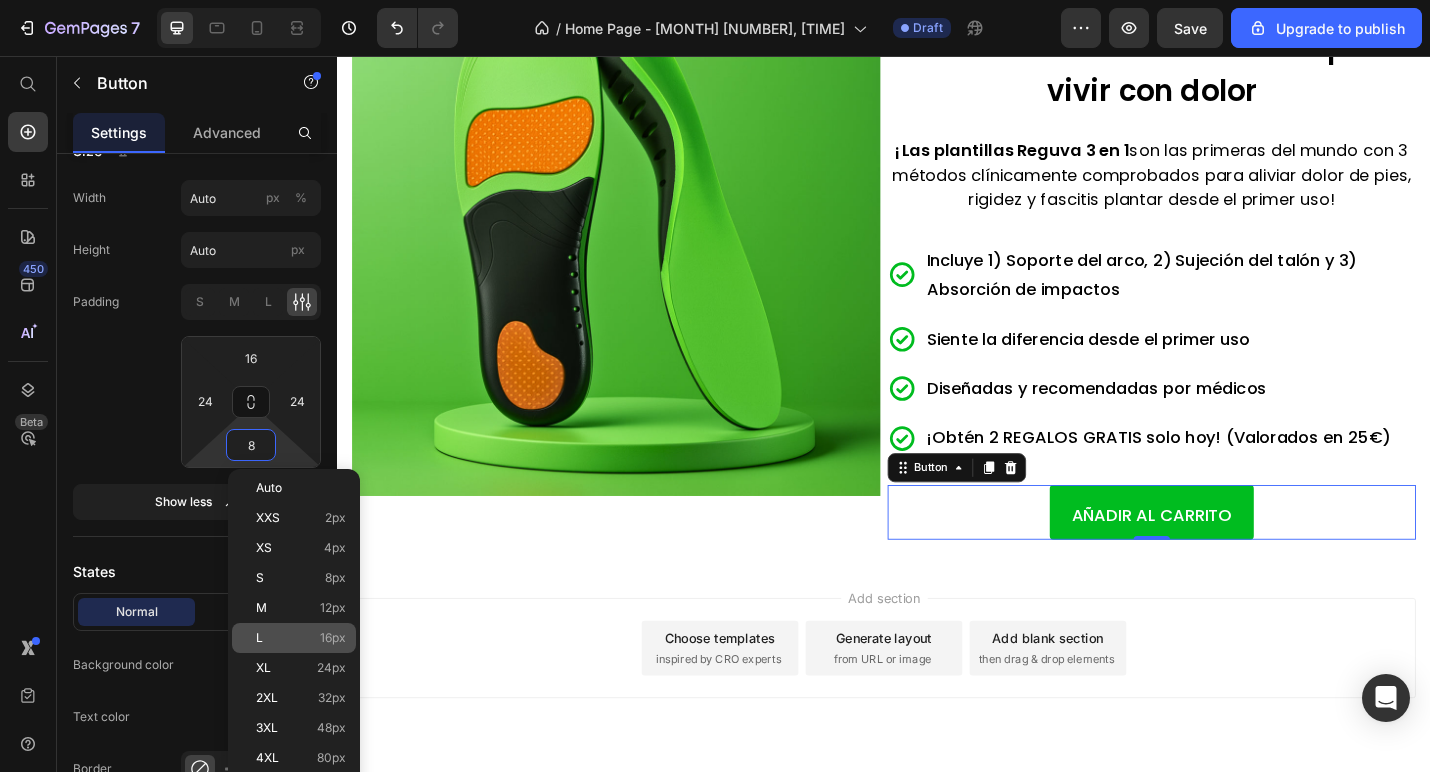 type on "16" 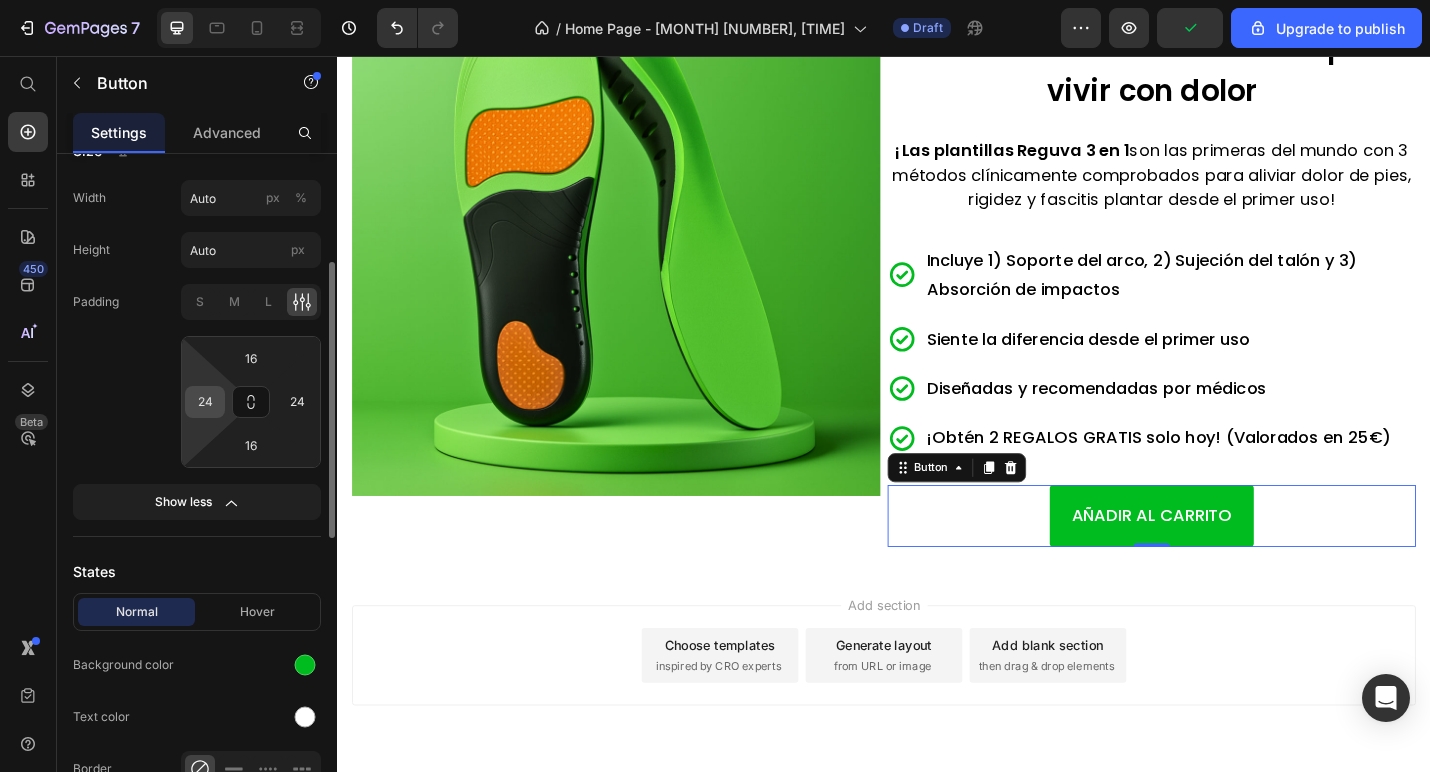 click on "24" at bounding box center (205, 402) 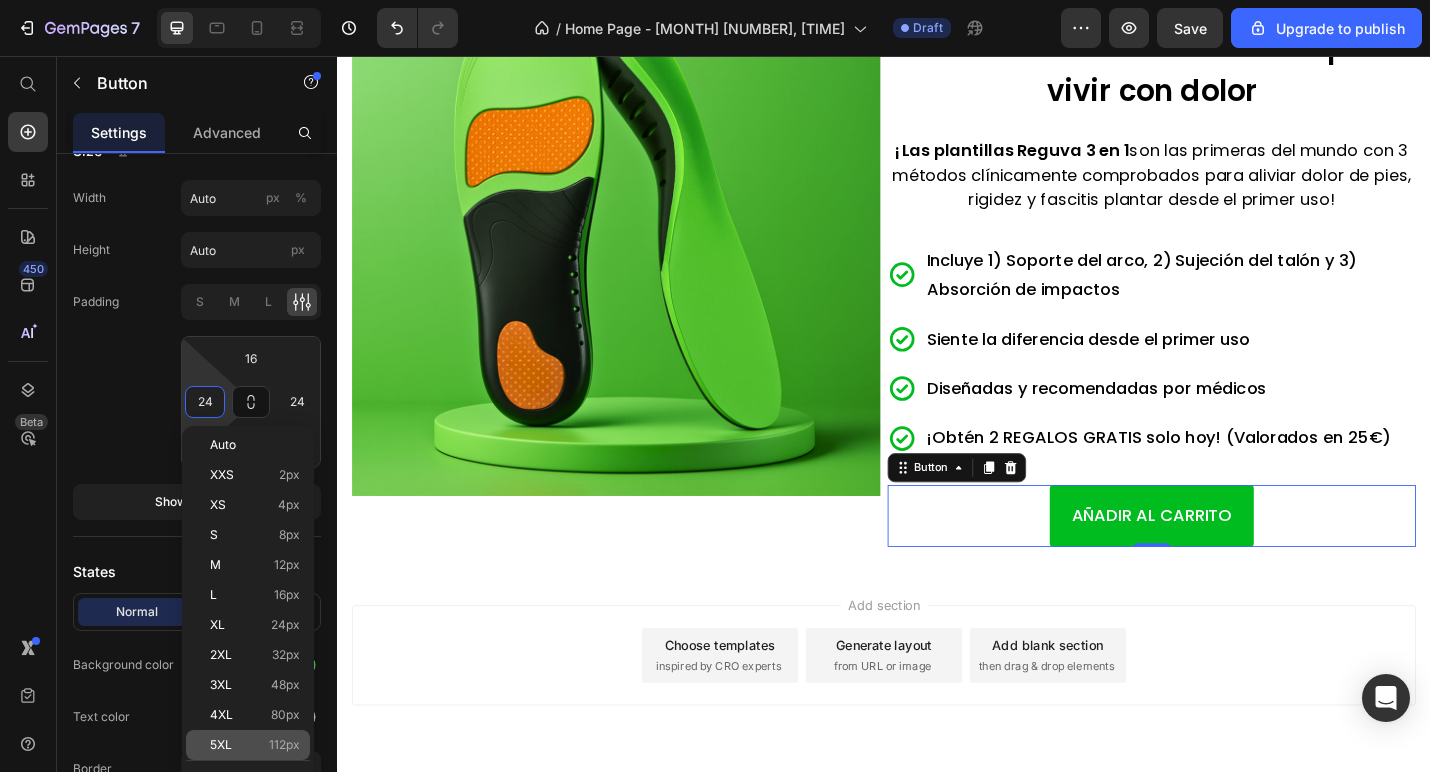 click on "112px" at bounding box center (284, 745) 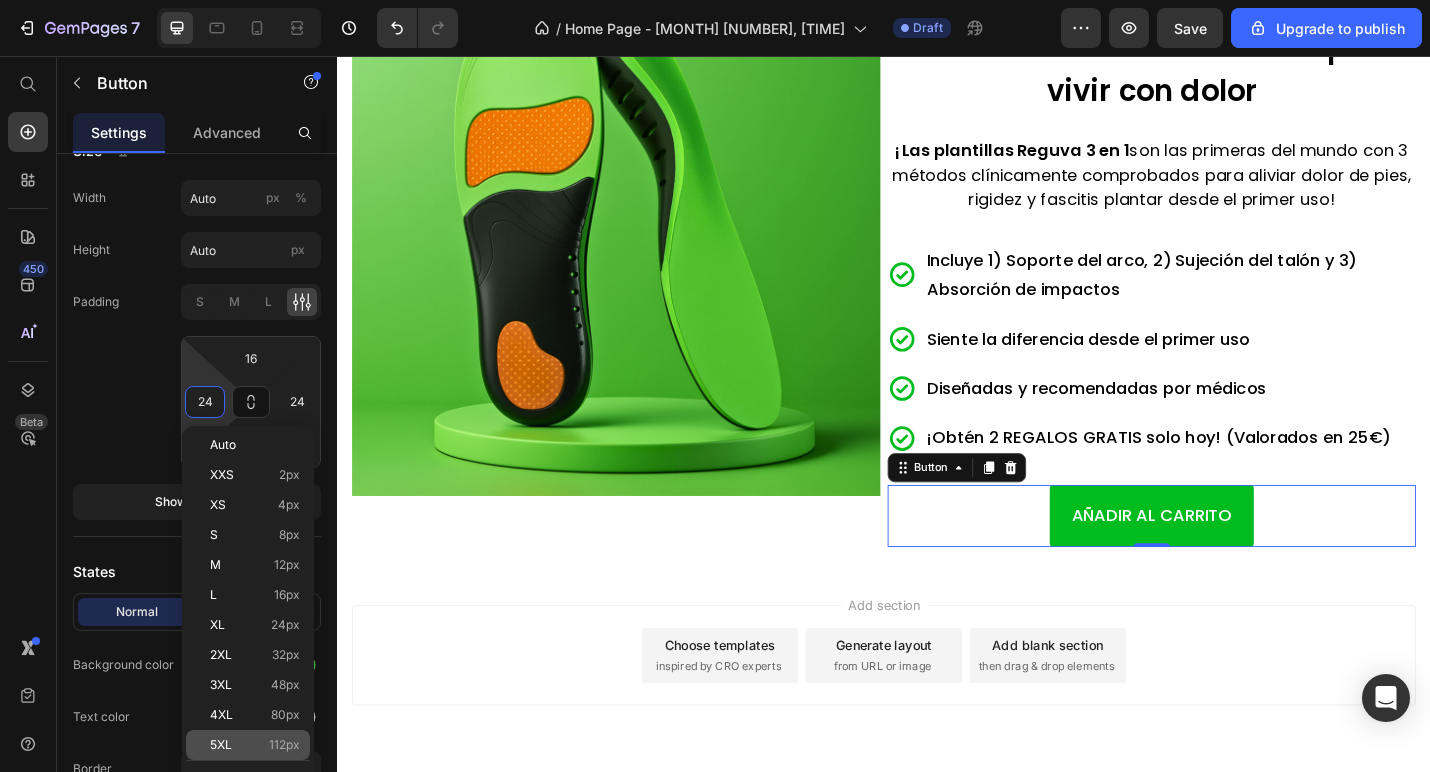 type on "112" 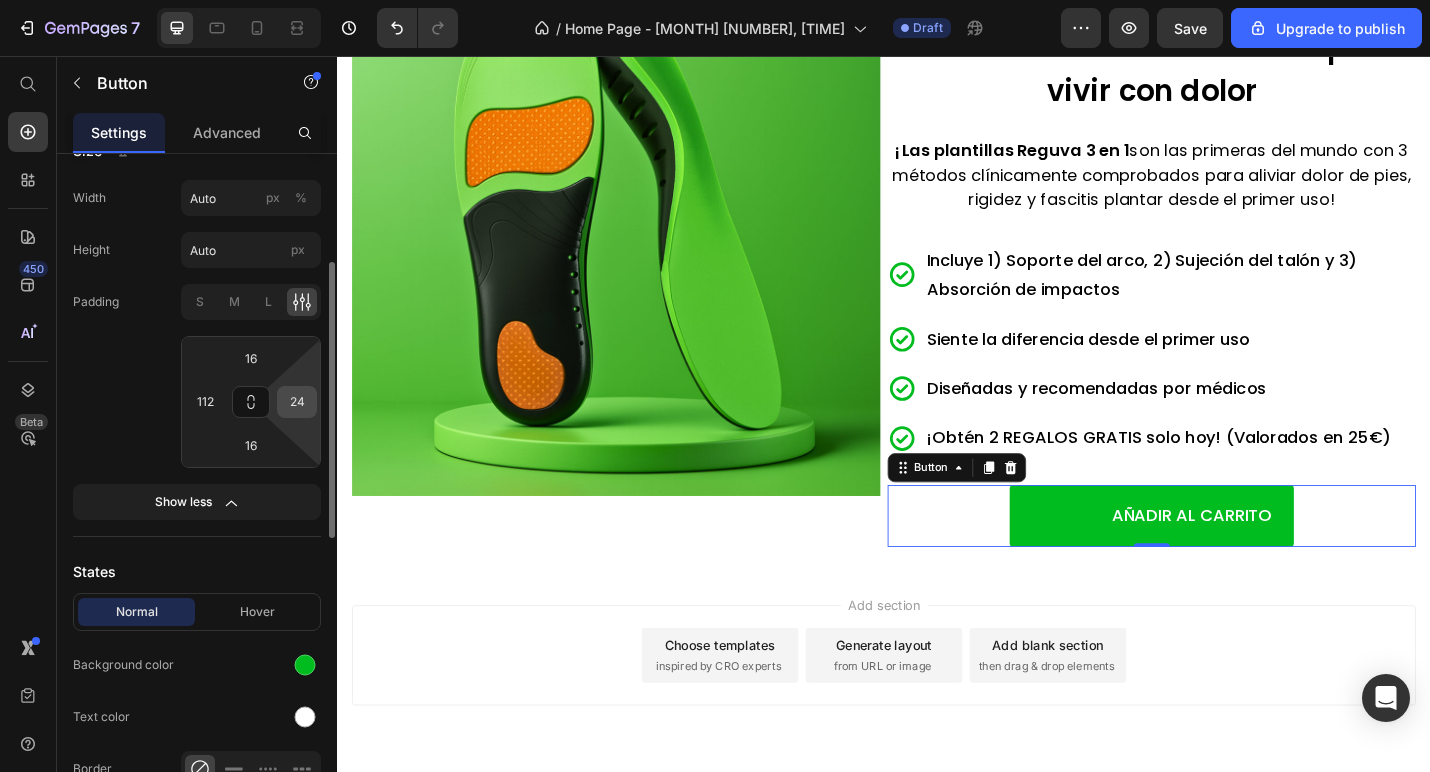click on "24" at bounding box center (297, 402) 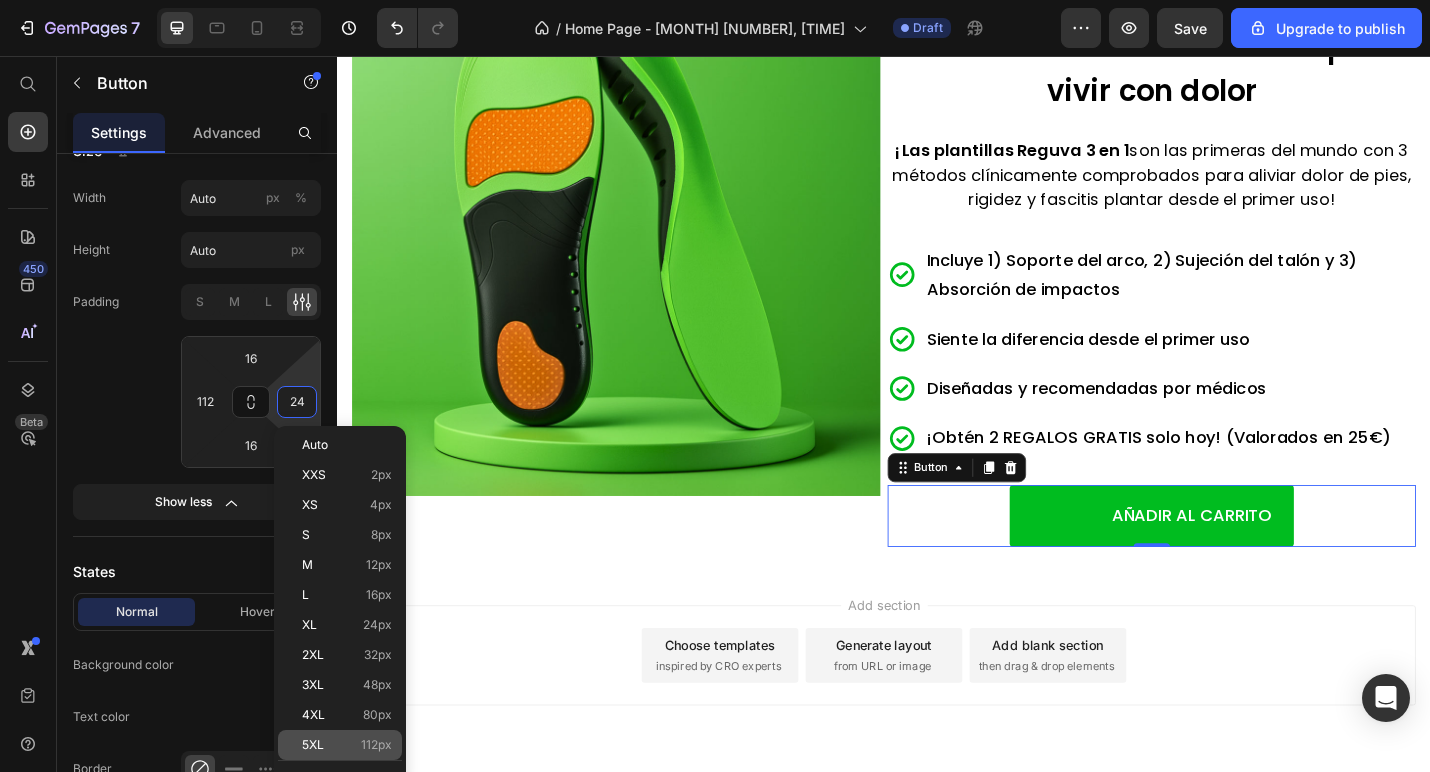 click on "5XL 112px" 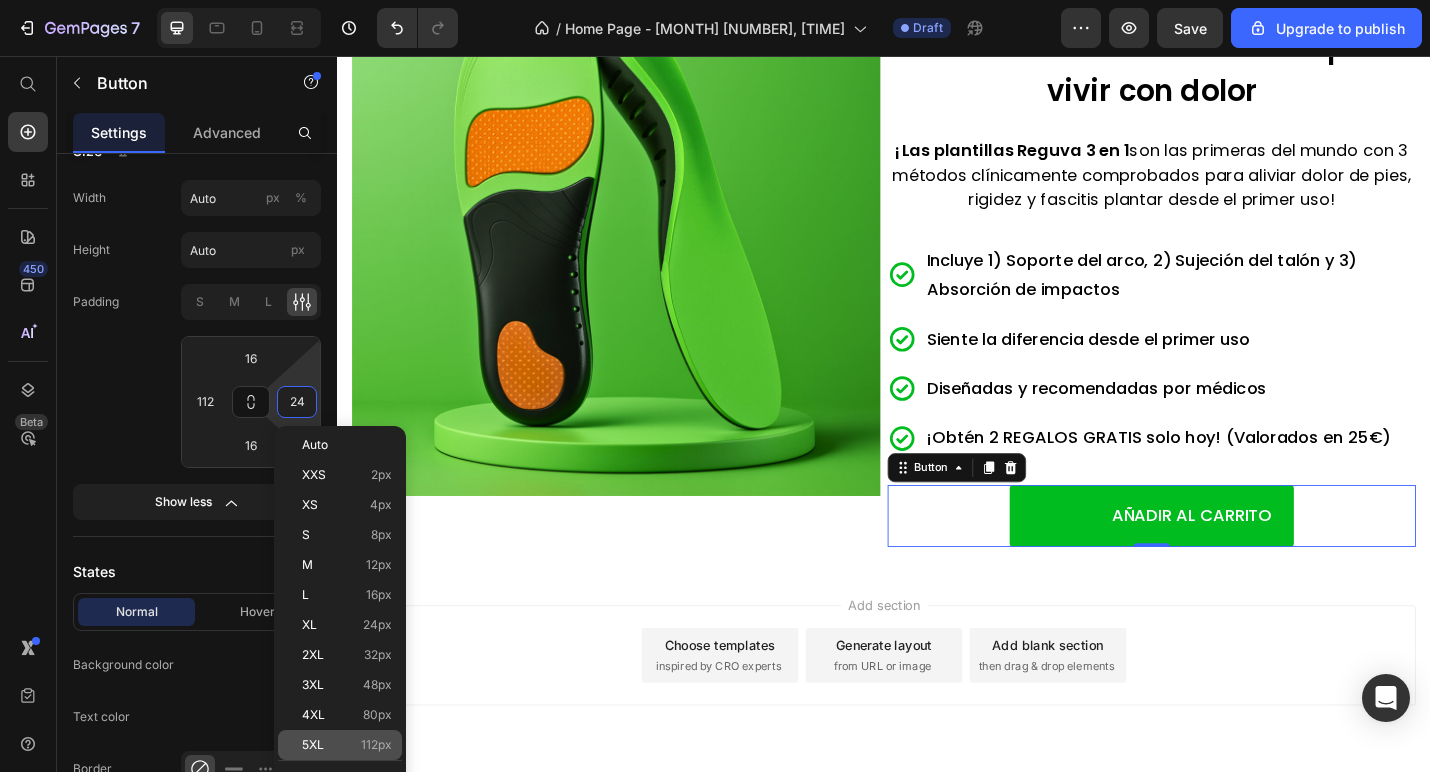 type on "112" 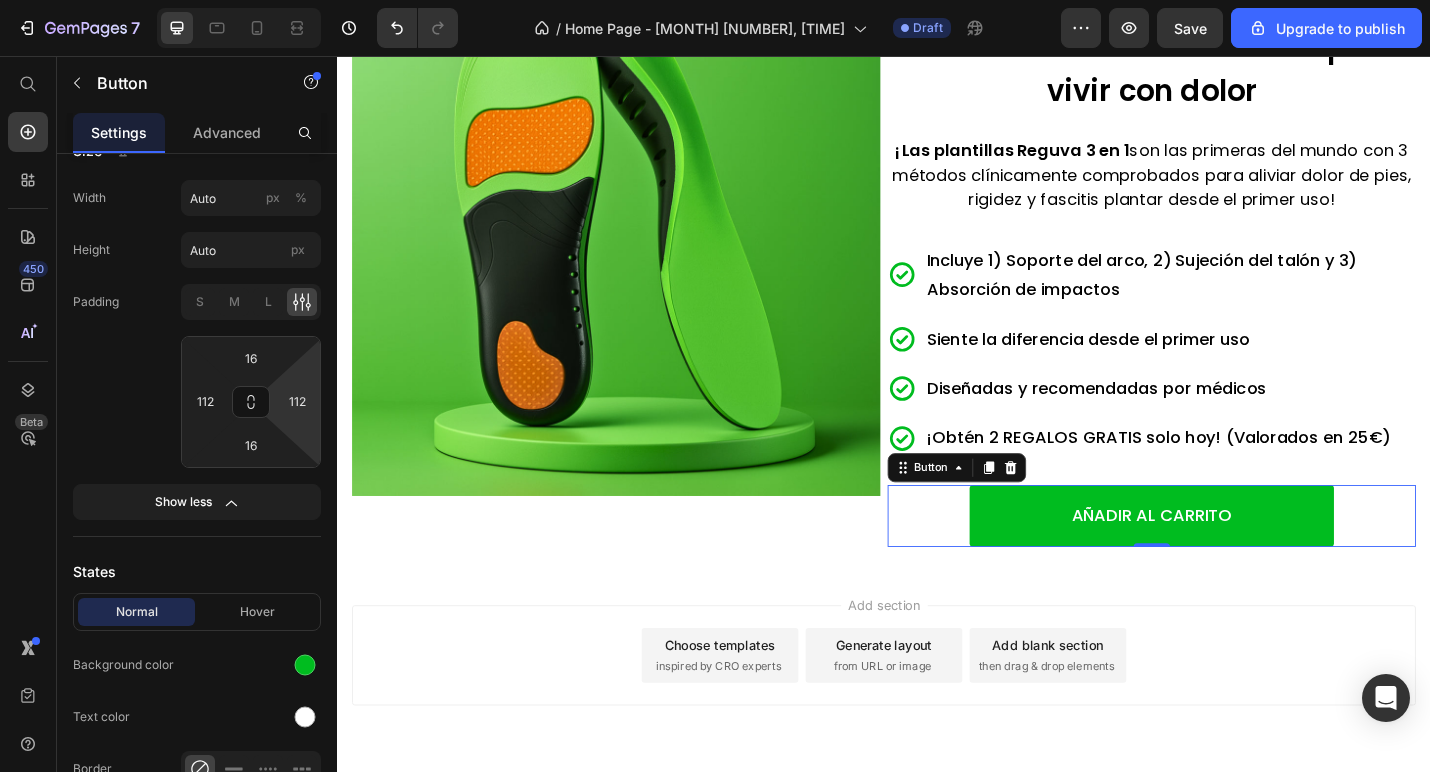 click on "Add section Choose templates inspired by CRO experts Generate layout from URL or image Add blank section then drag & drop elements" at bounding box center (937, 742) 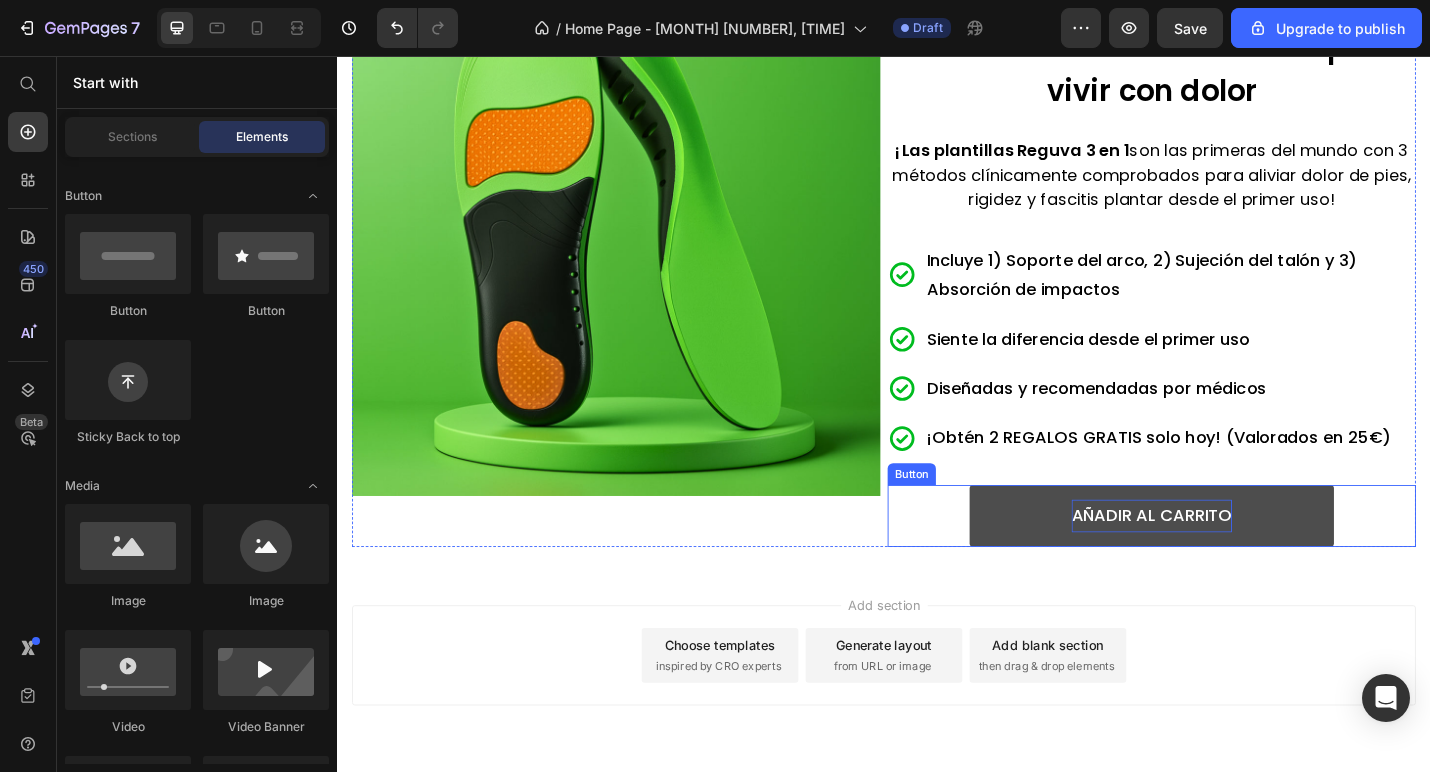 click on "AÑADIR AL CARRITO" at bounding box center (1231, 561) 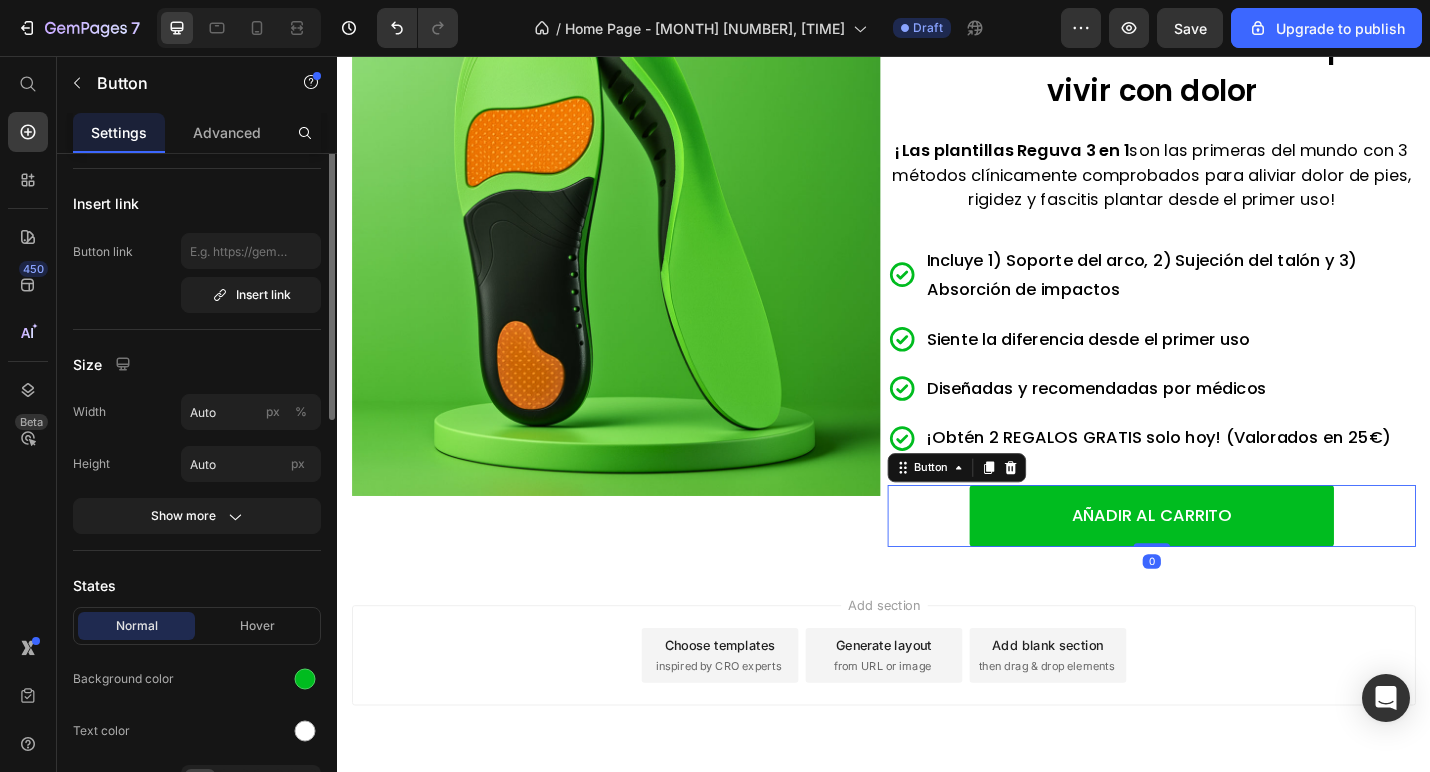 scroll, scrollTop: 0, scrollLeft: 0, axis: both 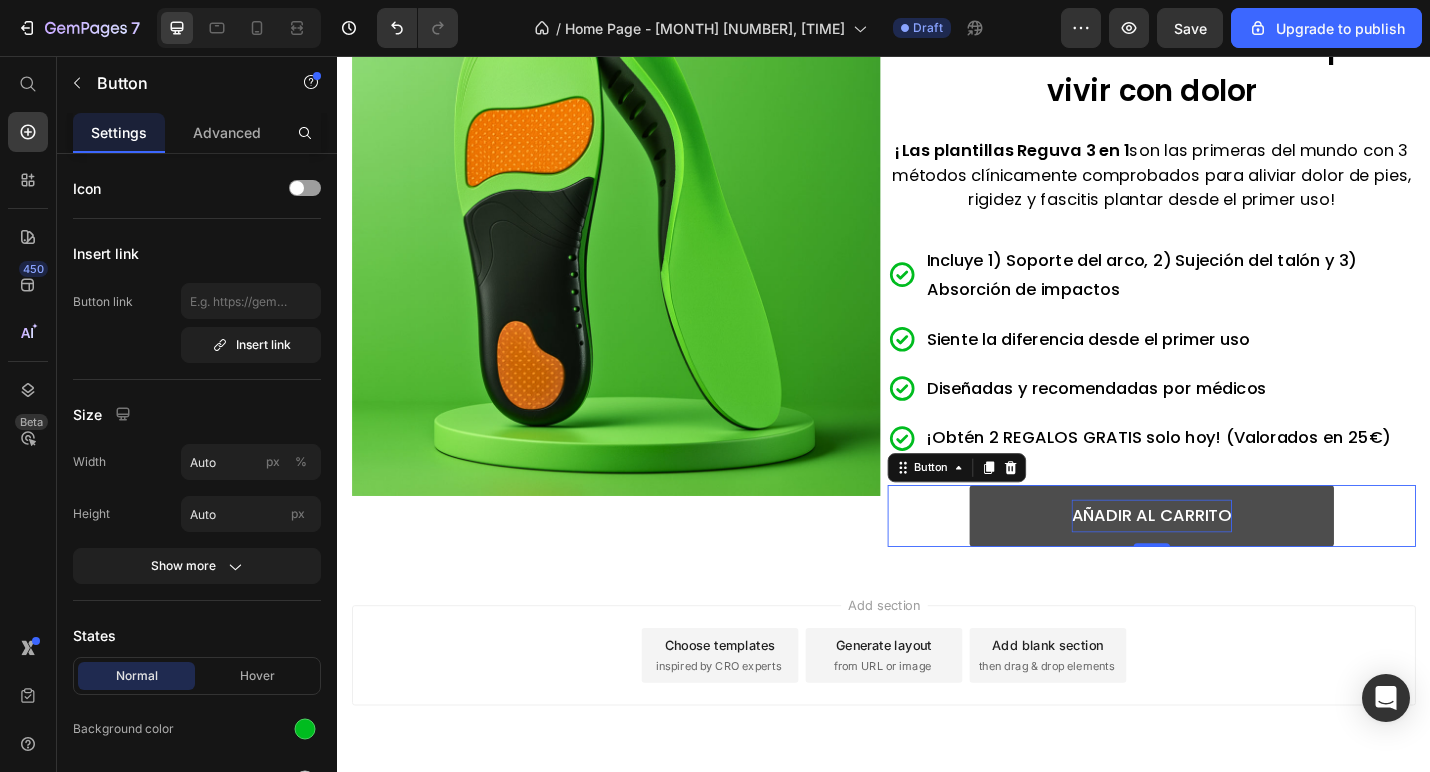 click on "AÑADIR AL CARRITO" at bounding box center [1231, 561] 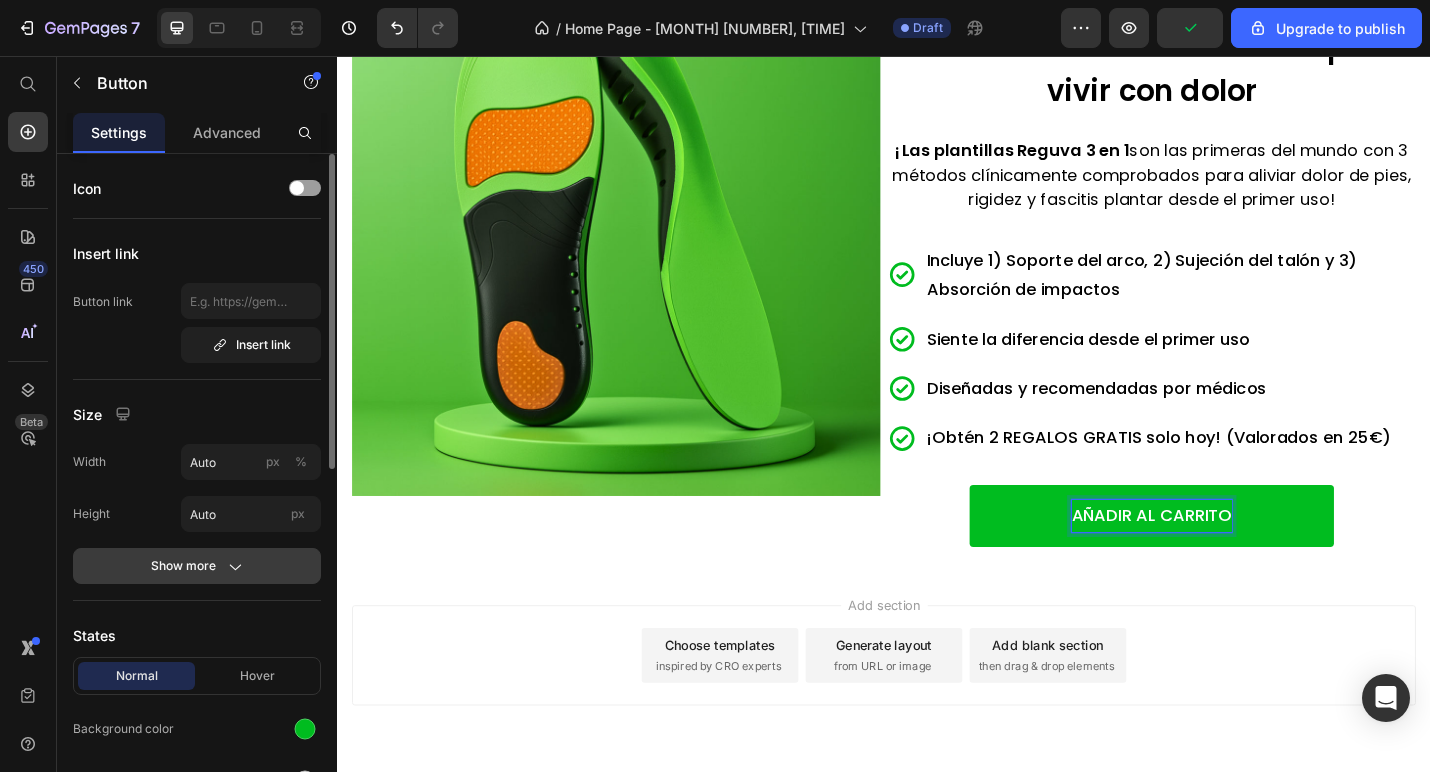 click 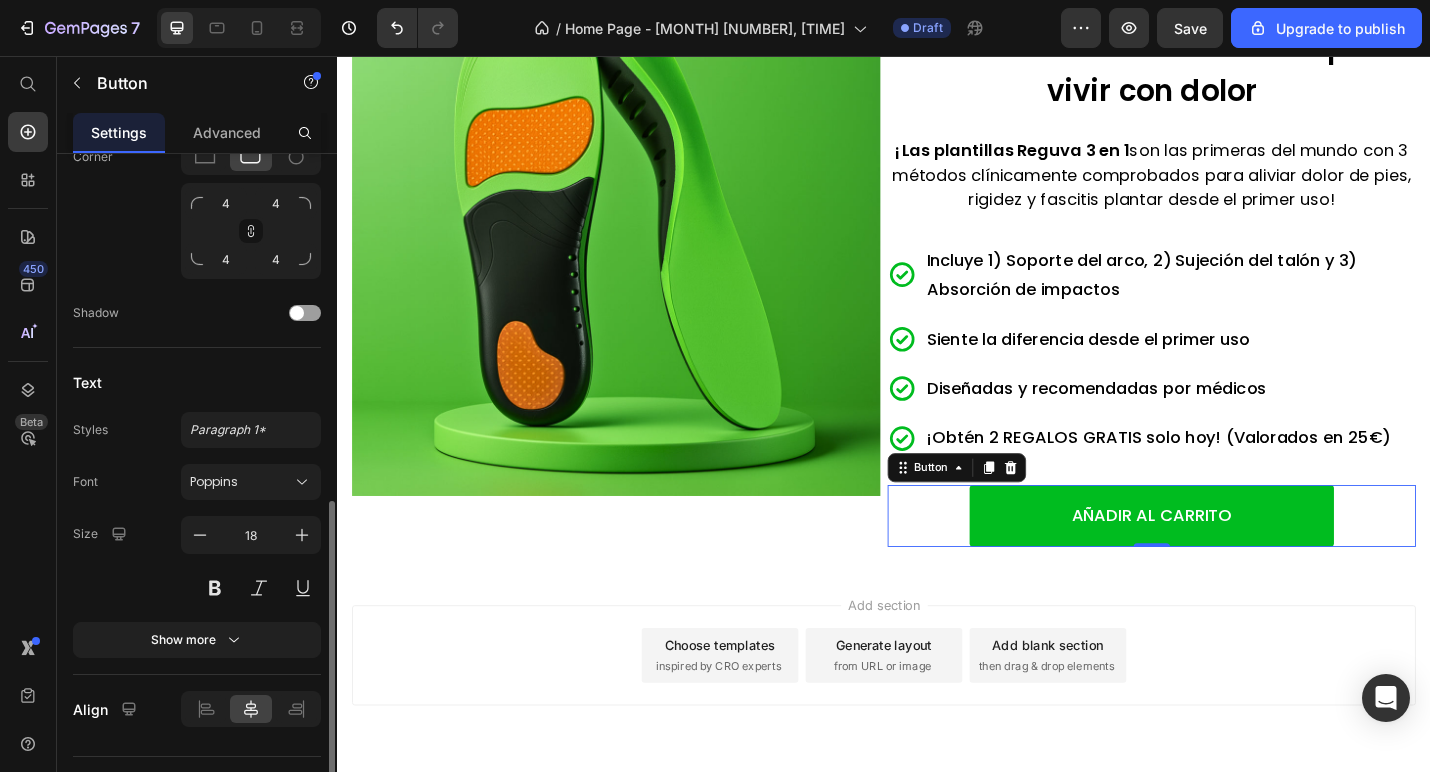 scroll, scrollTop: 970, scrollLeft: 0, axis: vertical 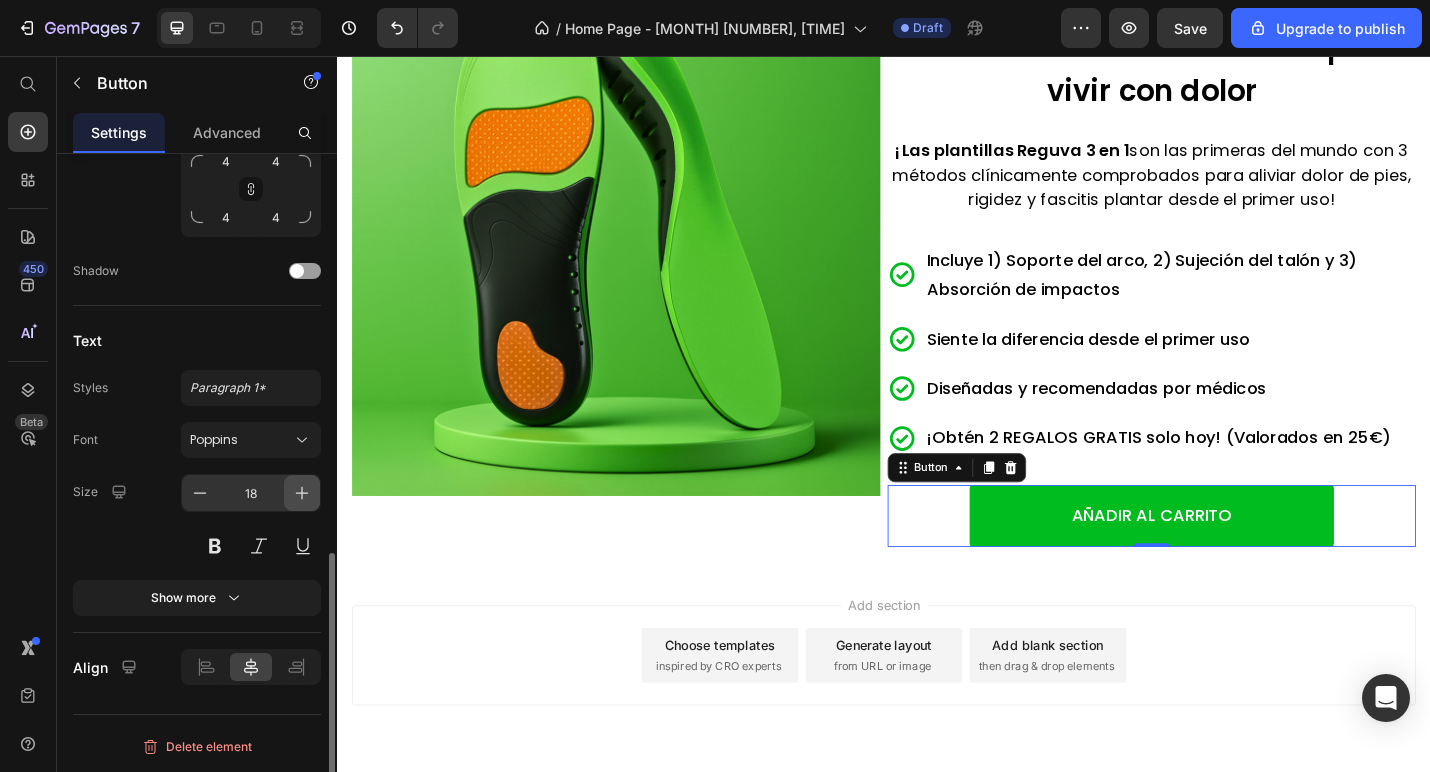 click 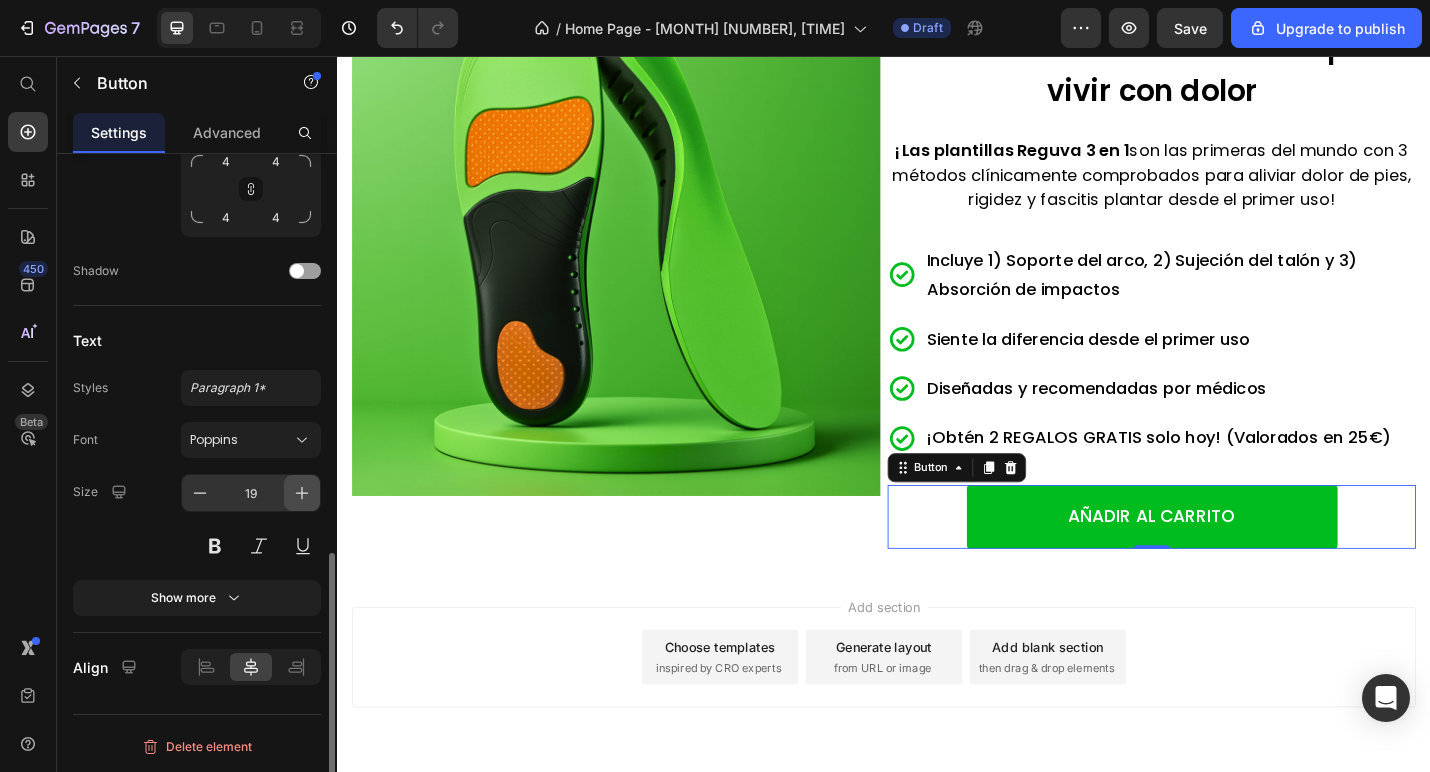 click 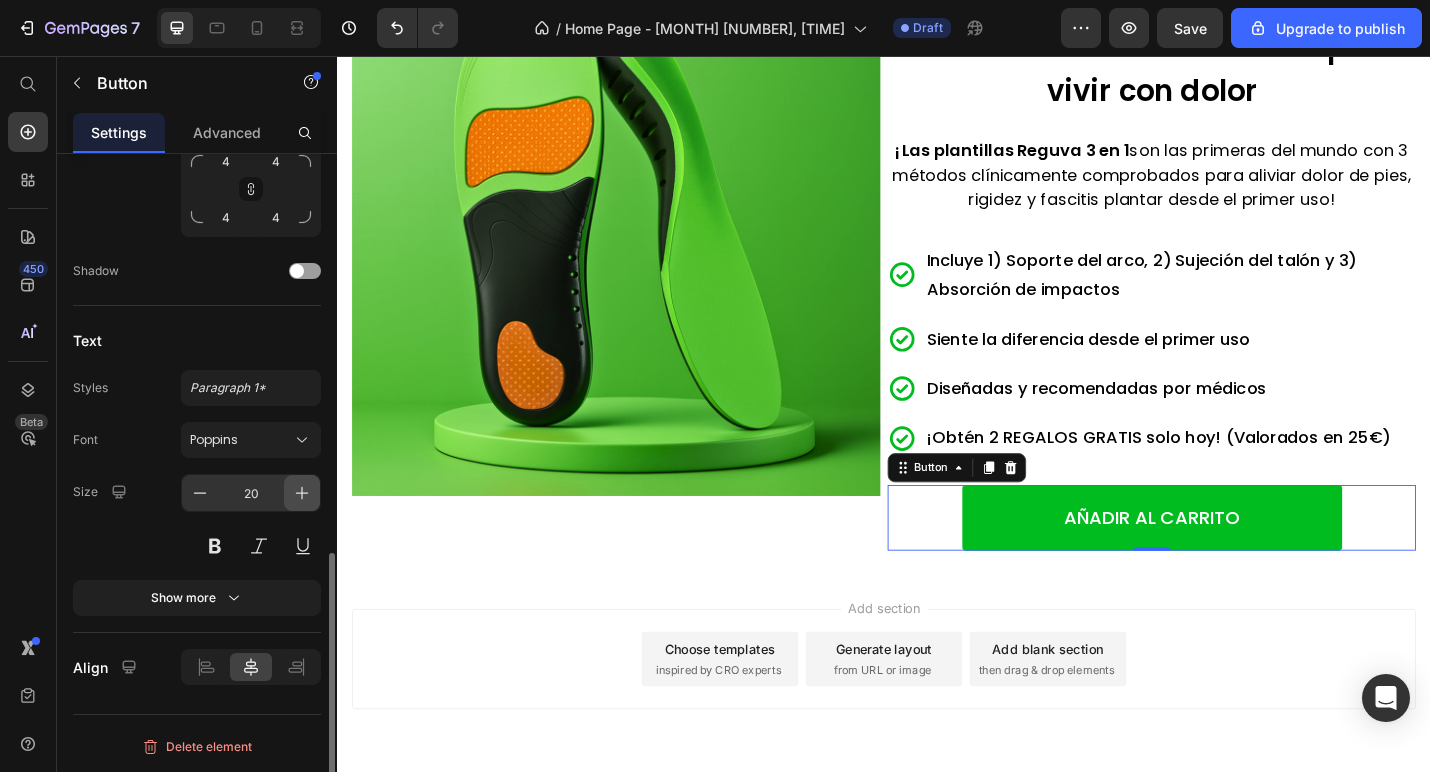 click 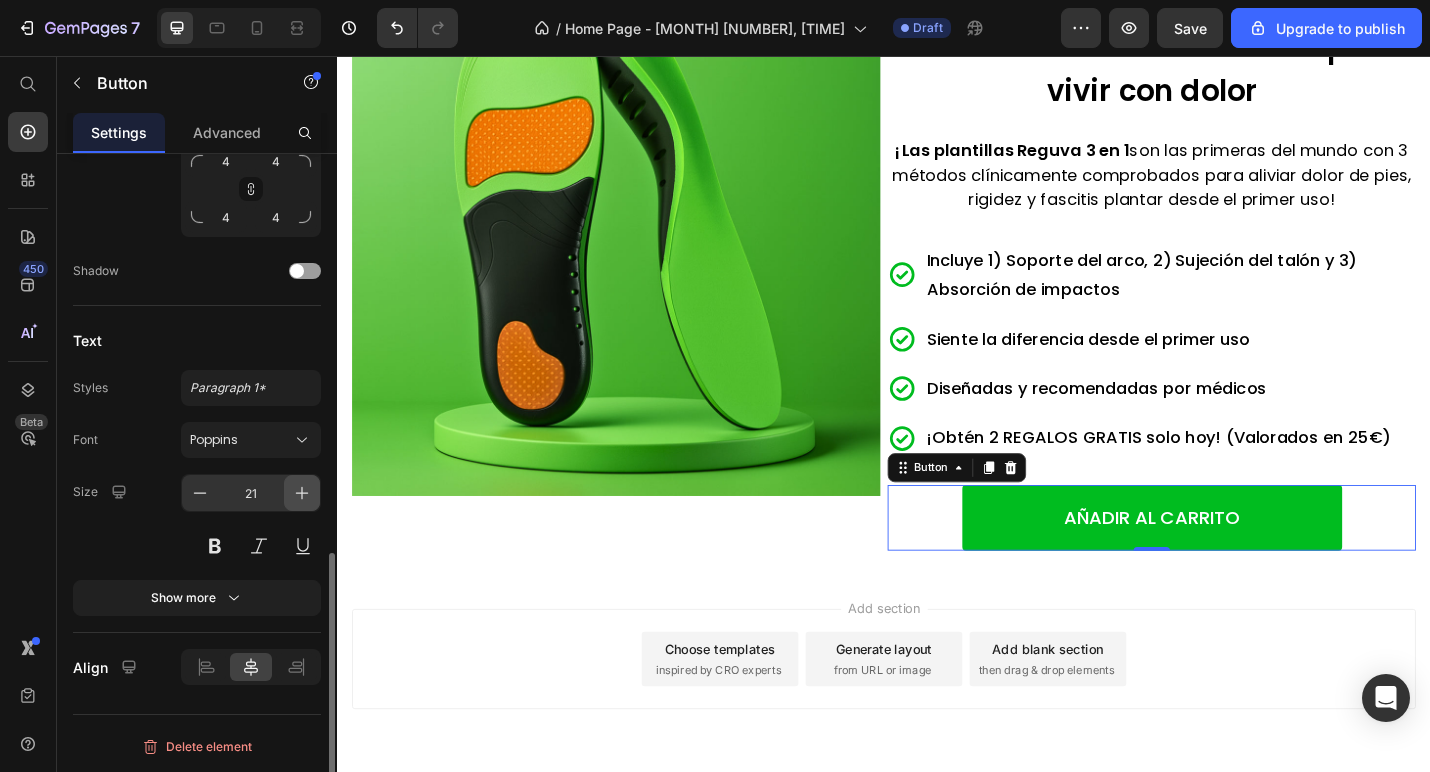 click 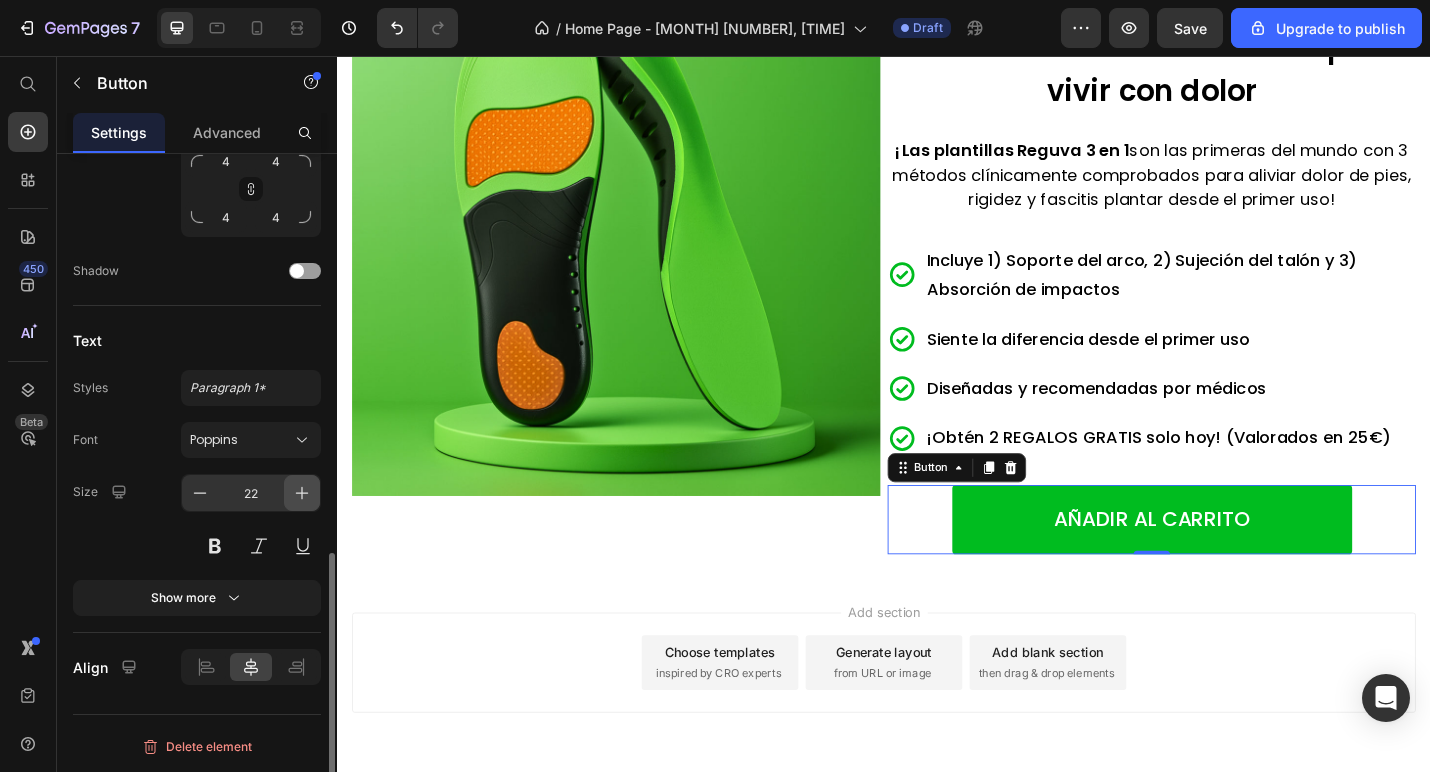 click 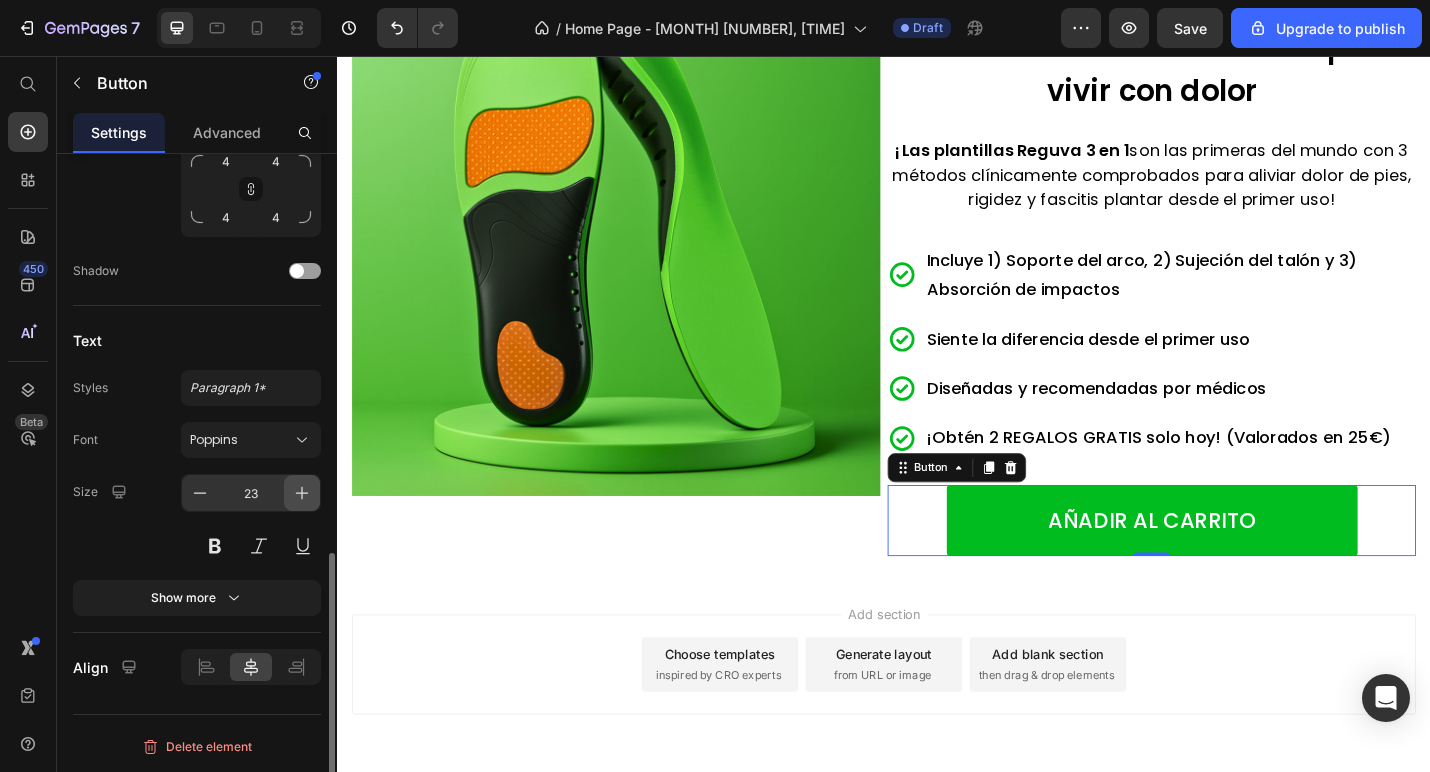click 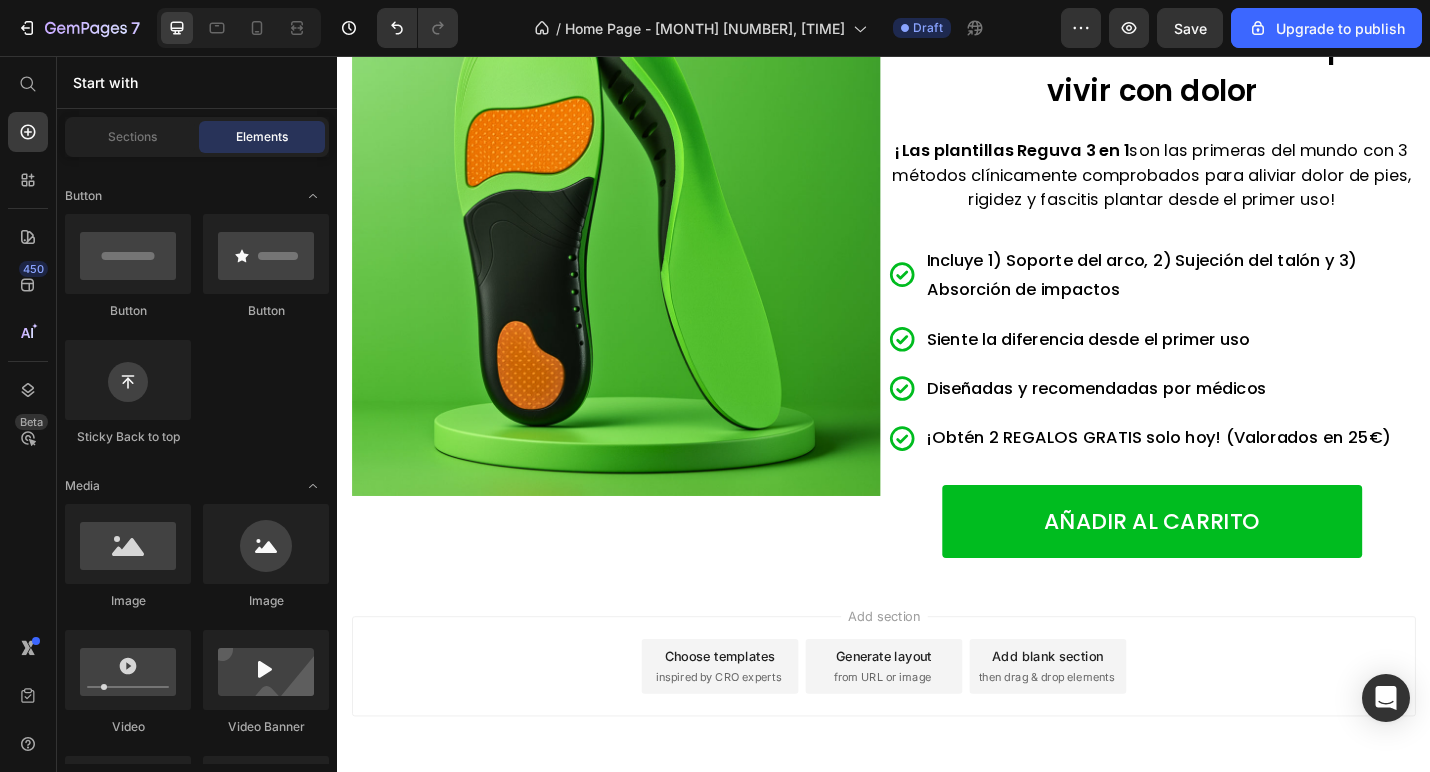 click on "Add section Choose templates inspired by CRO experts Generate layout from URL or image Add blank section then drag & drop elements" at bounding box center [937, 754] 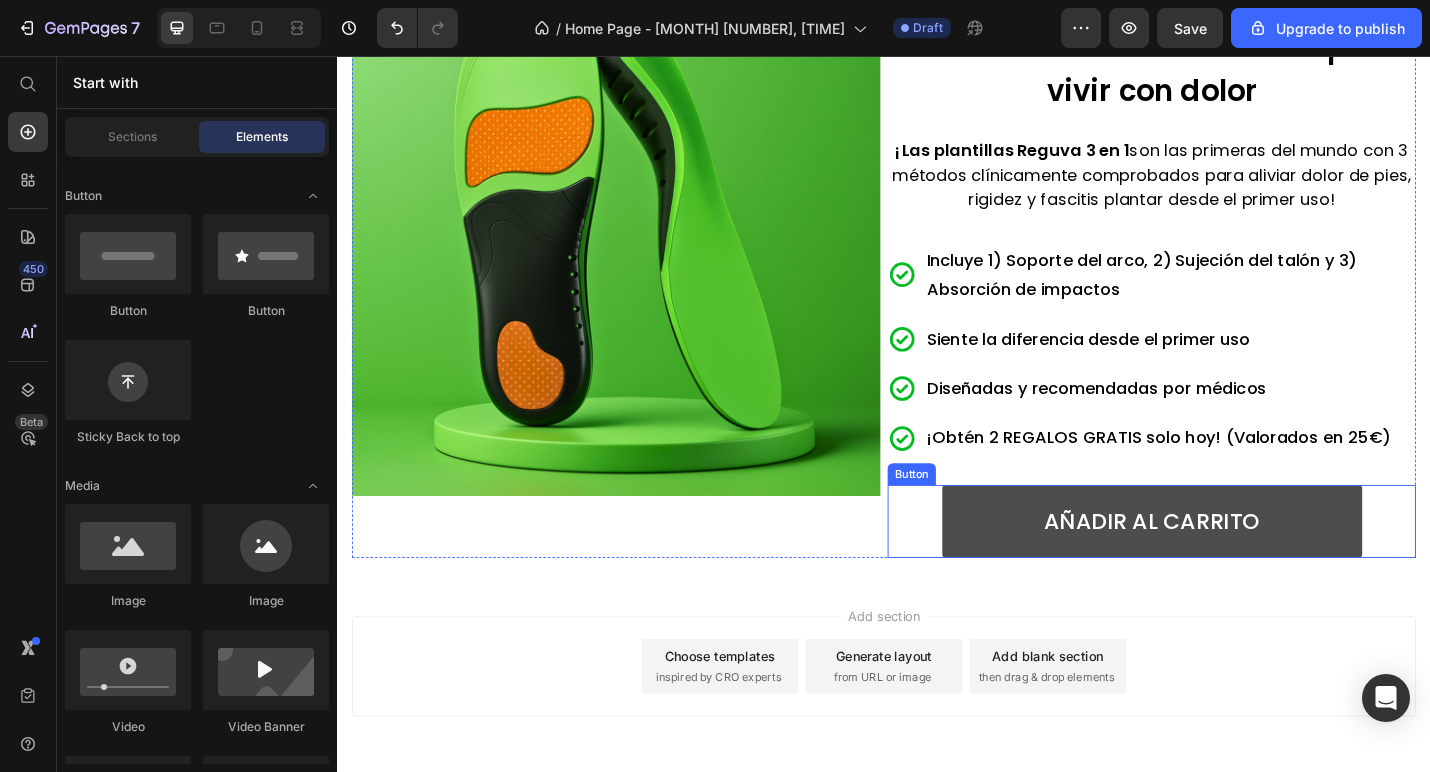 click on "AÑADIR AL CARRITO" at bounding box center [1231, 567] 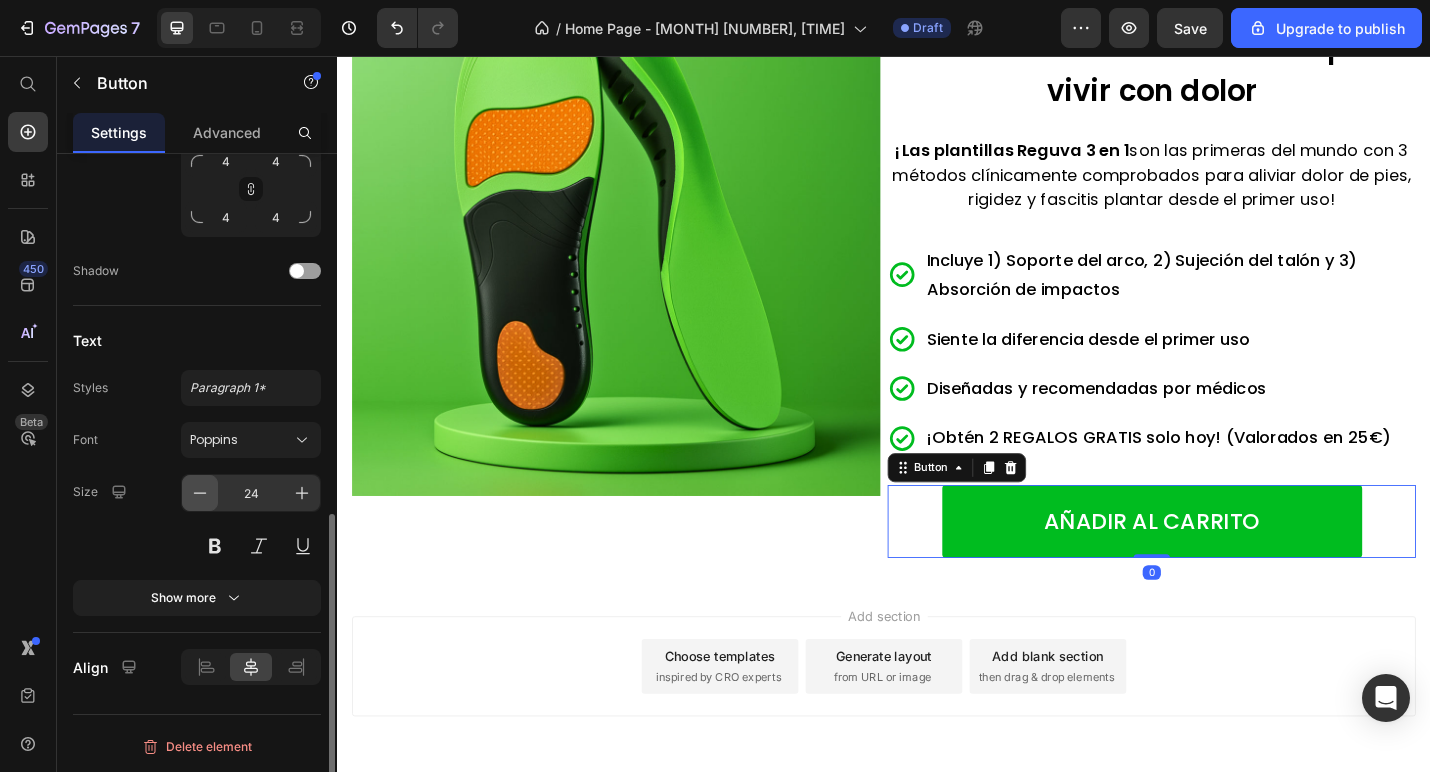 click at bounding box center [200, 493] 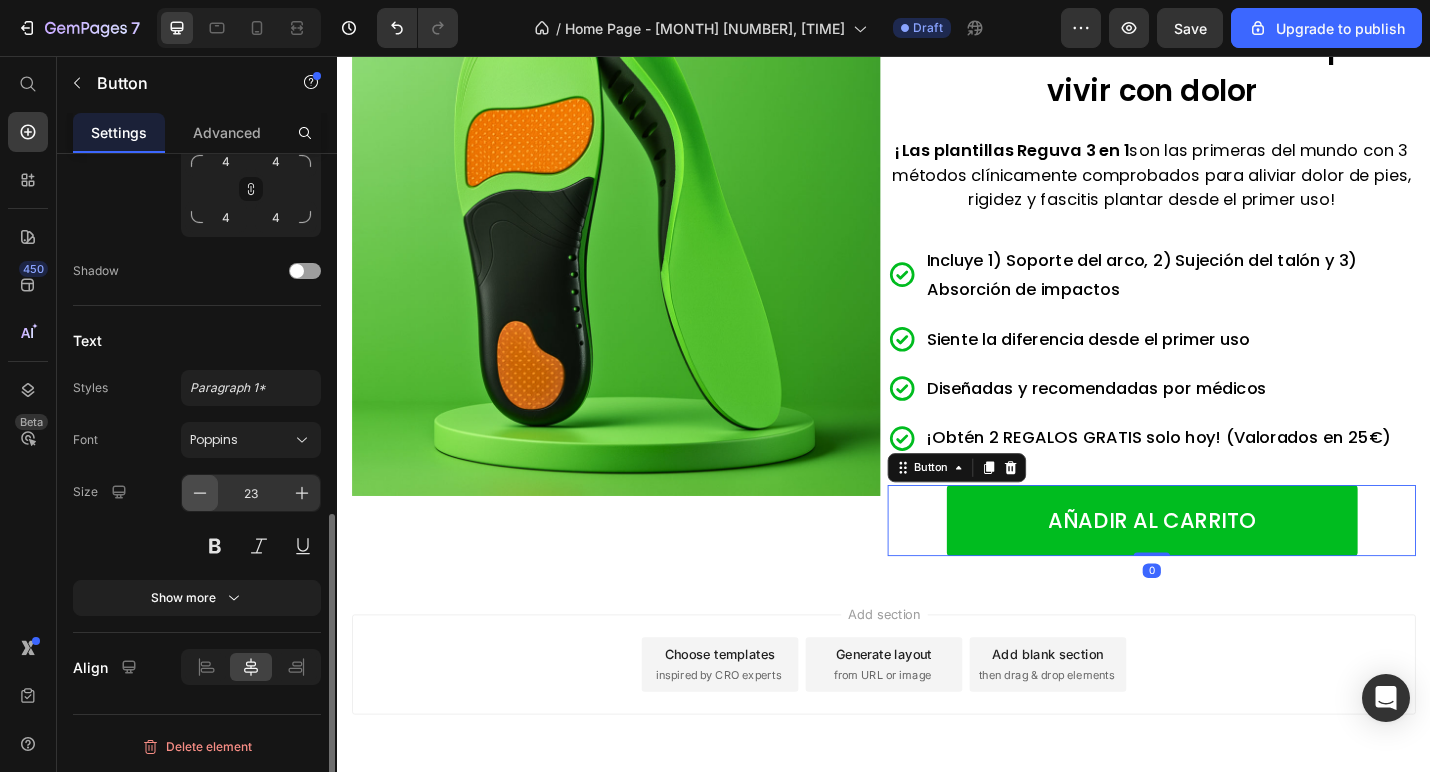 click at bounding box center (200, 493) 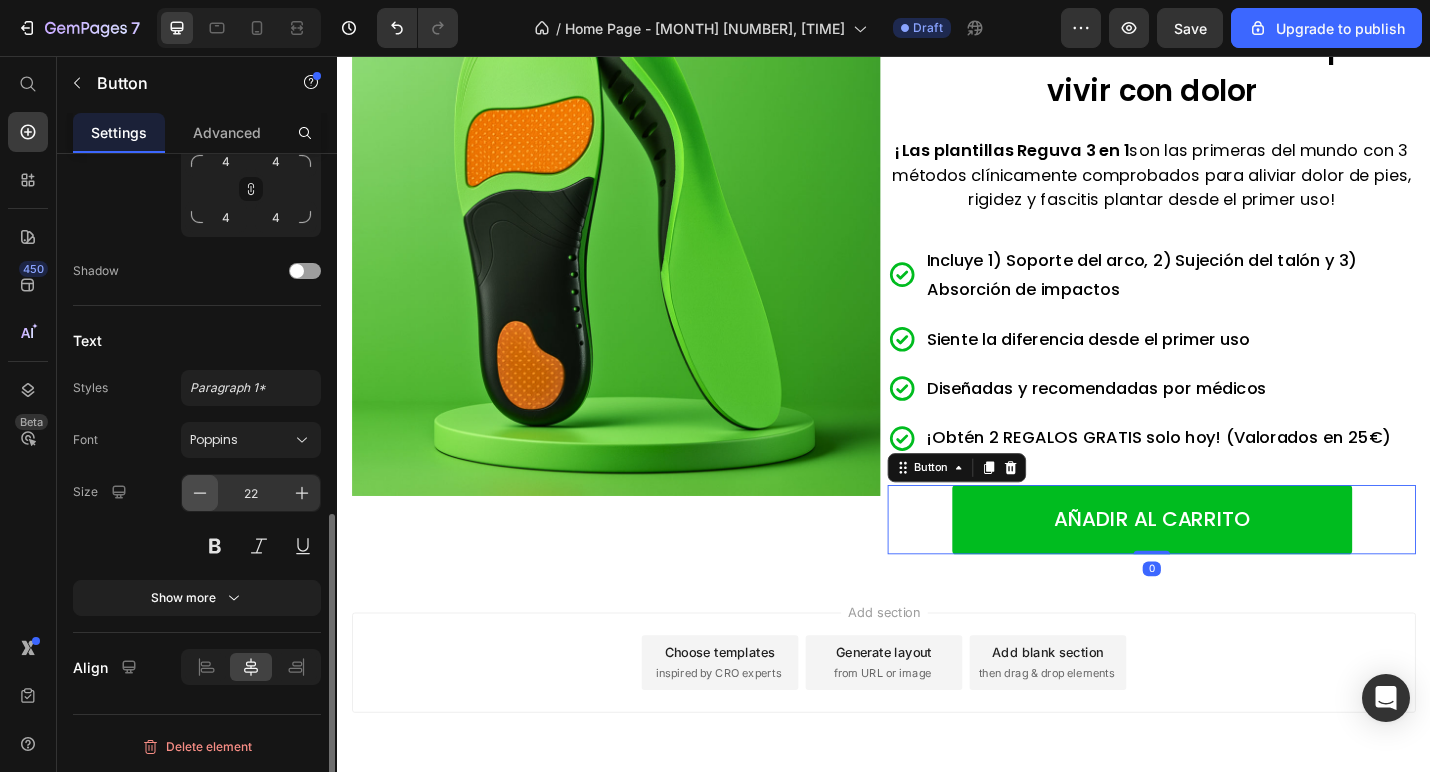 click at bounding box center (200, 493) 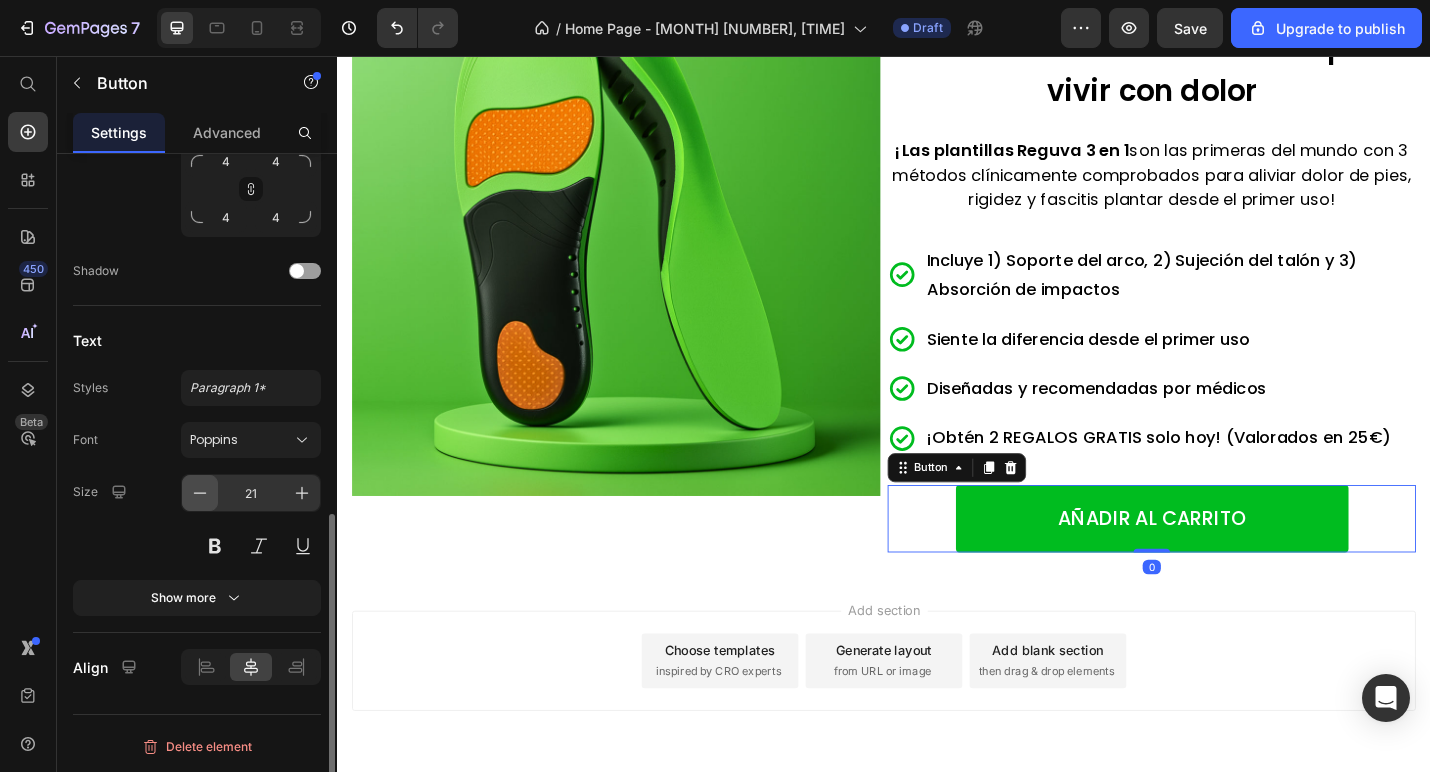 click at bounding box center [200, 493] 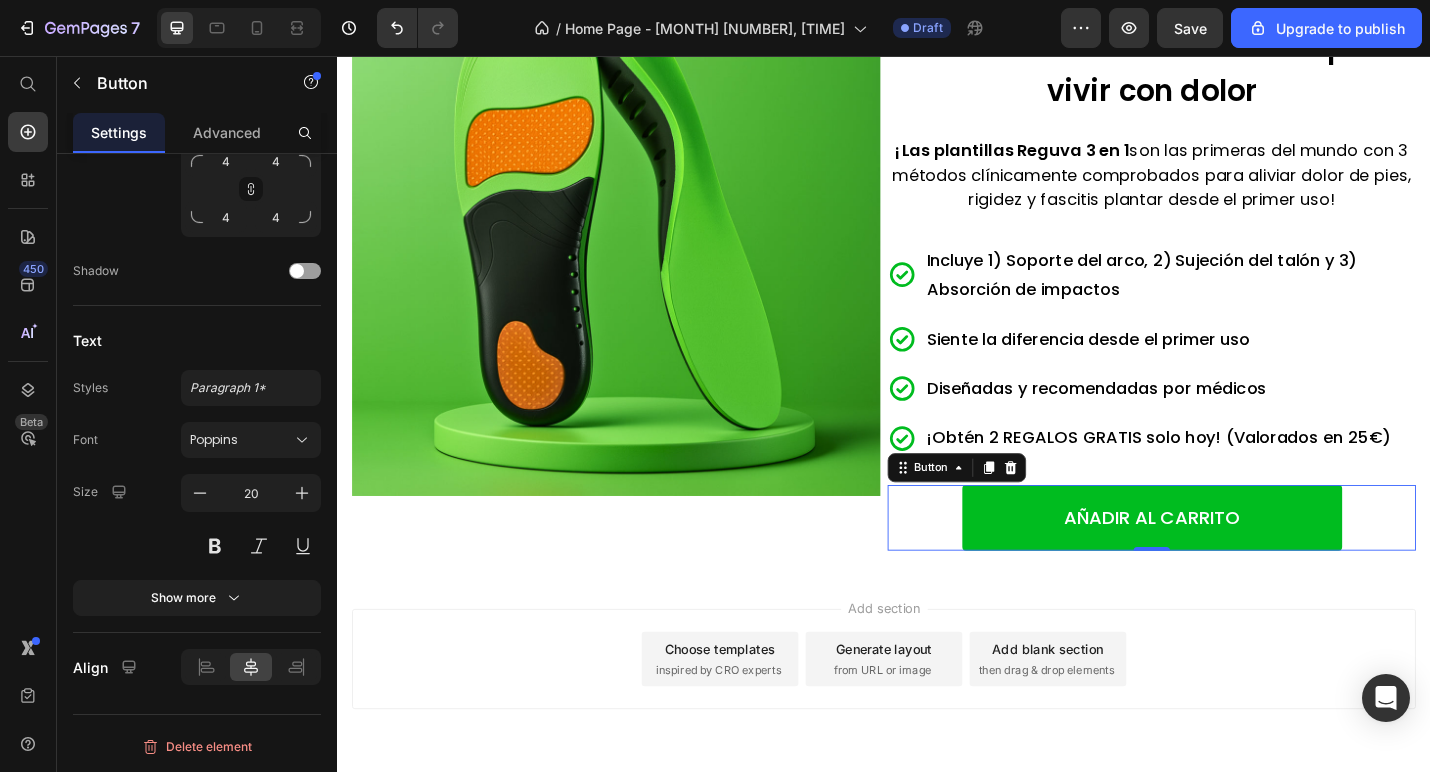 click on "Add section Choose templates inspired by CRO experts Generate layout from URL or image Add blank section then drag & drop elements" at bounding box center (937, 746) 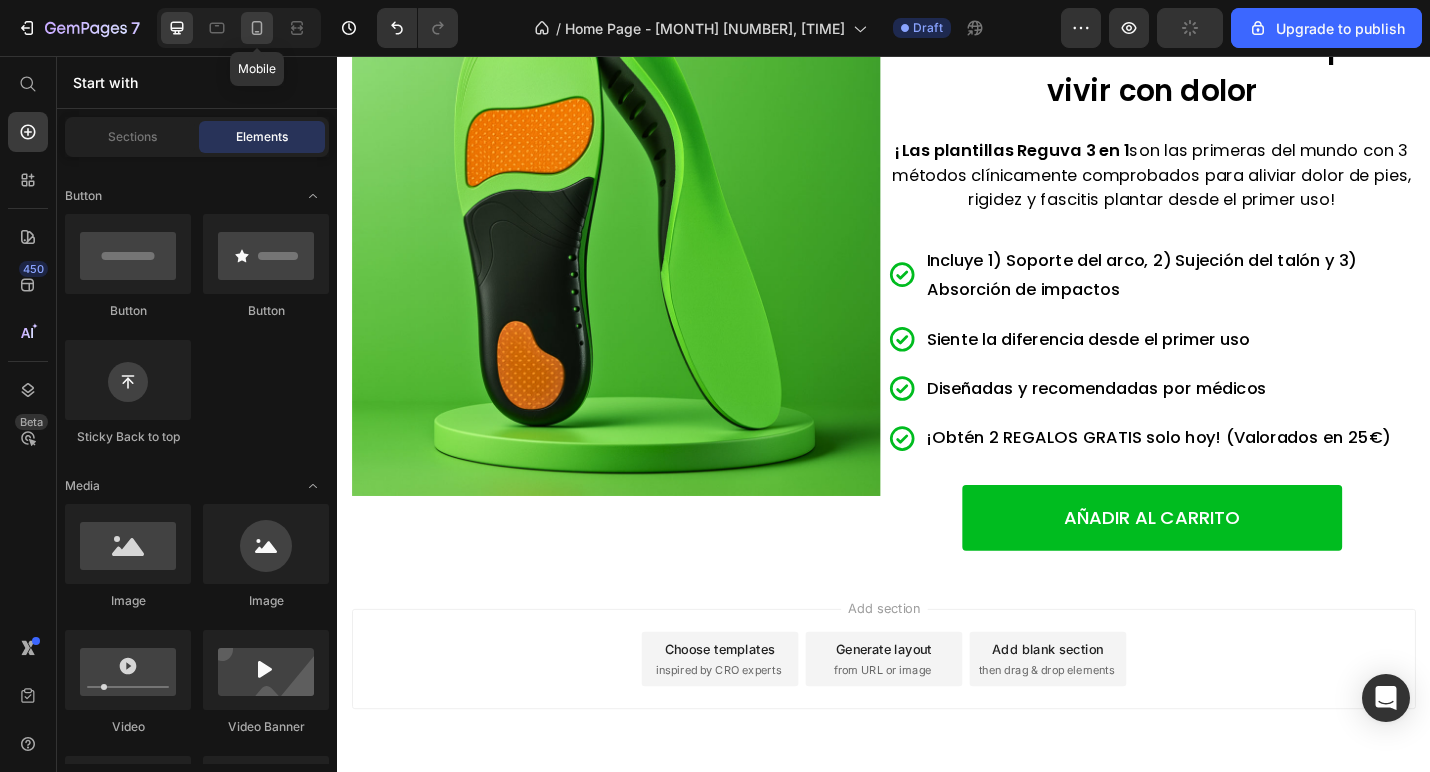 click 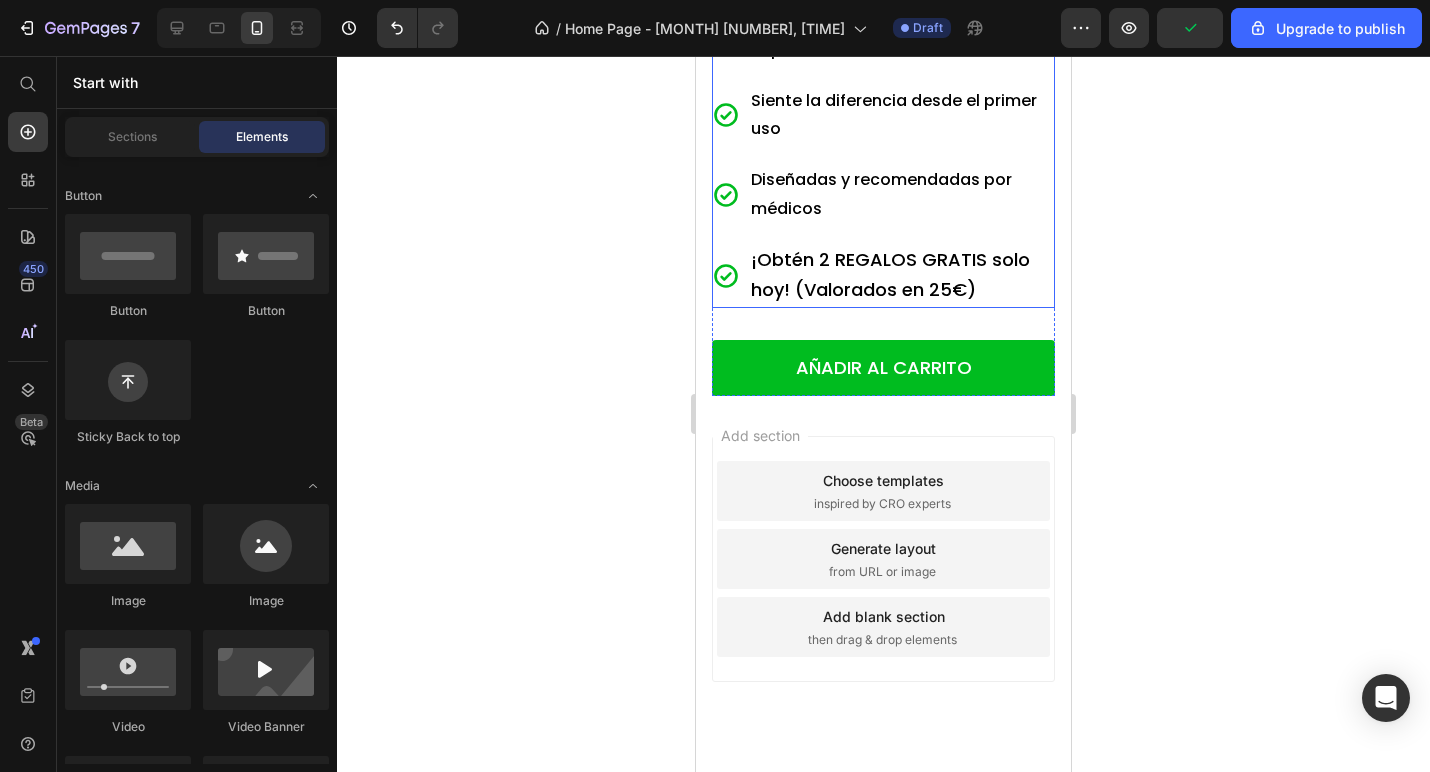scroll, scrollTop: 915, scrollLeft: 0, axis: vertical 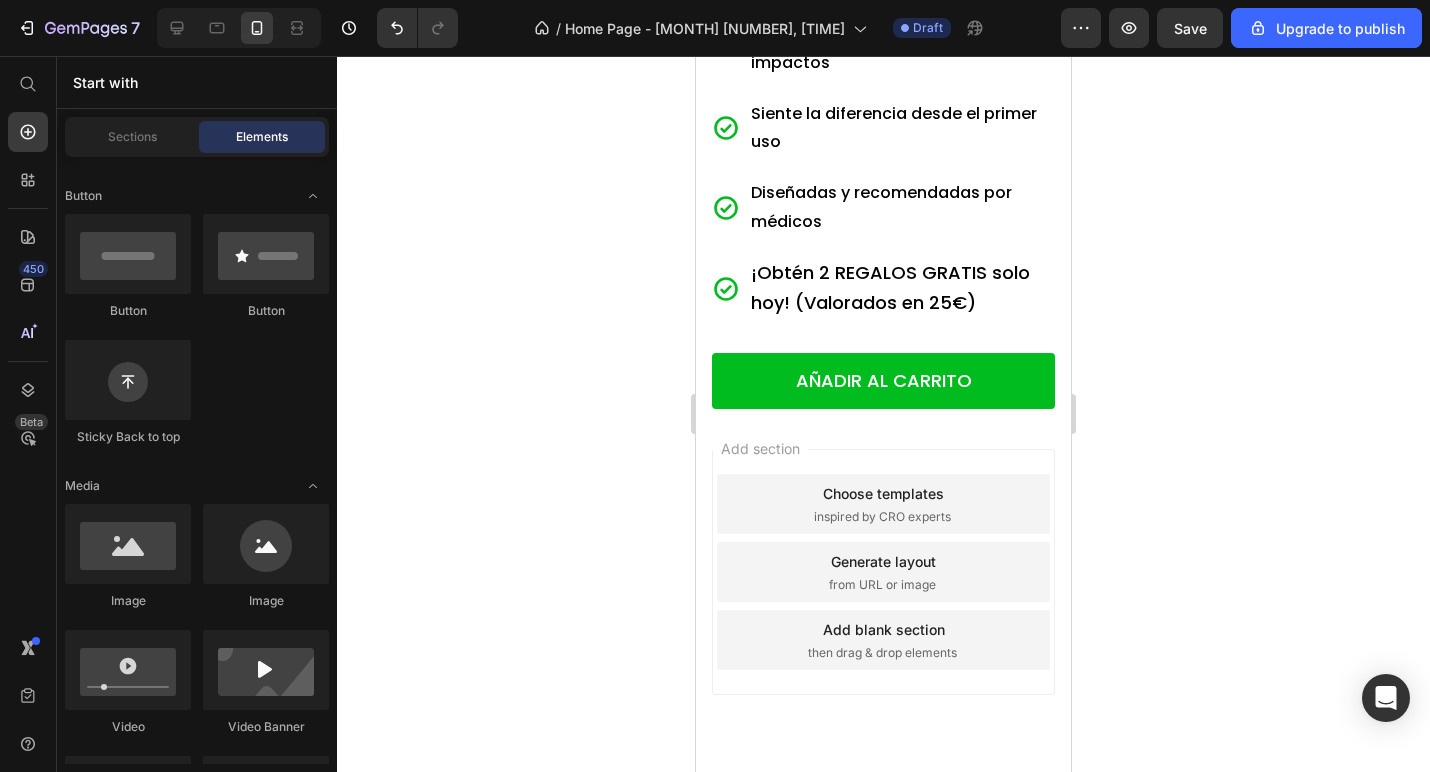 click 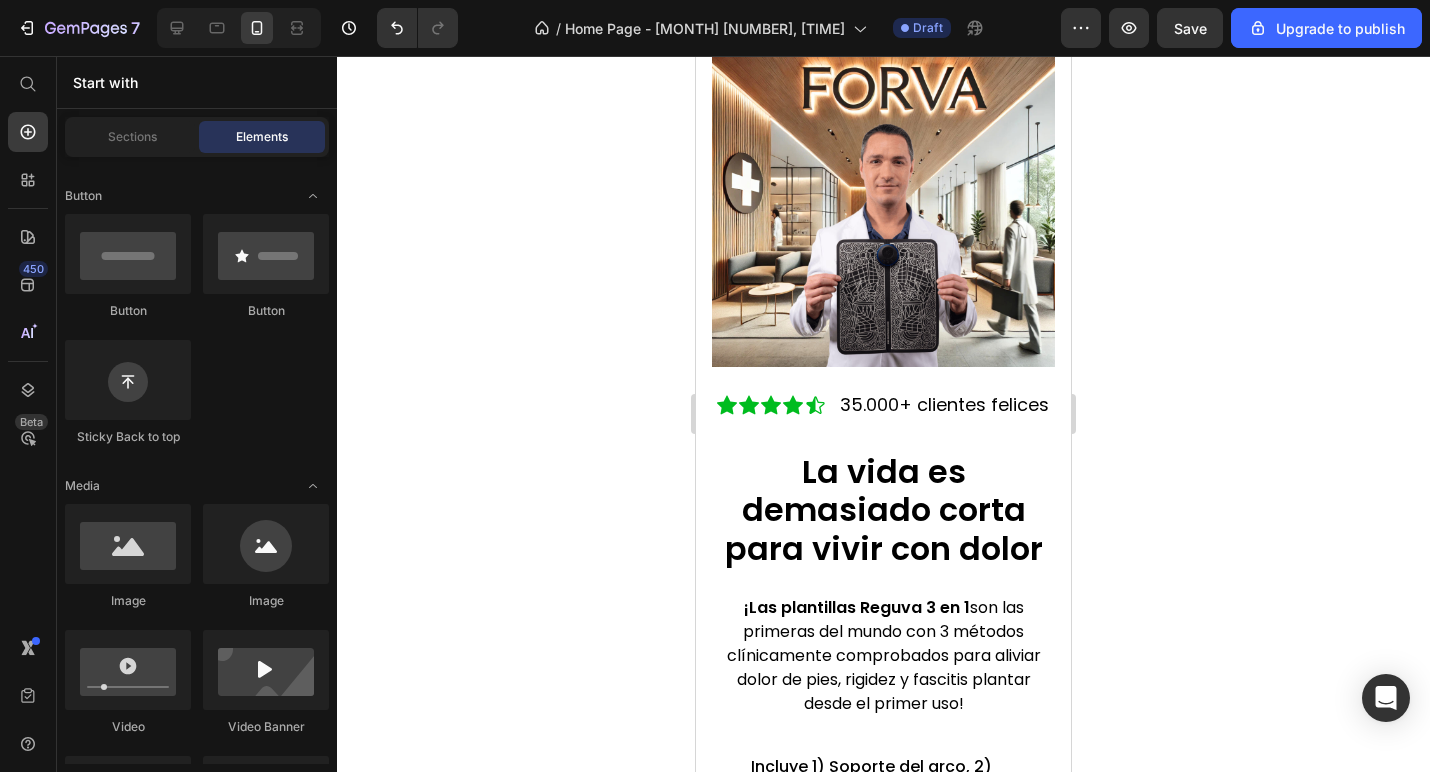 scroll, scrollTop: 0, scrollLeft: 0, axis: both 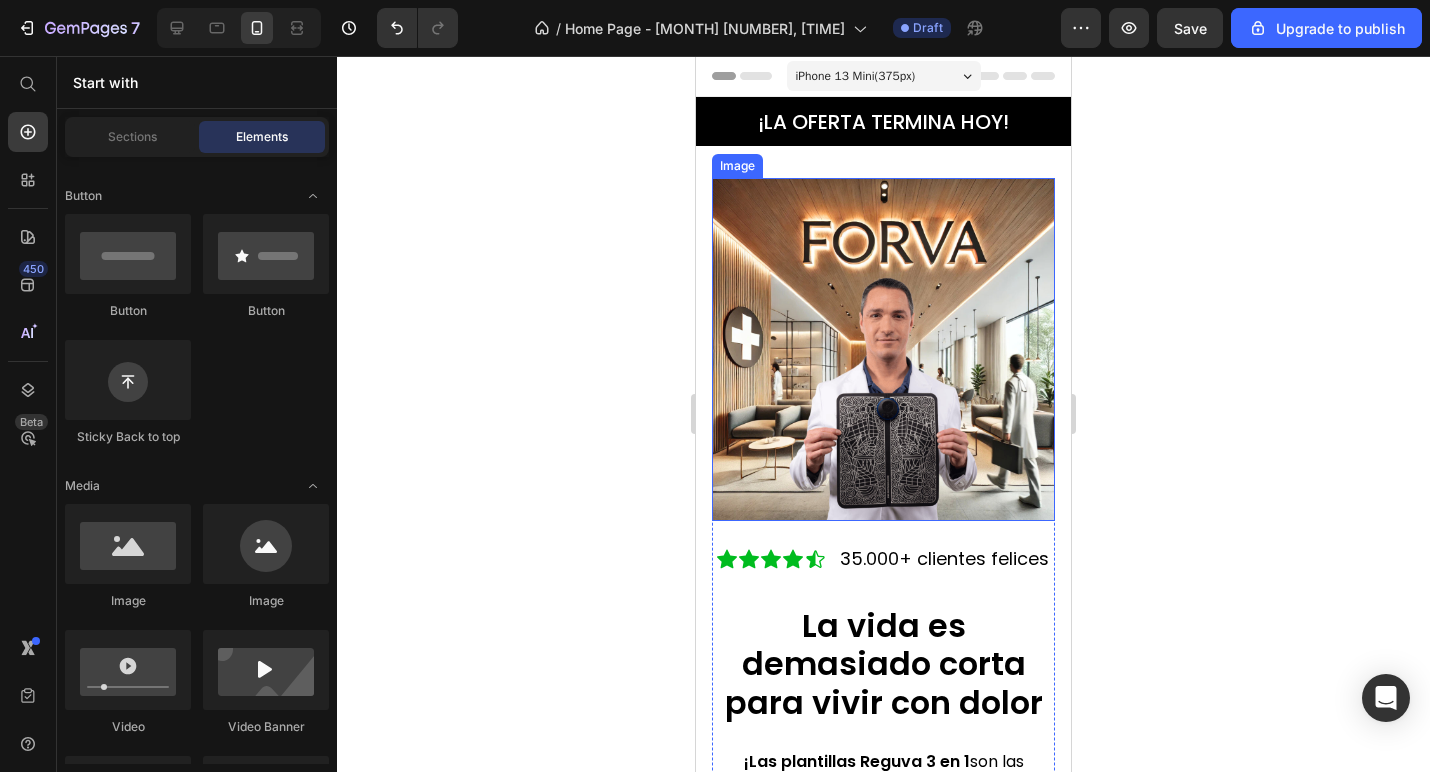 click at bounding box center (883, 349) 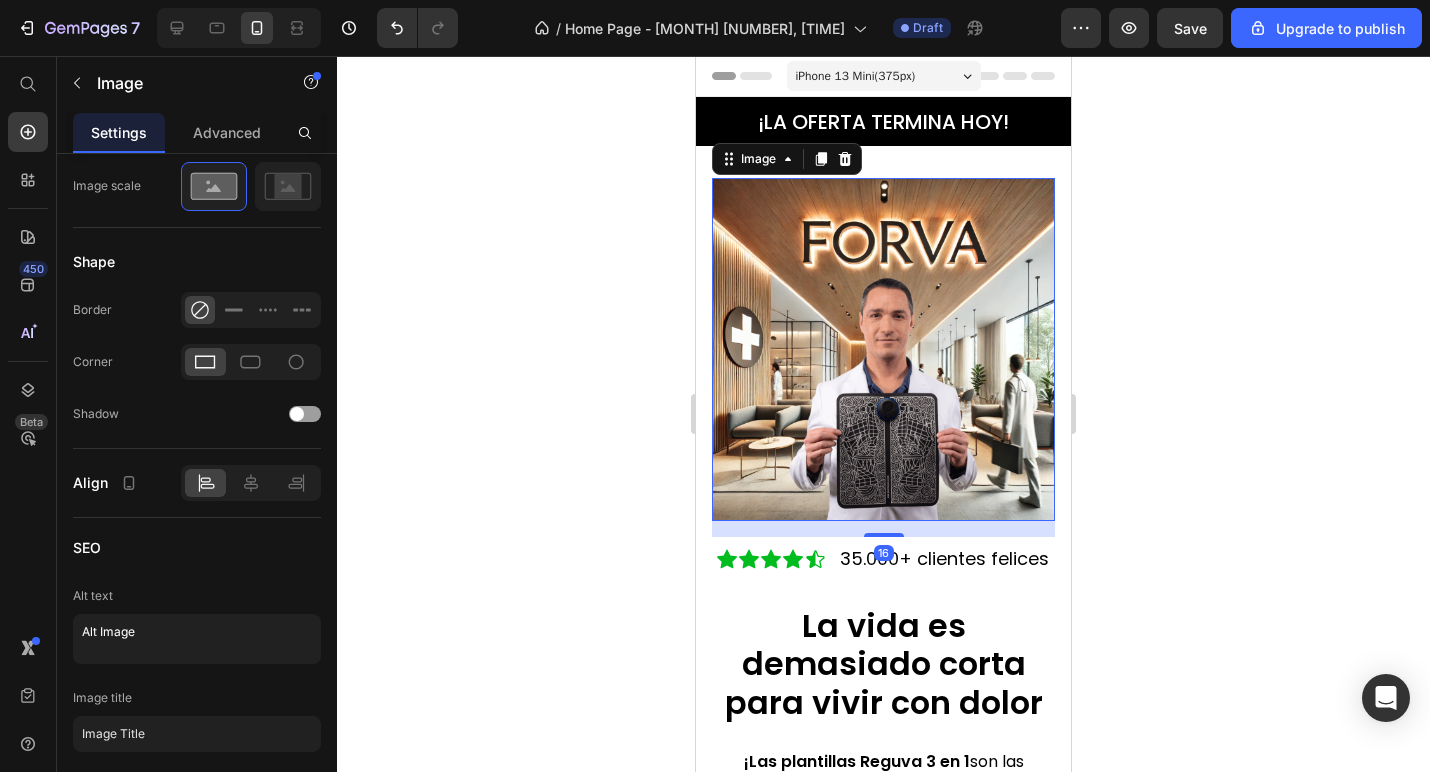 scroll, scrollTop: 0, scrollLeft: 0, axis: both 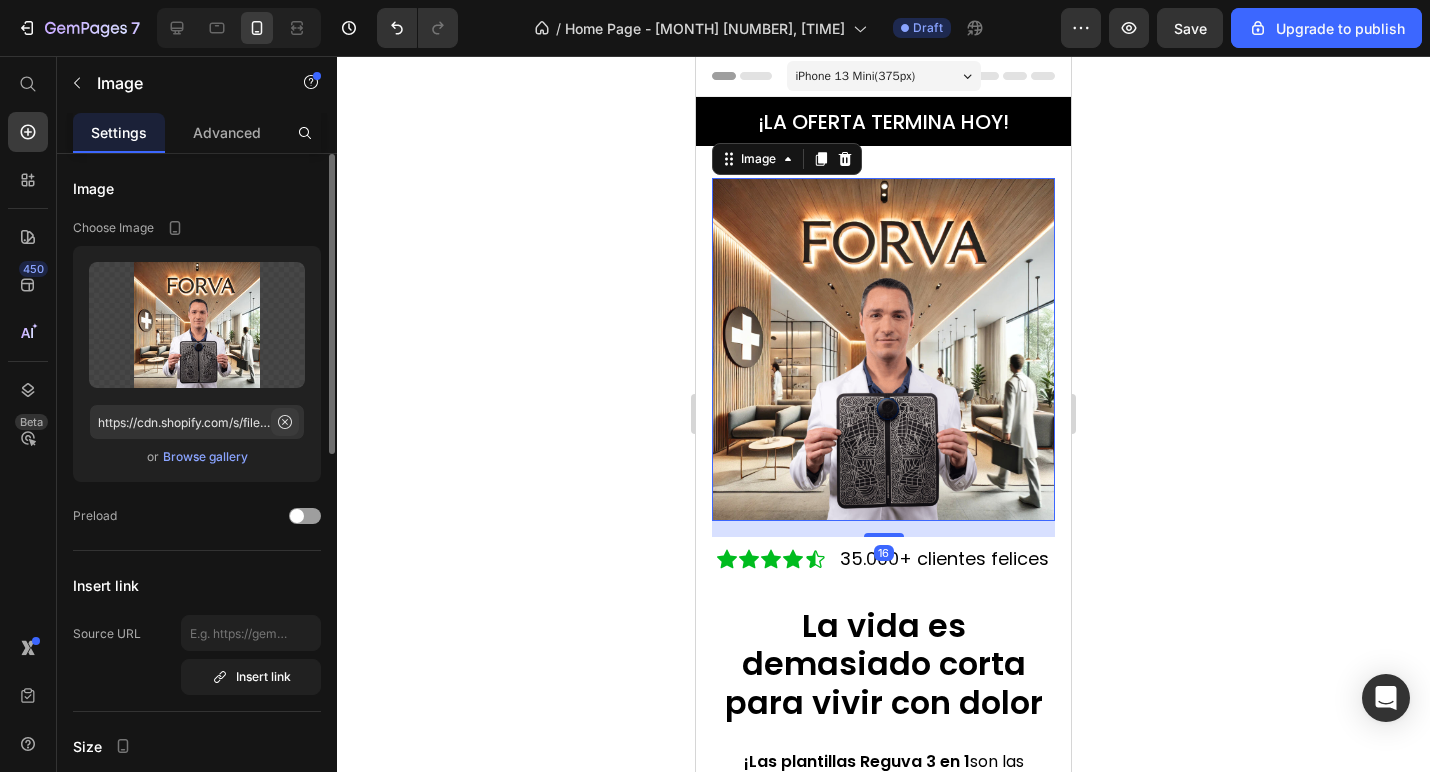 click 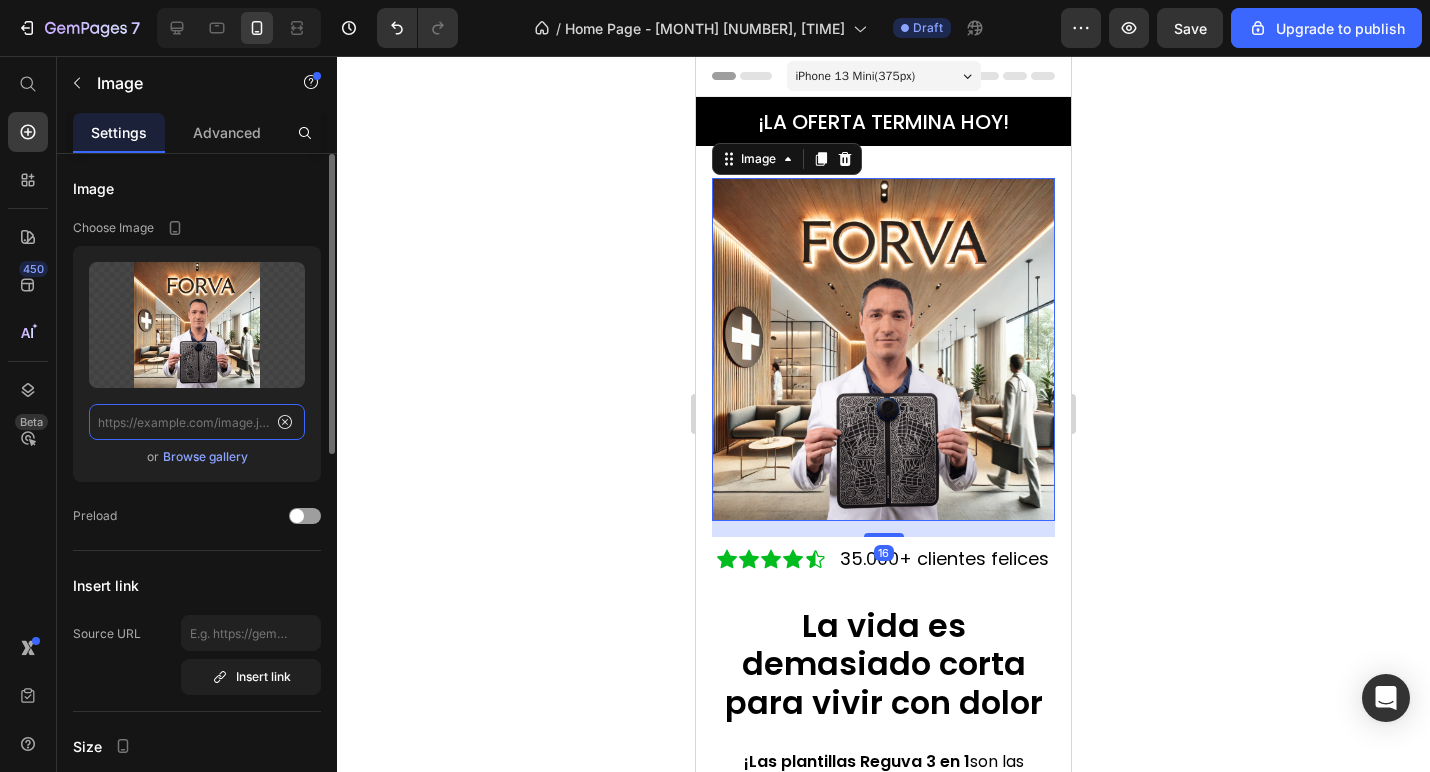 scroll, scrollTop: 0, scrollLeft: 0, axis: both 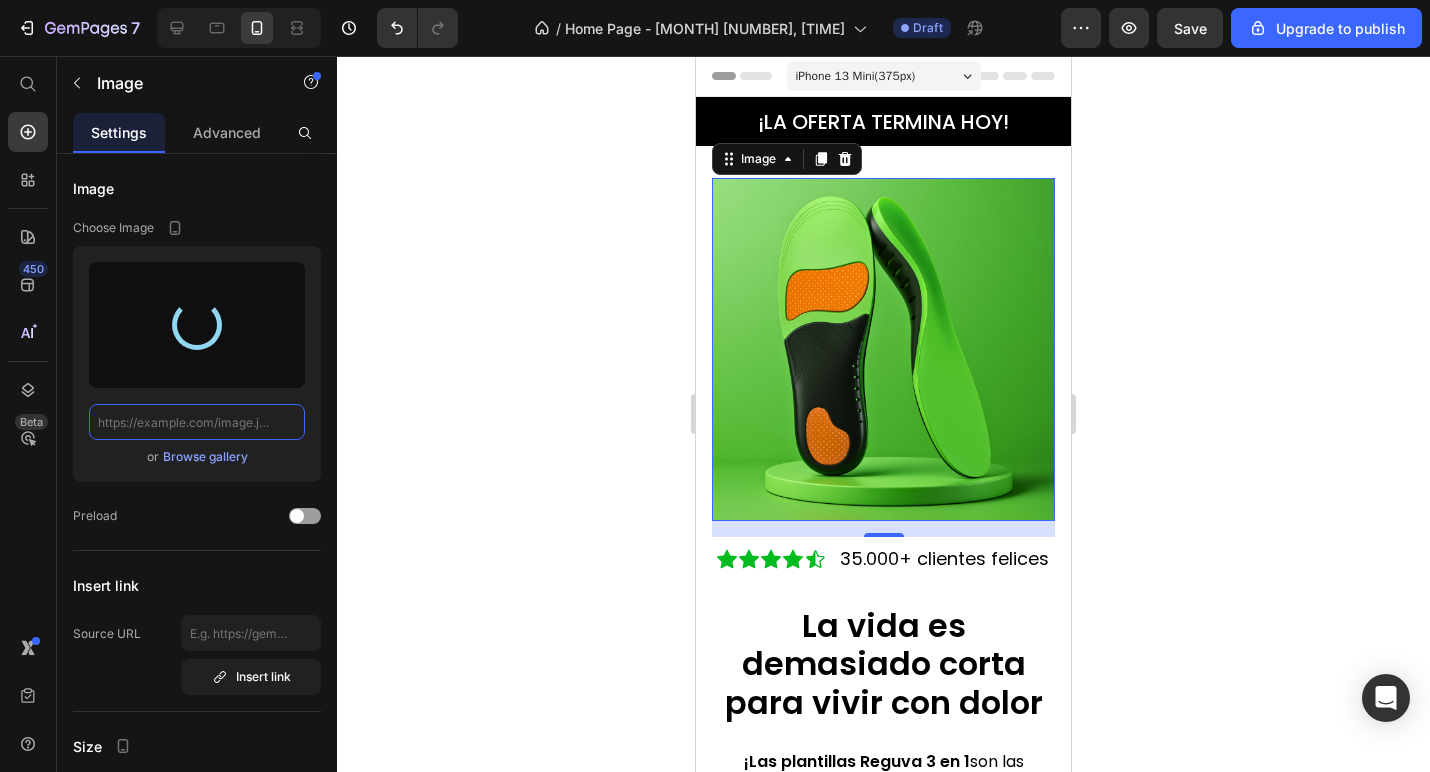type on "https://cdn.shopify.com/s/files/1/0929/0494/8095/files/gempages_574856931957539615-4b39f697-105d-4a69-bf85-4e33ede3131f.webp" 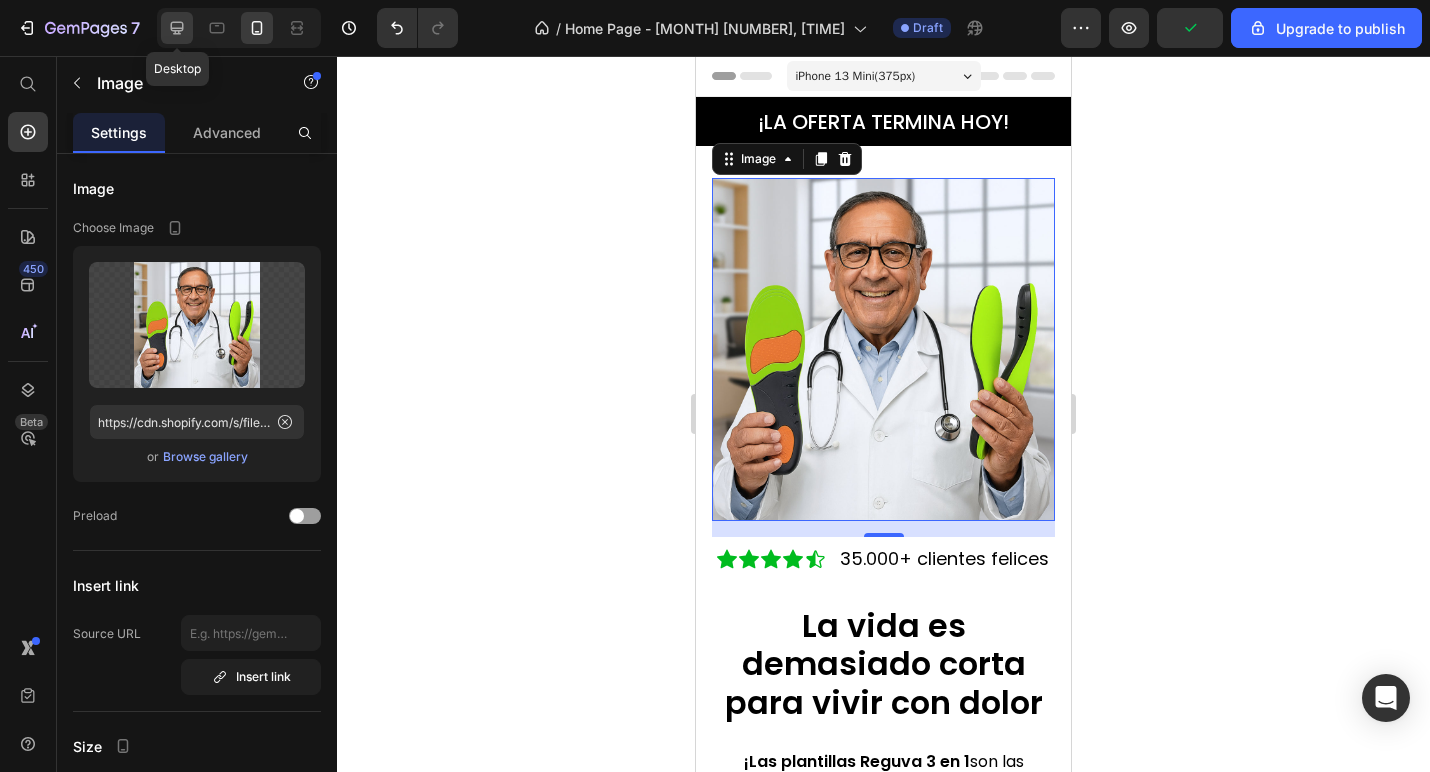 click 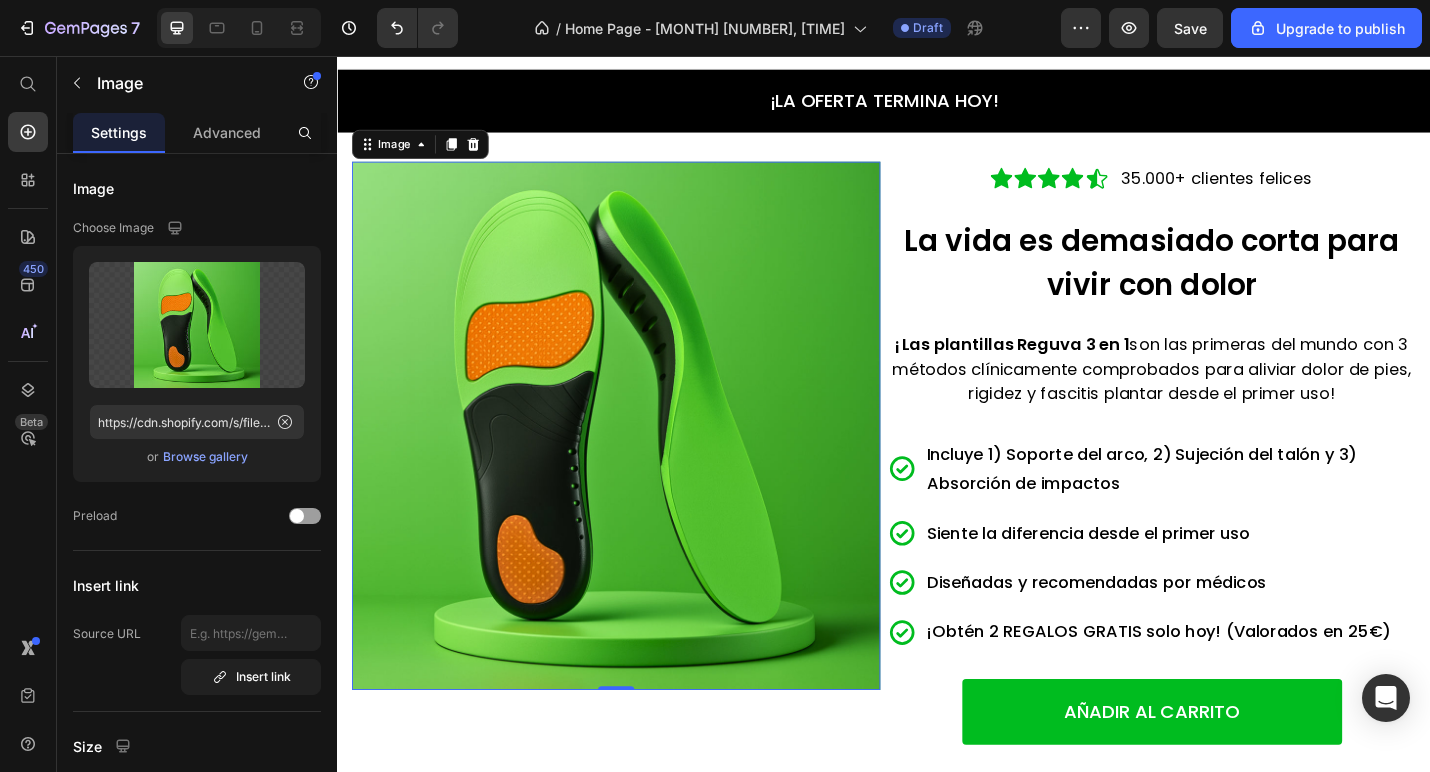scroll, scrollTop: 72, scrollLeft: 0, axis: vertical 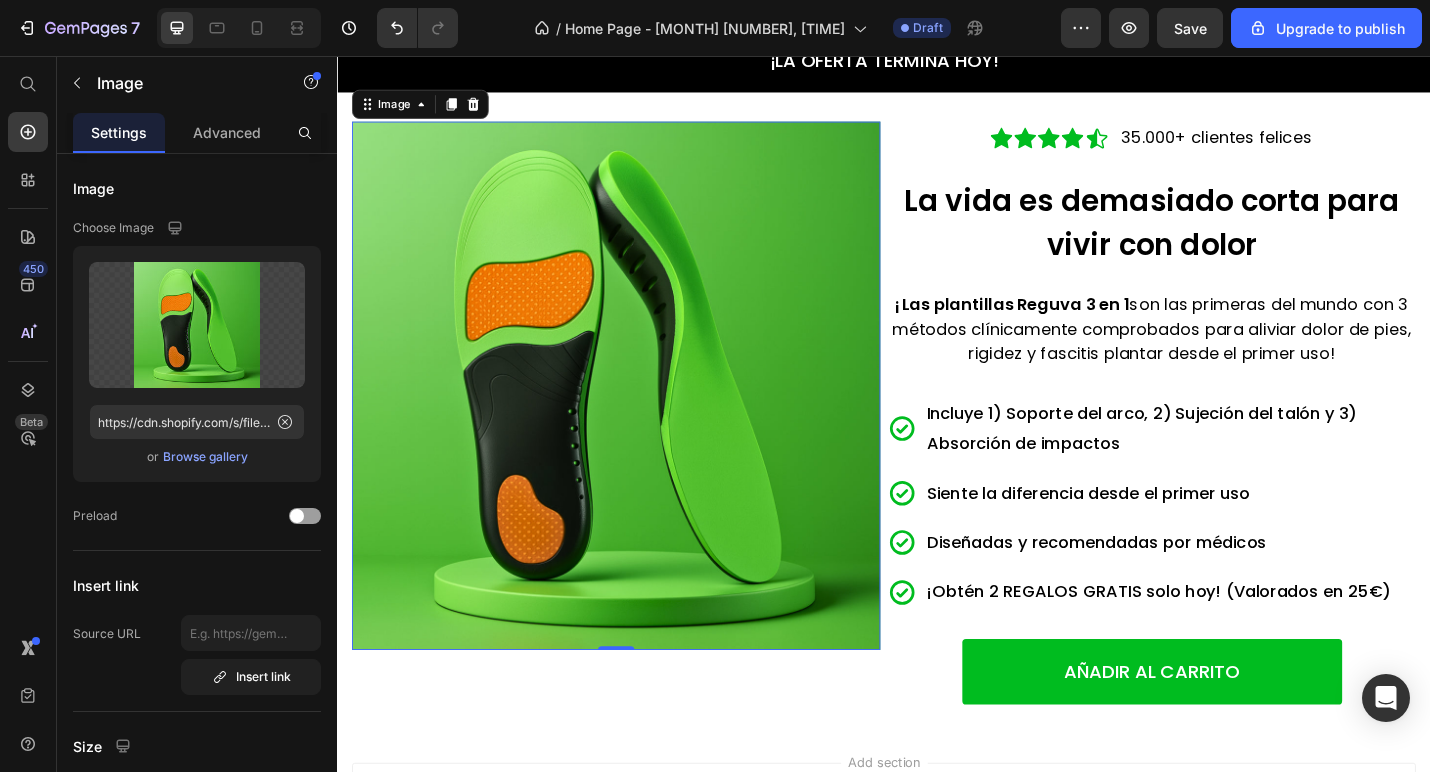 click at bounding box center (643, 418) 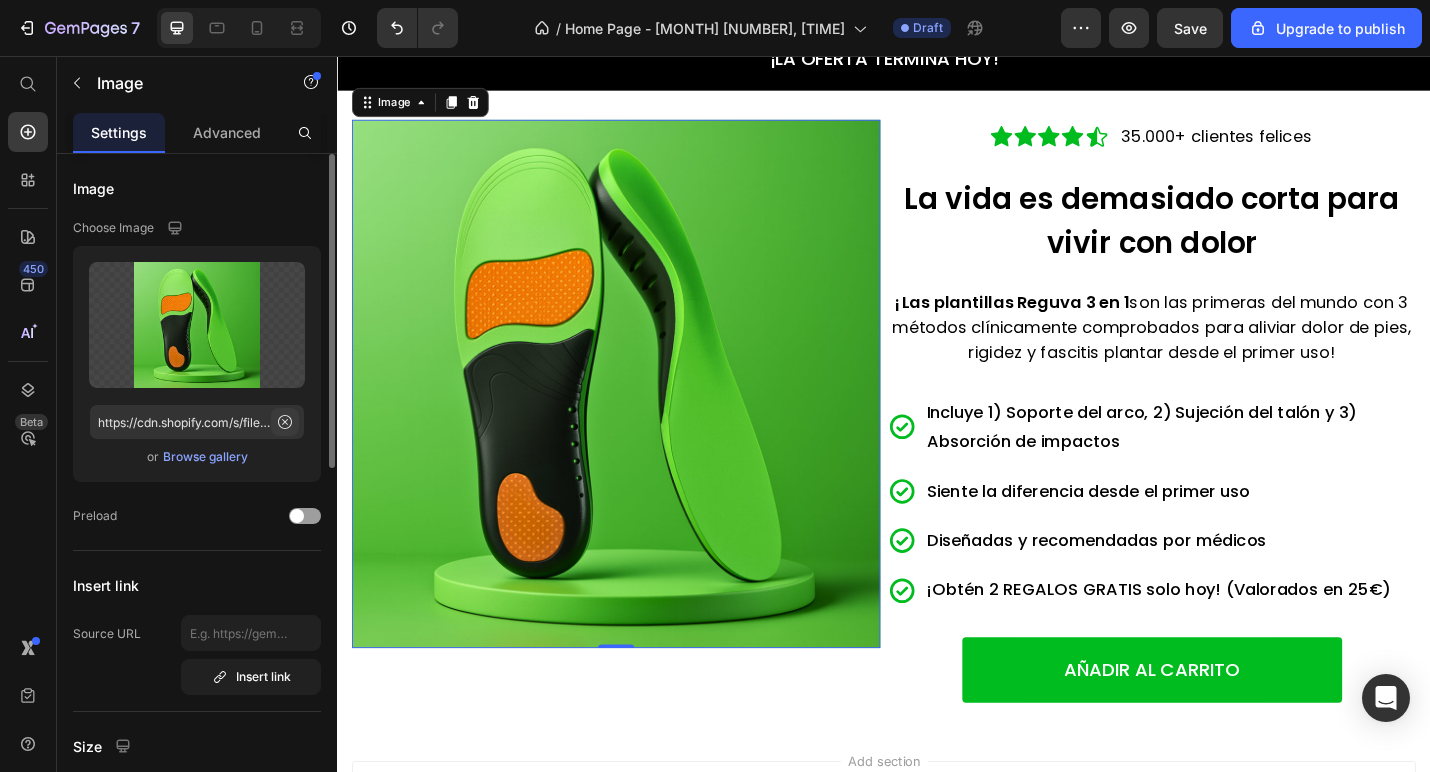 click 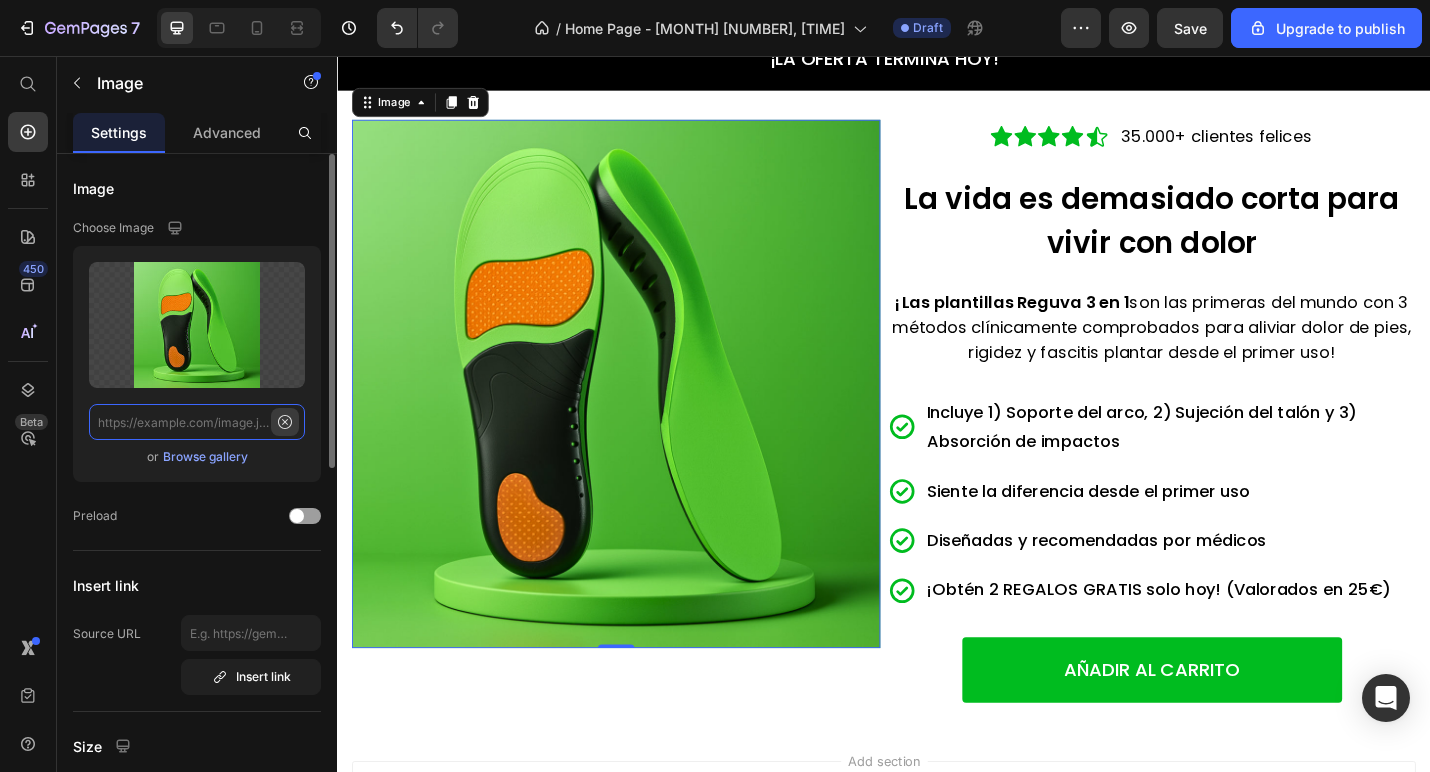 scroll, scrollTop: 0, scrollLeft: 0, axis: both 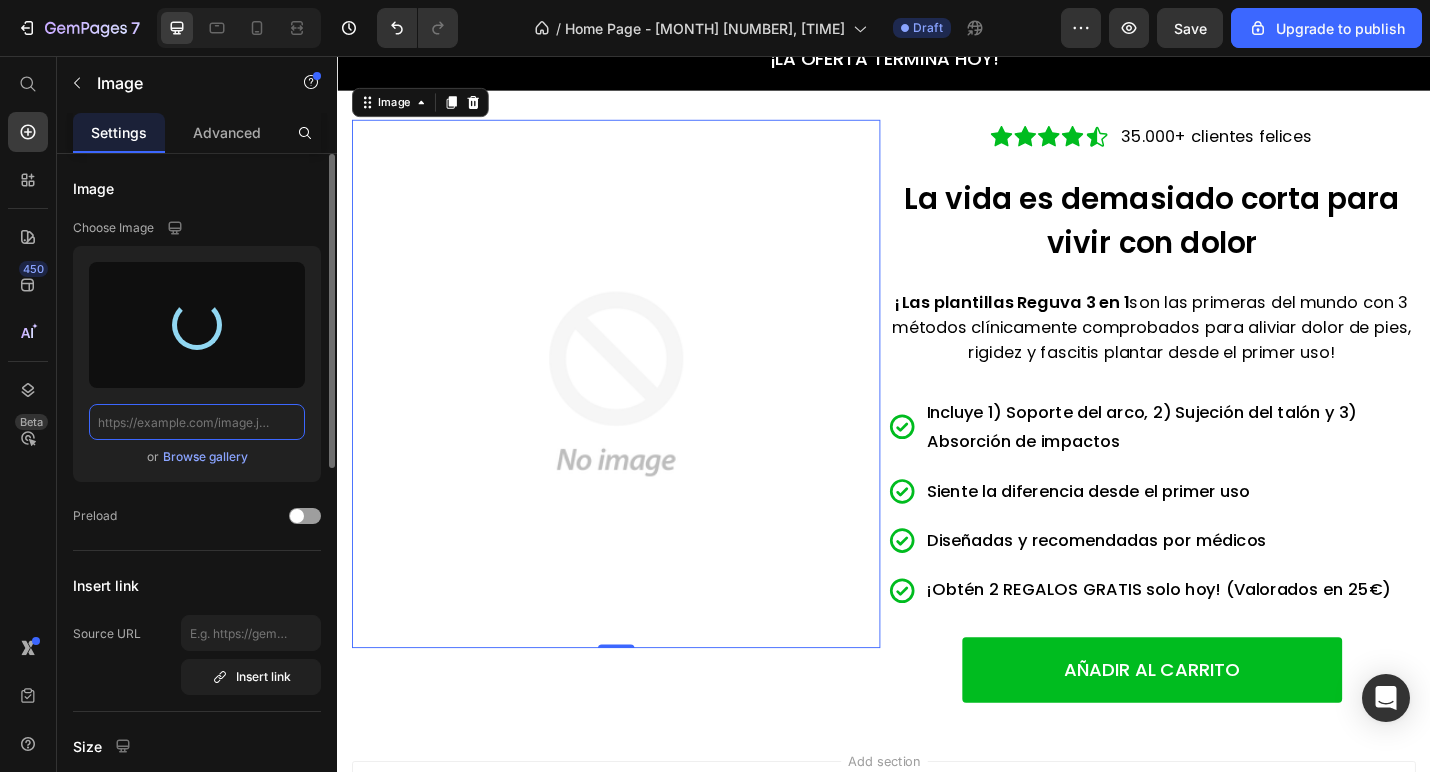 type on "https://cdn.shopify.com/s/files/1/0929/0494/8095/files/gempages_574856931957539615-4b39f697-105d-4a69-bf85-4e33ede3131f.webp" 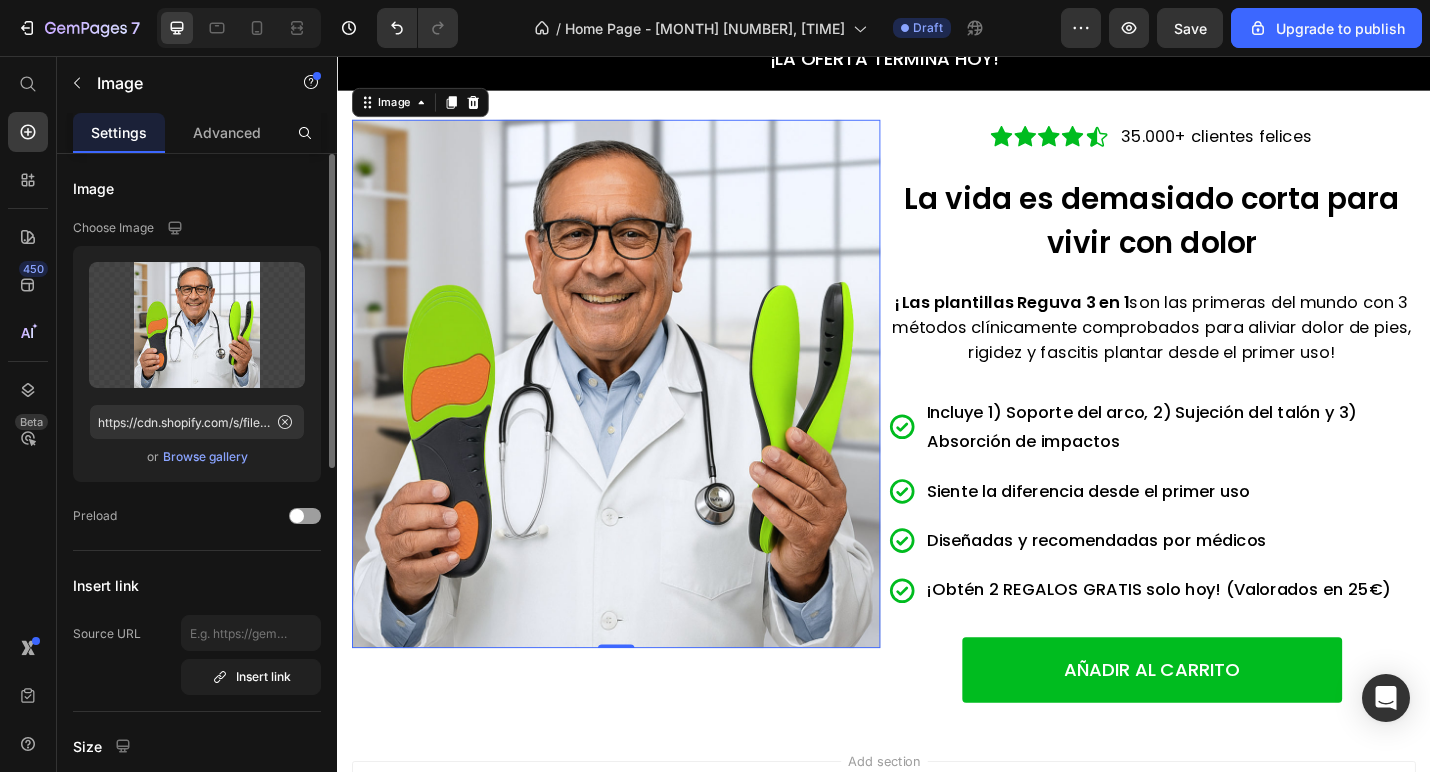 click on "Add section Choose templates inspired by CRO experts Generate layout from URL or image Add blank section then drag & drop elements" at bounding box center (937, 913) 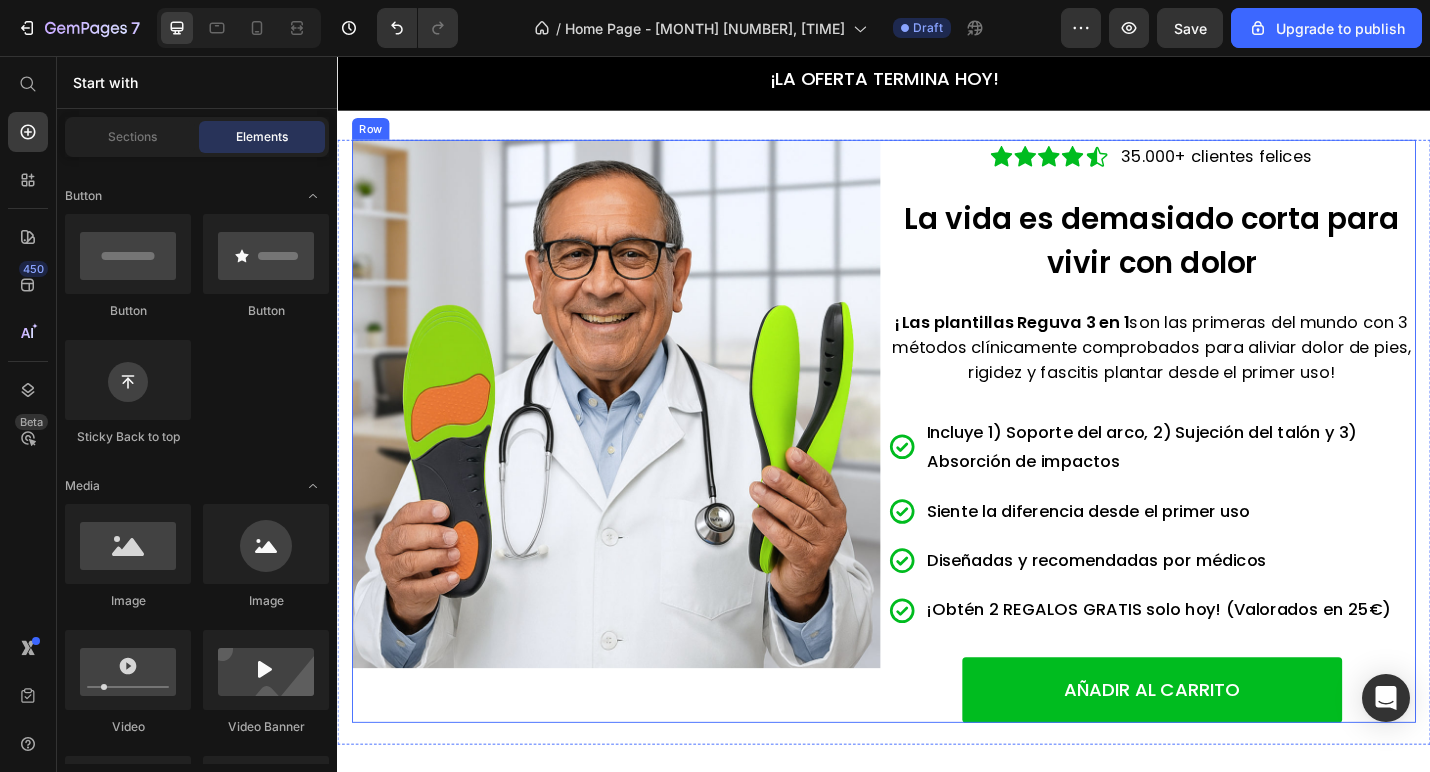 scroll, scrollTop: 67, scrollLeft: 0, axis: vertical 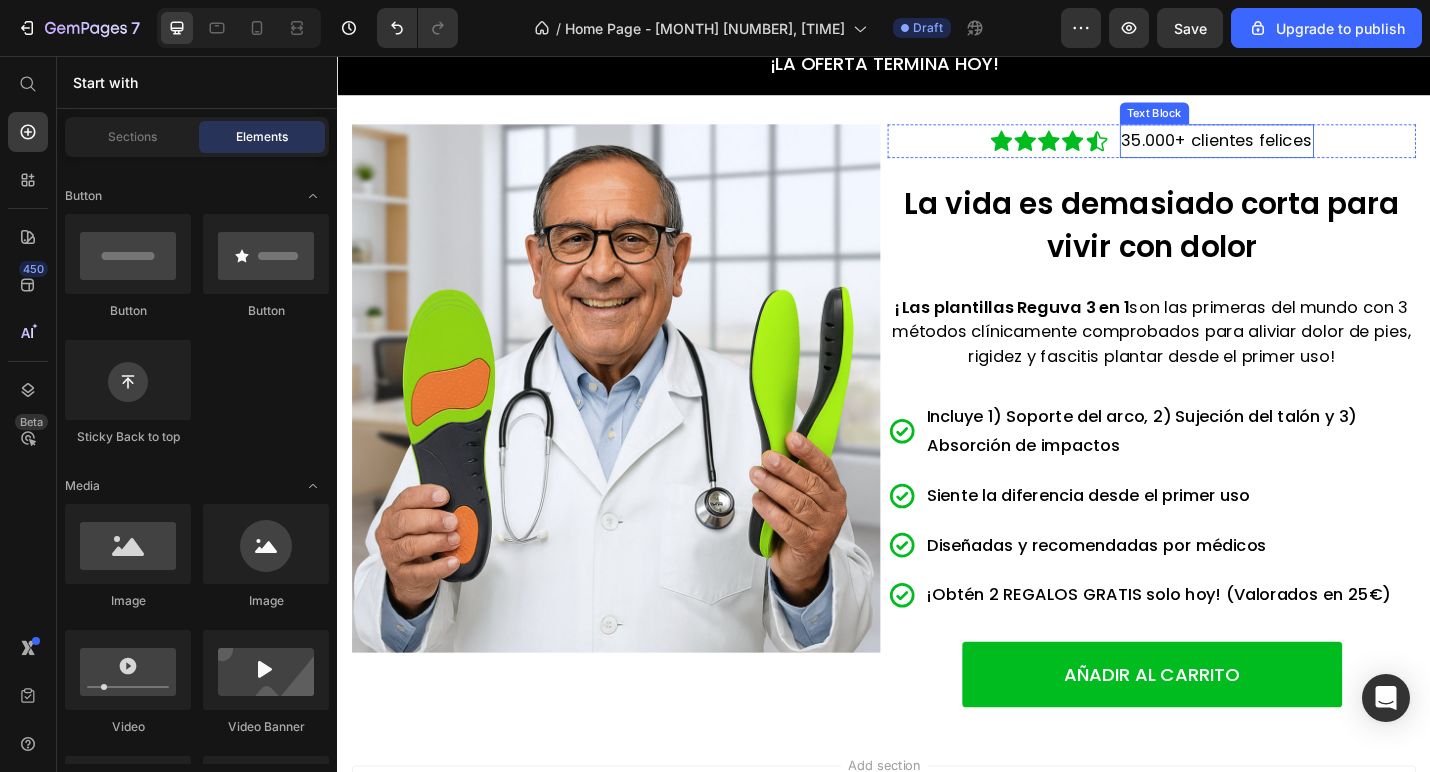 click on "35.000+ clientes felices" at bounding box center (1302, 149) 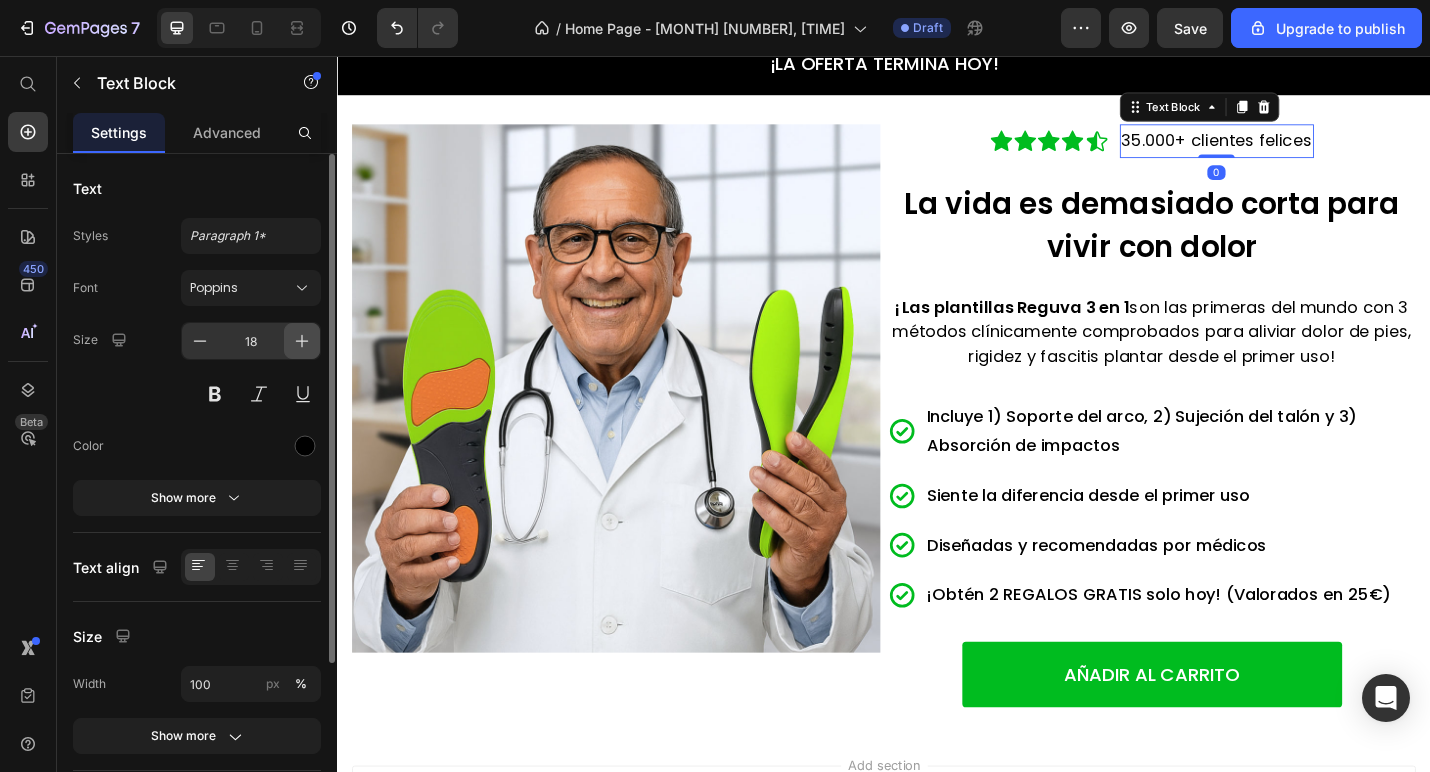 click 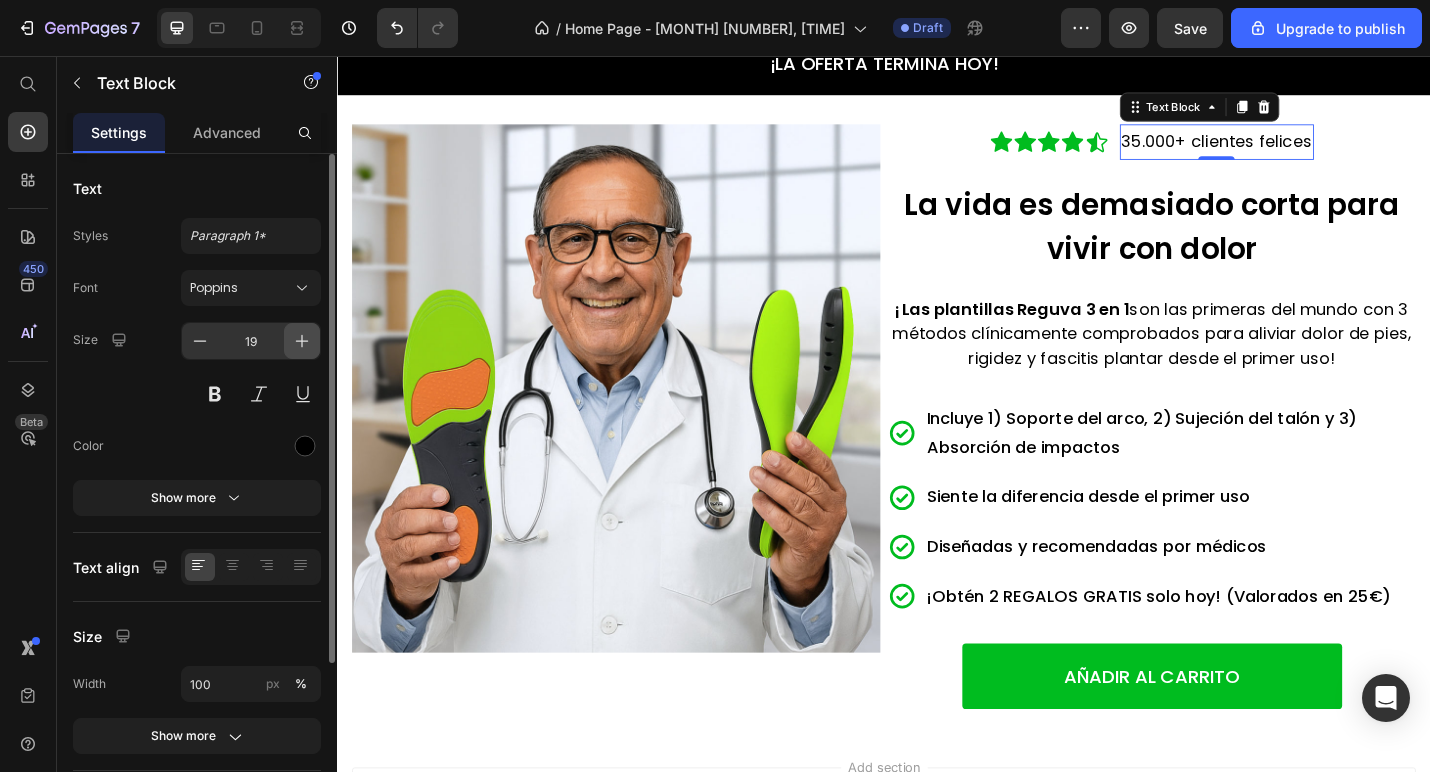 click 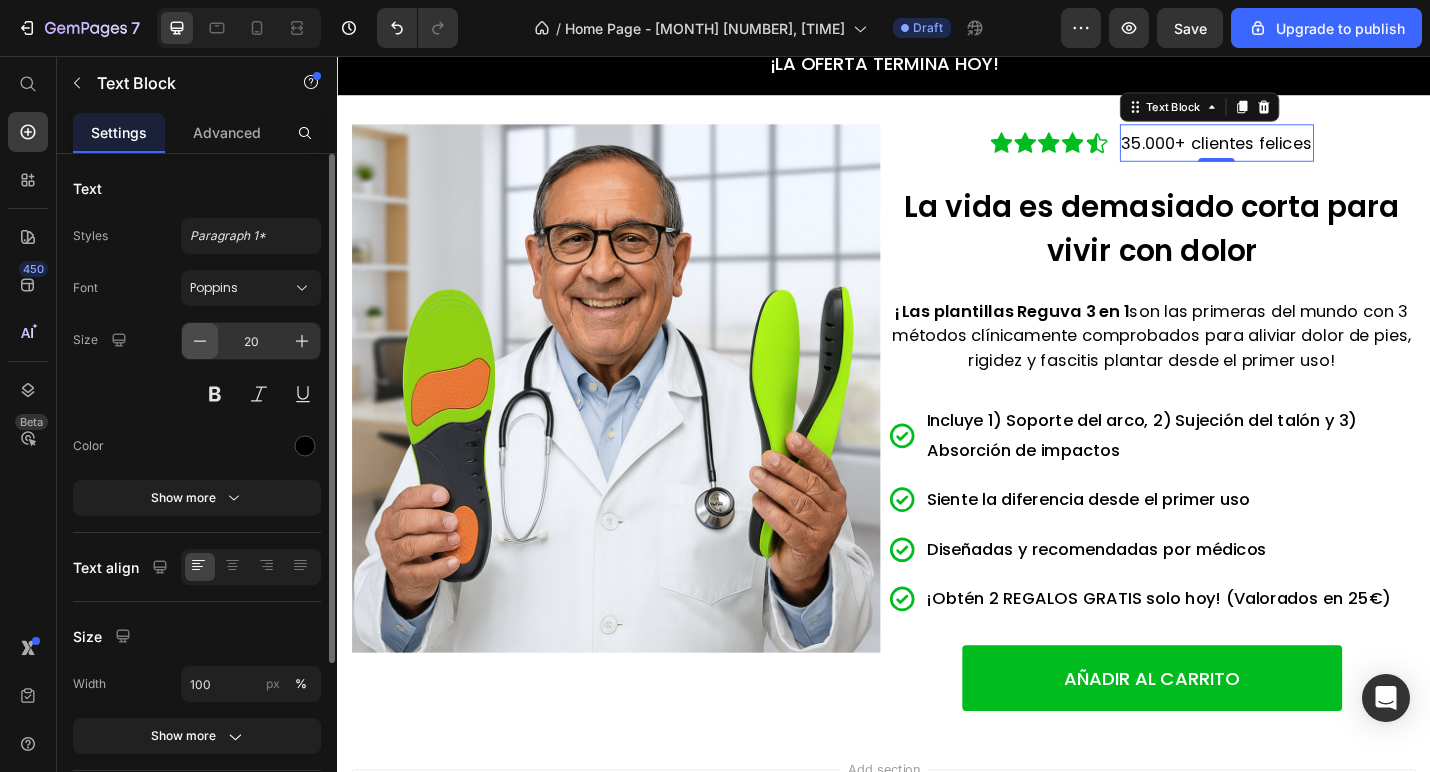 click 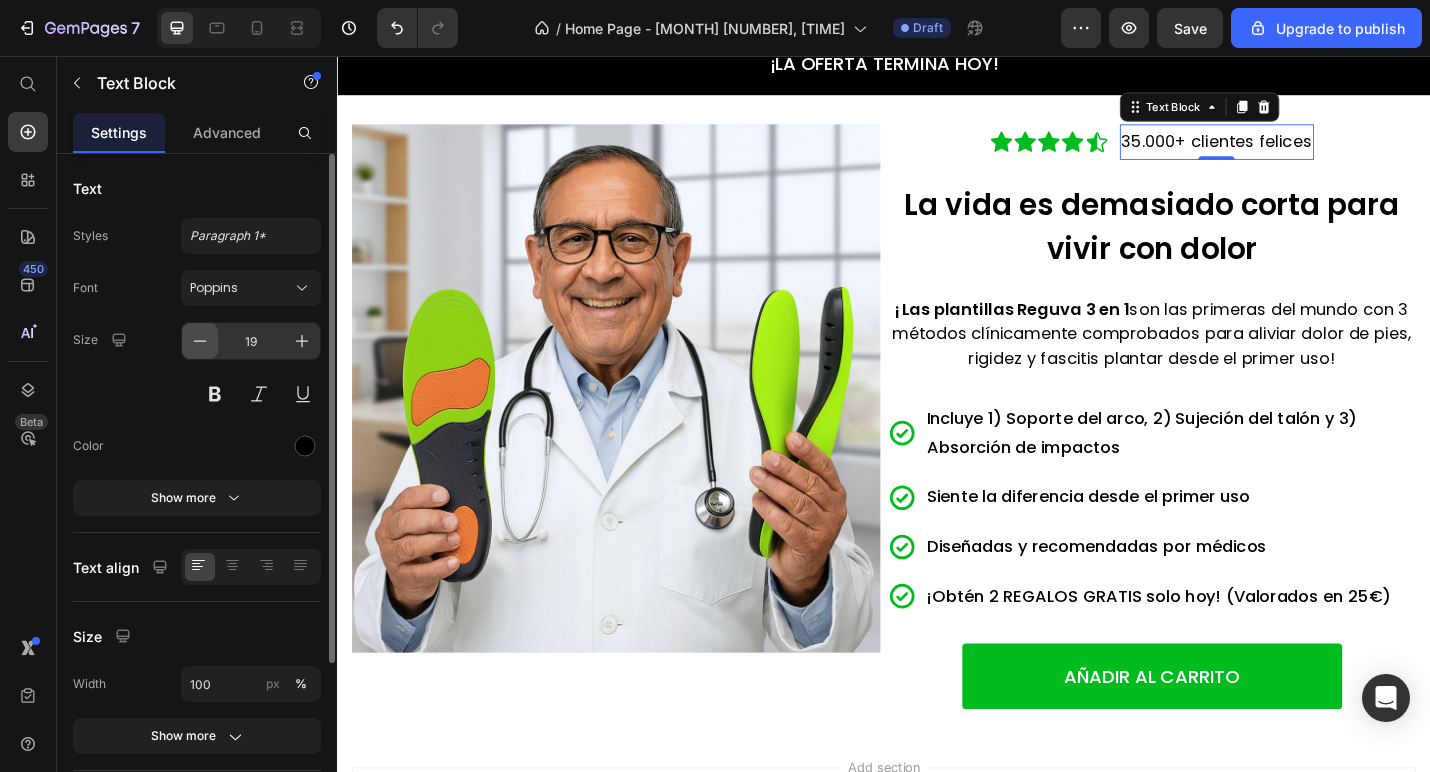 click 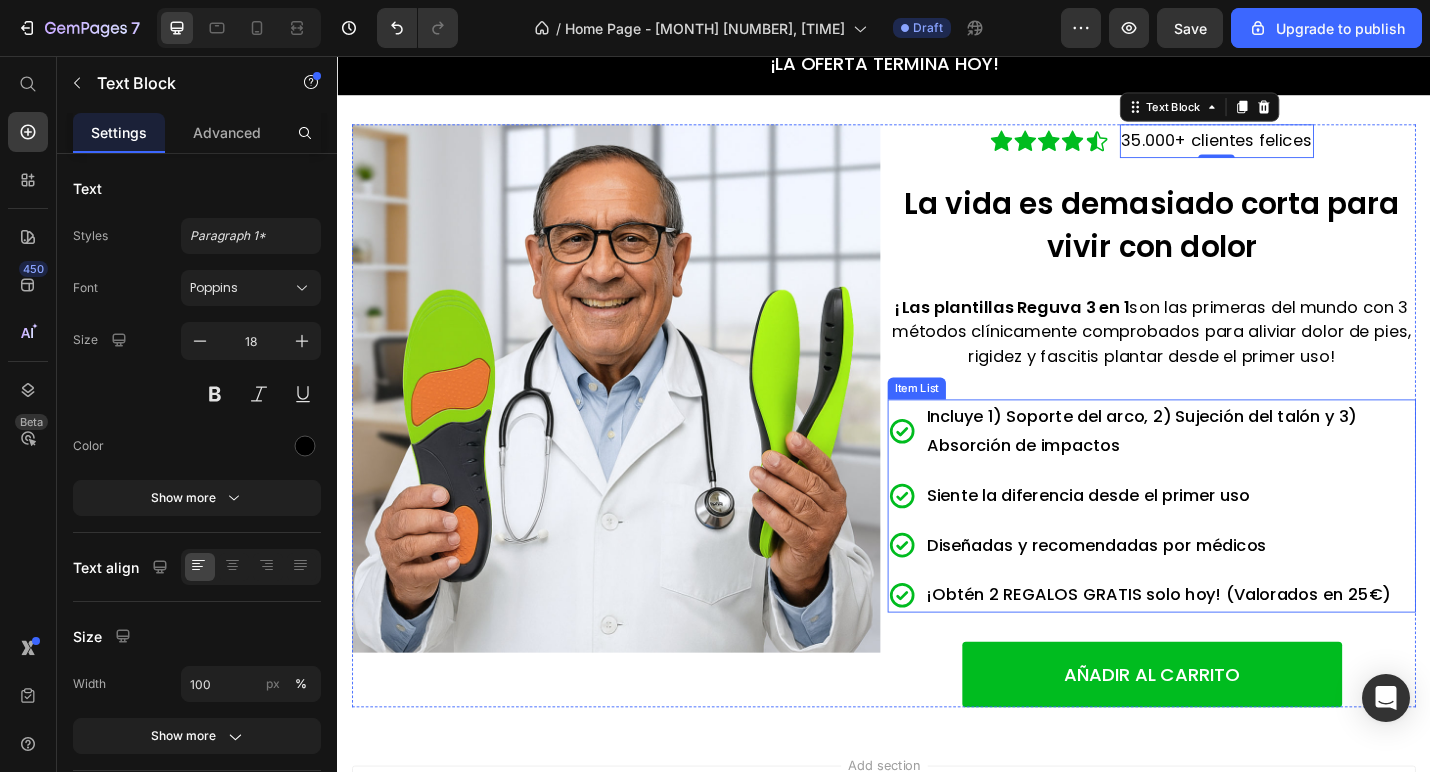 click on "Incluye 1) Soporte del arco, 2) Sujeción del talón y 3) Absorción de impactos" at bounding box center [1251, 468] 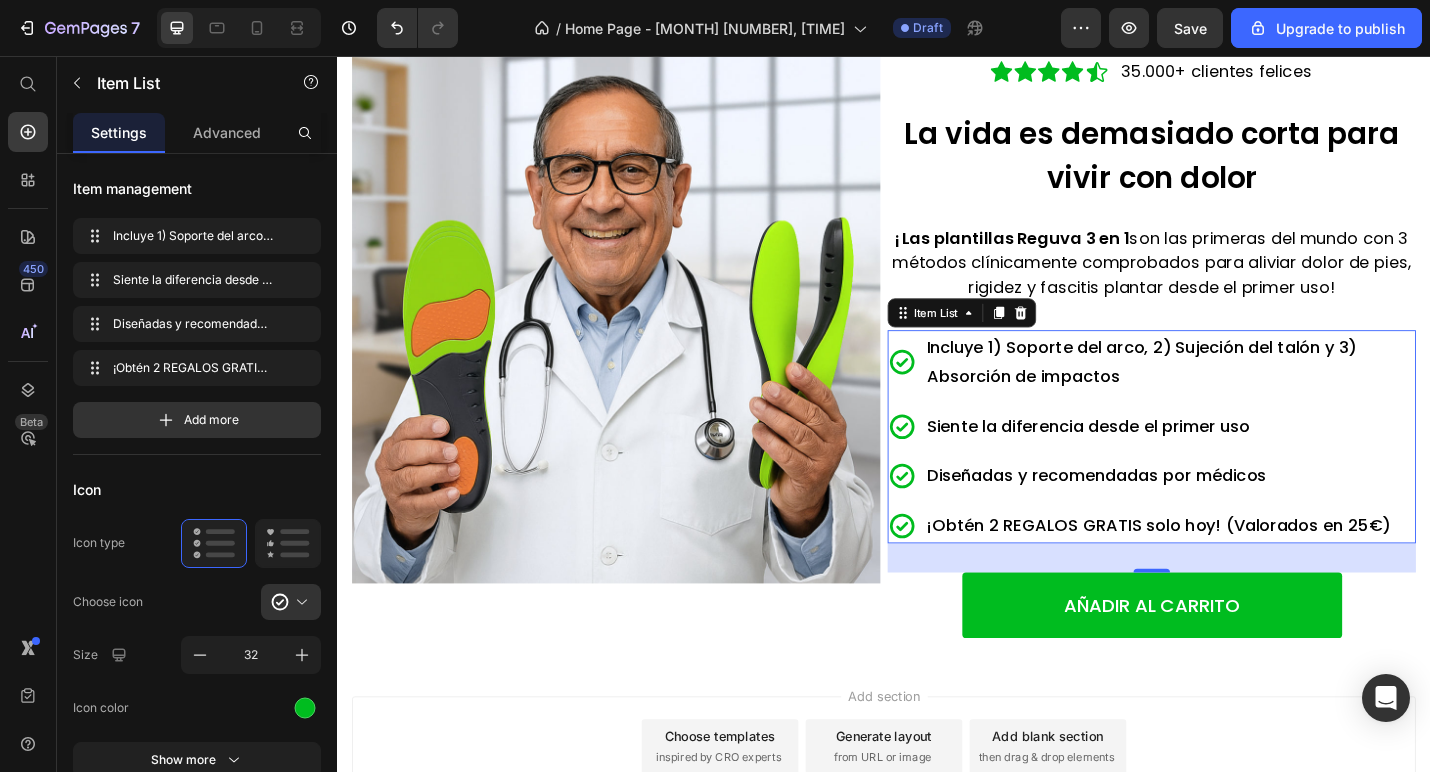scroll, scrollTop: 158, scrollLeft: 0, axis: vertical 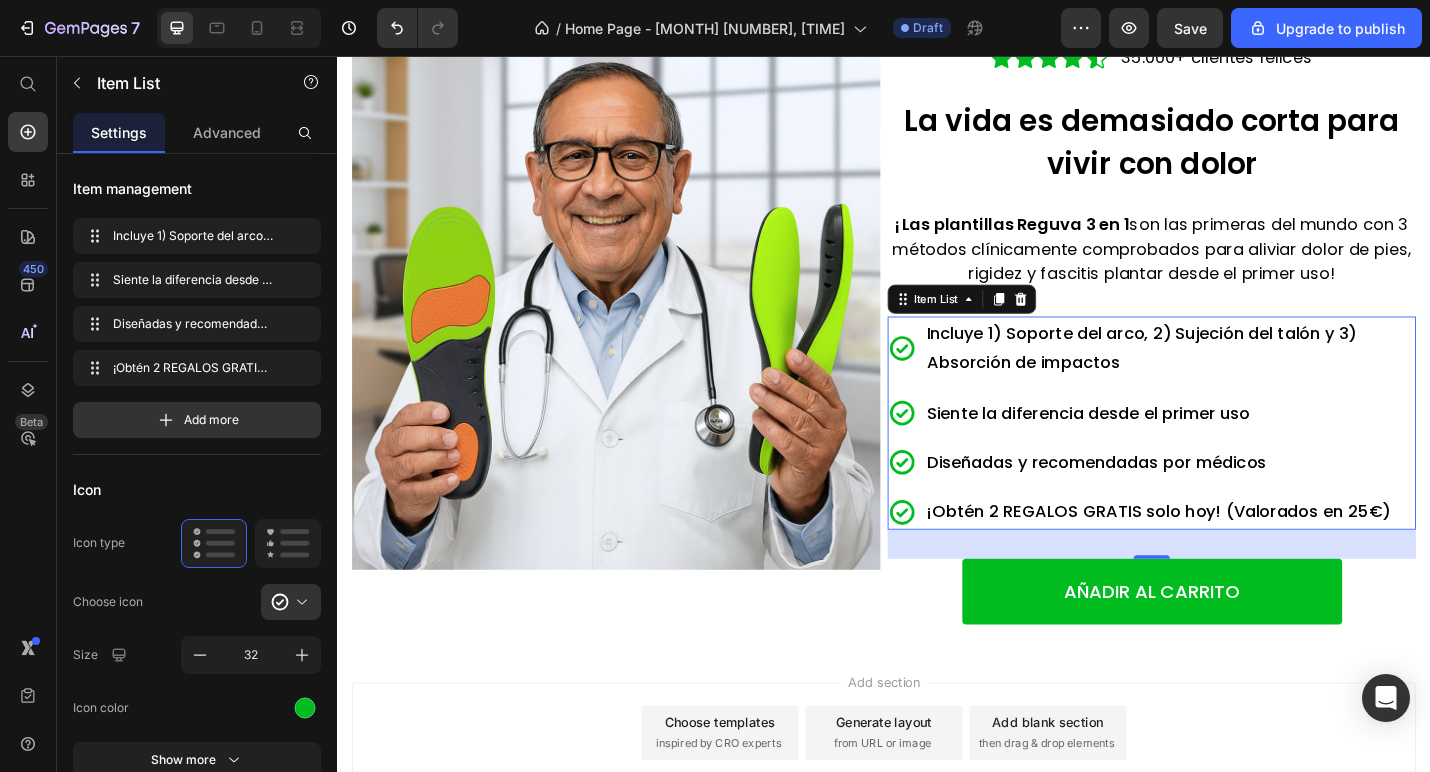 click on "Add section Choose templates inspired by CRO experts Generate layout from URL or image Add blank section then drag & drop elements" at bounding box center (937, 827) 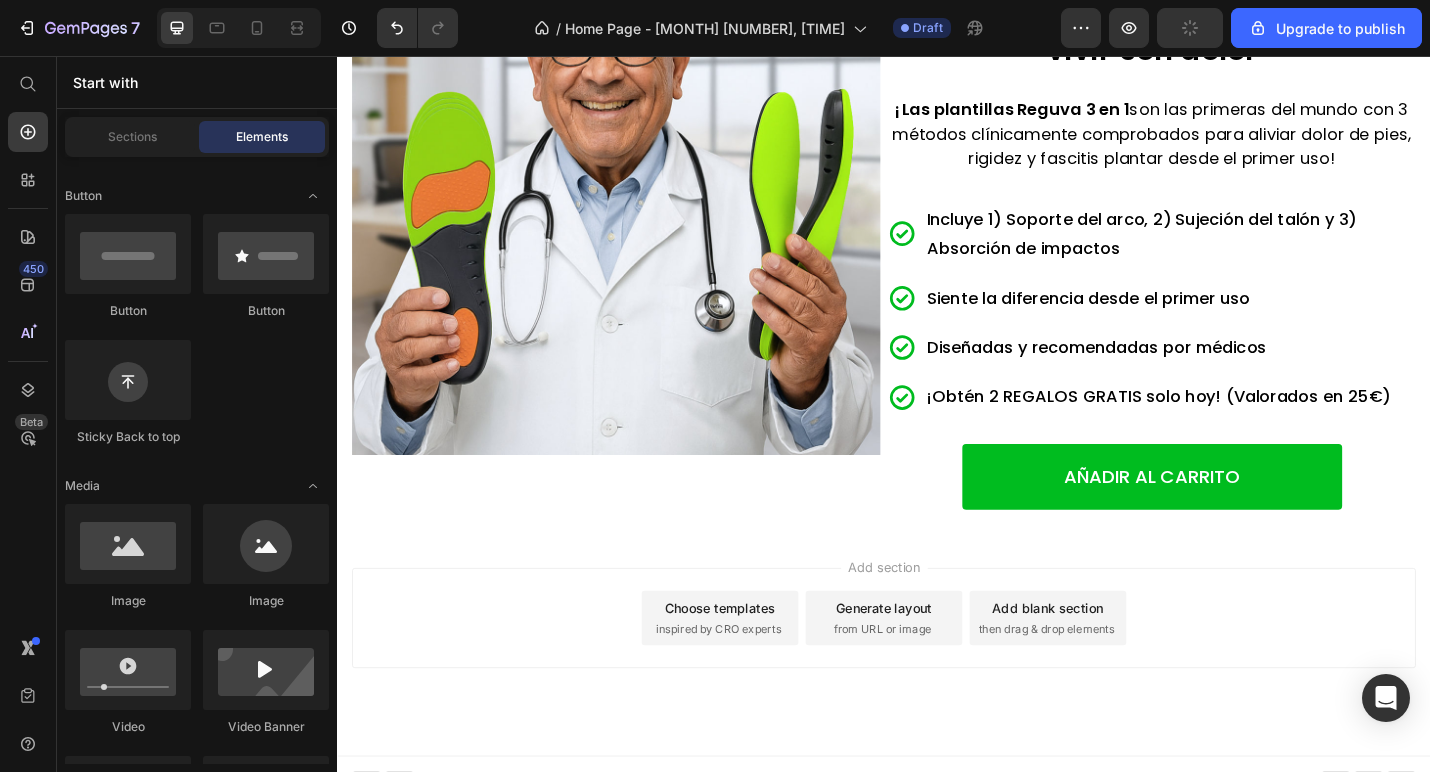 scroll, scrollTop: 308, scrollLeft: 0, axis: vertical 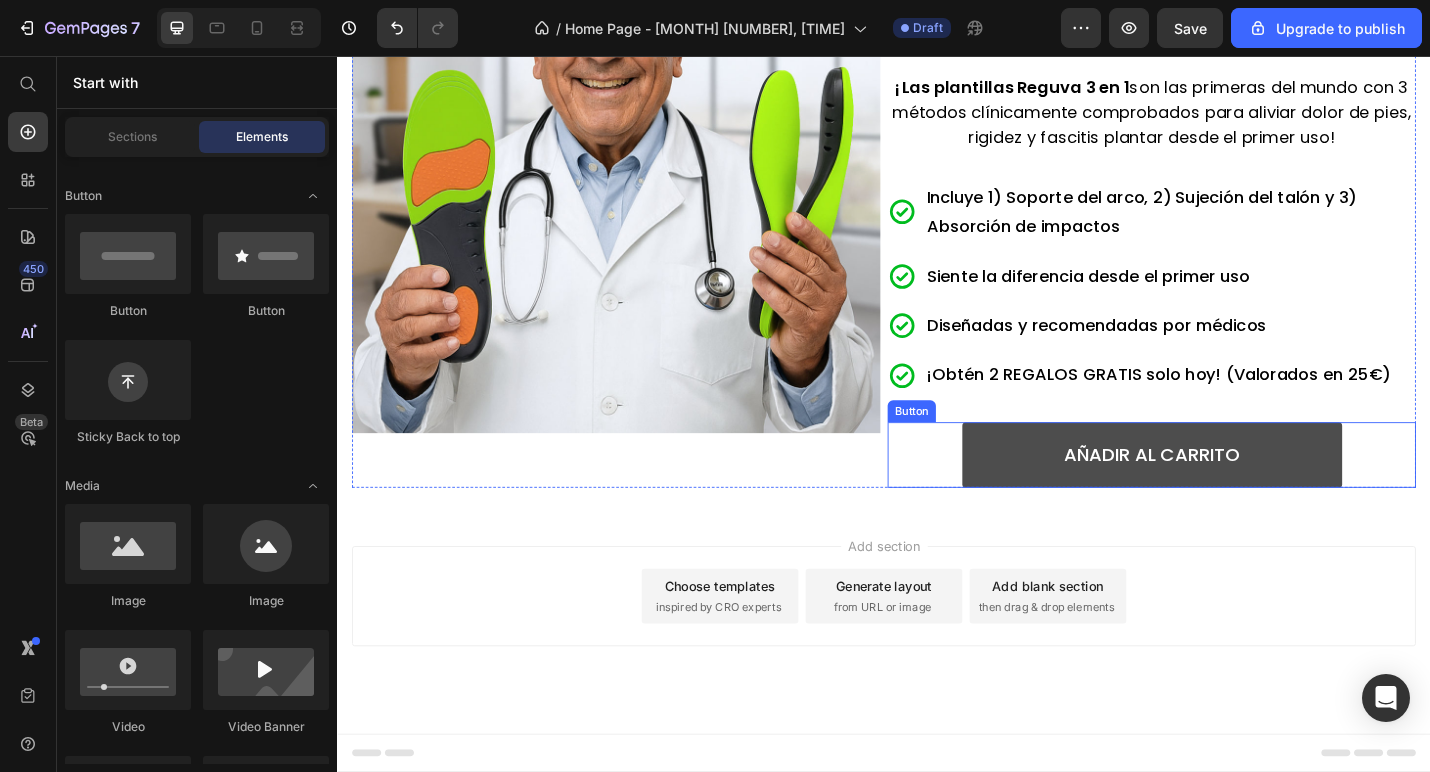 click on "AÑADIR AL CARRITO" at bounding box center [1231, 494] 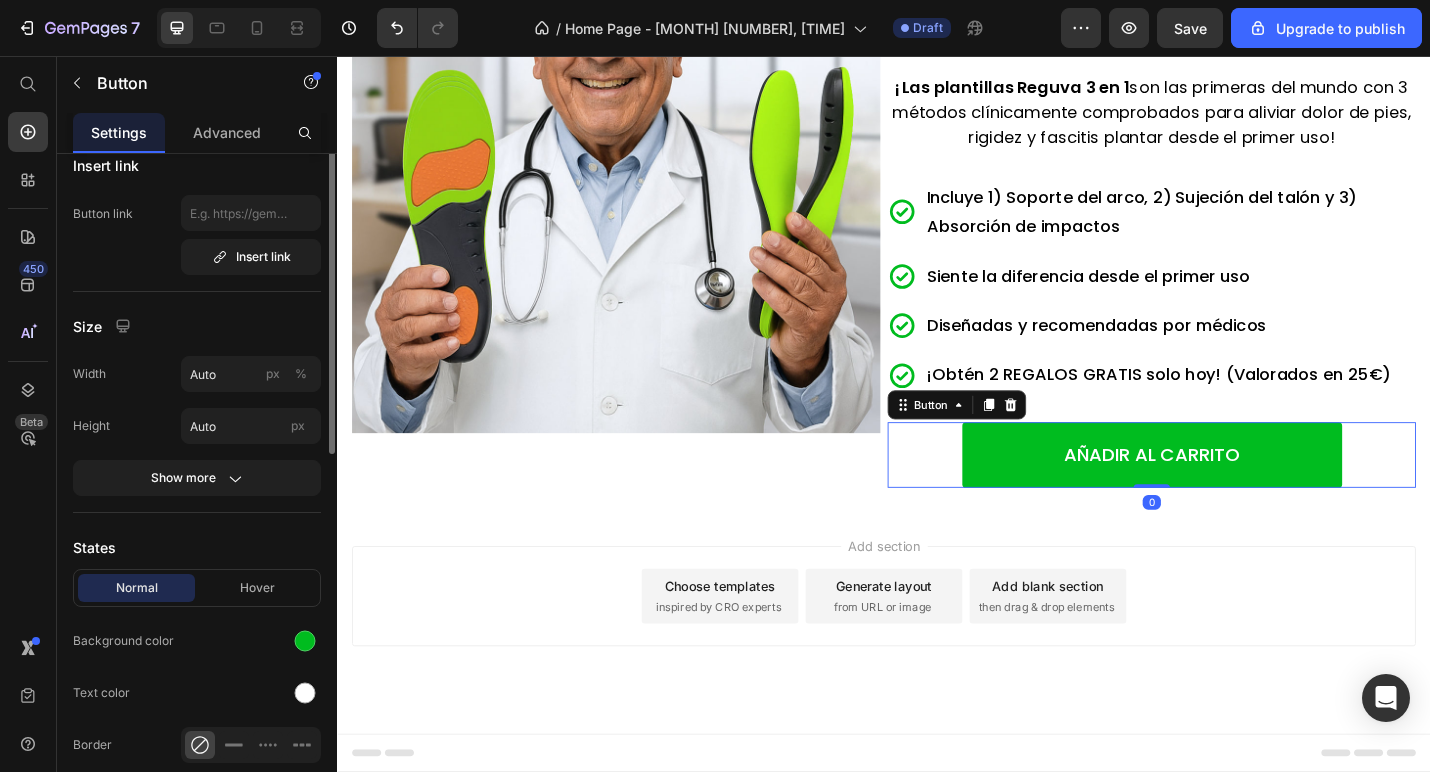 scroll, scrollTop: 93, scrollLeft: 0, axis: vertical 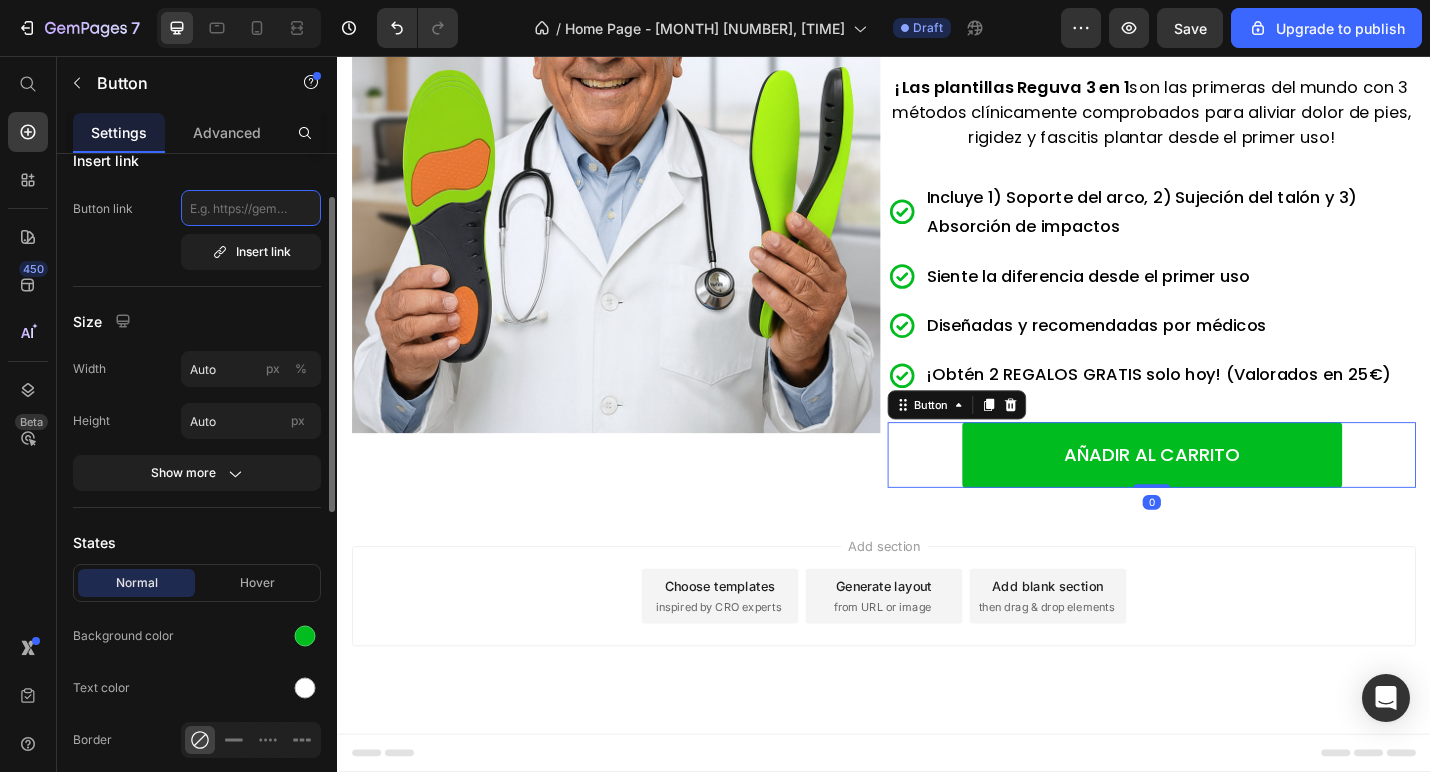 click 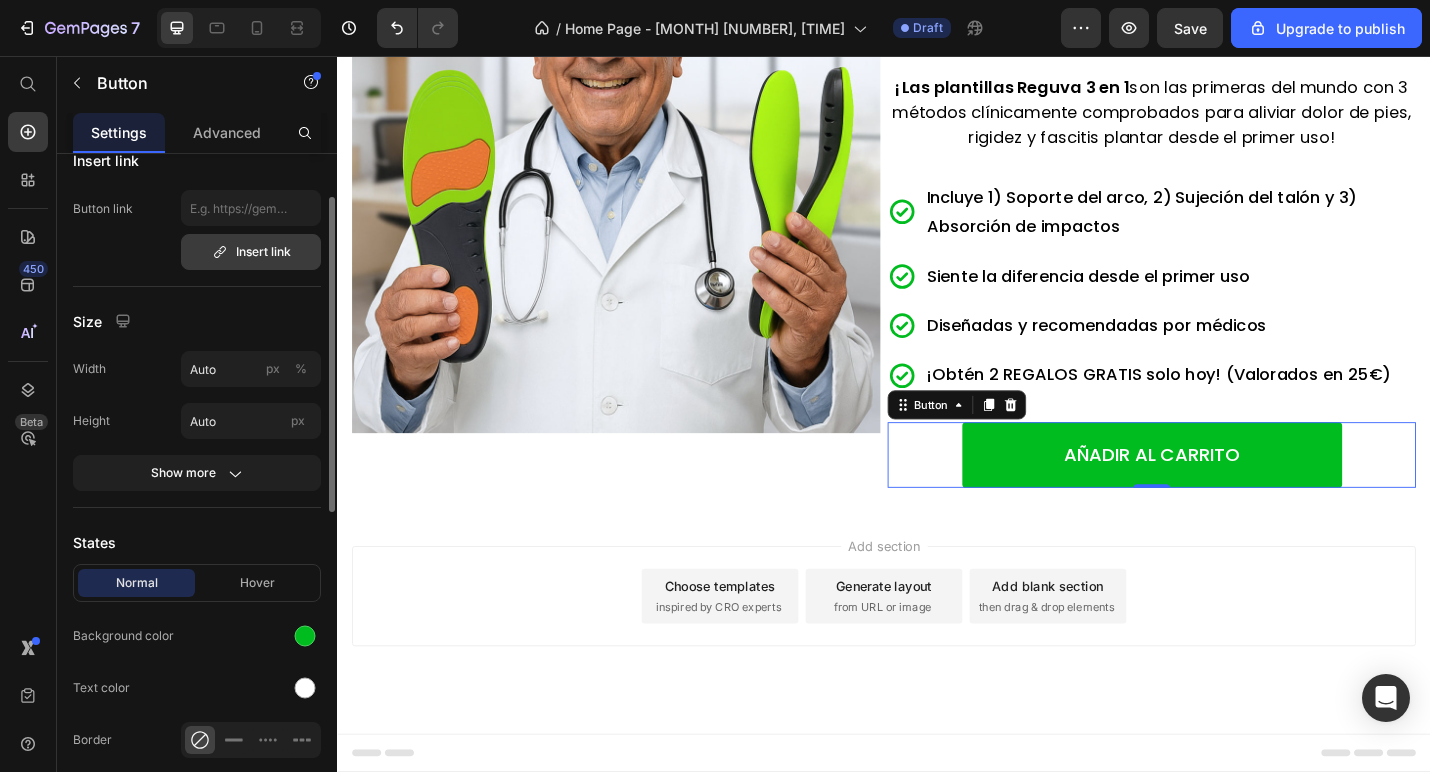 click on "Insert link" at bounding box center [251, 252] 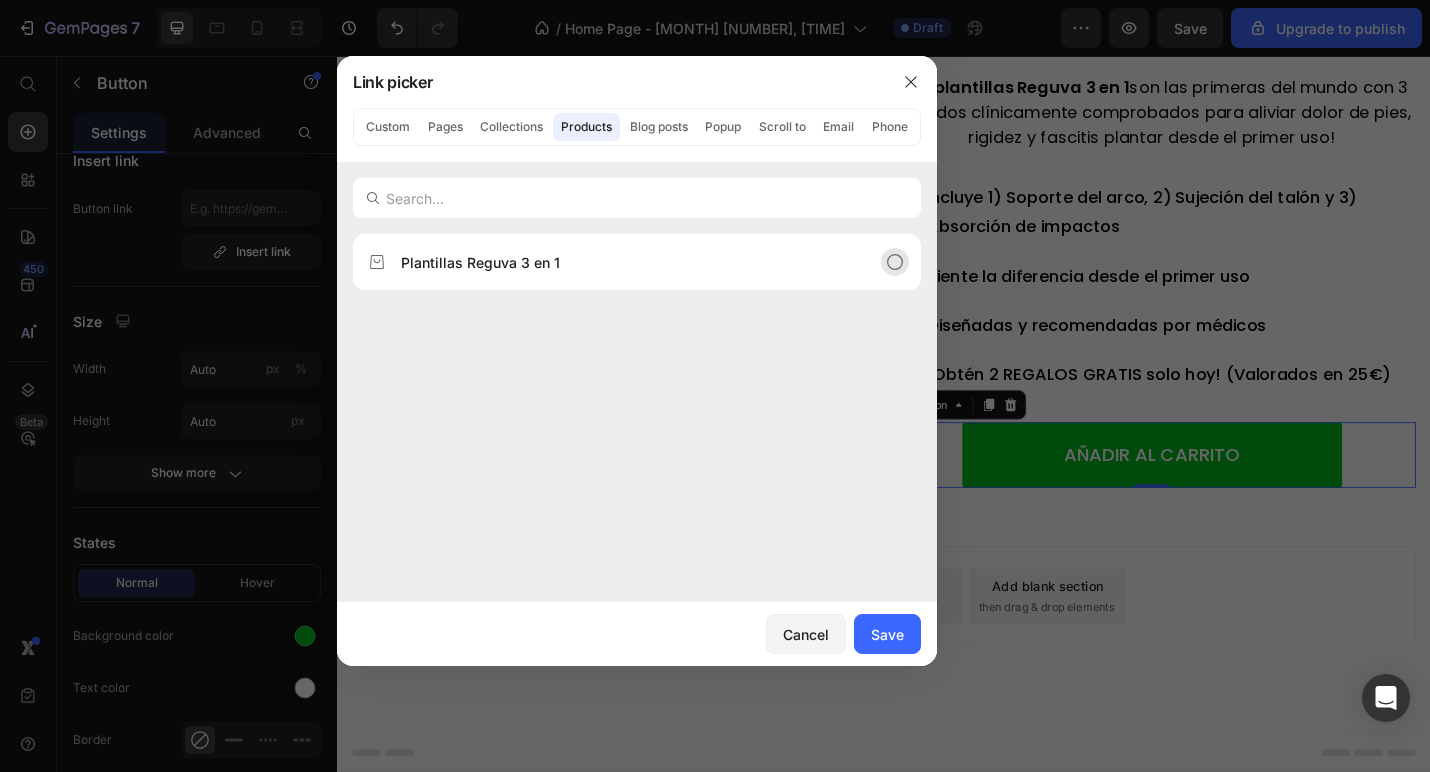 click on "Plantillas Reguva 3 en 1" at bounding box center (621, 262) 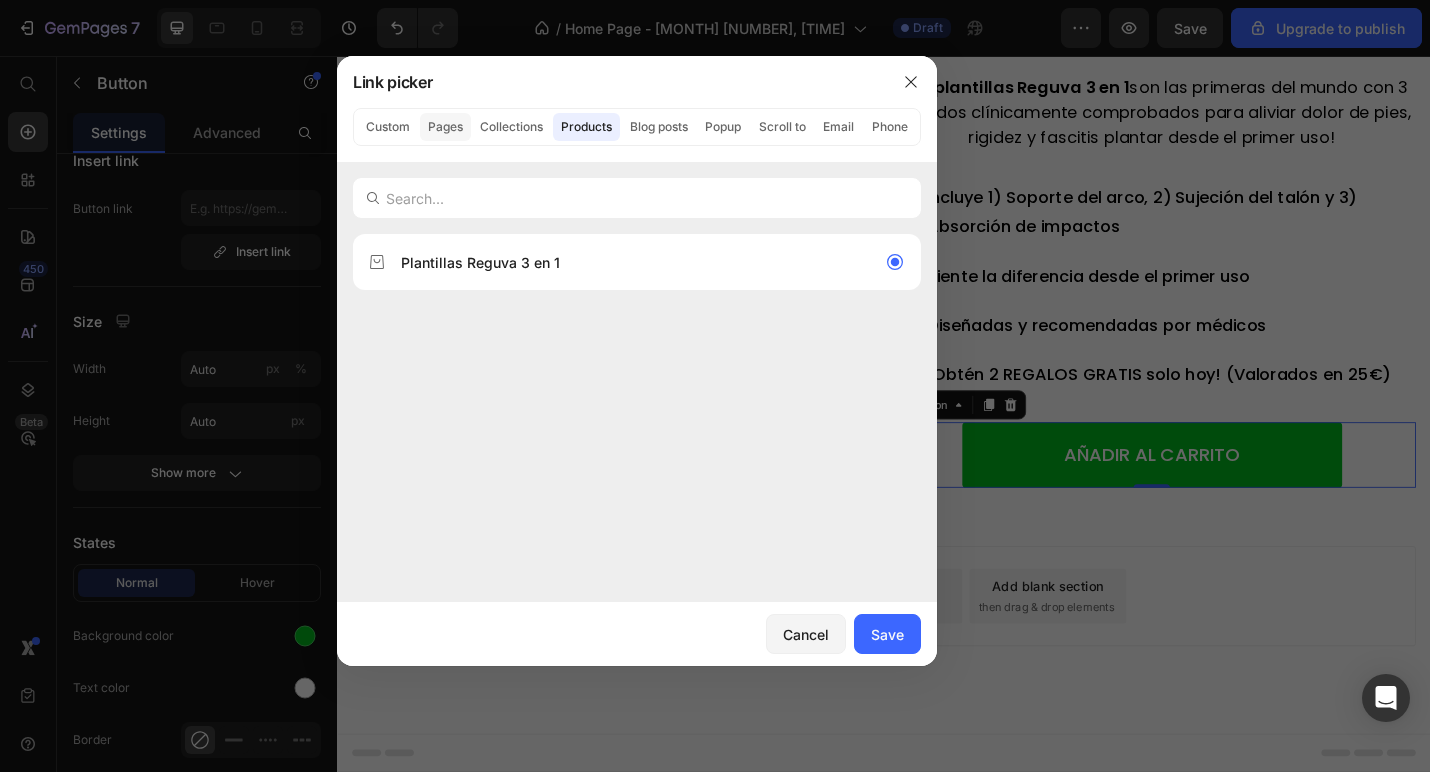 click on "Pages" 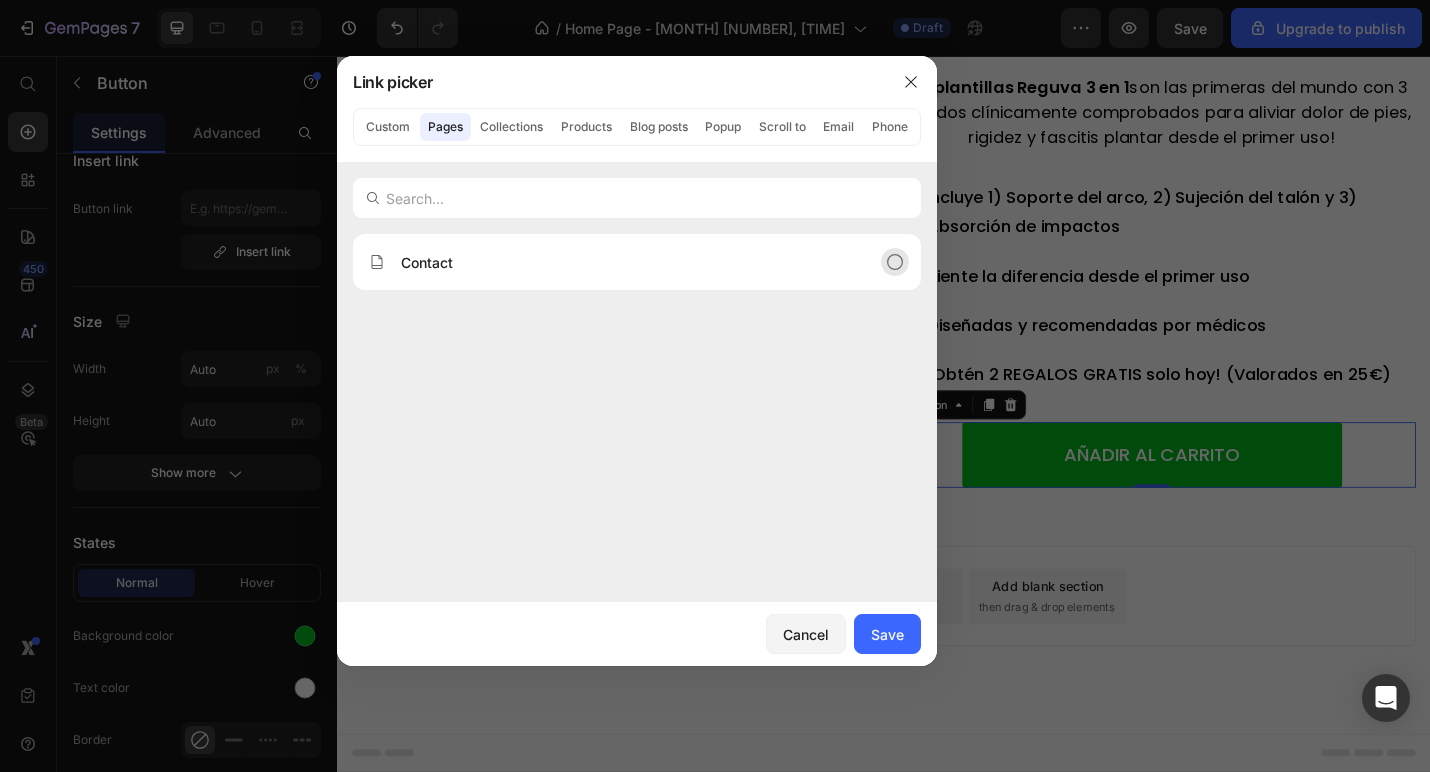 click on "Contact" 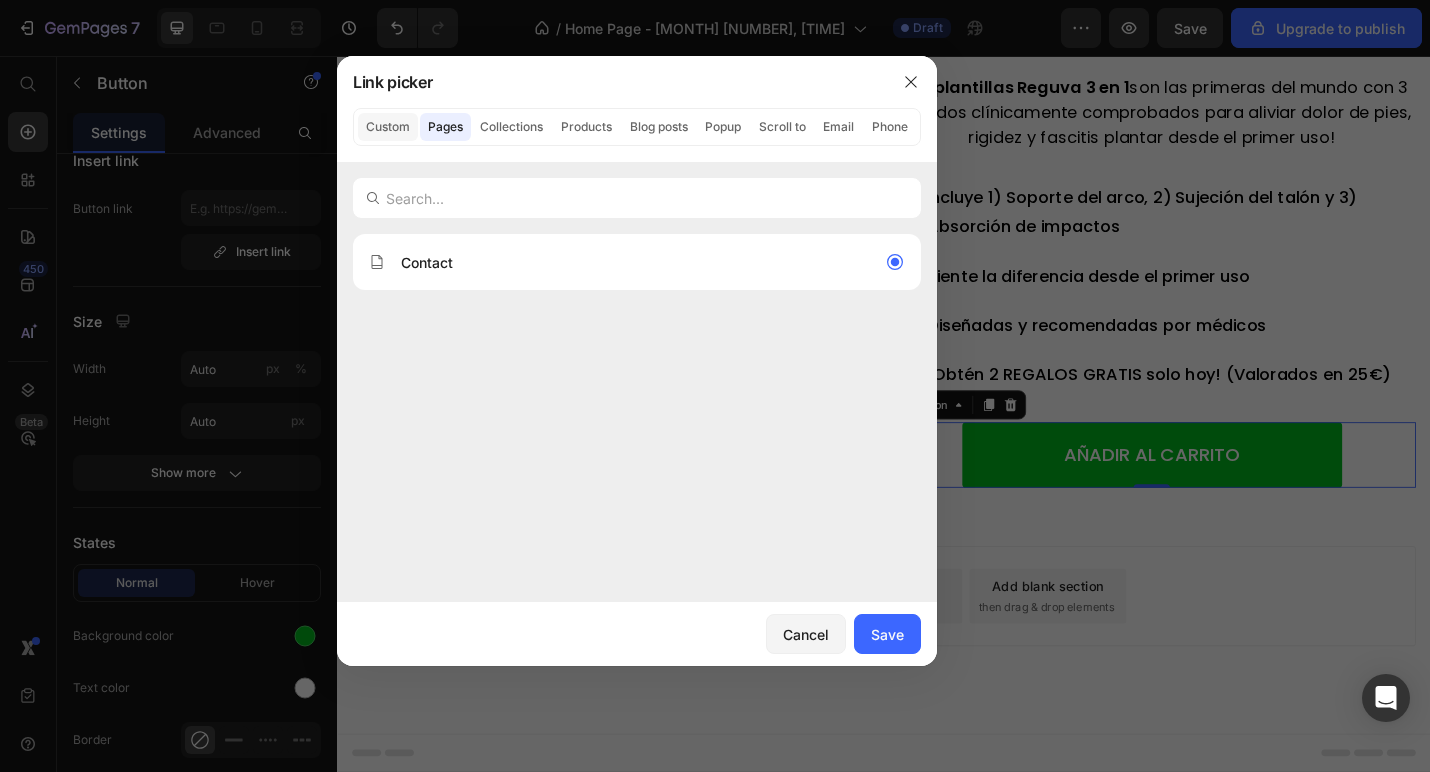 click on "Custom" 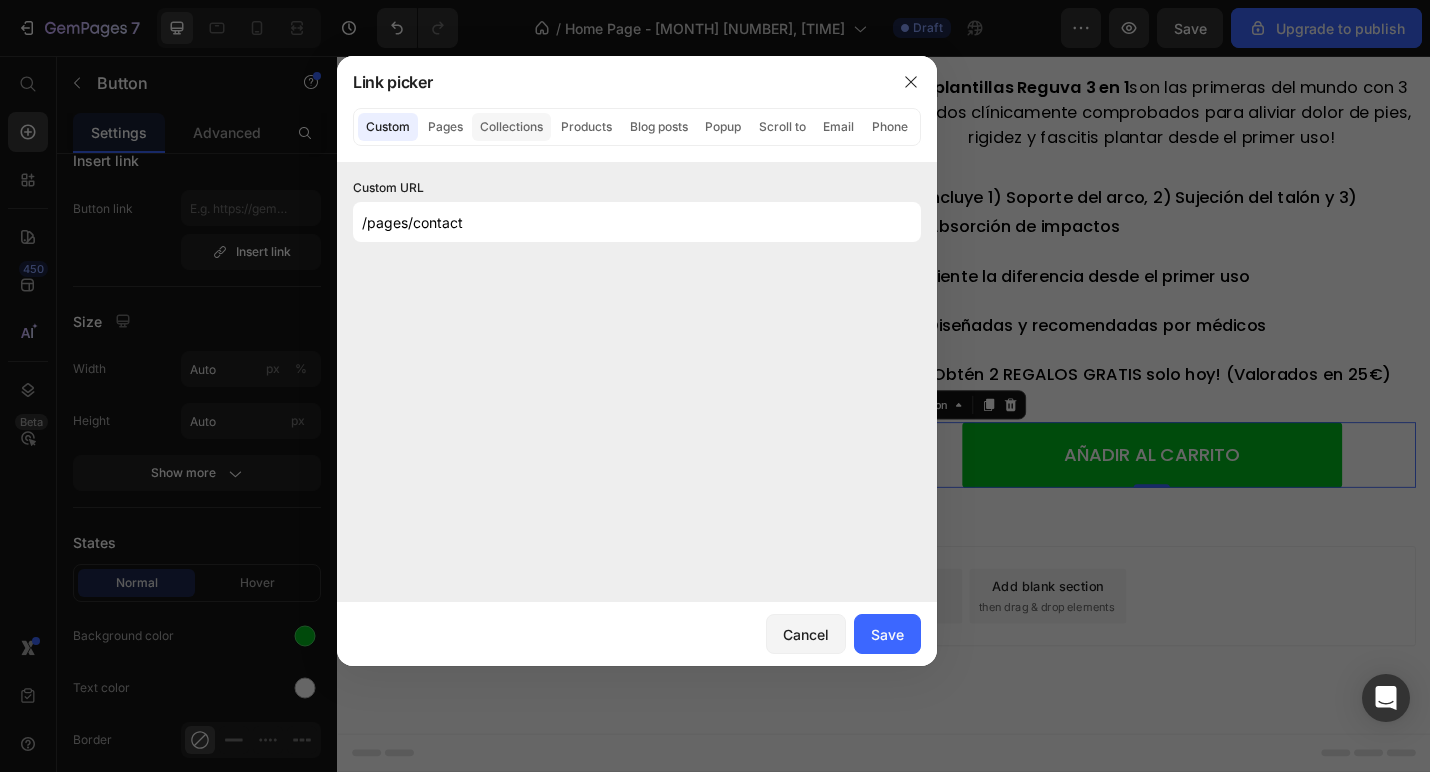 click on "Collections" 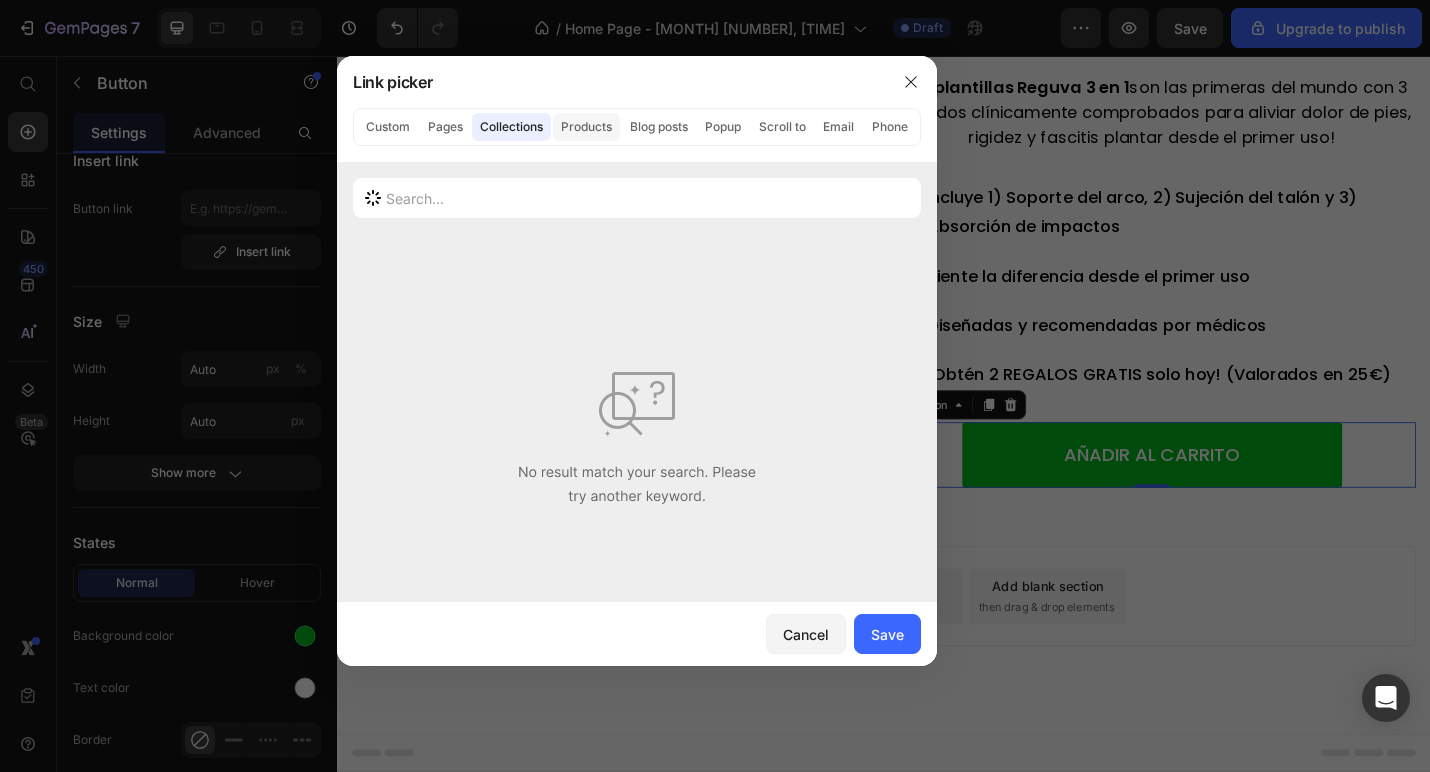 click on "Products" 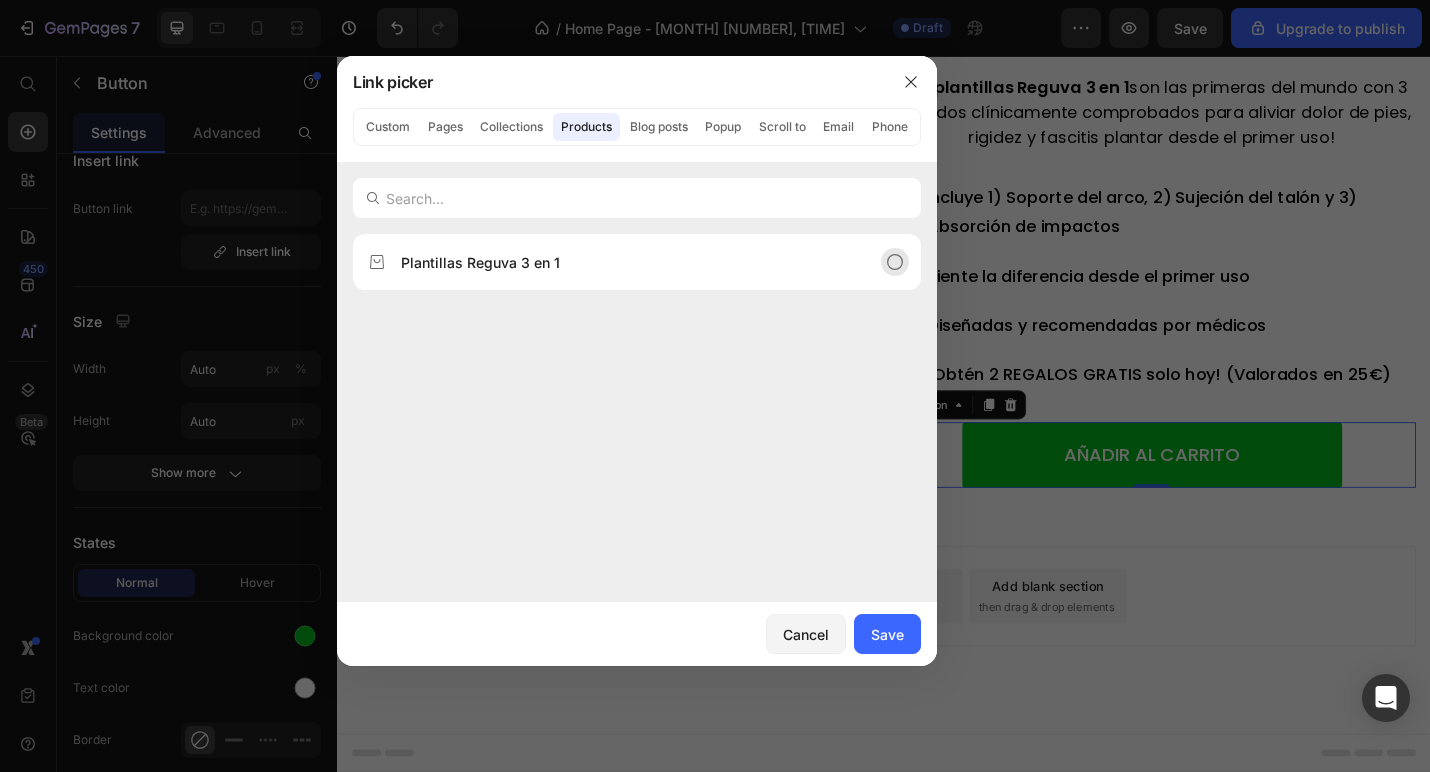 click on "Plantillas Reguva 3 en 1" 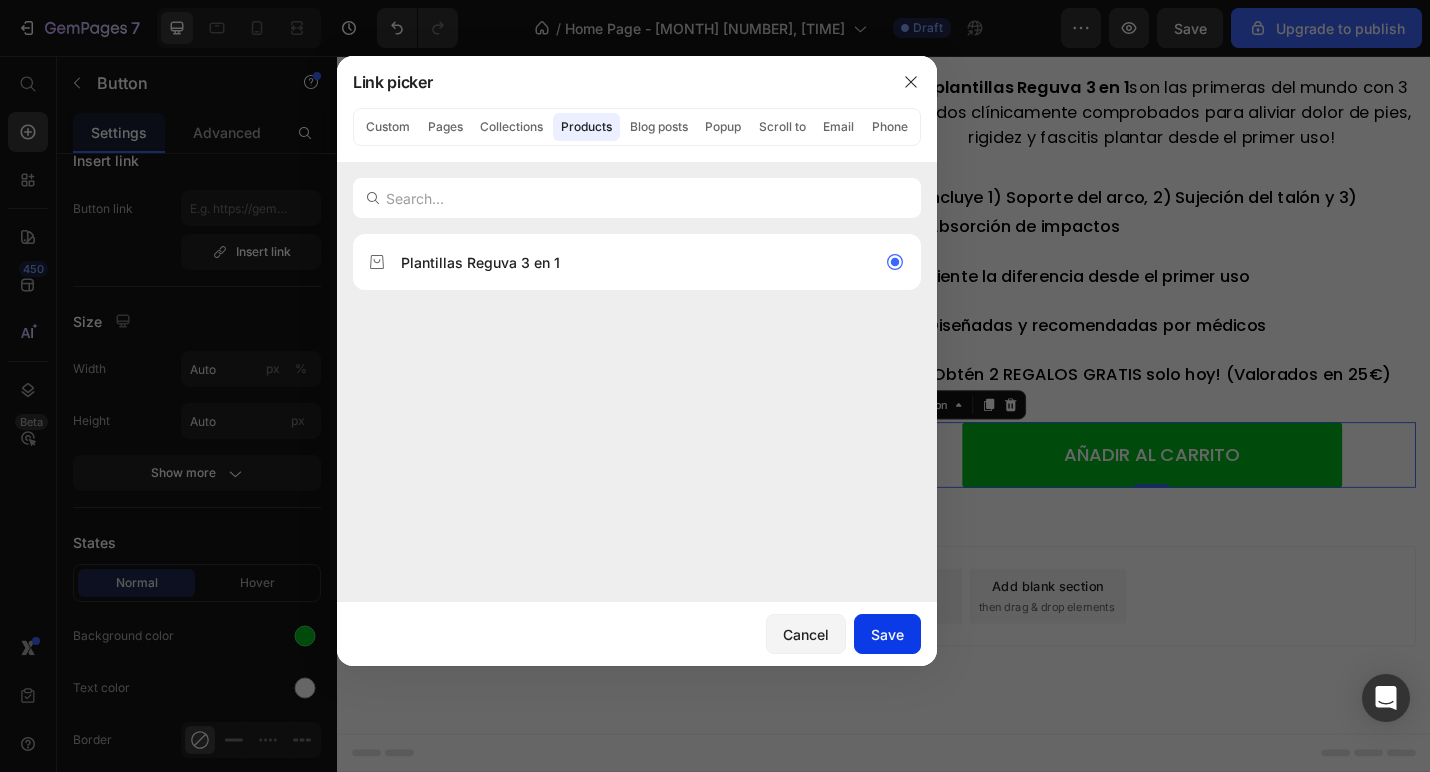 drag, startPoint x: 903, startPoint y: 640, endPoint x: 630, endPoint y: 703, distance: 280.17496 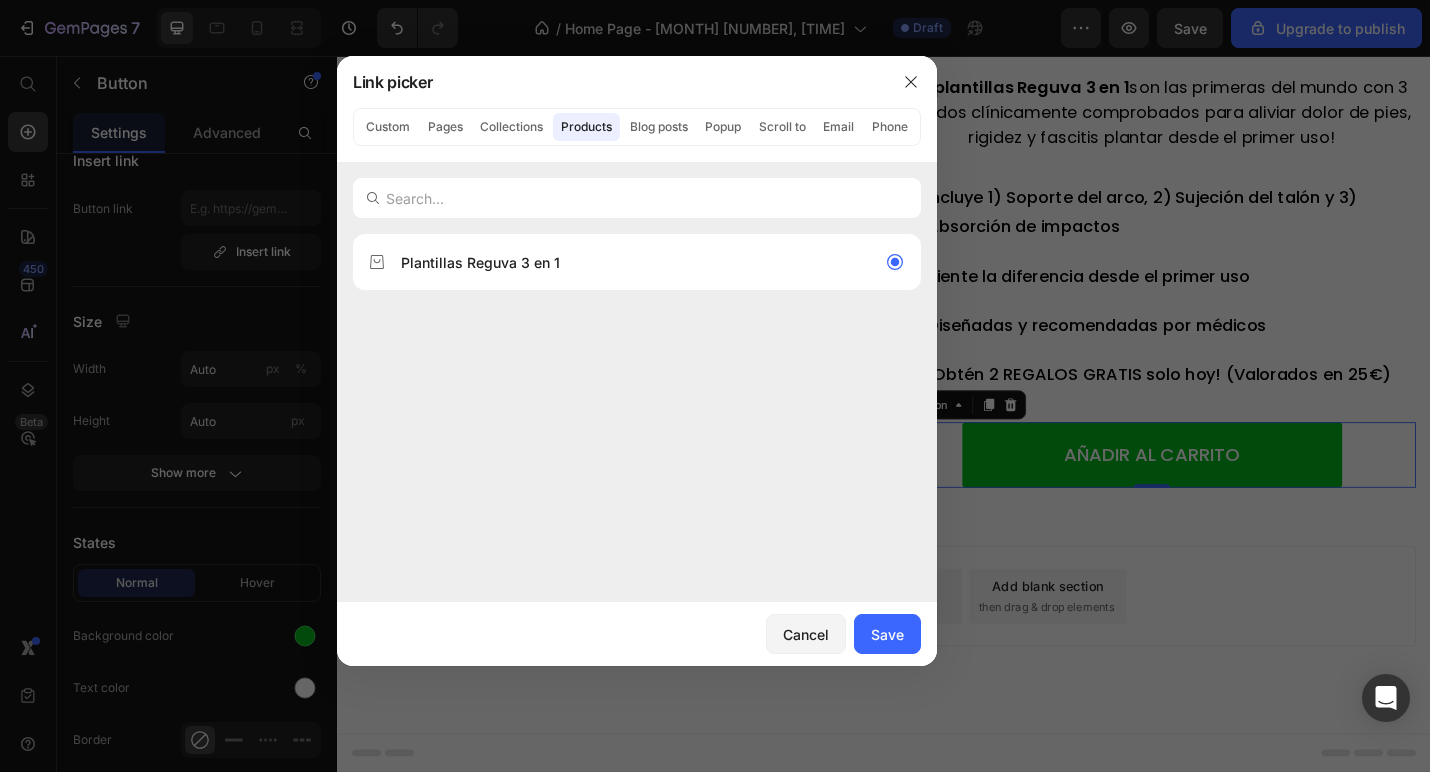type on "/products/plantillas-nuuva-2-0" 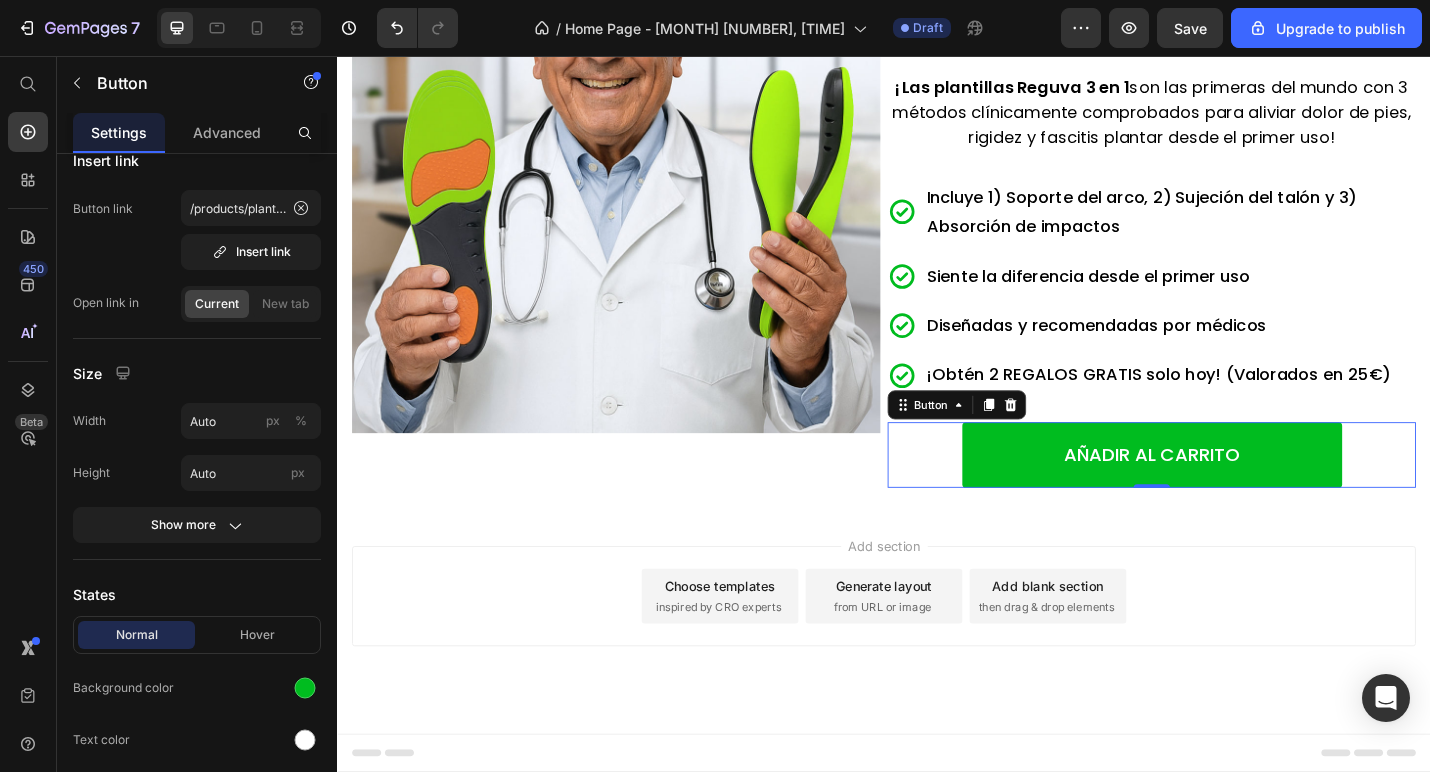 click on "Add section Choose templates inspired by CRO experts Generate layout from URL or image Add blank section then drag & drop elements" at bounding box center (937, 649) 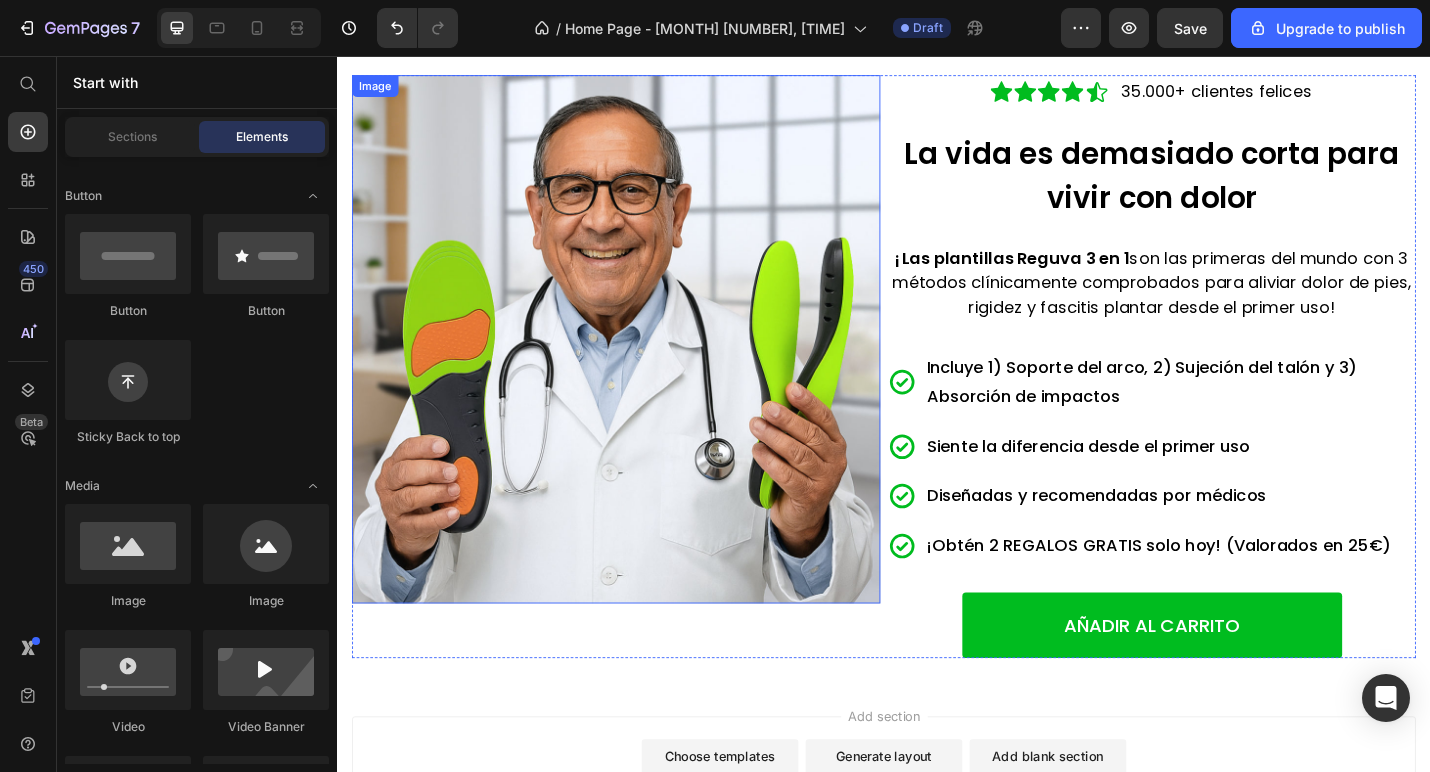 scroll, scrollTop: 0, scrollLeft: 0, axis: both 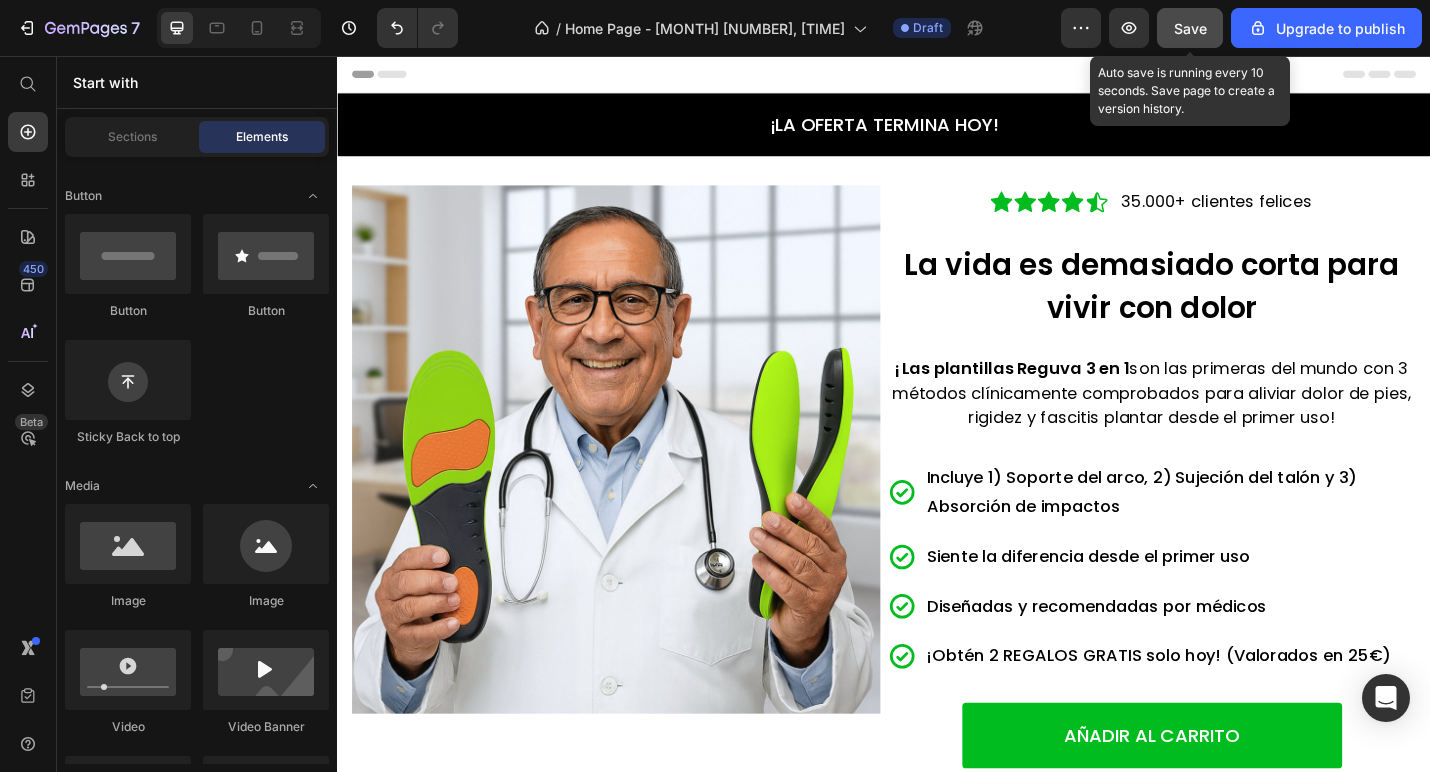 click on "Save" at bounding box center (1190, 28) 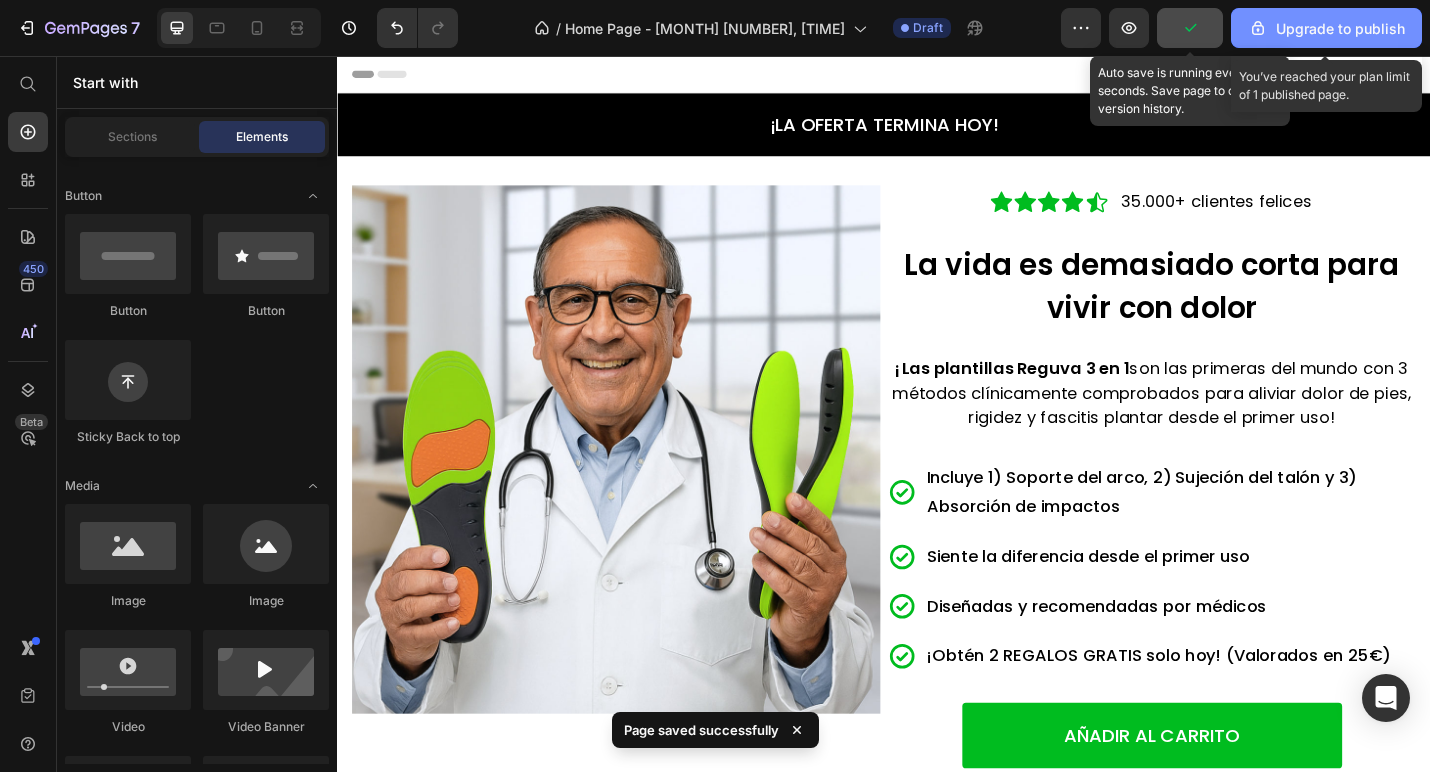click on "Upgrade to publish" at bounding box center [1326, 28] 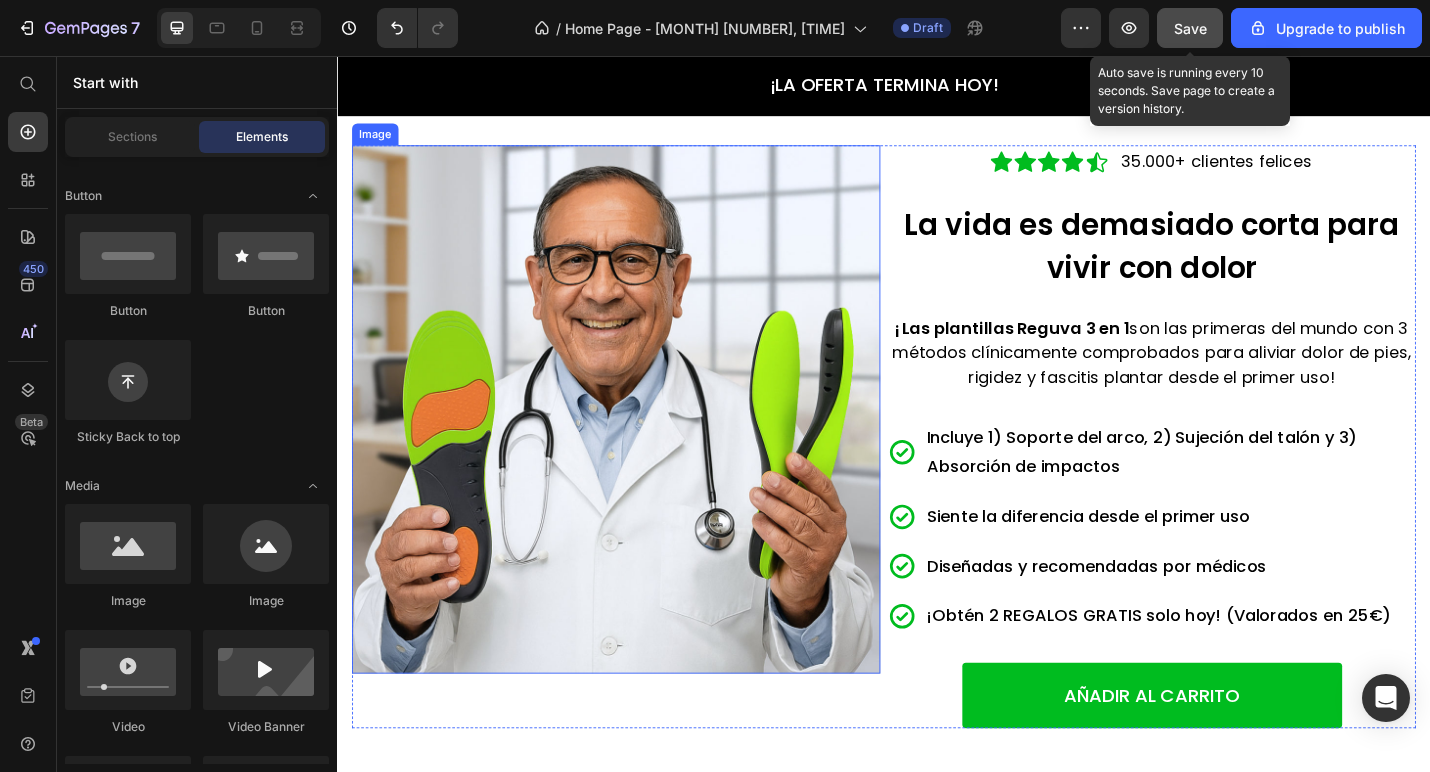 scroll, scrollTop: 60, scrollLeft: 0, axis: vertical 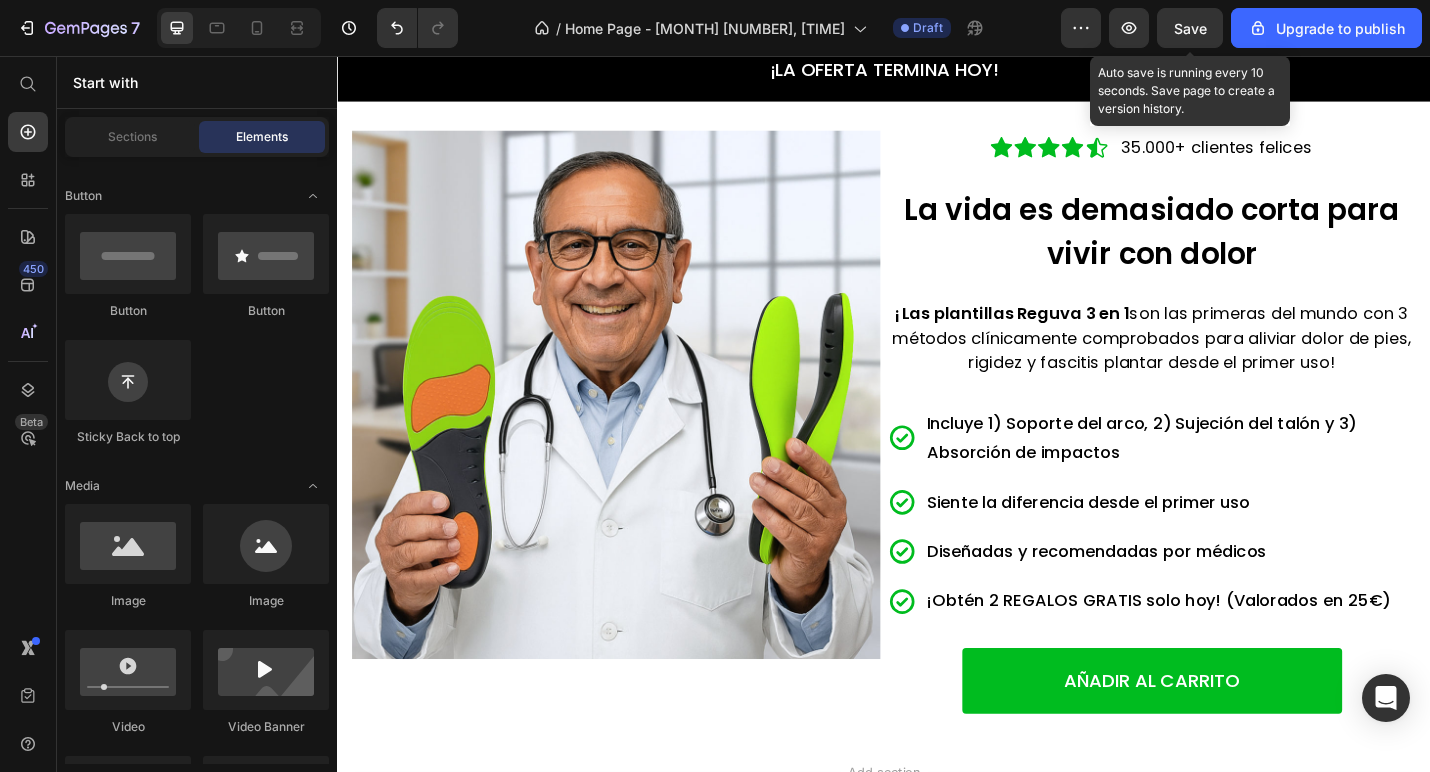 drag, startPoint x: 1200, startPoint y: 31, endPoint x: 1200, endPoint y: 50, distance: 19 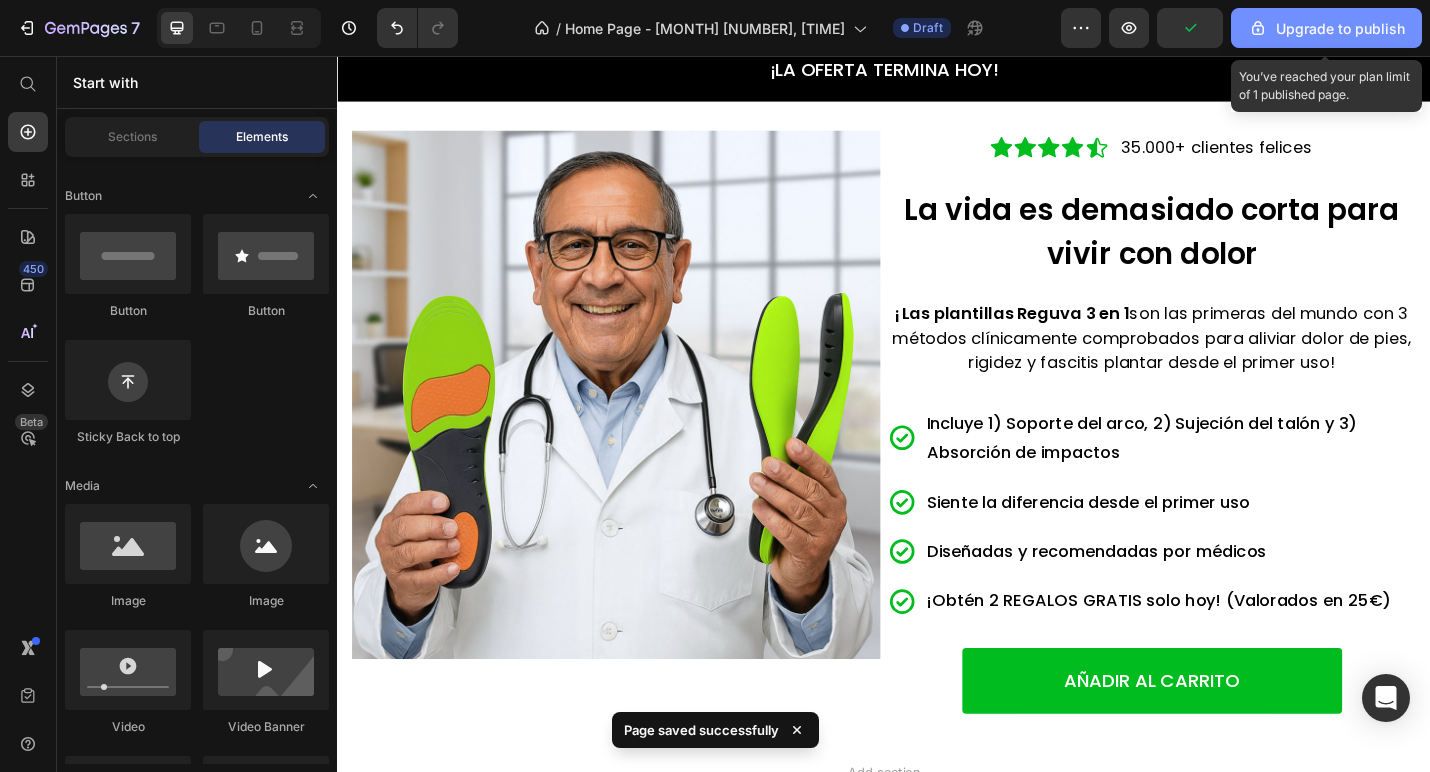 click on "Upgrade to publish" 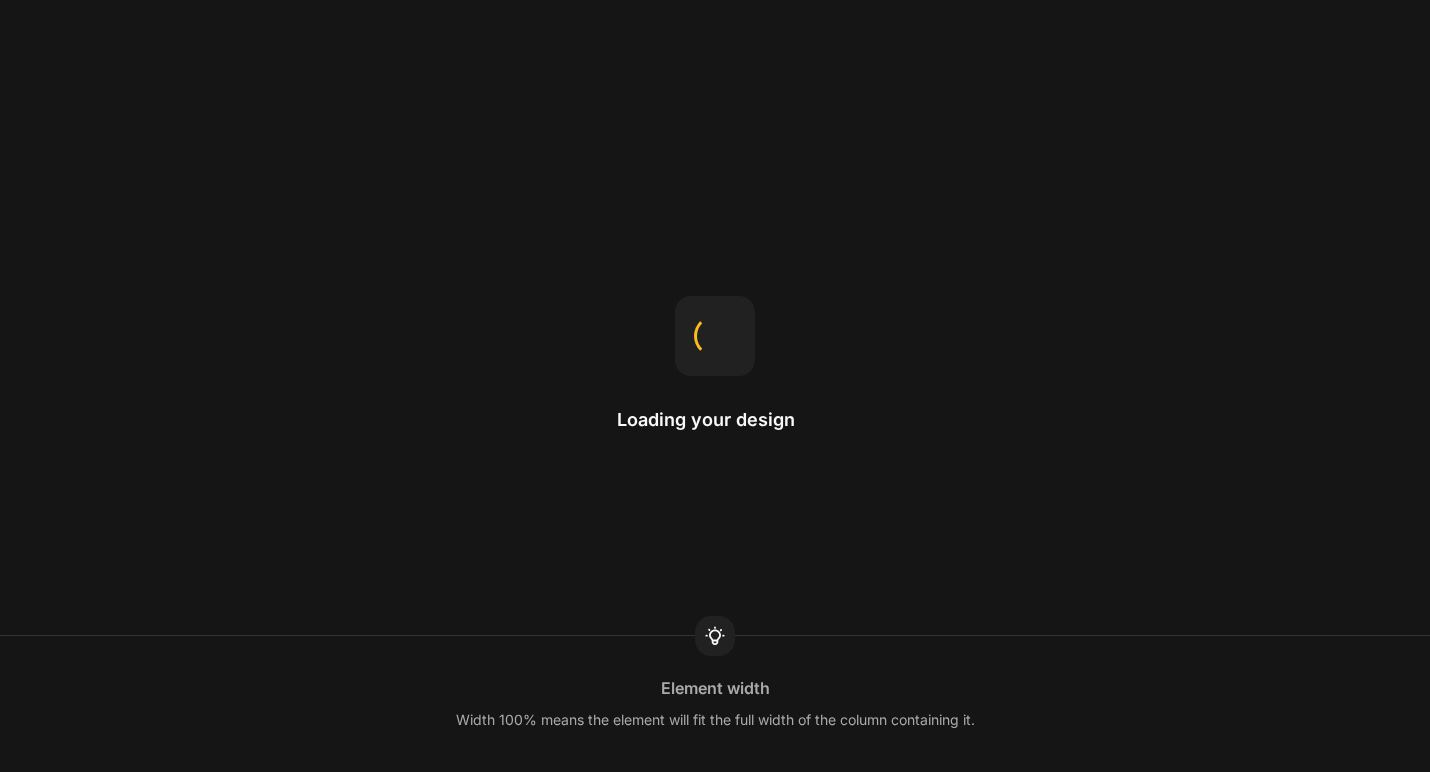 scroll, scrollTop: 0, scrollLeft: 0, axis: both 